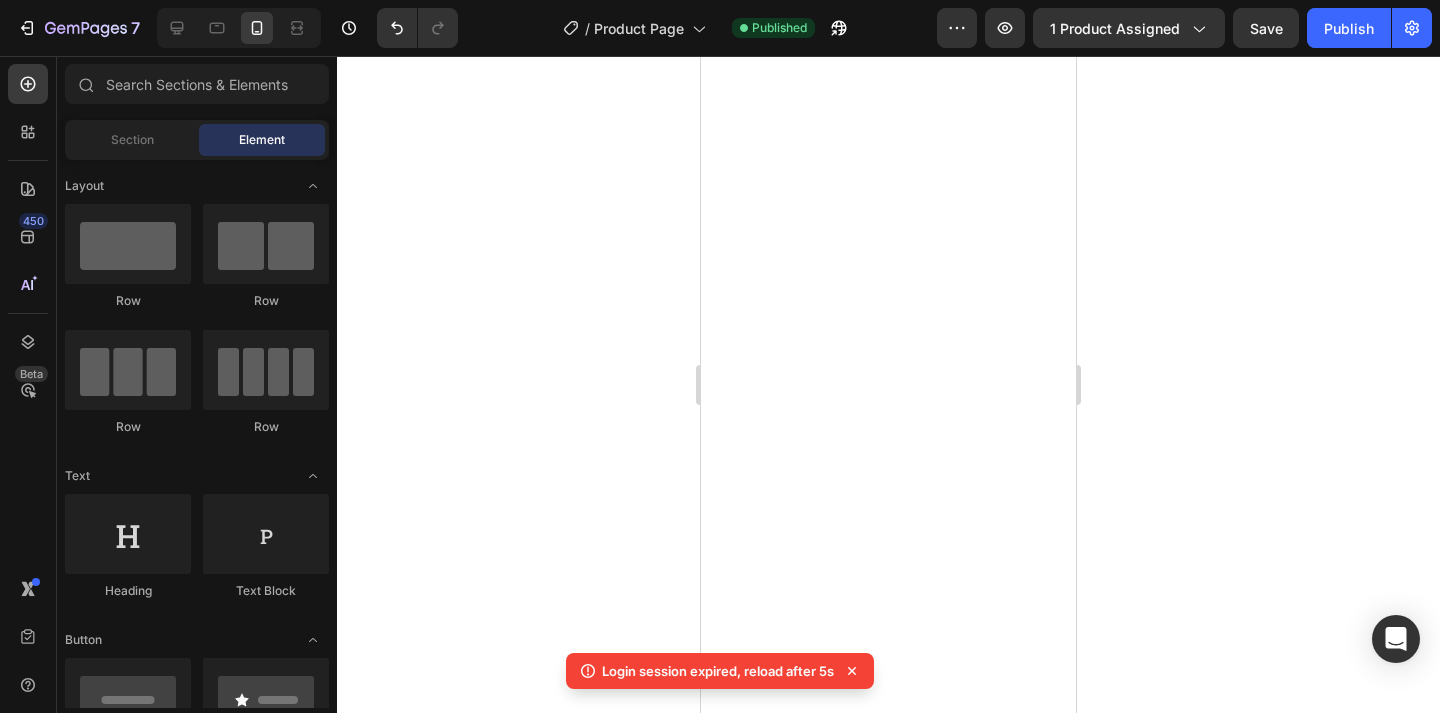 scroll, scrollTop: 0, scrollLeft: 0, axis: both 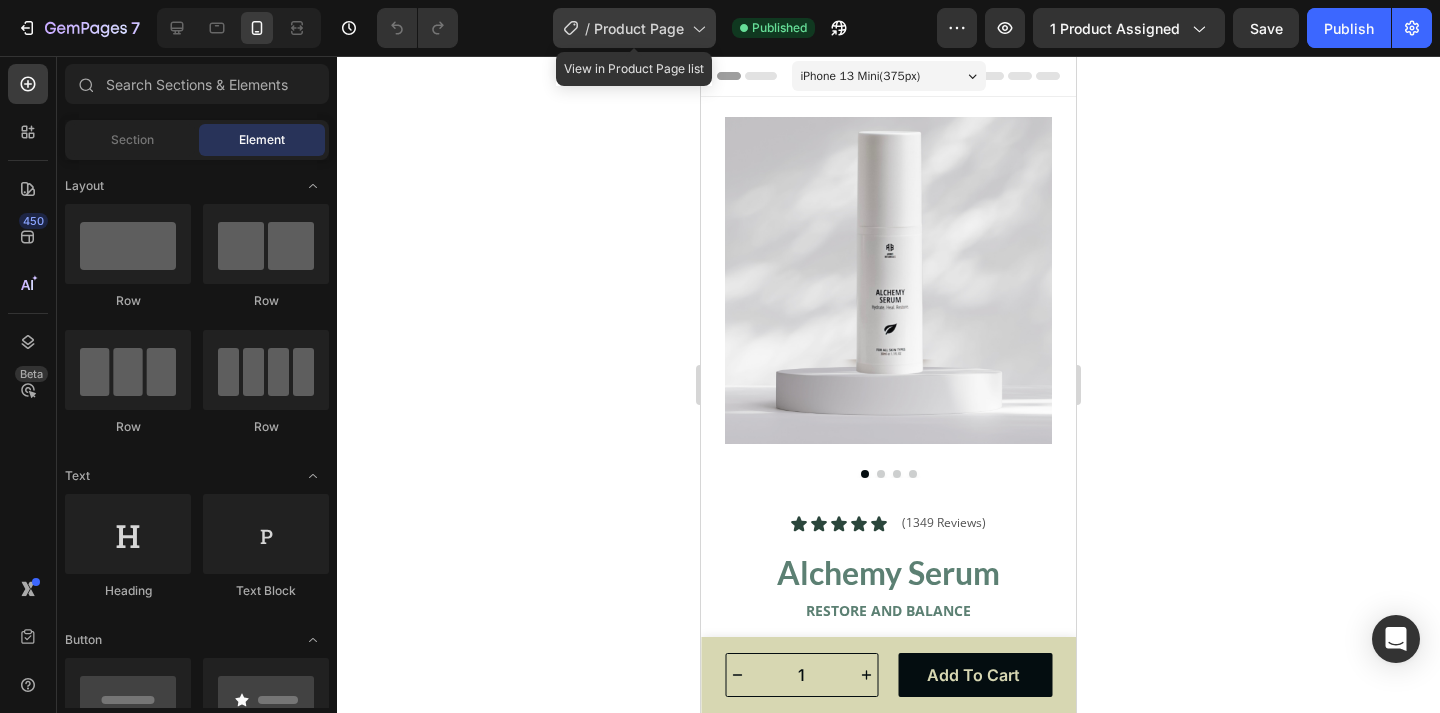 click on "Product Page" at bounding box center [639, 28] 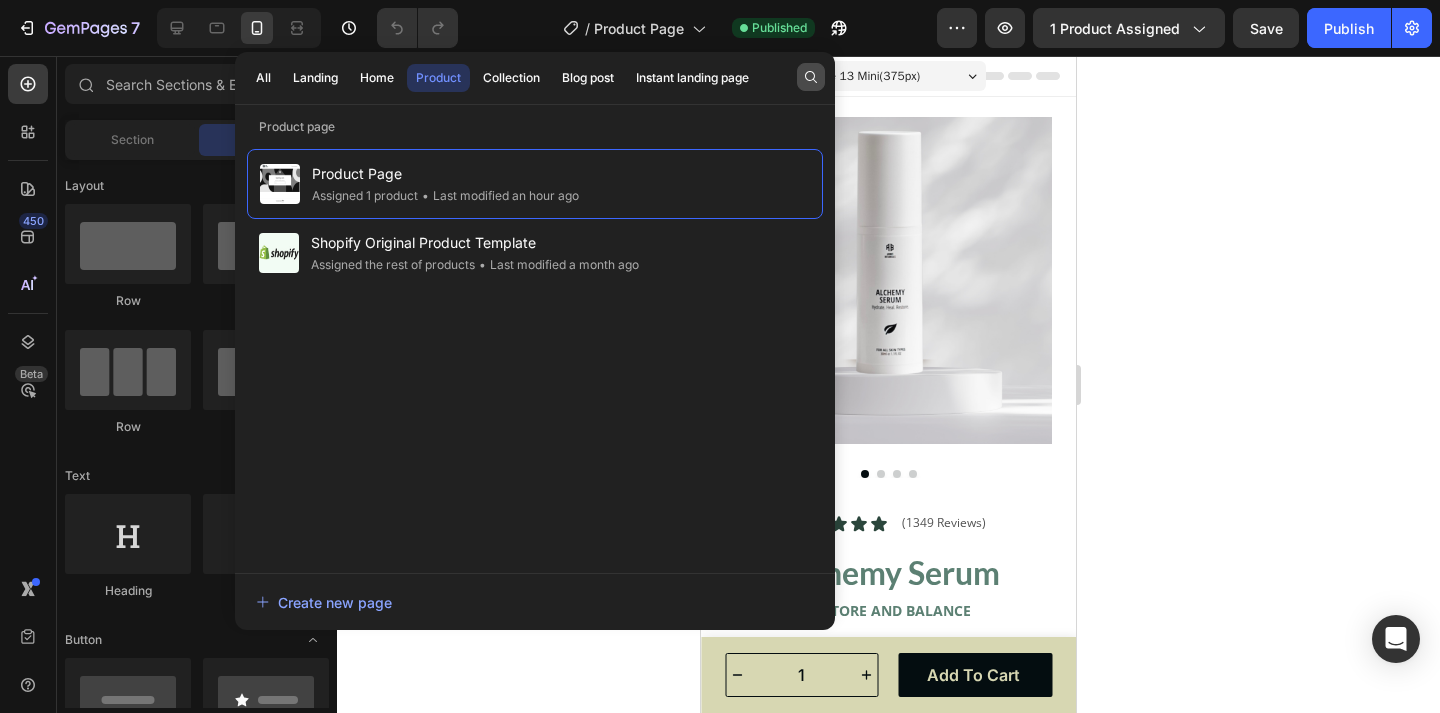 click 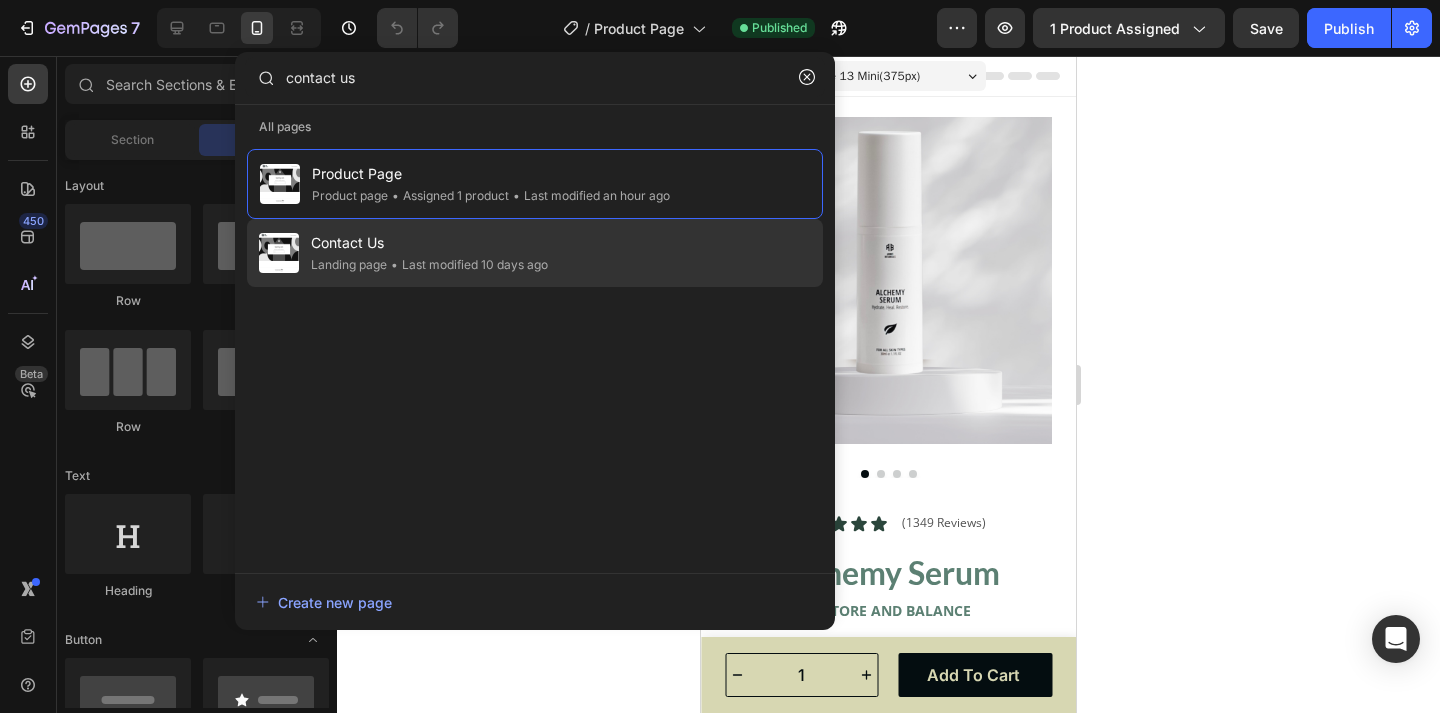 type on "contact us" 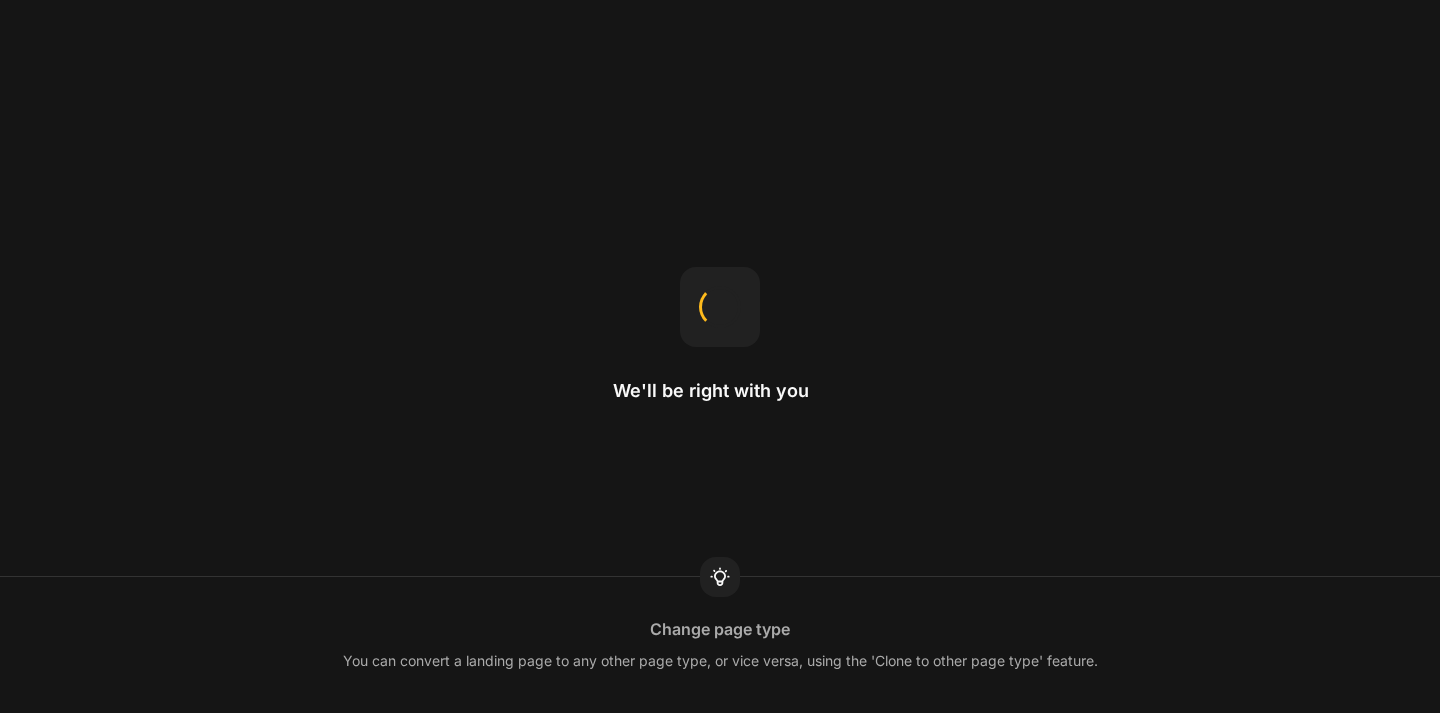 scroll, scrollTop: 0, scrollLeft: 0, axis: both 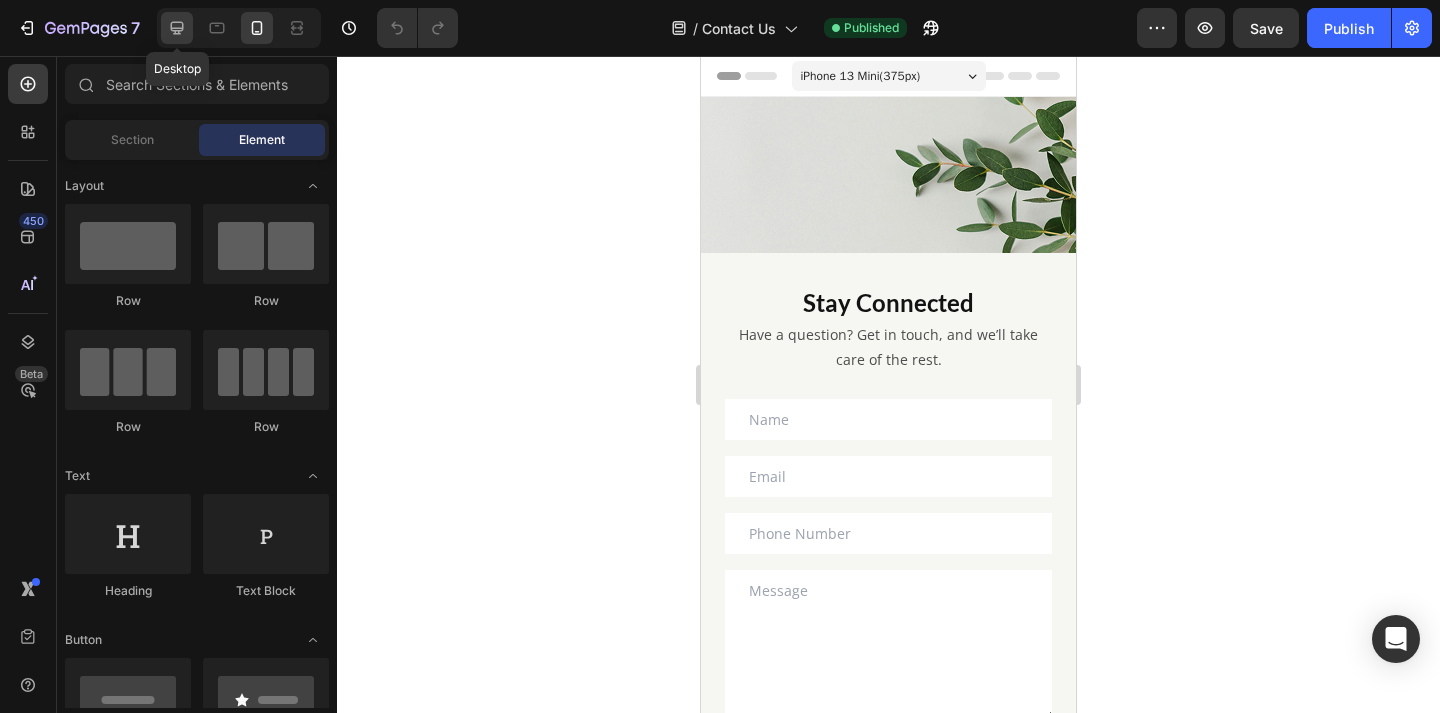 click 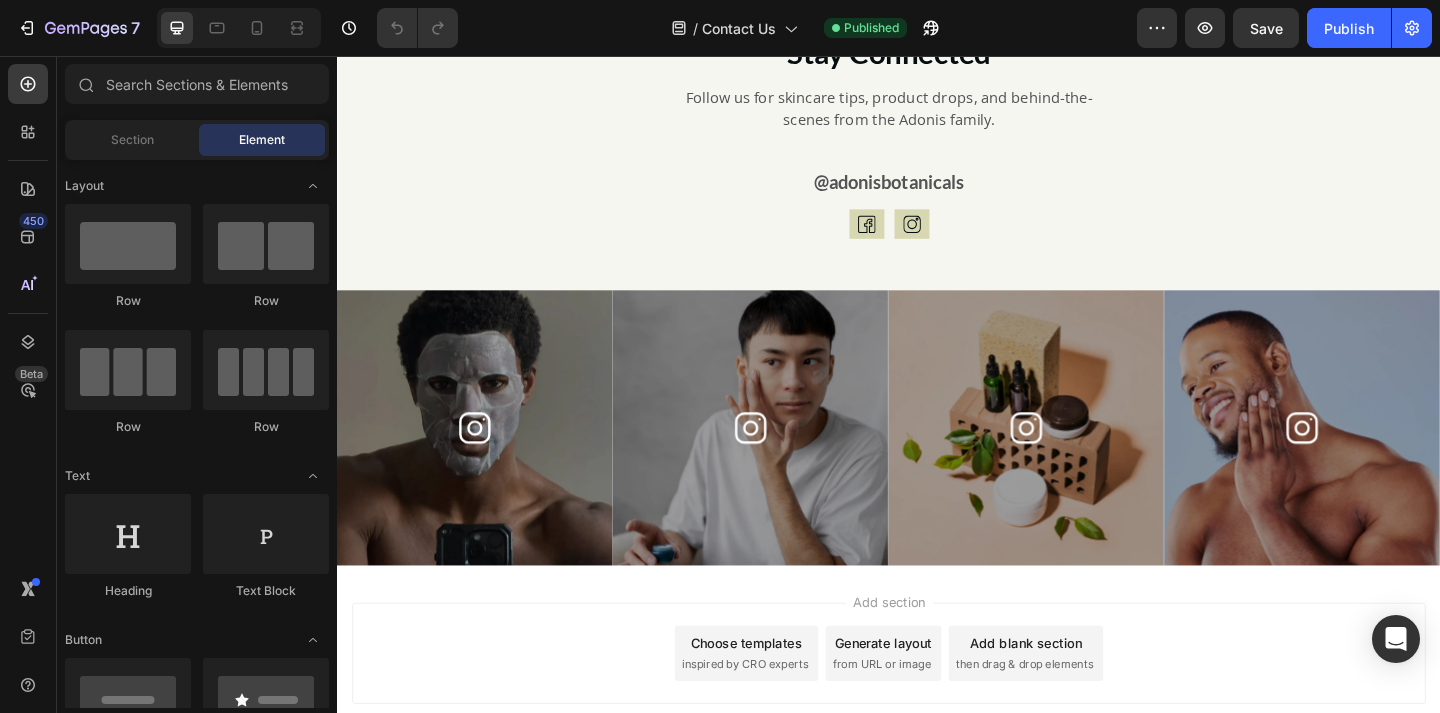 scroll, scrollTop: 2063, scrollLeft: 0, axis: vertical 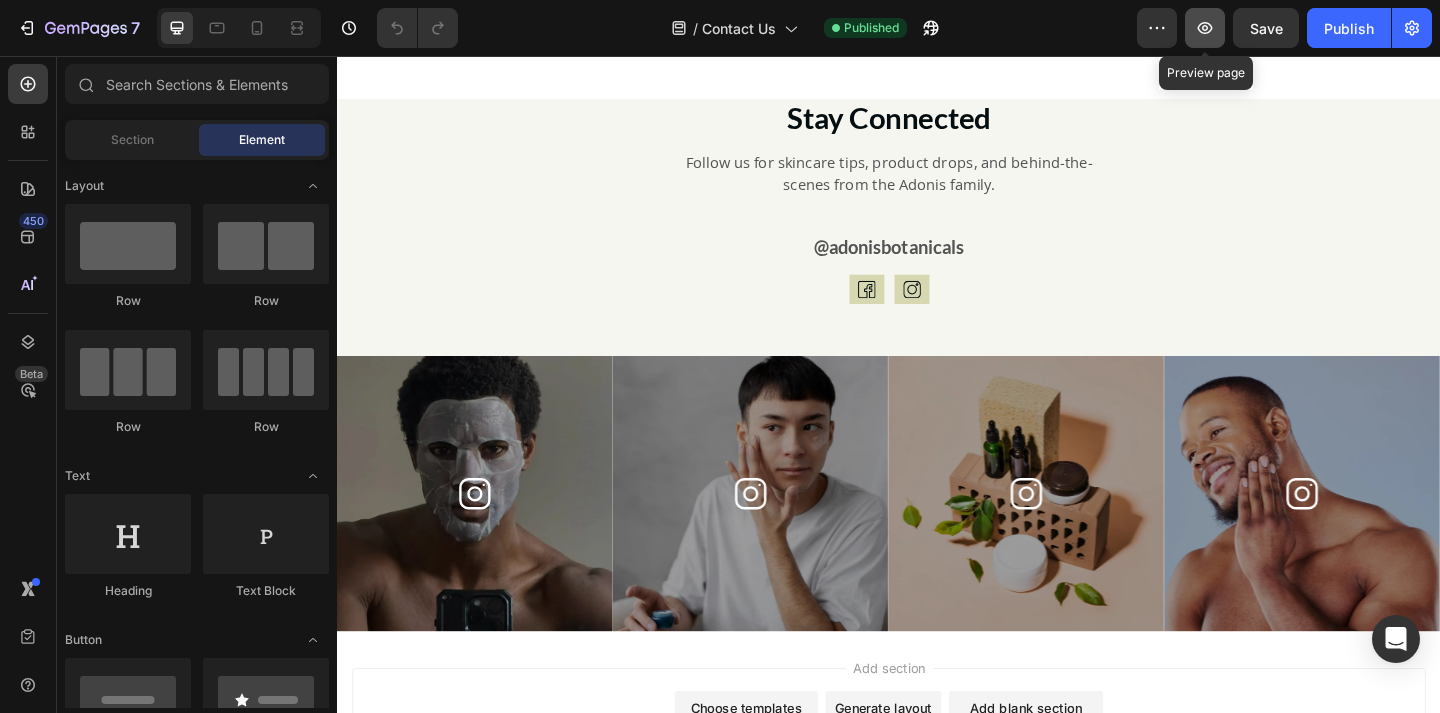 click 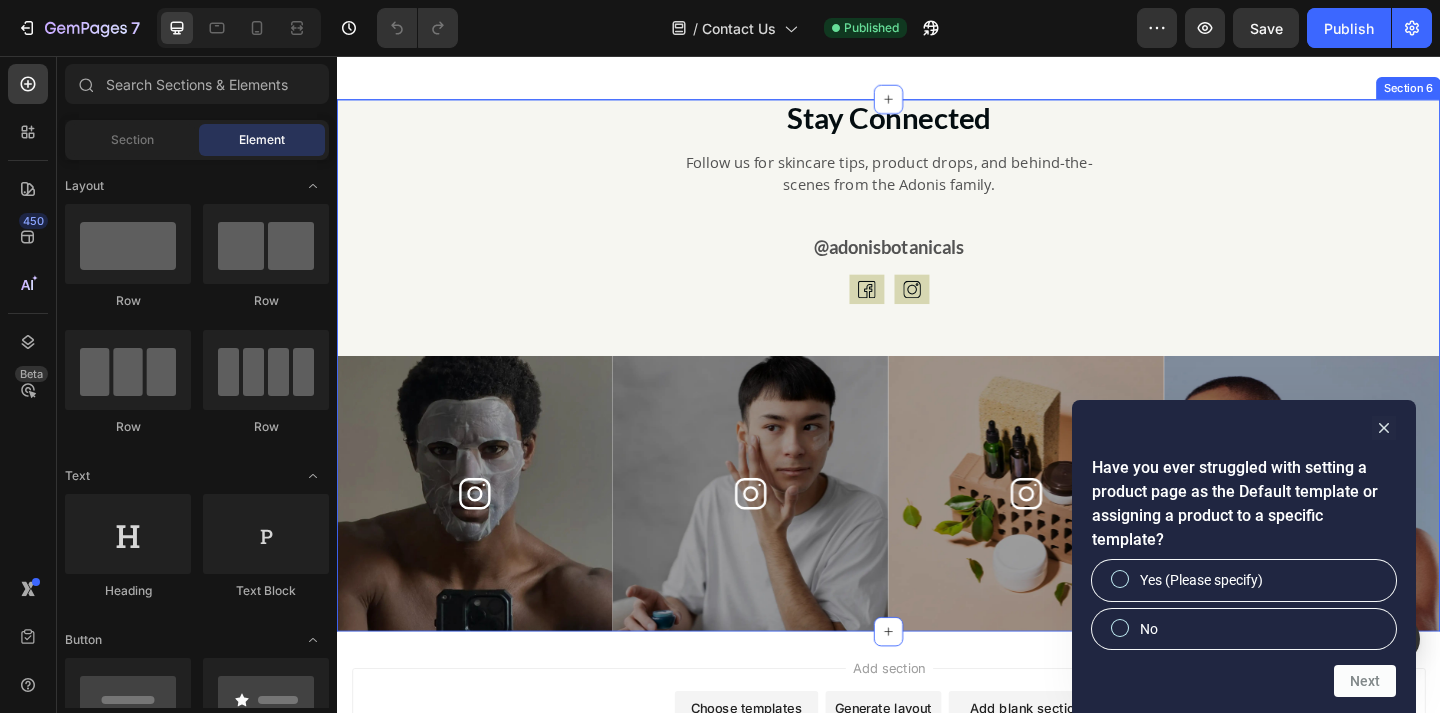 scroll, scrollTop: 2246, scrollLeft: 0, axis: vertical 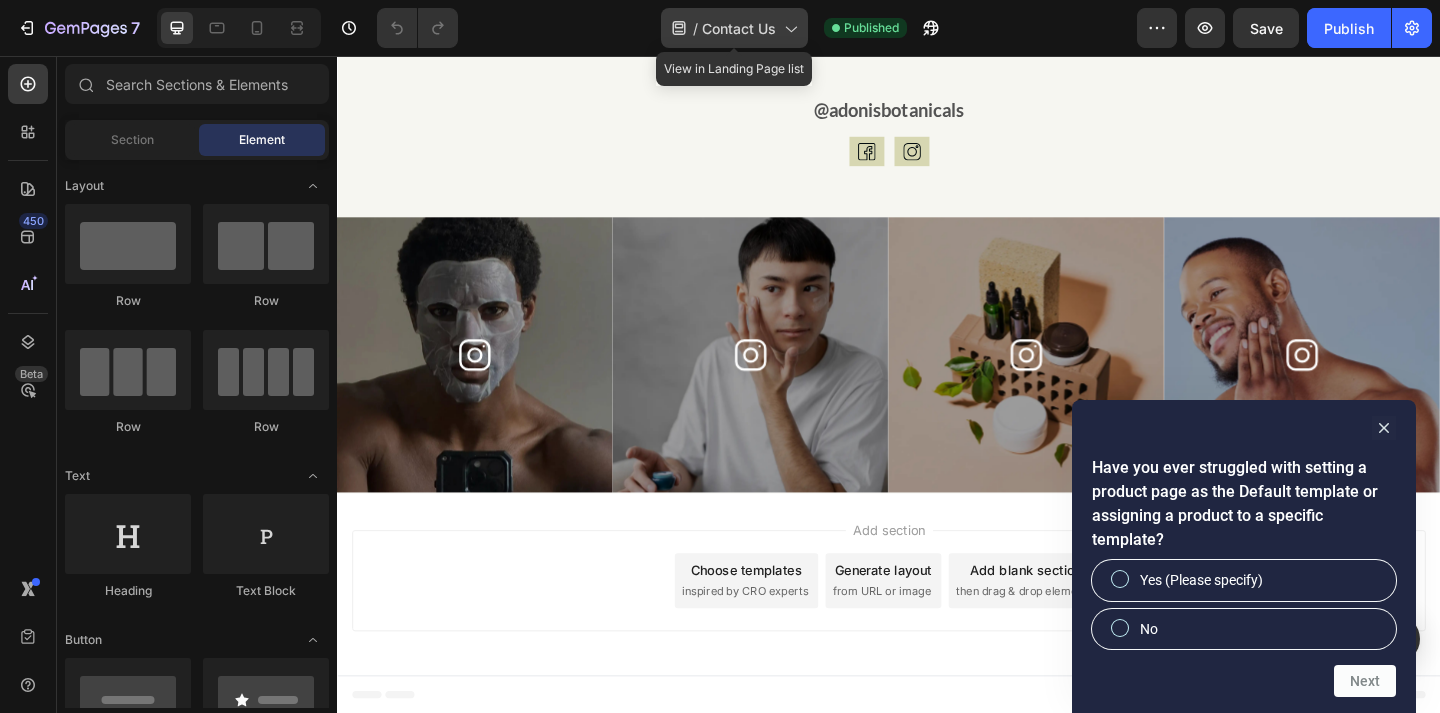 click on "Contact Us" at bounding box center [739, 28] 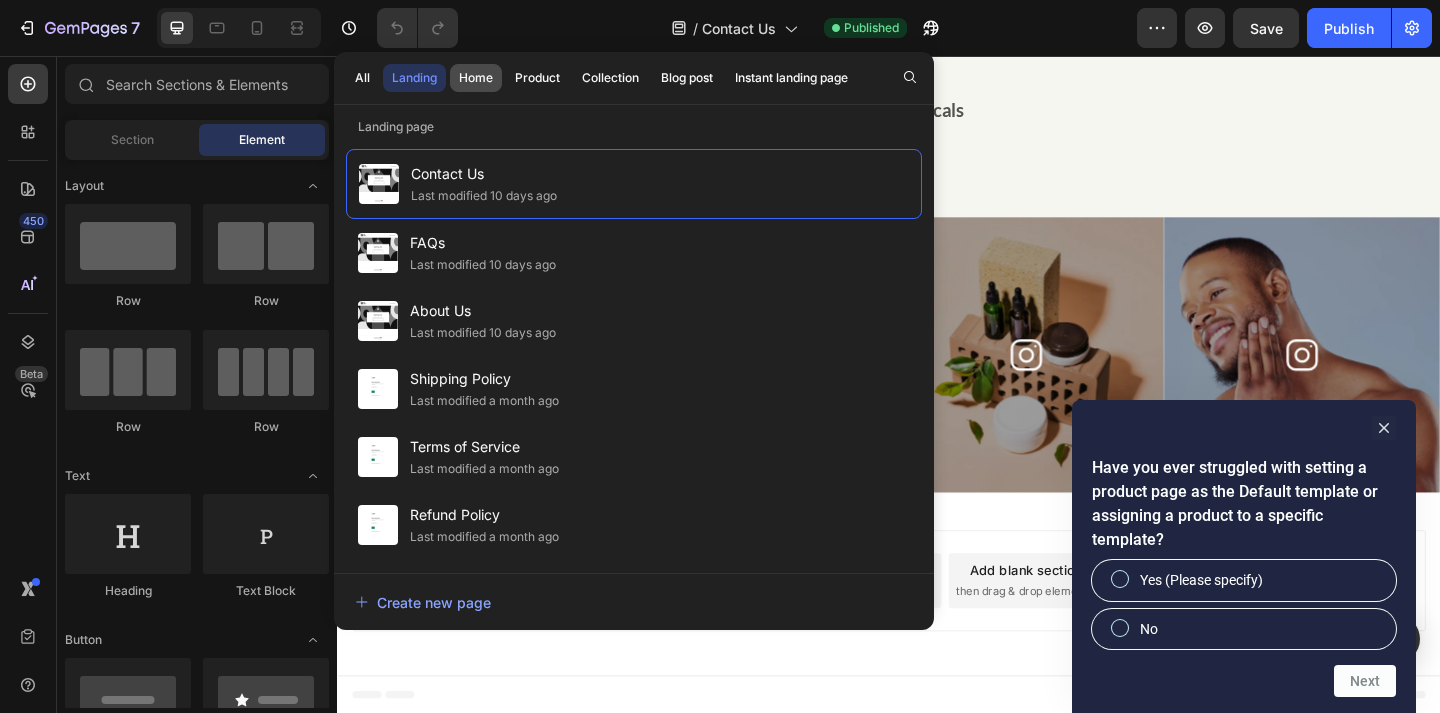 click on "Home" at bounding box center [476, 78] 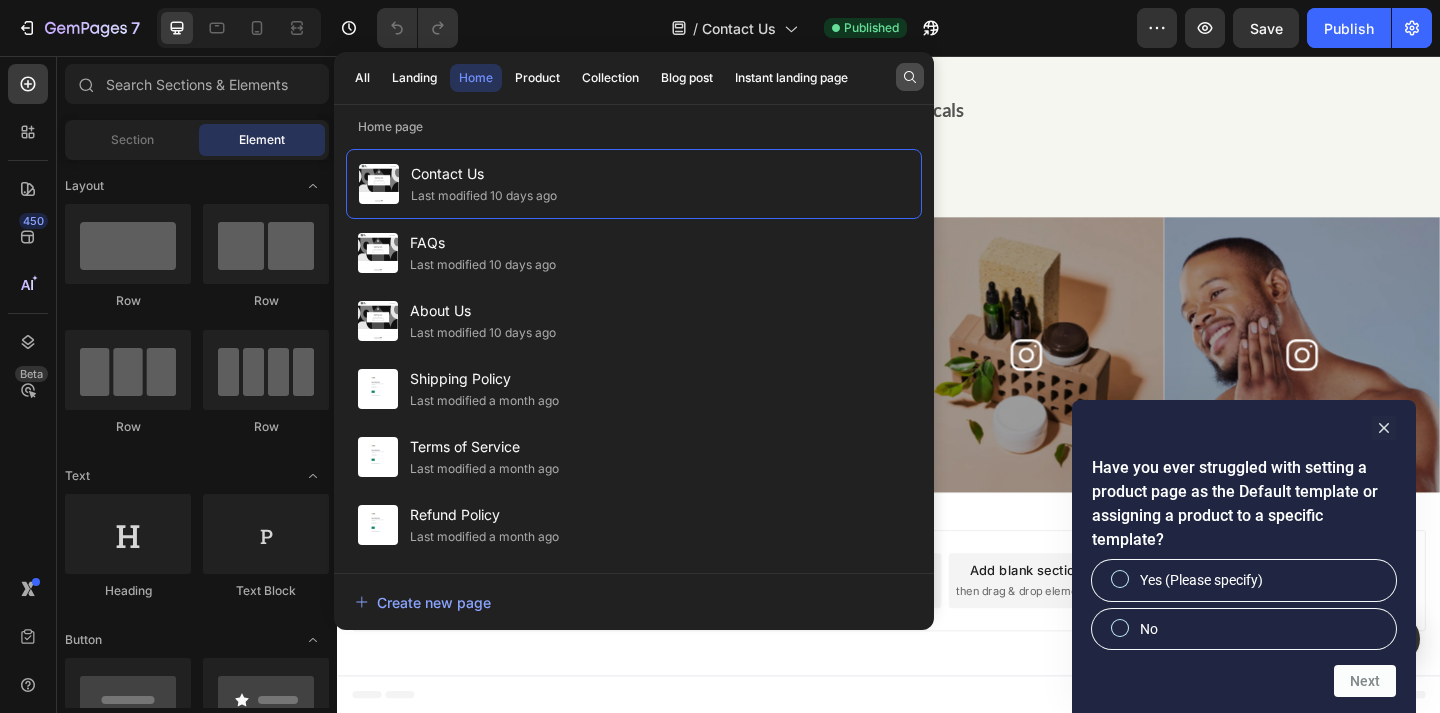 click at bounding box center (910, 77) 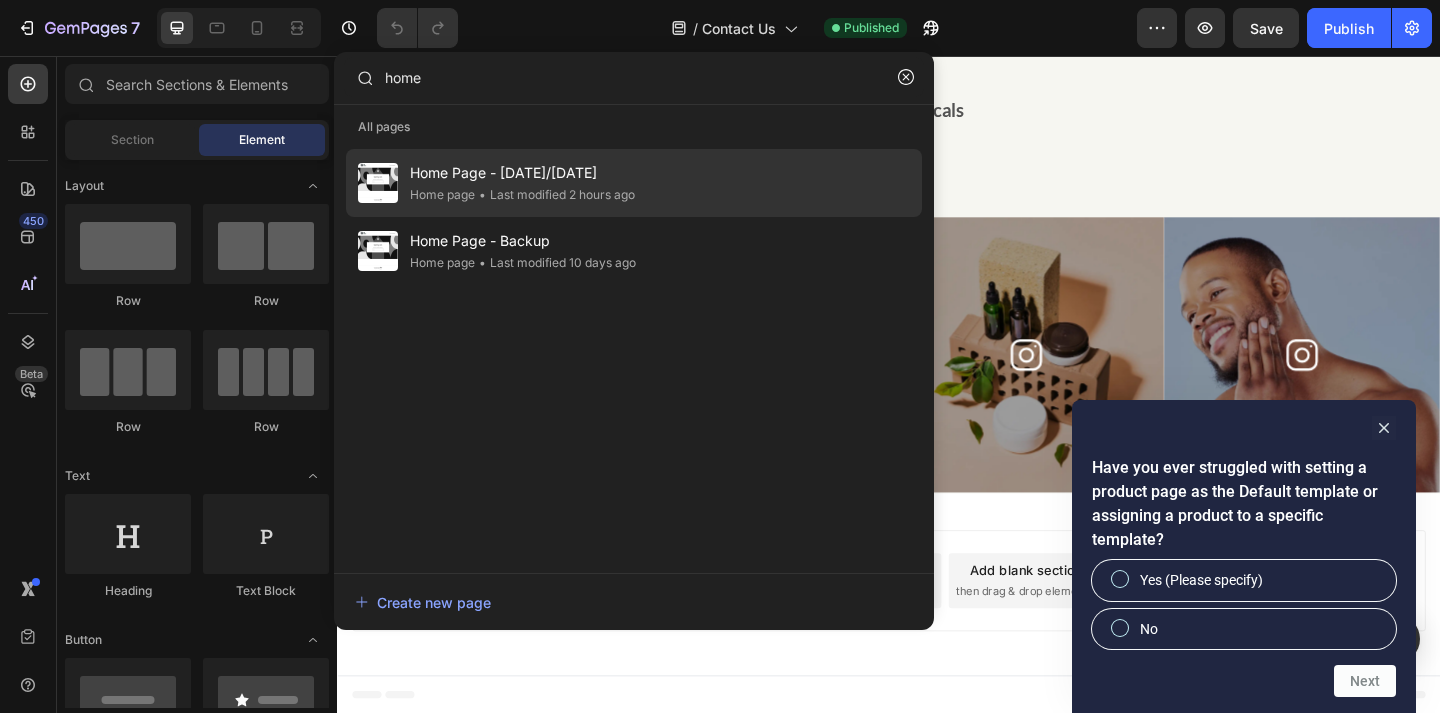 type on "home" 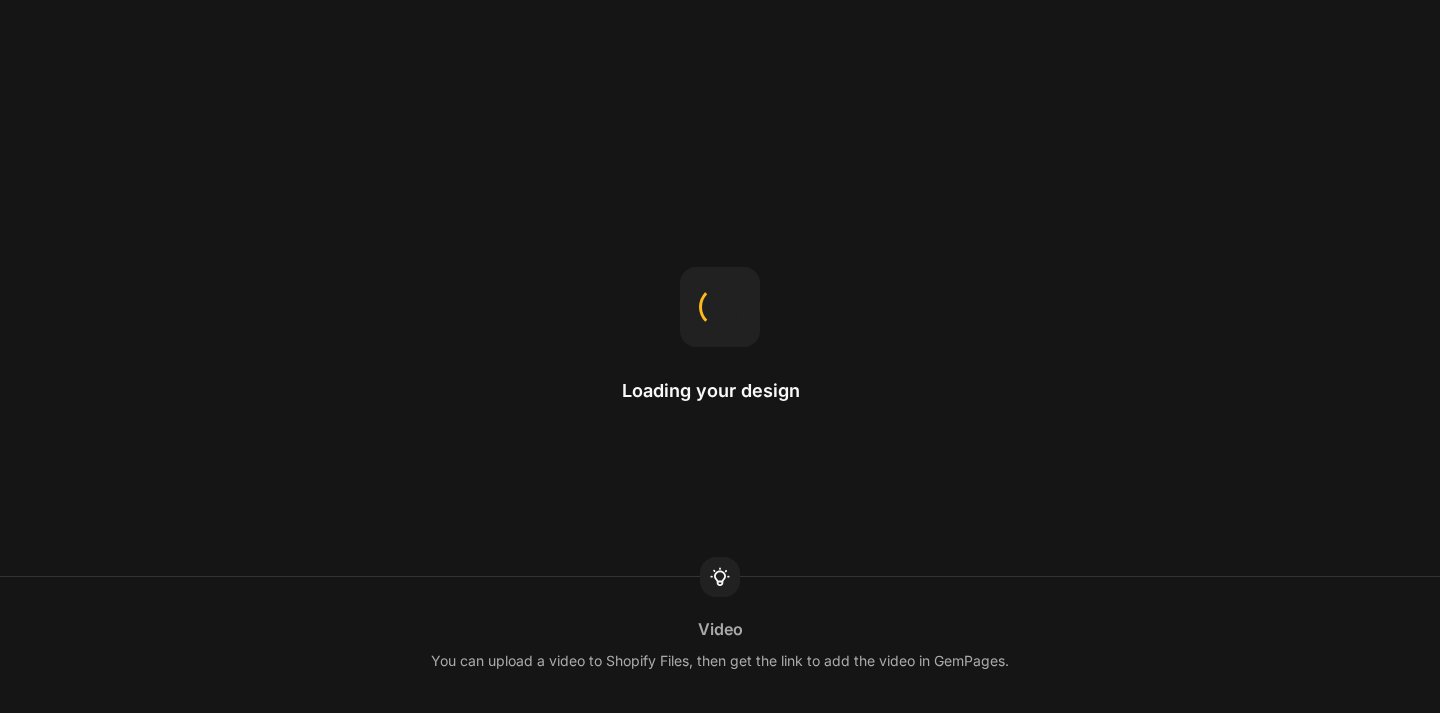 scroll, scrollTop: 0, scrollLeft: 0, axis: both 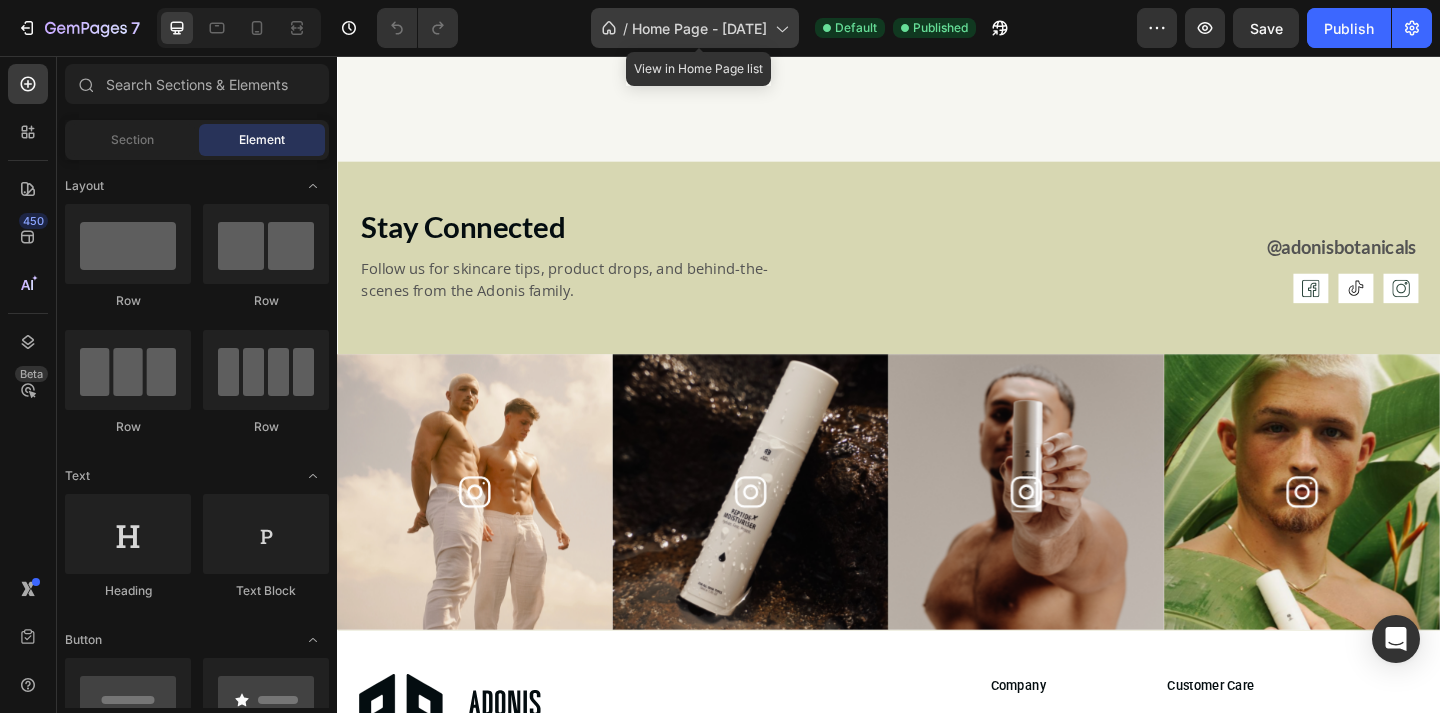 click on "Home Page - [DATE]" at bounding box center [699, 28] 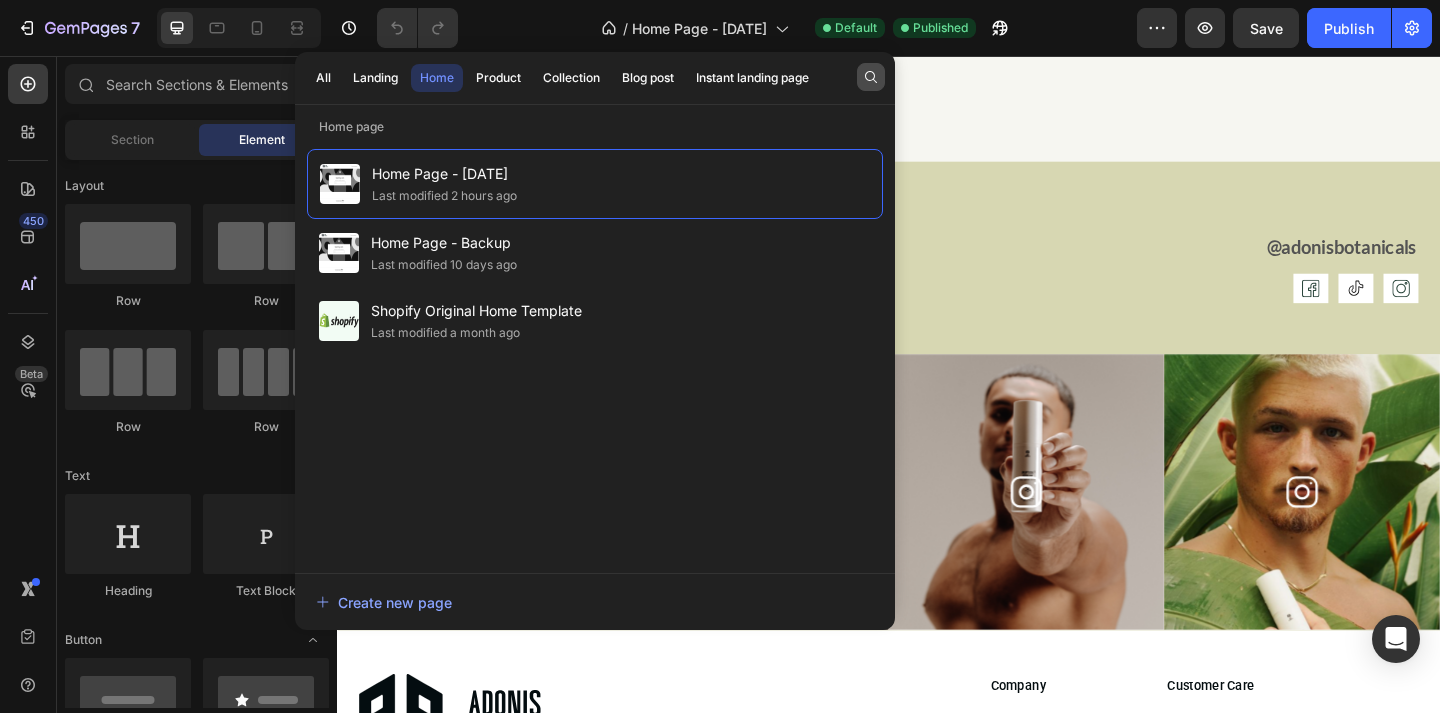 click 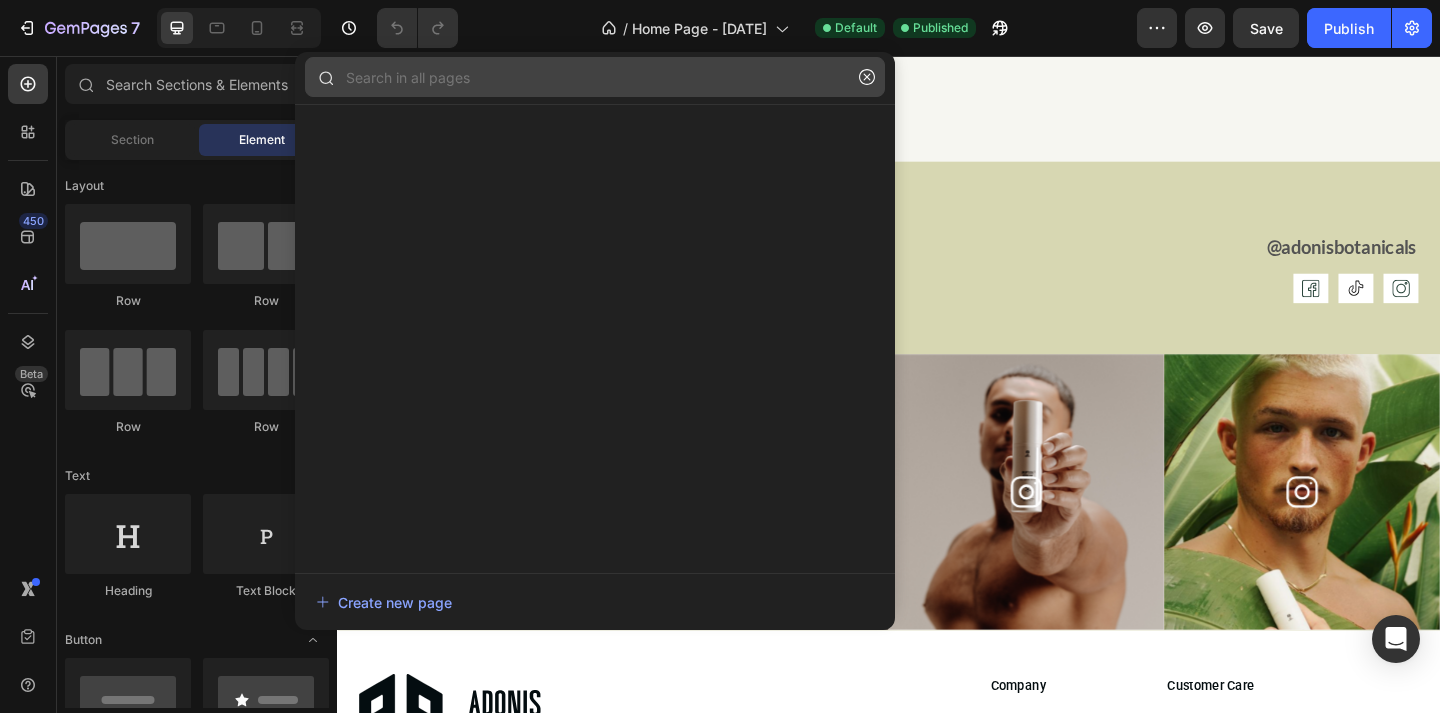 click 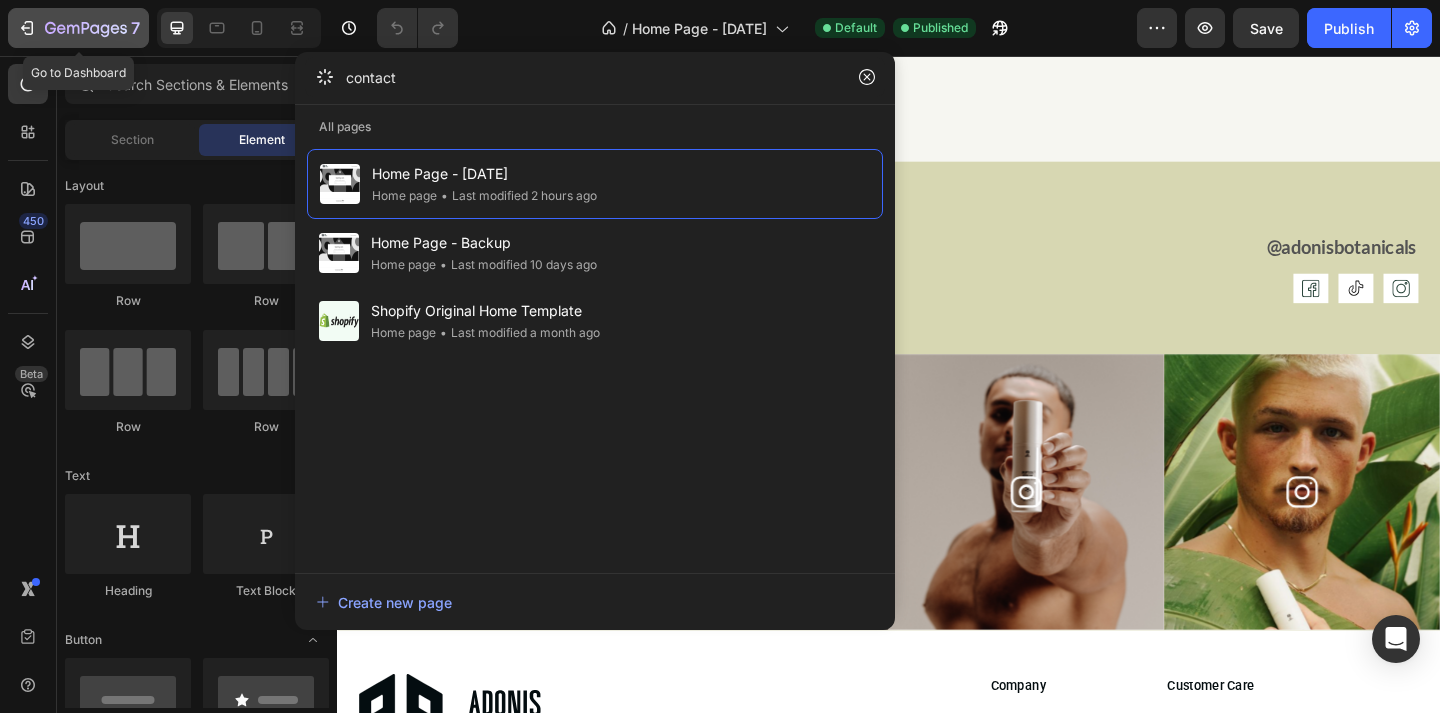 type on "contact" 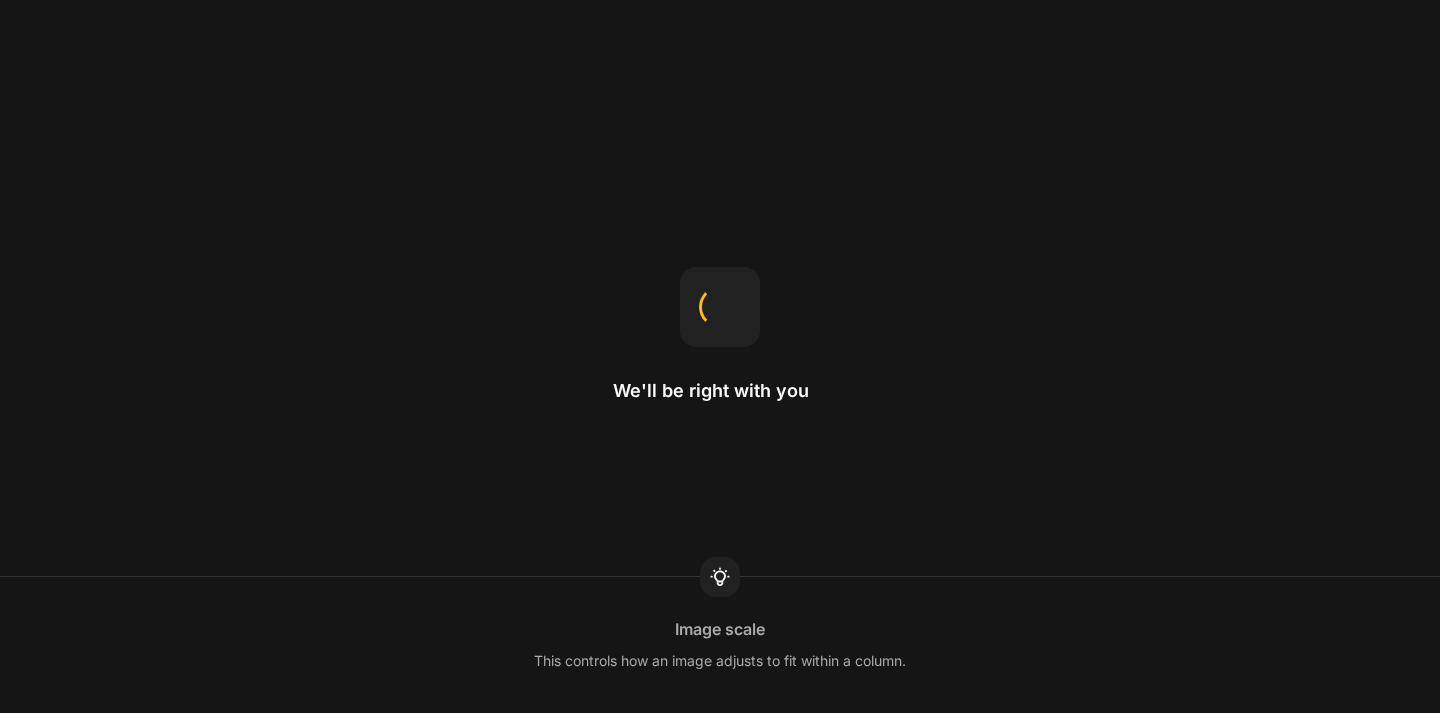 scroll, scrollTop: 0, scrollLeft: 0, axis: both 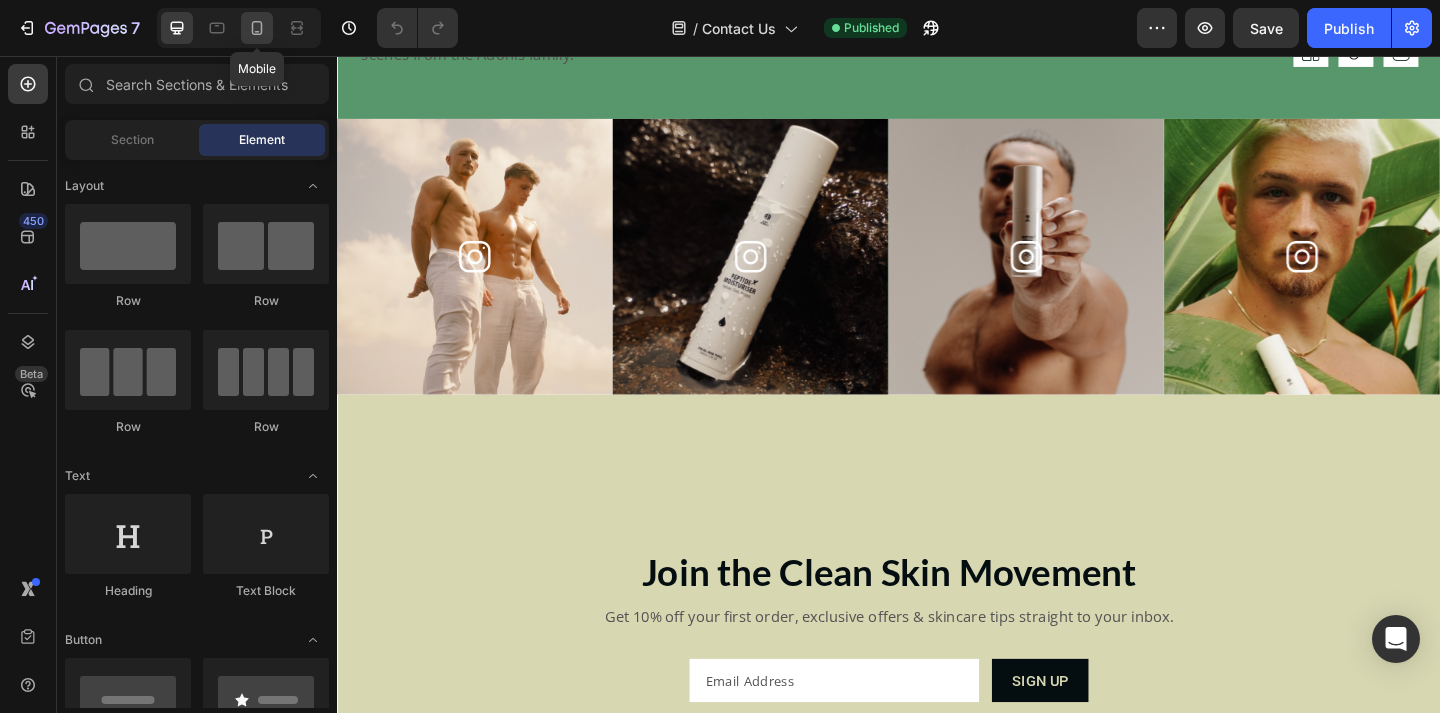 click 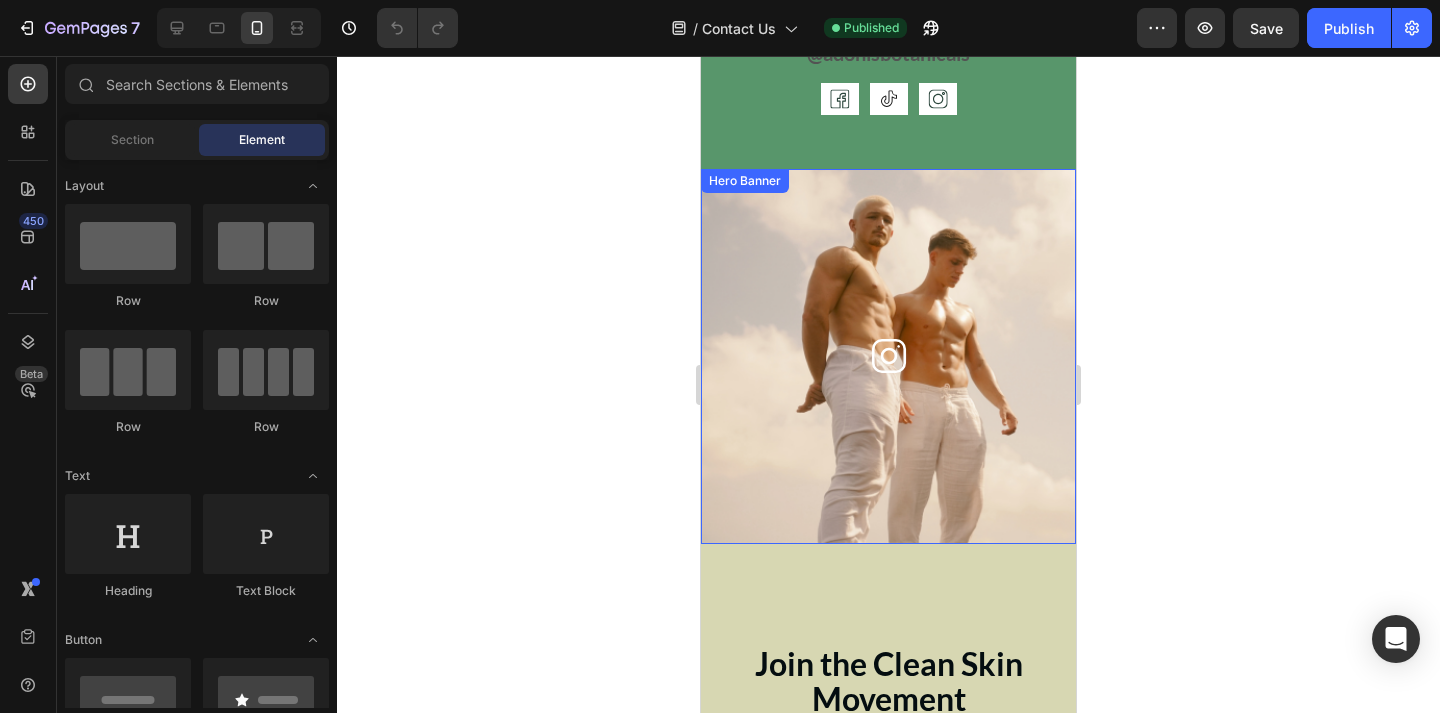 scroll, scrollTop: 1158, scrollLeft: 0, axis: vertical 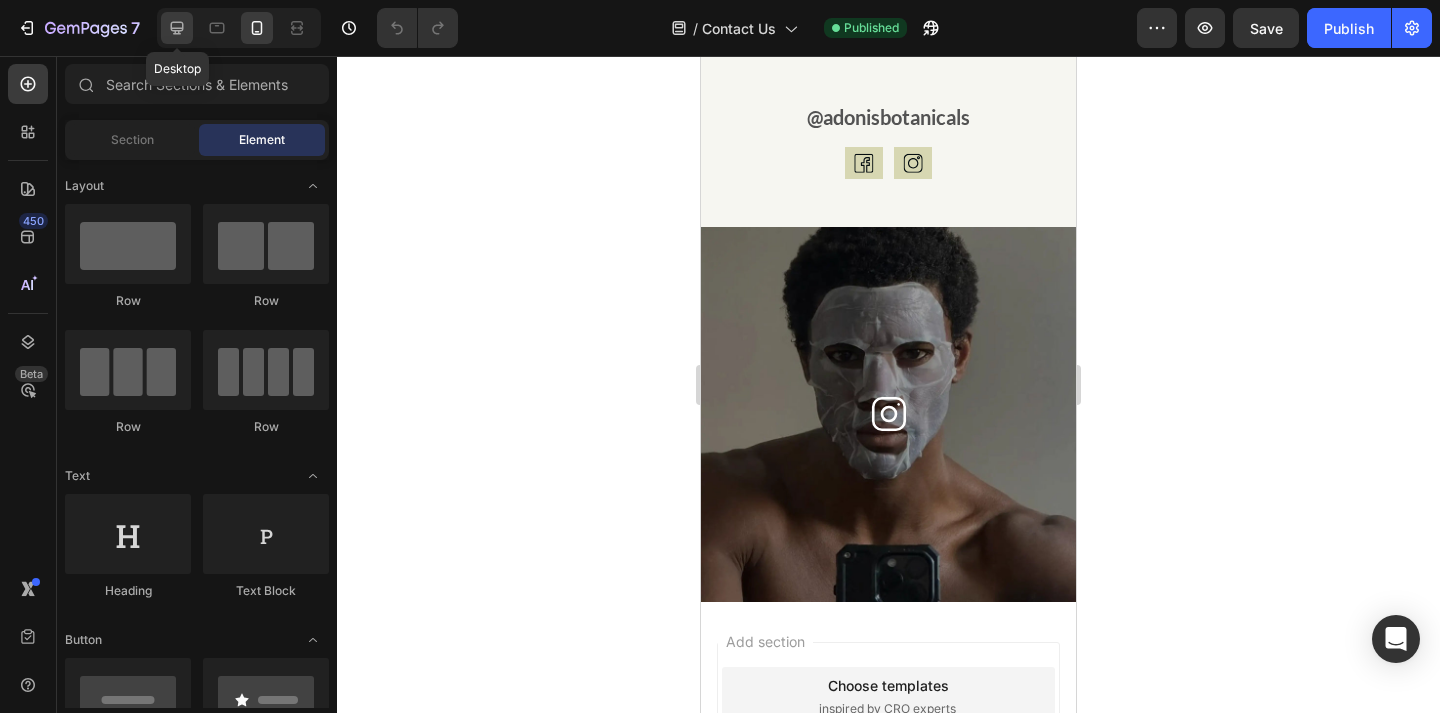 click 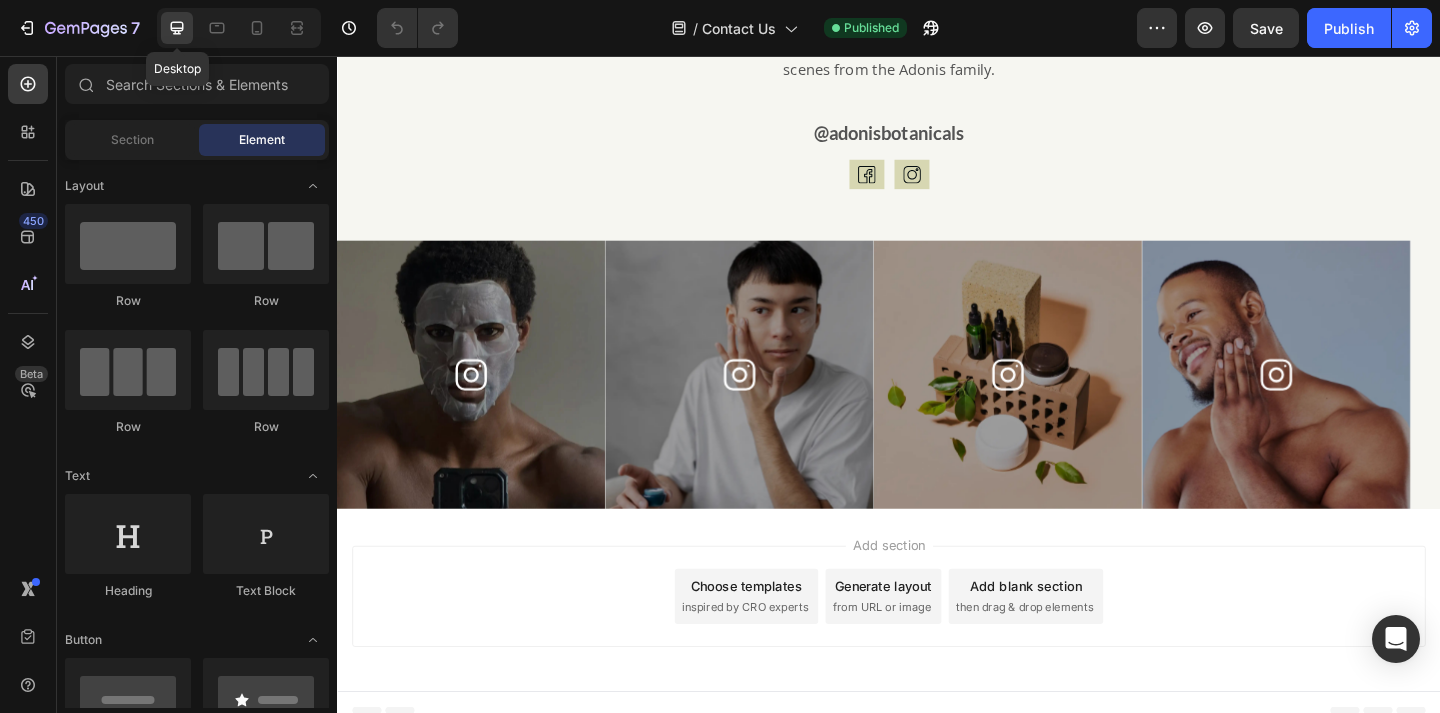 scroll, scrollTop: 3080, scrollLeft: 0, axis: vertical 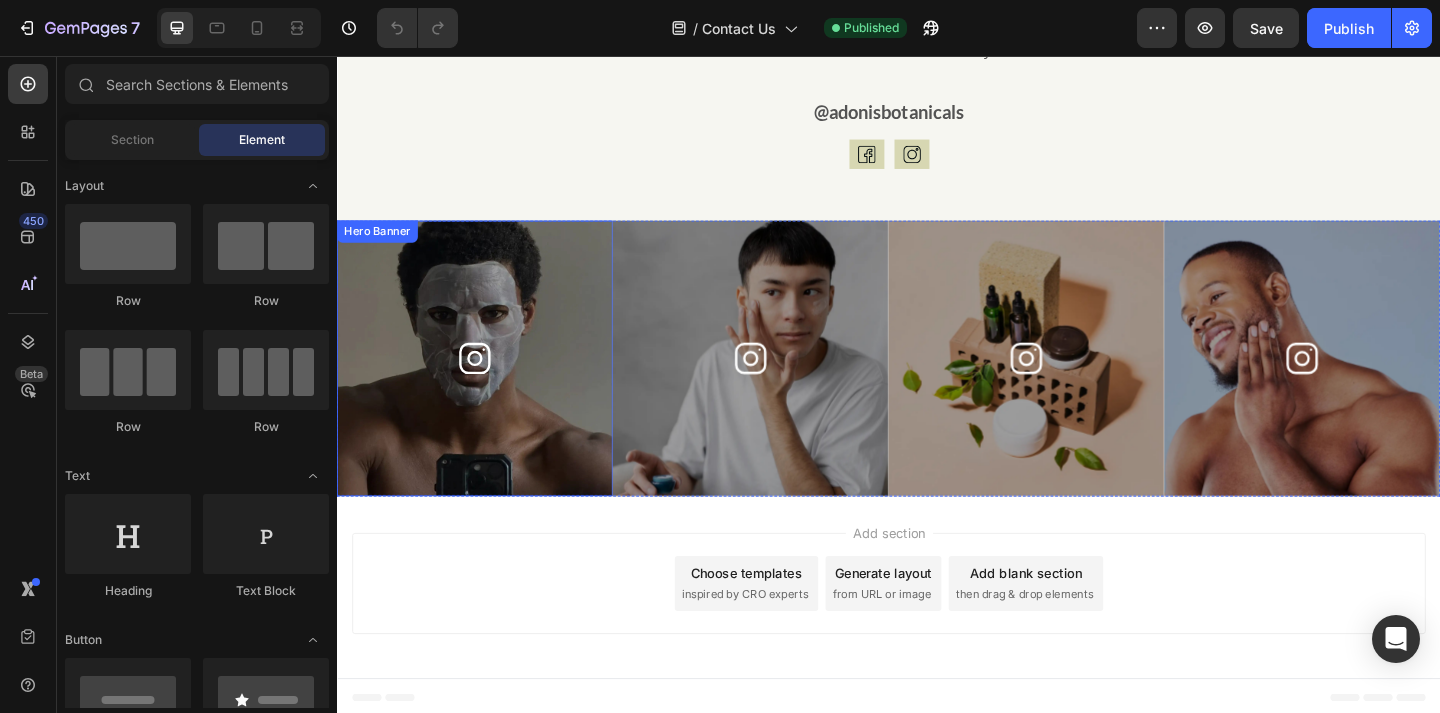 click at bounding box center [487, 385] 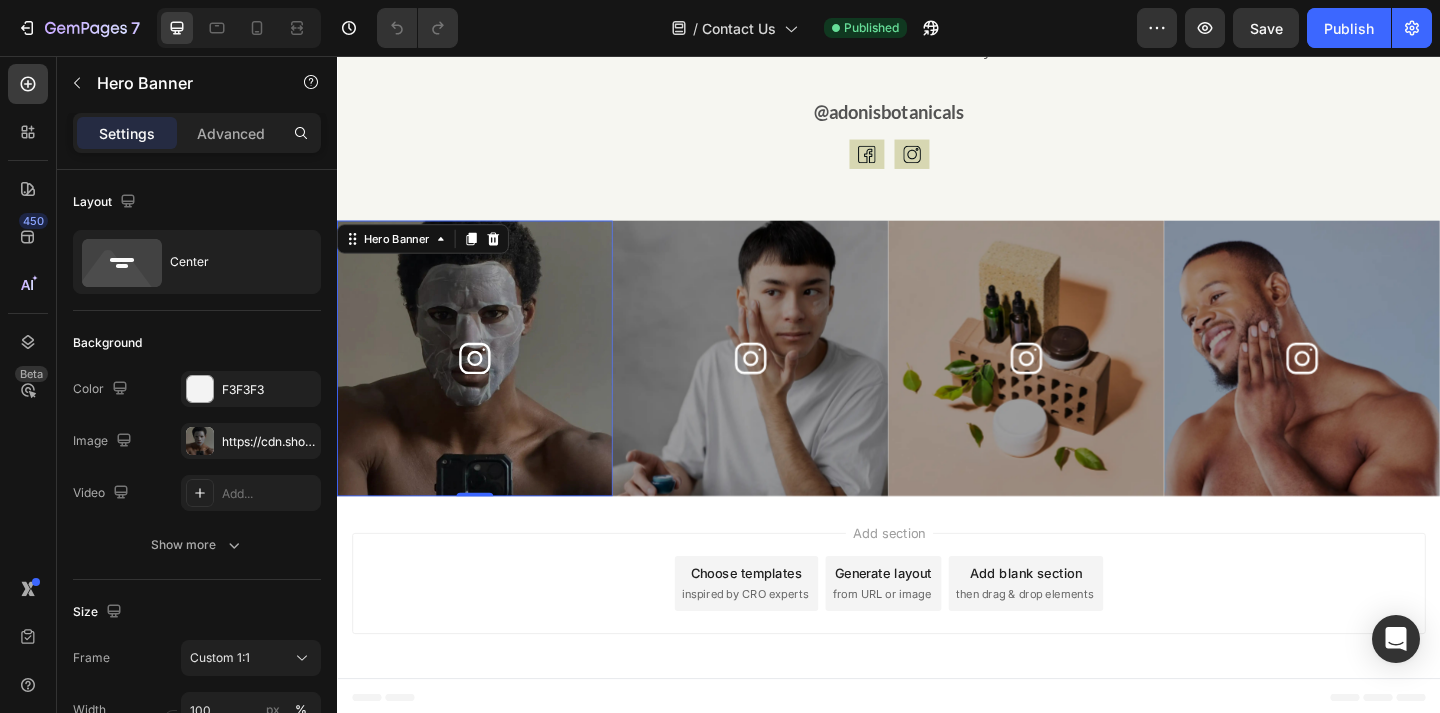 click at bounding box center (487, 385) 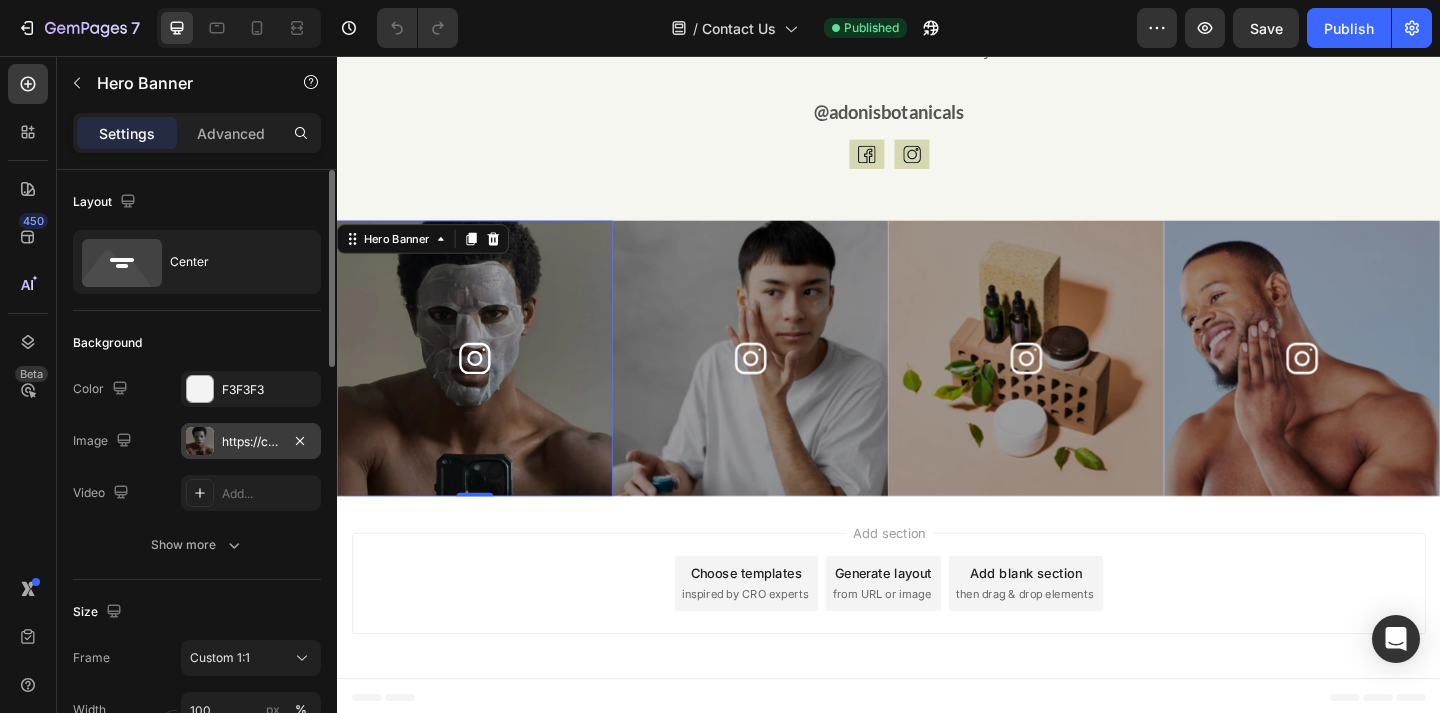click on "https://cdn.shopify.com/s/files/1/0928/7096/7667/files/gempages_570278955106435911-ae3c1e39-1ddb-47cb-a98b-10efefe2d63a.webp" at bounding box center (251, 442) 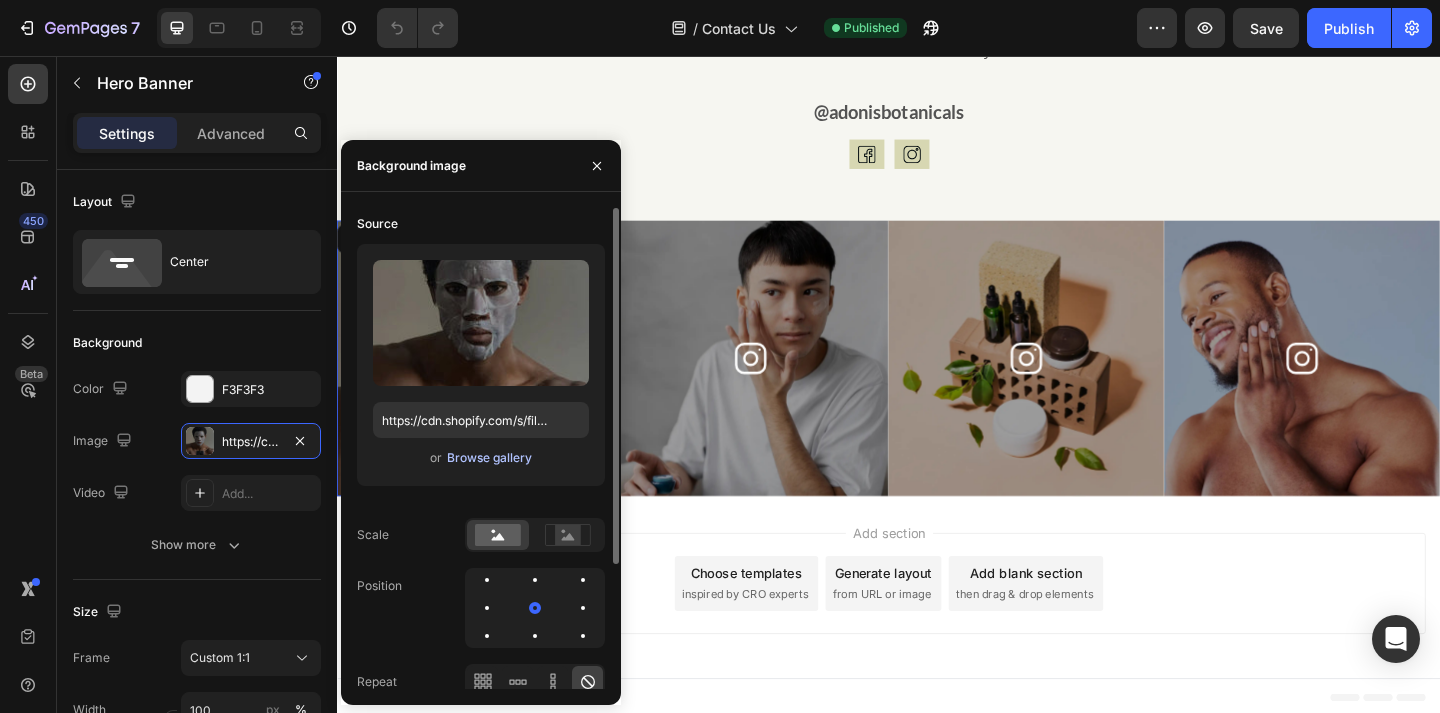 click on "Browse gallery" at bounding box center (489, 458) 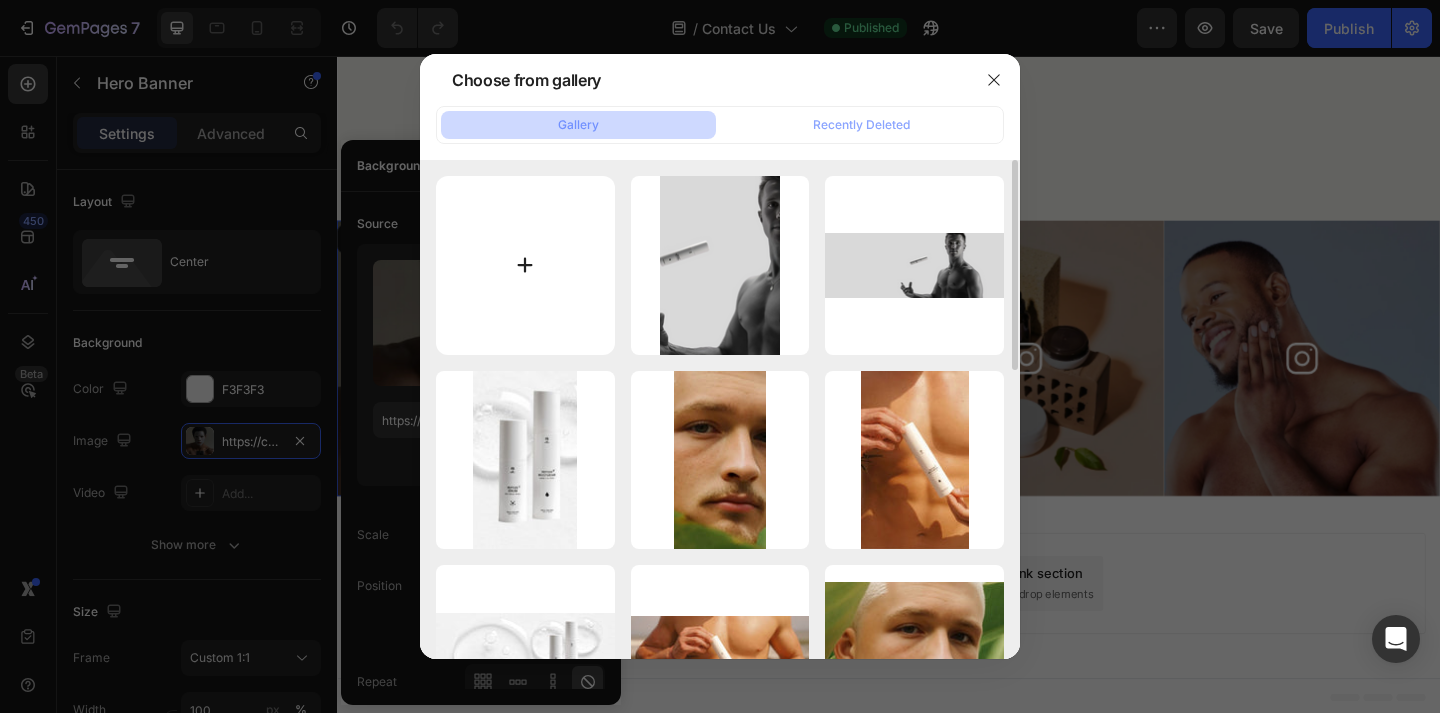 click at bounding box center [525, 265] 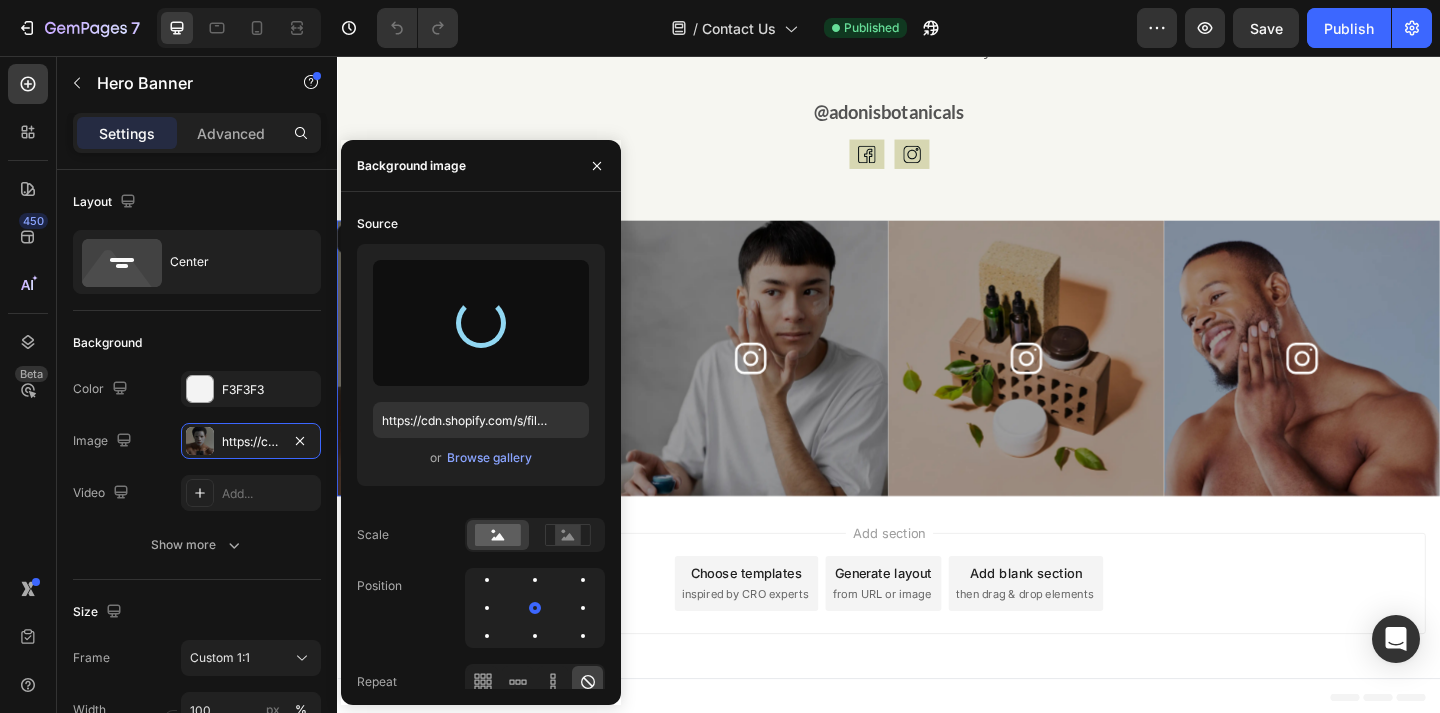 type on "https://cdn.shopify.com/s/files/1/0928/7096/7667/files/gempages_570278955106435911-de540310-6971-4866-94e0-b906ca3afdb3.png" 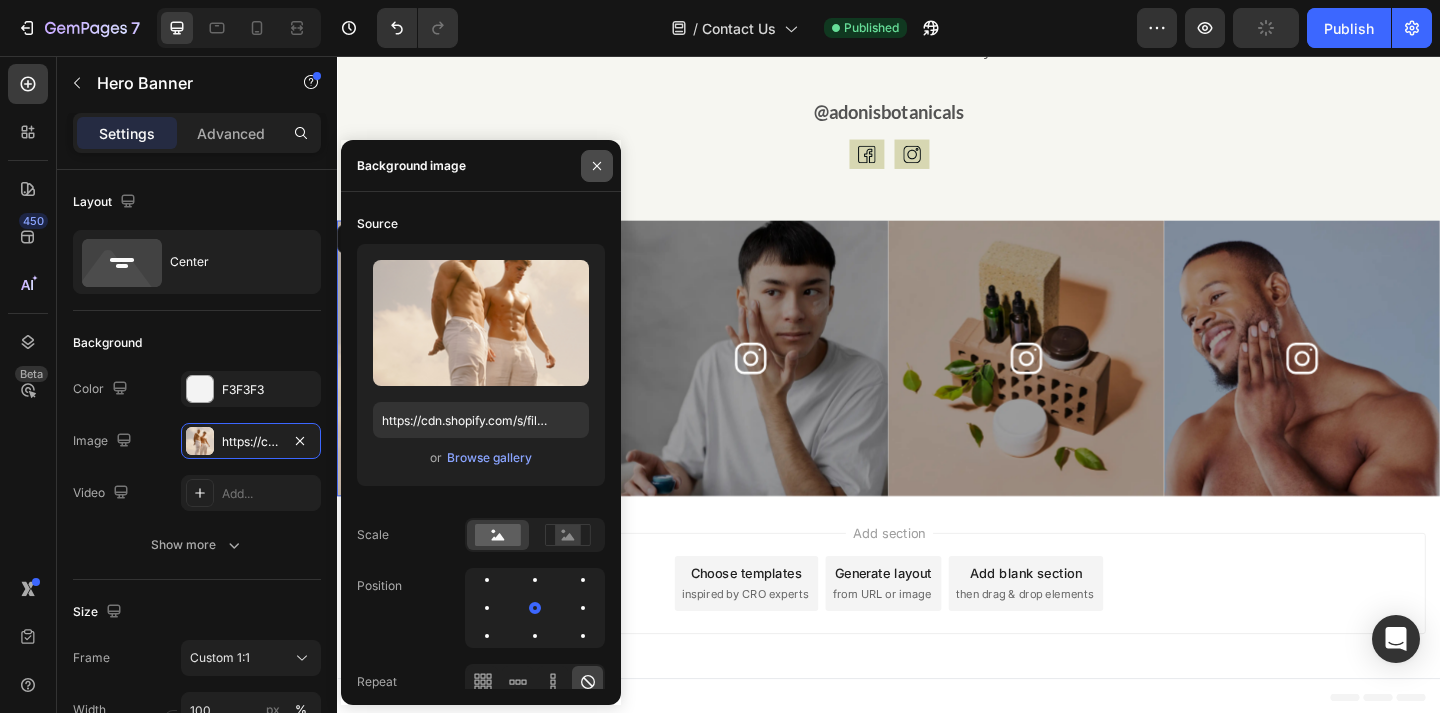 click at bounding box center (597, 166) 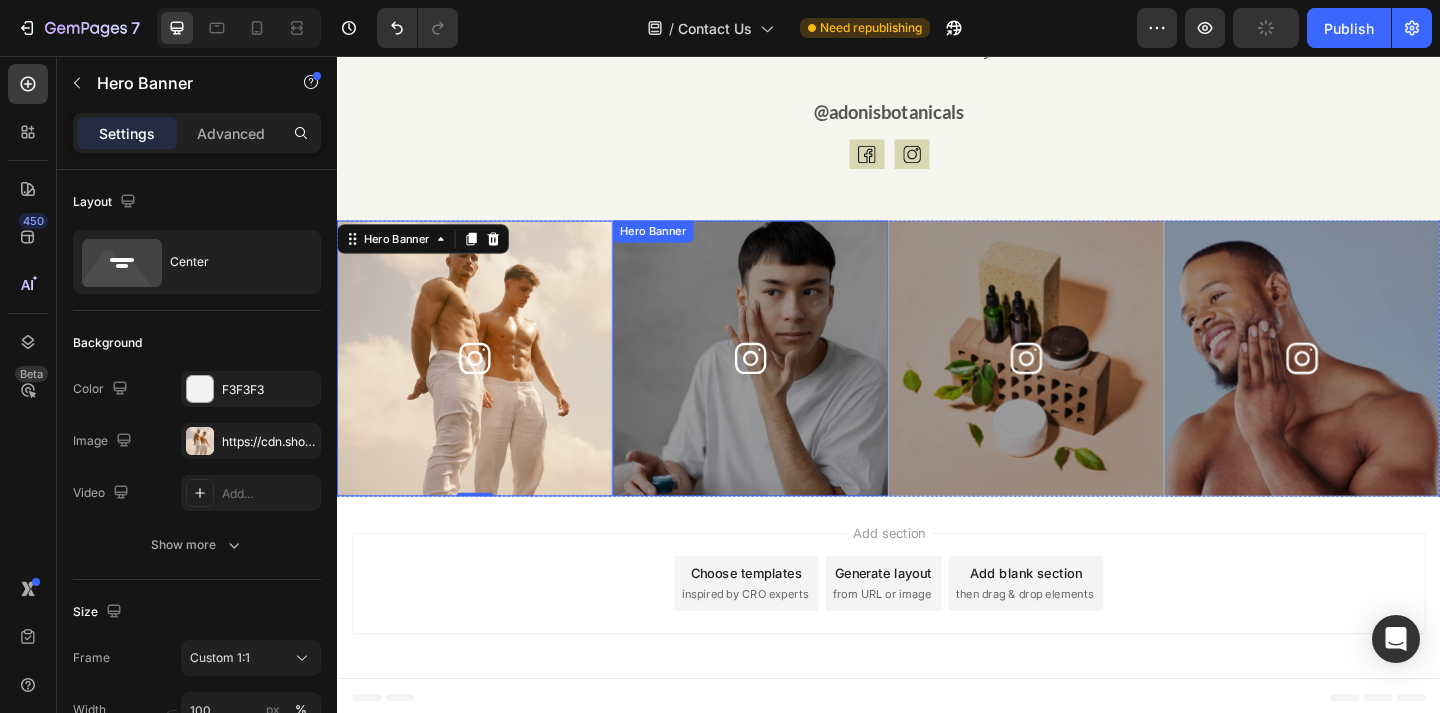click at bounding box center [787, 385] 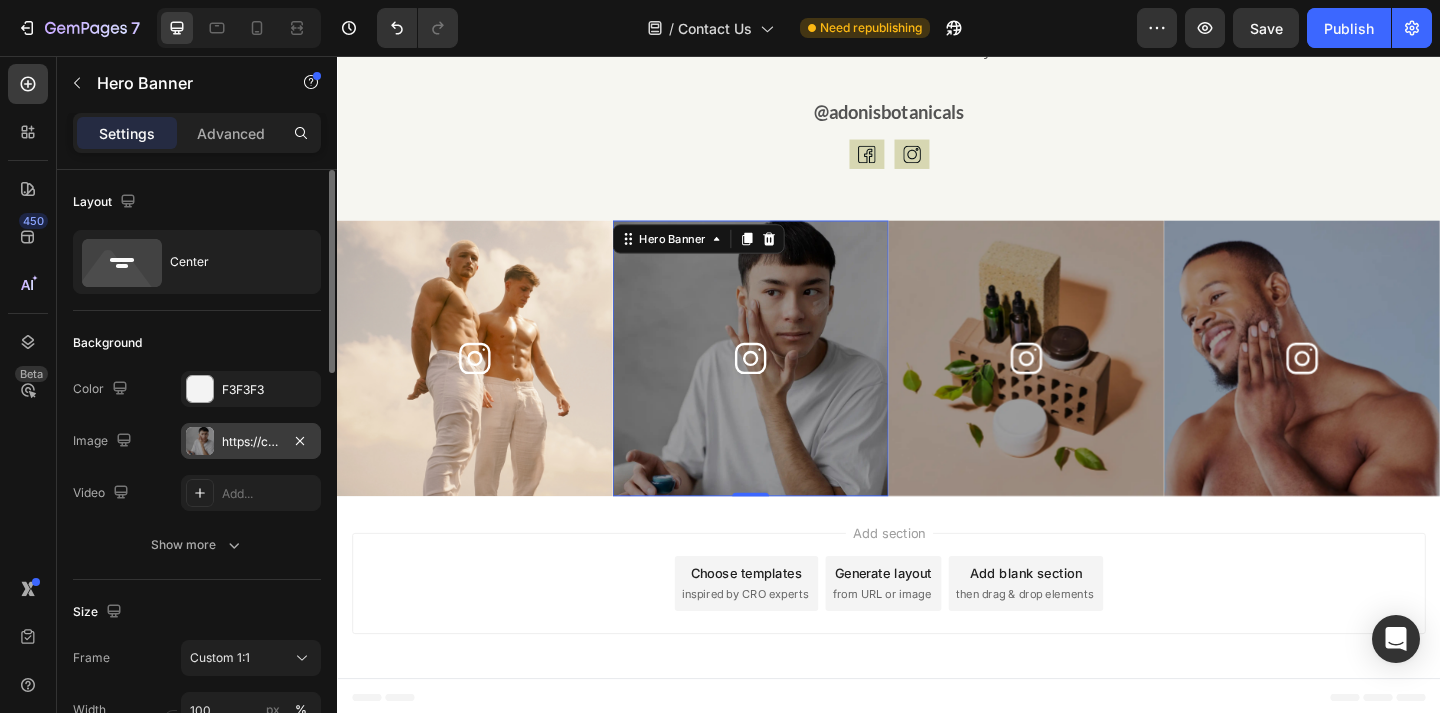 click on "https://cdn.shopify.com/s/files/1/0928/7096/7667/files/gempages_570278955106435911-ce263701-efaf-455b-bc3f-69e1bea3485f.webp" at bounding box center (251, 441) 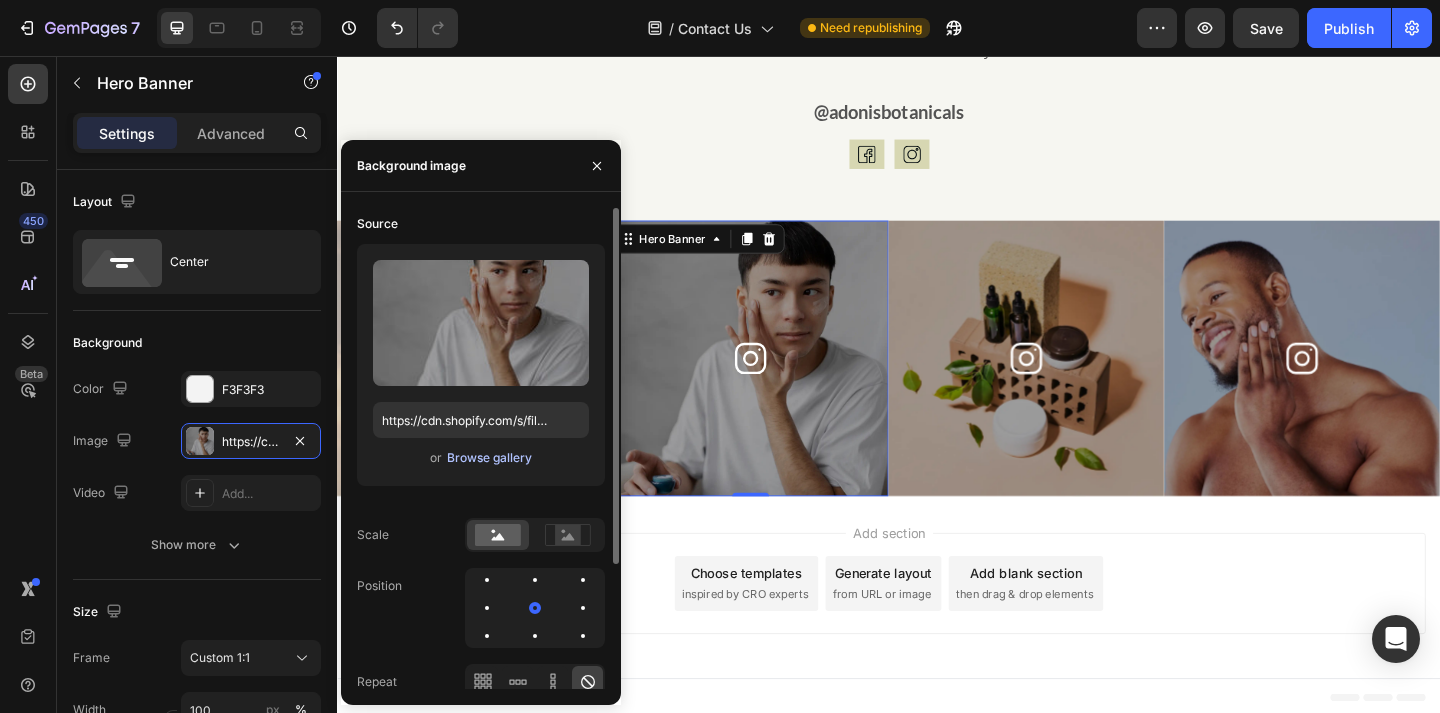 click on "Browse gallery" at bounding box center (489, 458) 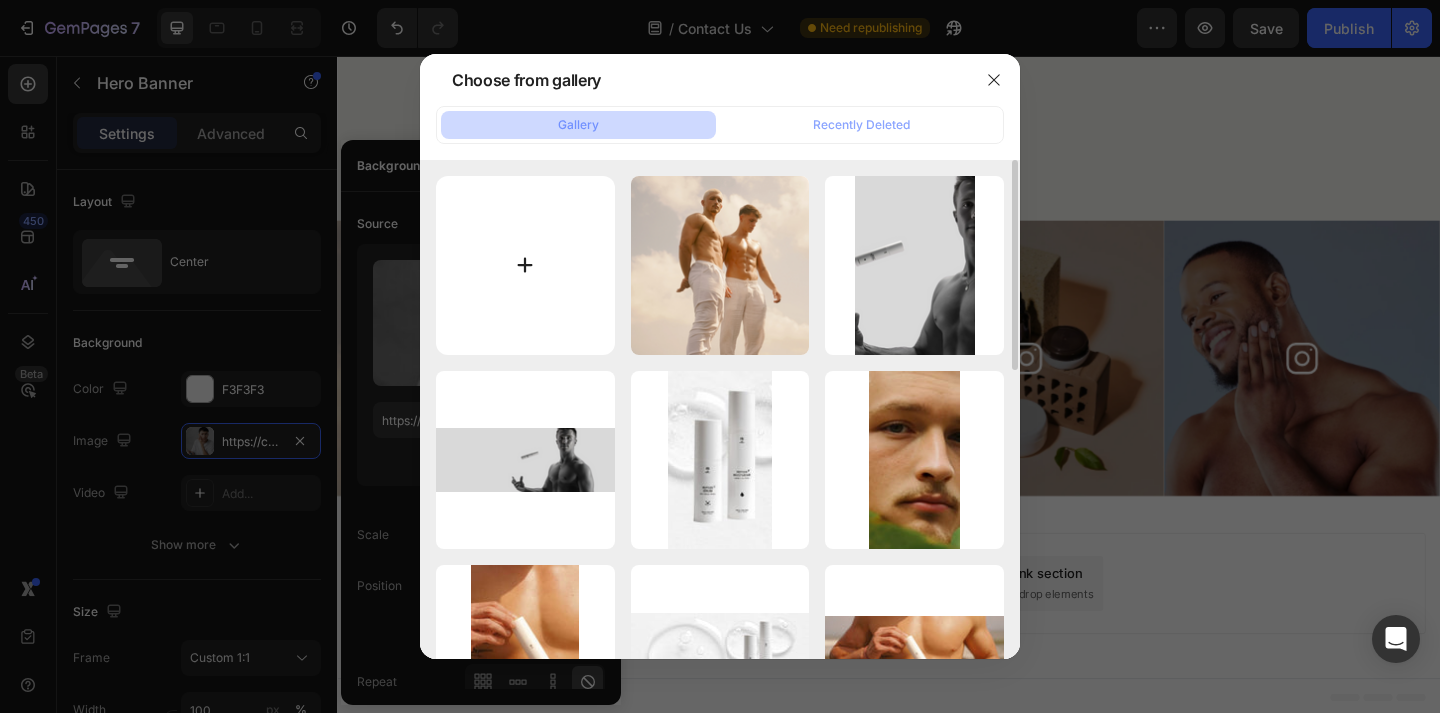click at bounding box center [525, 265] 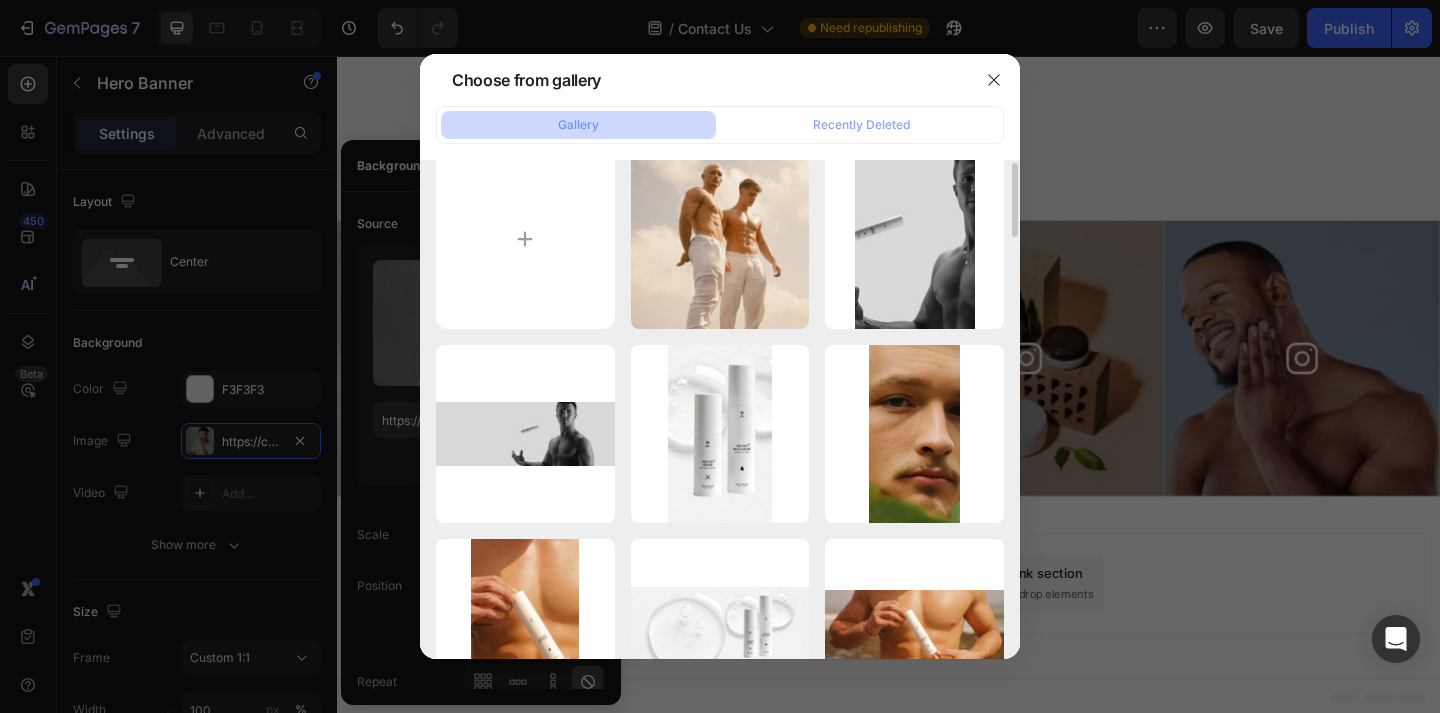 scroll, scrollTop: 0, scrollLeft: 0, axis: both 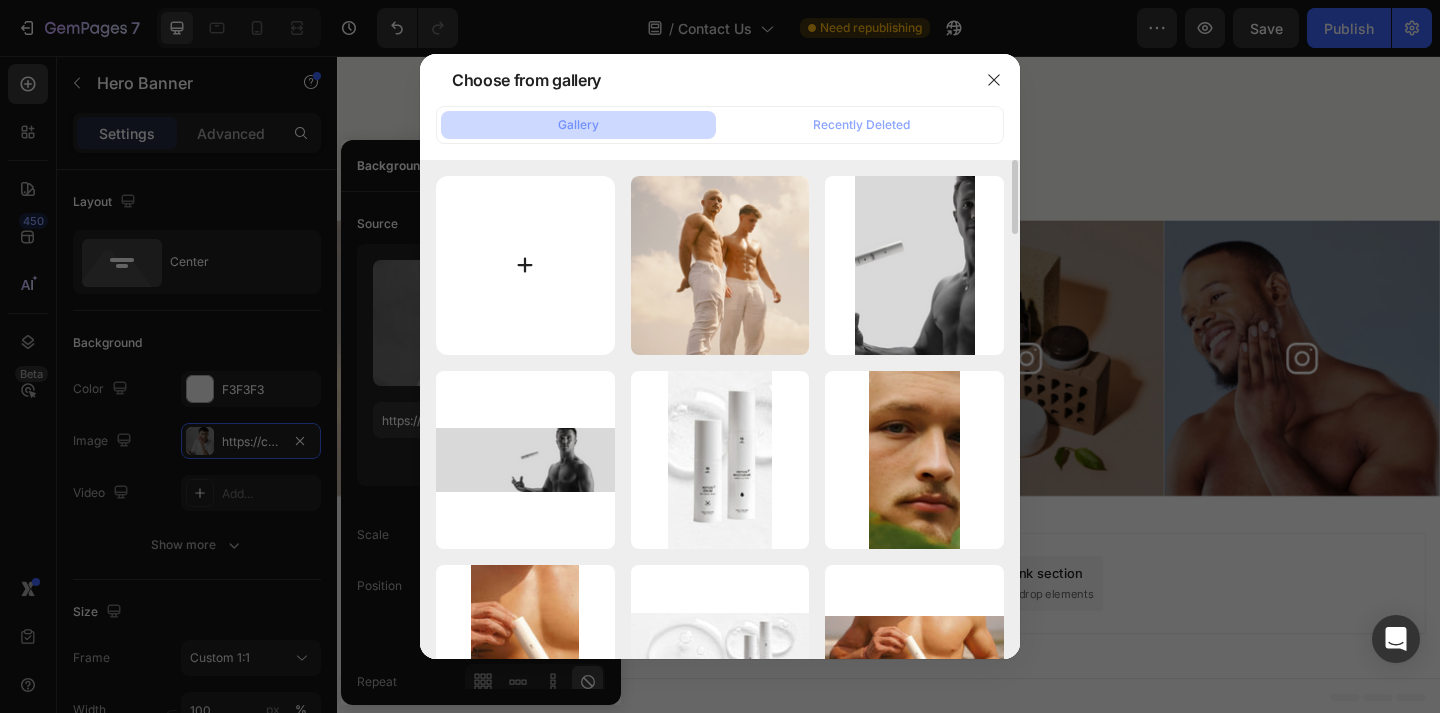 click at bounding box center [525, 265] 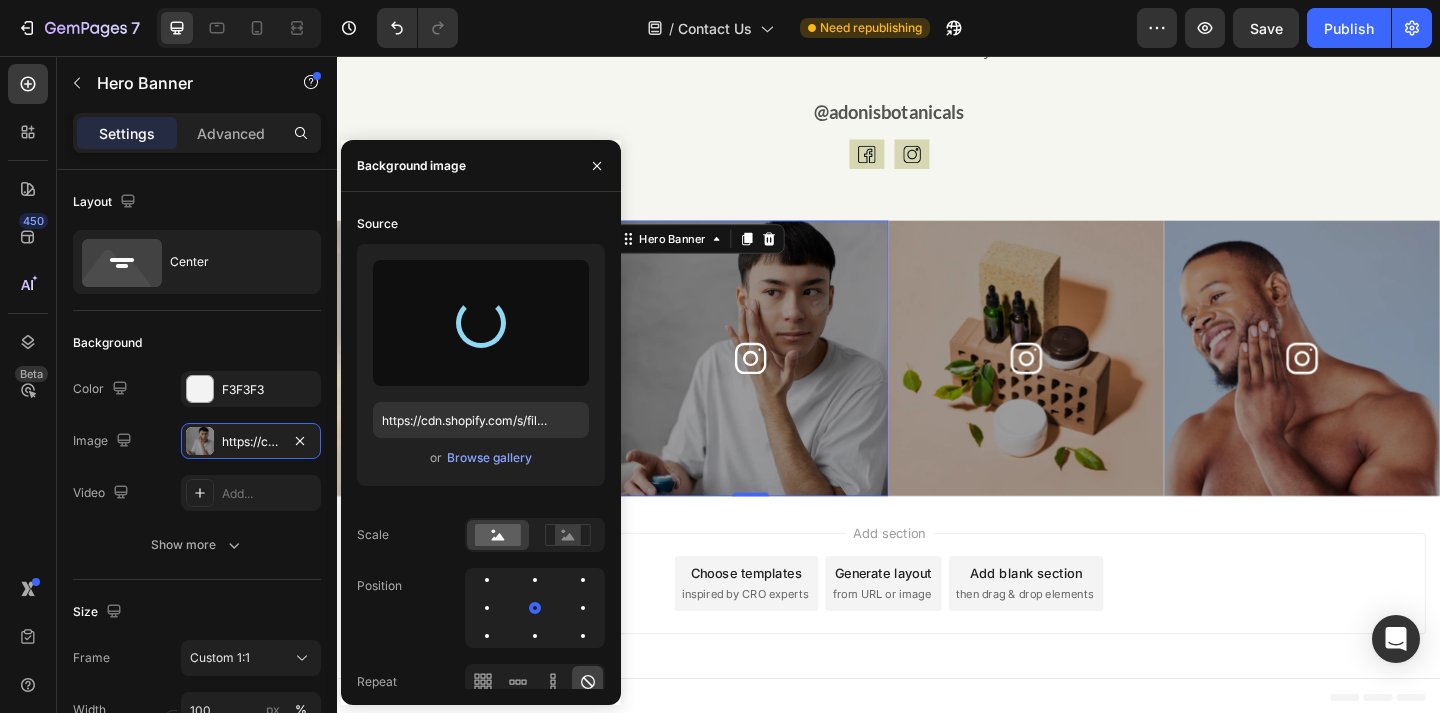 type on "https://cdn.shopify.com/s/files/1/0928/7096/7667/files/gempages_570278955106435911-1a32a0c0-3c46-435e-9799-7d230b3ddc6e.png" 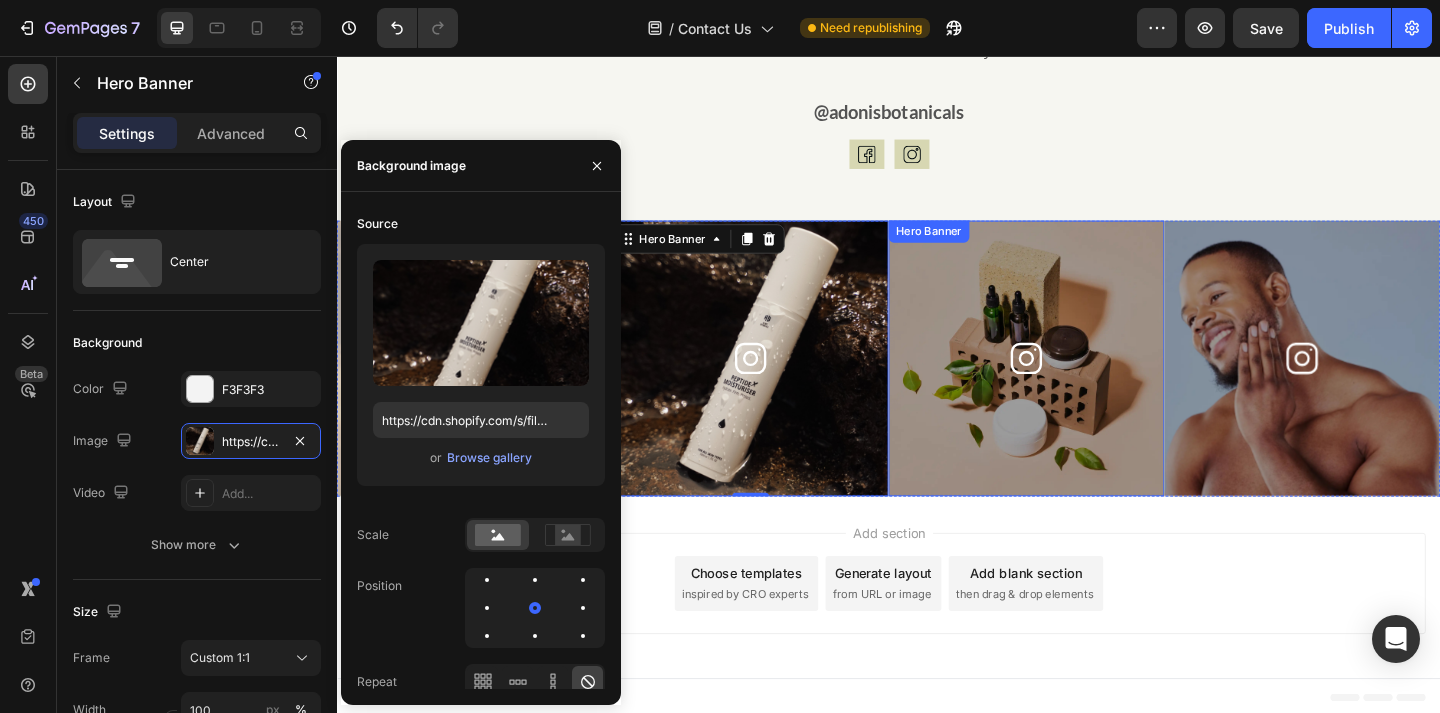 click at bounding box center [1087, 385] 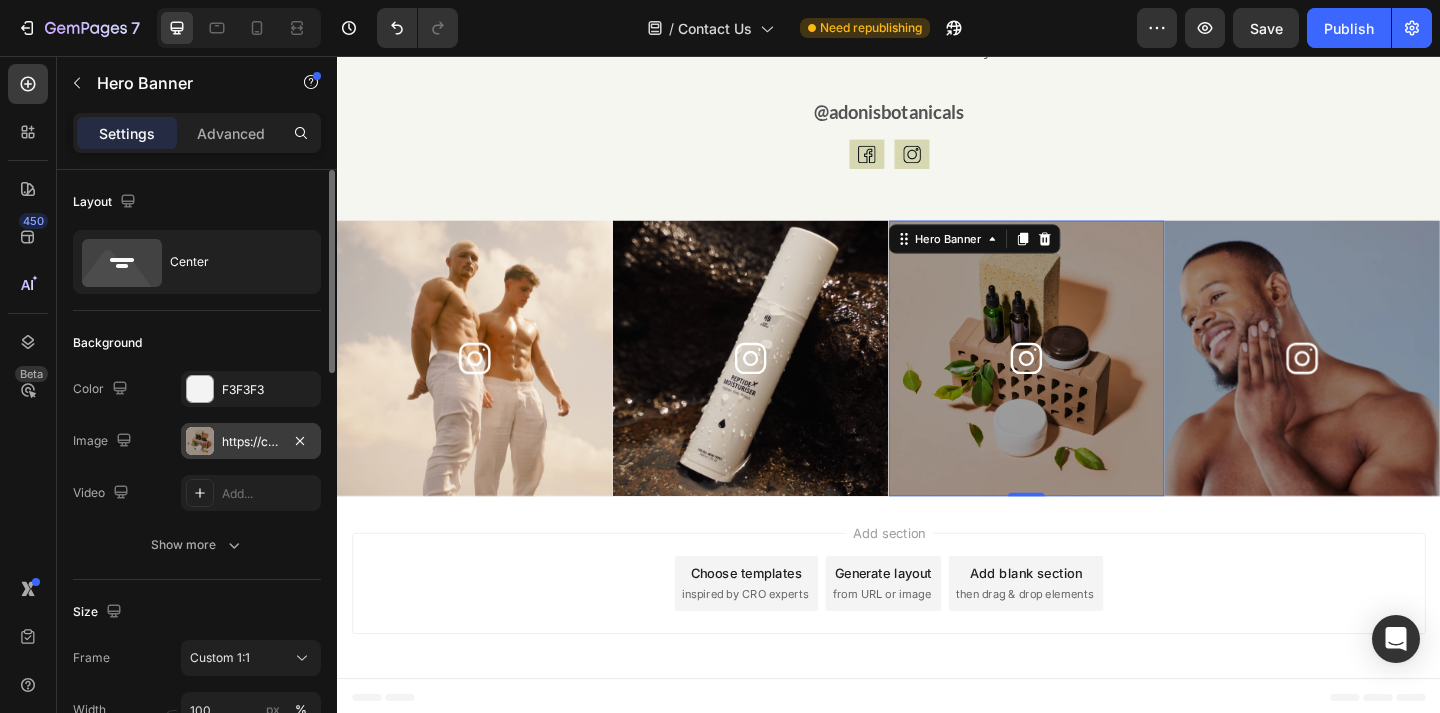 click on "https://cdn.shopify.com/s/files/1/0928/7096/7667/files/gempages_570278955106435911-045c8aa7-df10-454c-83dd-e313434e7c28.webp" at bounding box center (251, 441) 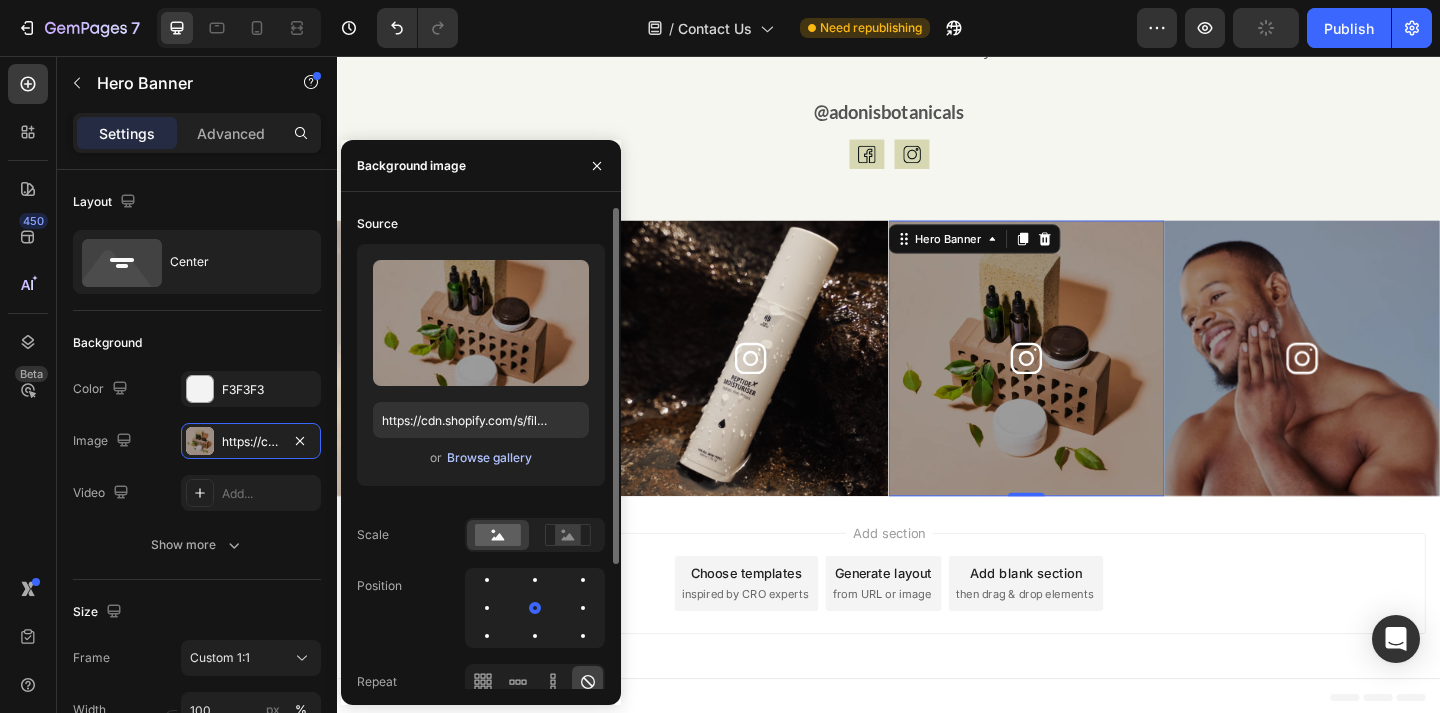 click on "Browse gallery" at bounding box center [489, 458] 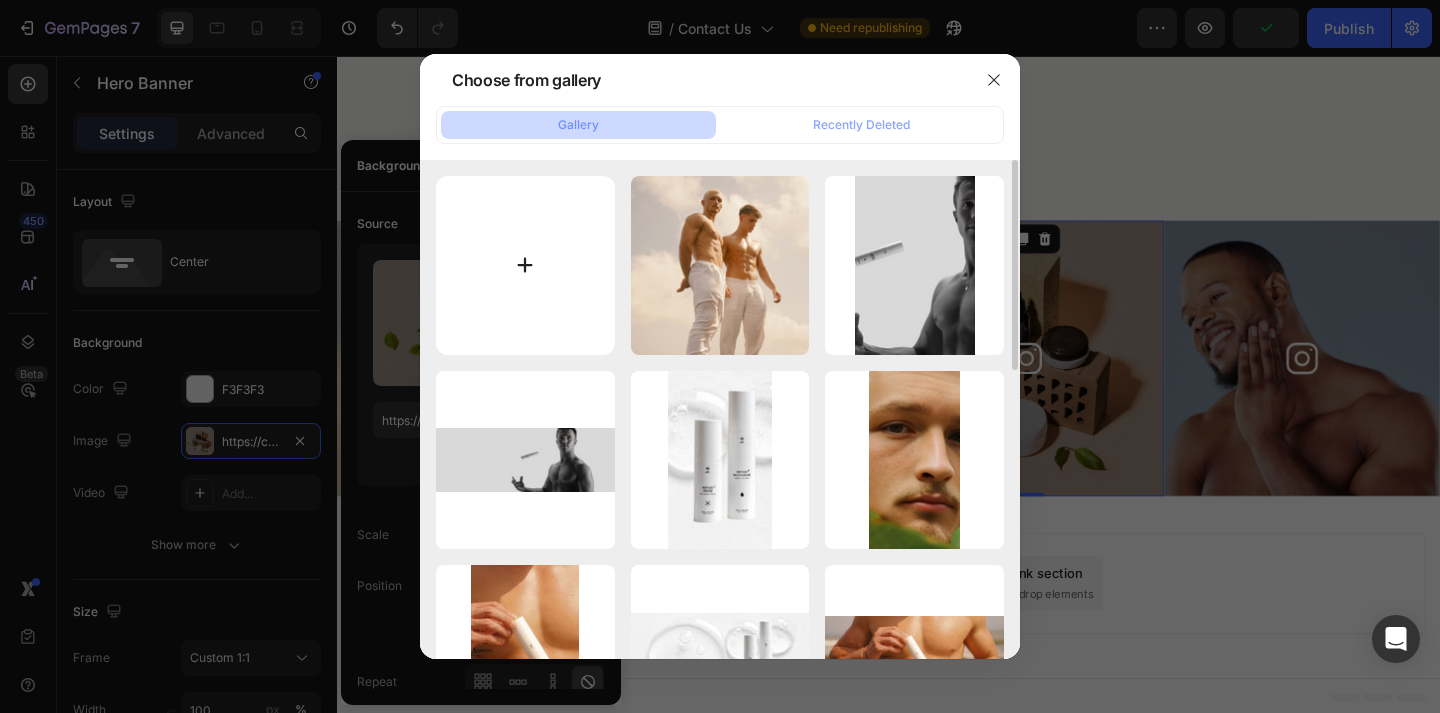 click at bounding box center [525, 265] 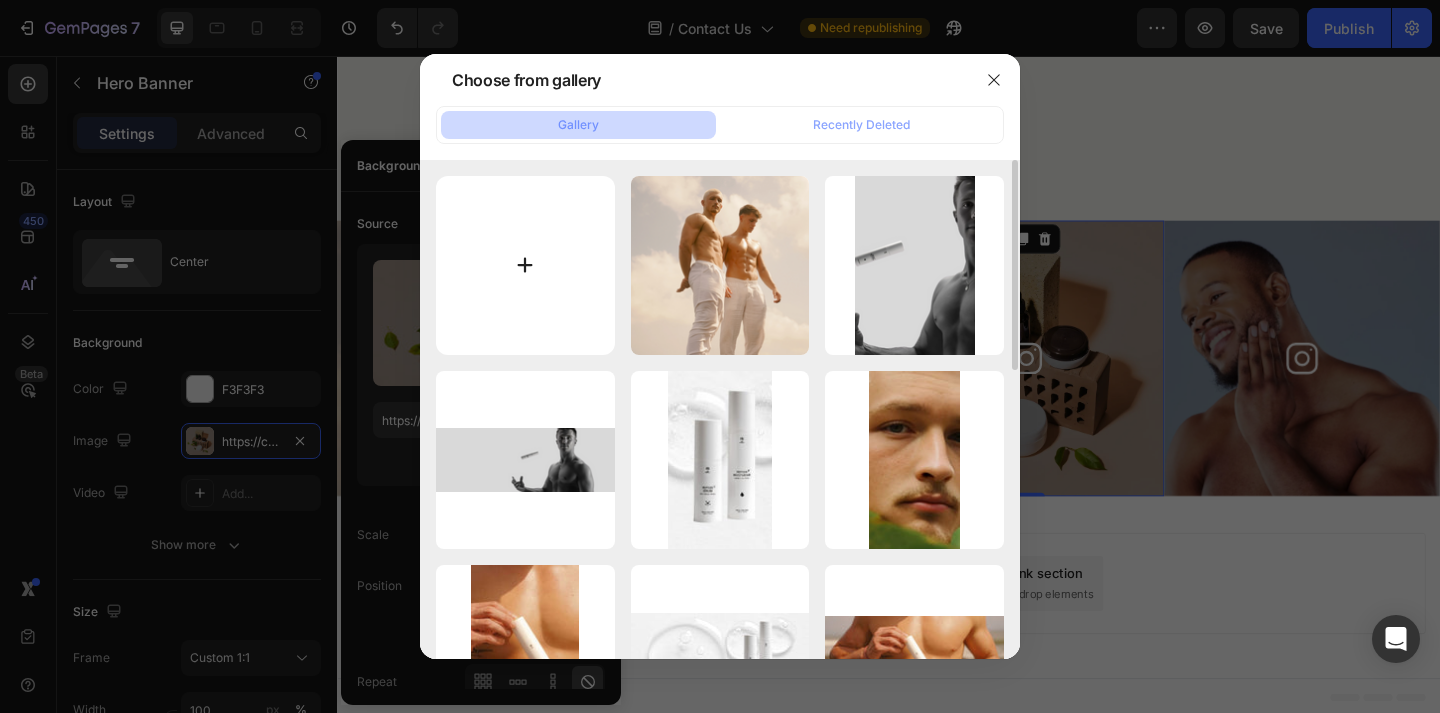 click at bounding box center [525, 265] 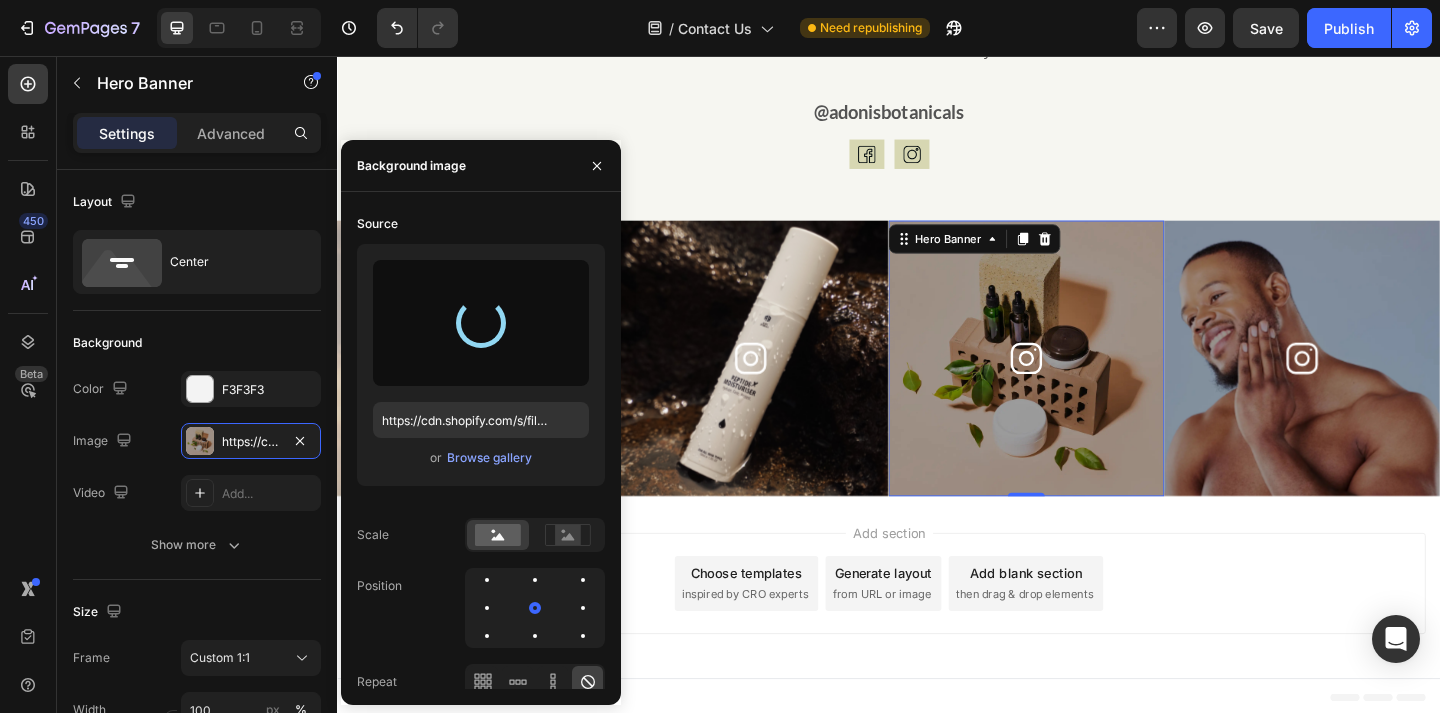 type on "https://cdn.shopify.com/s/files/1/0928/7096/7667/files/gempages_570278955106435911-4c762c1a-96ff-406c-bec2-3f7ca19e88e1.png" 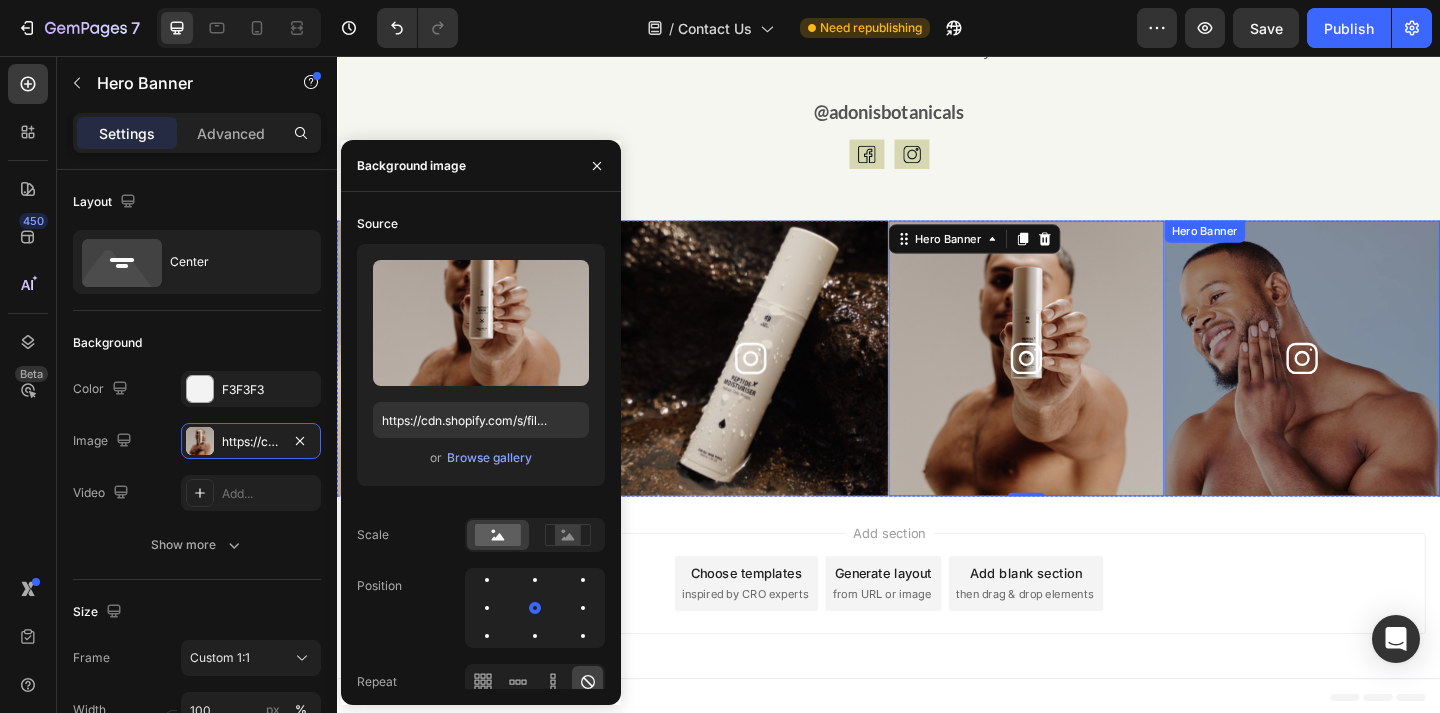 click at bounding box center (1387, 385) 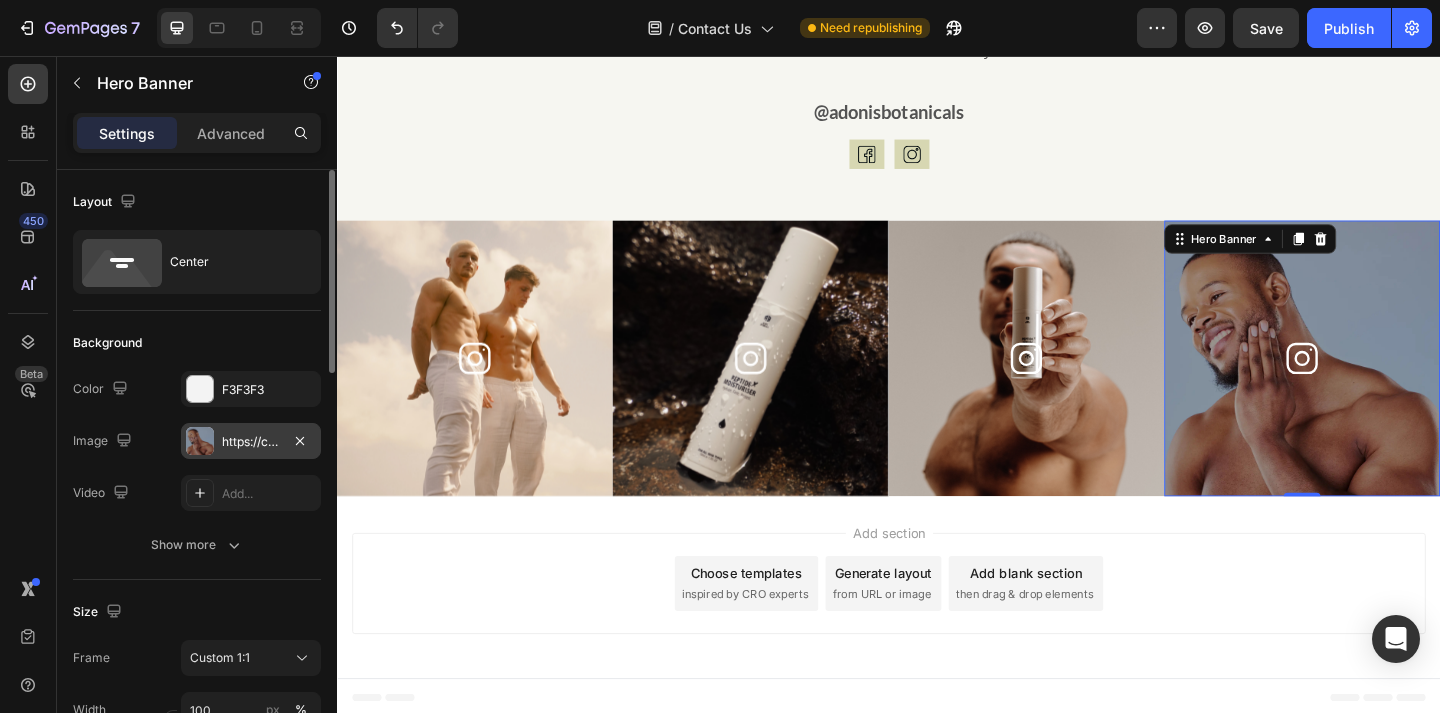 click on "https://cdn.shopify.com/s/files/1/0928/7096/7667/files/gempages_570278955106435911-d9f68532-a51a-4c22-ad3f-0dd2b5267d20.webp" at bounding box center (251, 442) 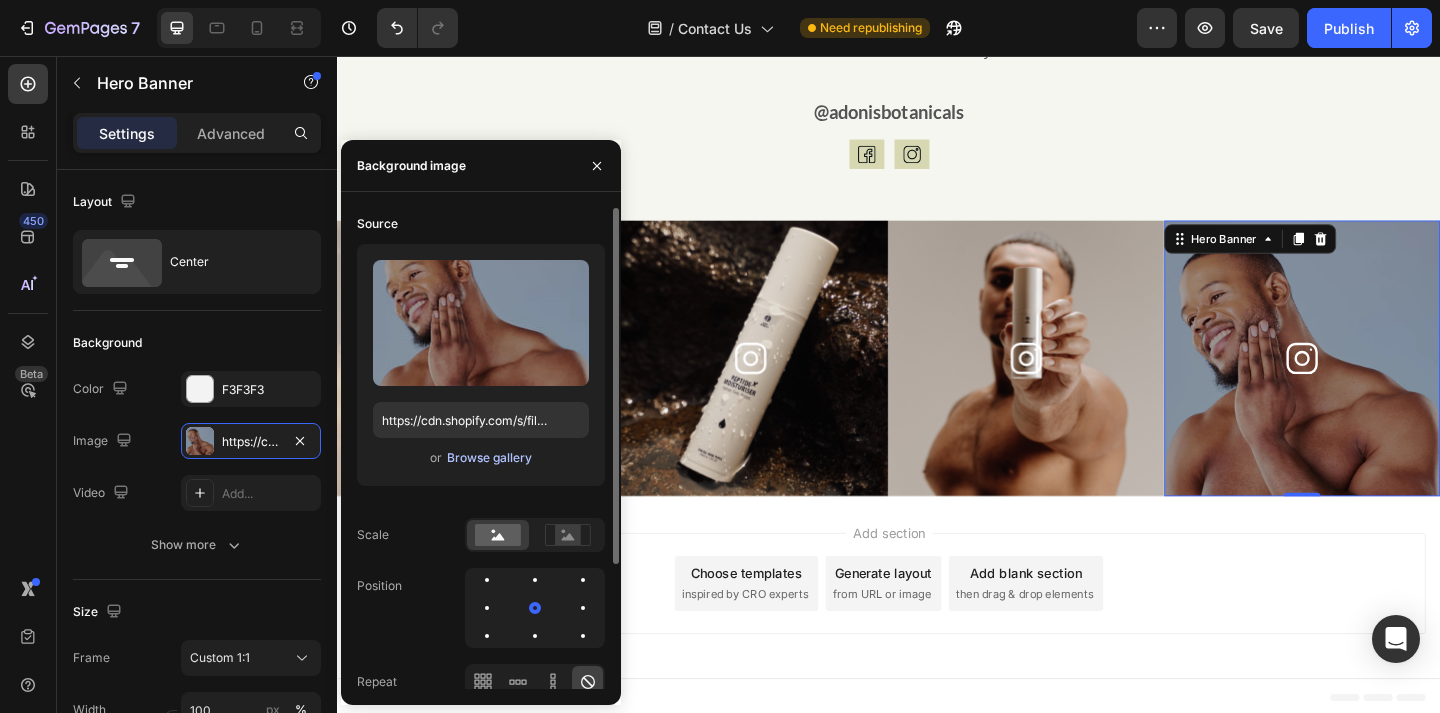 click on "Browse gallery" at bounding box center (489, 458) 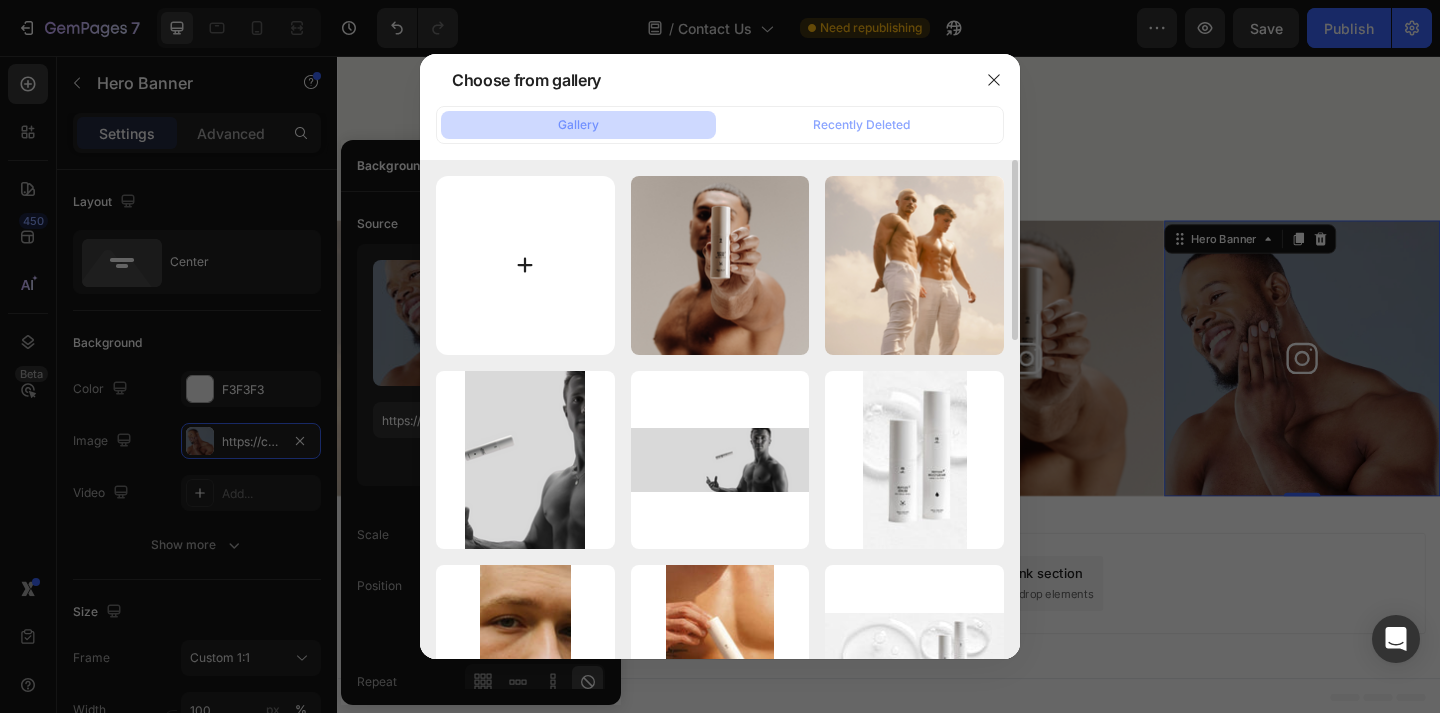click at bounding box center [525, 265] 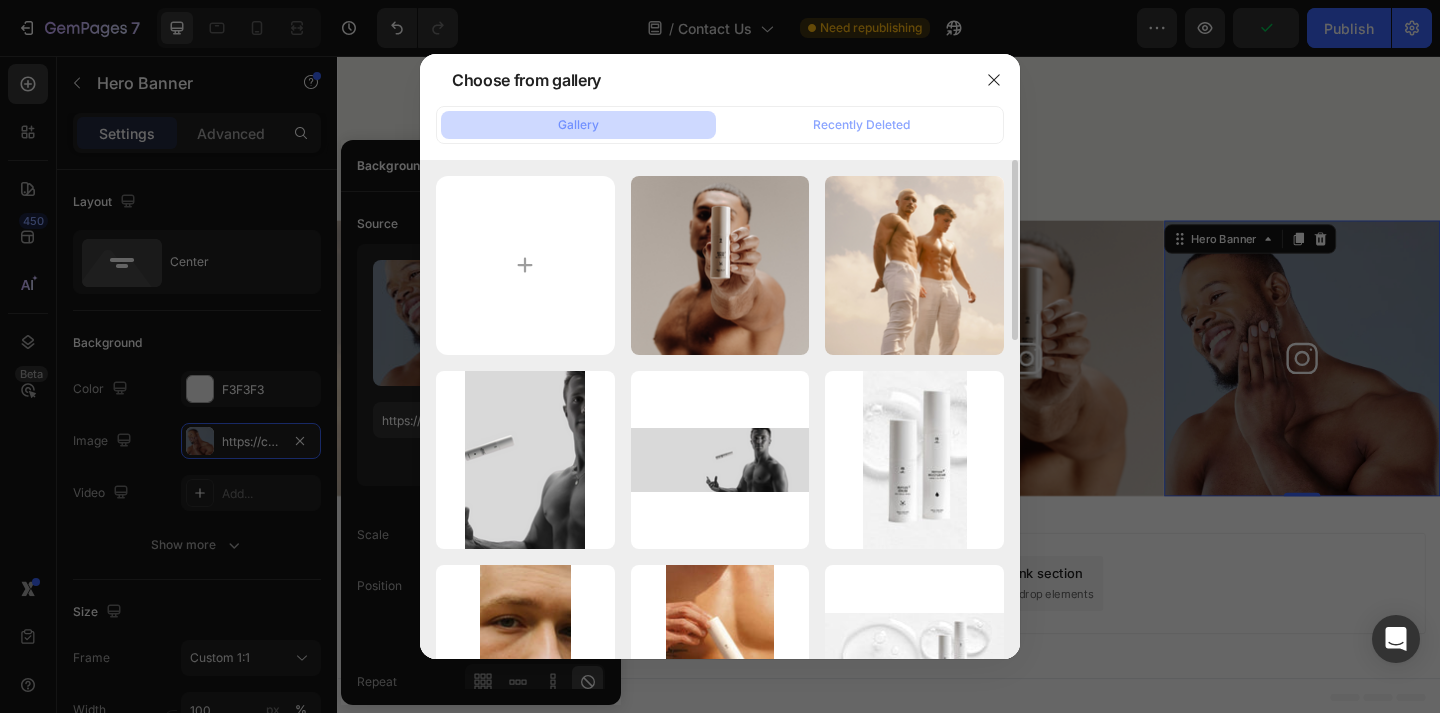 click on "attachment copy 7.png 173.21 kb  attachment copy 5.png 155.45 kb  Untitled design (1) c...14.png 259.27 kb  attachment copy 5.png 172.45 kb  Untitled design (1) c...17.jpg 19.51 kb  Untitled design (1) c...16.jpg 20.05 kb  Untitled design (1) c...15.jpg 165.87 kb  Untitled design (1) c...14.jpg 78.56 kb  Untitled design (1) c...13.jpg 66.41 kb  Untitled design (1) c...12.jpg 37.39 kb  Untitled design (1) c...11.jpg 54.43 kb  Untitled design (1) c...10.jpg 113.44 kb  Untitled design (1) c... 9.jpg 66.86 kb  Untitled design (3).jpg 56.61 kb  Untitled (783 x 640 p...21.jpg 14.66 kb  Untitled (783 x 640 p...20.jpg 12.24 kb  Untitled (783 x 640 p...19.jpg 11.61 kb  Untitled (783 x 640 p... 7.jpg 23.16 kb" at bounding box center (720, 849) 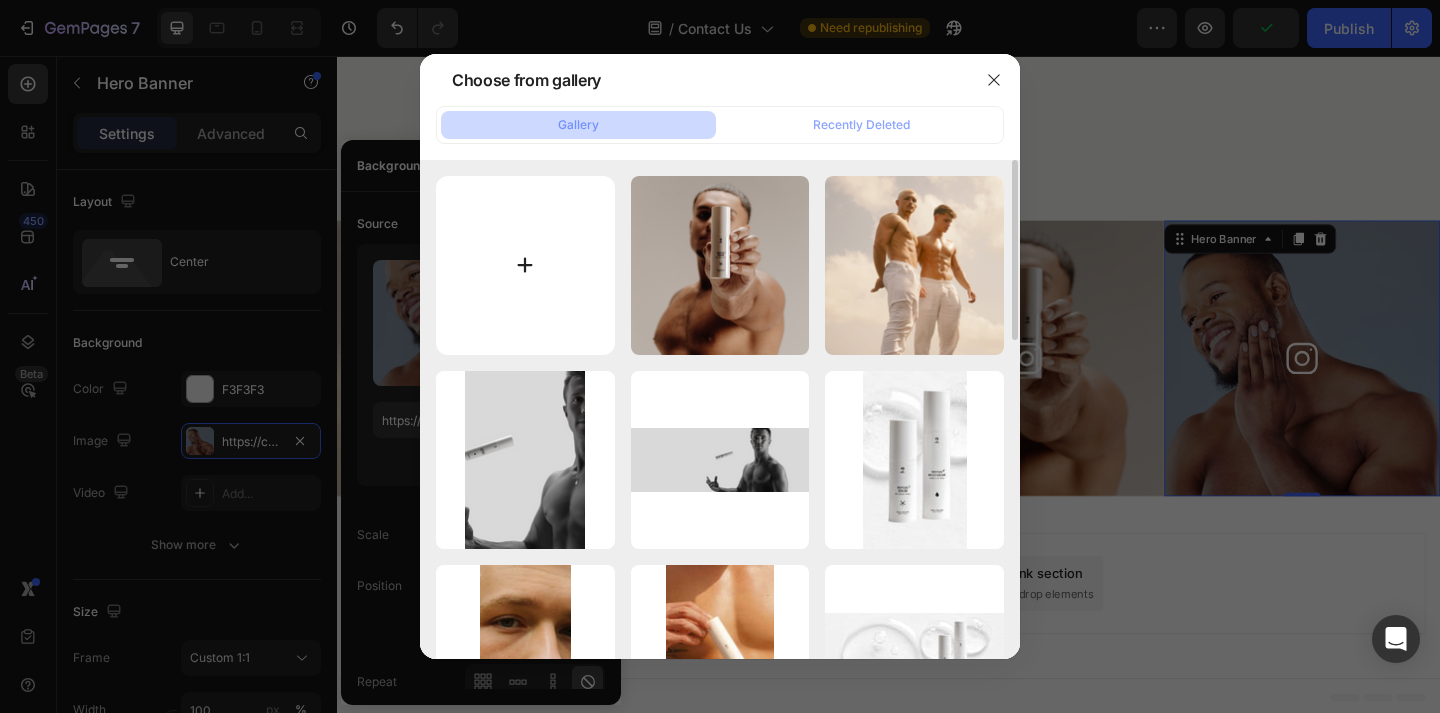 click at bounding box center [525, 265] 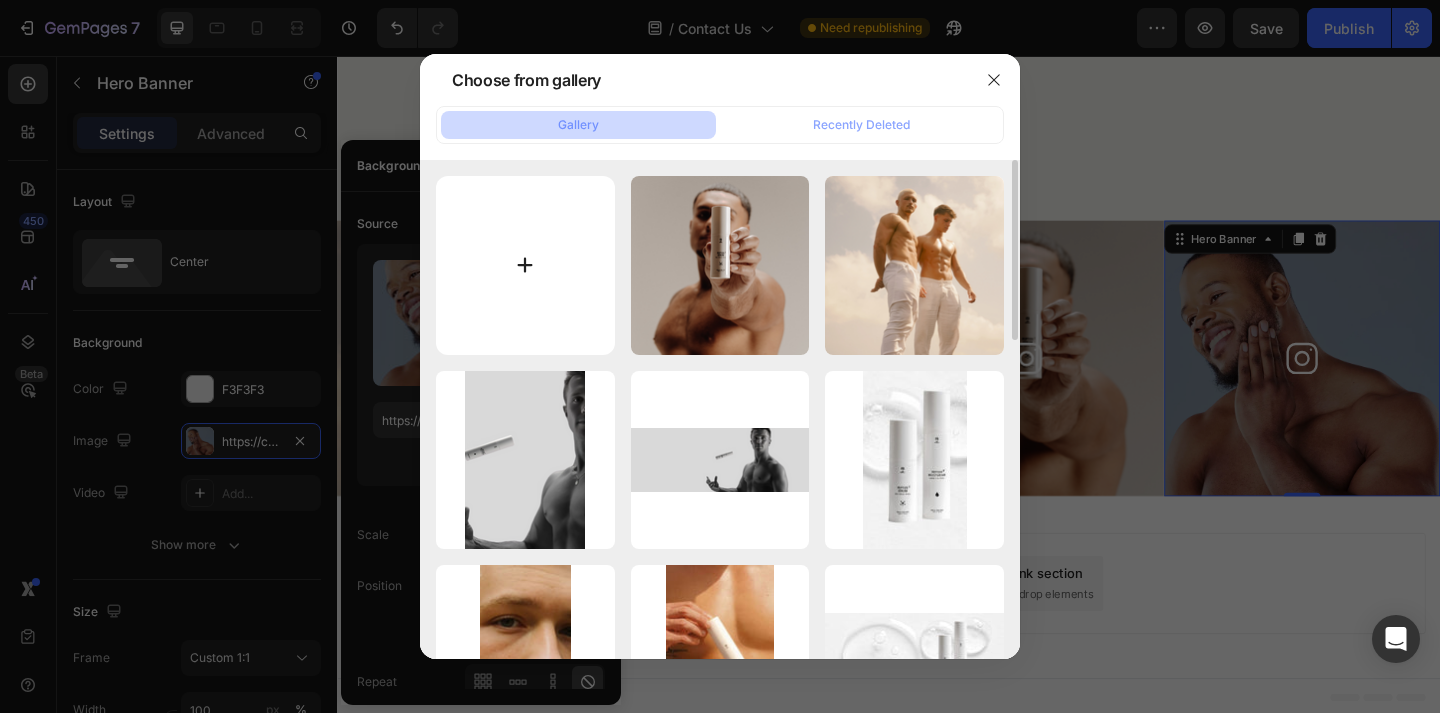 type on "C:\fakepath\attachment copy 8.png" 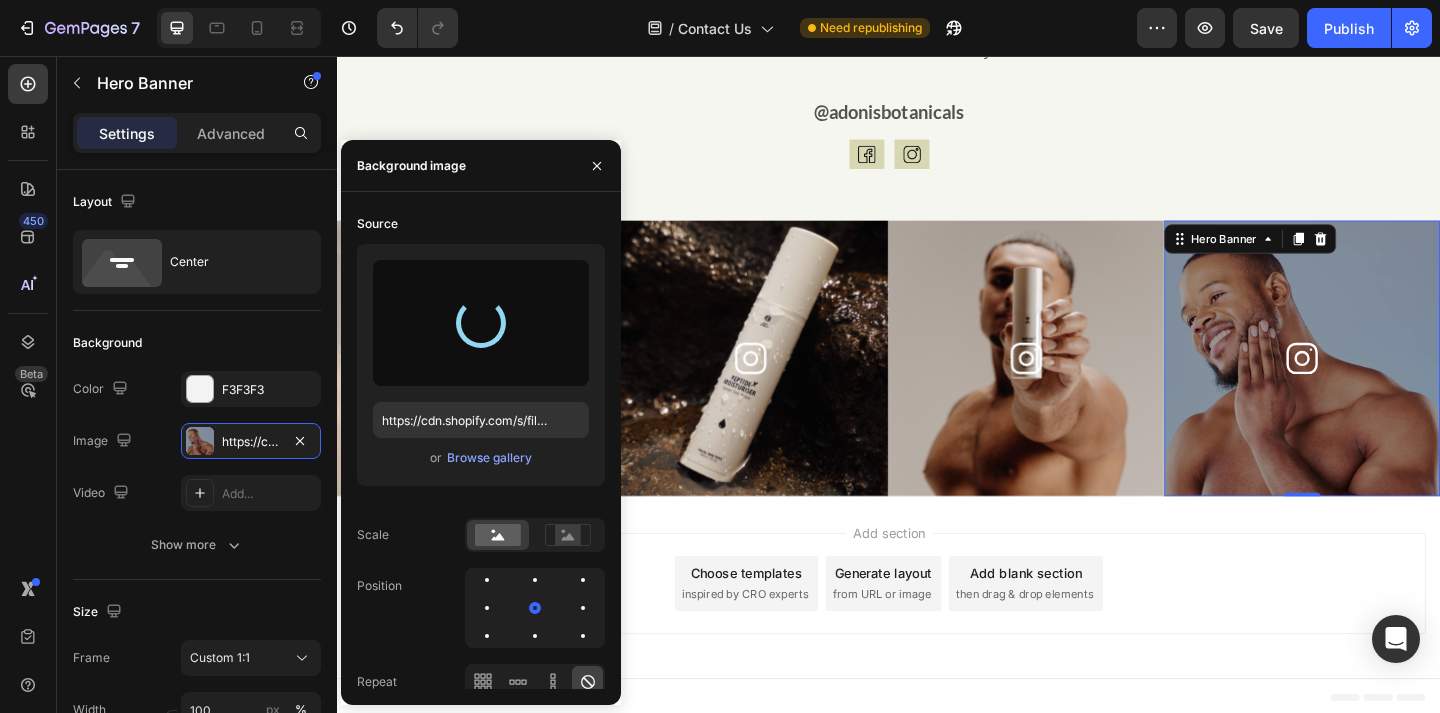 type on "https://cdn.shopify.com/s/files/1/0928/7096/7667/files/gempages_570278955106435911-0f01b358-9edf-4ff0-a237-7370e2b1c9d8.png" 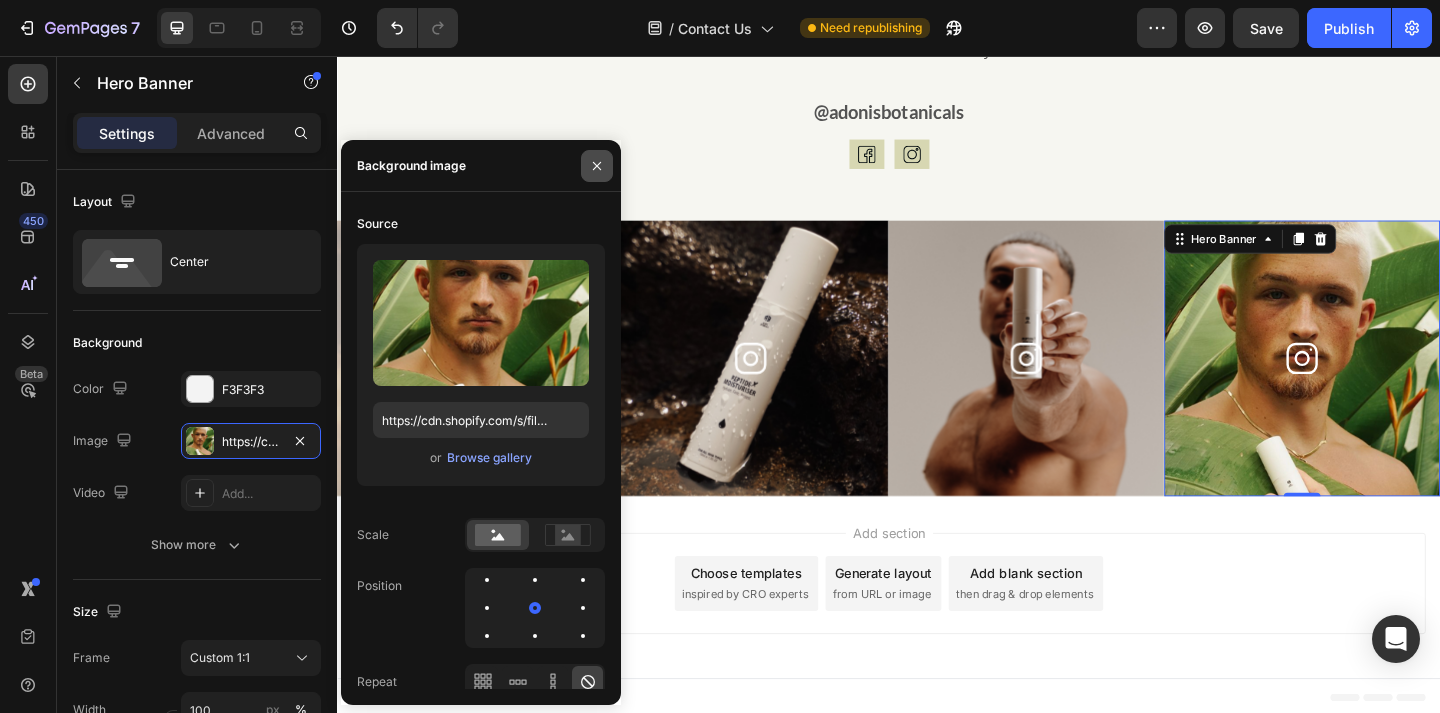click at bounding box center (597, 166) 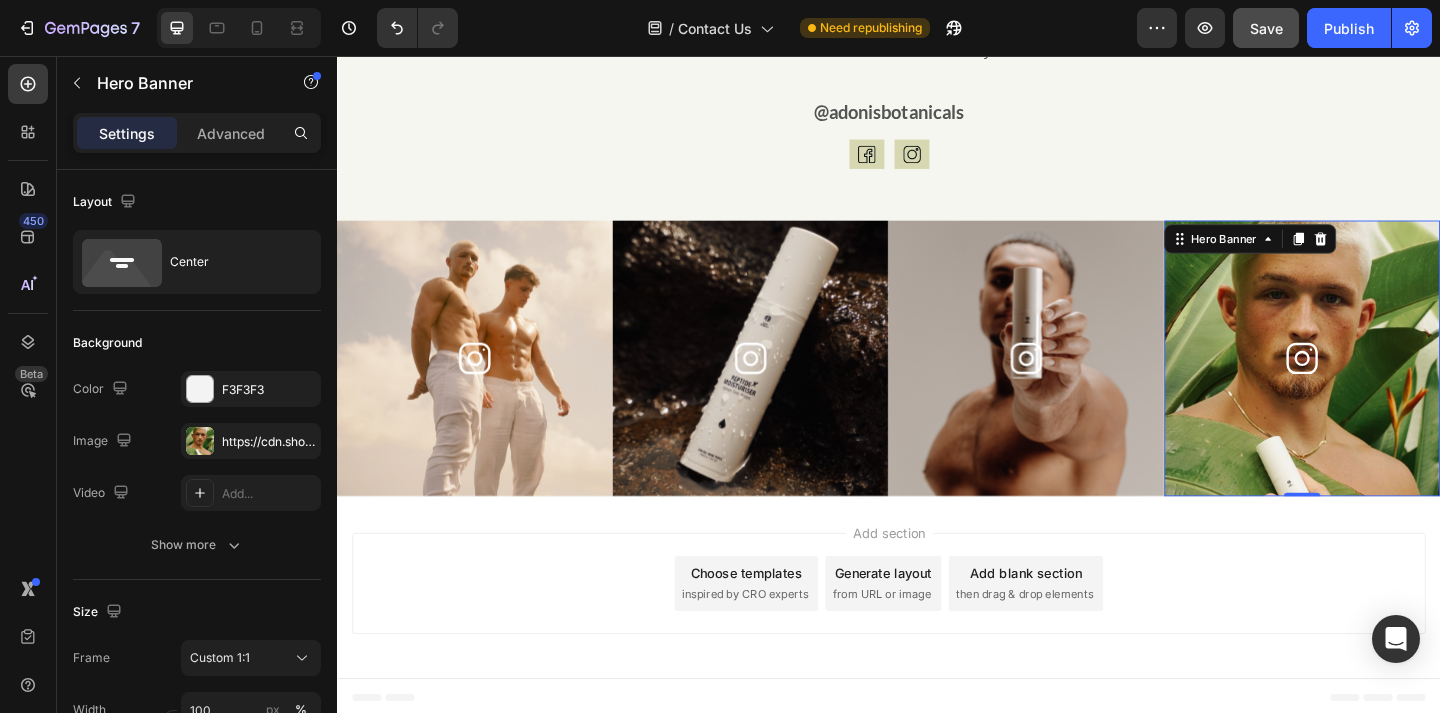 click on "Save" at bounding box center [1266, 28] 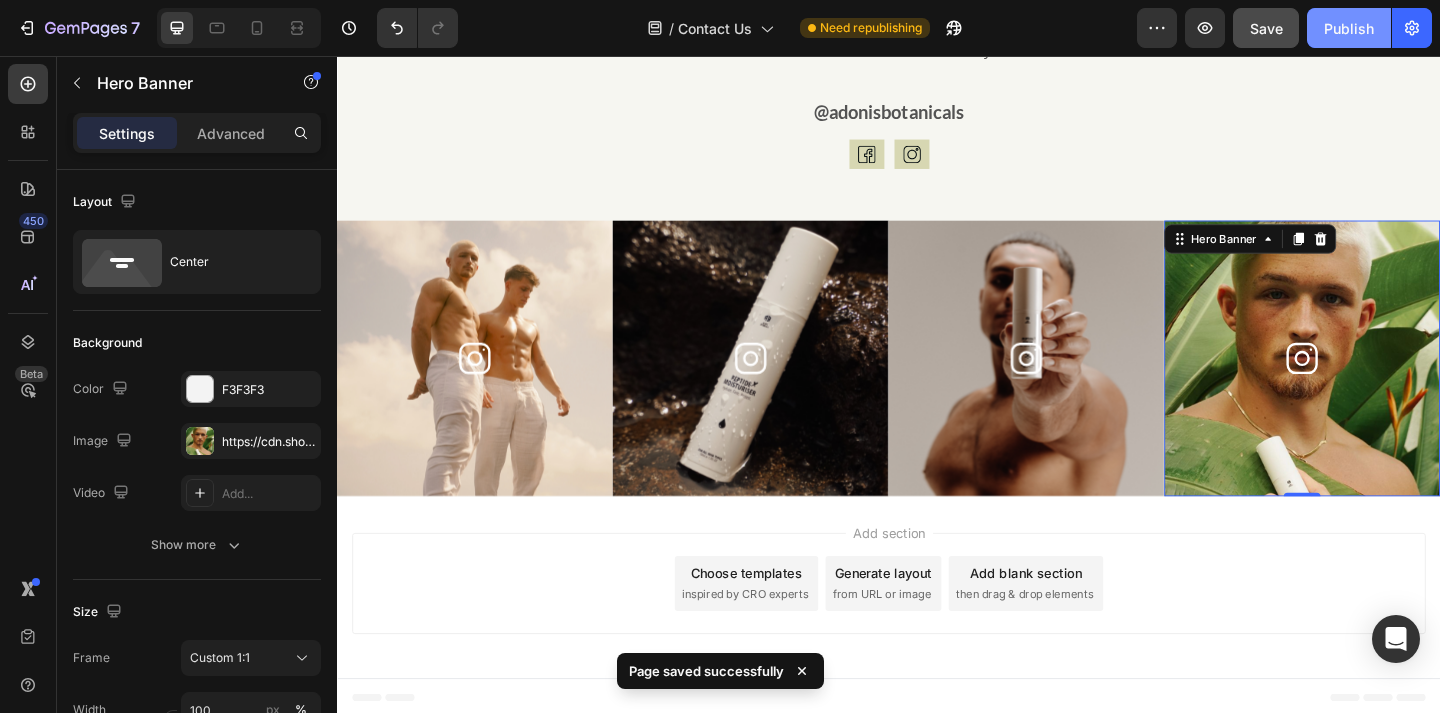 click on "Publish" at bounding box center [1349, 28] 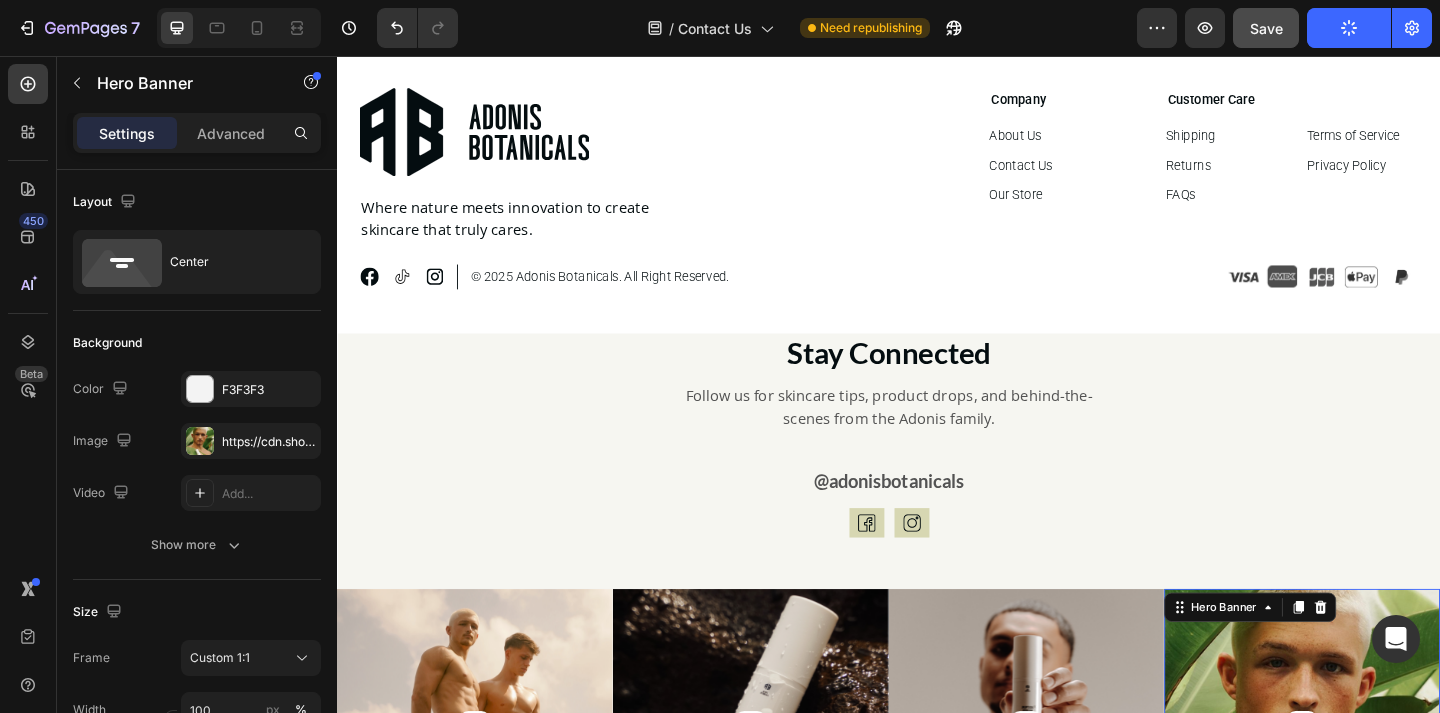 scroll, scrollTop: 2597, scrollLeft: 0, axis: vertical 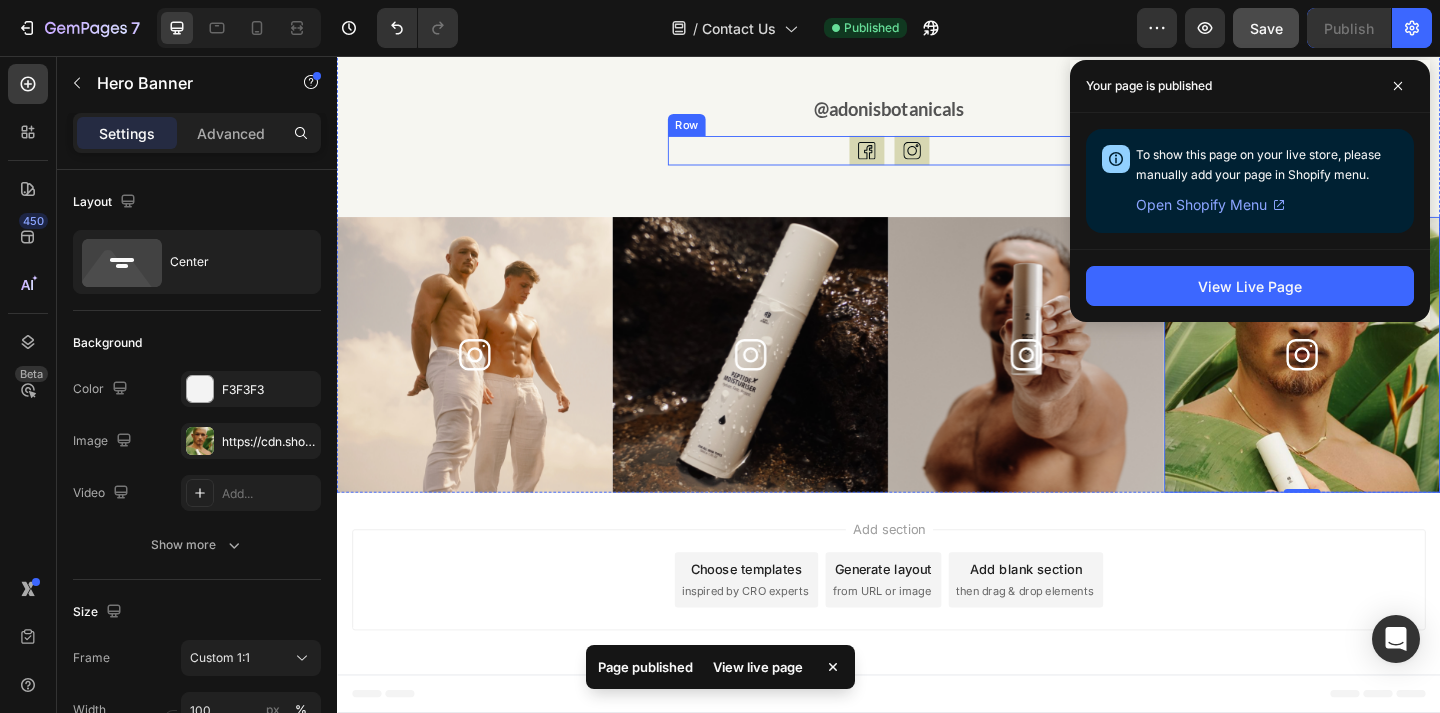 click on "Icon
Icon Row" at bounding box center (937, 159) 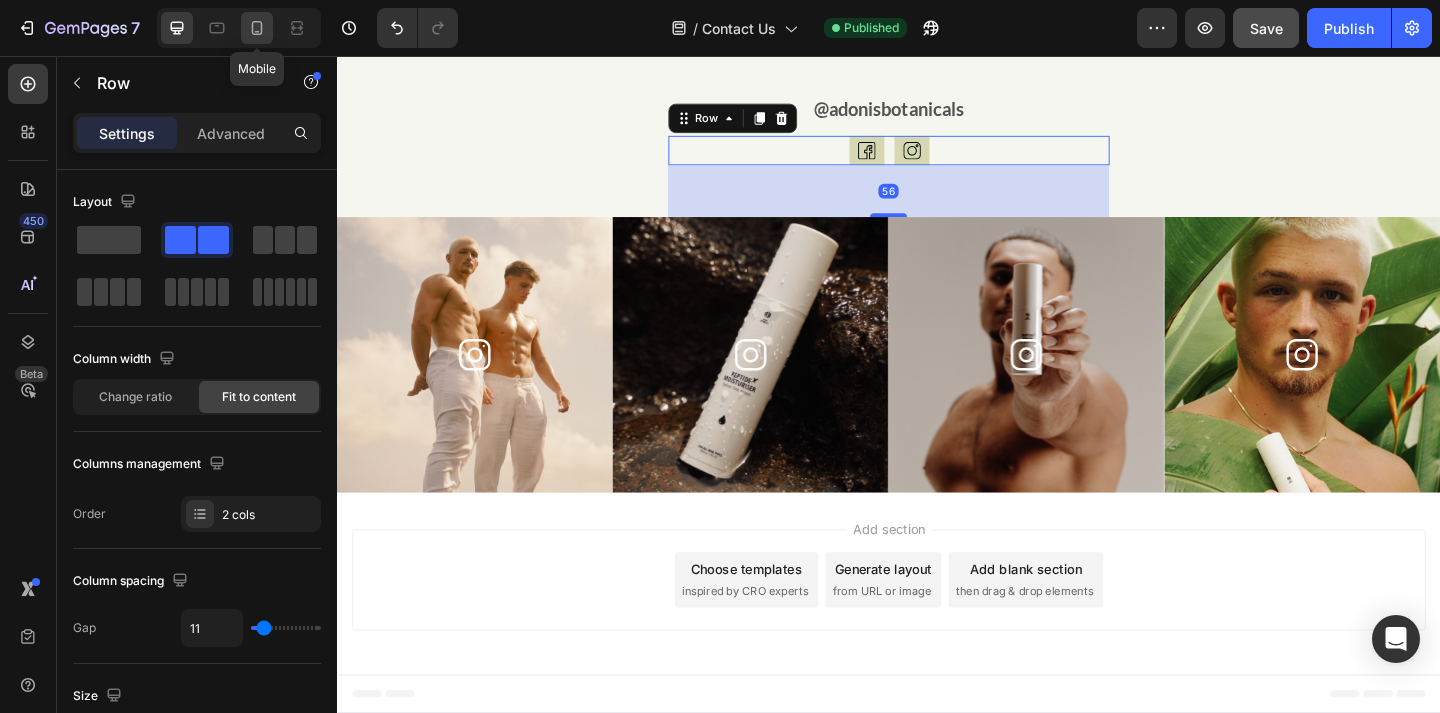 click 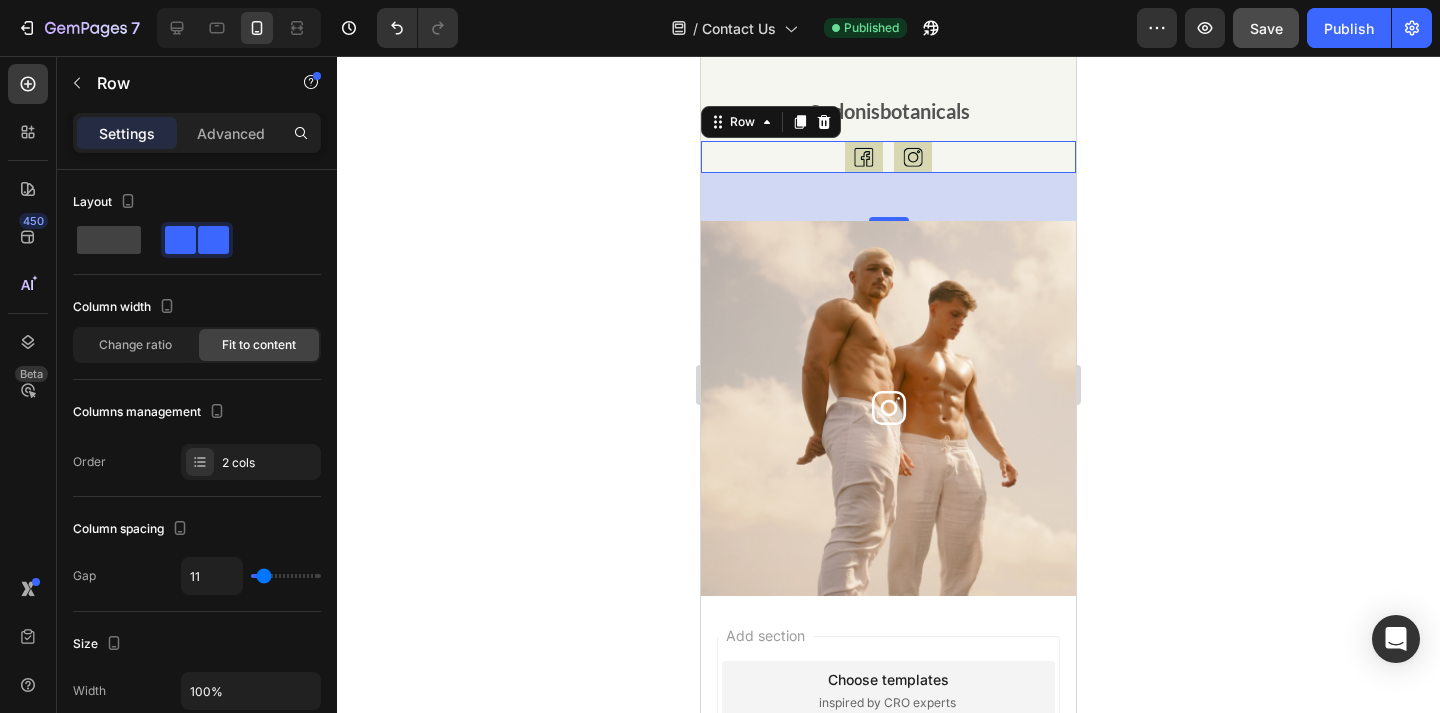 scroll, scrollTop: 2592, scrollLeft: 0, axis: vertical 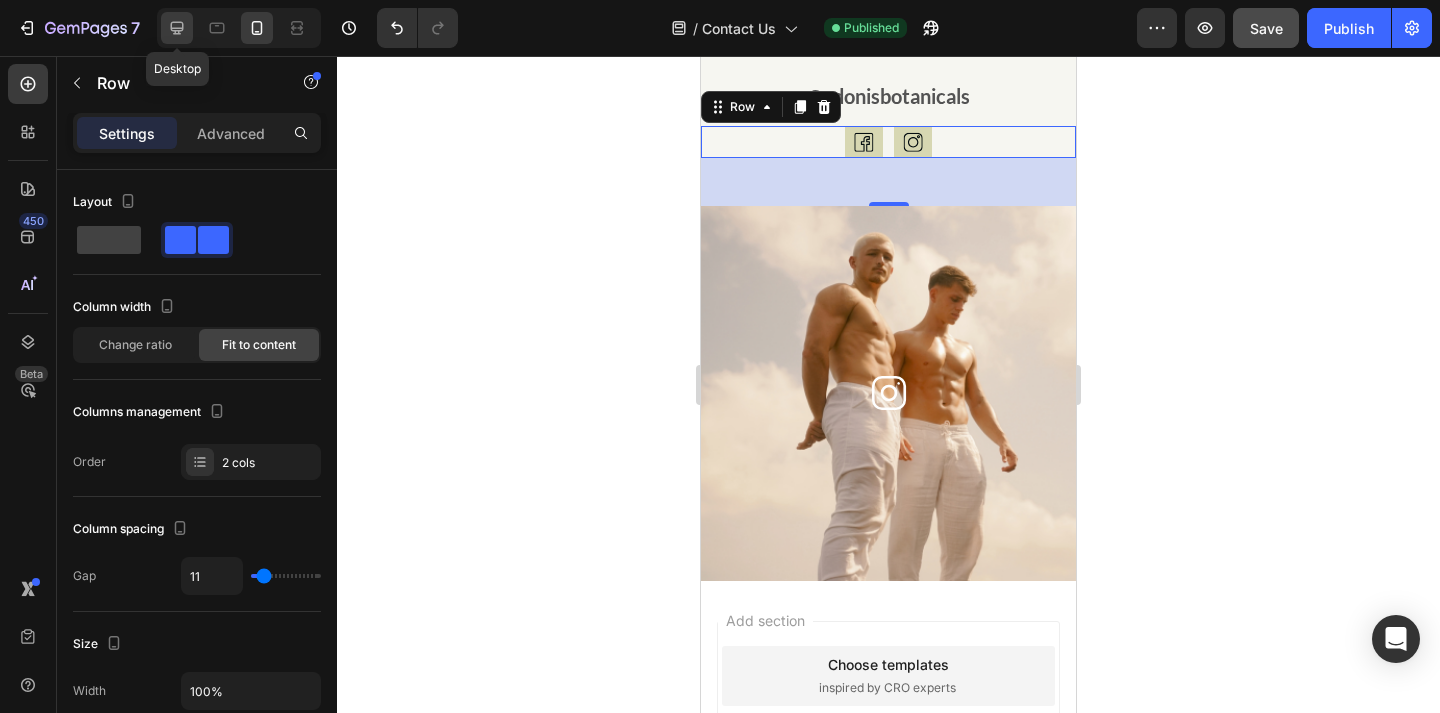 click 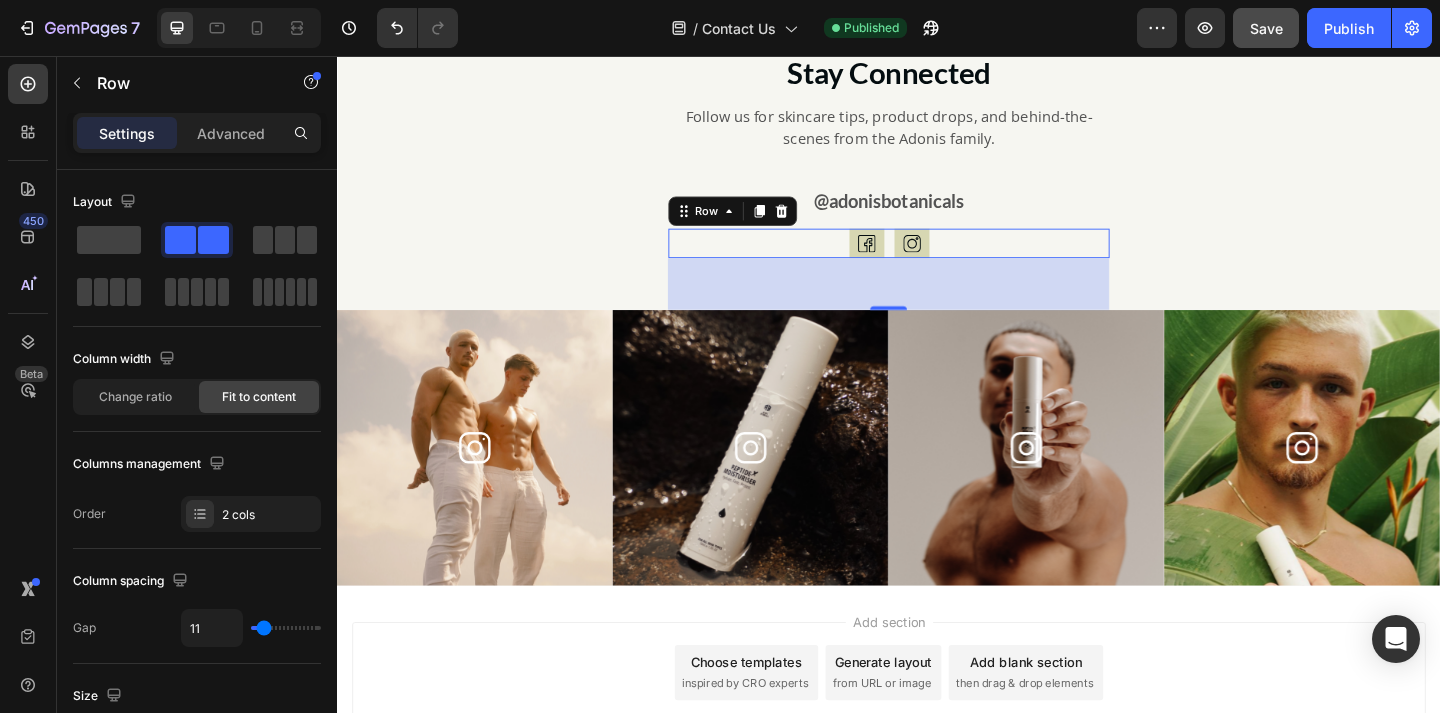 scroll, scrollTop: 2597, scrollLeft: 0, axis: vertical 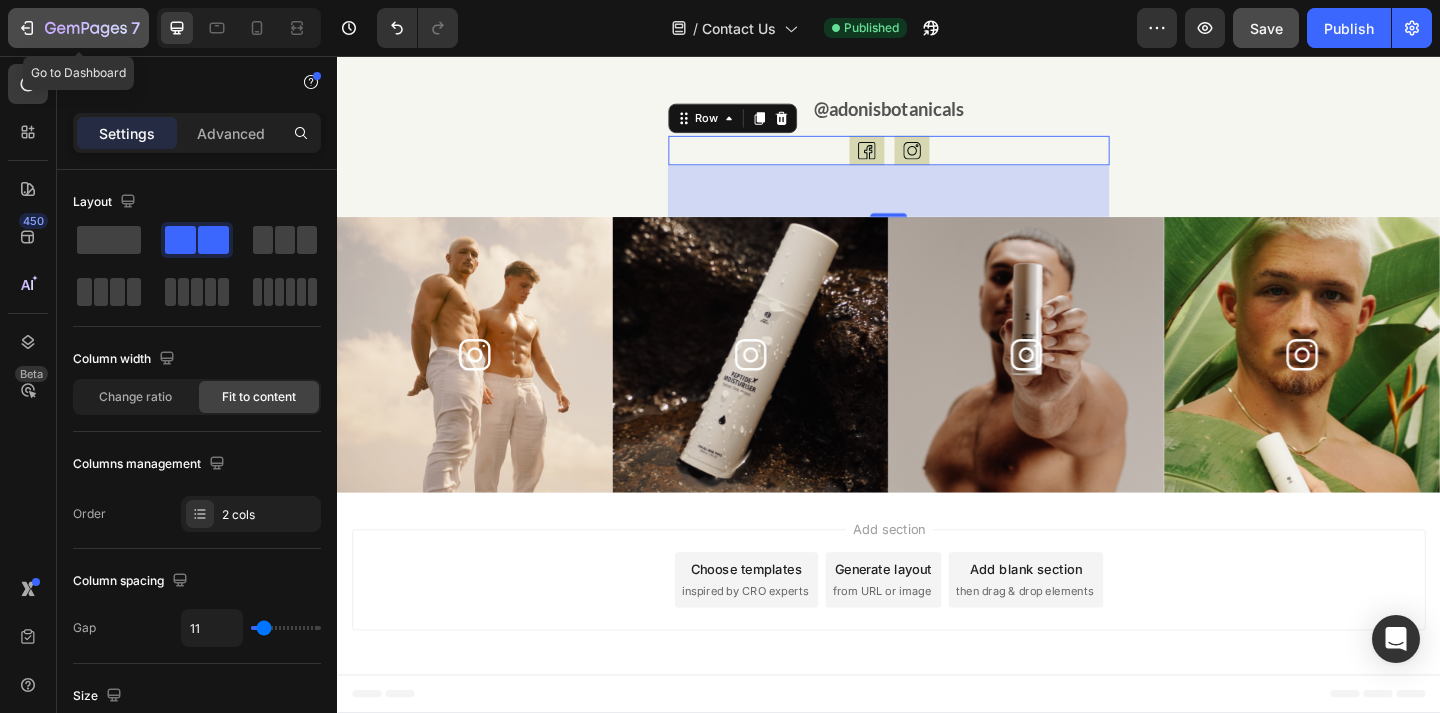 click on "7" at bounding box center [135, 28] 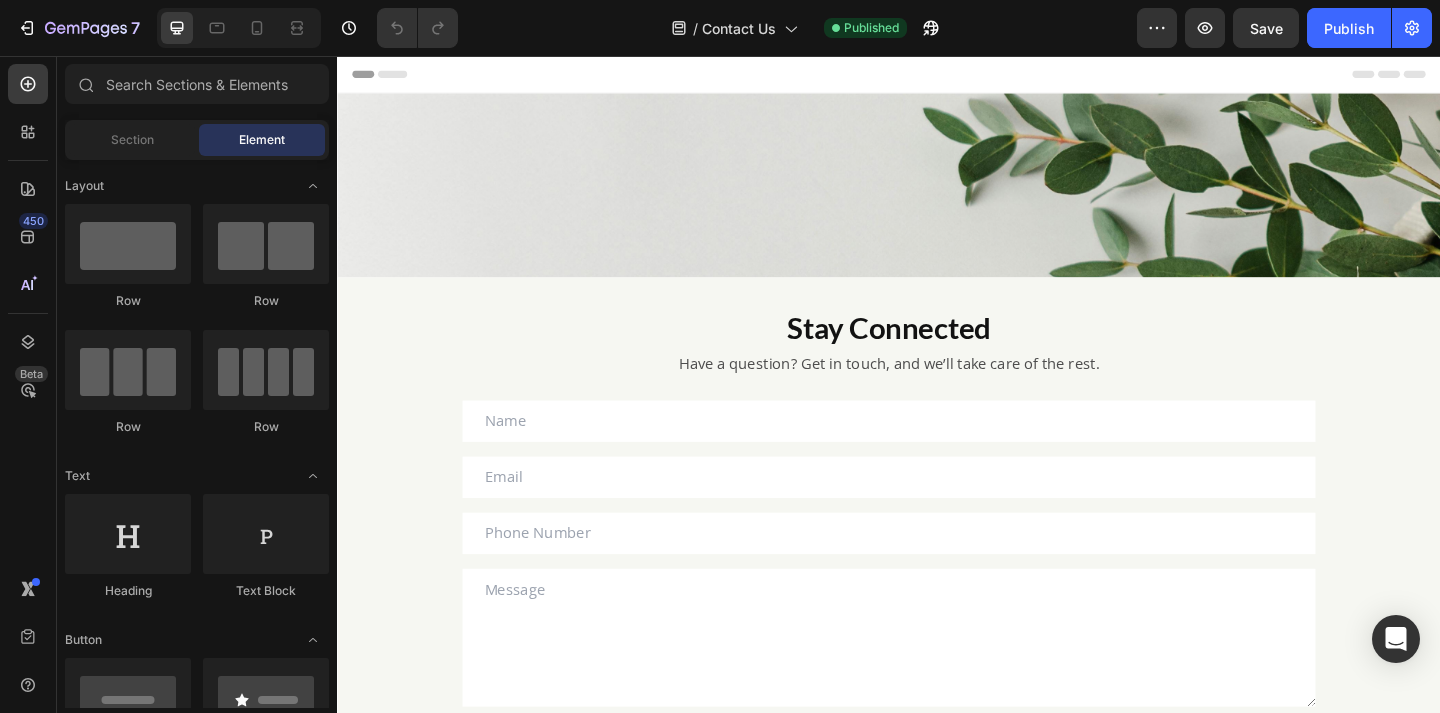 scroll, scrollTop: 0, scrollLeft: 0, axis: both 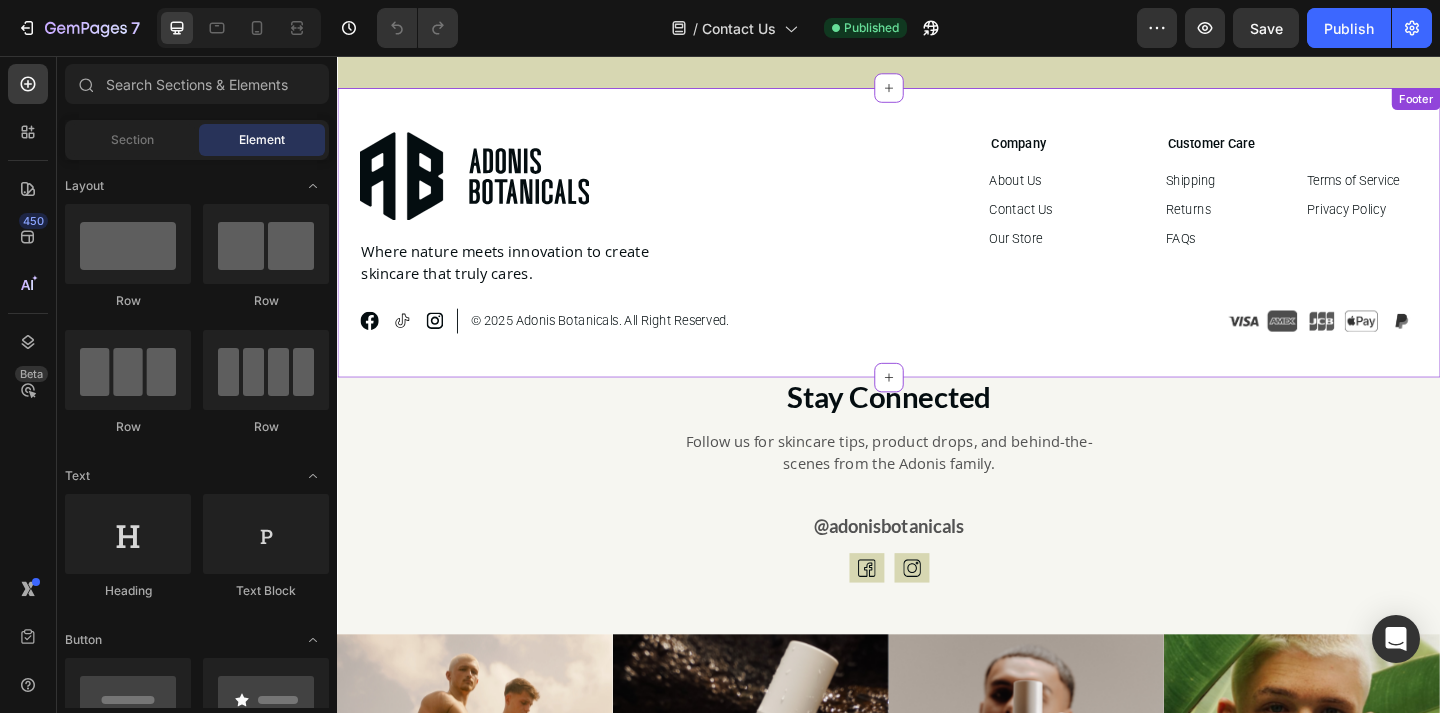 click on "Stay Connected Heading Follow us for skincare tips, product drops, and behind-the-scenes from the Adonis family. Text Block @adonisbotanicals Text Block
Icon
Icon Row
Icon Hero Banner
Icon Hero Banner
Icon Hero Banner
Icon Hero Banner Carousel" at bounding box center (937, 695) 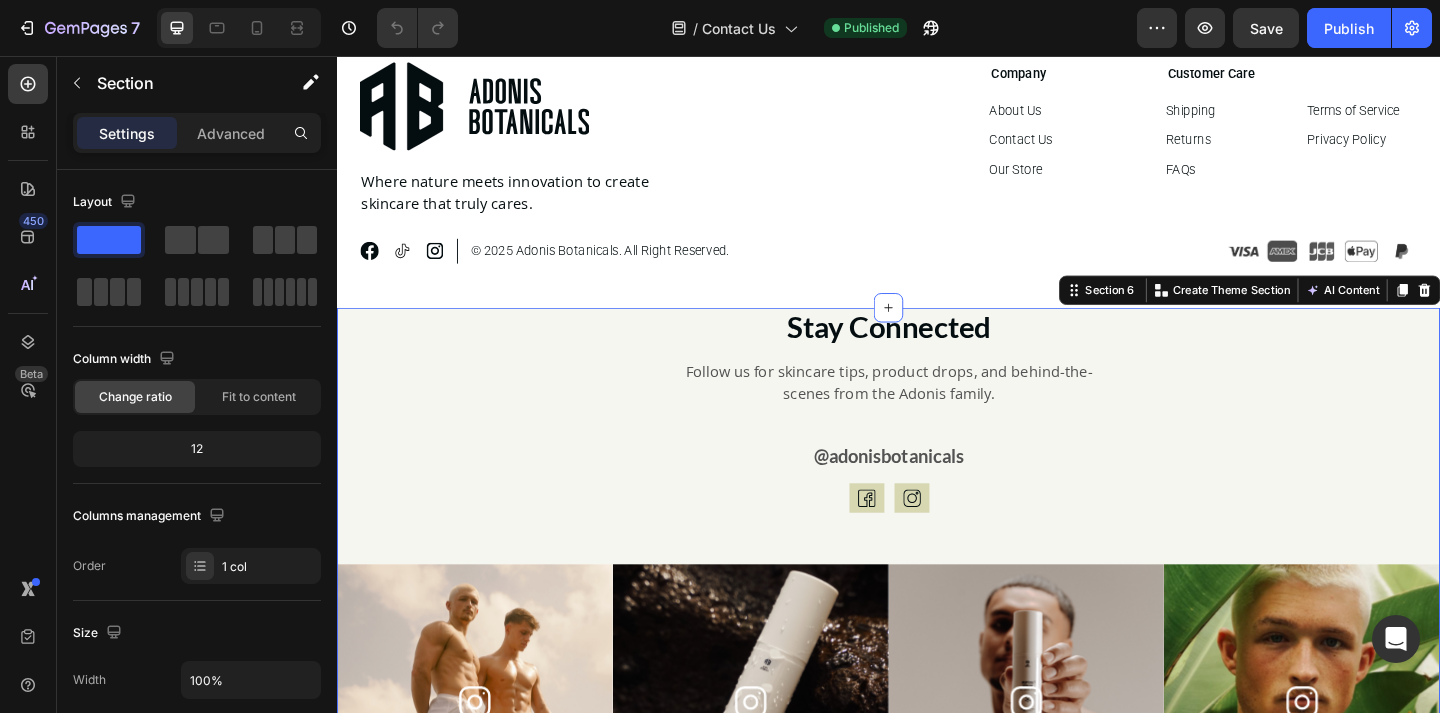 scroll, scrollTop: 1945, scrollLeft: 0, axis: vertical 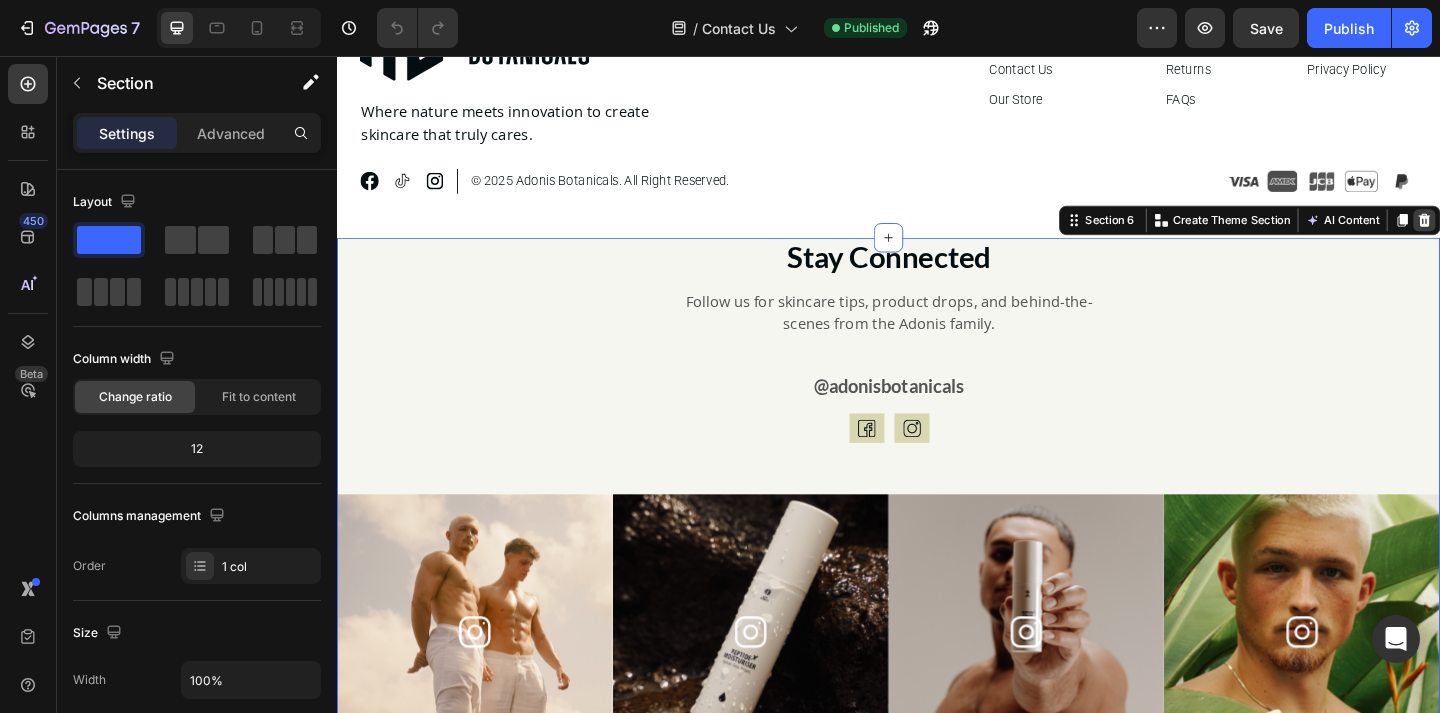 click 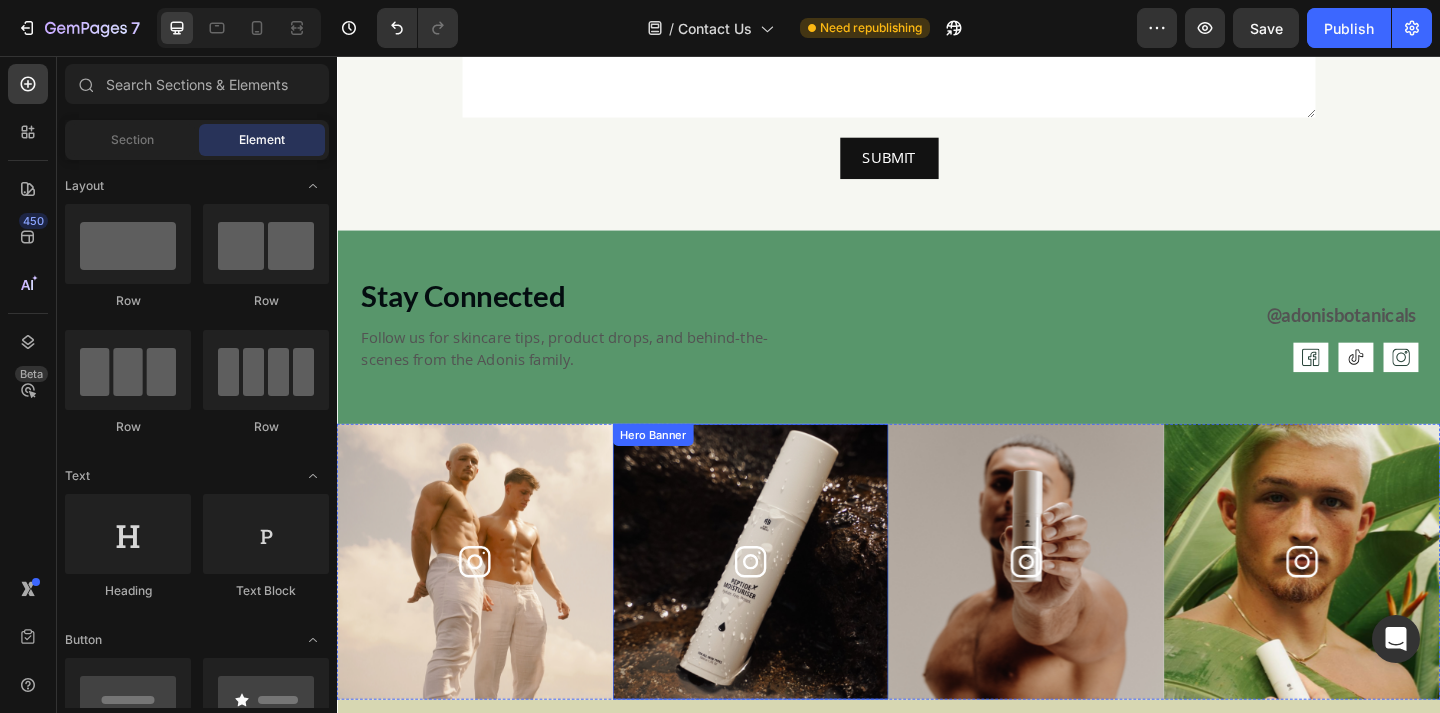 scroll, scrollTop: 298, scrollLeft: 0, axis: vertical 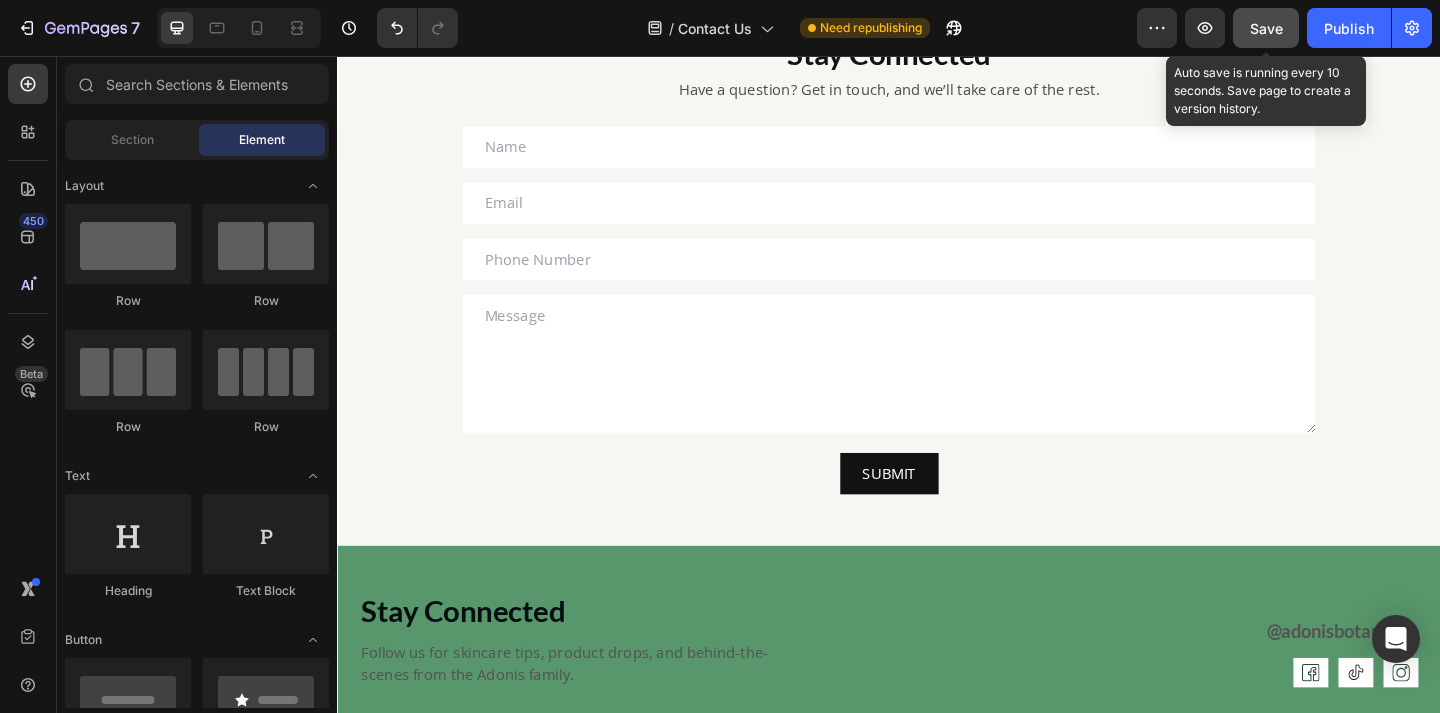 click on "Save" at bounding box center (1266, 28) 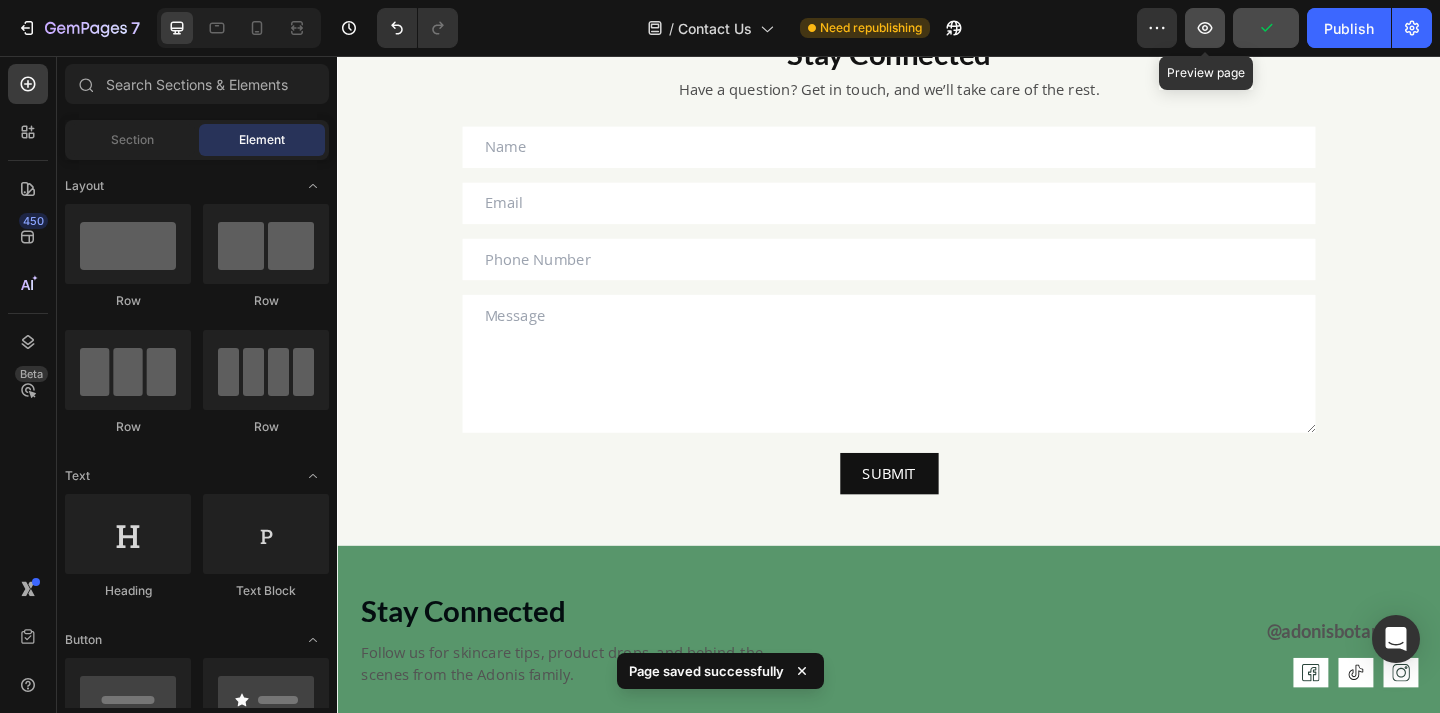 click 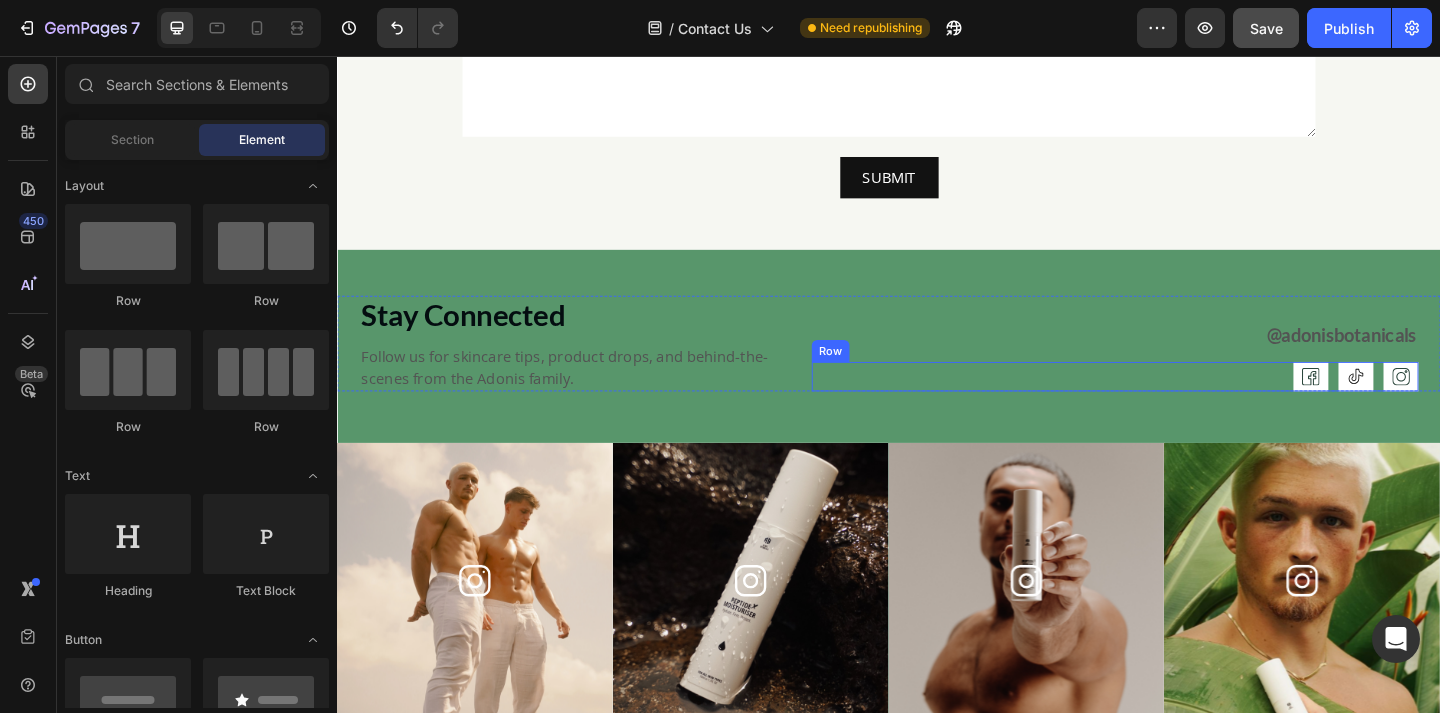scroll, scrollTop: 534, scrollLeft: 0, axis: vertical 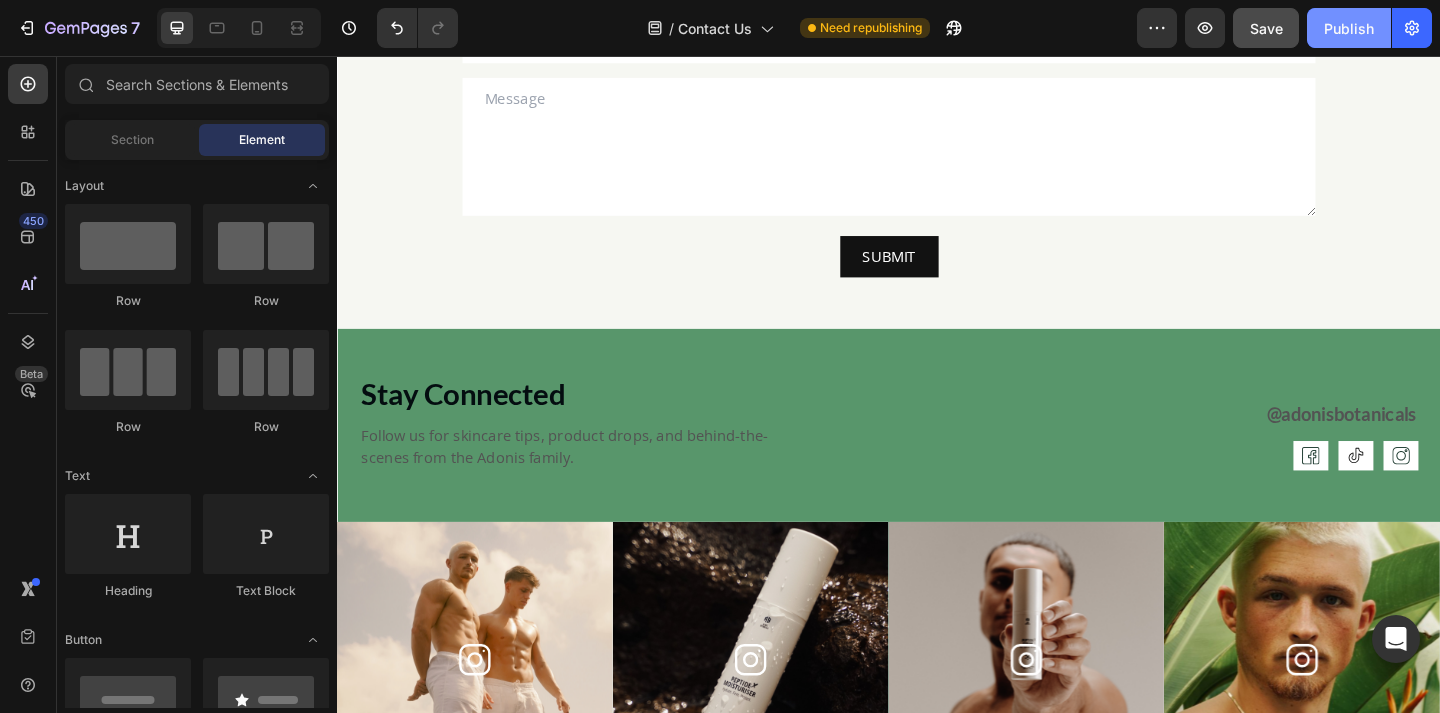 click on "Publish" at bounding box center [1349, 28] 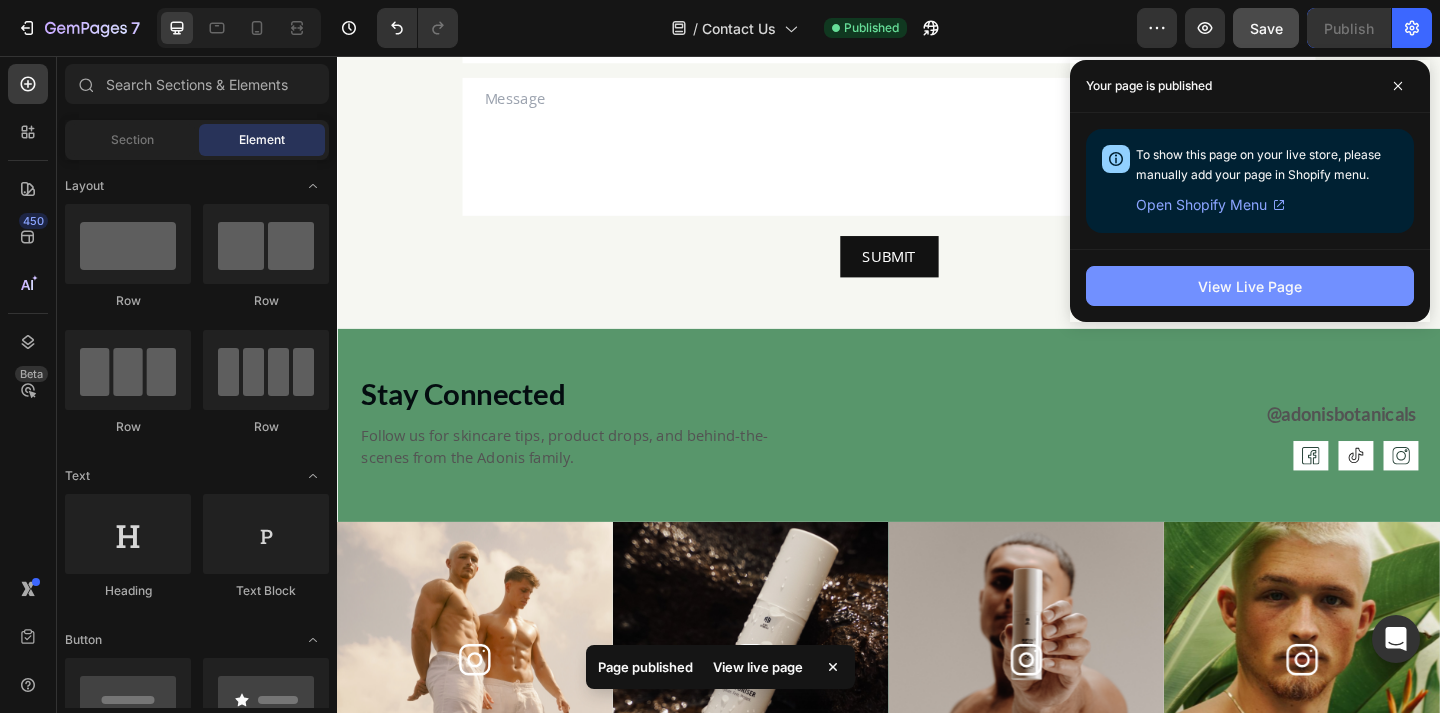 click on "View Live Page" at bounding box center (1250, 286) 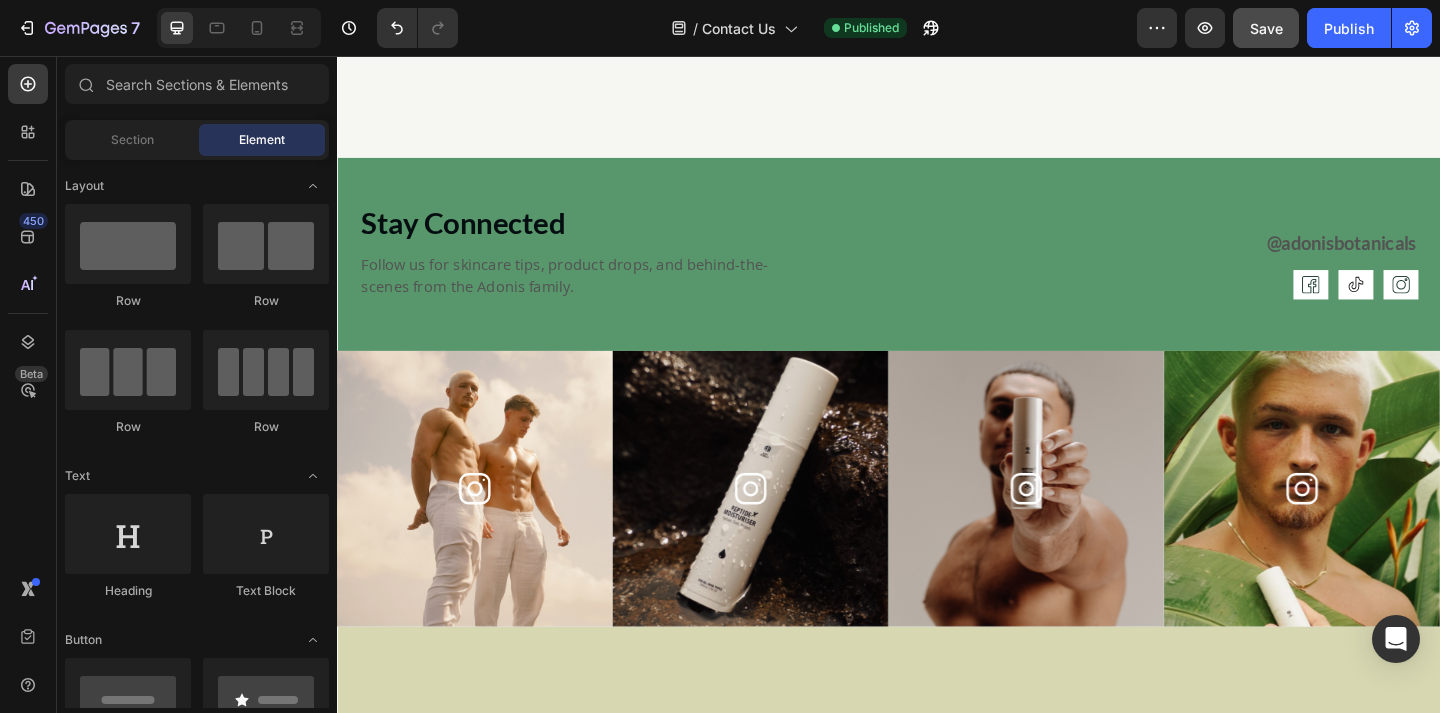 scroll, scrollTop: 475, scrollLeft: 0, axis: vertical 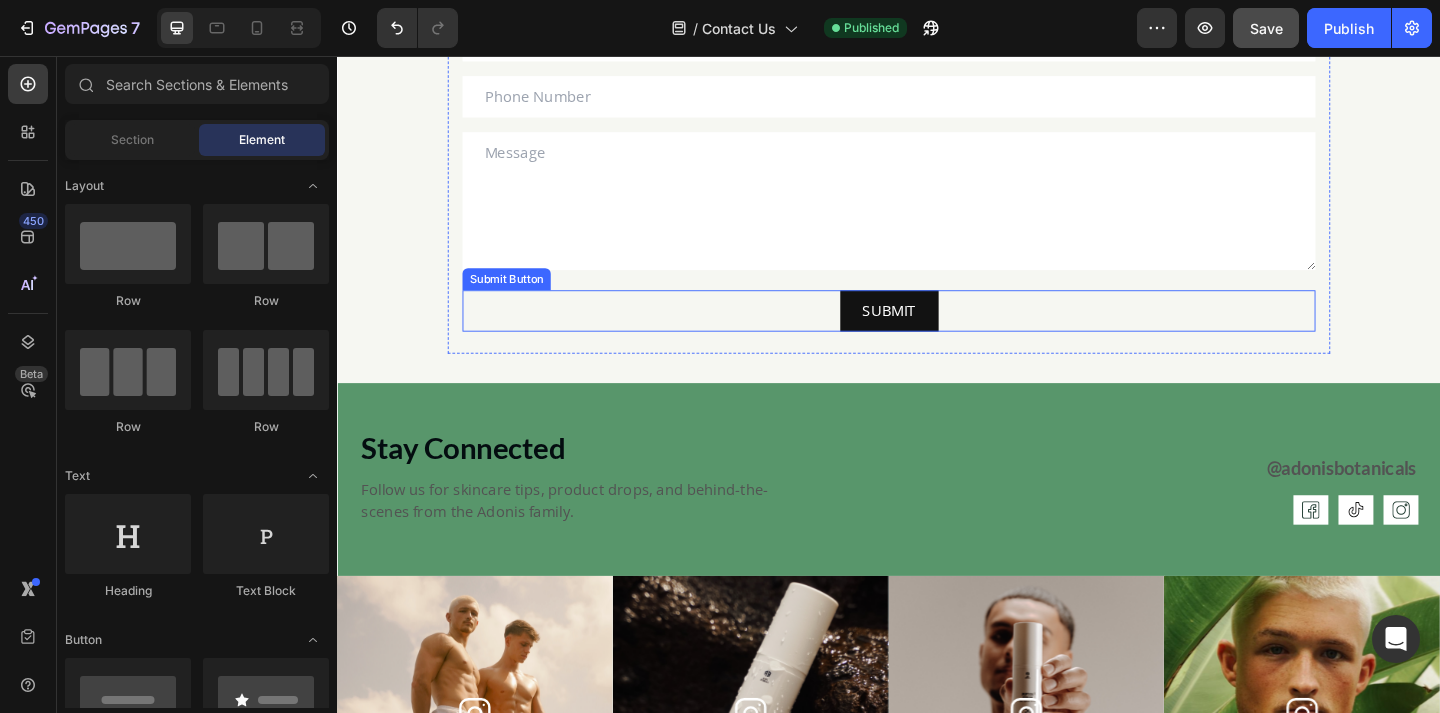 click on "Text Field Email Field Row Text Field Text Area SUBMIT Submit Button Contact Form" at bounding box center [937, 155] 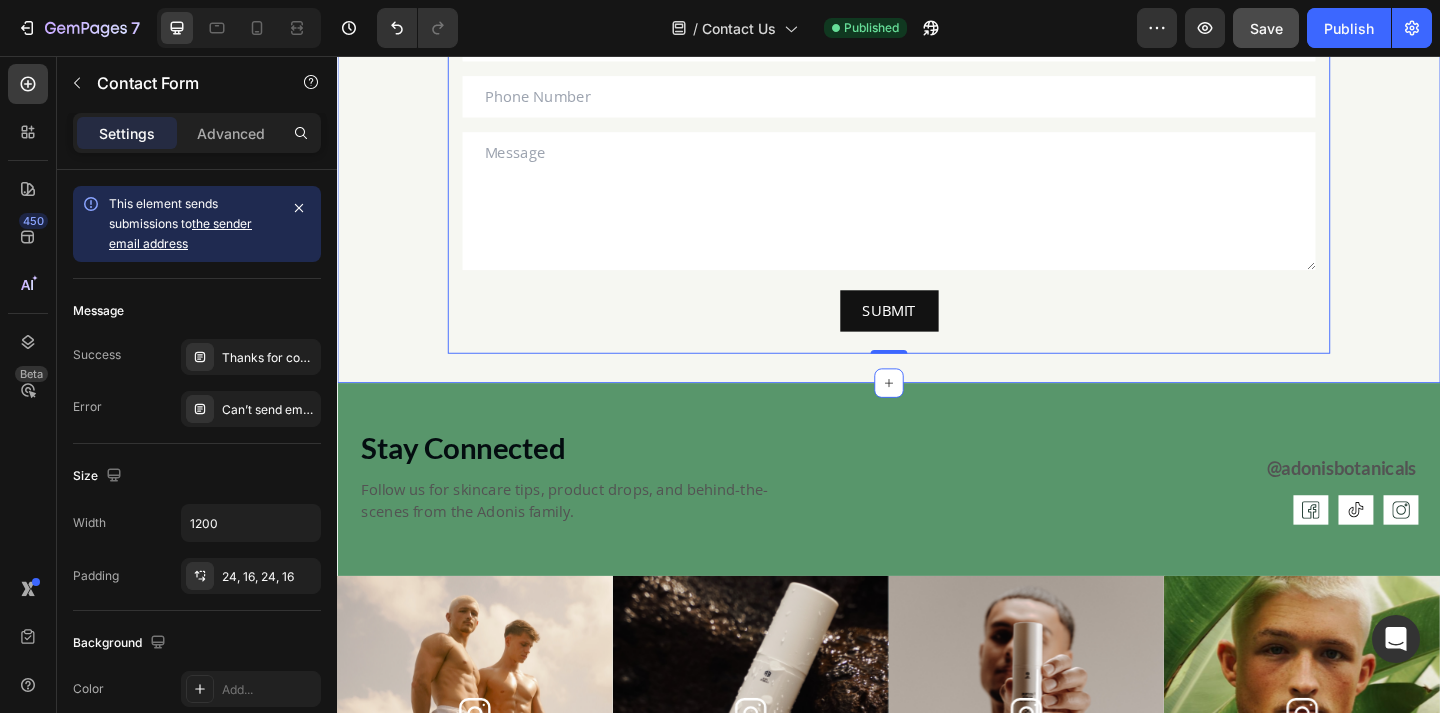 click on "Stay Connected Heading Have a question? Get in touch, and we’ll take care of the rest. Text Block Text Field Email Field Row Text Field Text Area SUBMIT Submit Button Contact Form   0 Row" at bounding box center [937, 117] 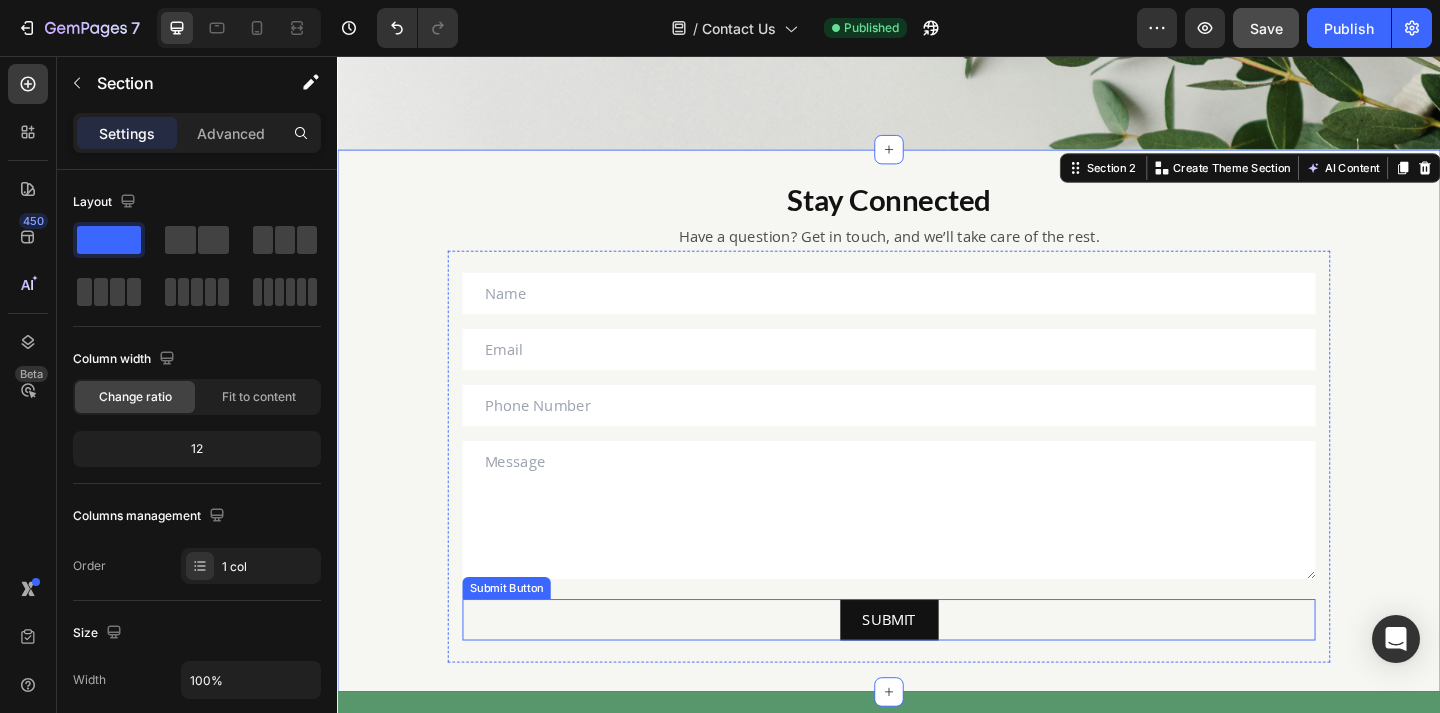 scroll, scrollTop: 436, scrollLeft: 0, axis: vertical 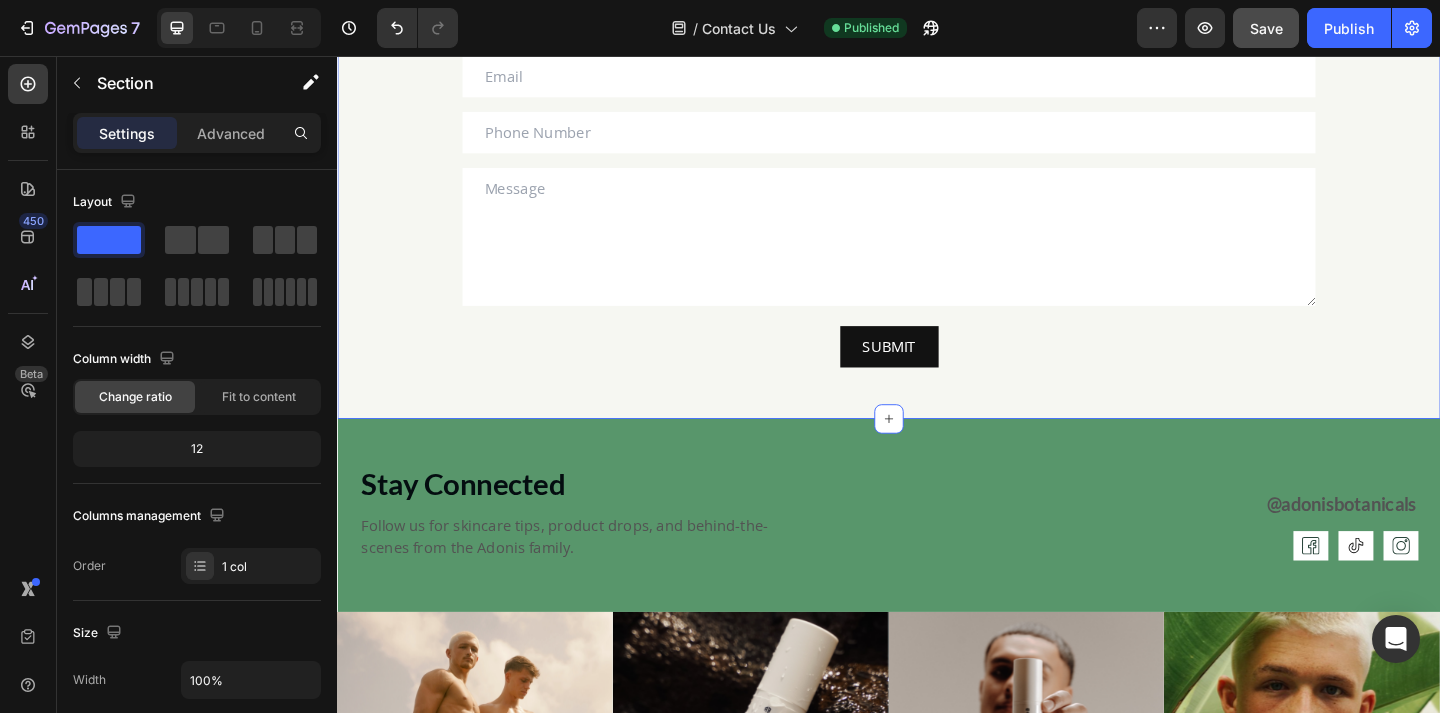 click on "Stay Connected Heading Have a question? Get in touch, and we’ll take care of the rest. Text Block Text Field Email Field Row Text Field Text Area SUBMIT Submit Button Contact Form Row" at bounding box center [937, 156] 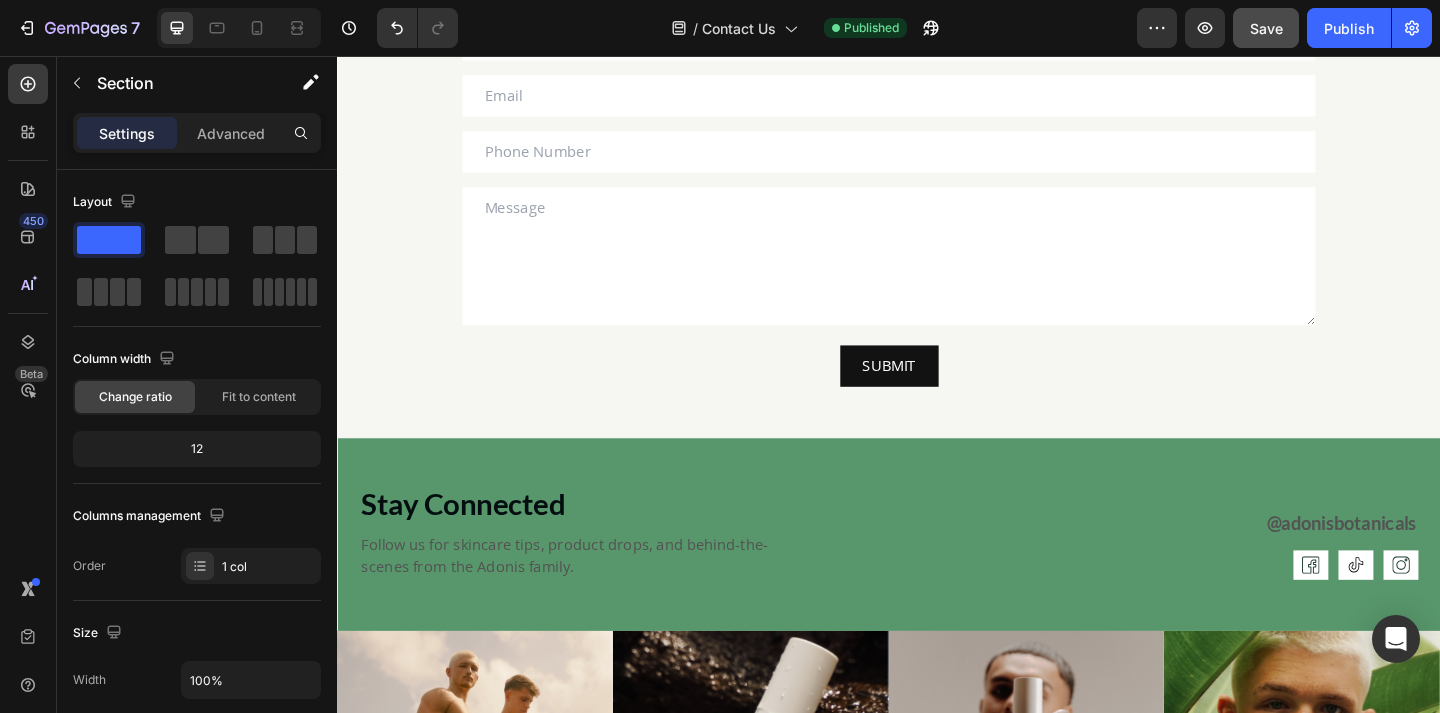 scroll, scrollTop: 398, scrollLeft: 0, axis: vertical 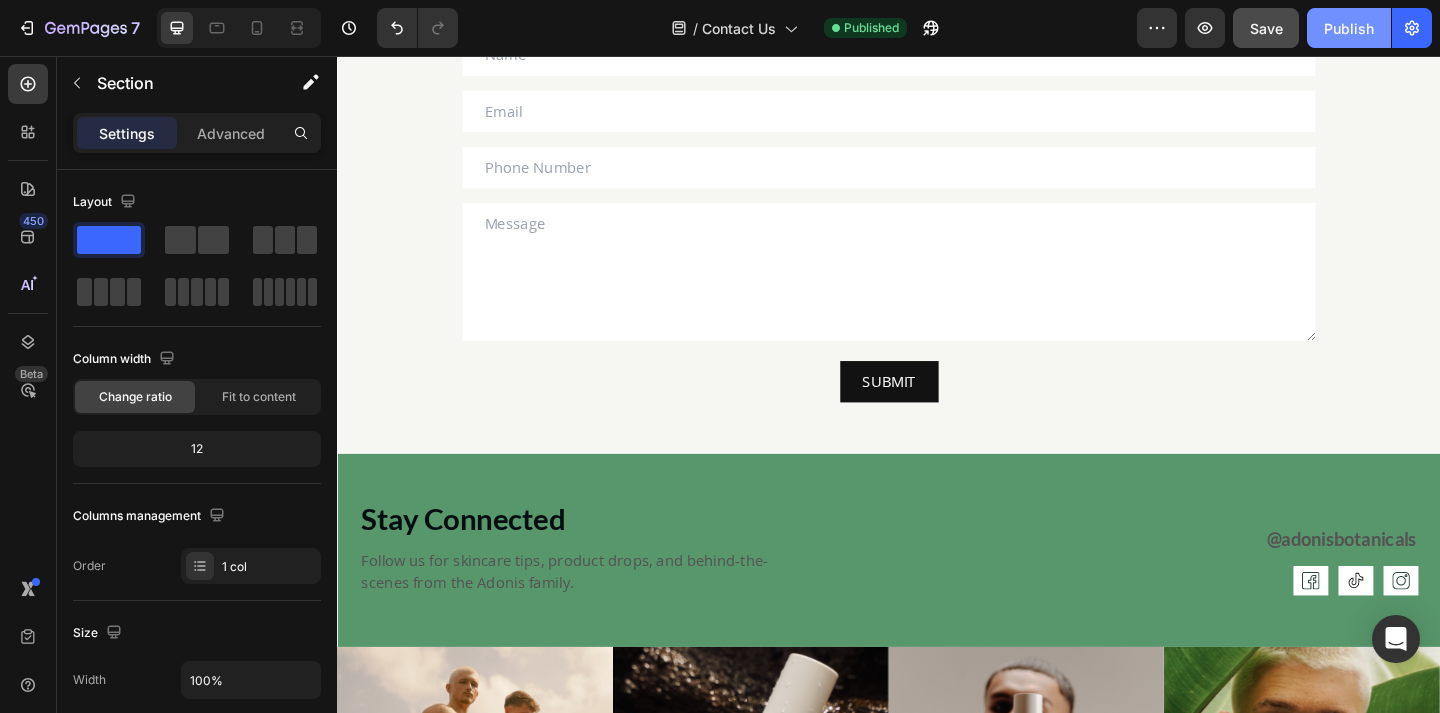 click on "Publish" at bounding box center [1349, 28] 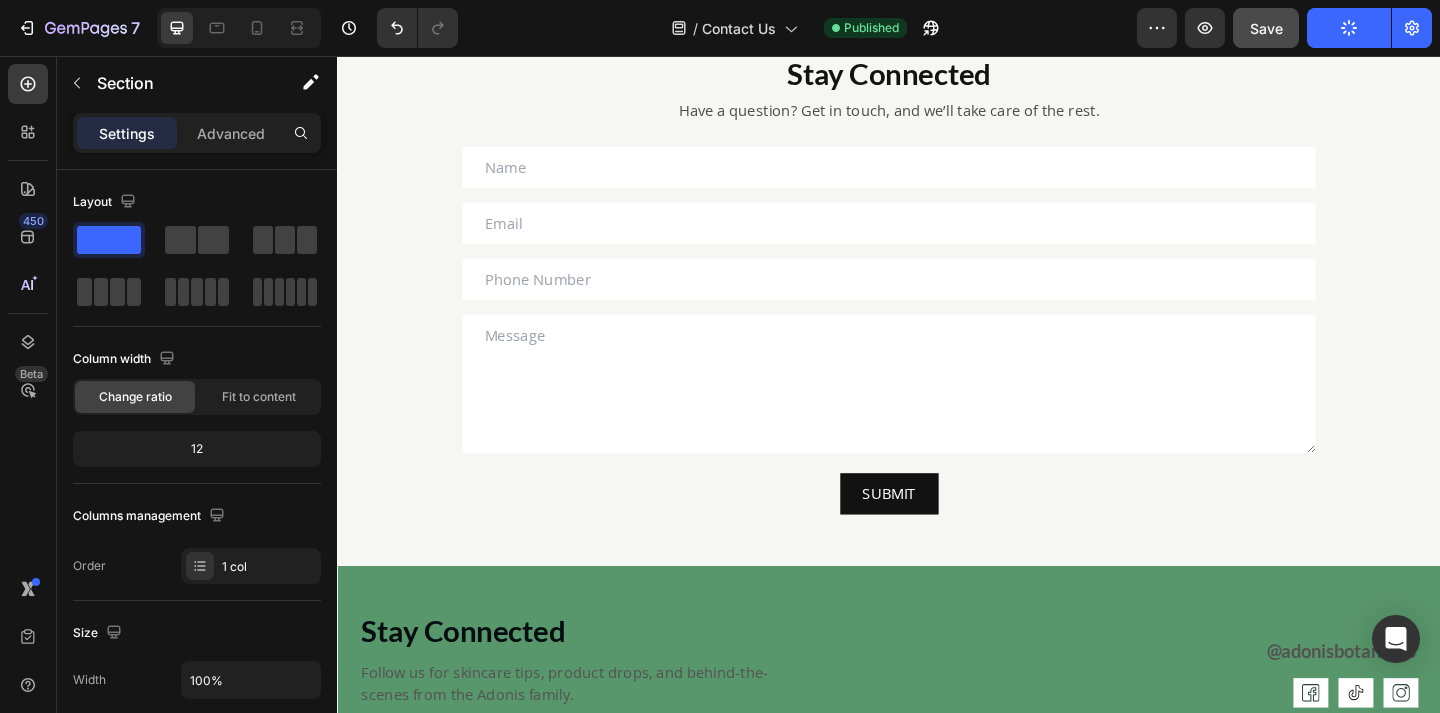scroll, scrollTop: 296, scrollLeft: 0, axis: vertical 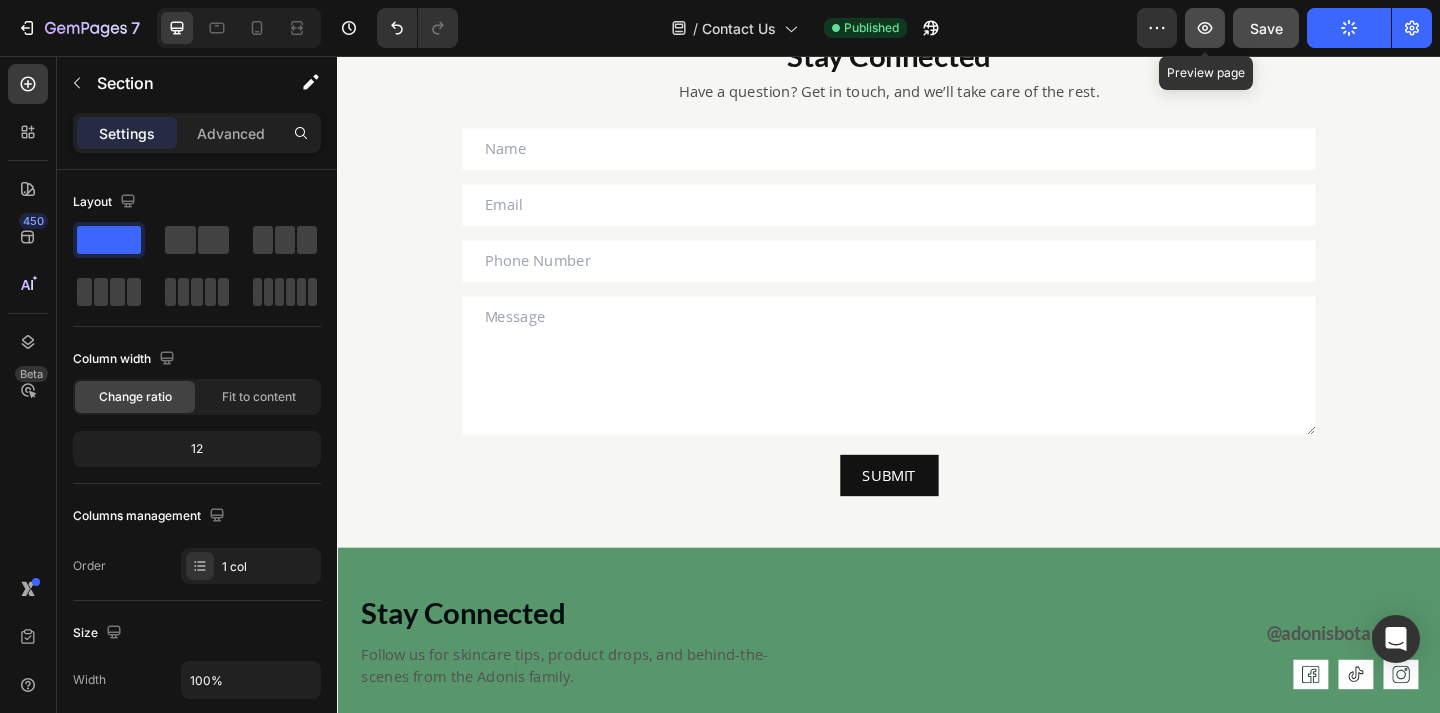 click 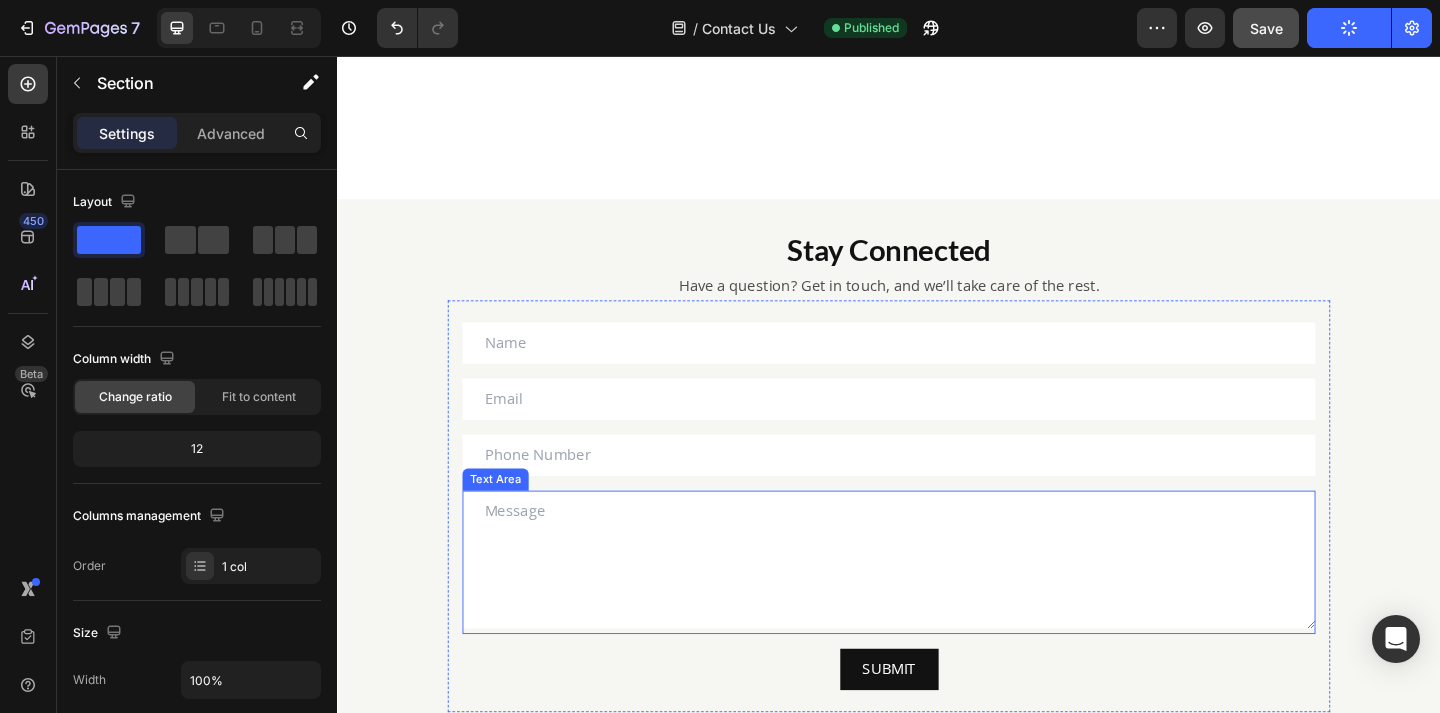 scroll, scrollTop: 440, scrollLeft: 0, axis: vertical 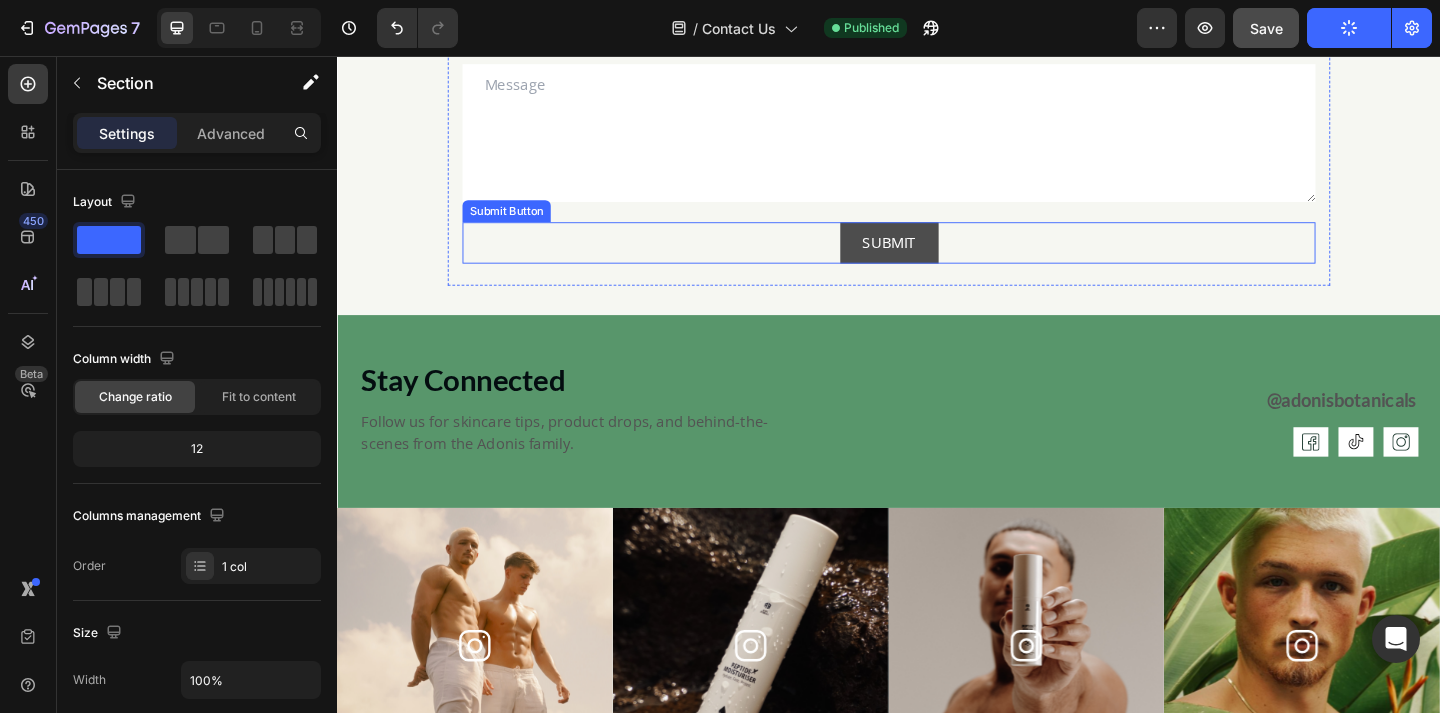 click on "SUBMIT" at bounding box center [937, 259] 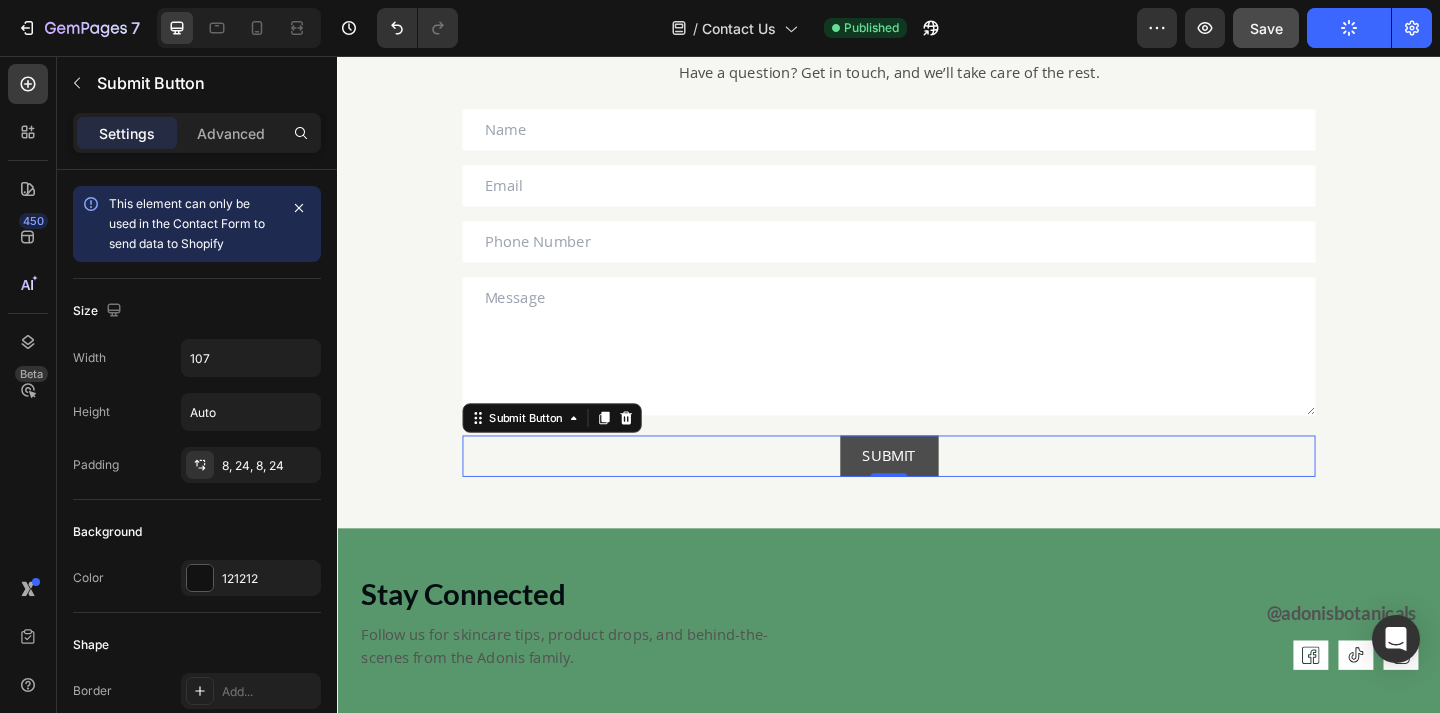 scroll, scrollTop: 251, scrollLeft: 0, axis: vertical 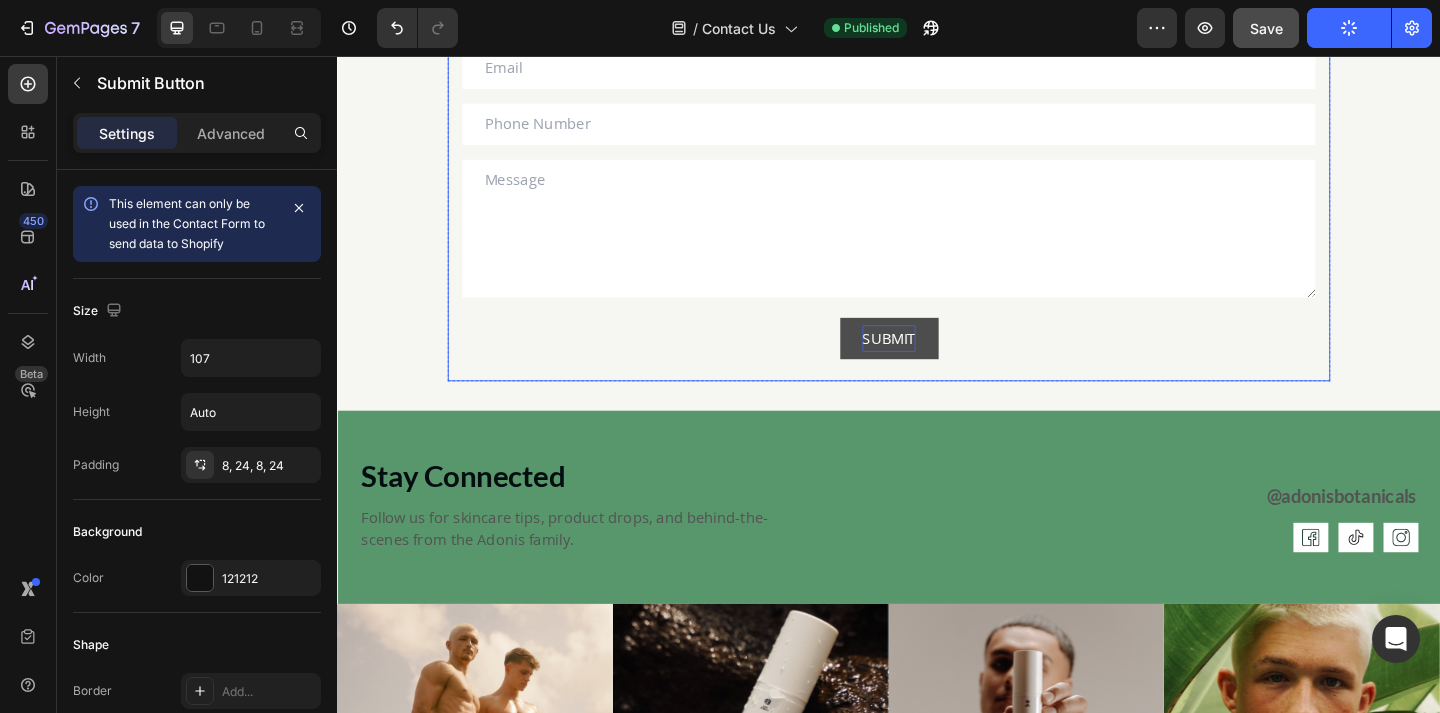 click on "SUBMIT" at bounding box center (937, 363) 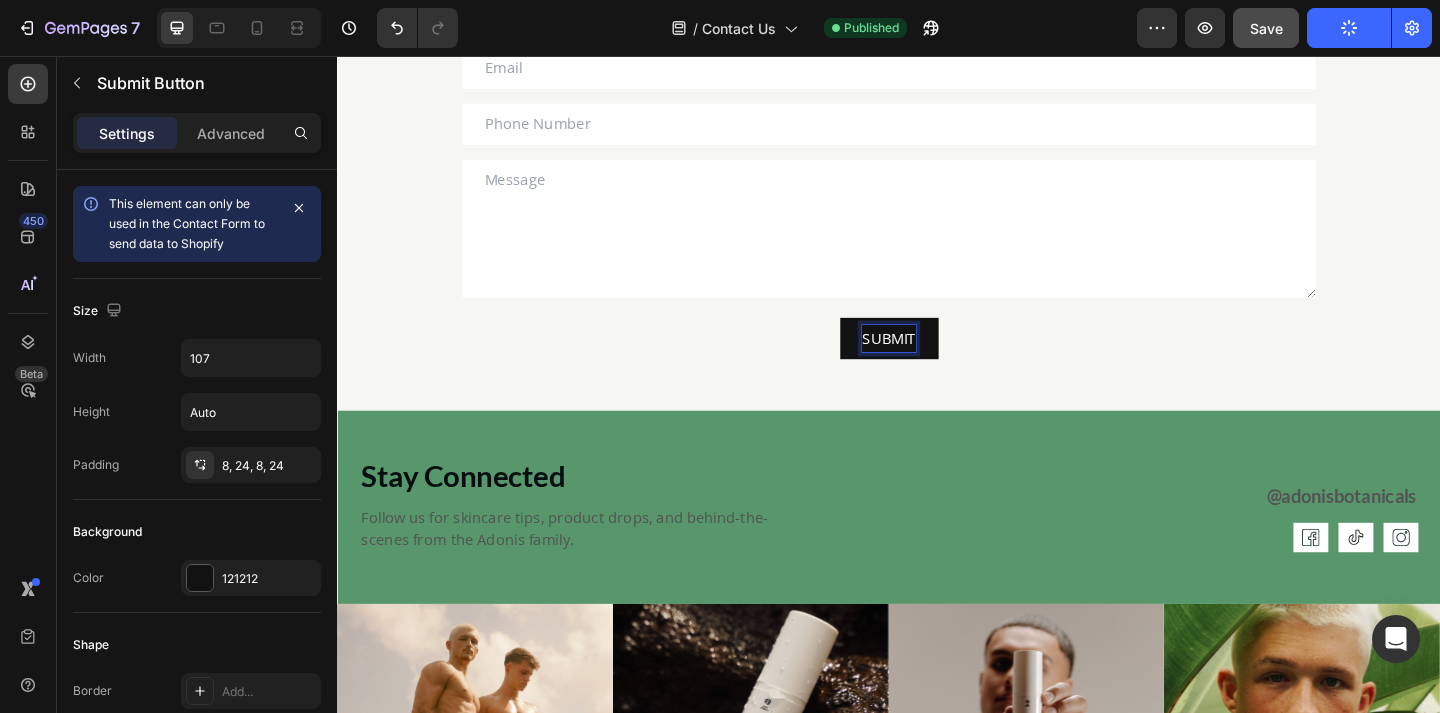 click on "Text Field Email Field Row Text Field Text Area SUBMIT Submit Button Contact Form" at bounding box center (937, 185) 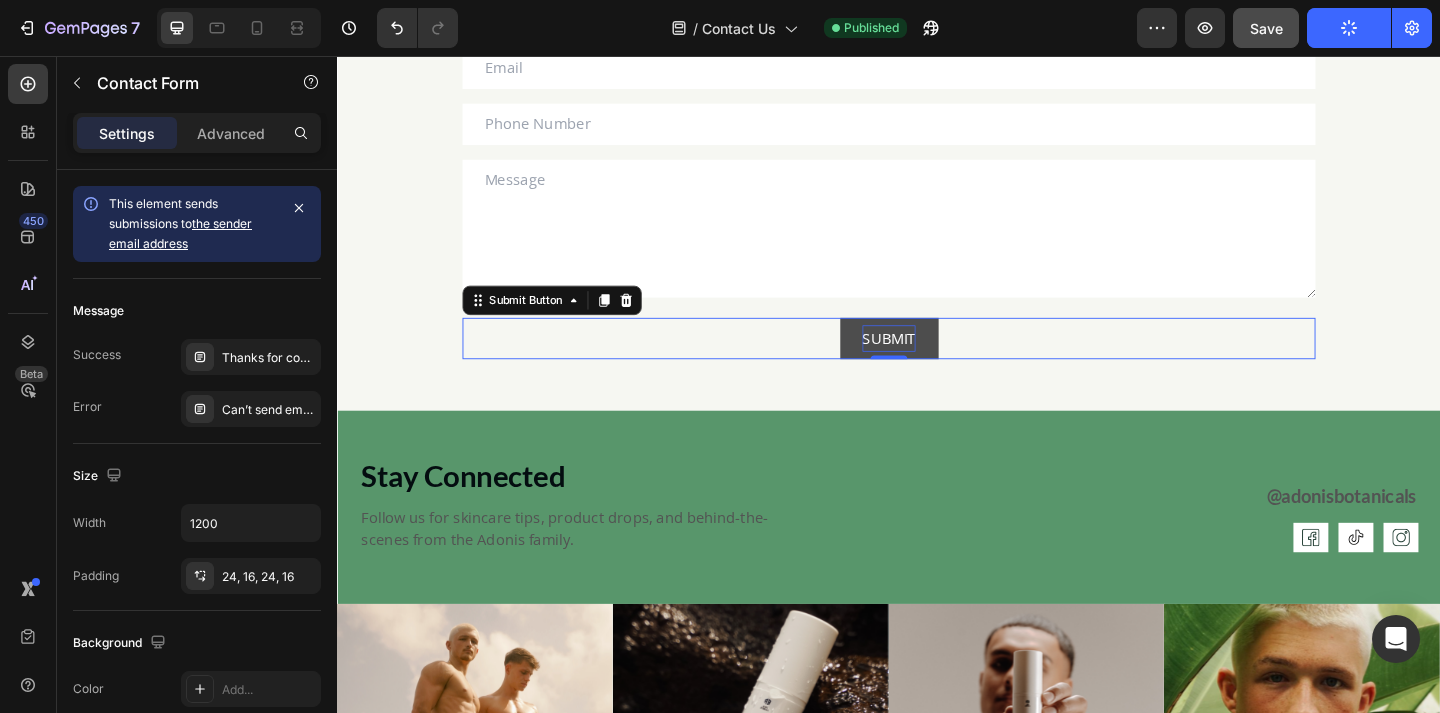 click on "SUBMIT" at bounding box center [937, 363] 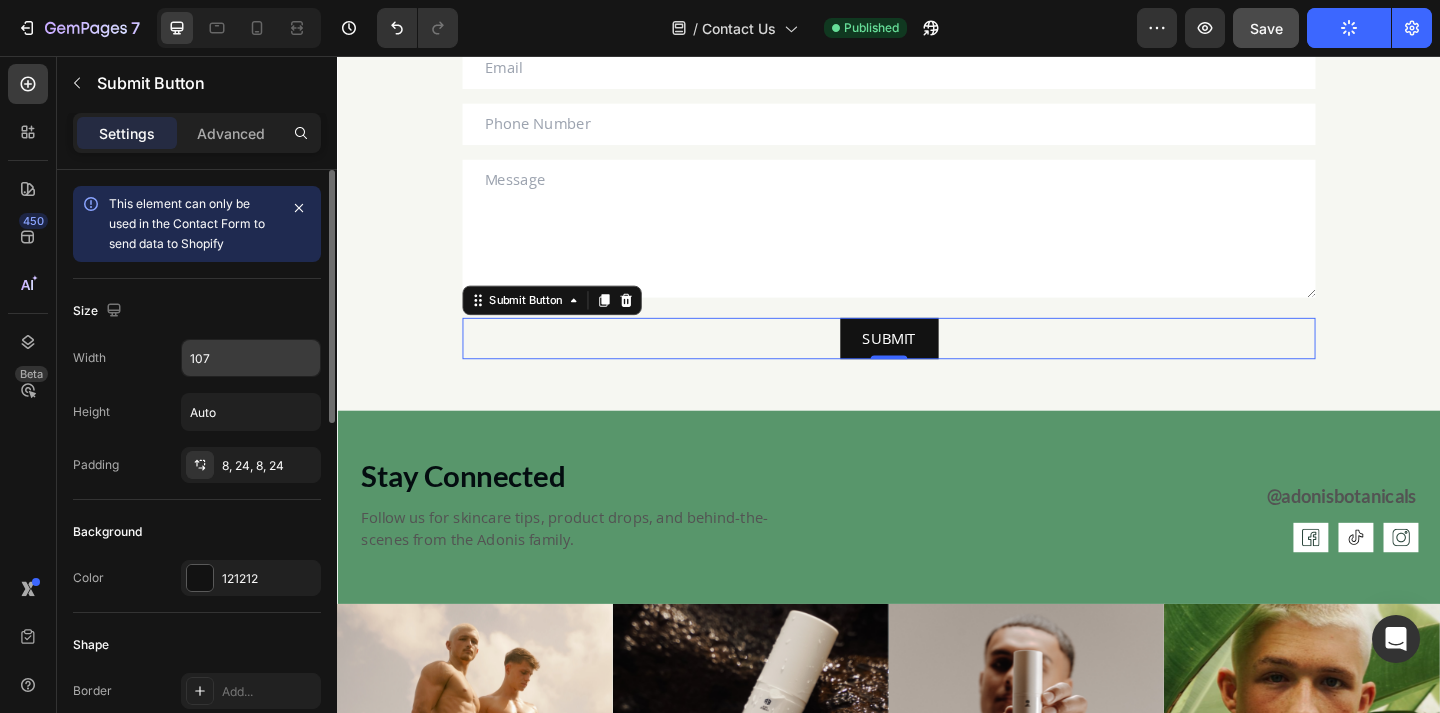 click on "107" at bounding box center [251, 358] 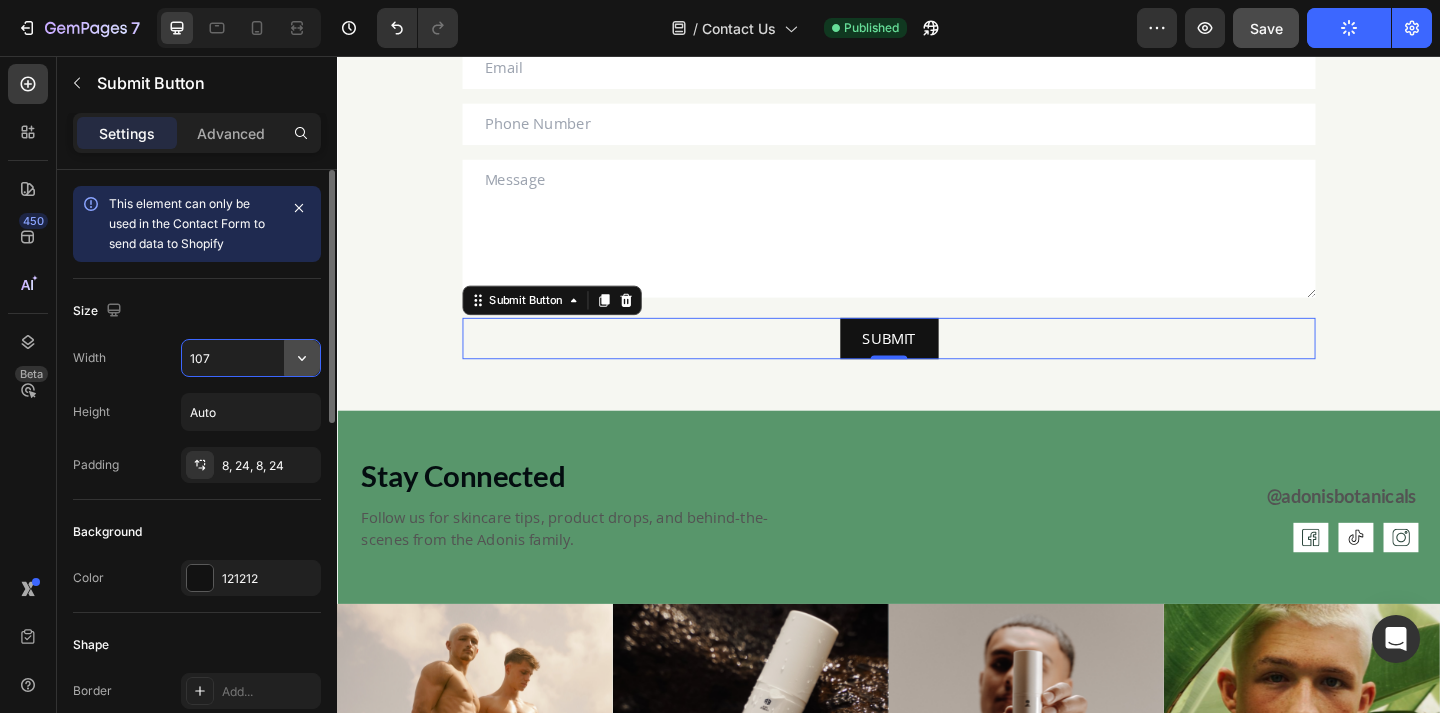 click 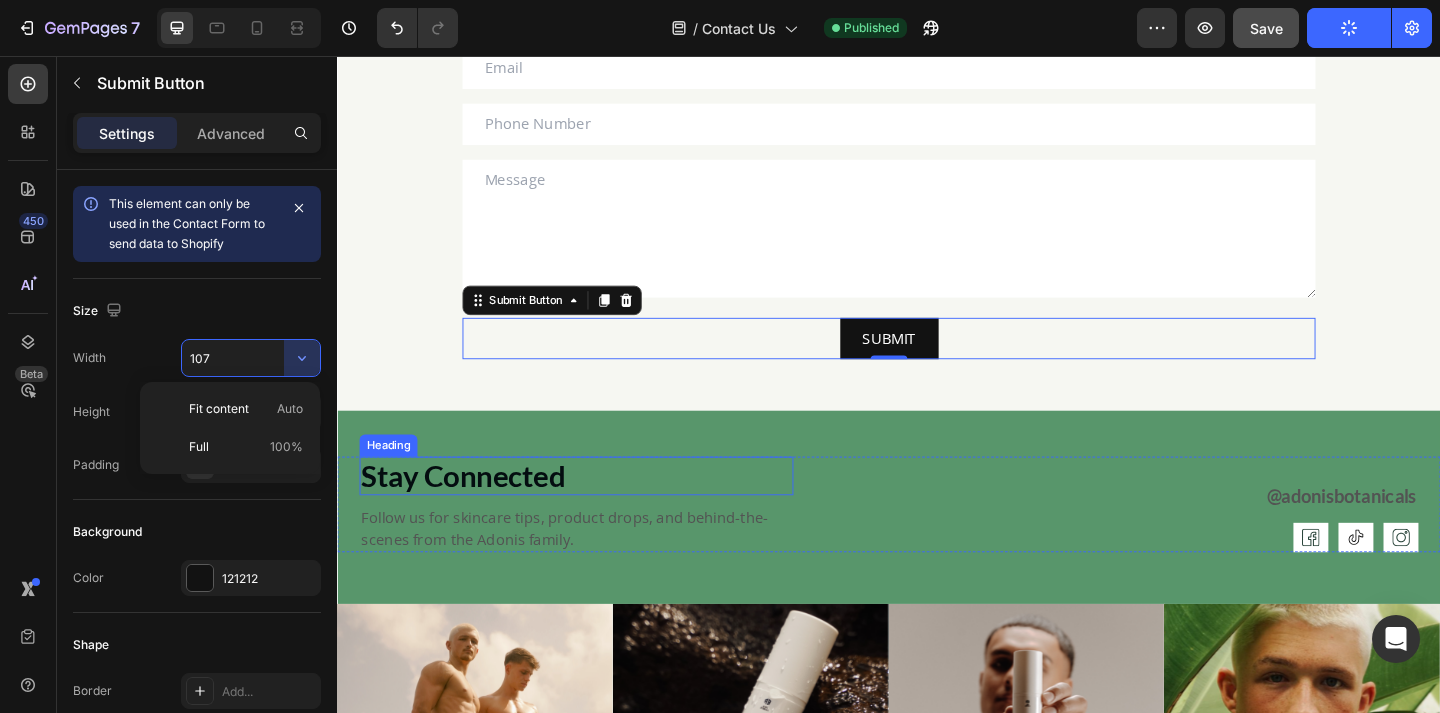 click on "@adonisbotanicals" at bounding box center [1183, 534] 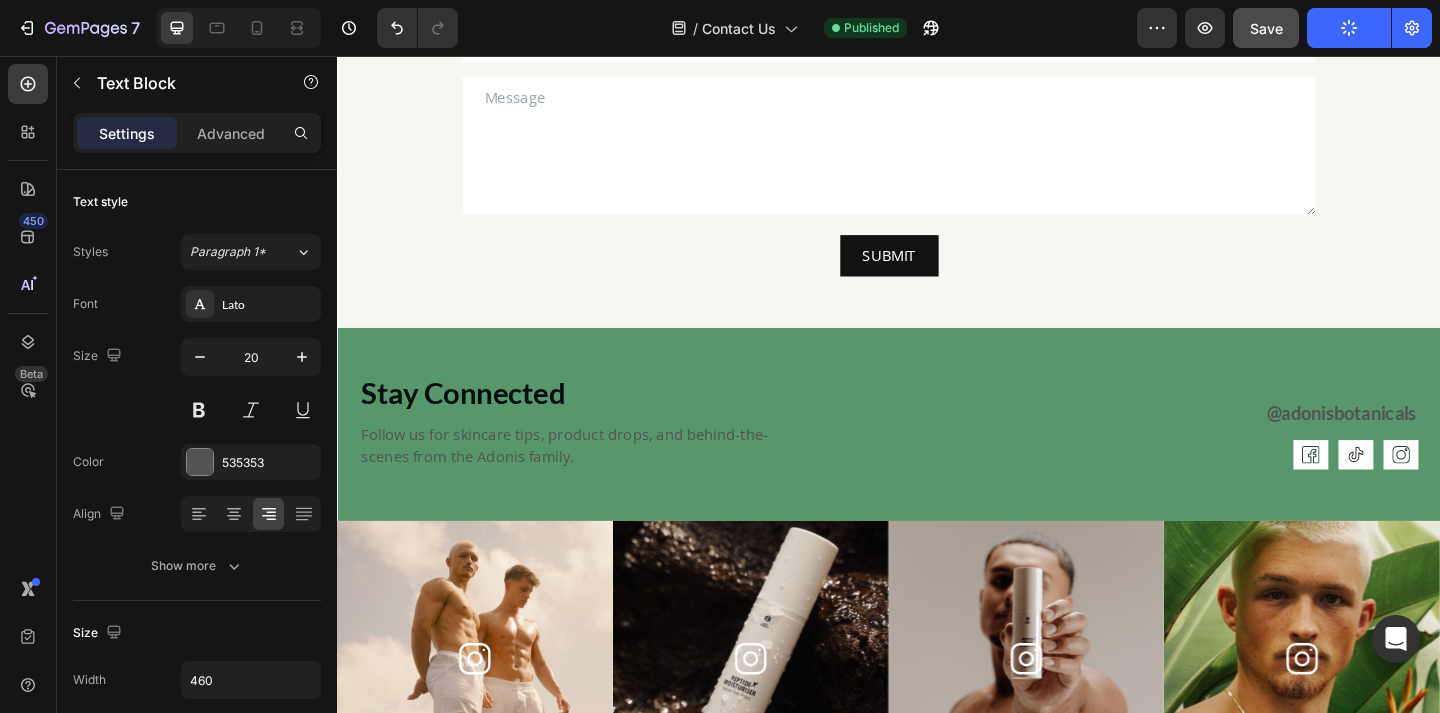 scroll, scrollTop: 433, scrollLeft: 0, axis: vertical 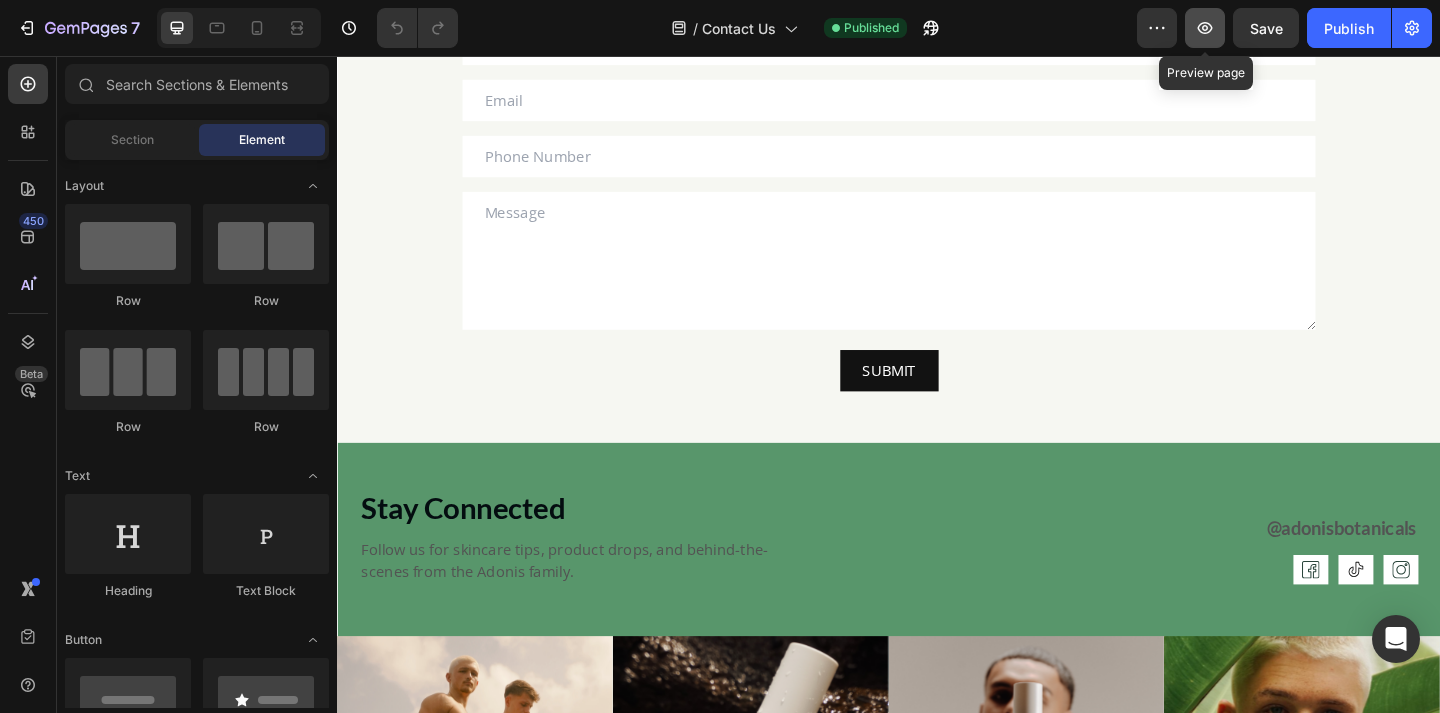 click 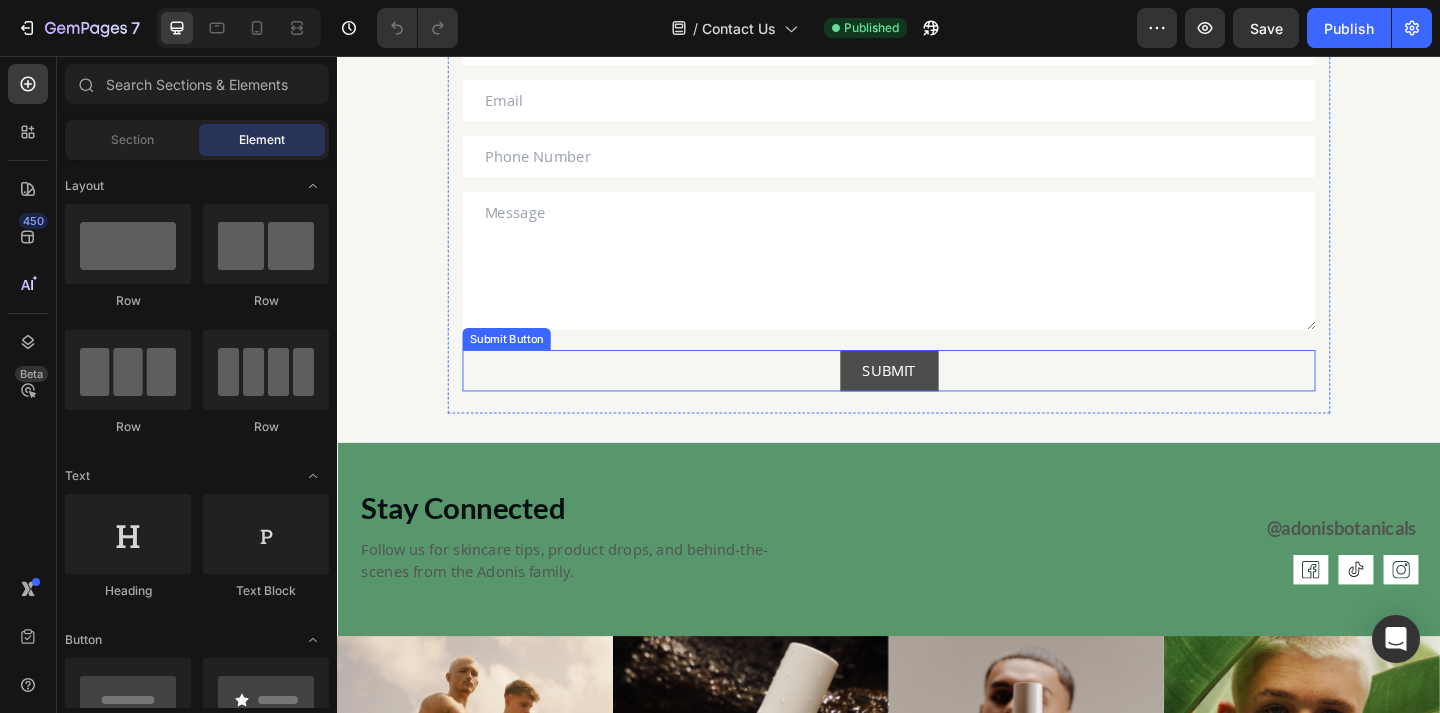 click on "SUBMIT" at bounding box center (937, 398) 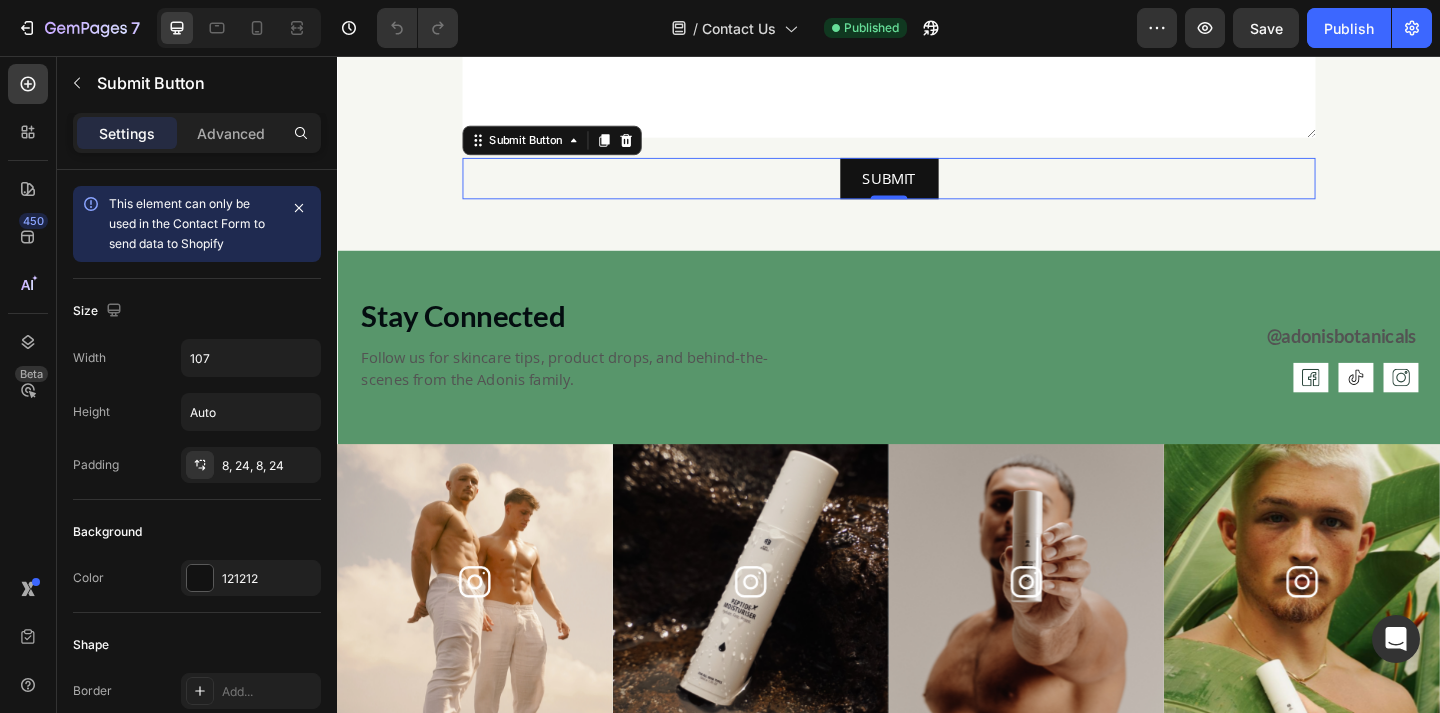 scroll, scrollTop: 420, scrollLeft: 0, axis: vertical 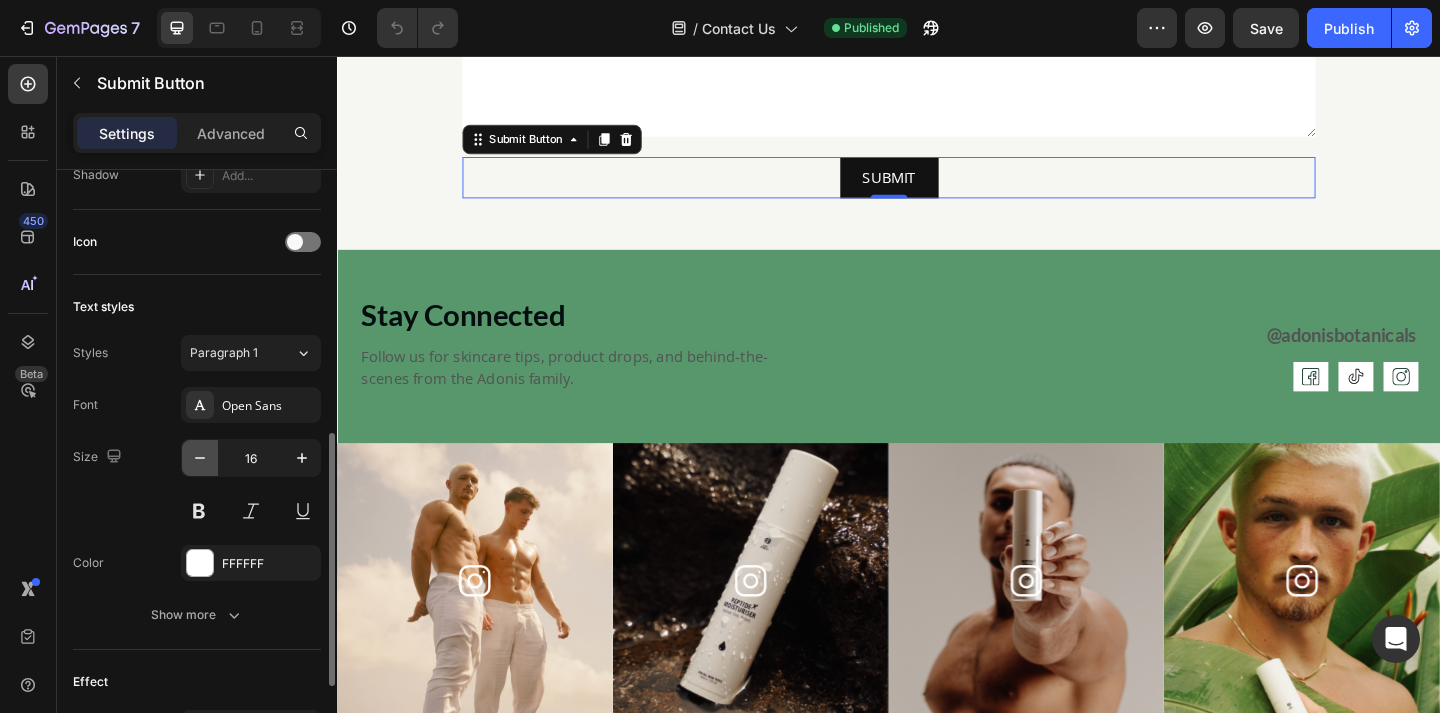 click 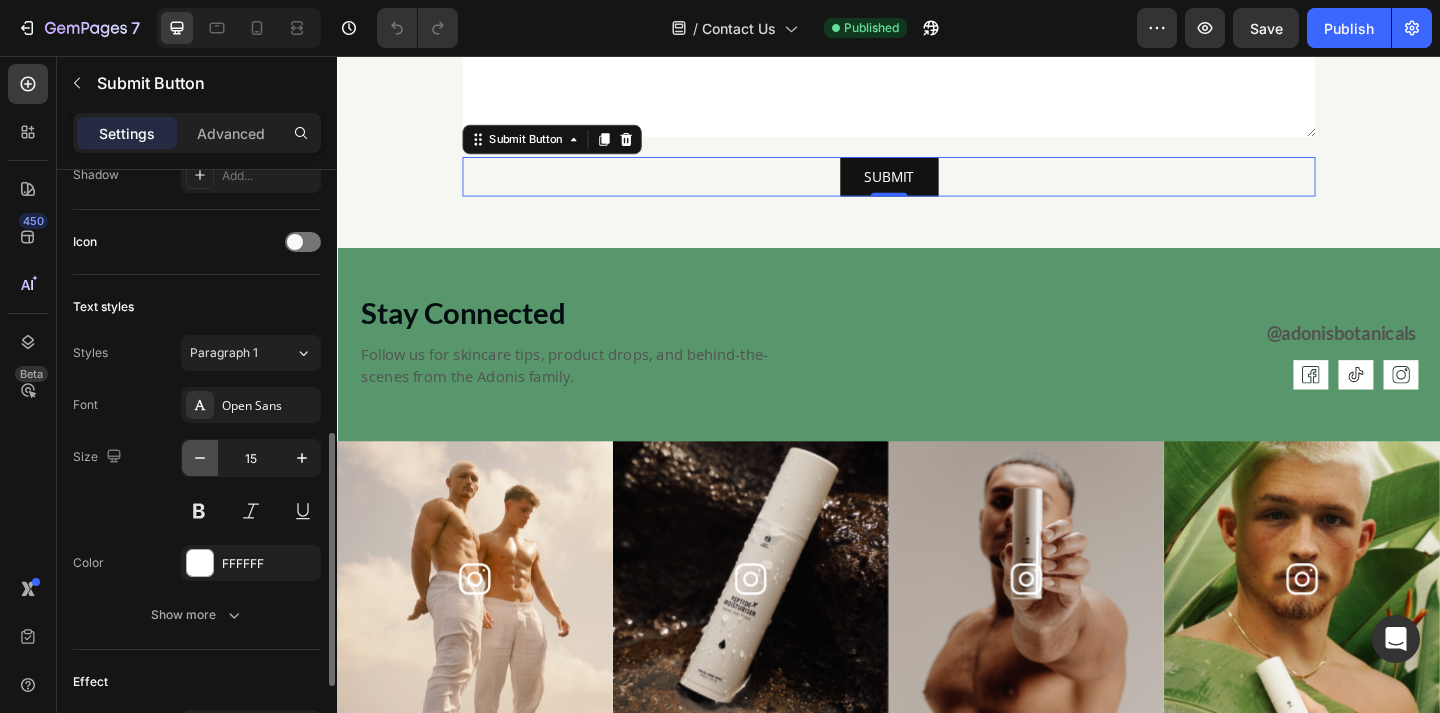 click 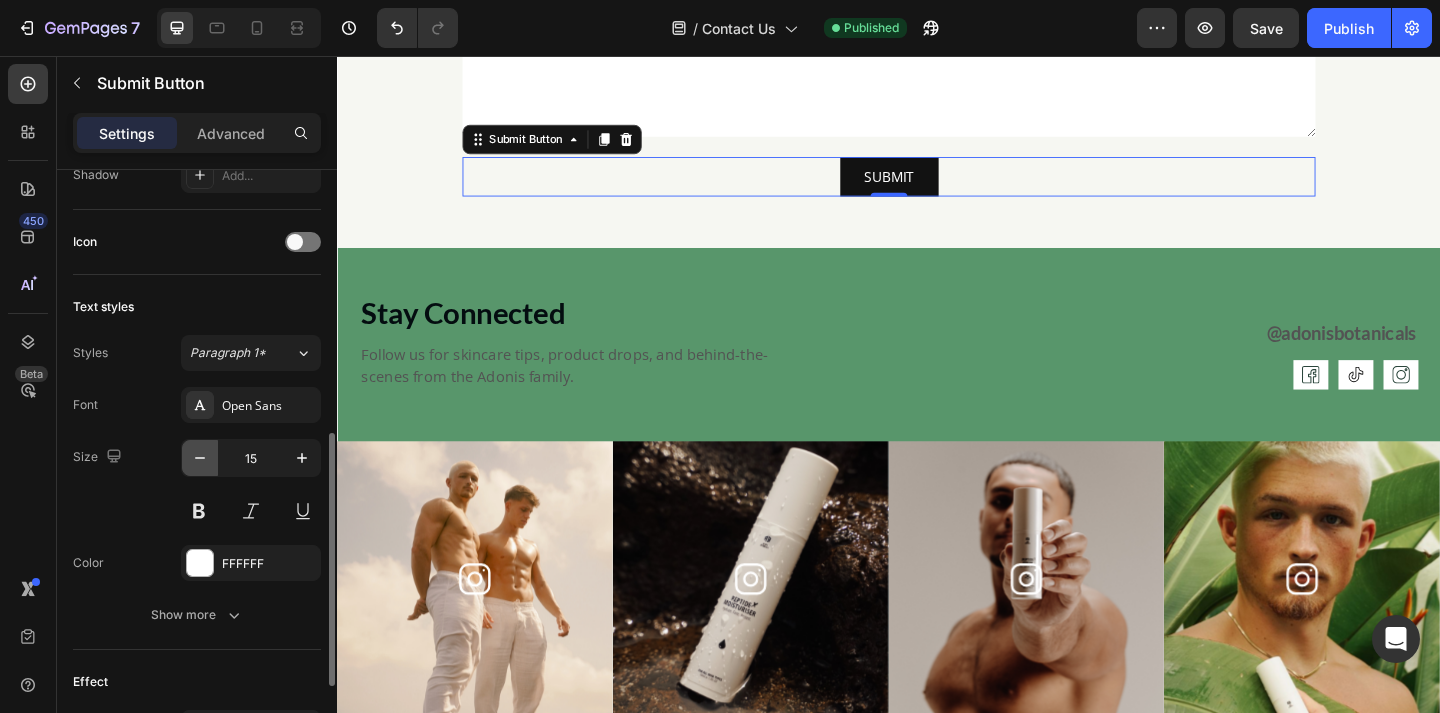 type on "14" 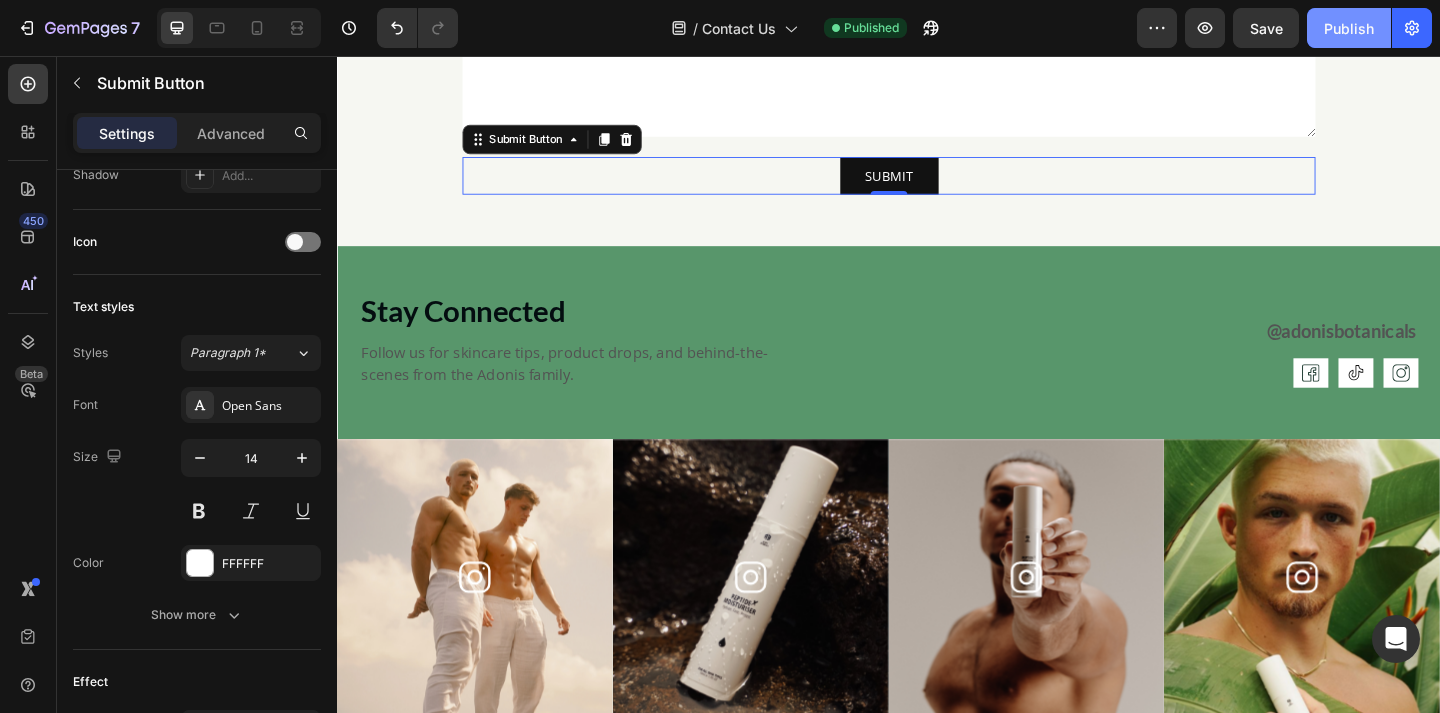 click on "Publish" 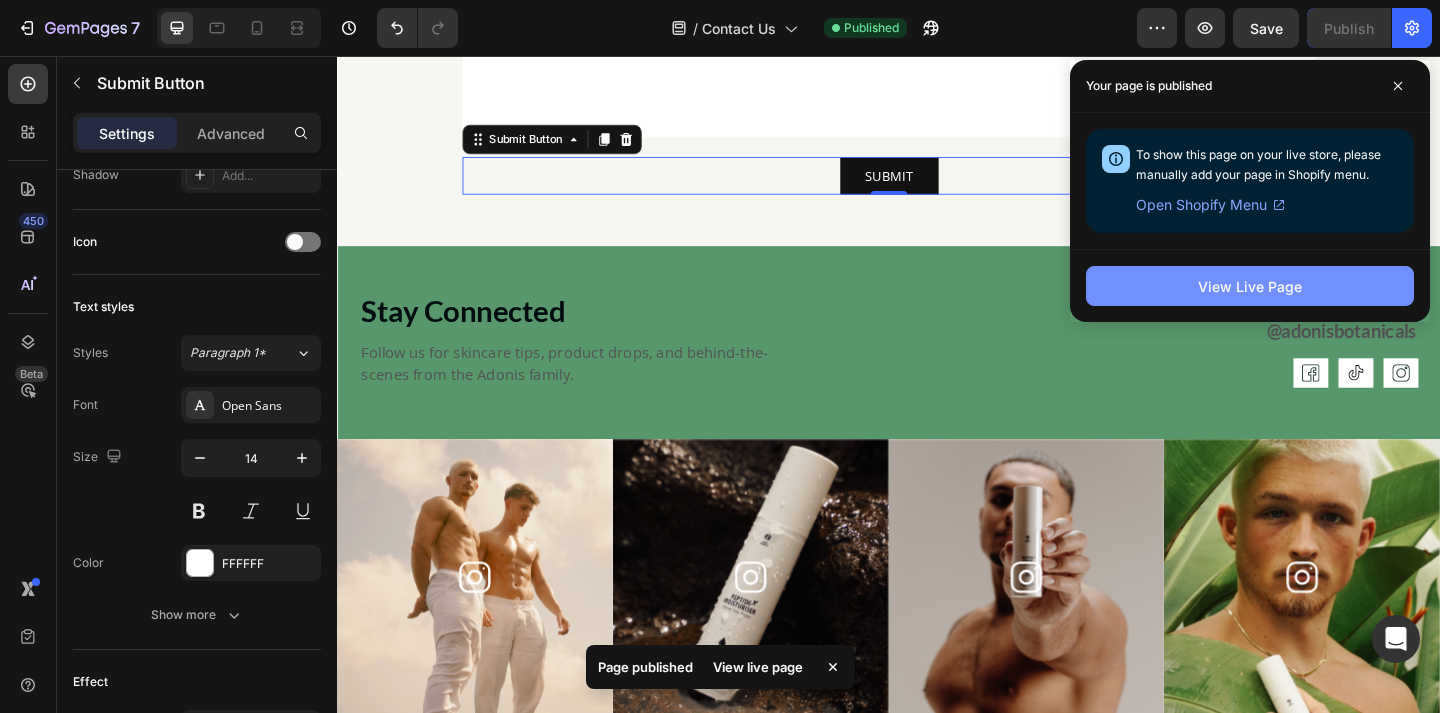 click on "View Live Page" at bounding box center [1250, 286] 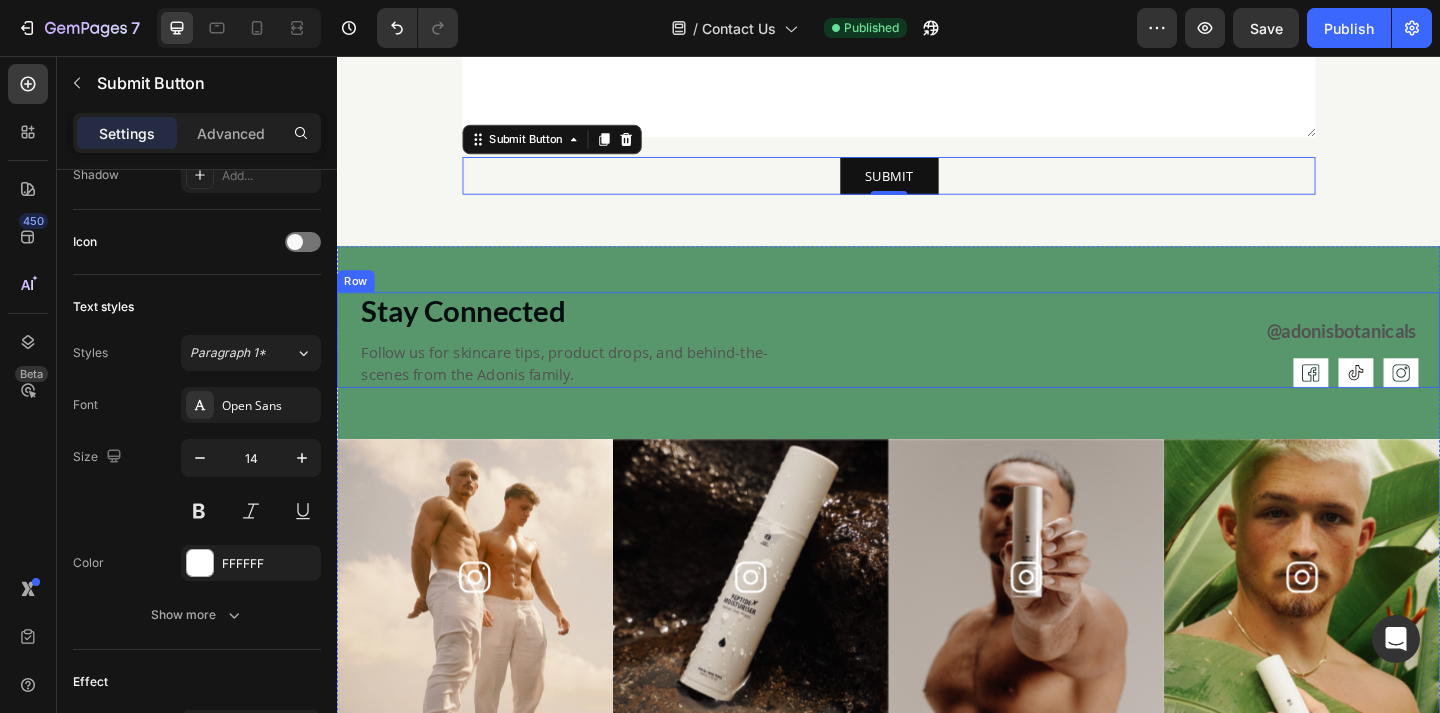 click on "@adonisbotanicals Text Block
Icon
Icon
Icon Row" at bounding box center [1183, 365] 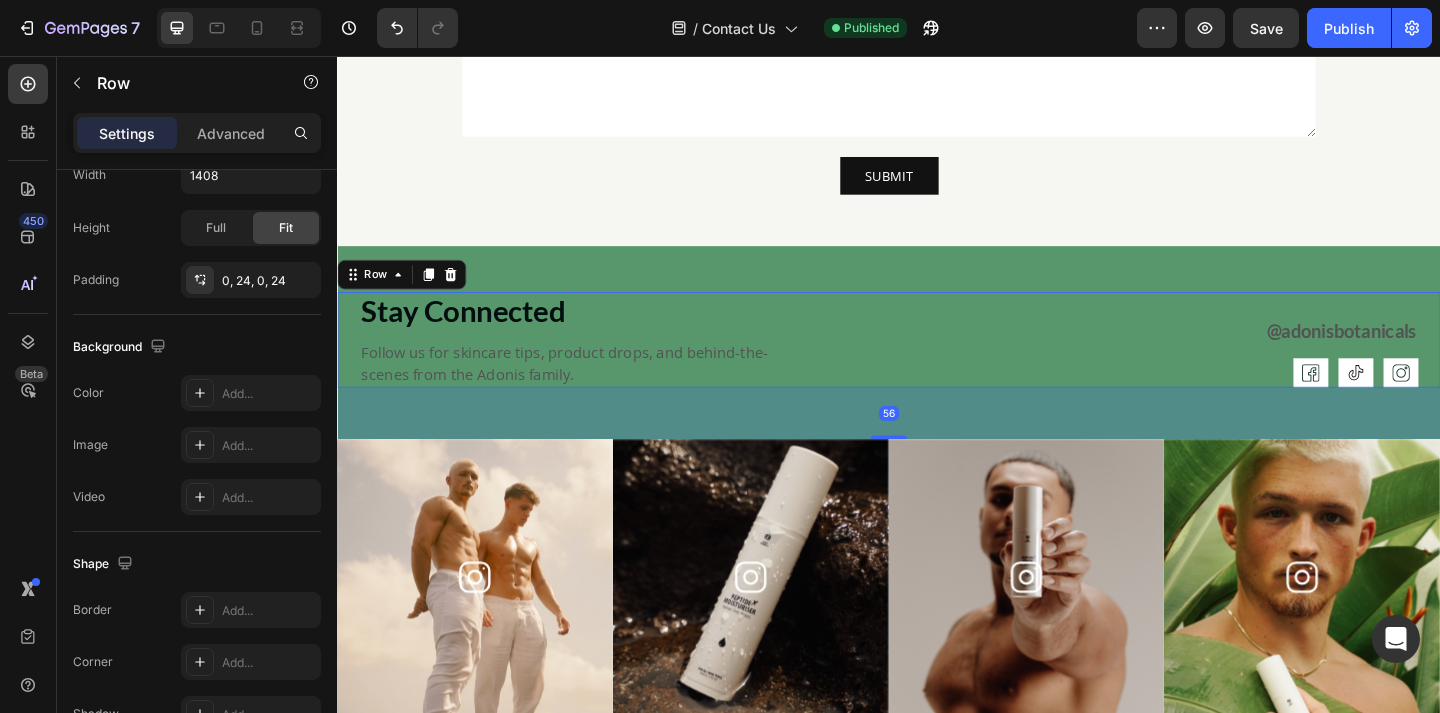 scroll, scrollTop: 0, scrollLeft: 0, axis: both 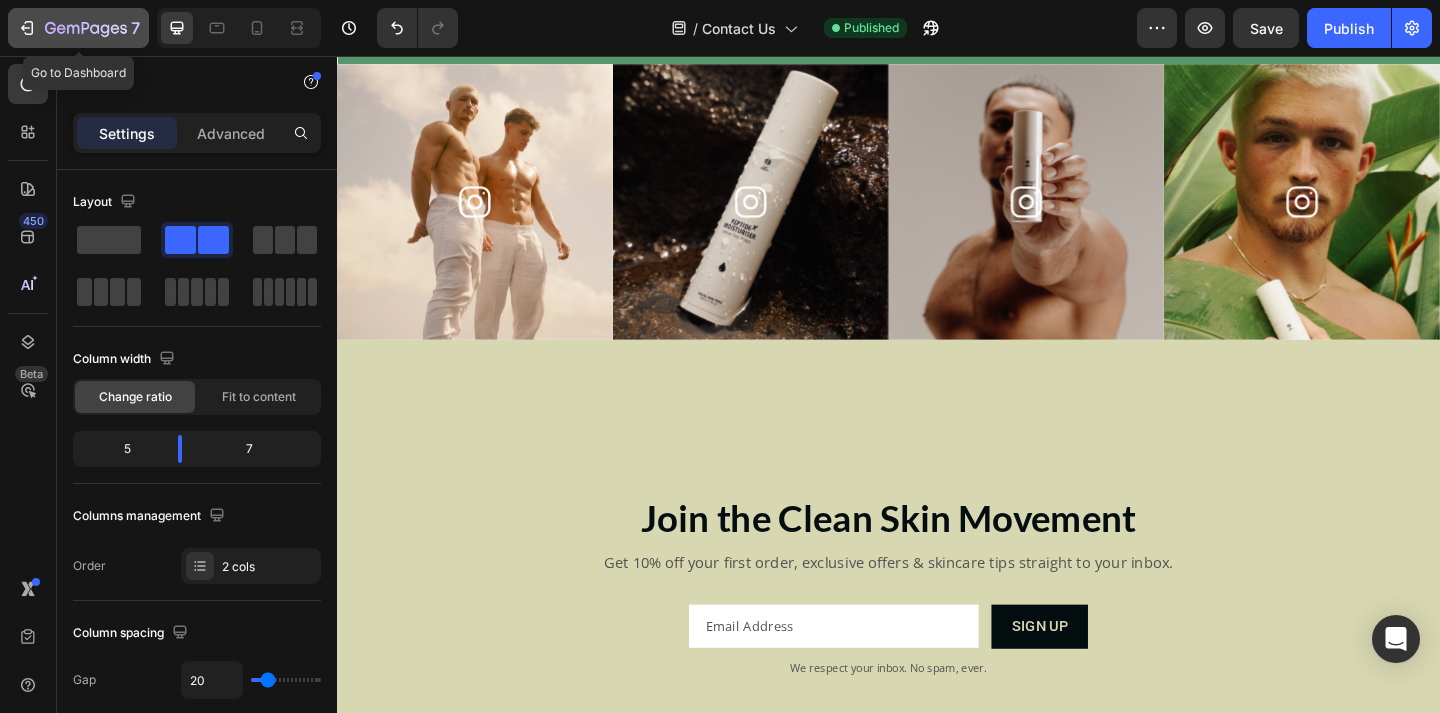 click 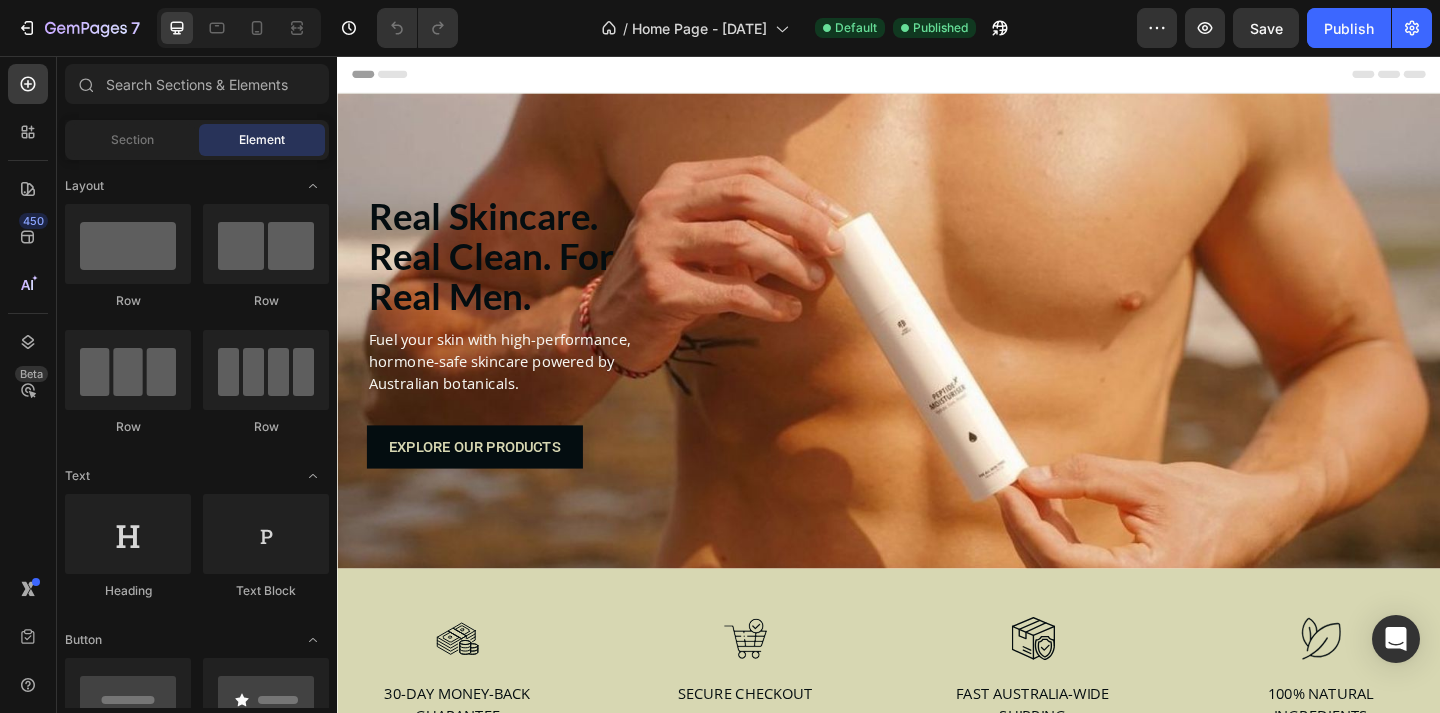 scroll, scrollTop: 0, scrollLeft: 0, axis: both 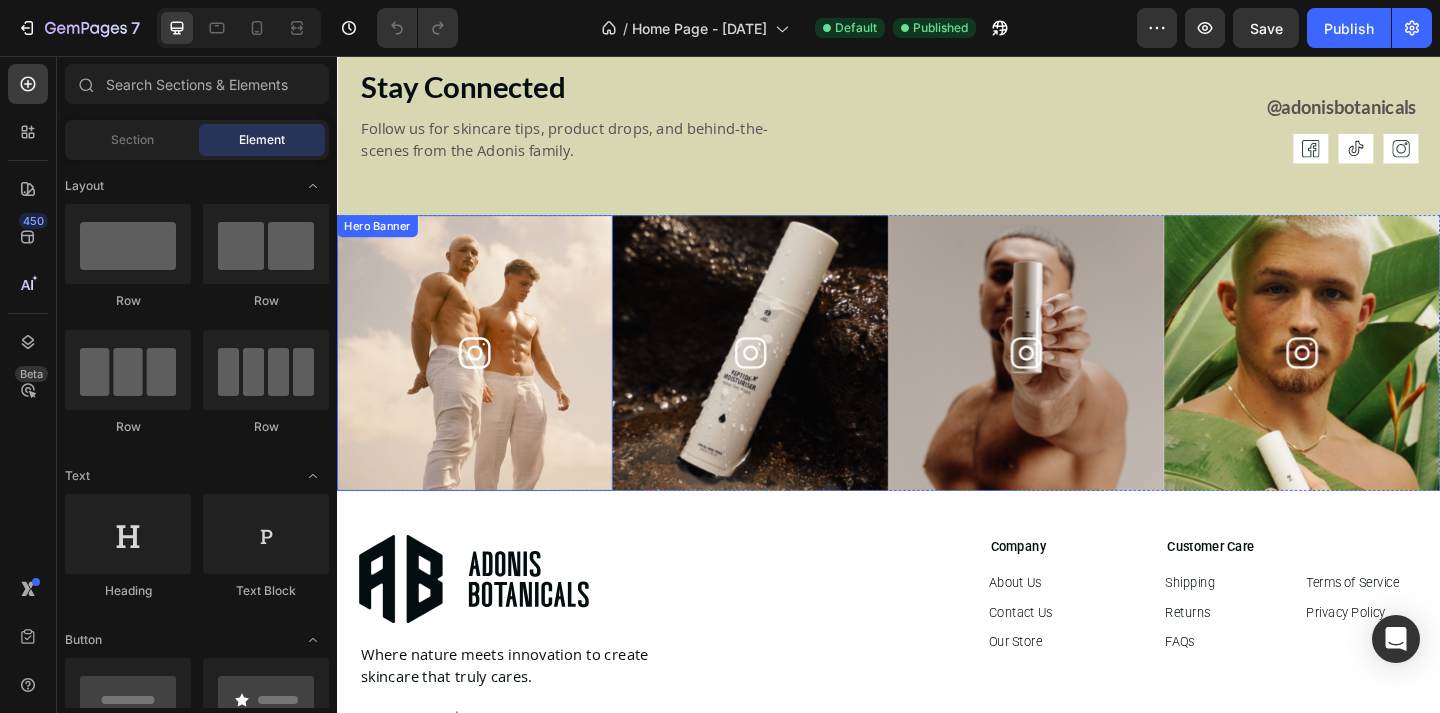 click on "Icon" at bounding box center (487, 379) 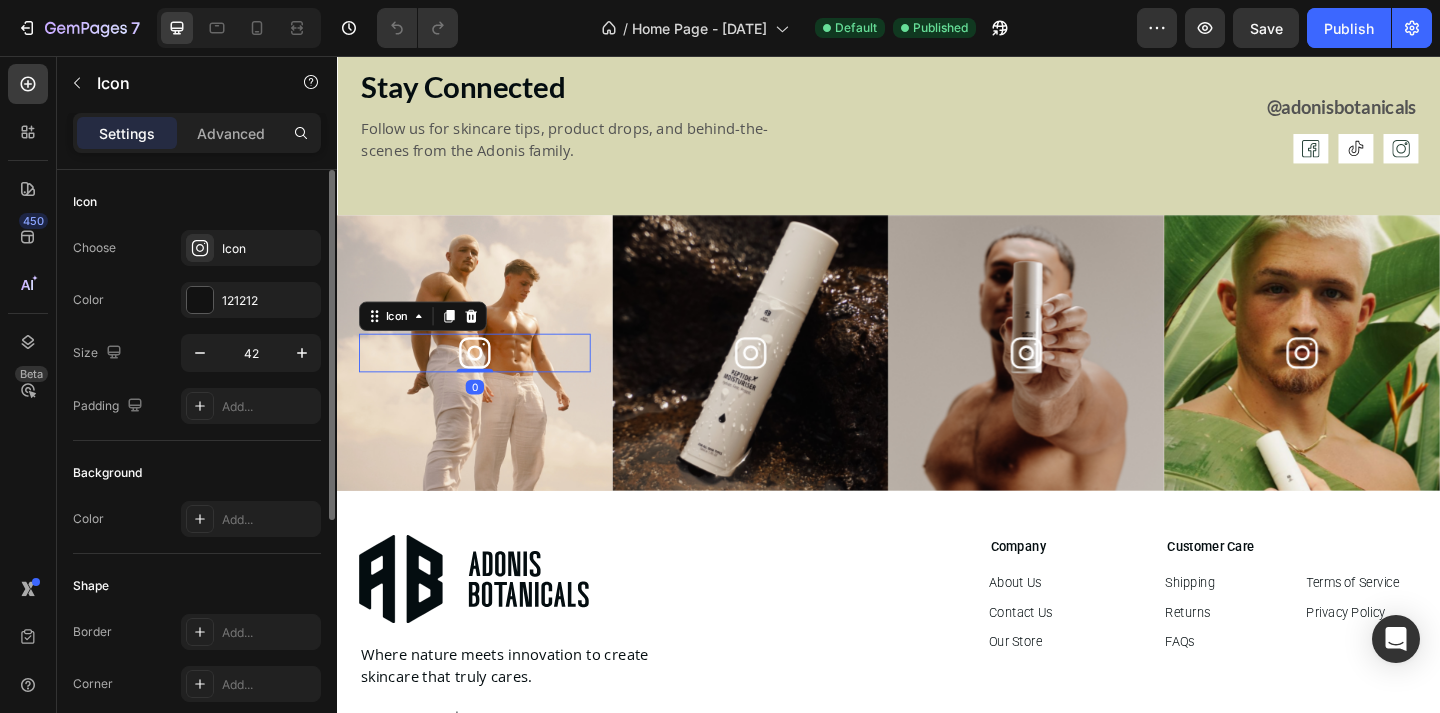scroll, scrollTop: 375, scrollLeft: 0, axis: vertical 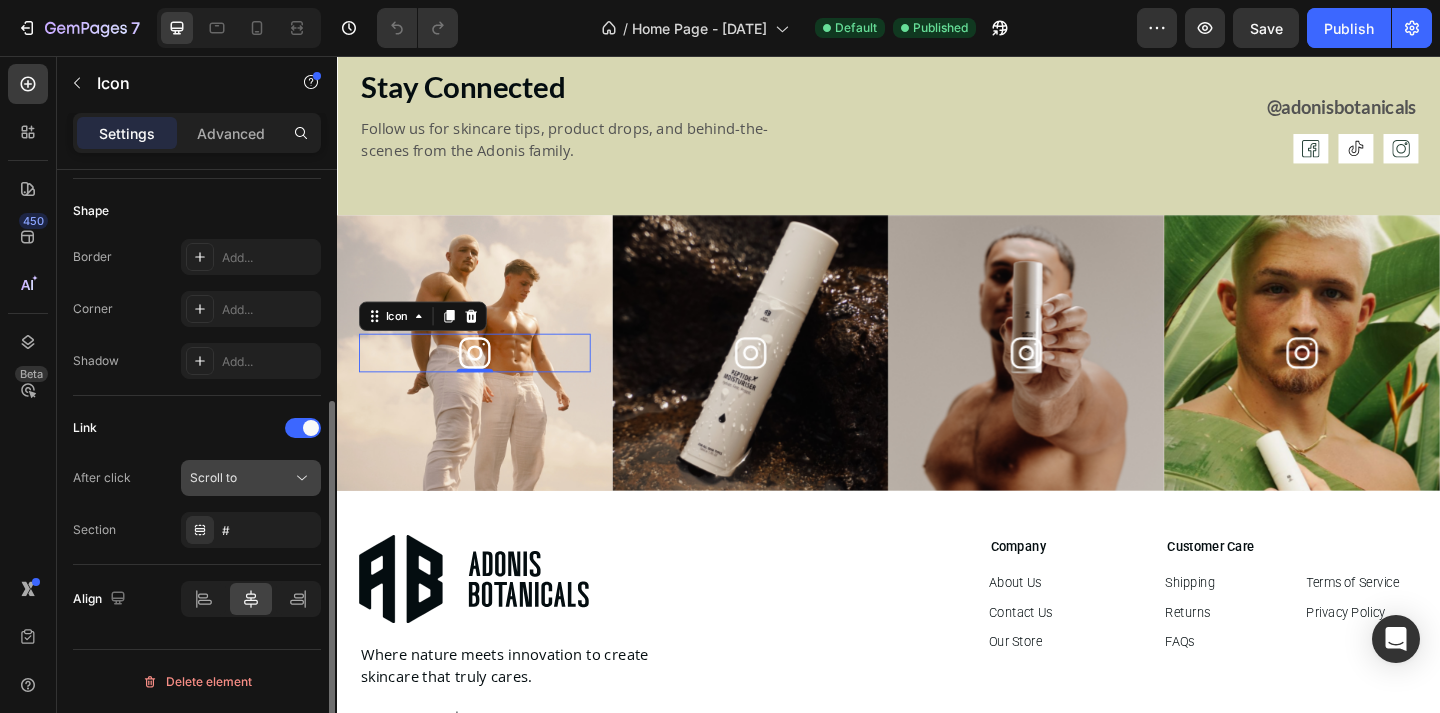 click on "Scroll to" at bounding box center (241, 478) 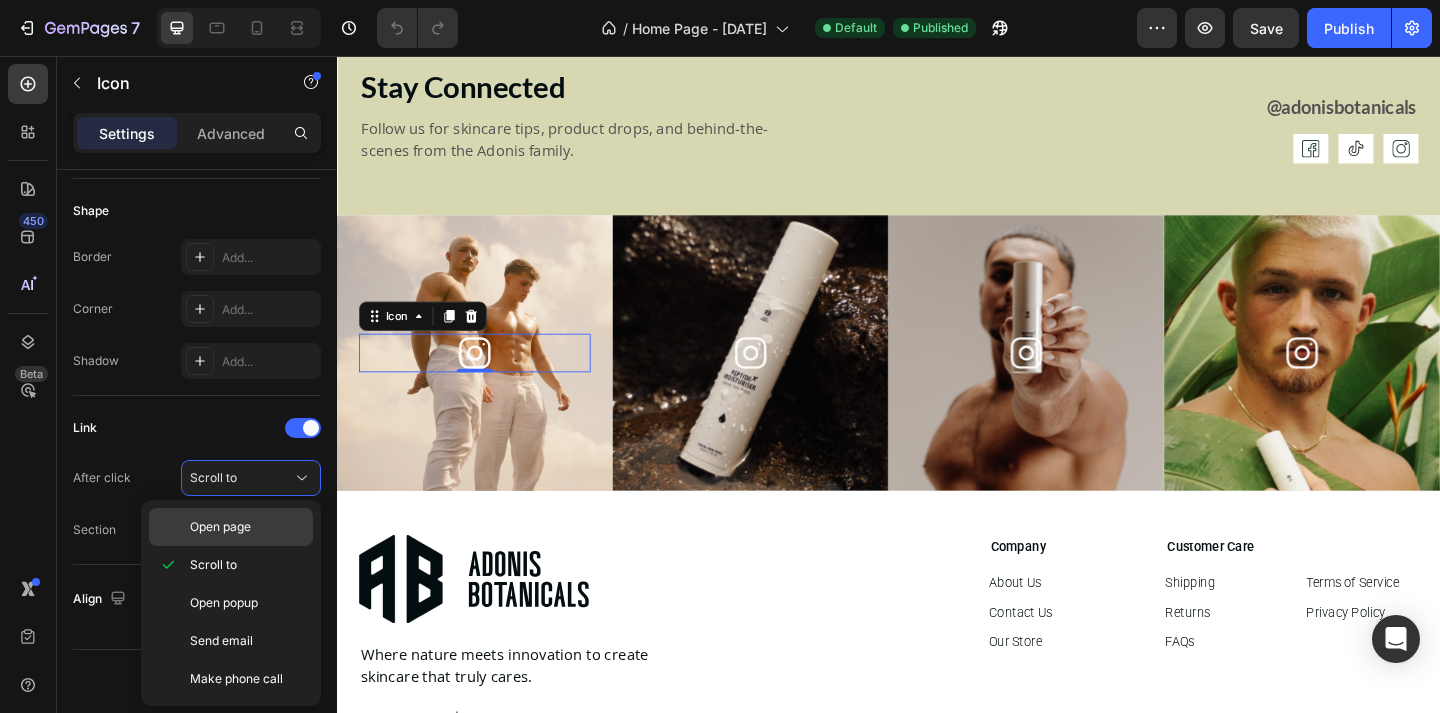 click on "Open page" at bounding box center (220, 527) 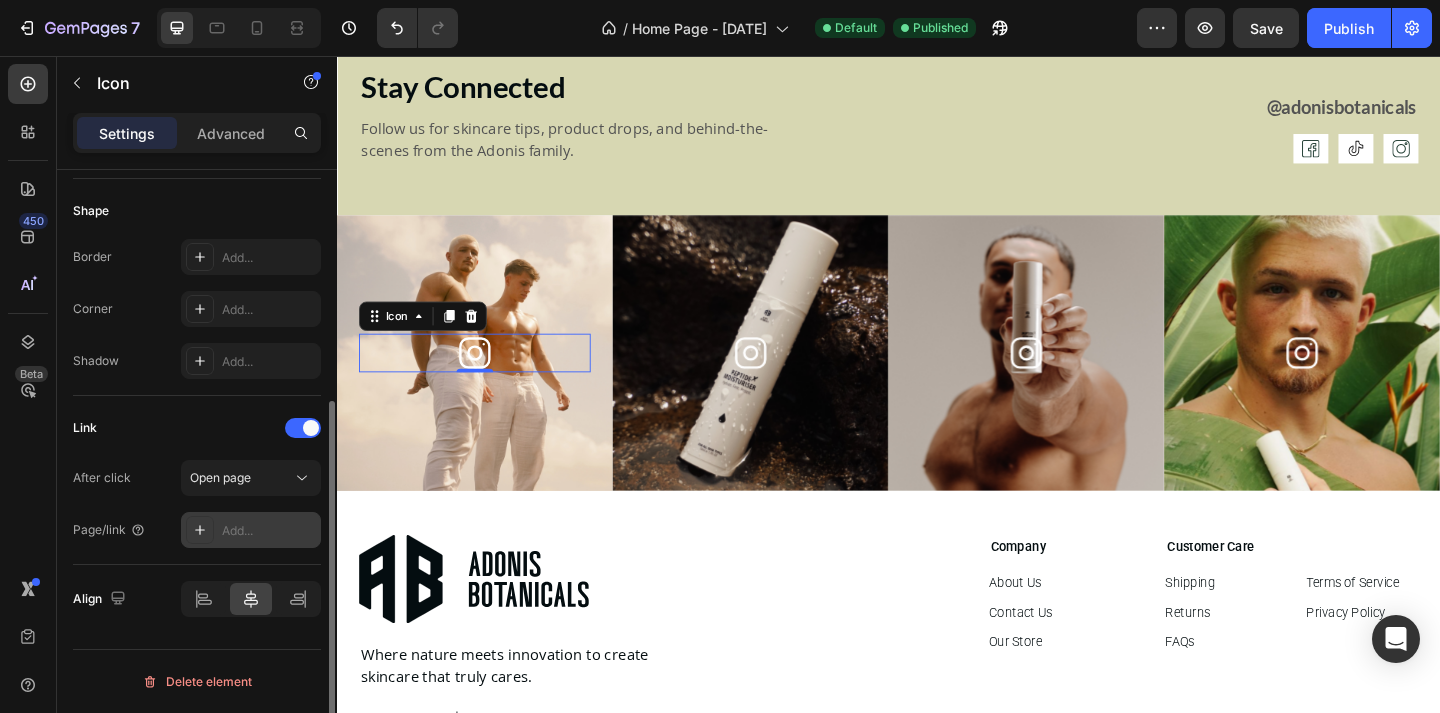 click on "Add..." at bounding box center [269, 531] 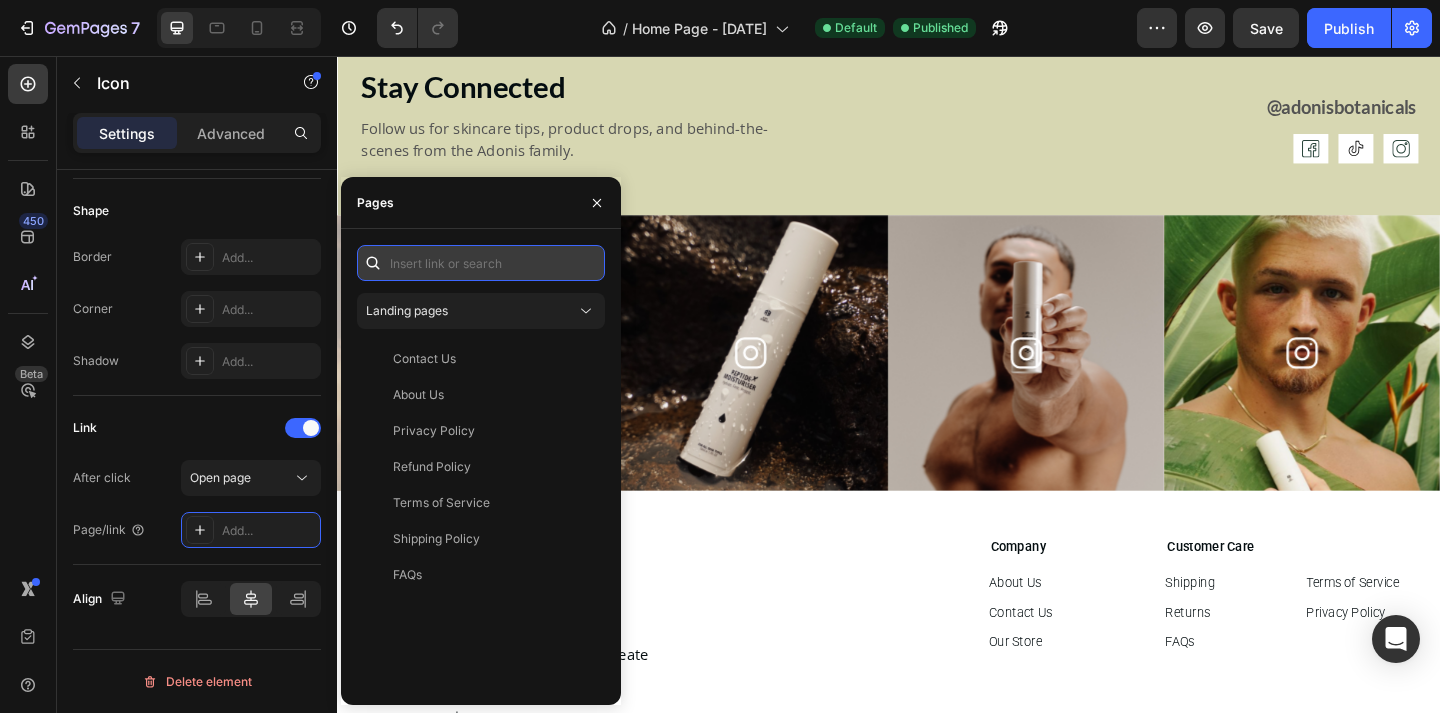click at bounding box center (481, 263) 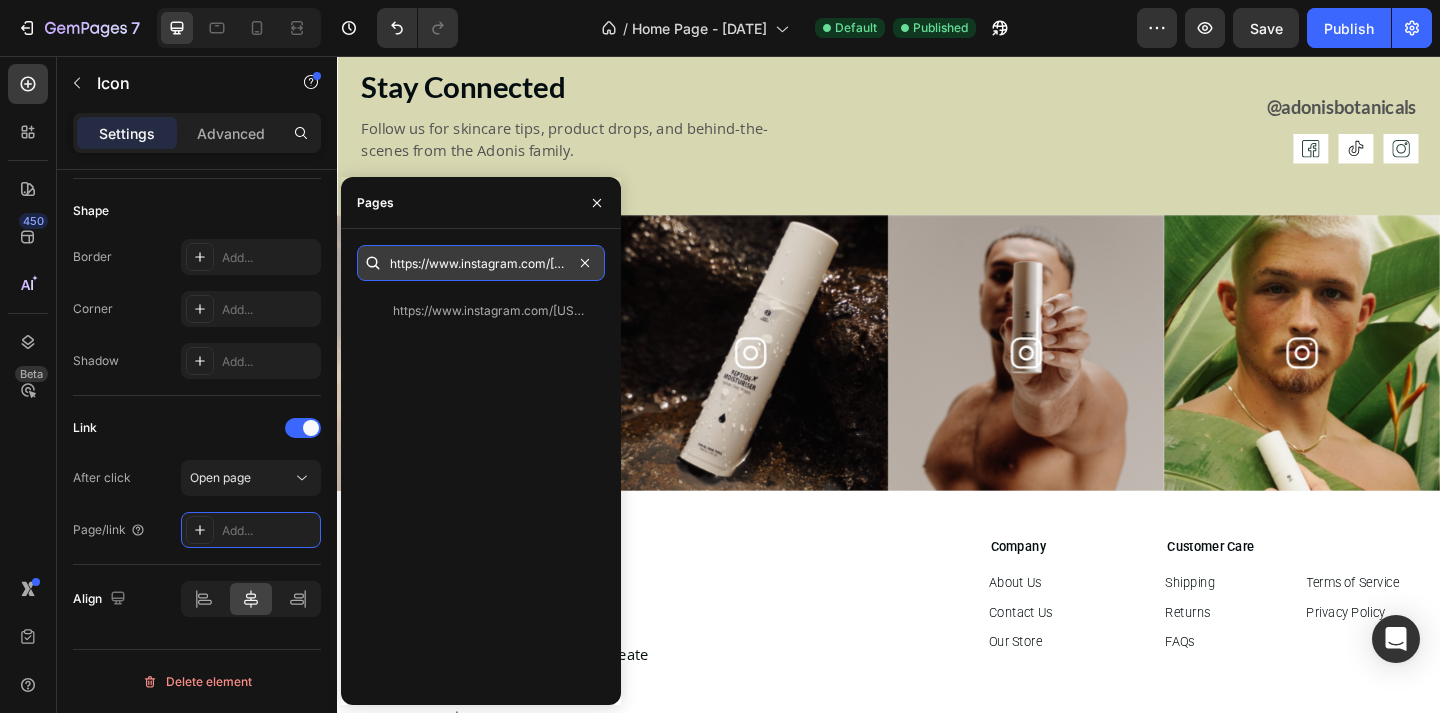 scroll, scrollTop: 0, scrollLeft: 87, axis: horizontal 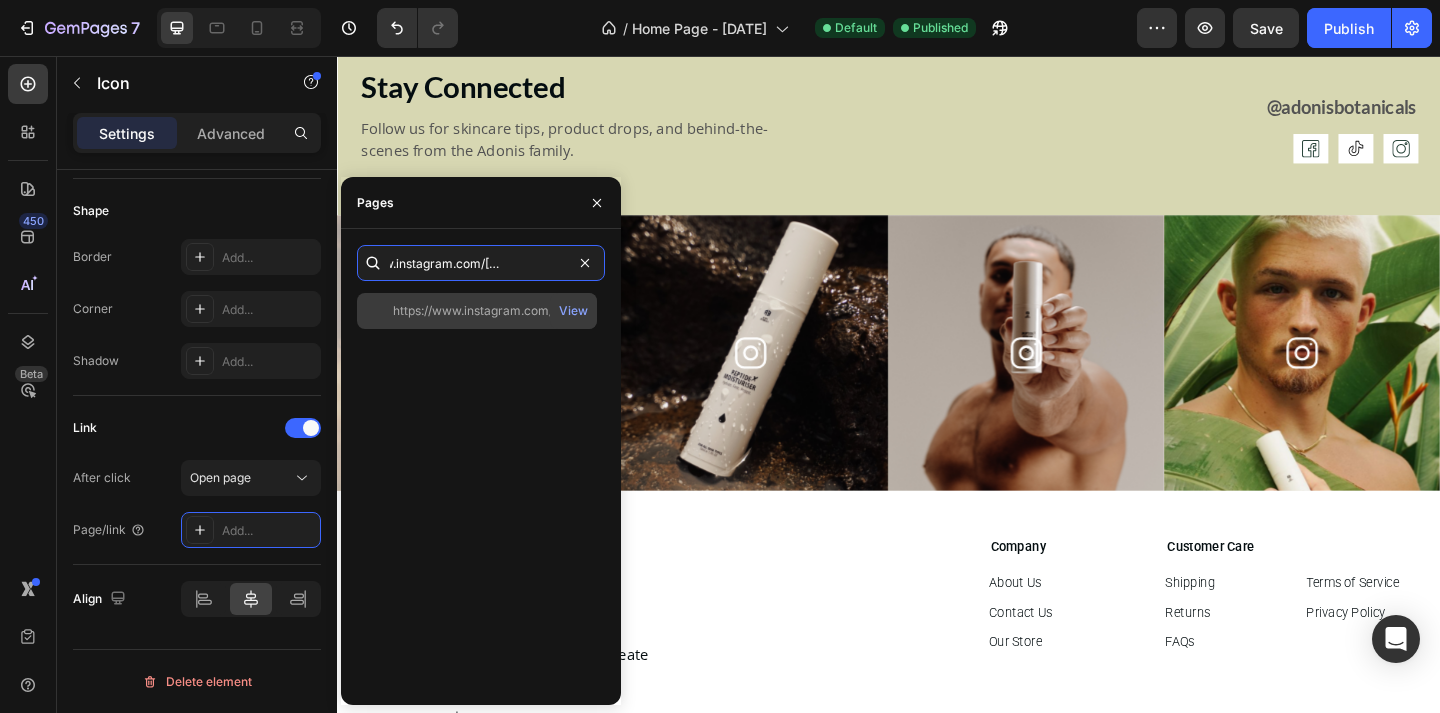type on "https://www.instagram.com/[USERNAME]/" 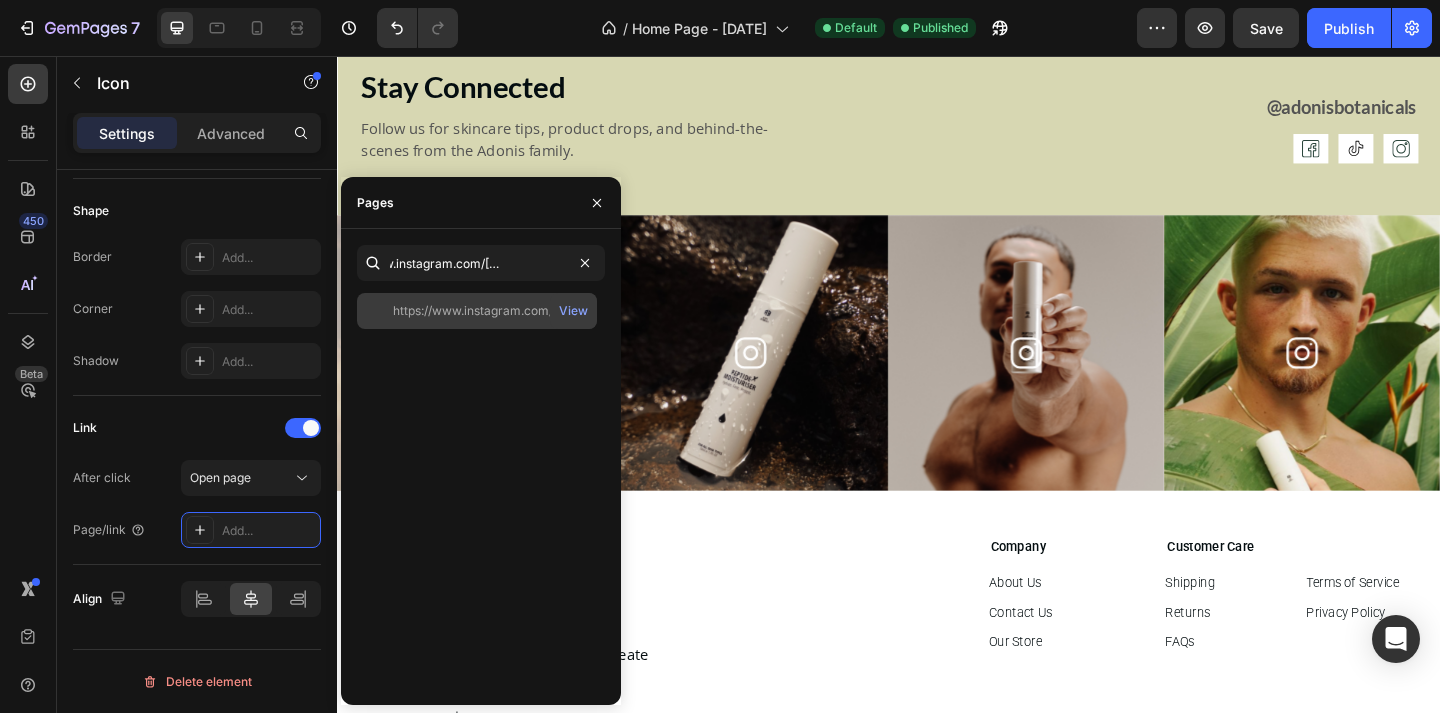 click on "https://www.instagram.com/[USERNAME]/" 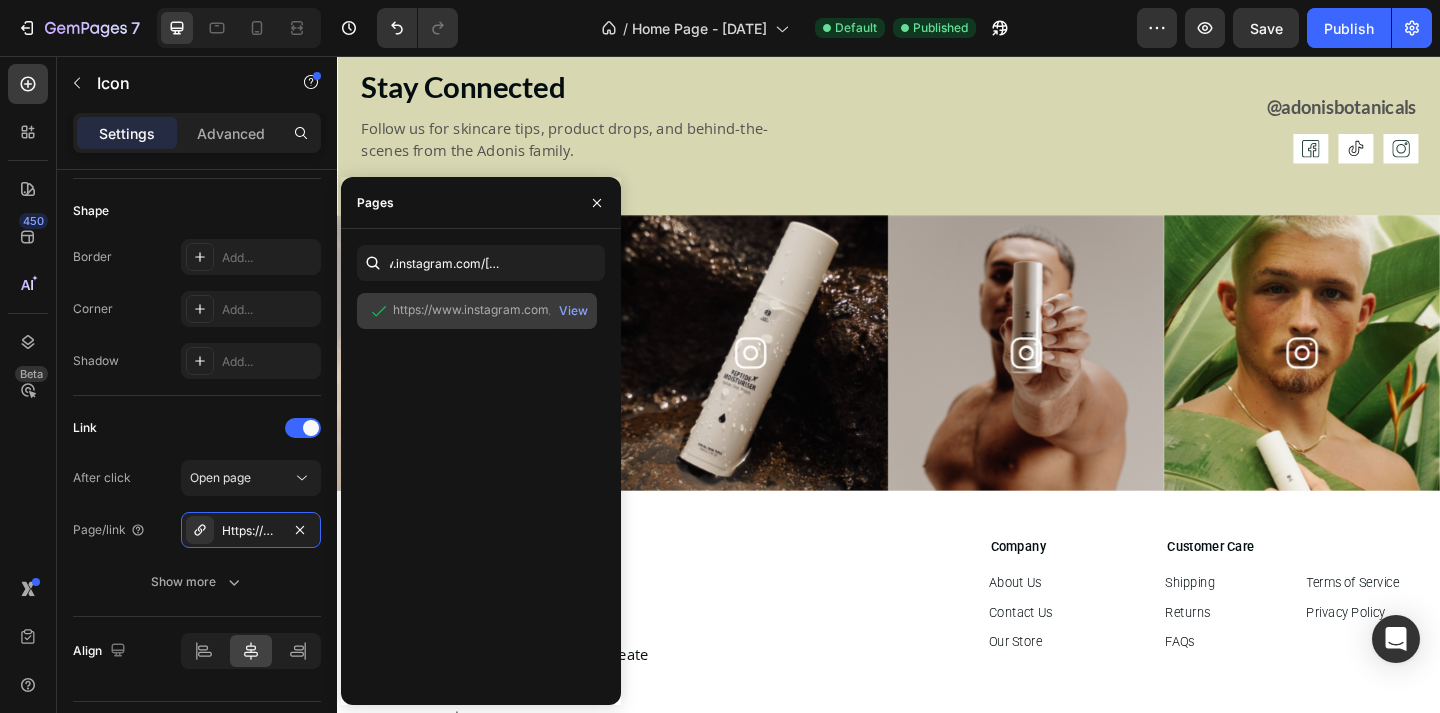 scroll, scrollTop: 0, scrollLeft: 0, axis: both 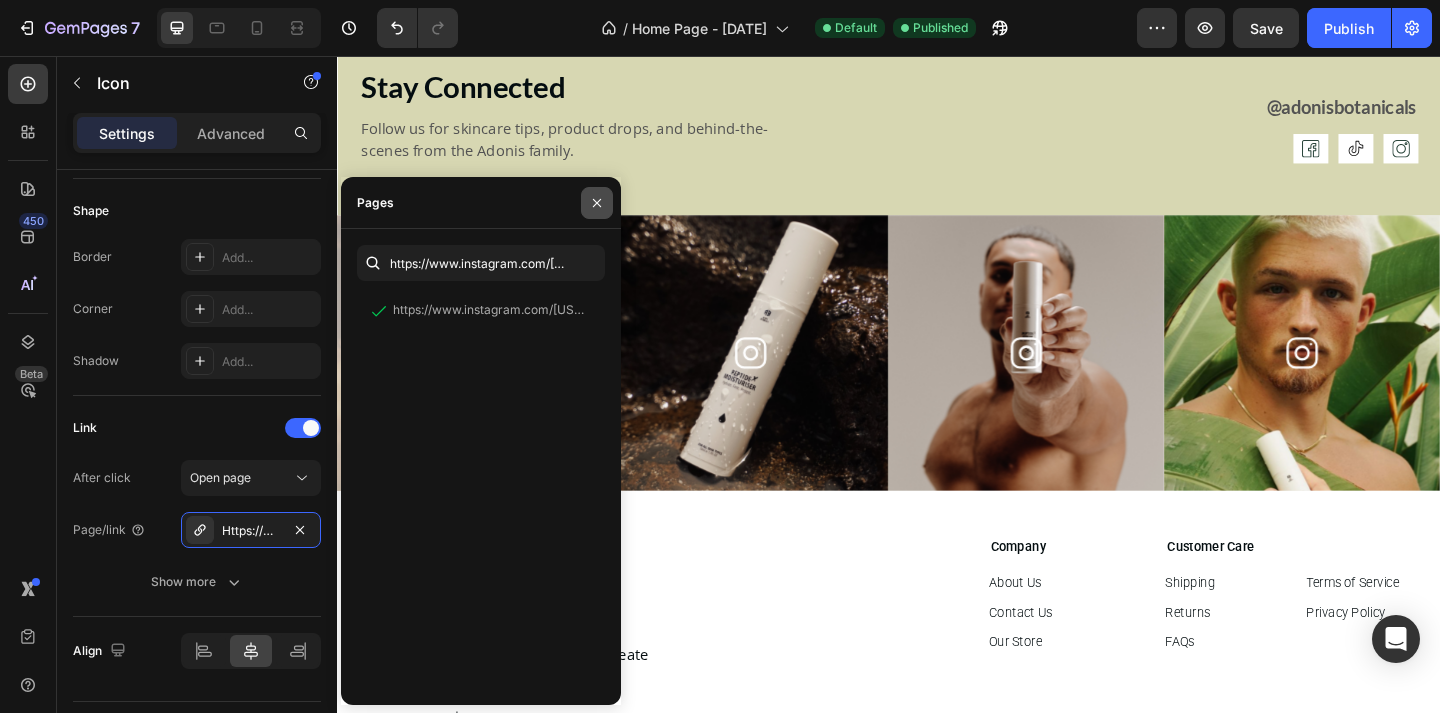 click 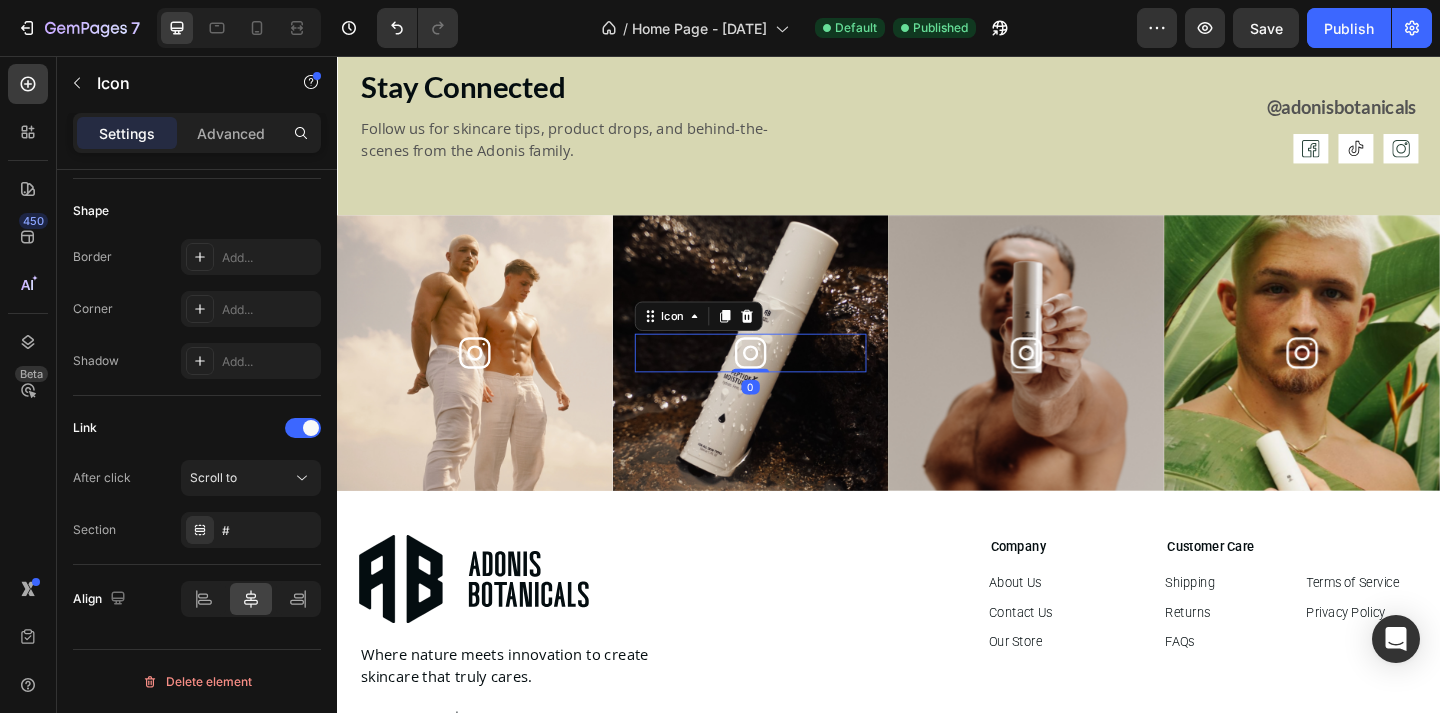 click 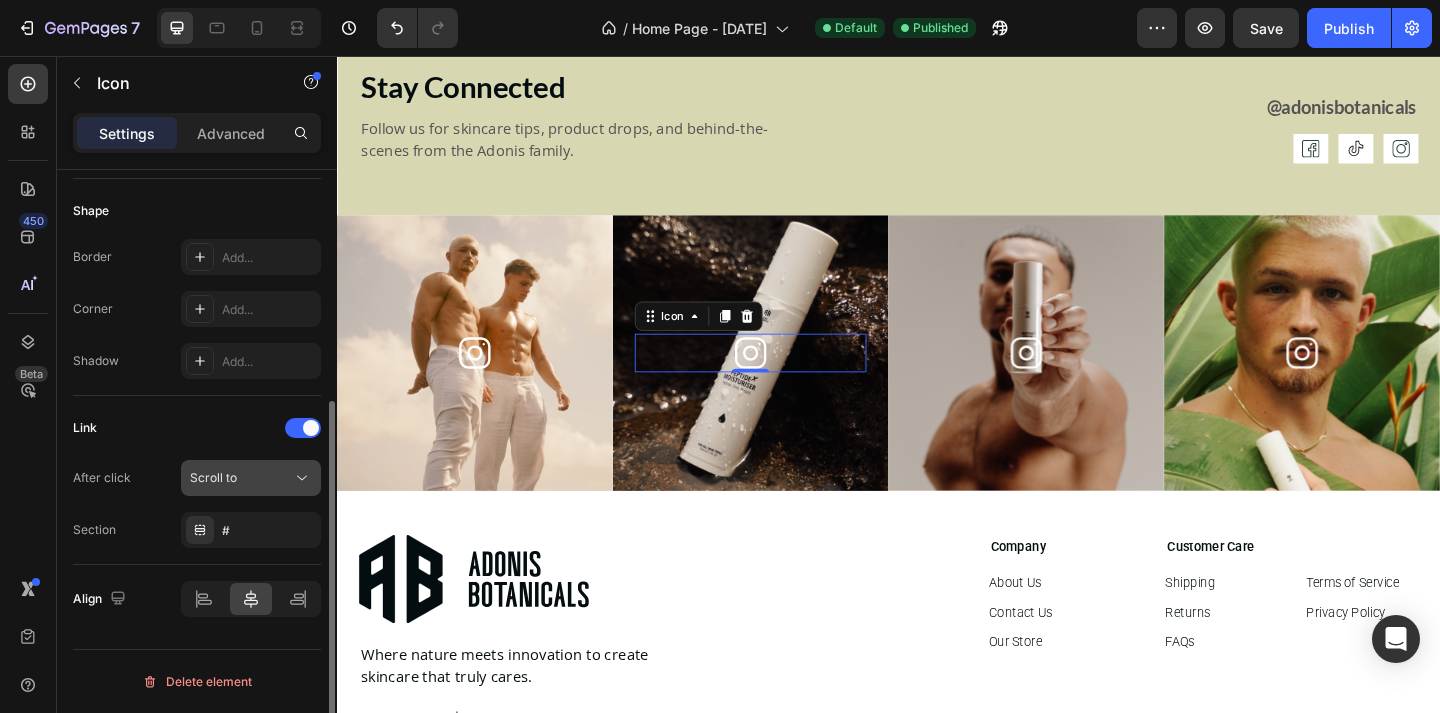 click on "Scroll to" at bounding box center [241, 478] 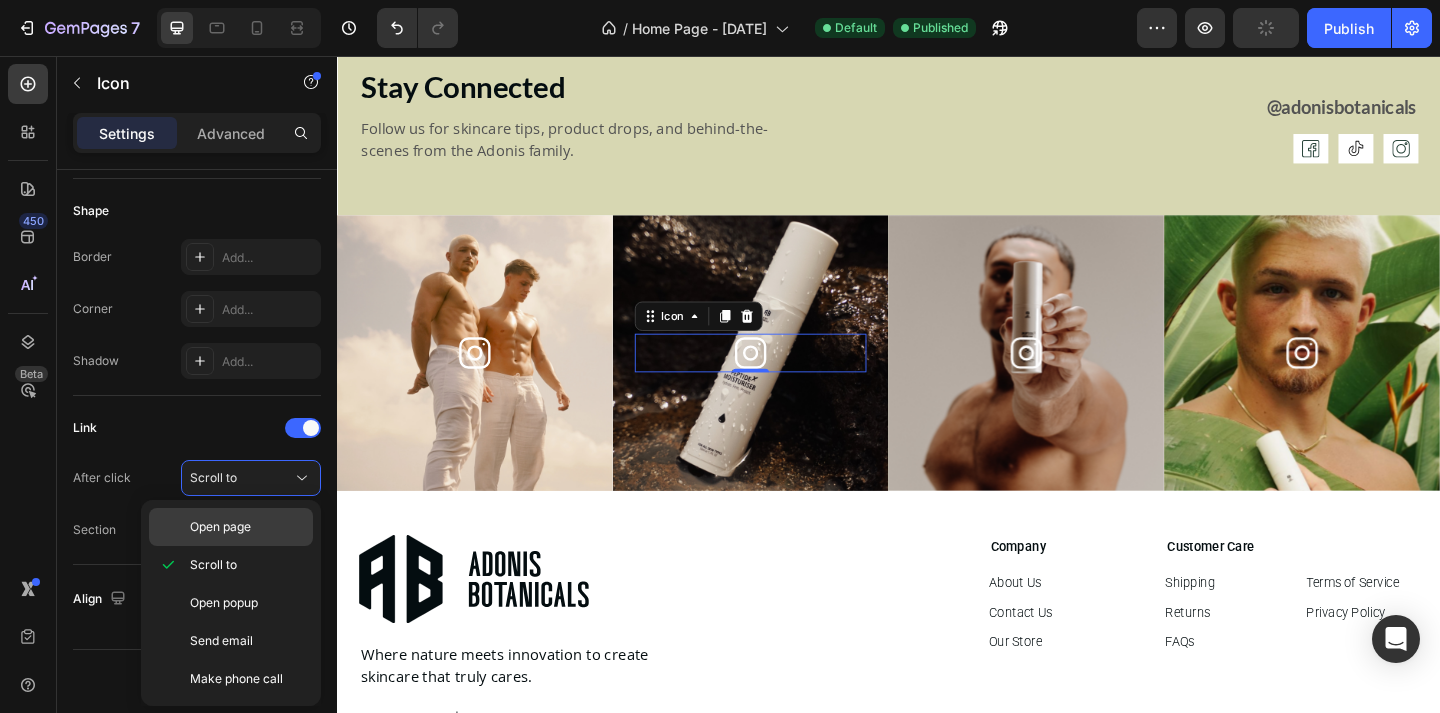 click on "Open page" 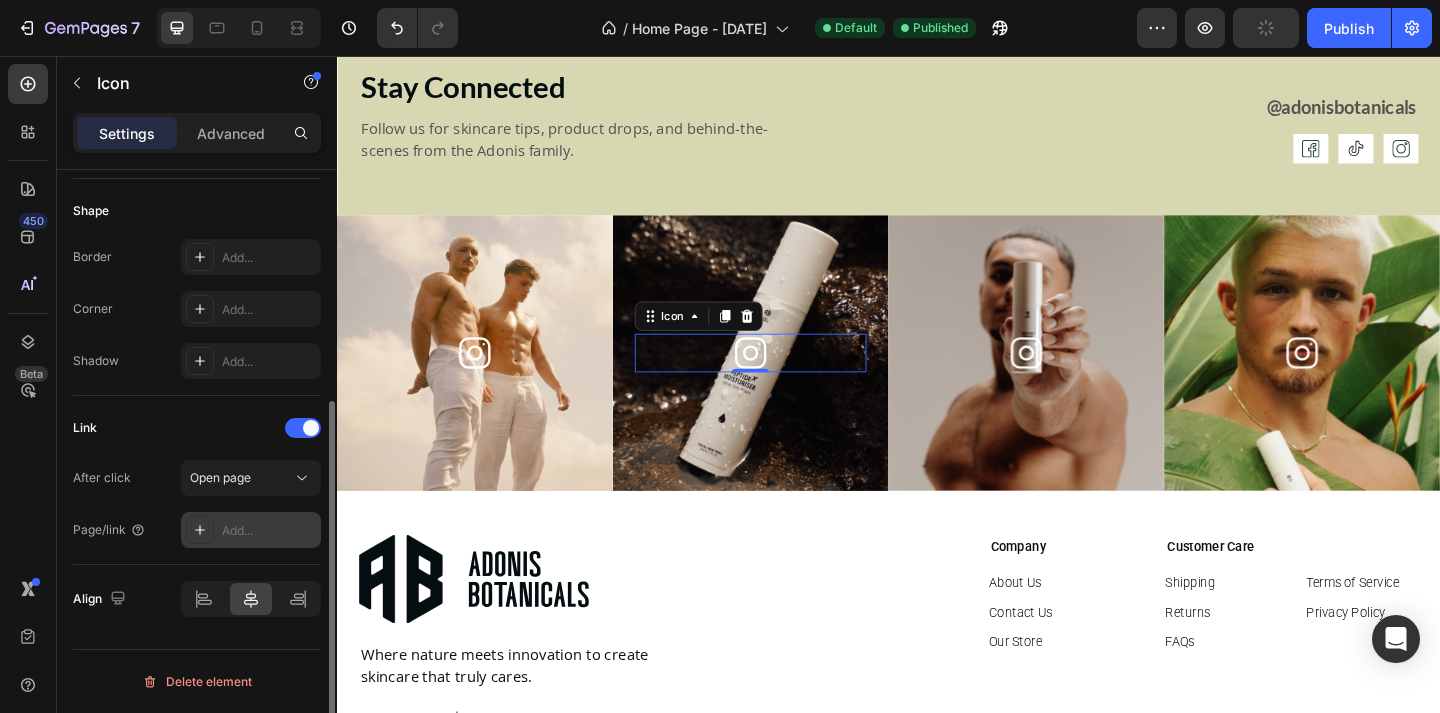 click on "Add..." at bounding box center [269, 531] 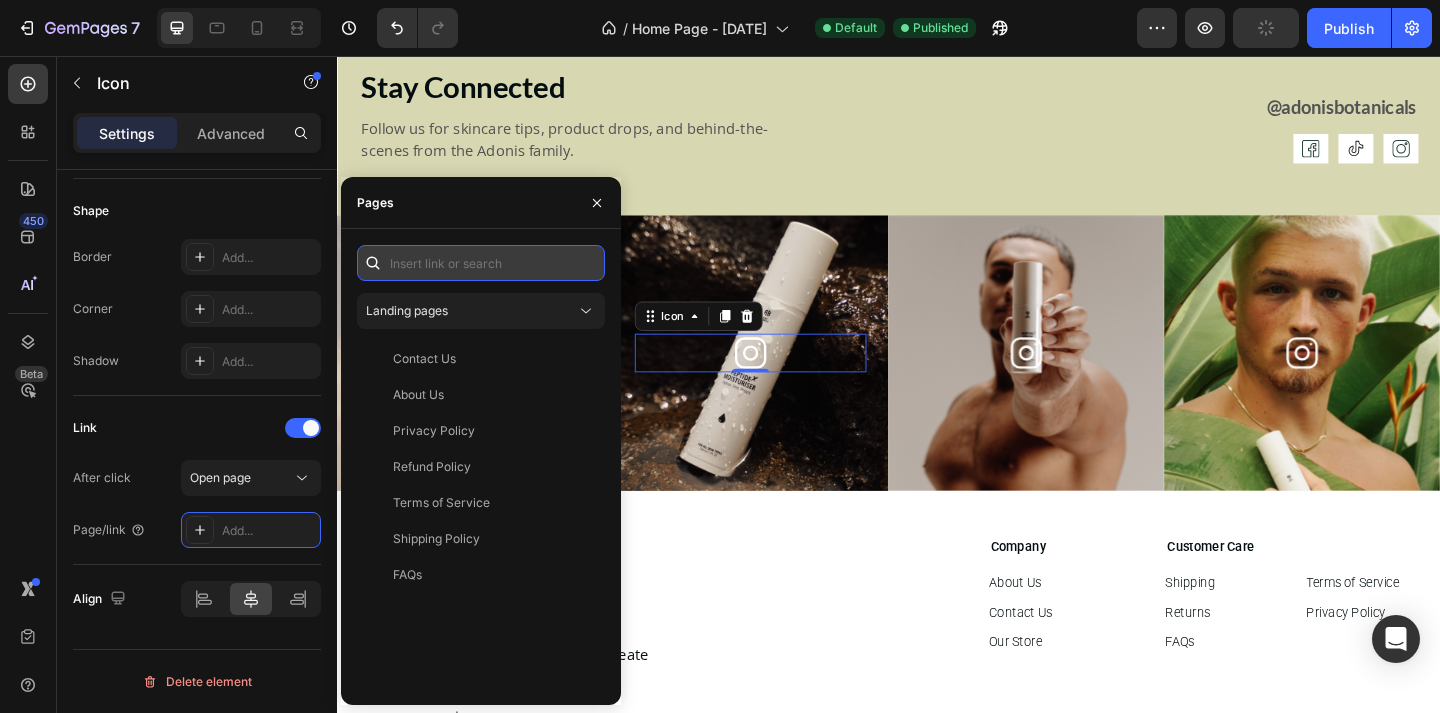 click at bounding box center (481, 263) 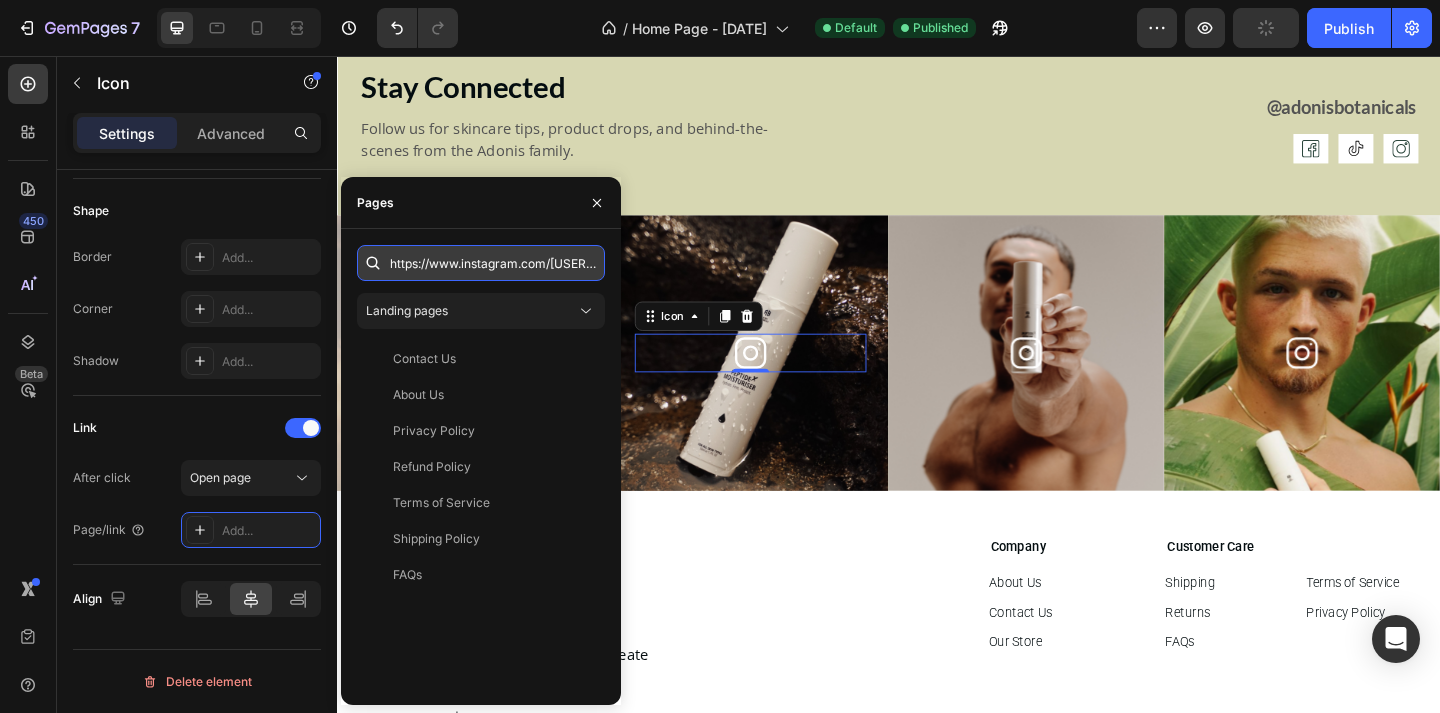 scroll, scrollTop: 0, scrollLeft: 87, axis: horizontal 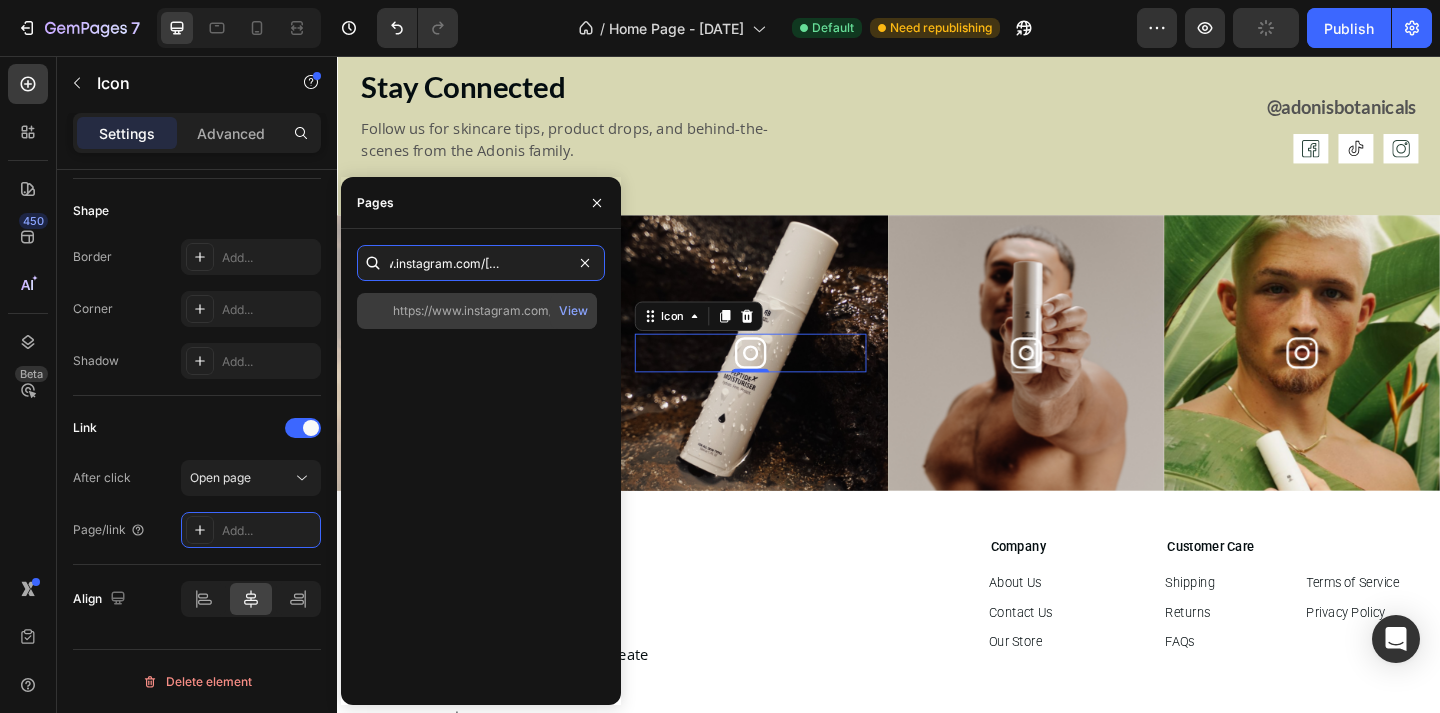 type on "https://www.instagram.com/adonisbotanicals/" 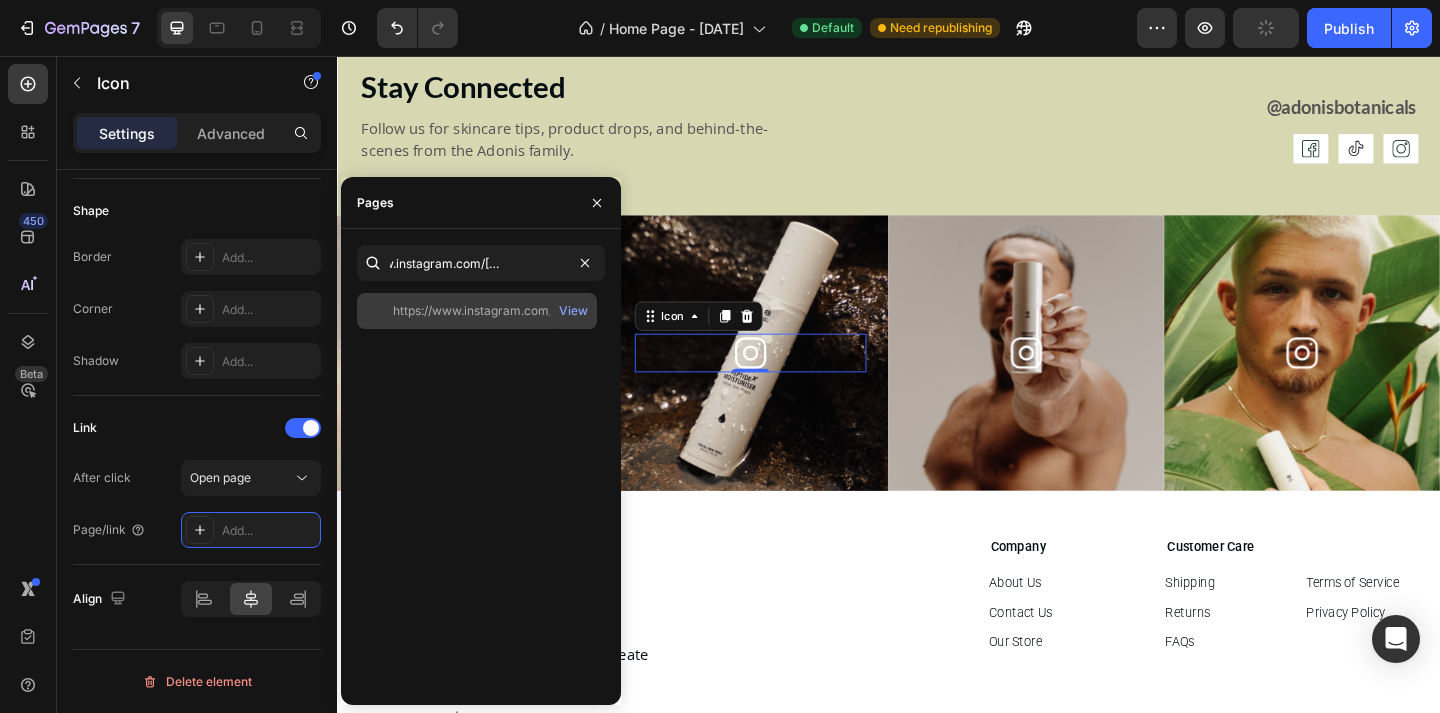click on "https://www.instagram.com/adonisbotanicals/" 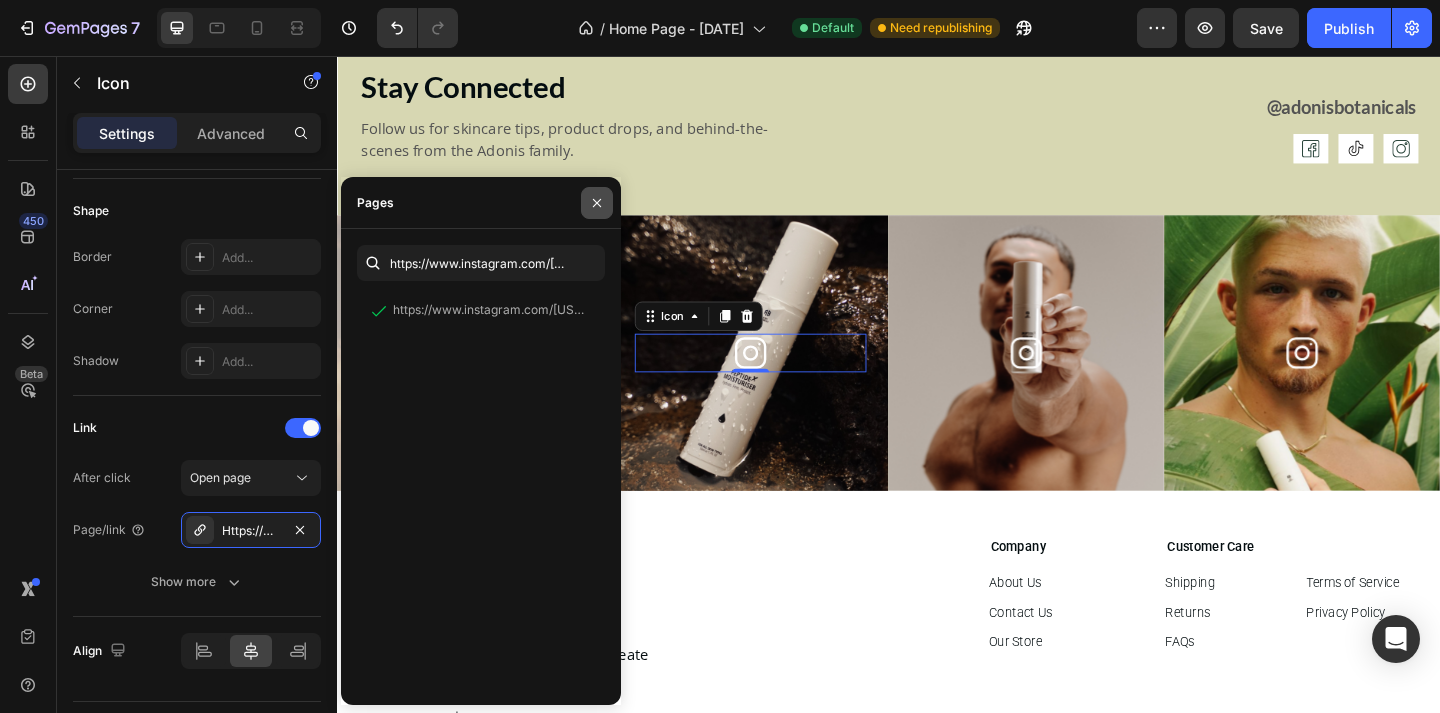 click at bounding box center [597, 203] 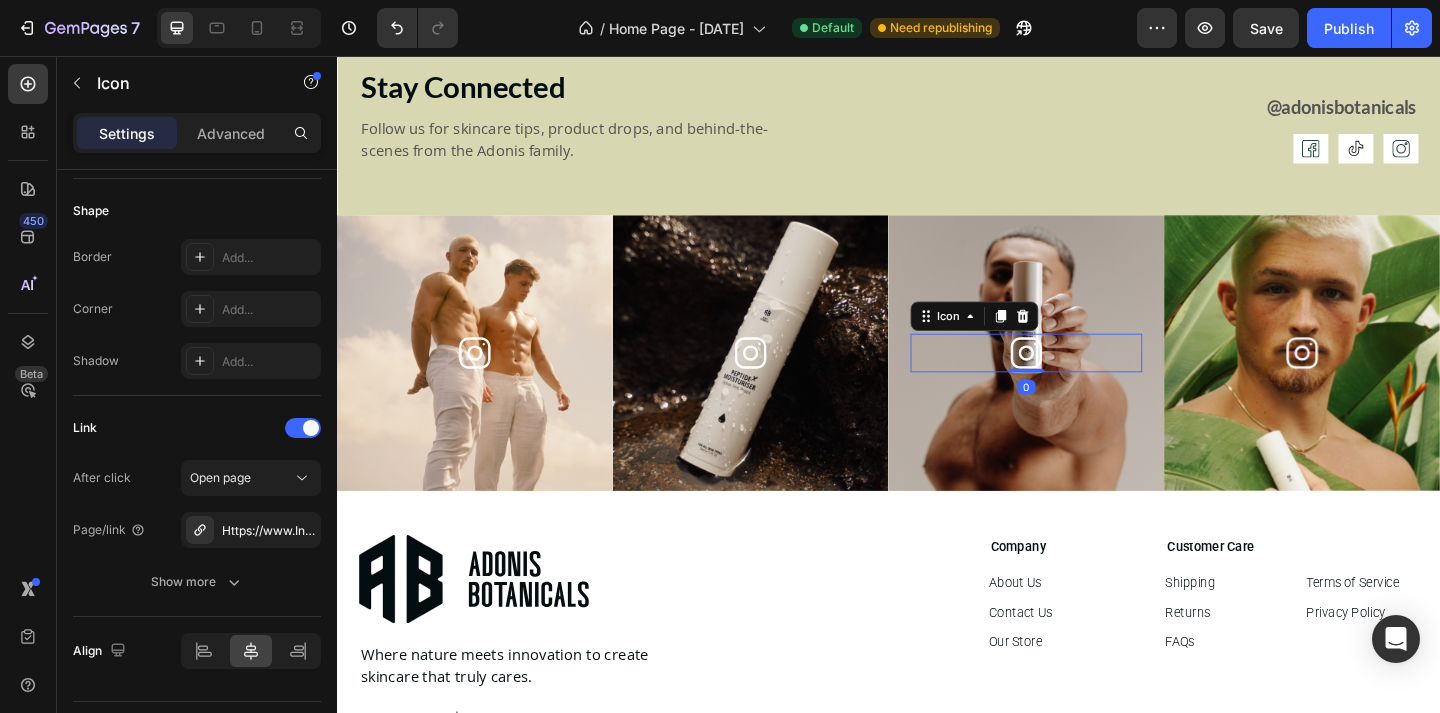 click 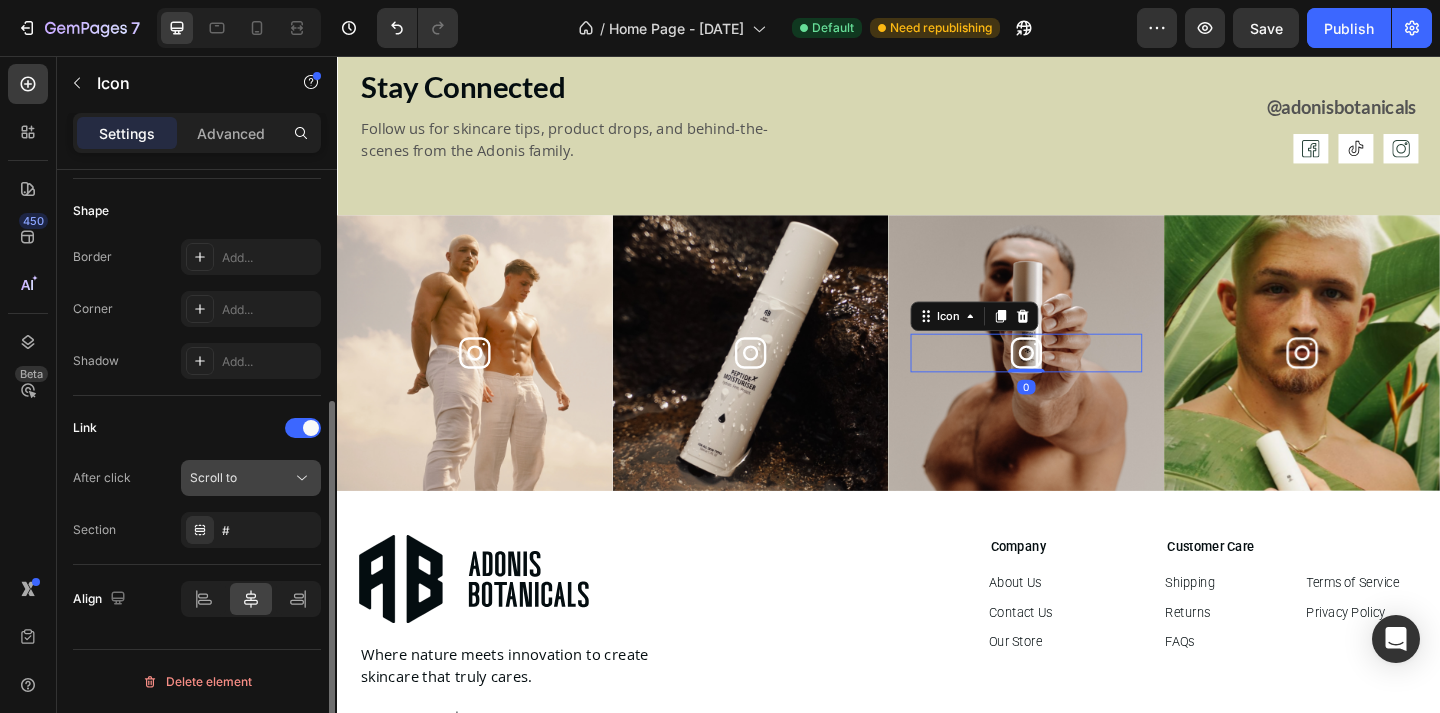 click on "Scroll to" 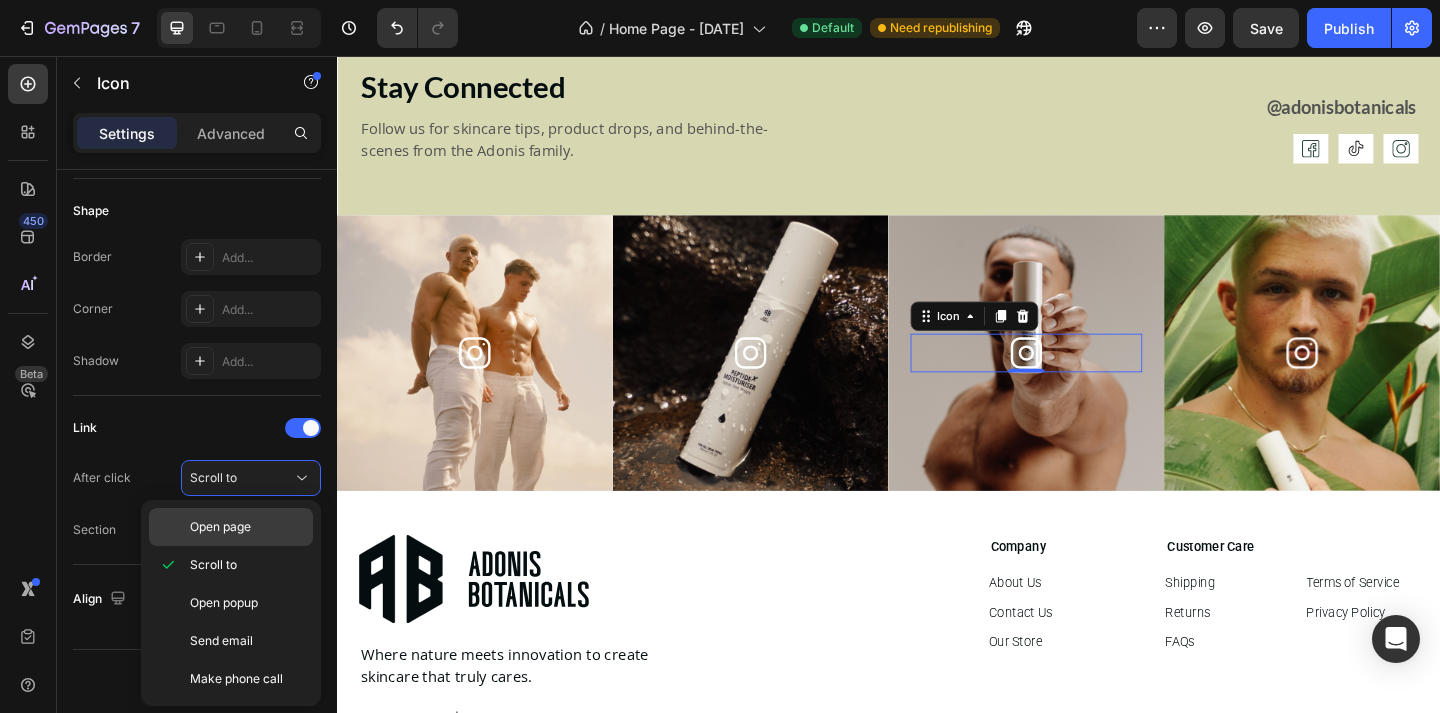 click on "Open page" at bounding box center [220, 527] 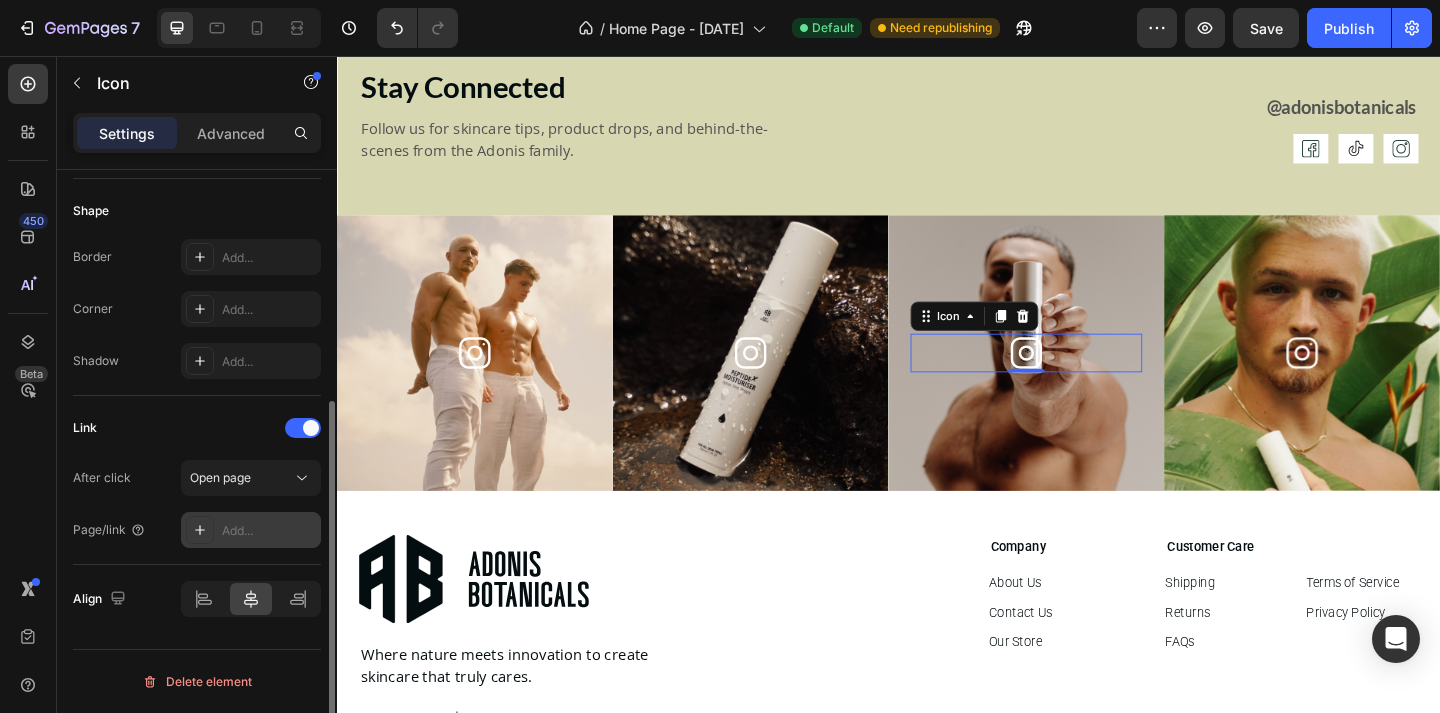 click on "Add..." at bounding box center [269, 531] 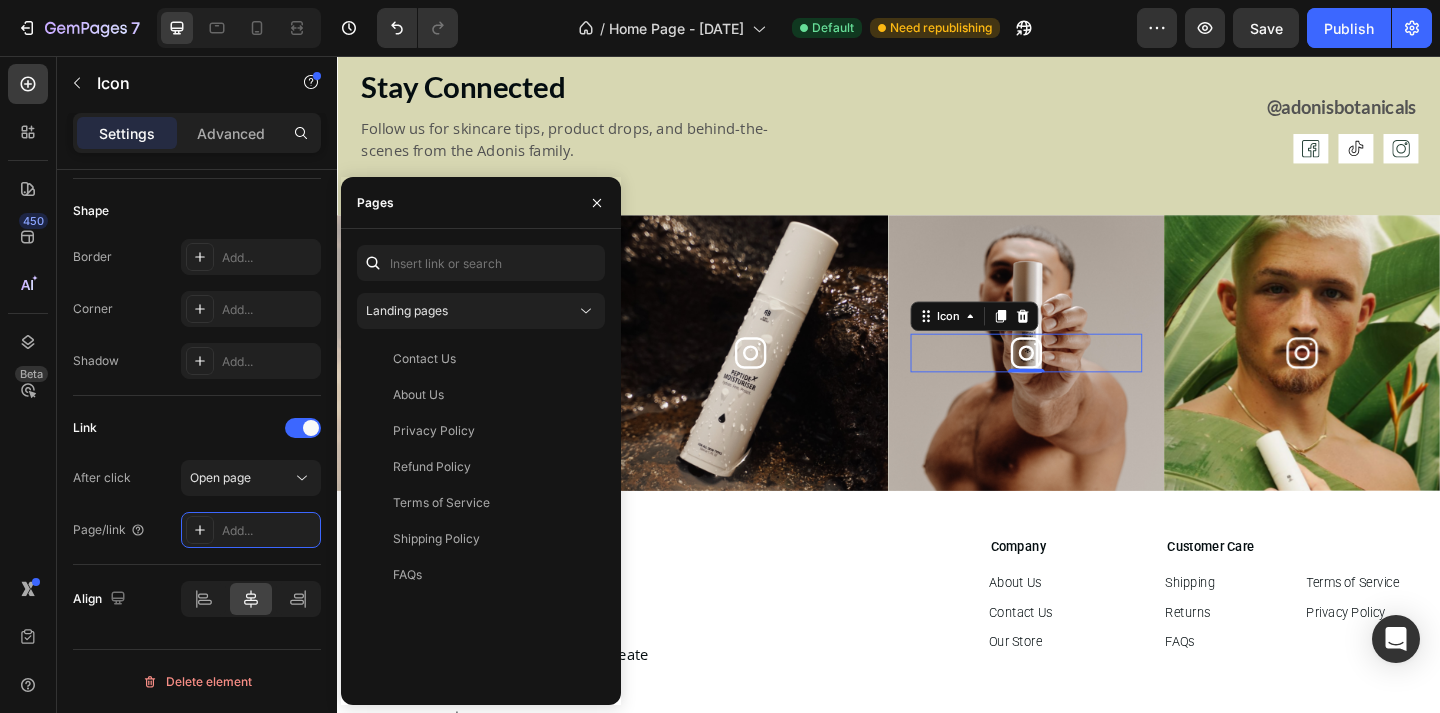 click on "Landing pages Contact Us   View About Us   View Privacy Policy   View Refund Policy   View Terms of Service   View Shipping Policy   View FAQs   View" 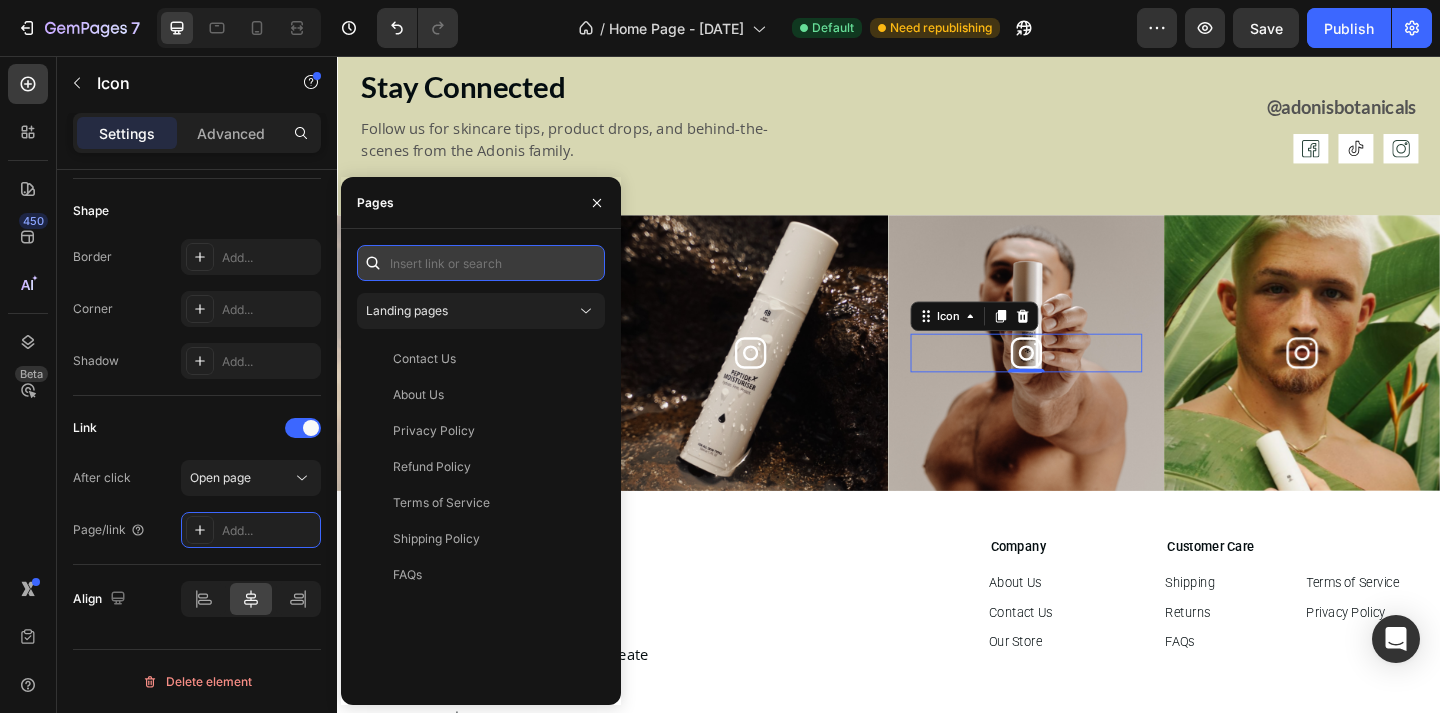 click at bounding box center [481, 263] 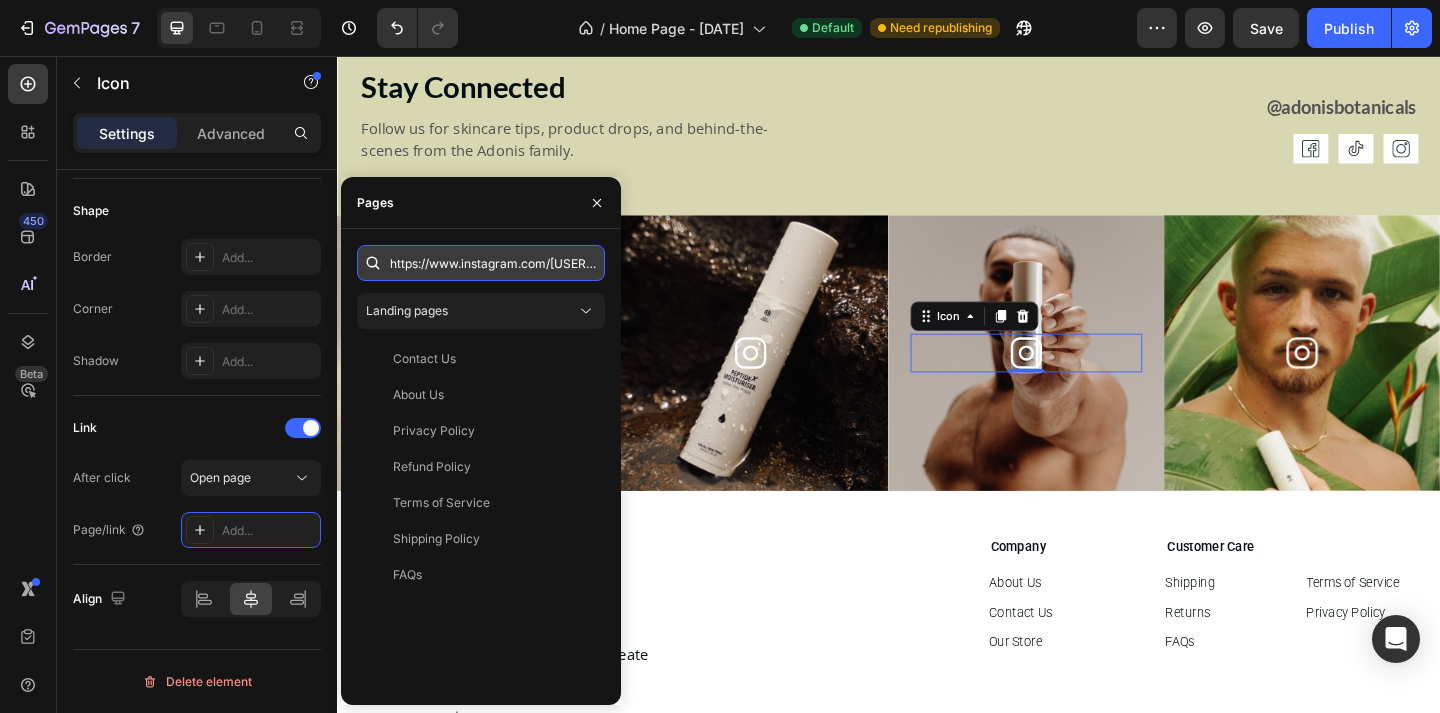 scroll, scrollTop: 0, scrollLeft: 87, axis: horizontal 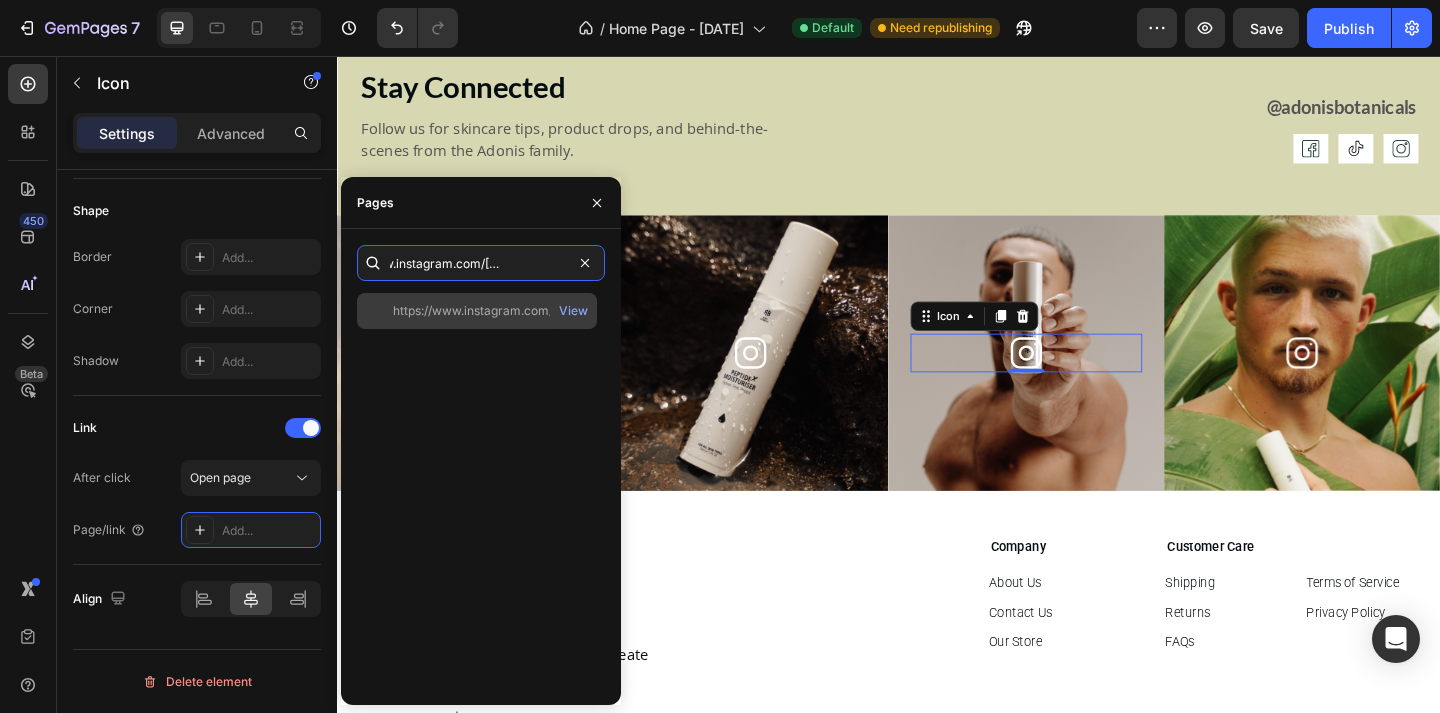 type on "https://www.instagram.com/[USERNAME]/" 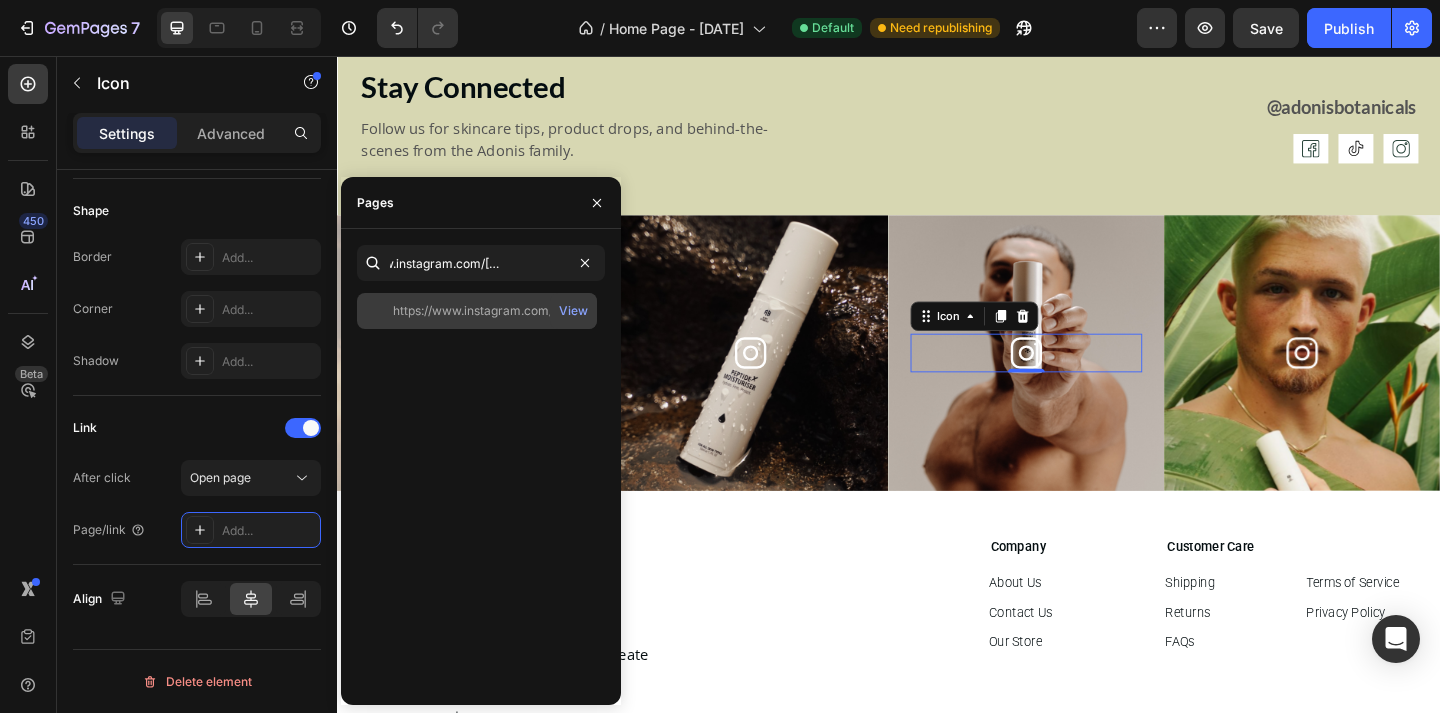 click on "https://www.instagram.com/[USERNAME]/" 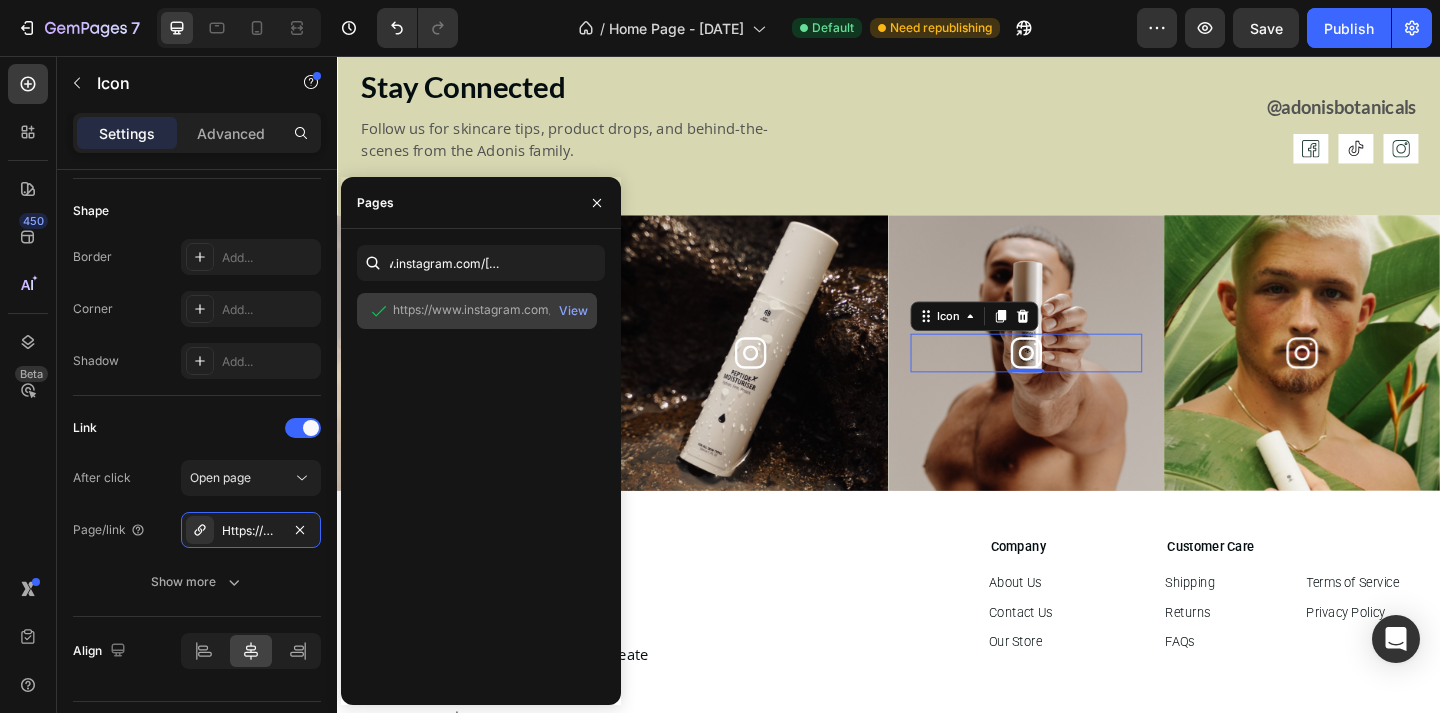 scroll, scrollTop: 0, scrollLeft: 0, axis: both 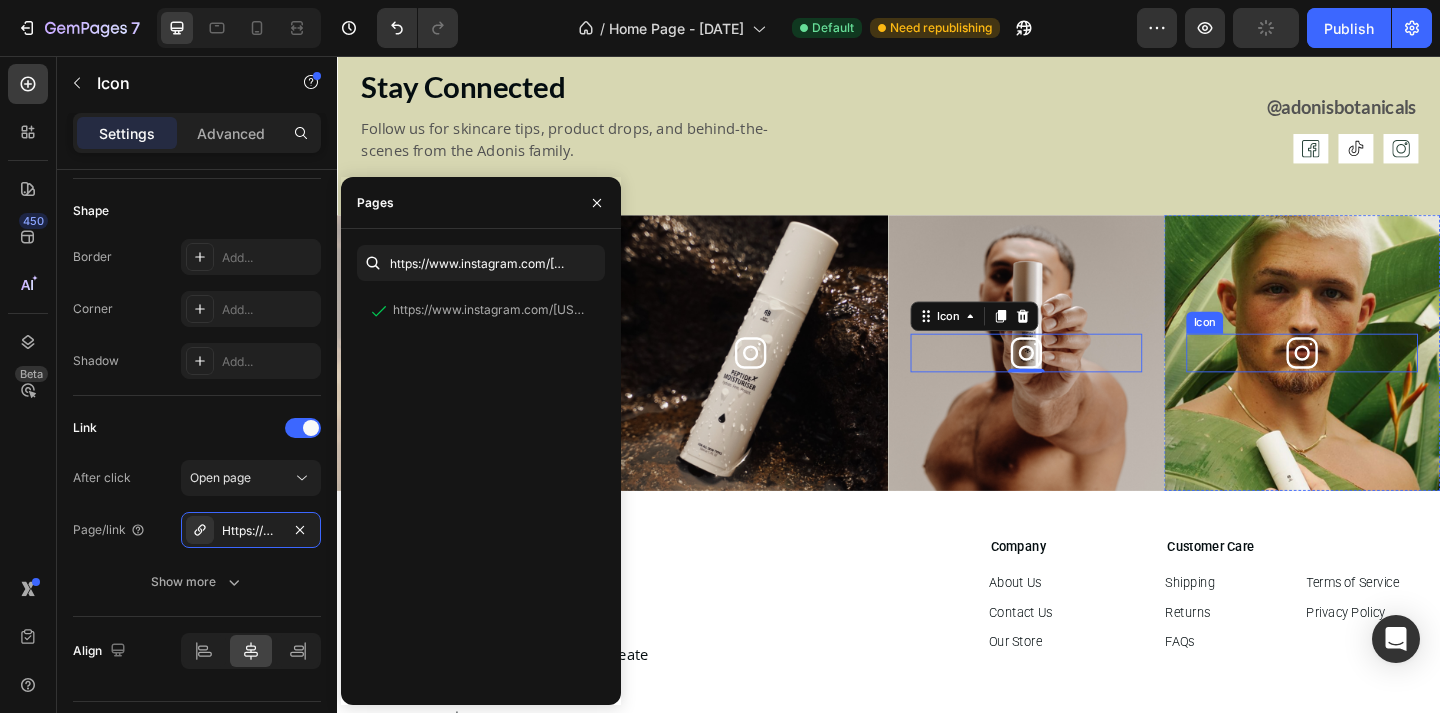 click 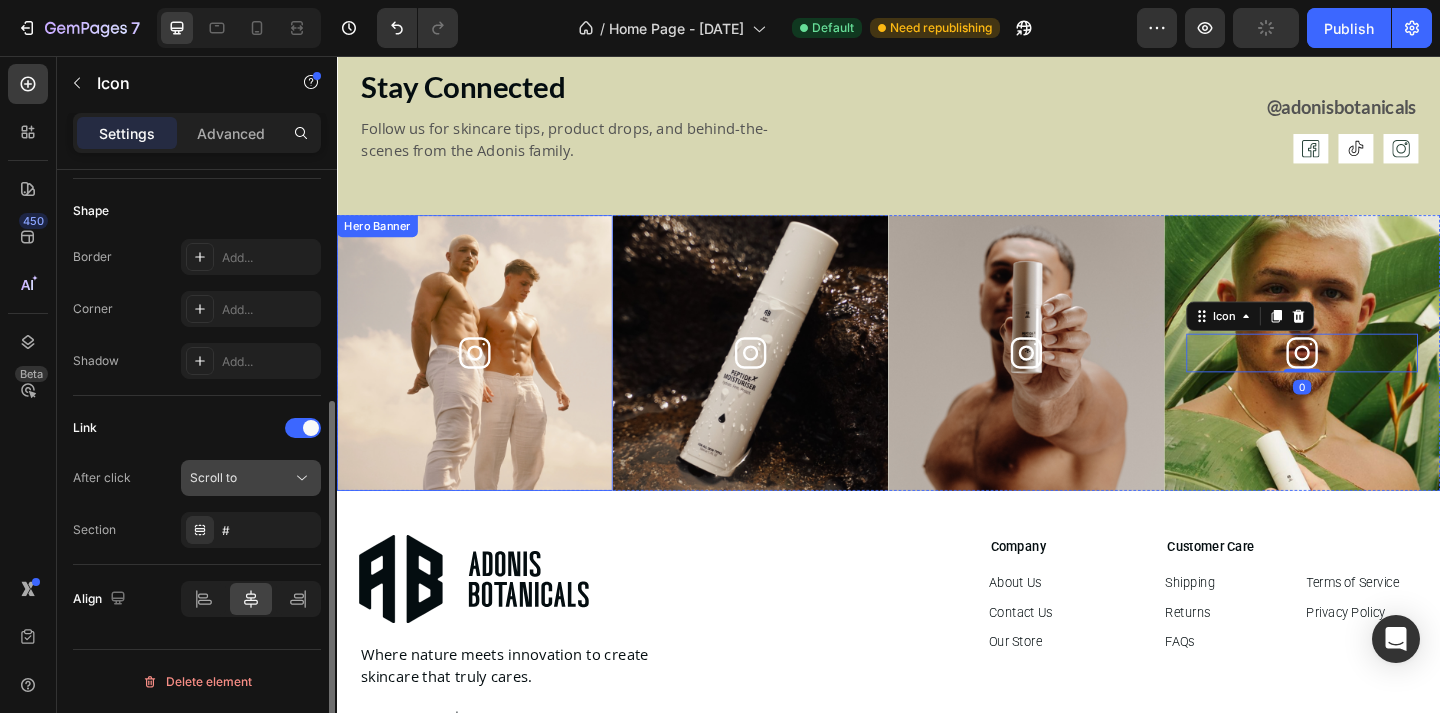click on "Scroll to" at bounding box center (241, 478) 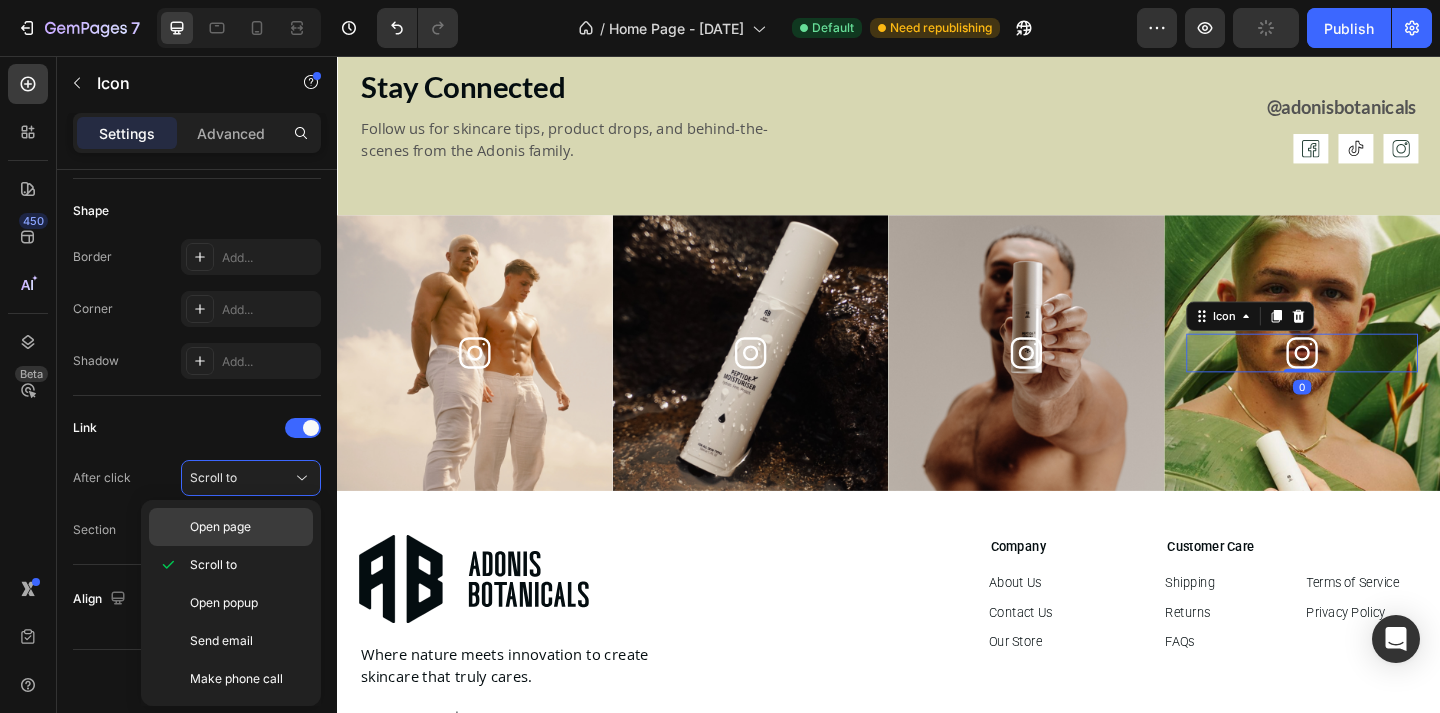 click on "Open page" at bounding box center [220, 527] 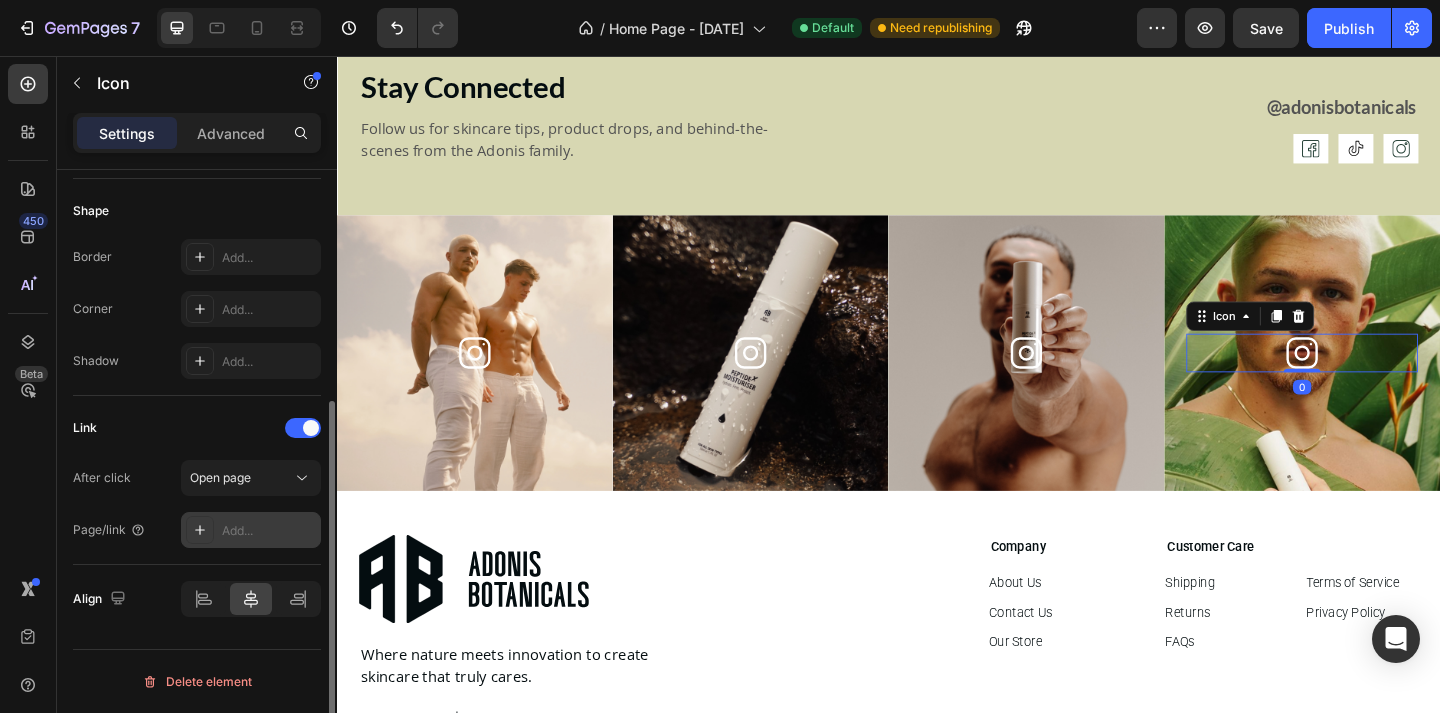 click on "Add..." at bounding box center [269, 531] 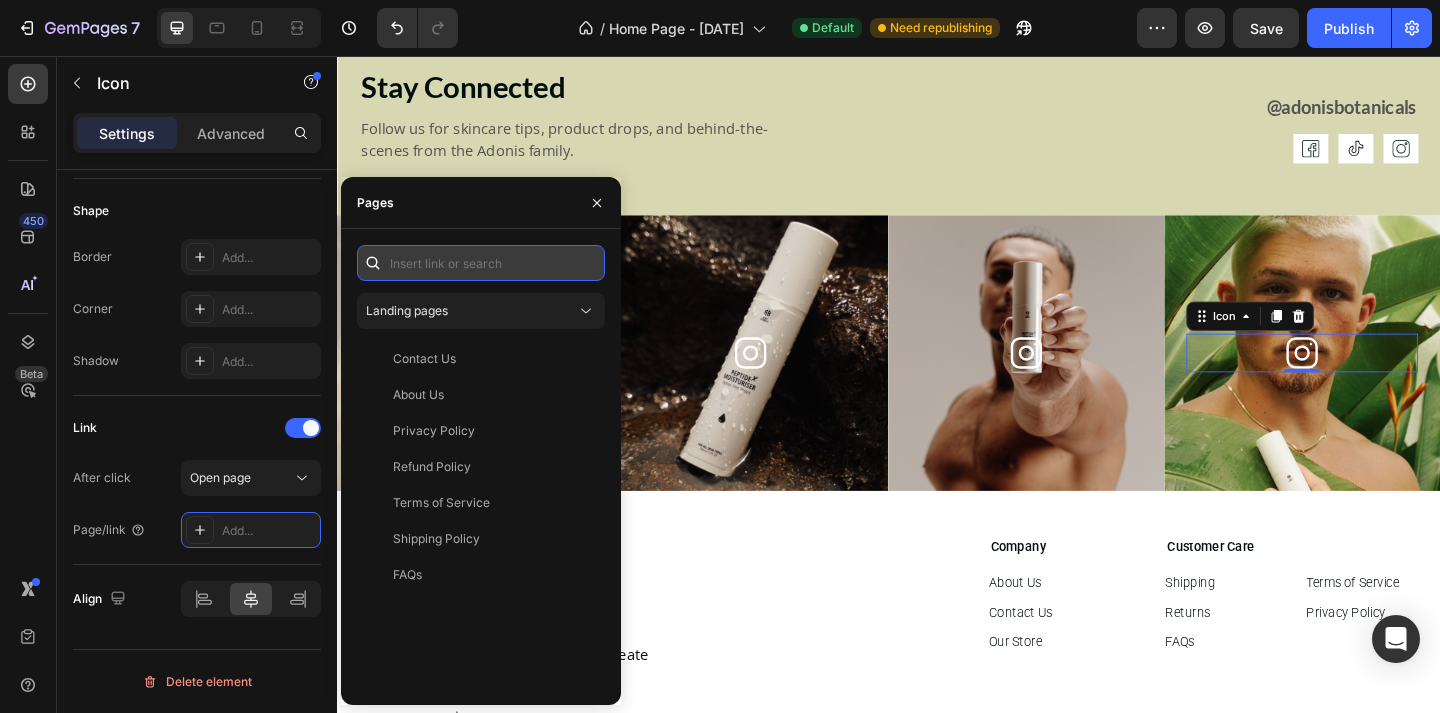 click at bounding box center [481, 263] 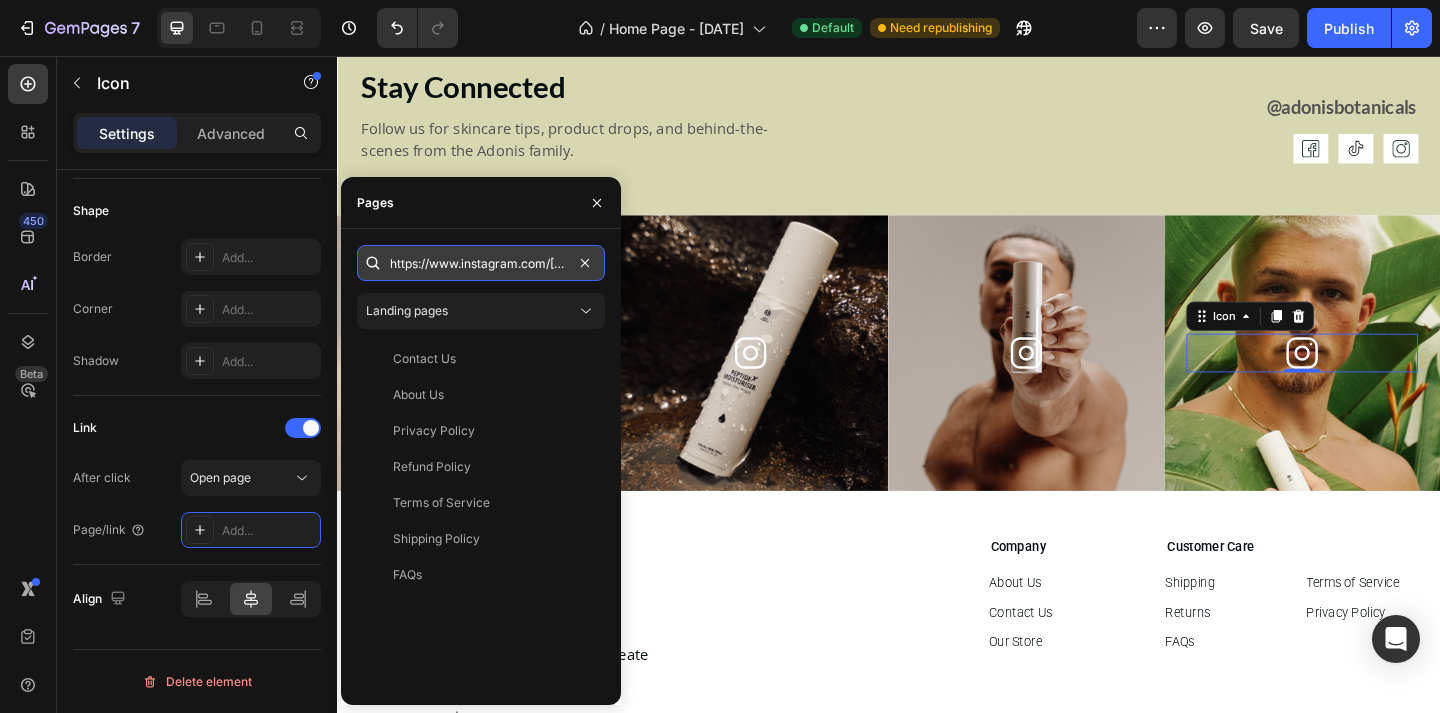 scroll, scrollTop: 0, scrollLeft: 87, axis: horizontal 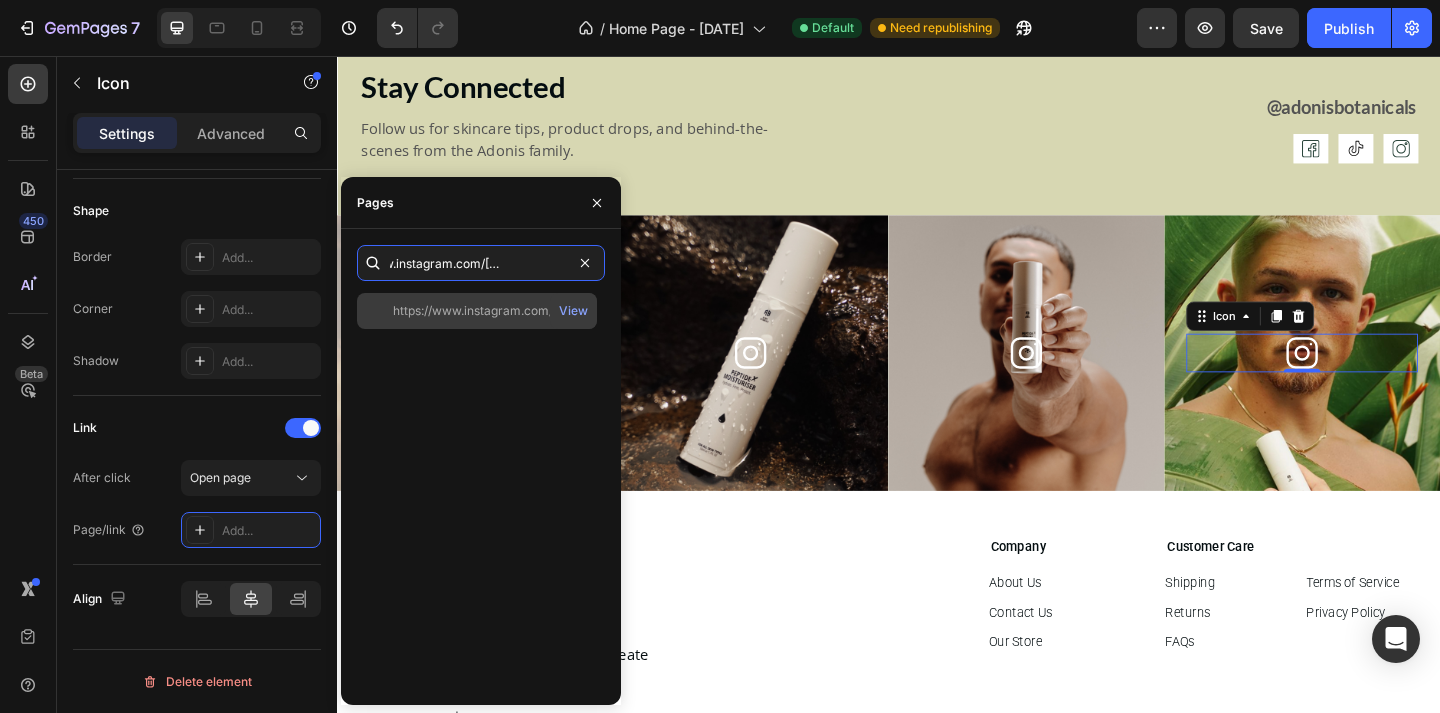 type on "https://www.instagram.com/[USERNAME]/" 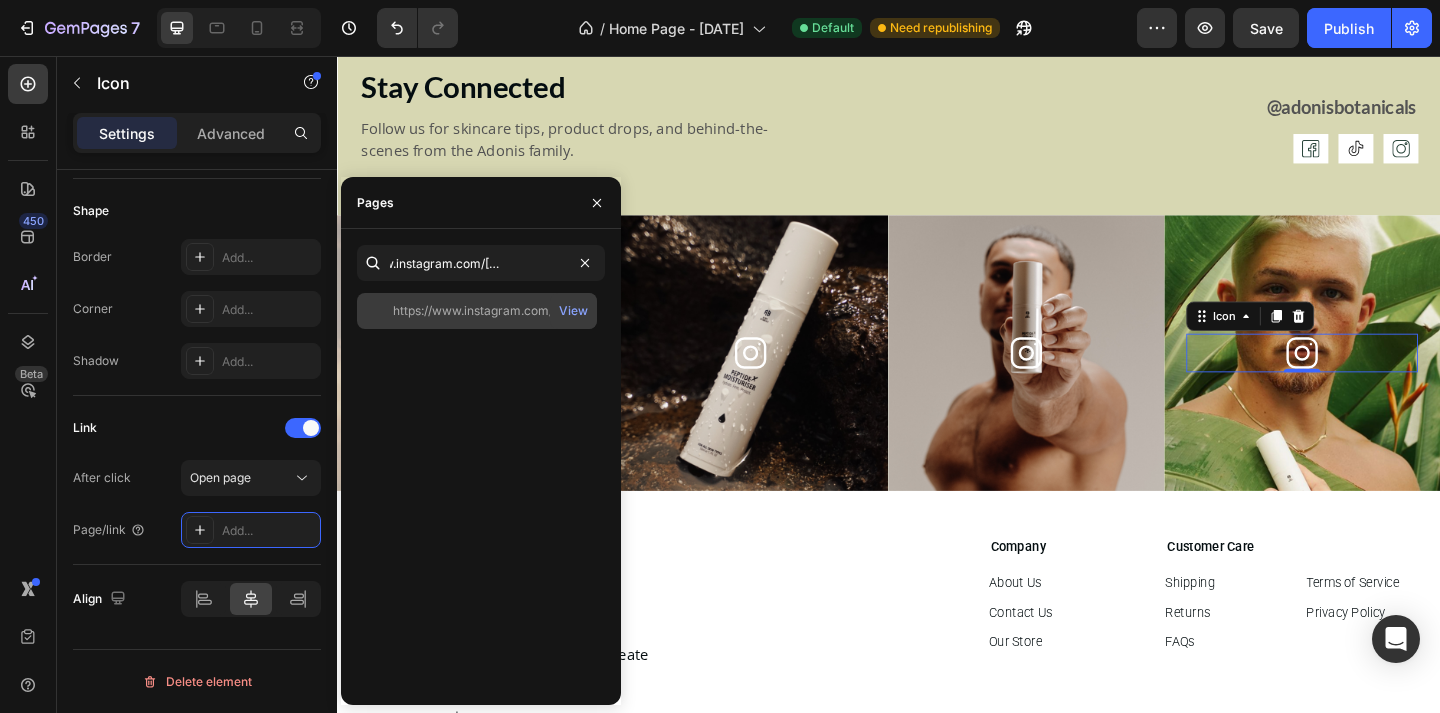 click on "https://www.instagram.com/[USERNAME]   View" 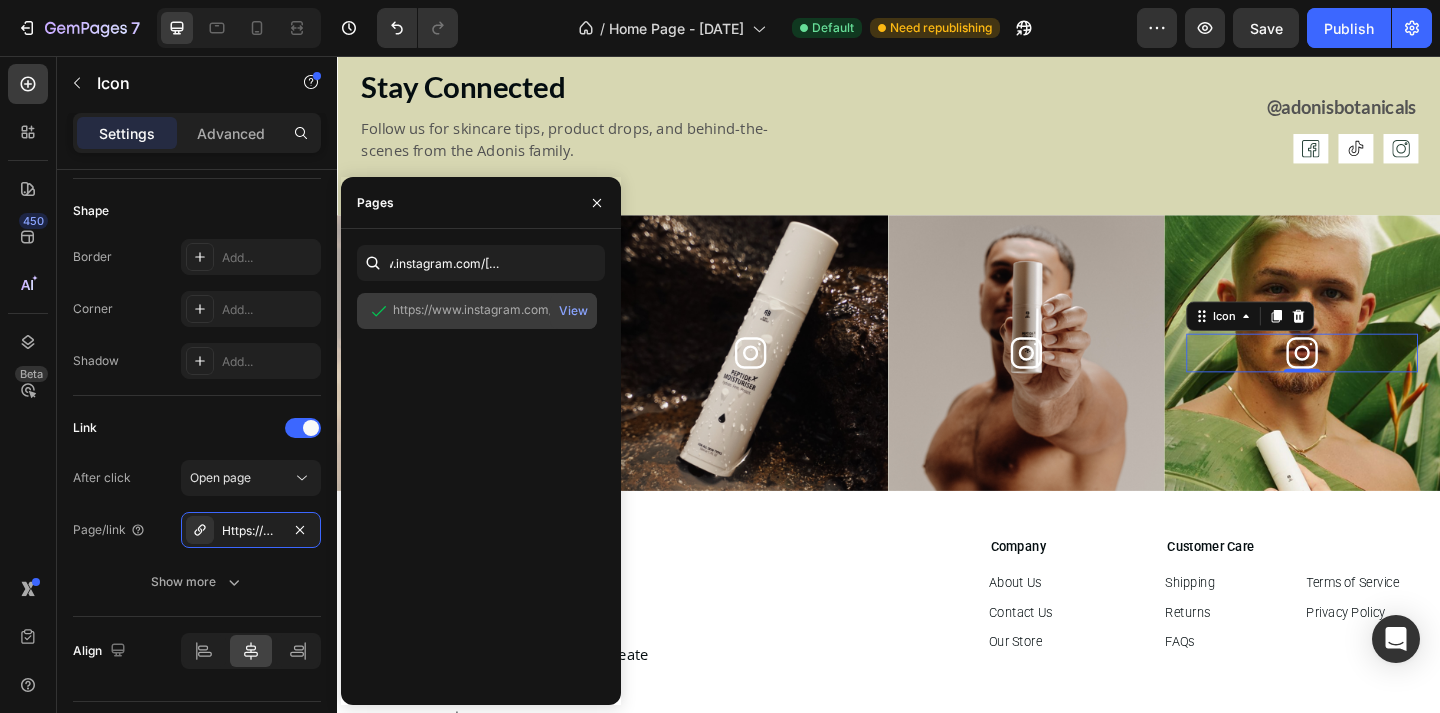scroll, scrollTop: 0, scrollLeft: 0, axis: both 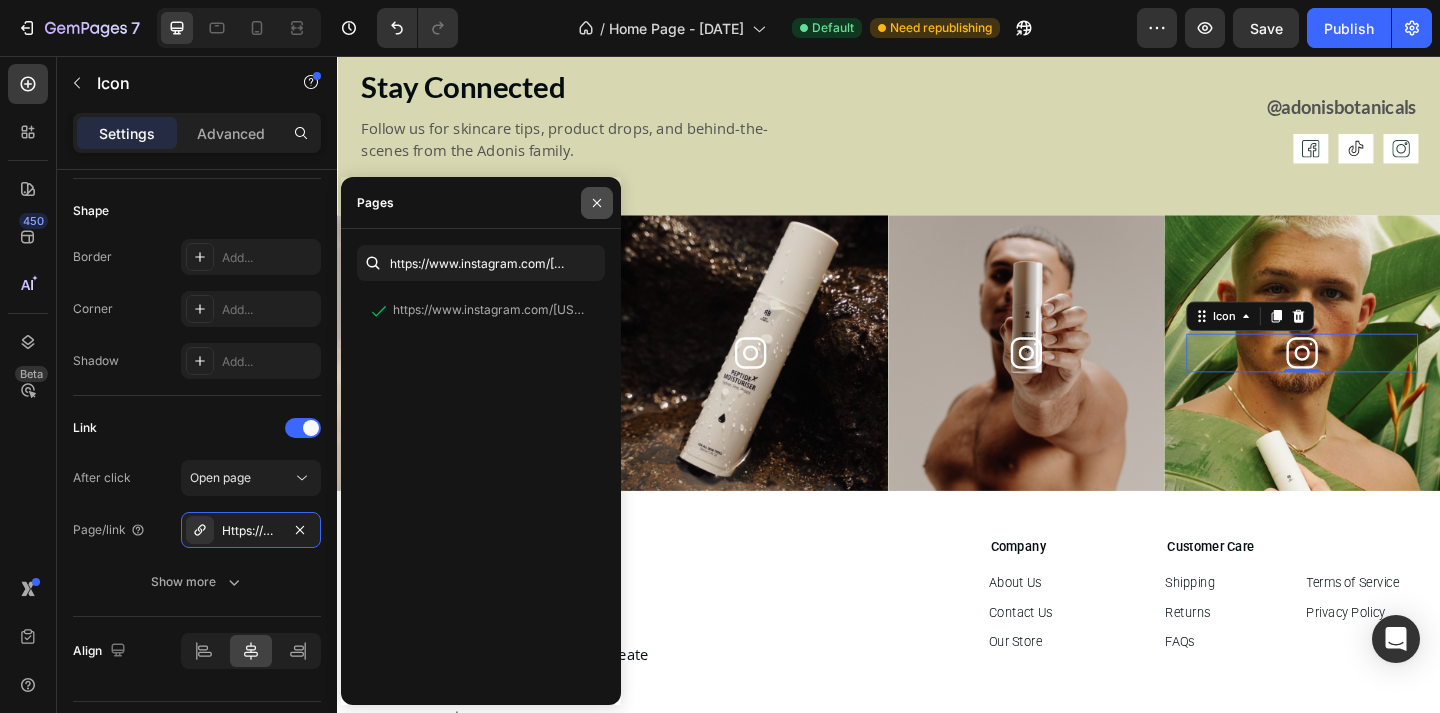 click at bounding box center [597, 203] 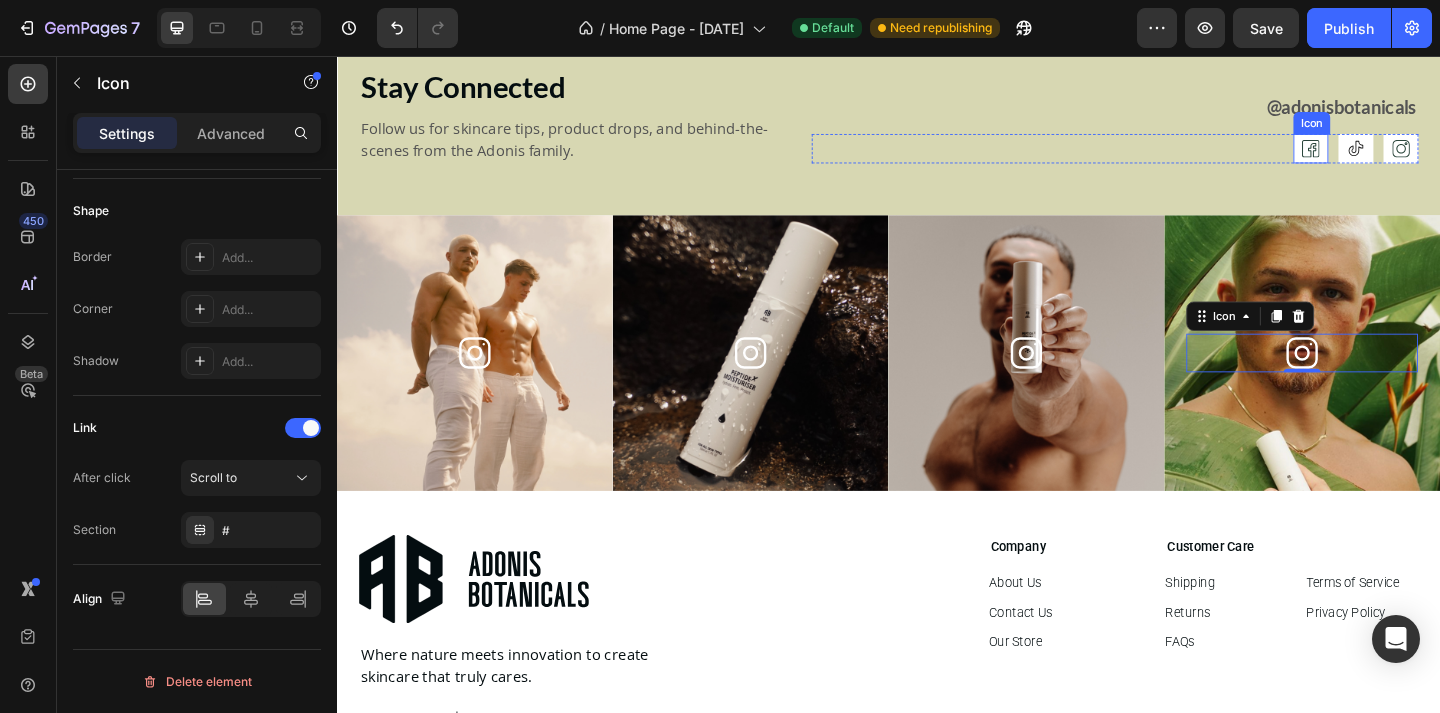 click 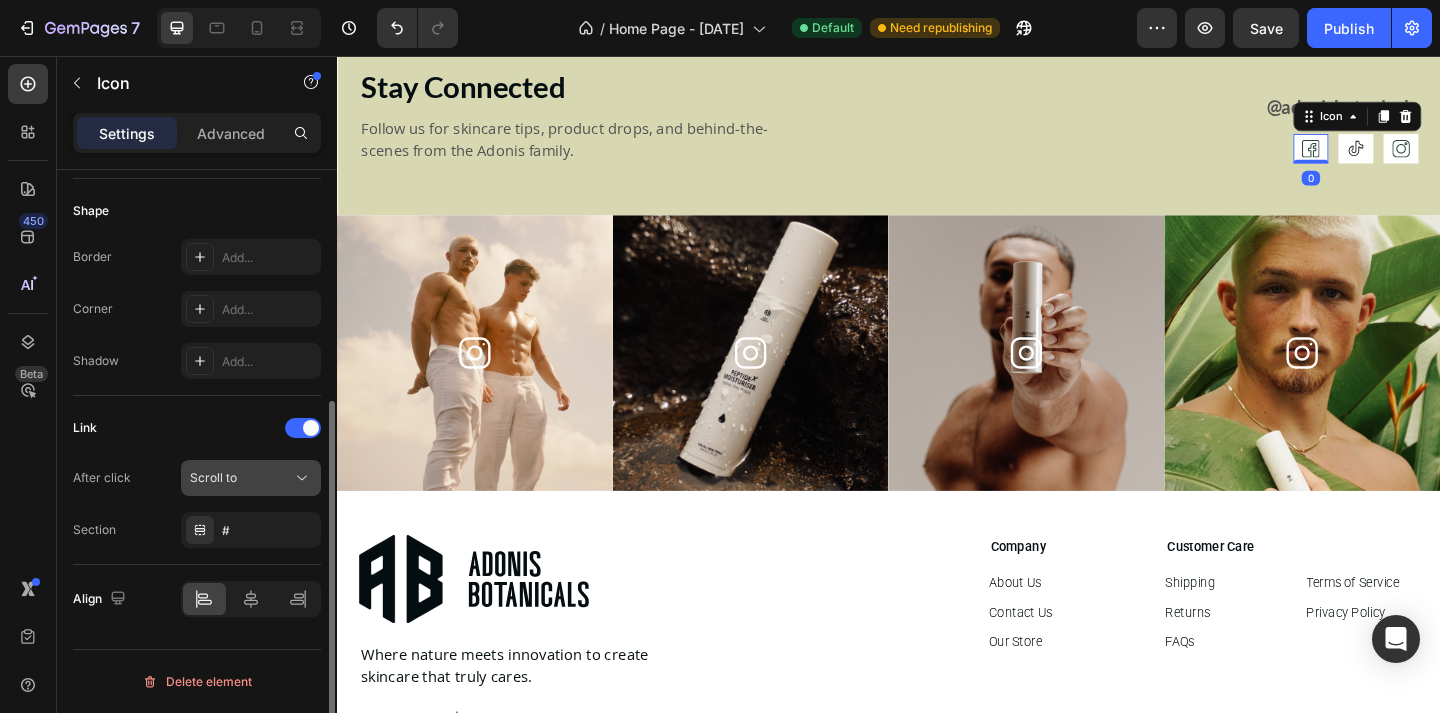click on "Scroll to" 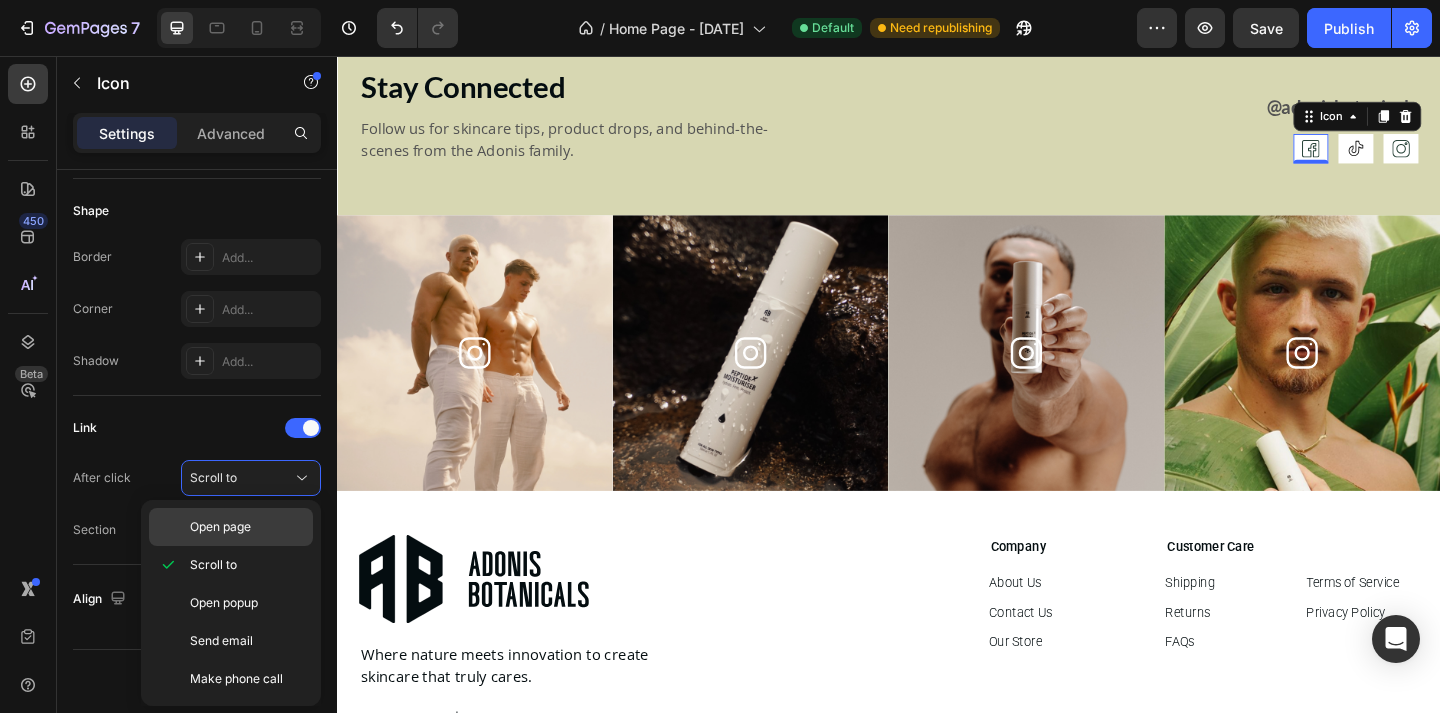 click on "Open page" at bounding box center (220, 527) 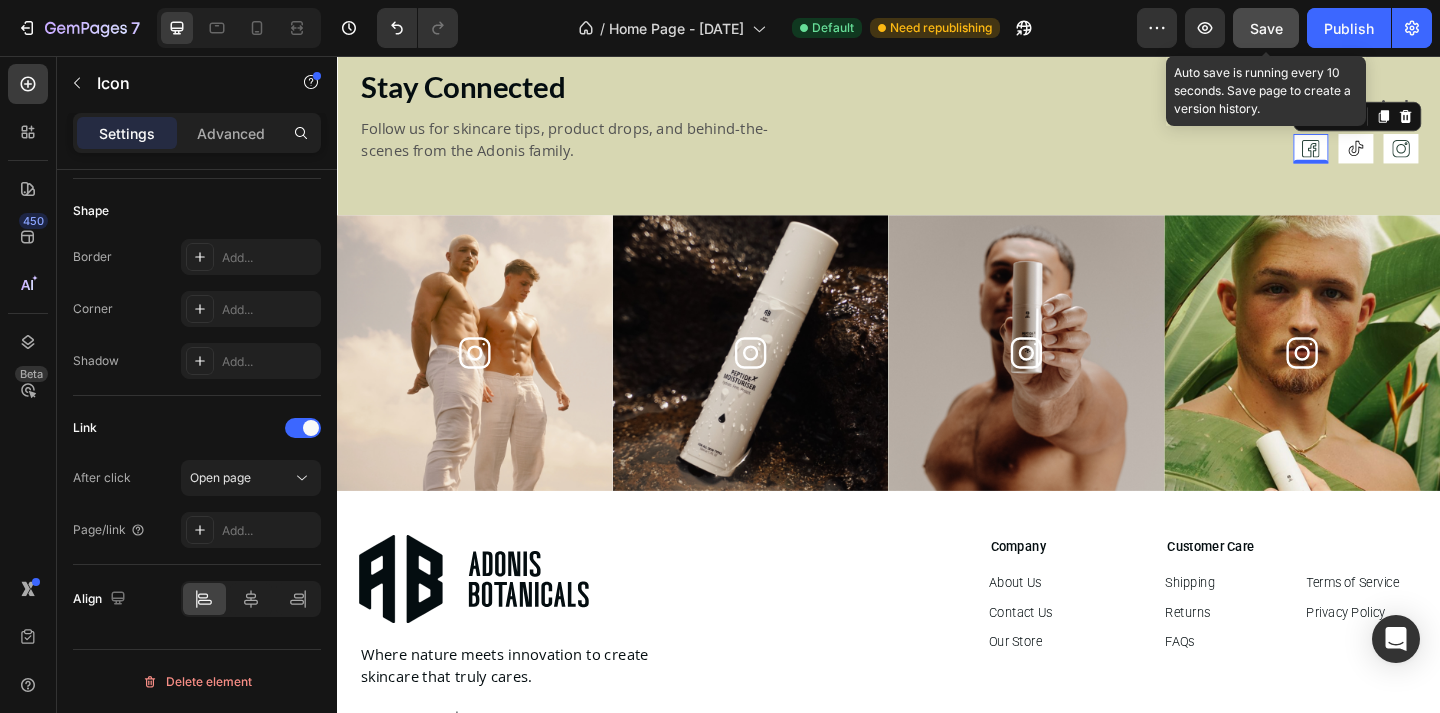 click on "Save" 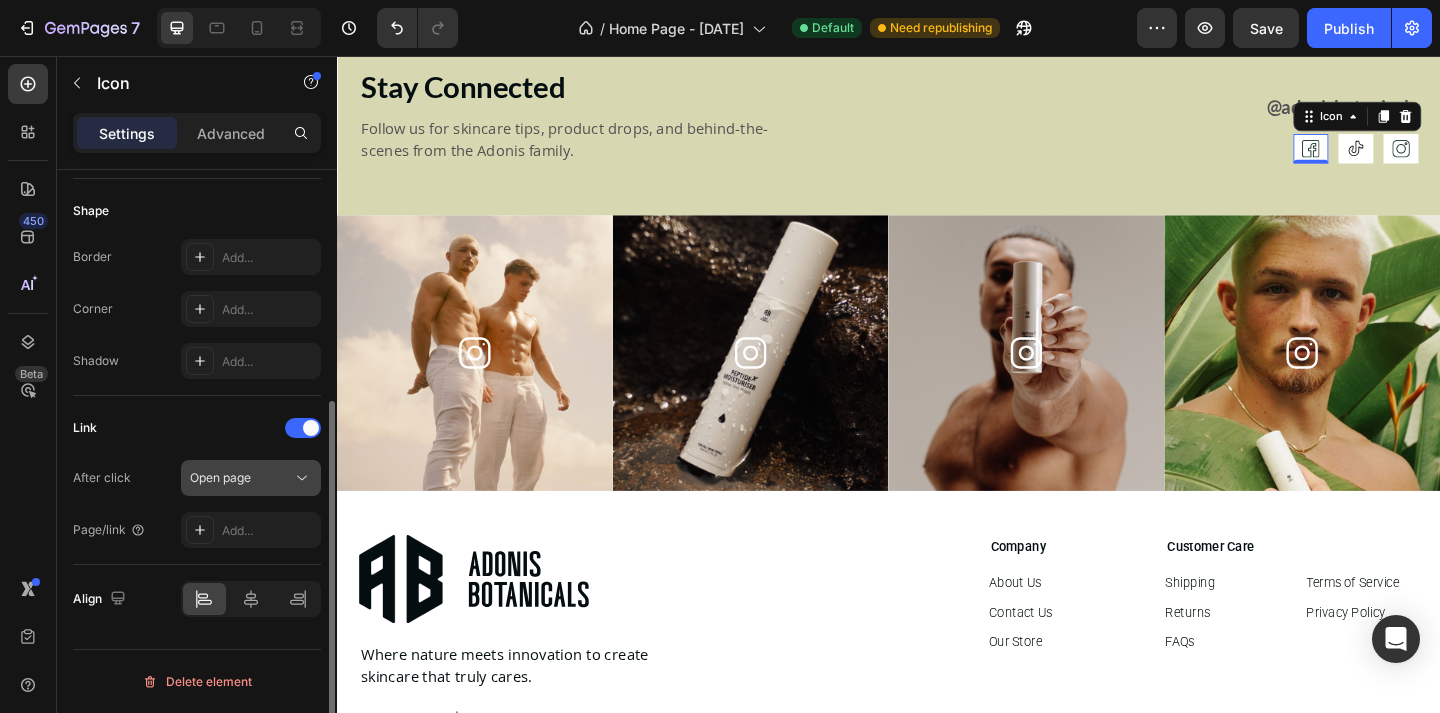 click on "Open page" 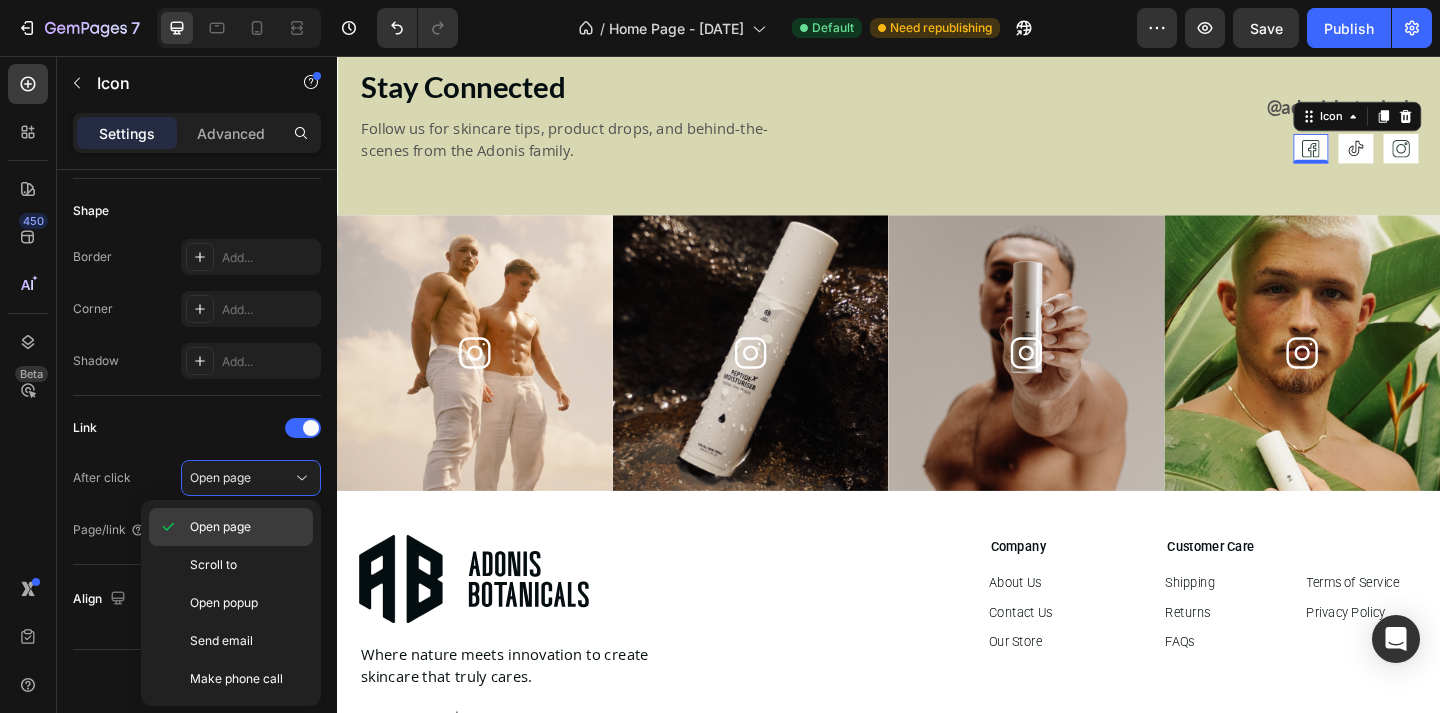 click on "Open page" at bounding box center [220, 527] 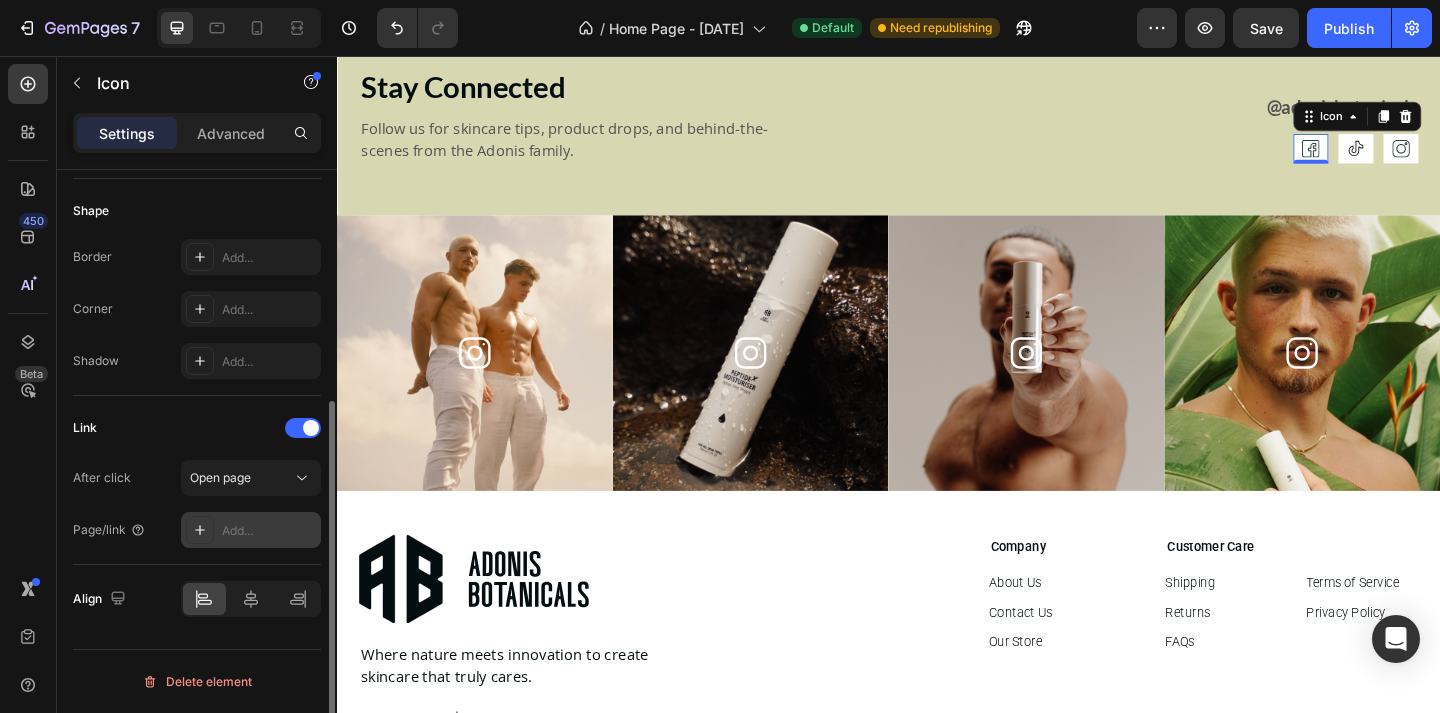click on "Add..." at bounding box center [269, 531] 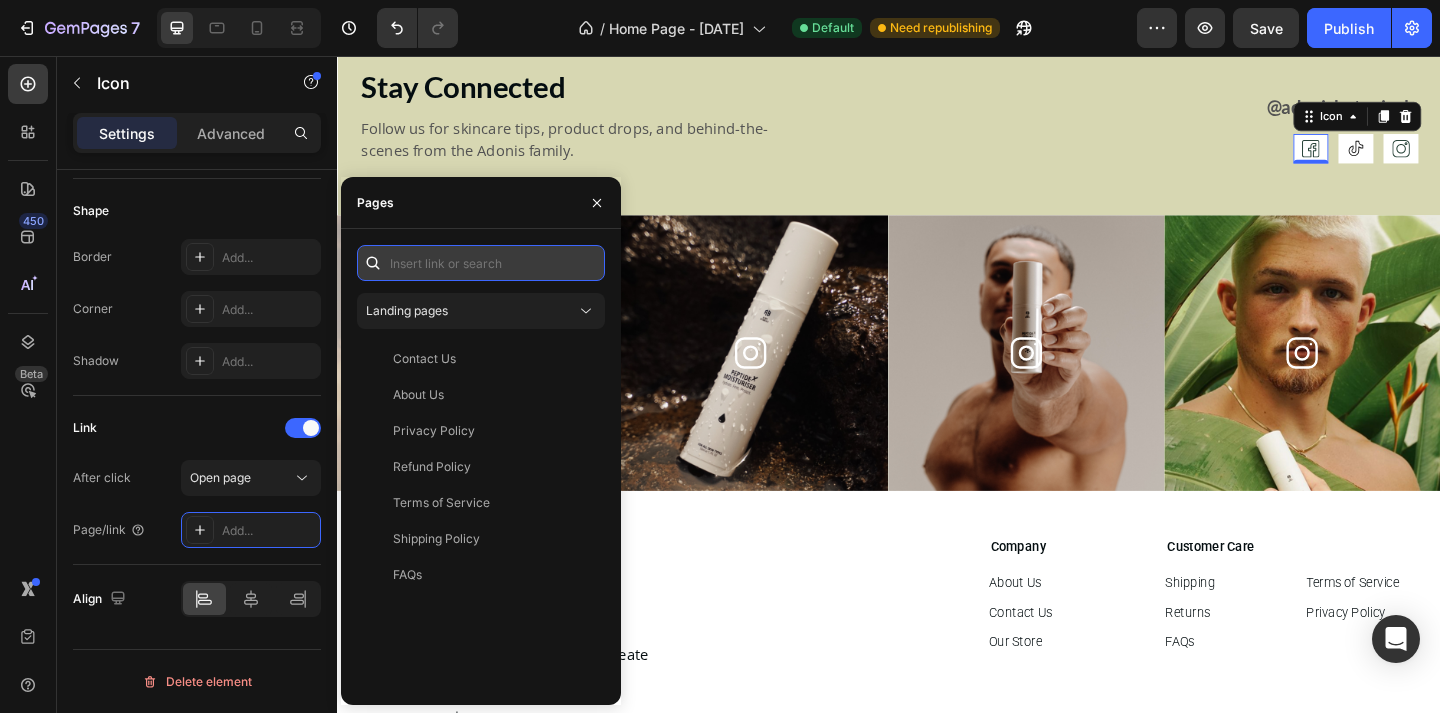 click at bounding box center (481, 263) 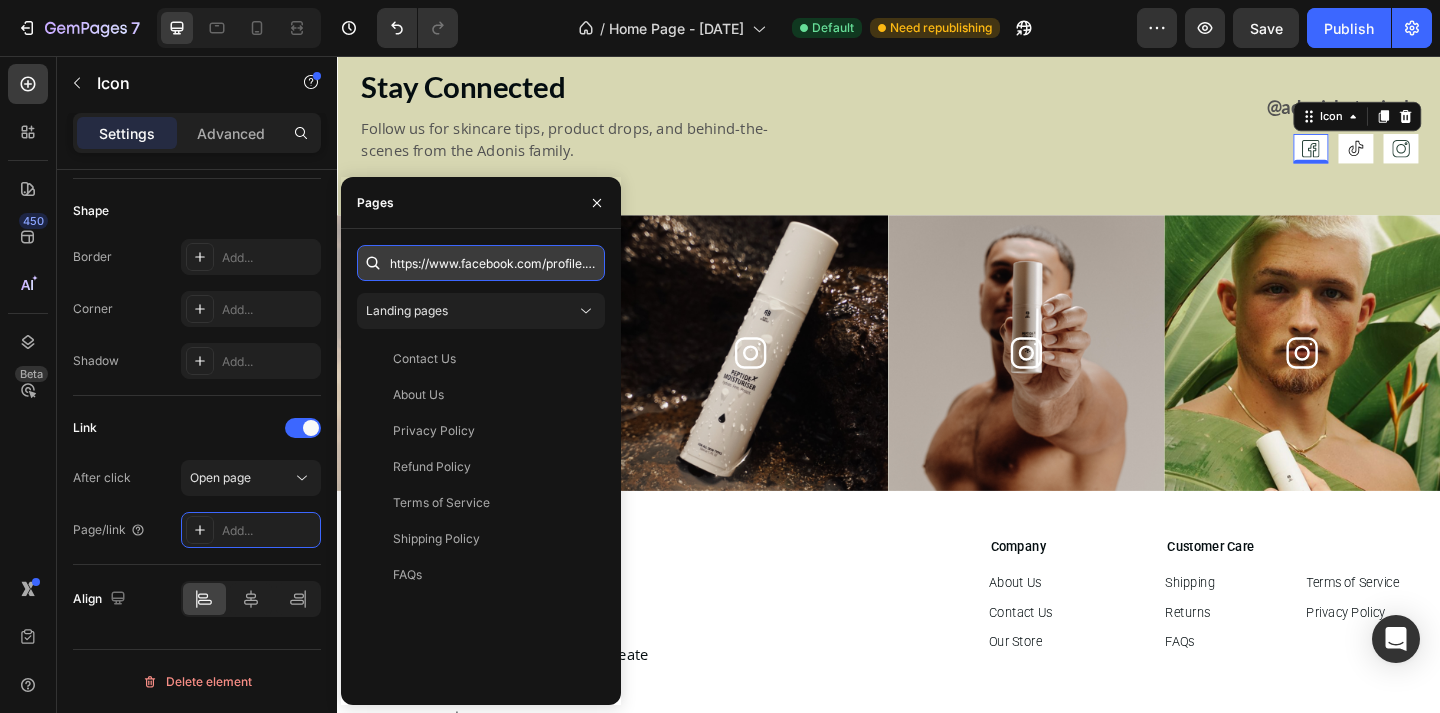 scroll, scrollTop: 0, scrollLeft: 164, axis: horizontal 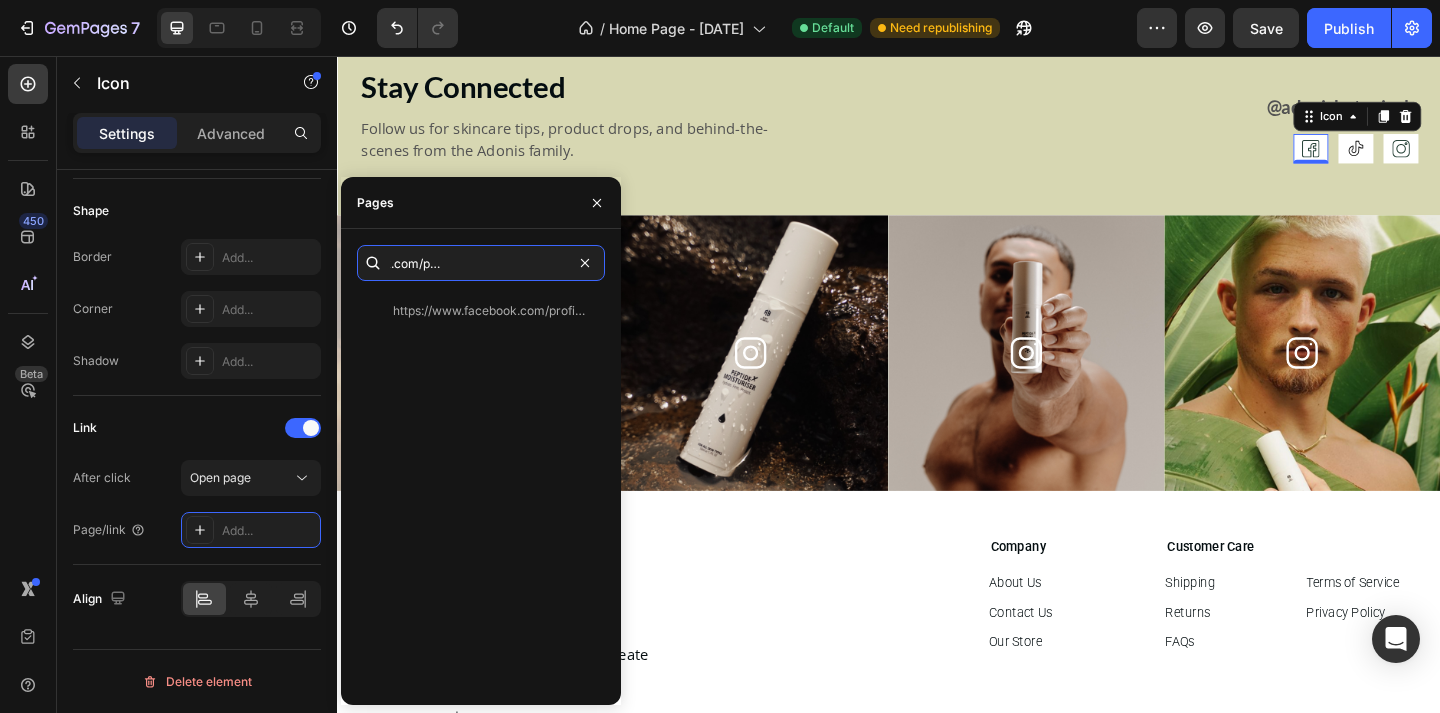 type on "https://www.facebook.com/profile.php?id=[ID]" 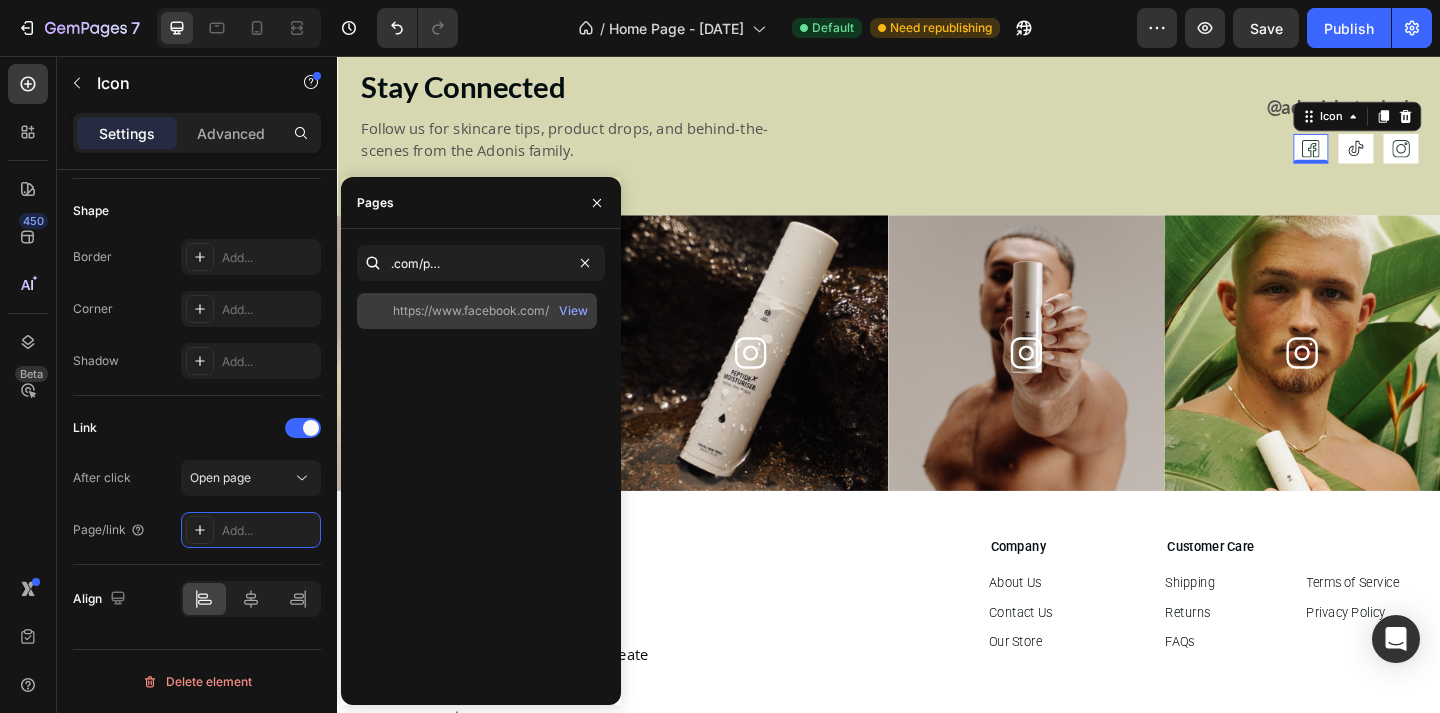 click on "https://www.facebook.com/profile.php?id=[ID]" 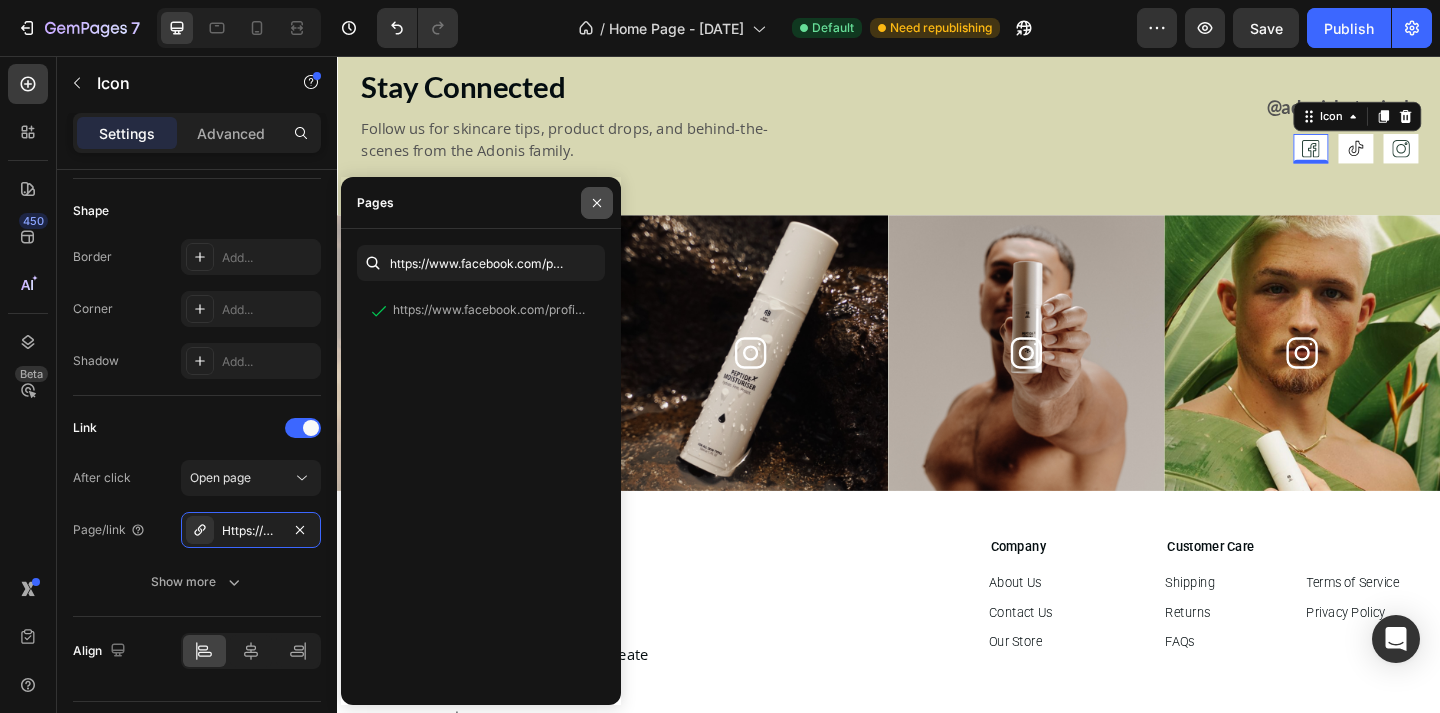 click 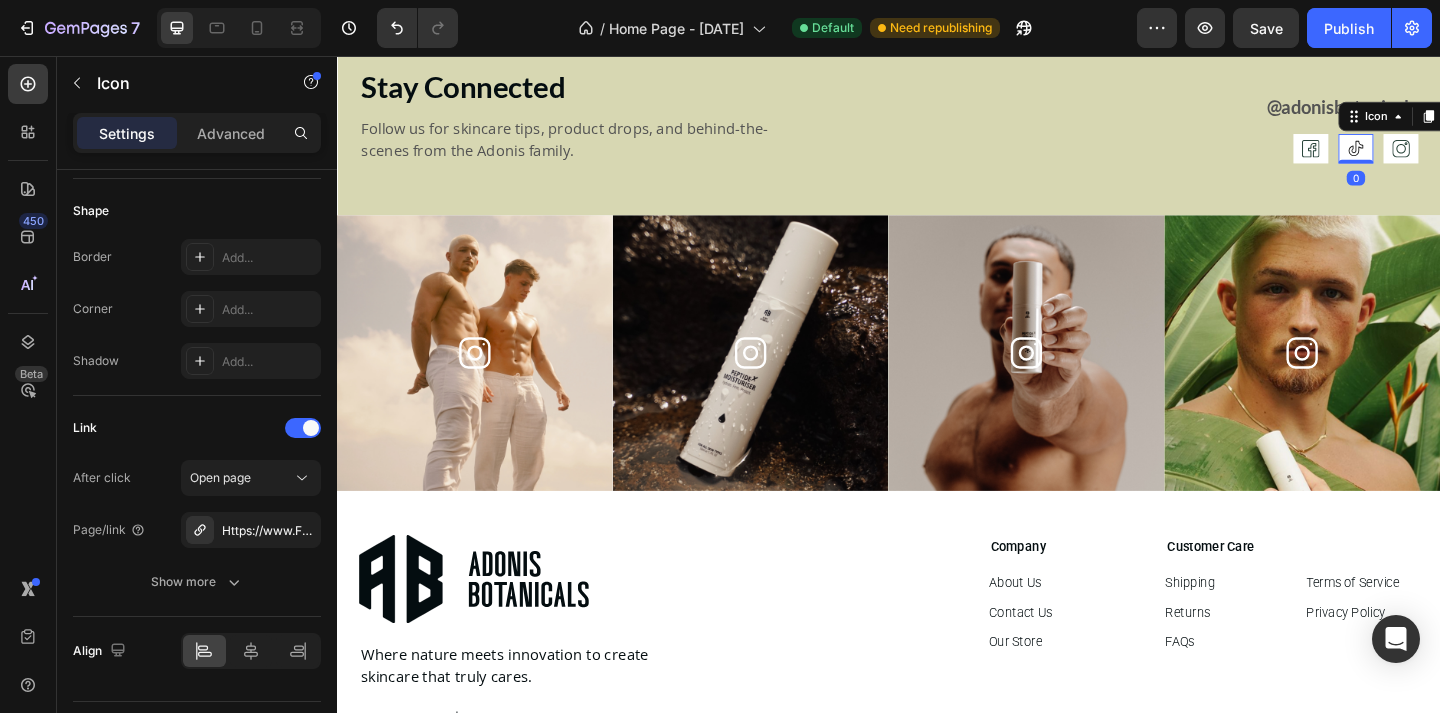 click 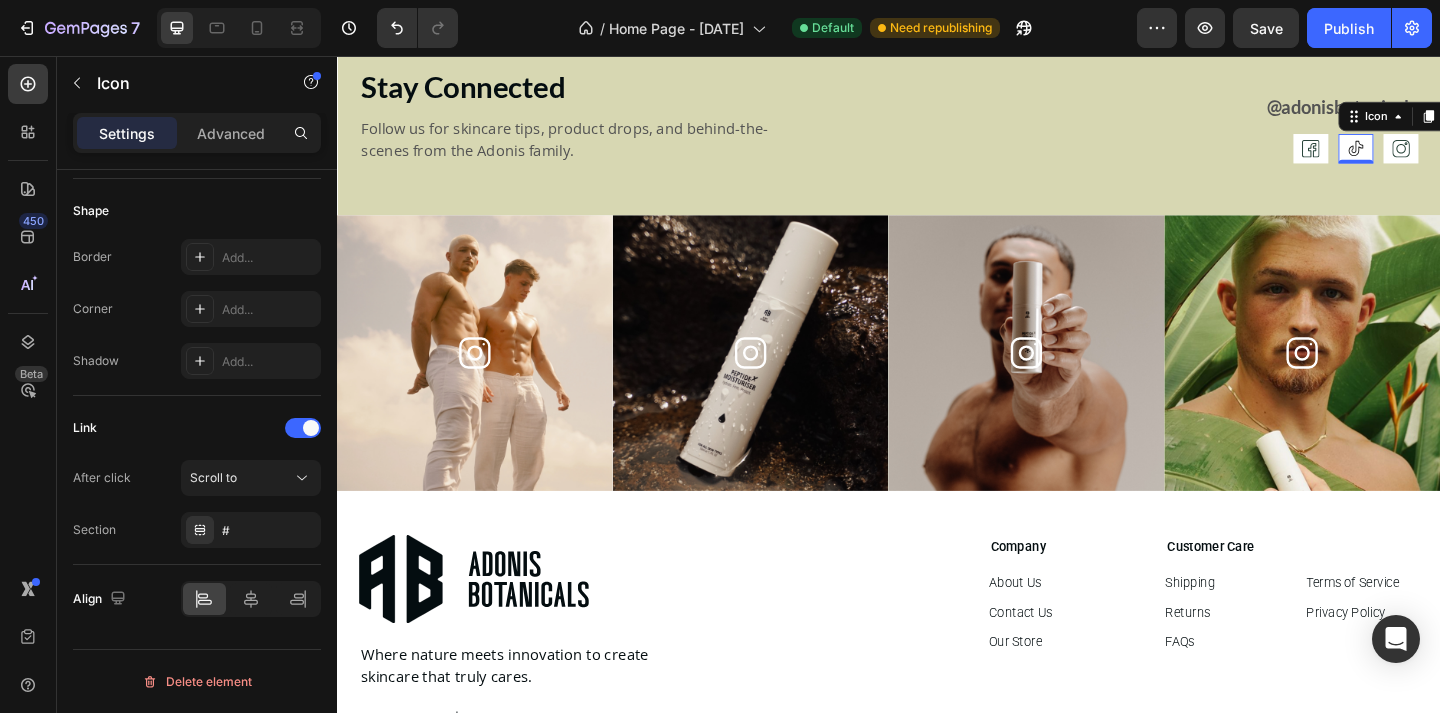 click 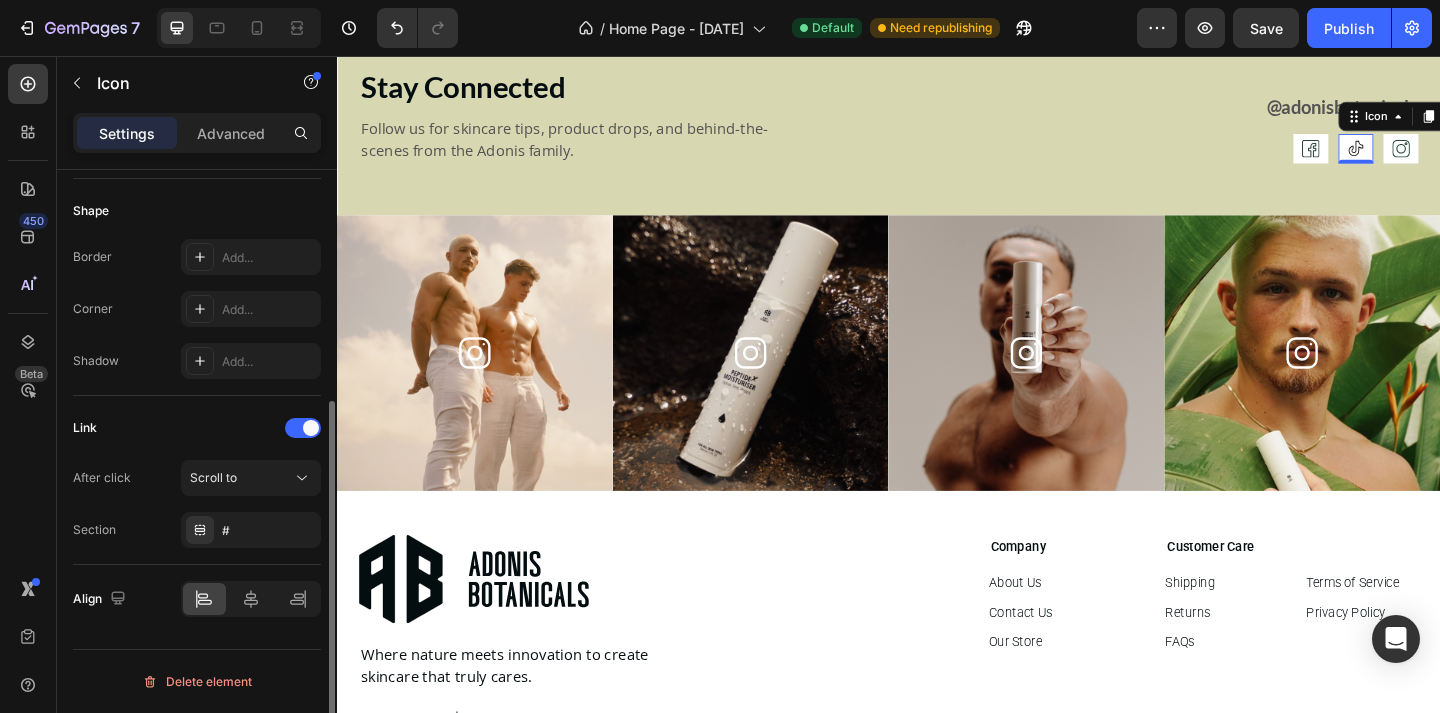 click on "Link After click Scroll to Section #" at bounding box center (197, 480) 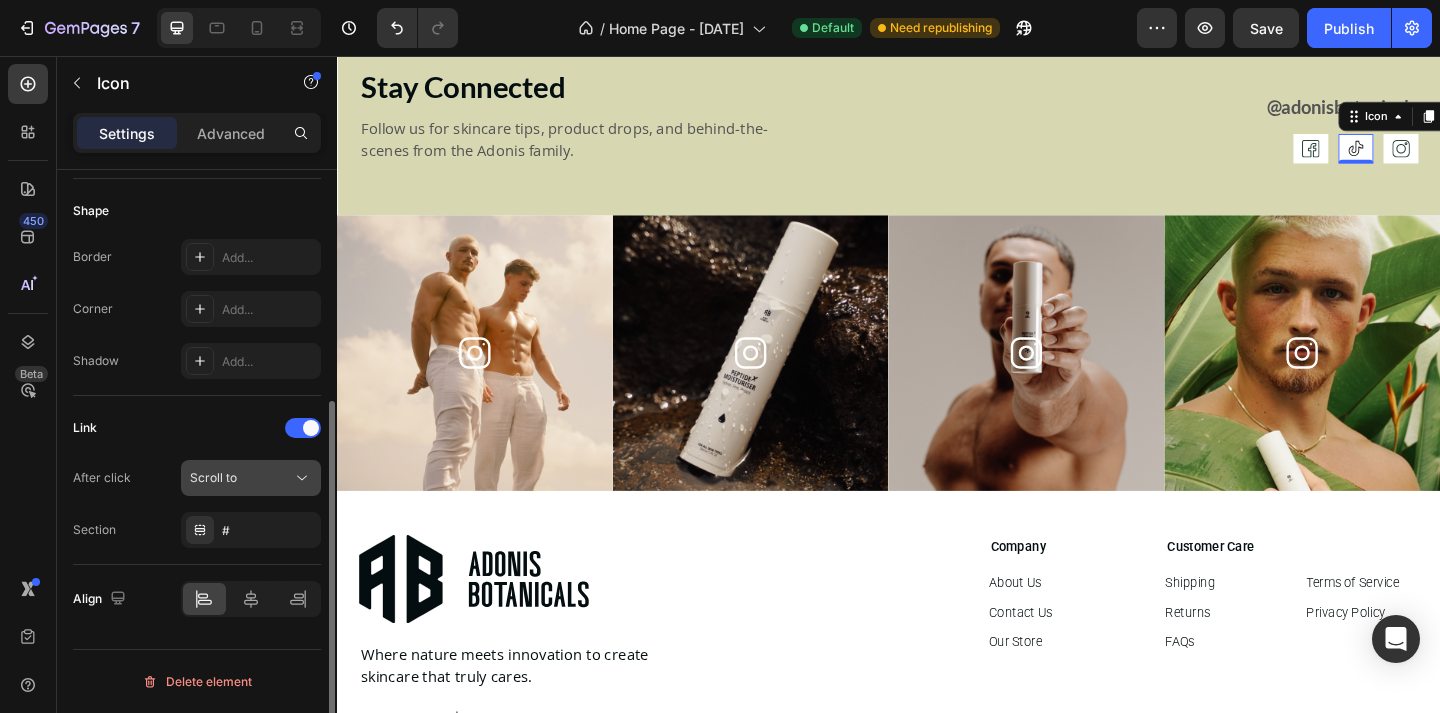 click on "Scroll to" at bounding box center (241, 478) 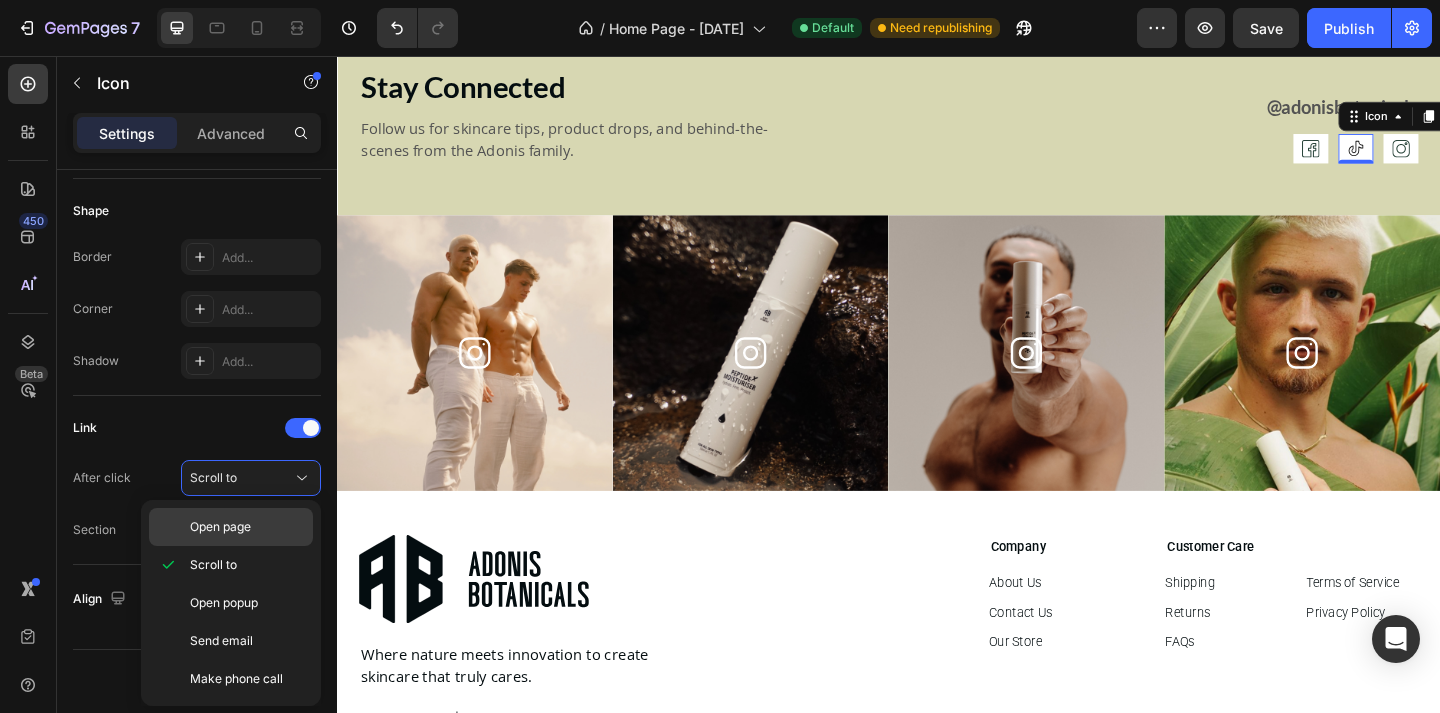 click on "Open page" at bounding box center (220, 527) 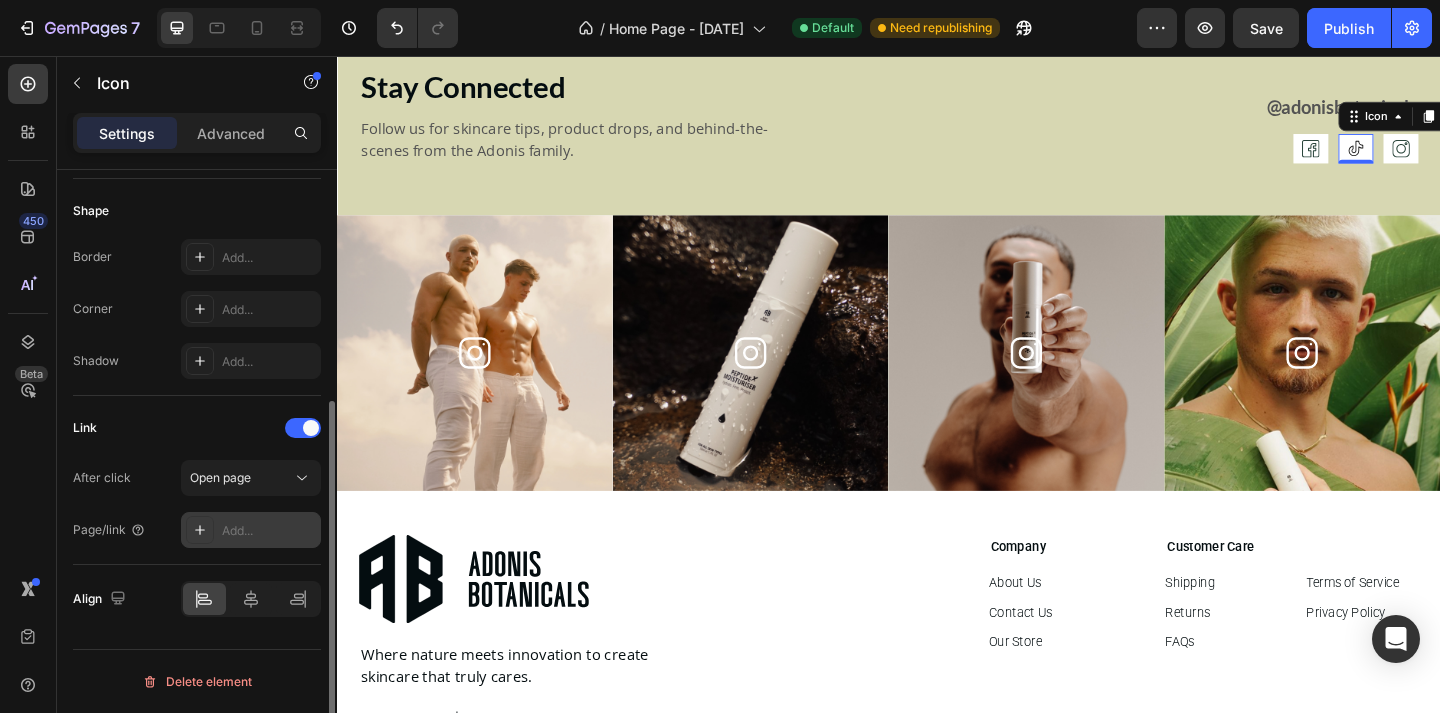 click on "Add..." at bounding box center [269, 531] 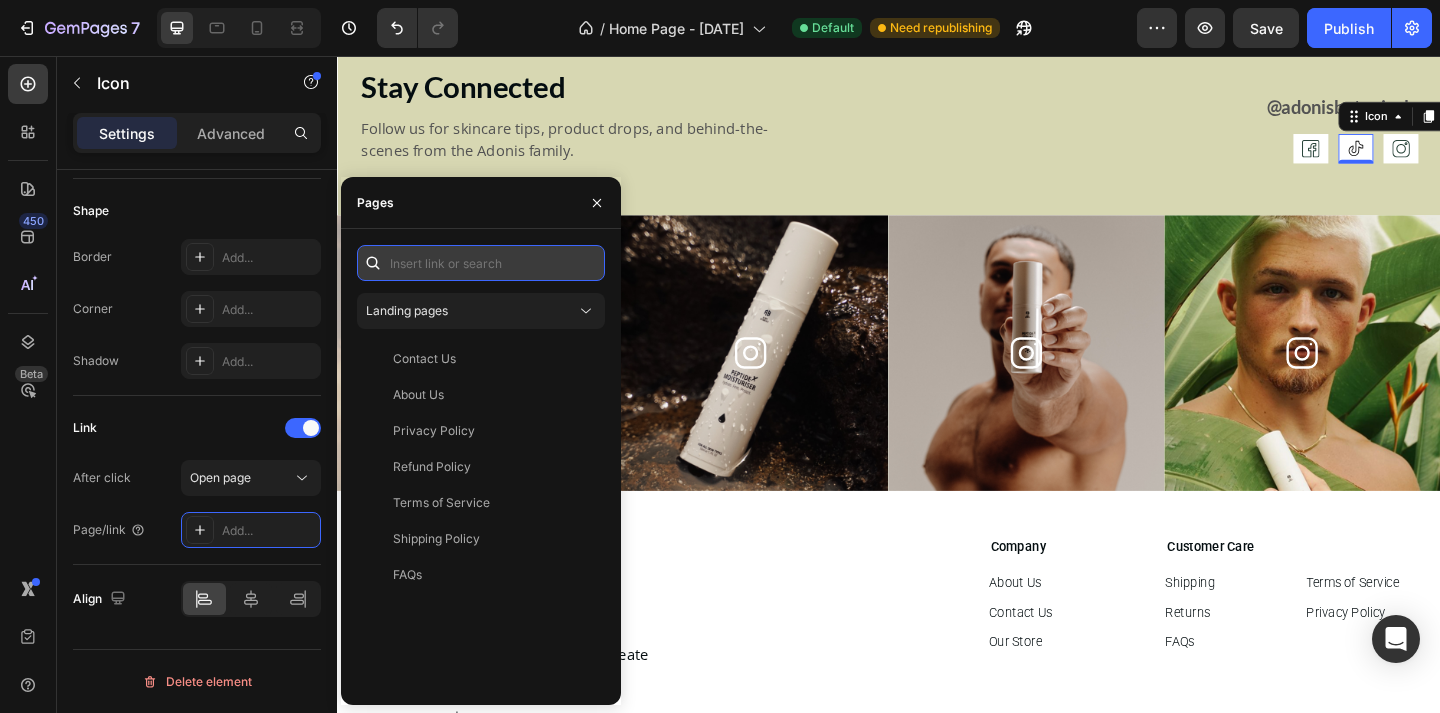 click at bounding box center (481, 263) 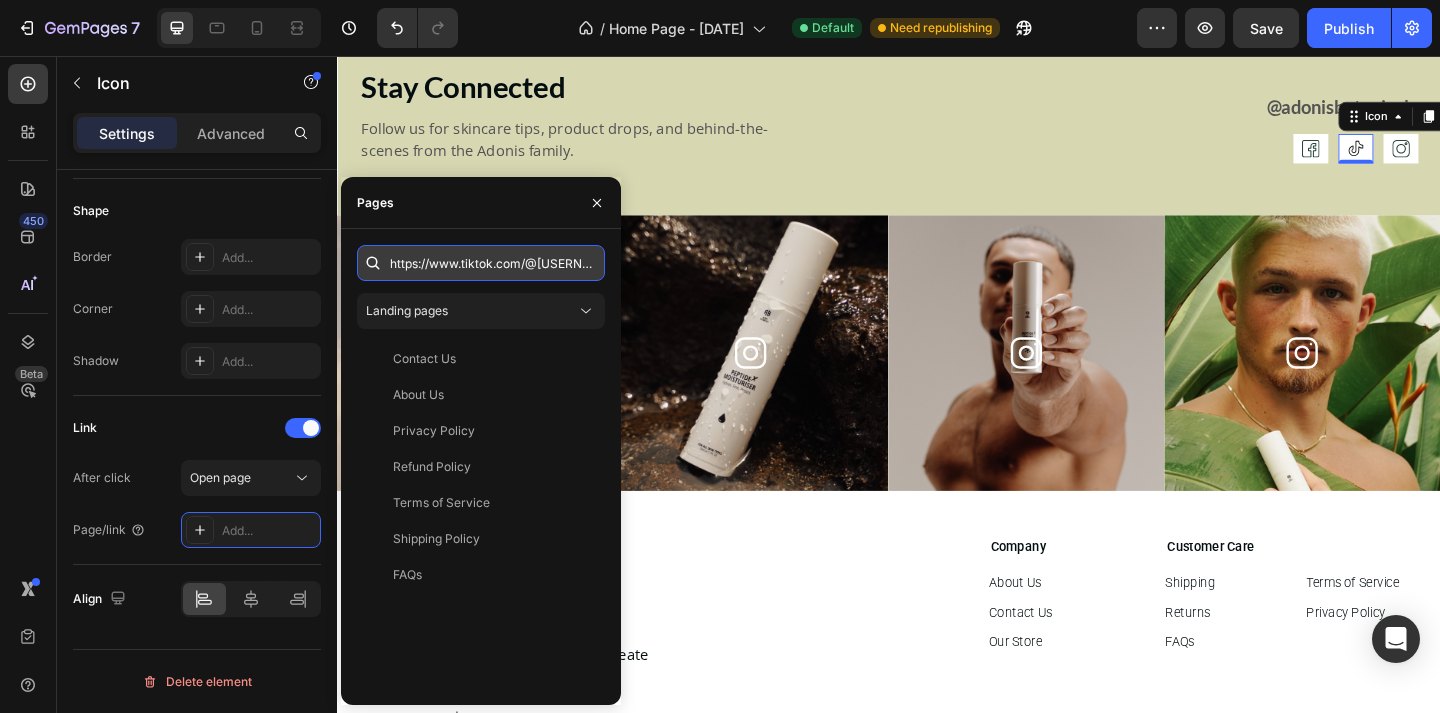 scroll, scrollTop: 0, scrollLeft: 292, axis: horizontal 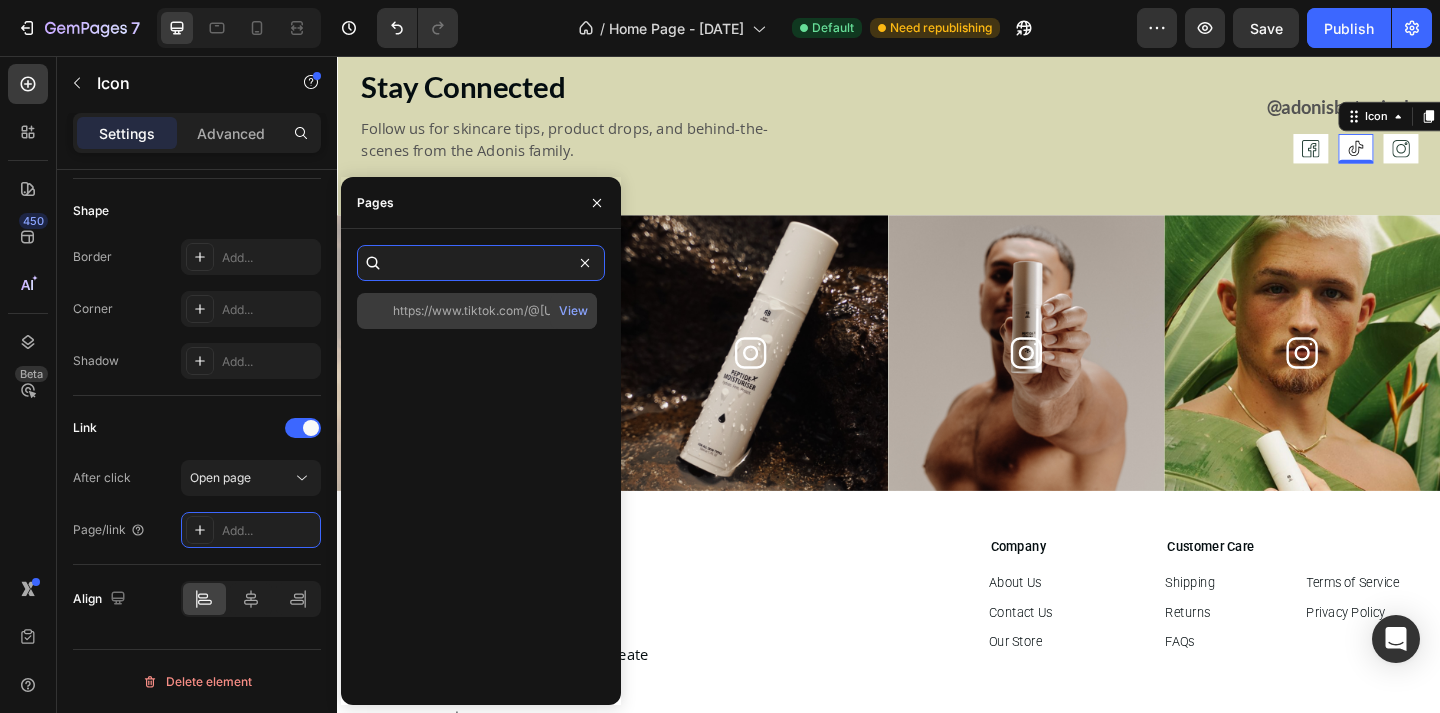 type on "https://www.tiktok.com/@[USERNAME]?is_from_webapp=1&sender_device=pc" 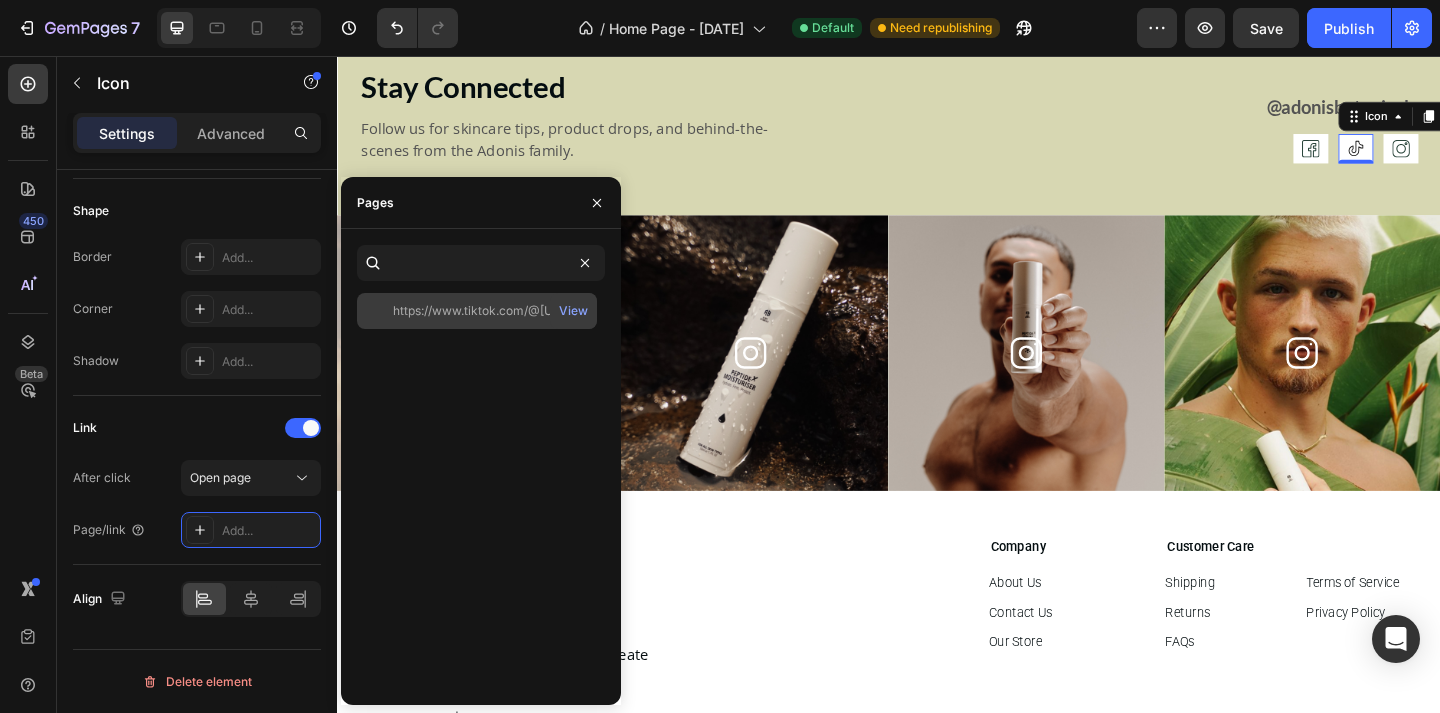click on "https://www.tiktok.com/@[USERNAME]?is_from_webapp=1&sender_device=pc" 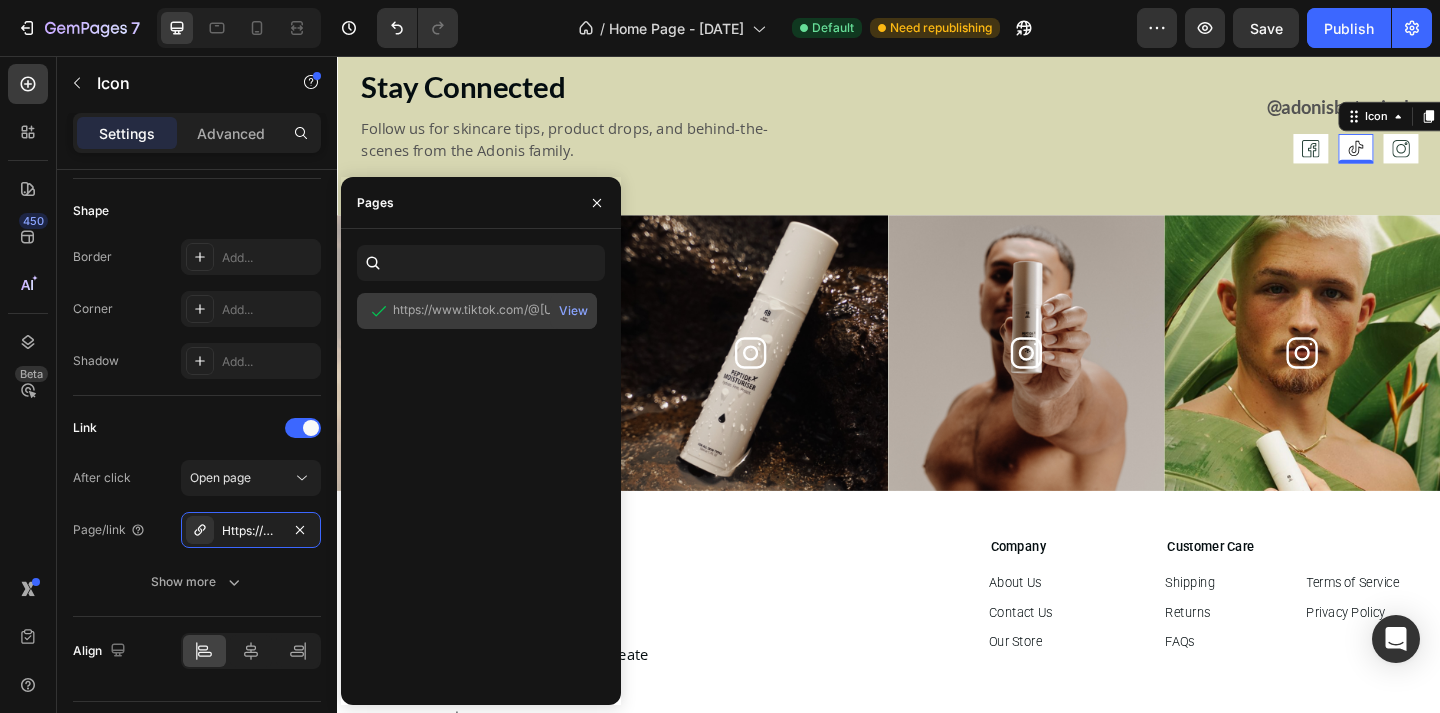 scroll, scrollTop: 0, scrollLeft: 0, axis: both 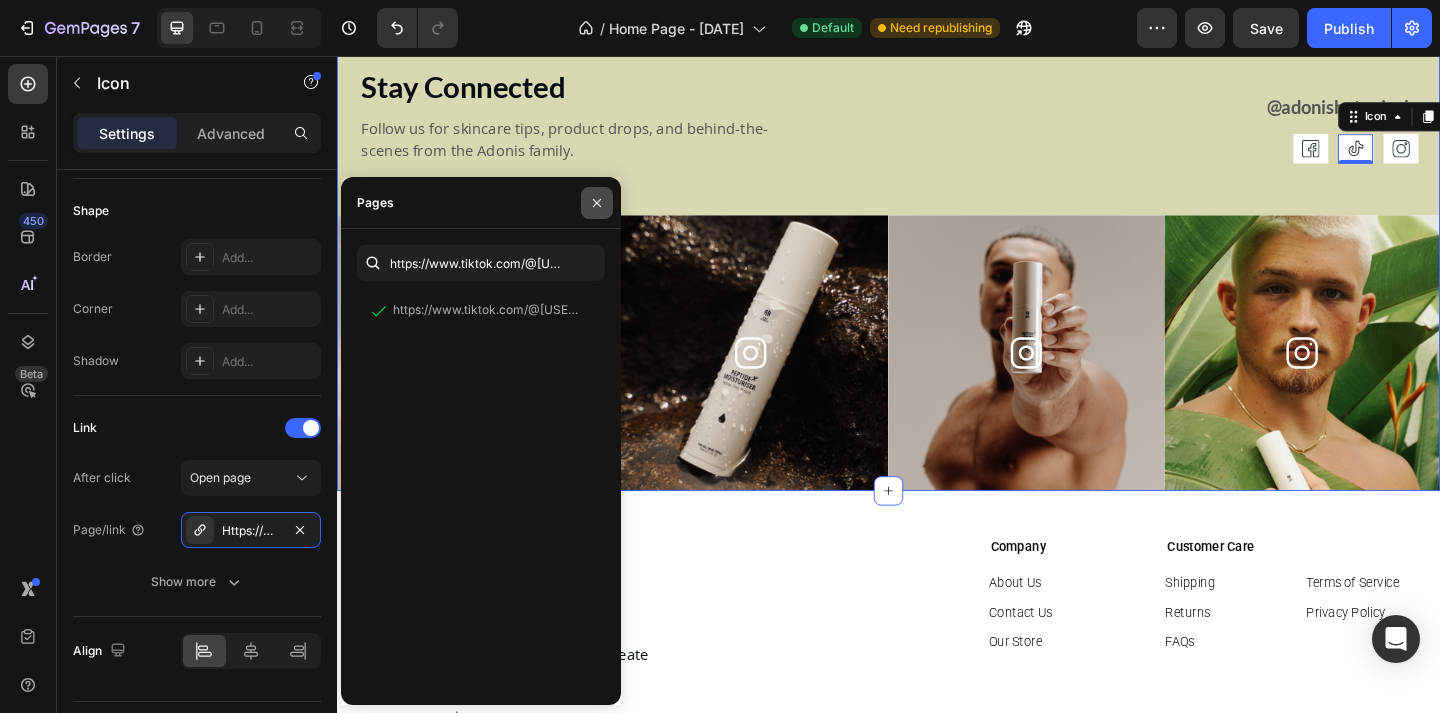 click 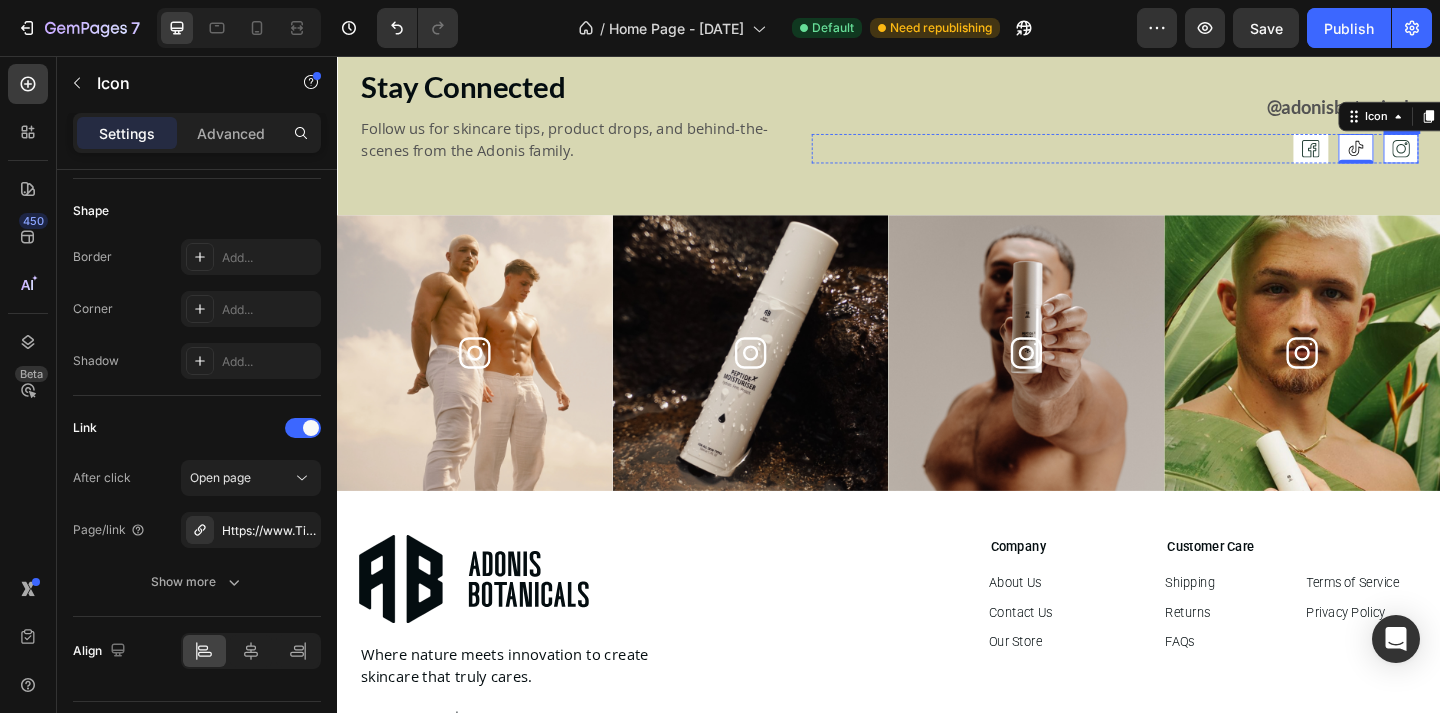 click 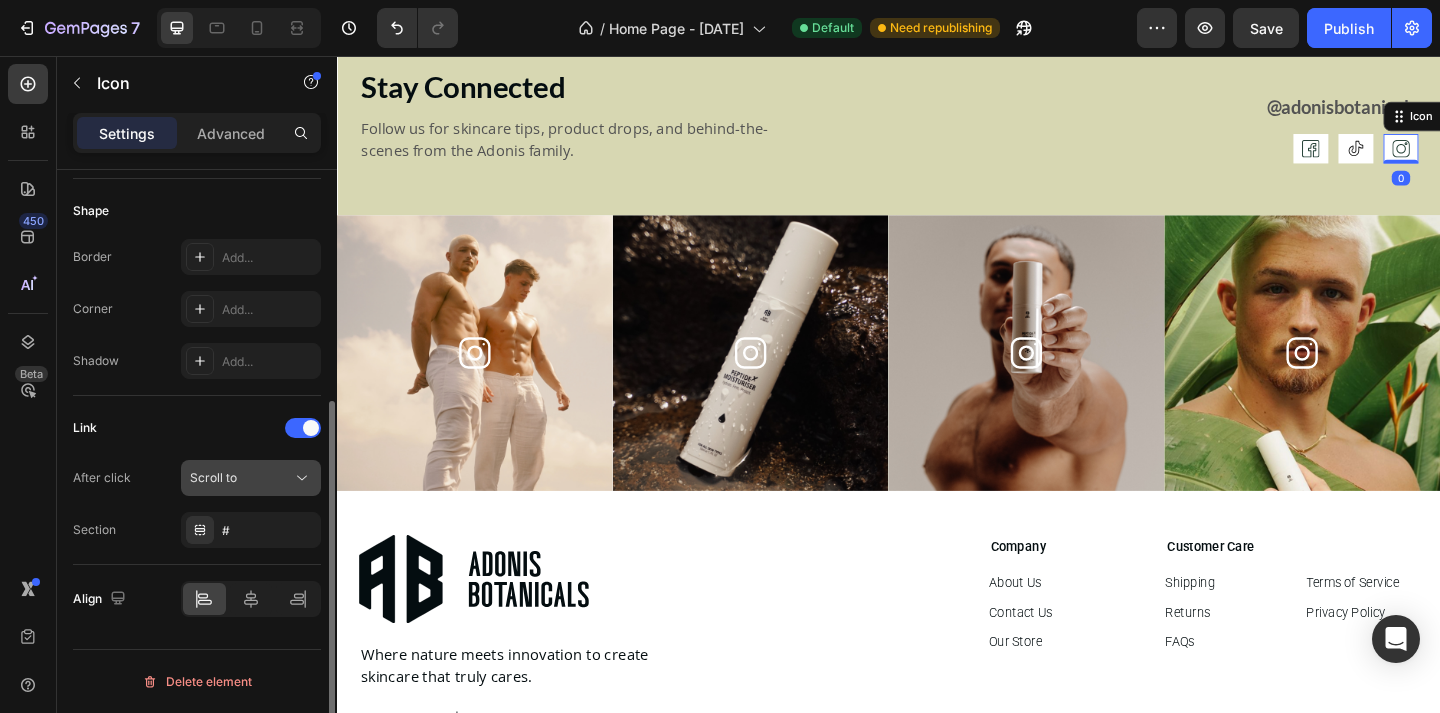 click on "Scroll to" 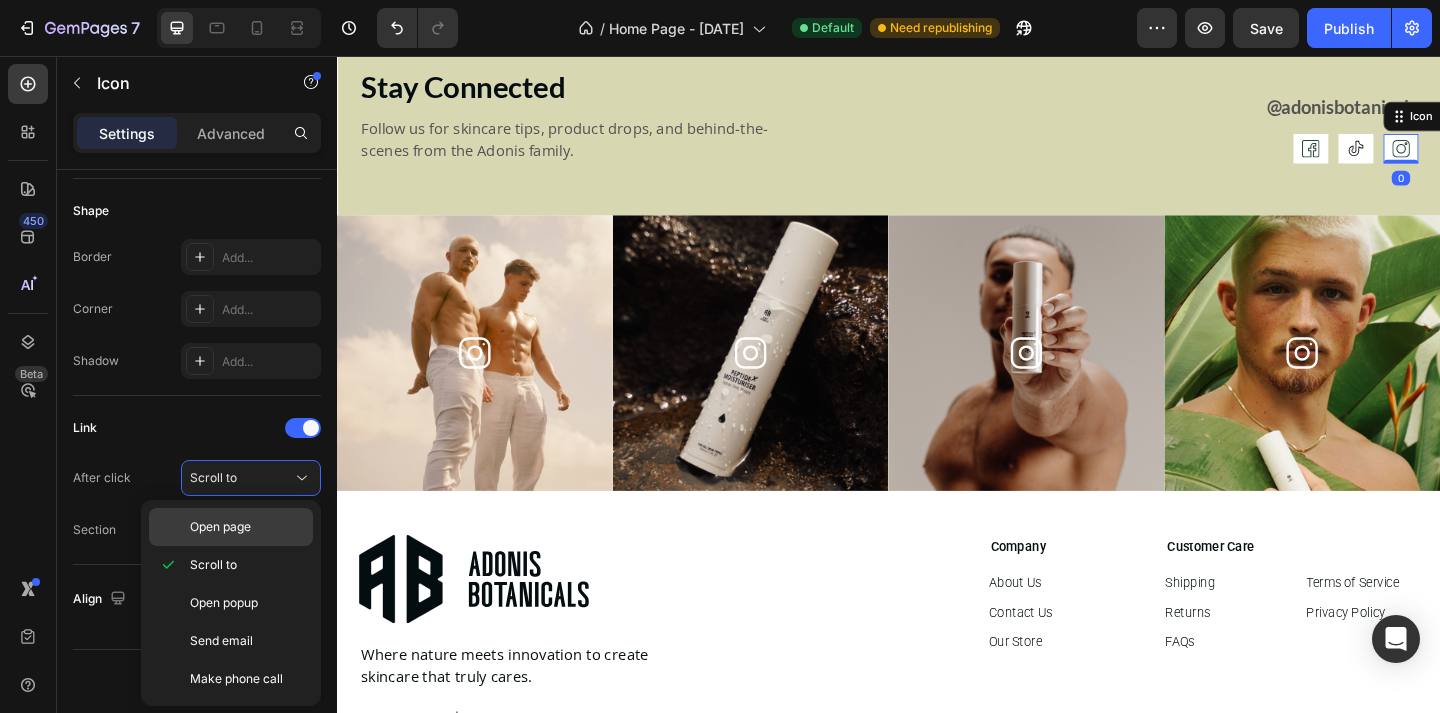 click on "Open page" at bounding box center (220, 527) 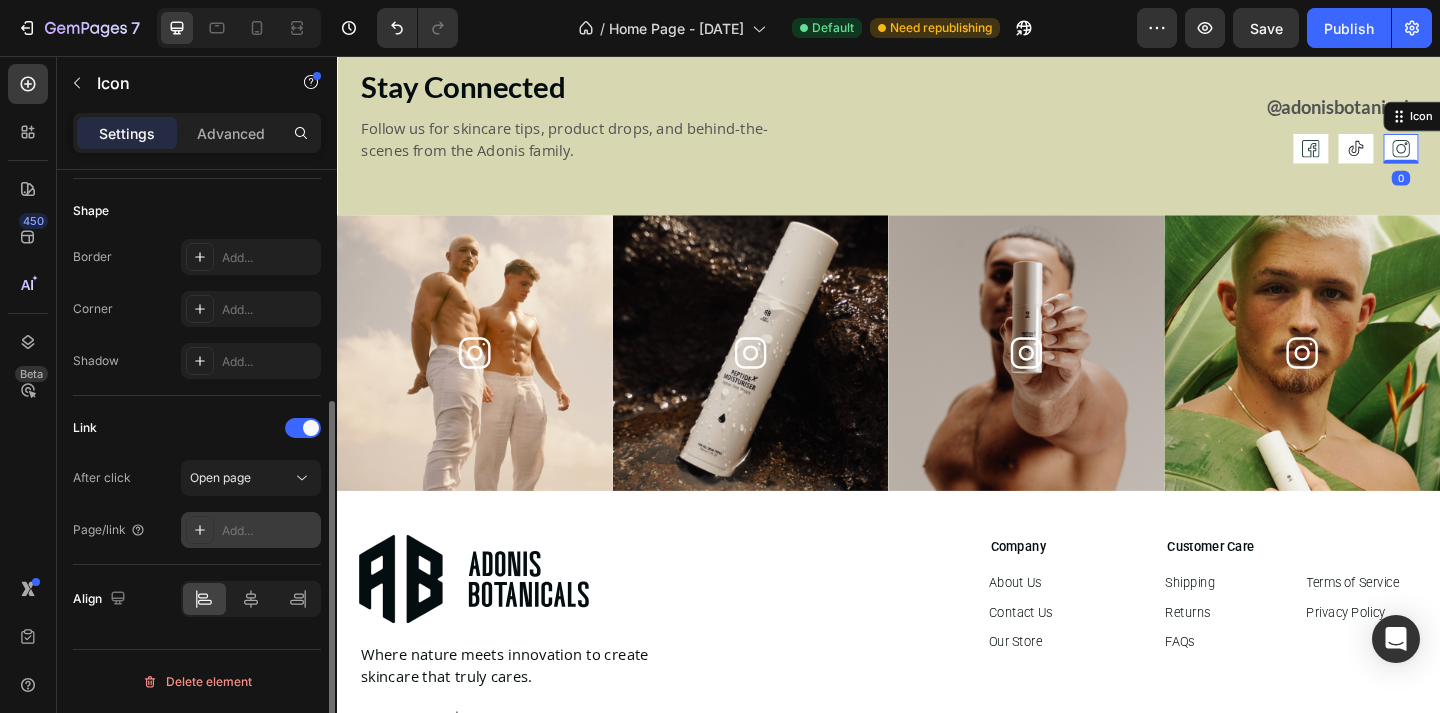 click on "Add..." at bounding box center (269, 531) 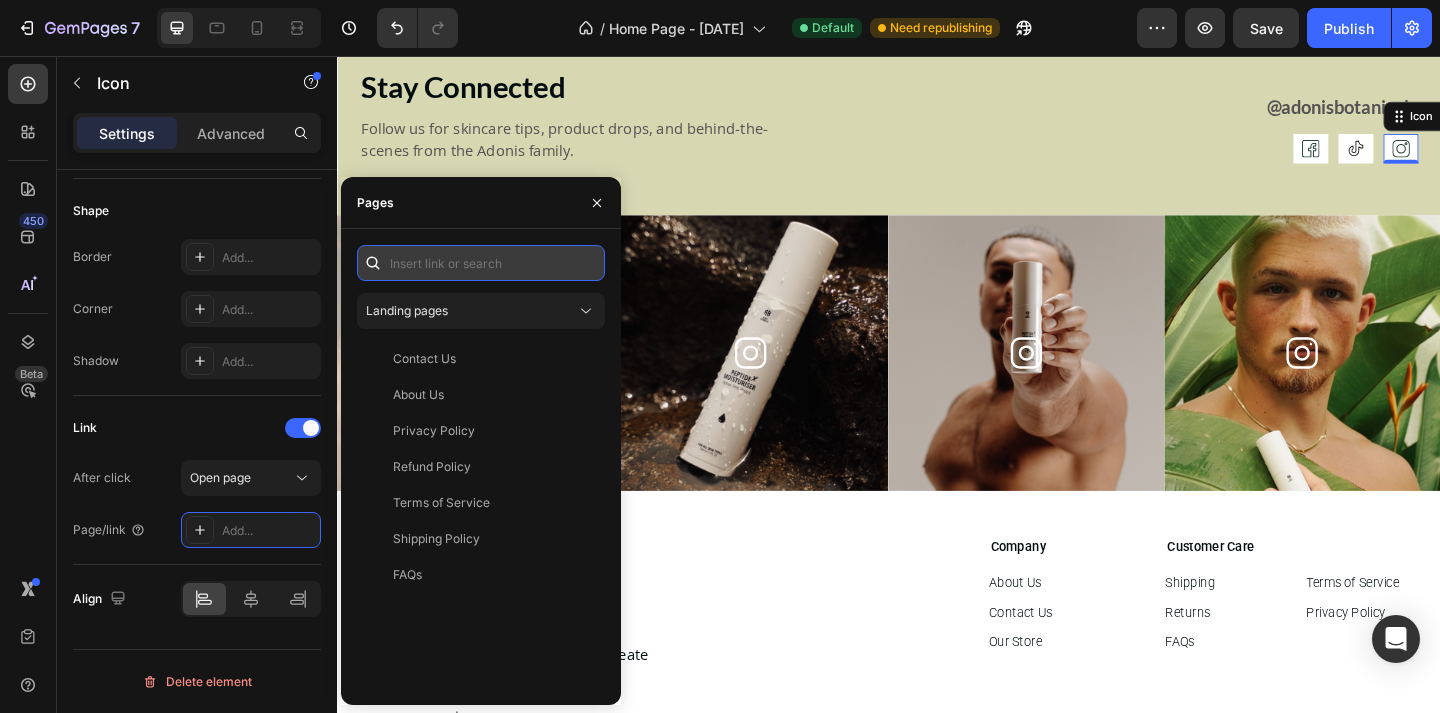 click at bounding box center (481, 263) 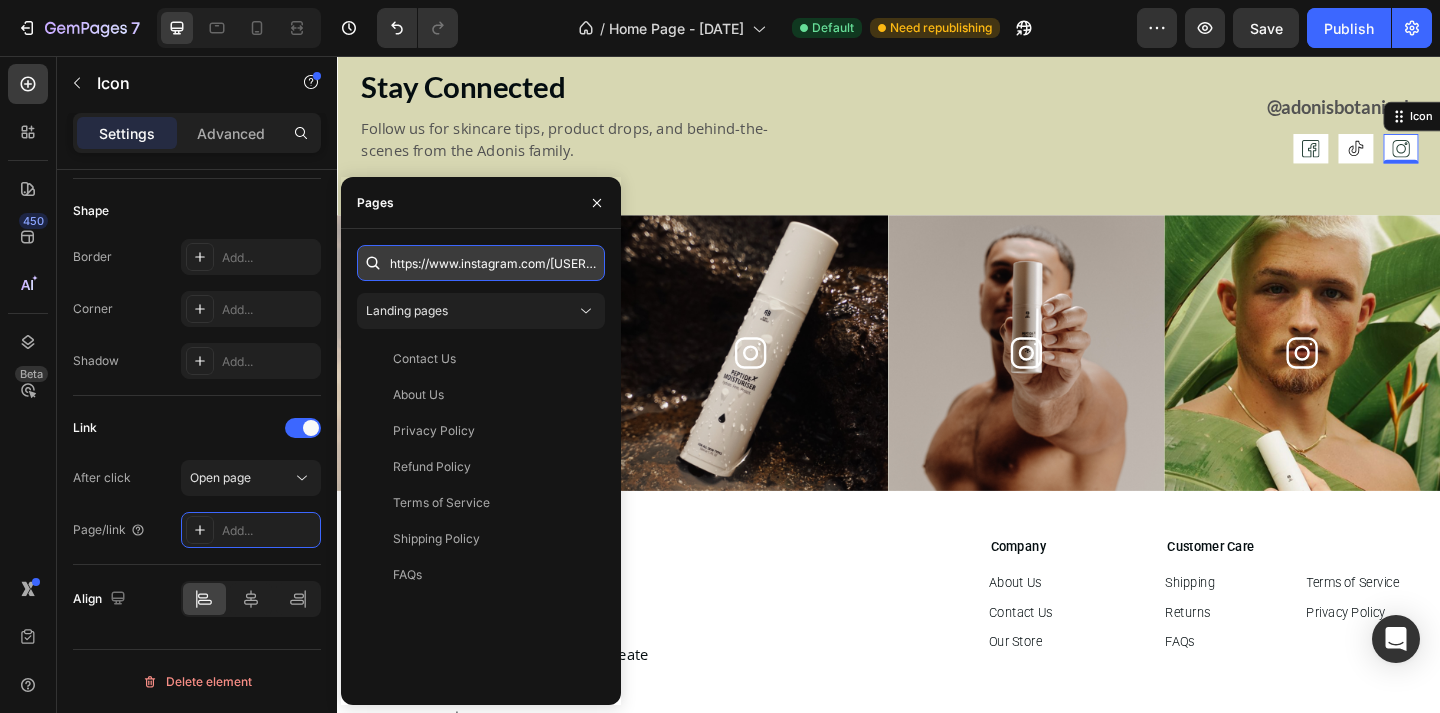 scroll, scrollTop: 0, scrollLeft: 87, axis: horizontal 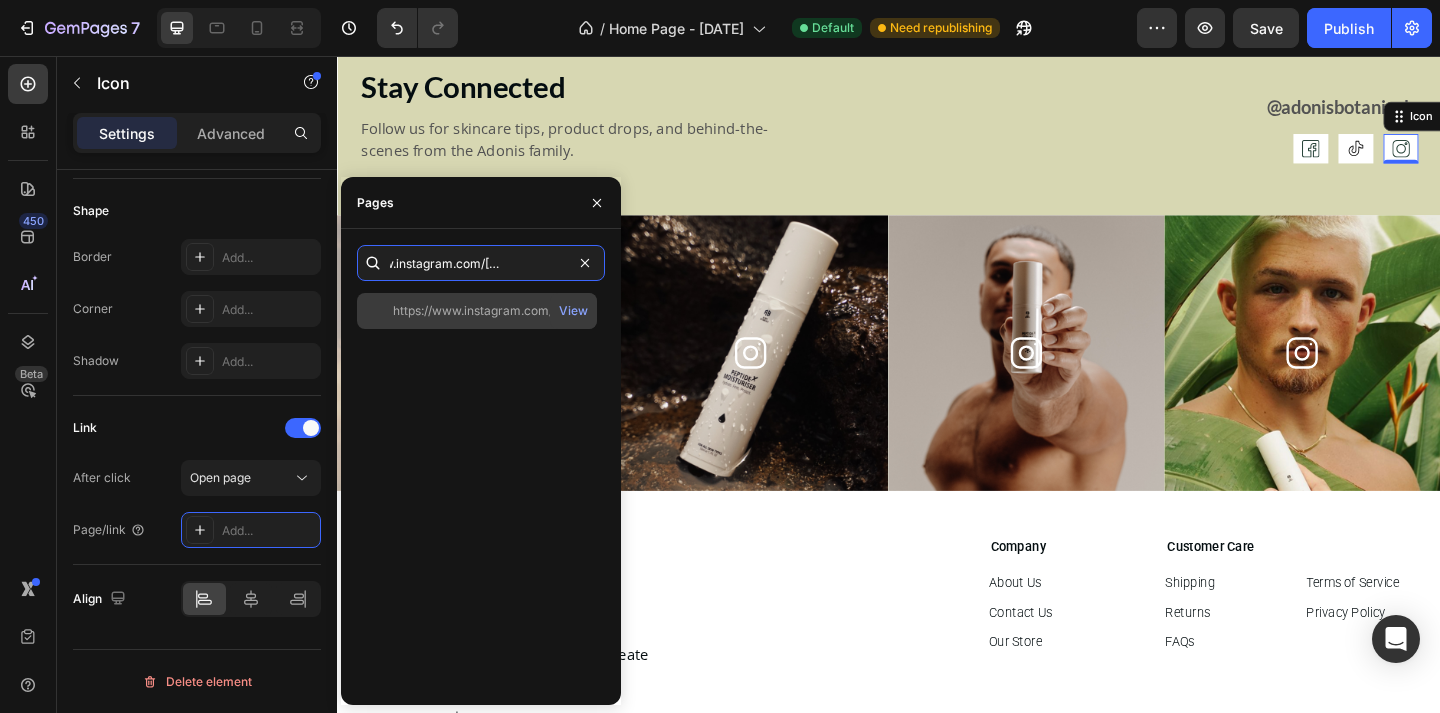type on "https://www.instagram.com/[USERNAME]/" 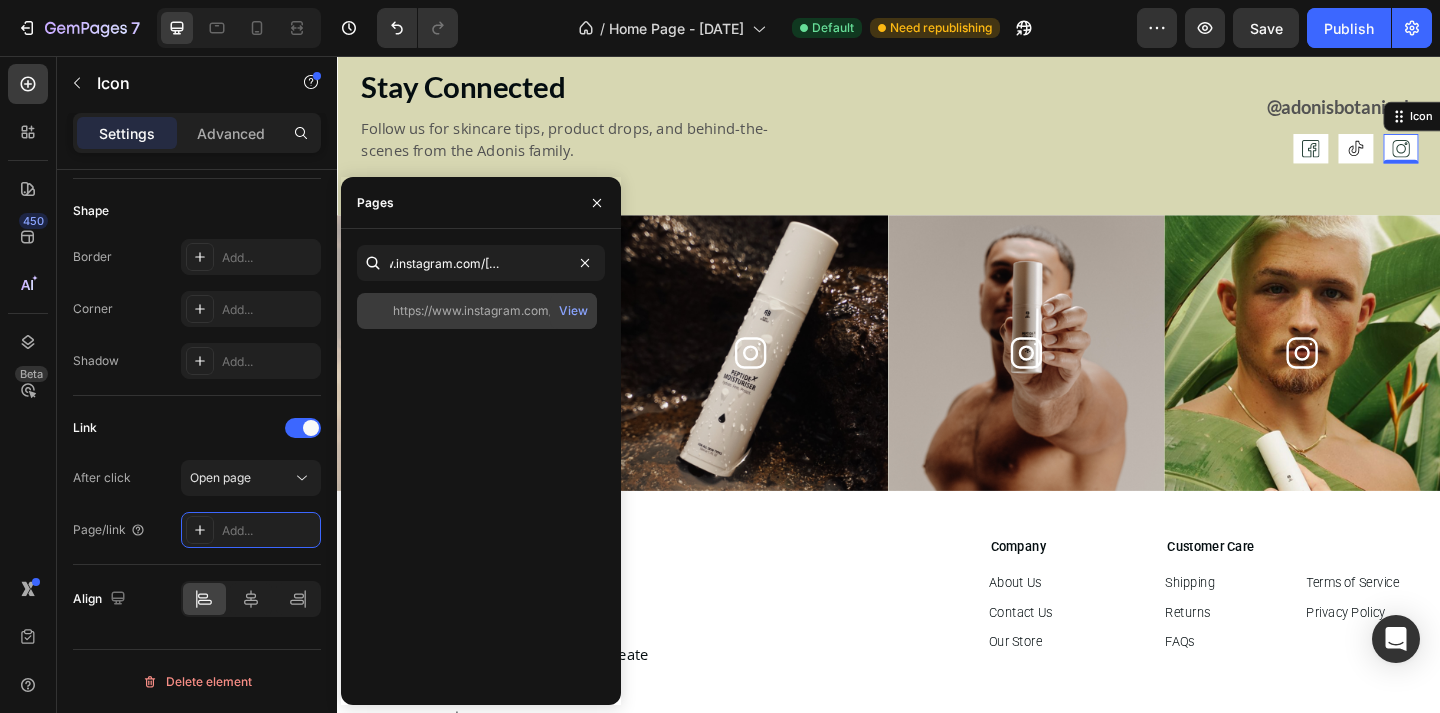 scroll, scrollTop: 0, scrollLeft: 0, axis: both 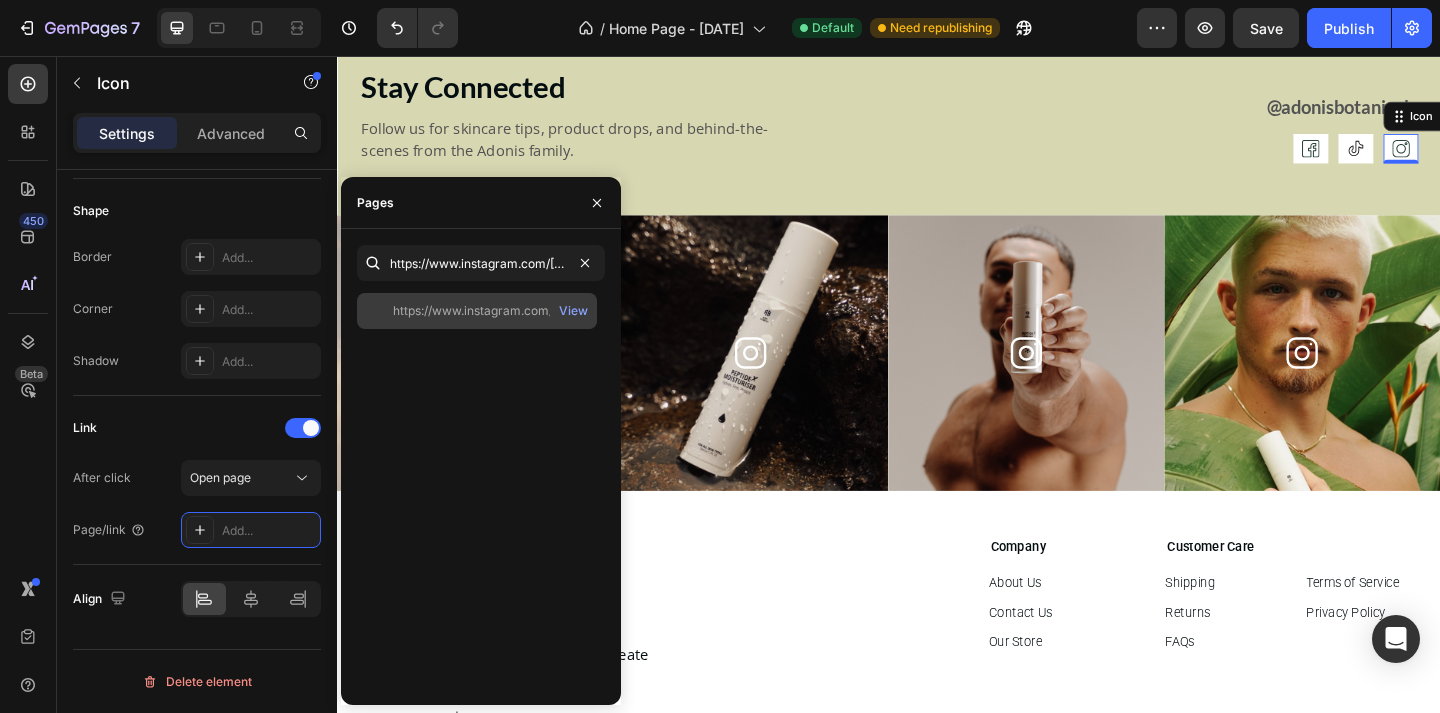 click on "https://www.instagram.com/[USERNAME]/" 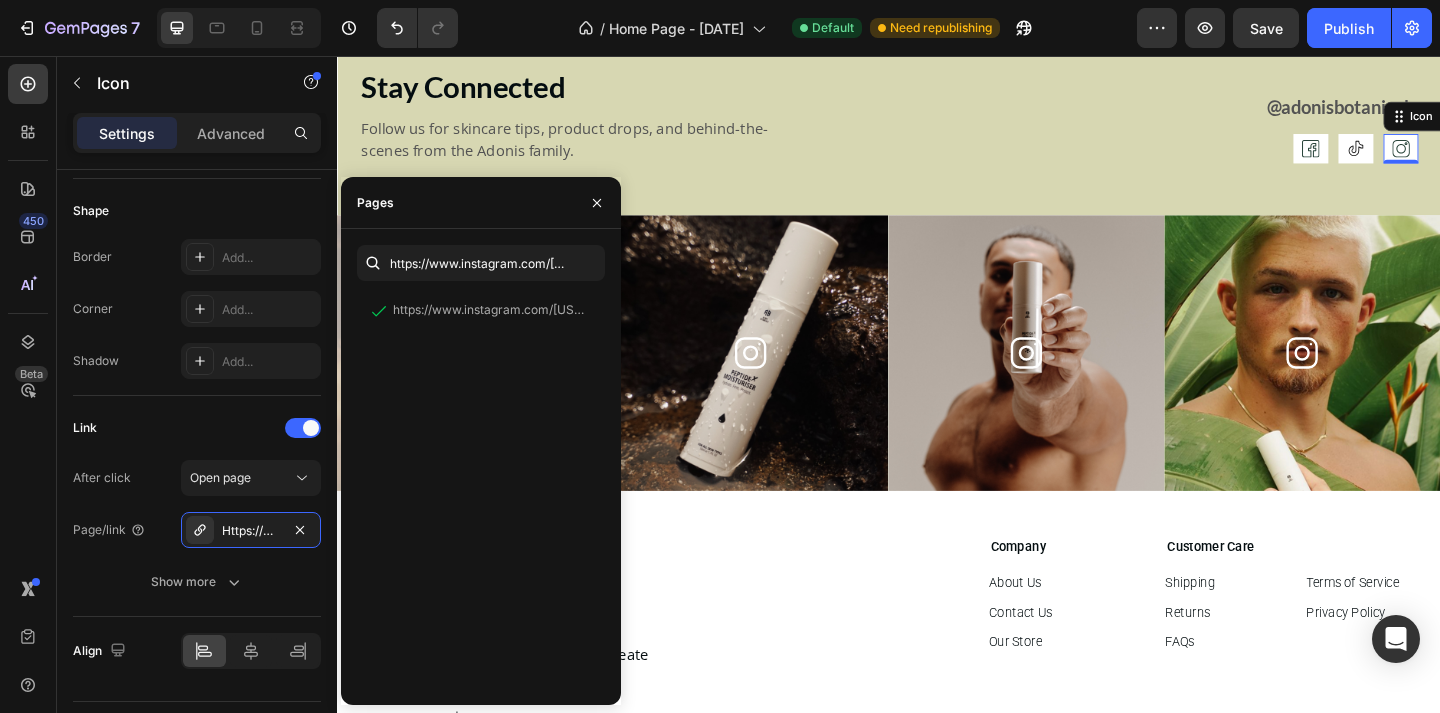 click at bounding box center (597, 202) 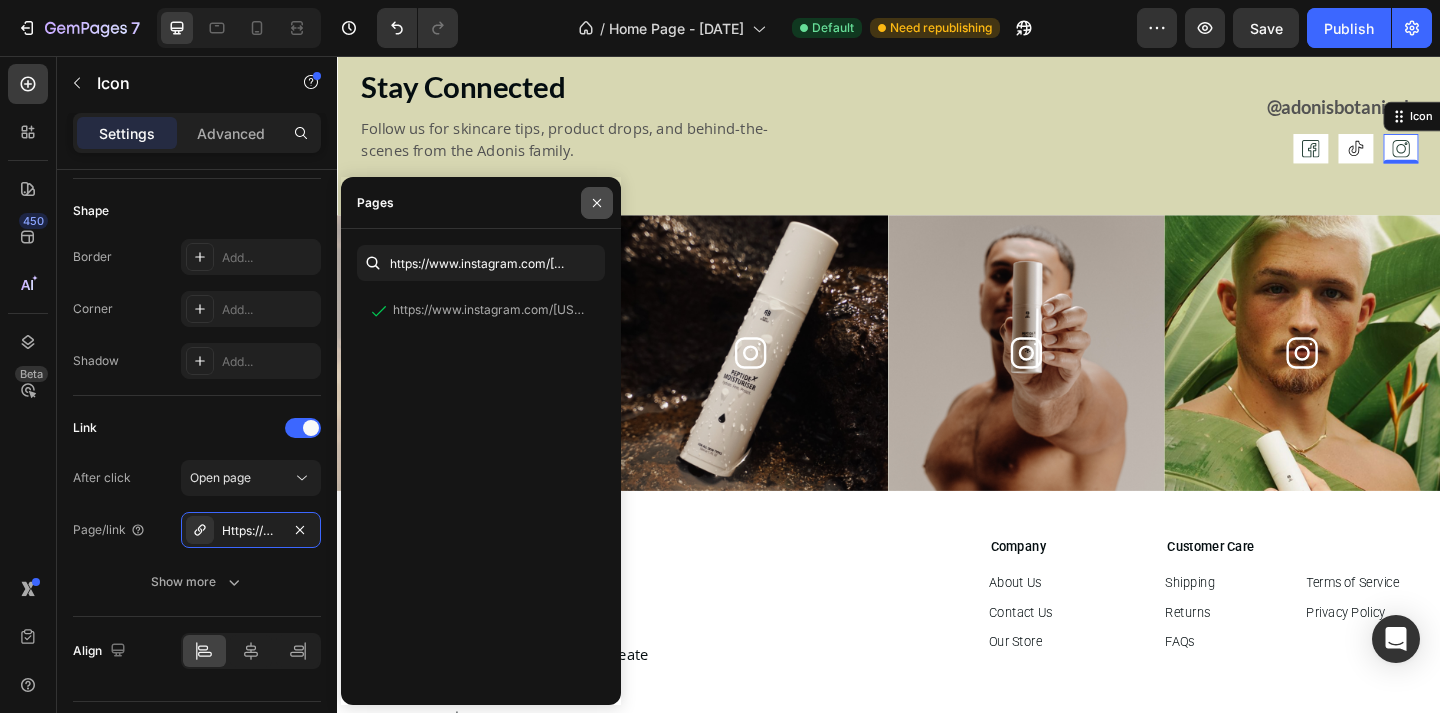 click at bounding box center [597, 203] 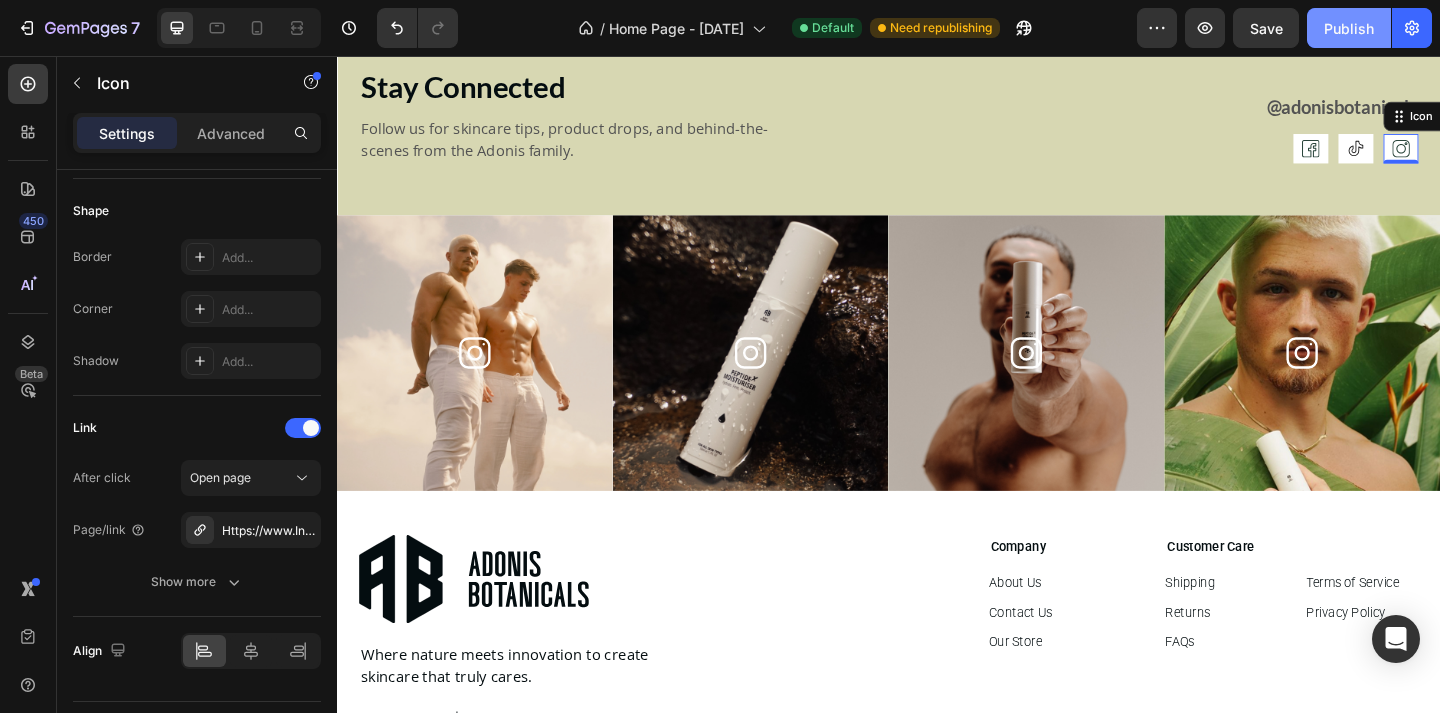 click on "Publish" 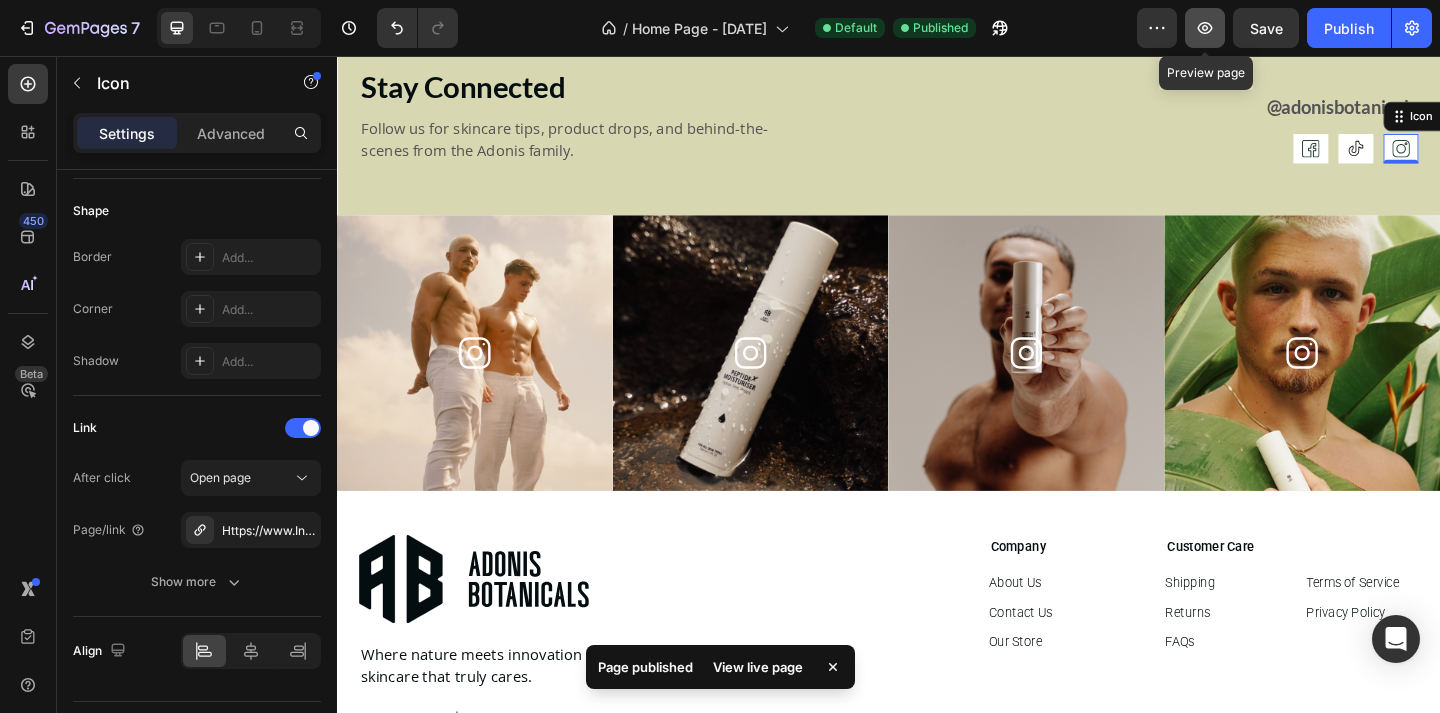 click 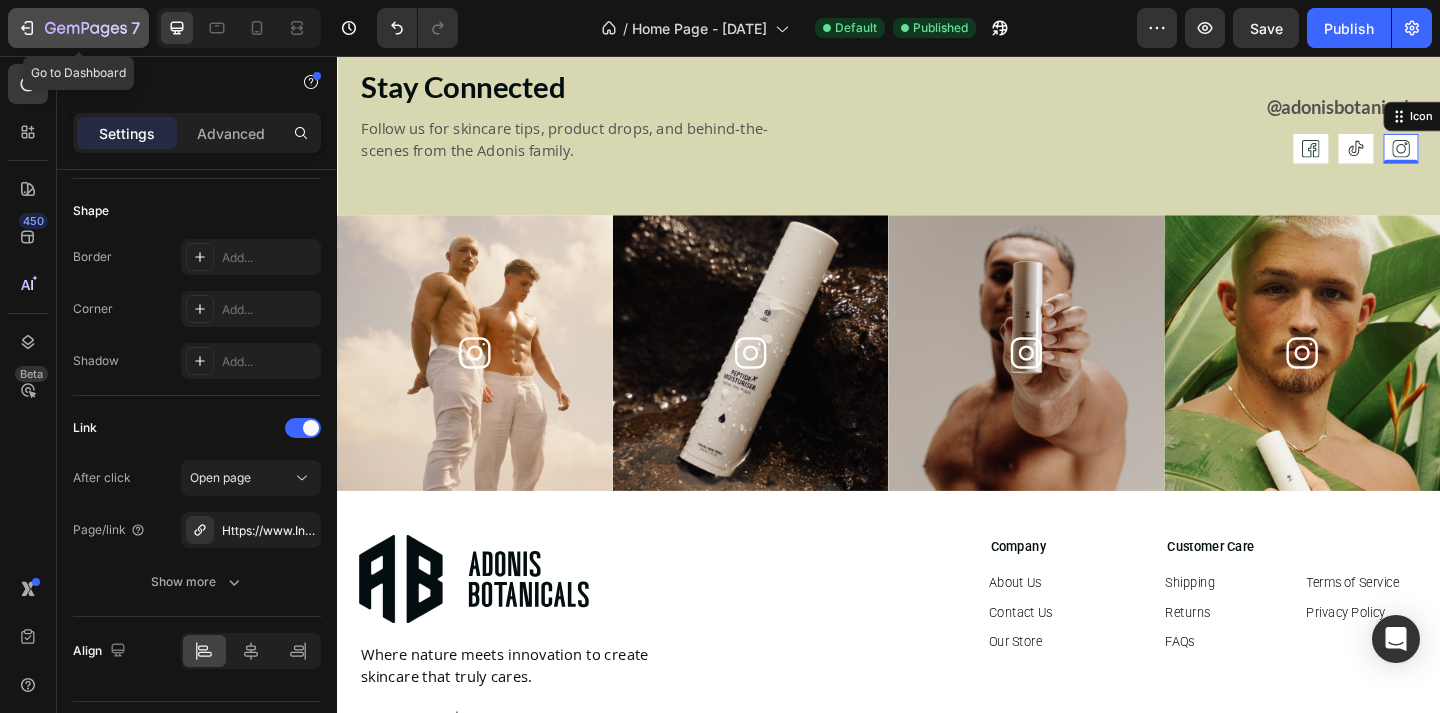 click 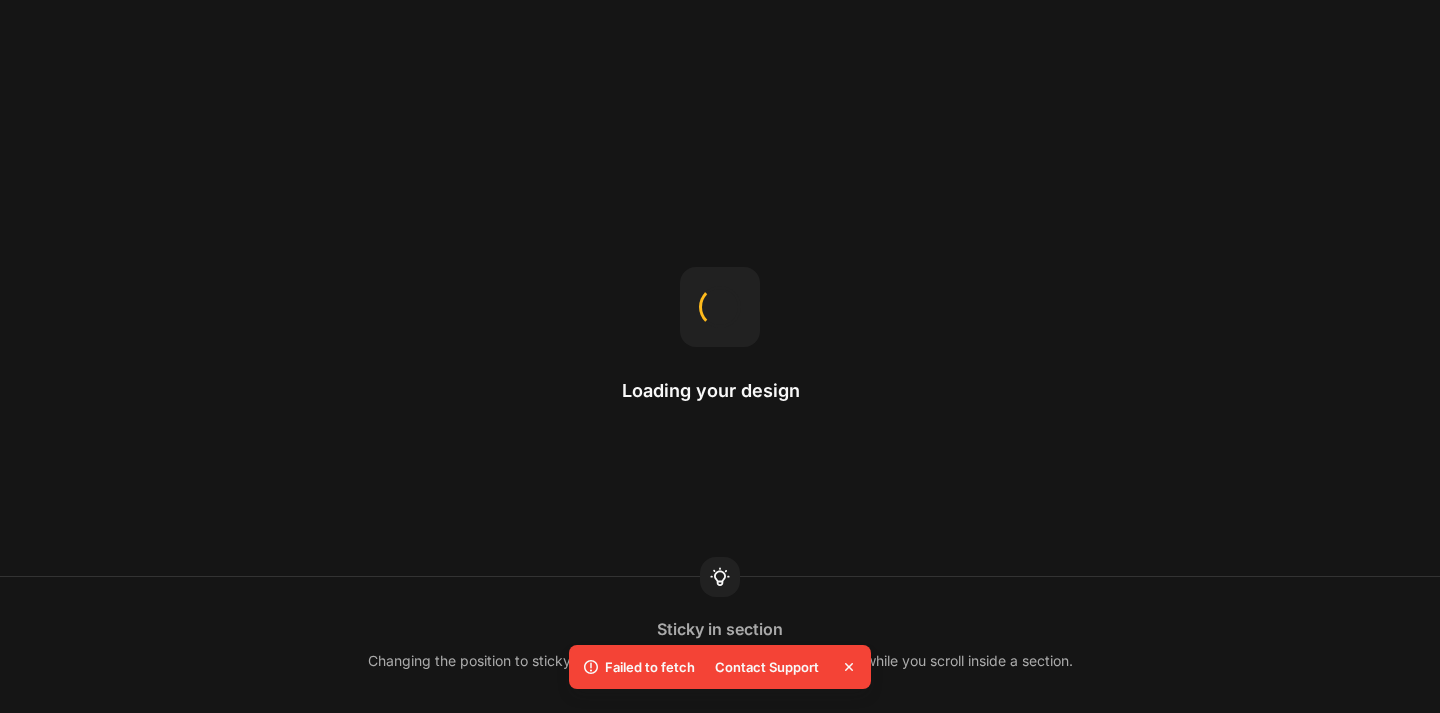 scroll, scrollTop: 0, scrollLeft: 0, axis: both 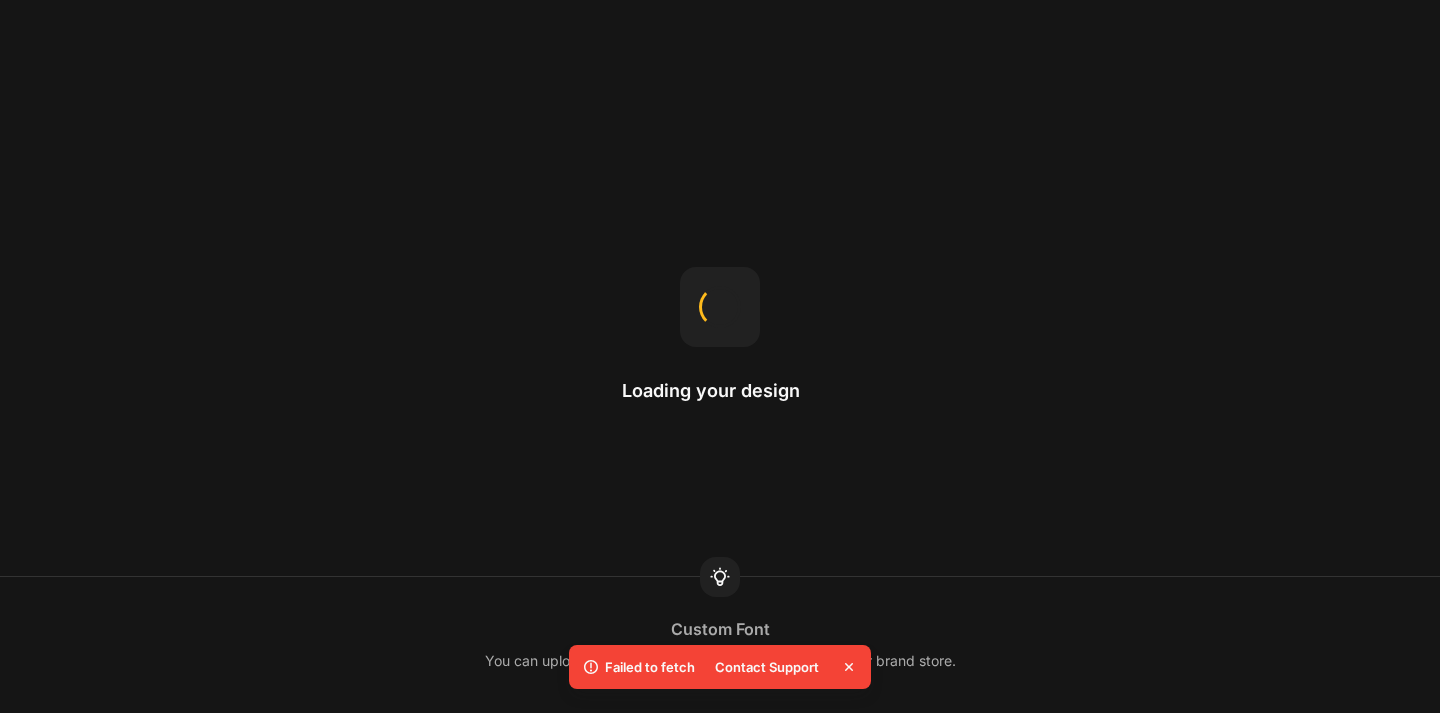 click 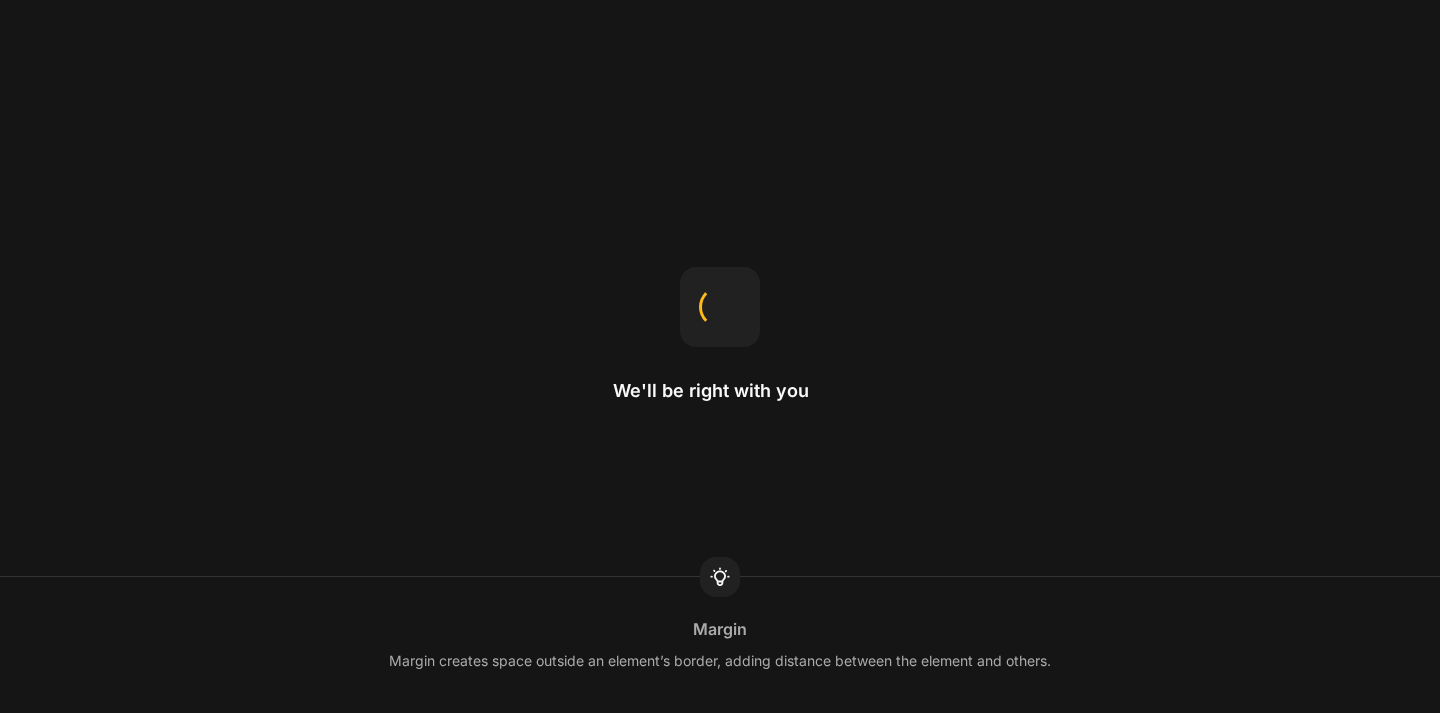 scroll, scrollTop: 0, scrollLeft: 0, axis: both 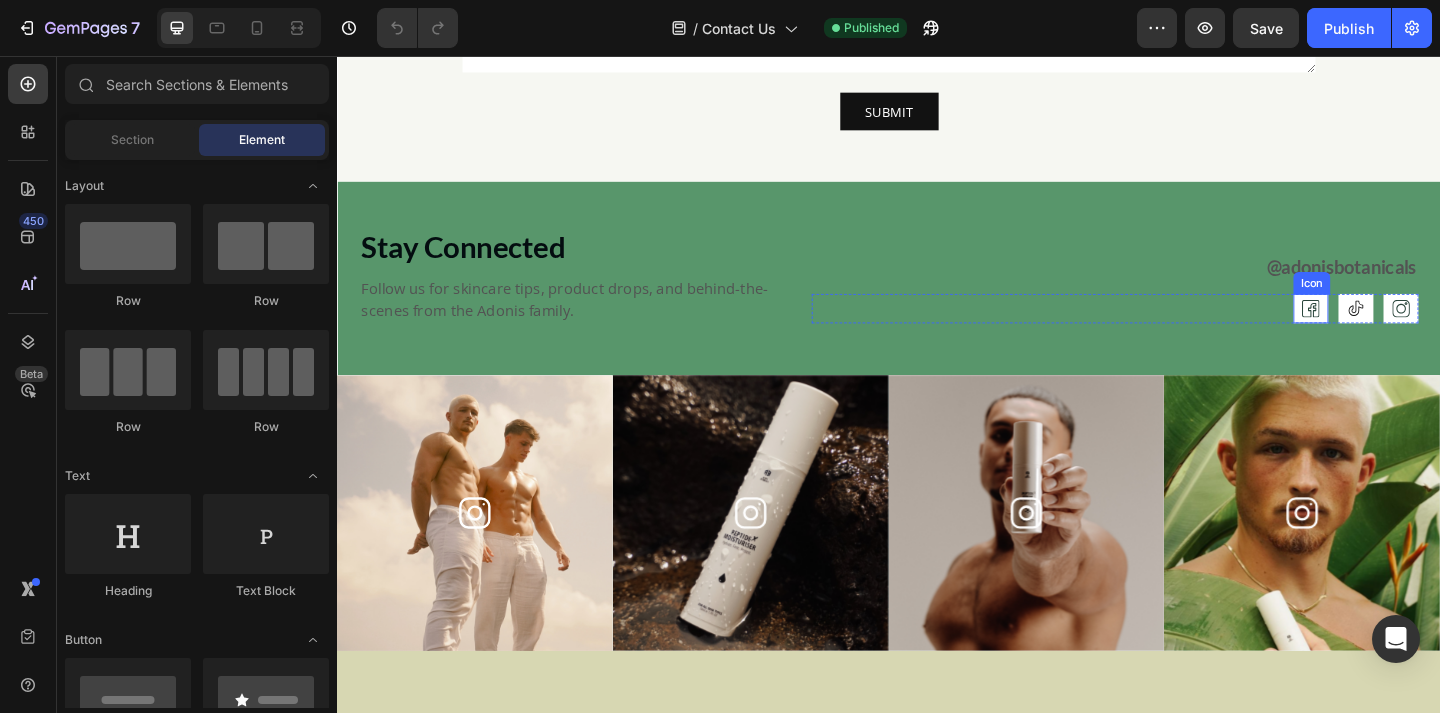 click 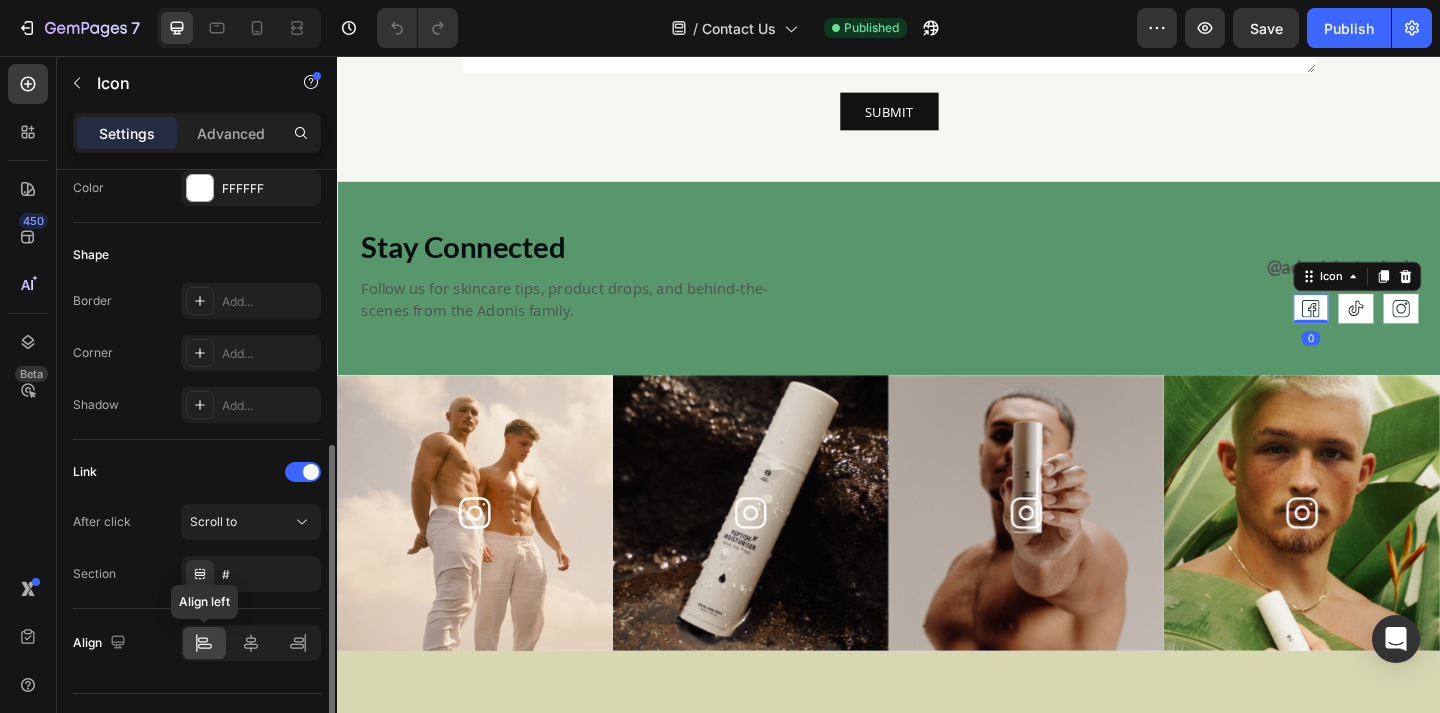 scroll, scrollTop: 375, scrollLeft: 0, axis: vertical 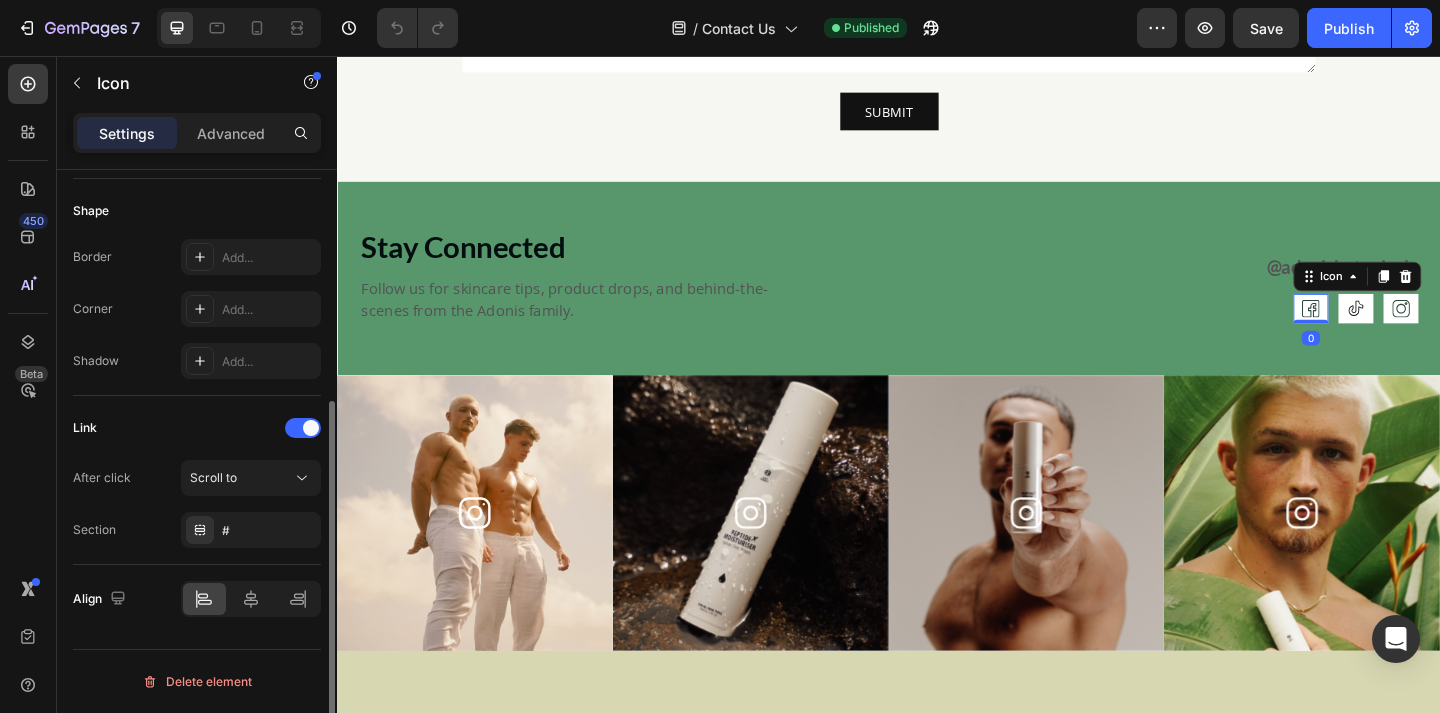 click on "After click Scroll to Section #" at bounding box center (197, 504) 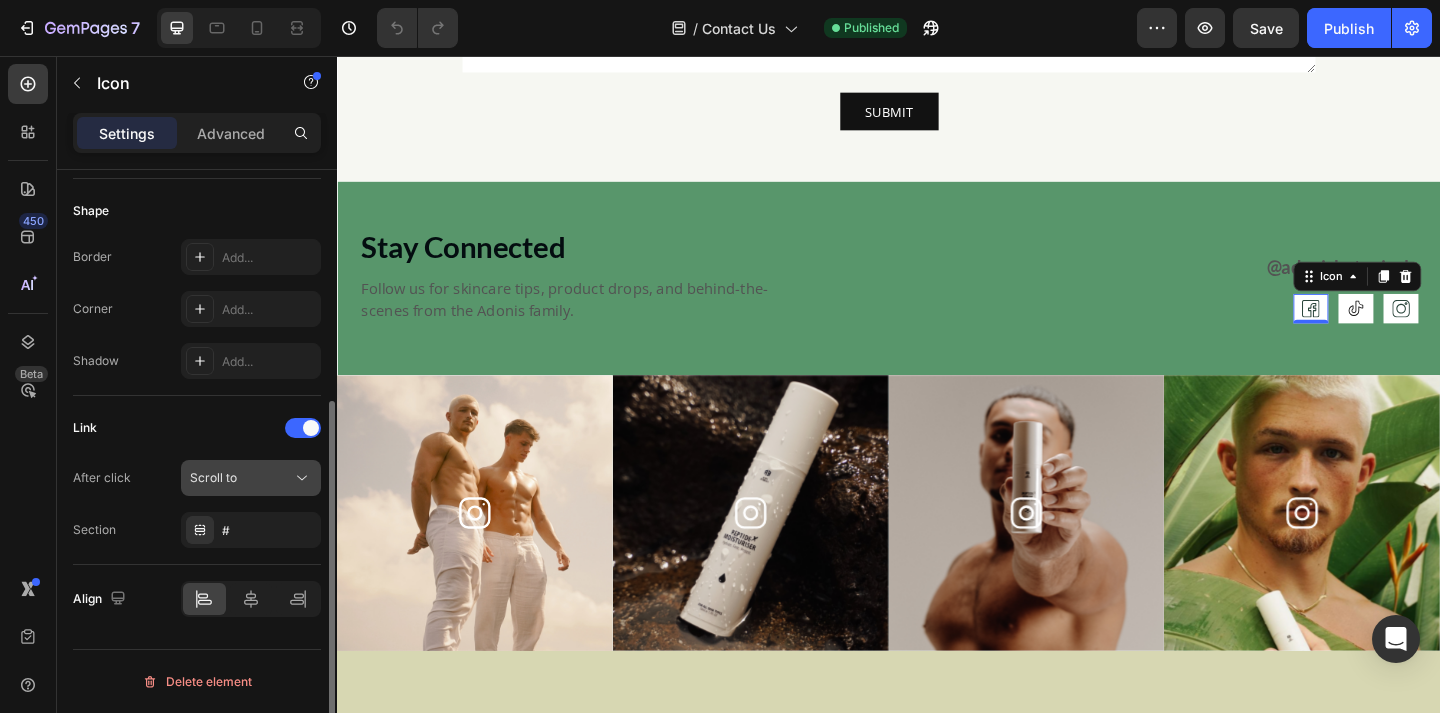 click on "Scroll to" 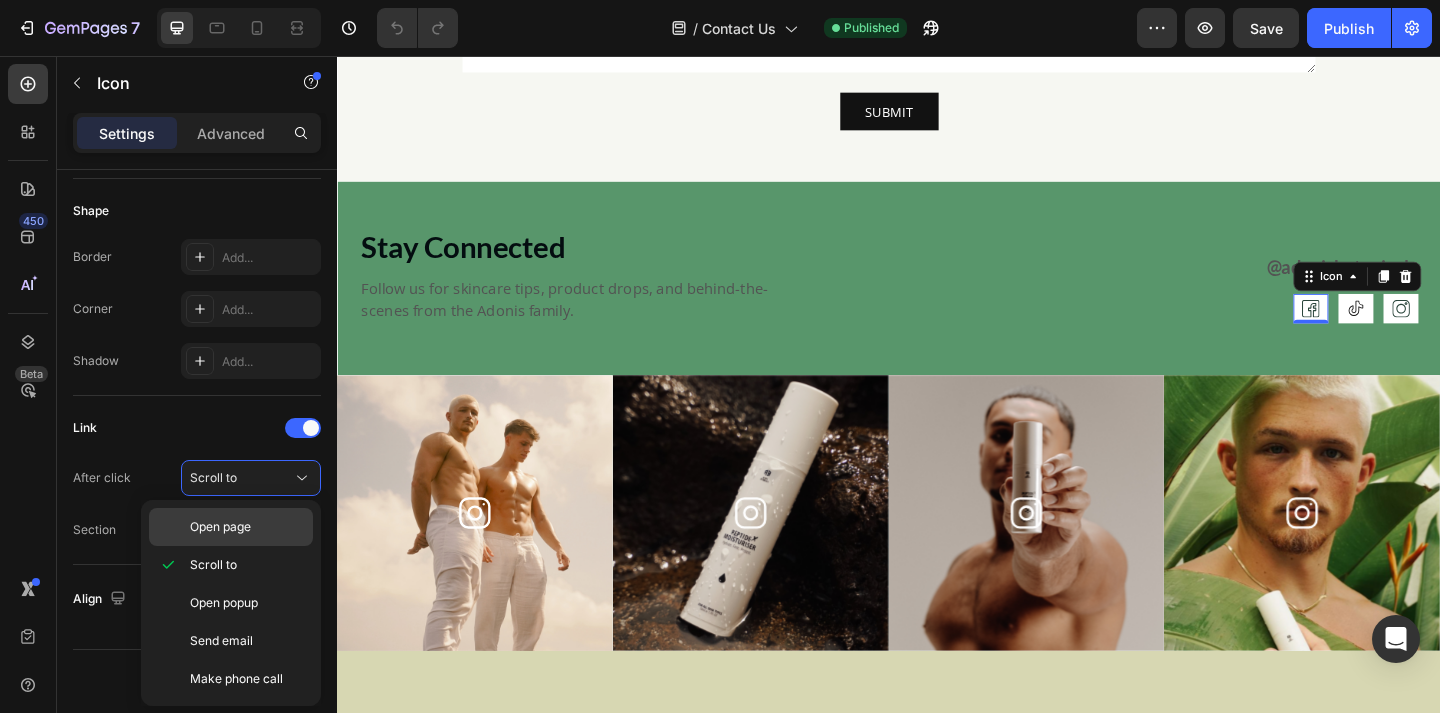 click on "Open page" 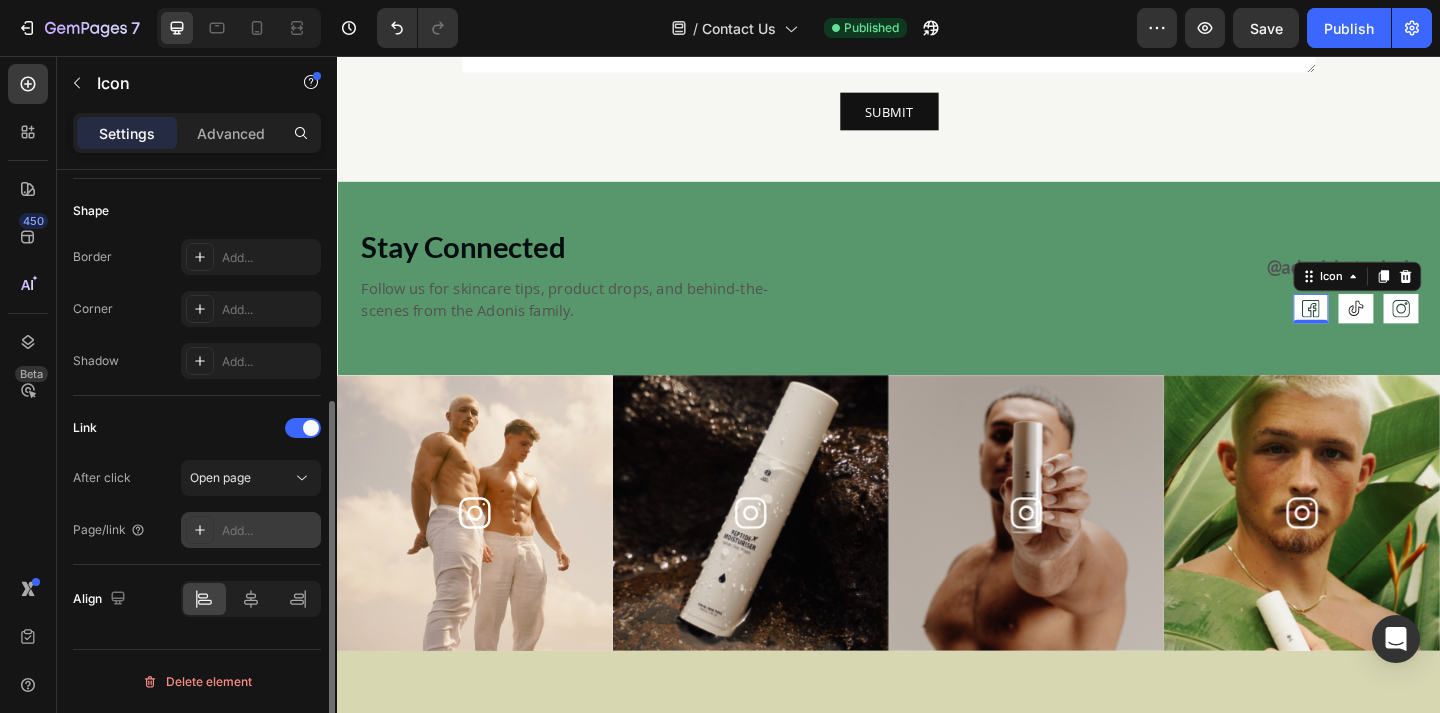 click on "Add..." at bounding box center (269, 531) 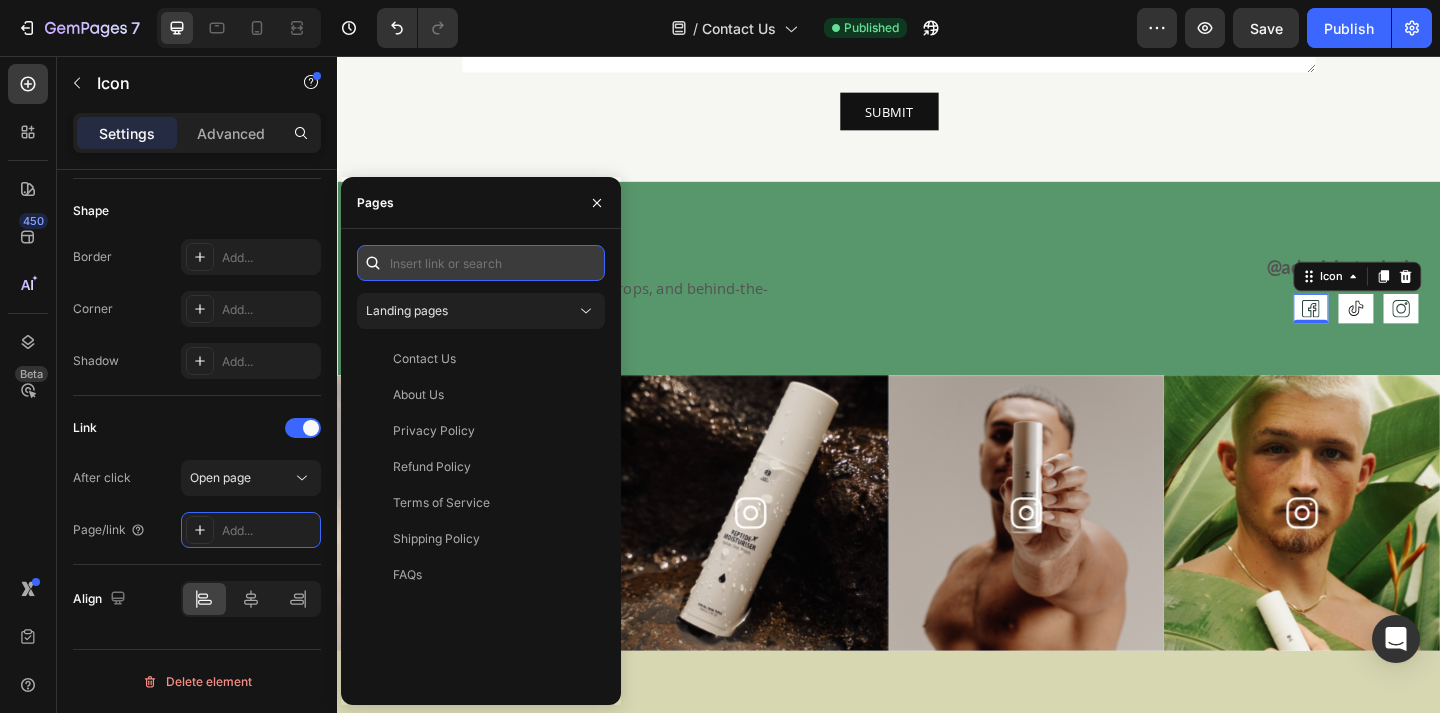 click at bounding box center (481, 263) 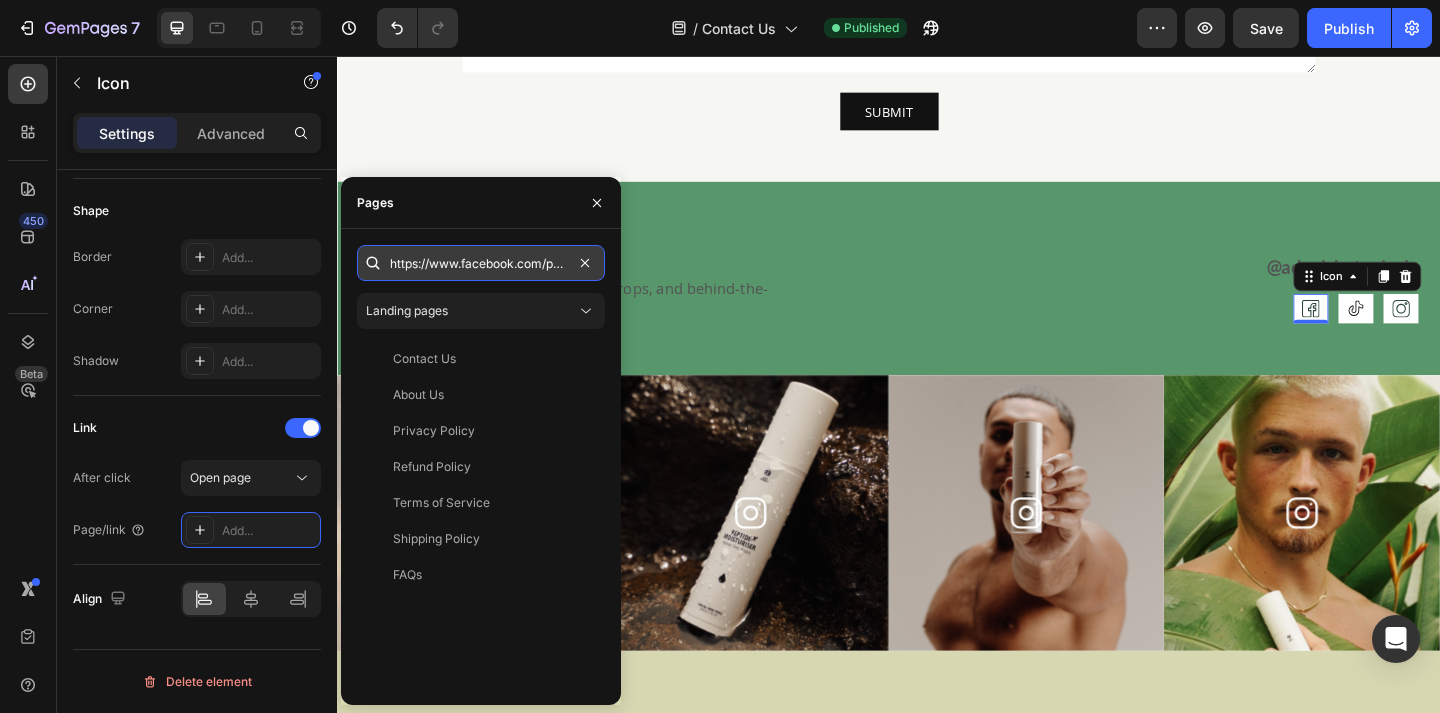 scroll, scrollTop: 0, scrollLeft: 164, axis: horizontal 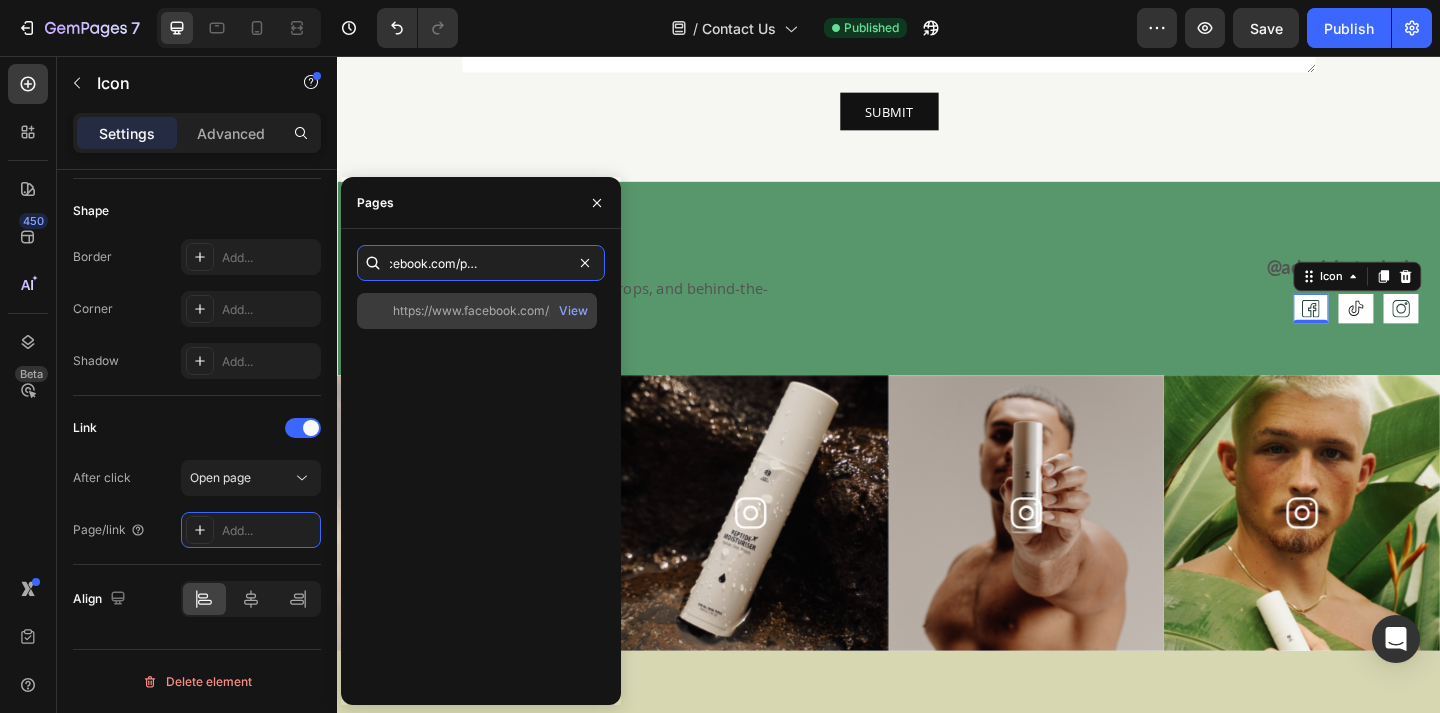 type on "https://www.facebook.com/profile.php?id=[ID]" 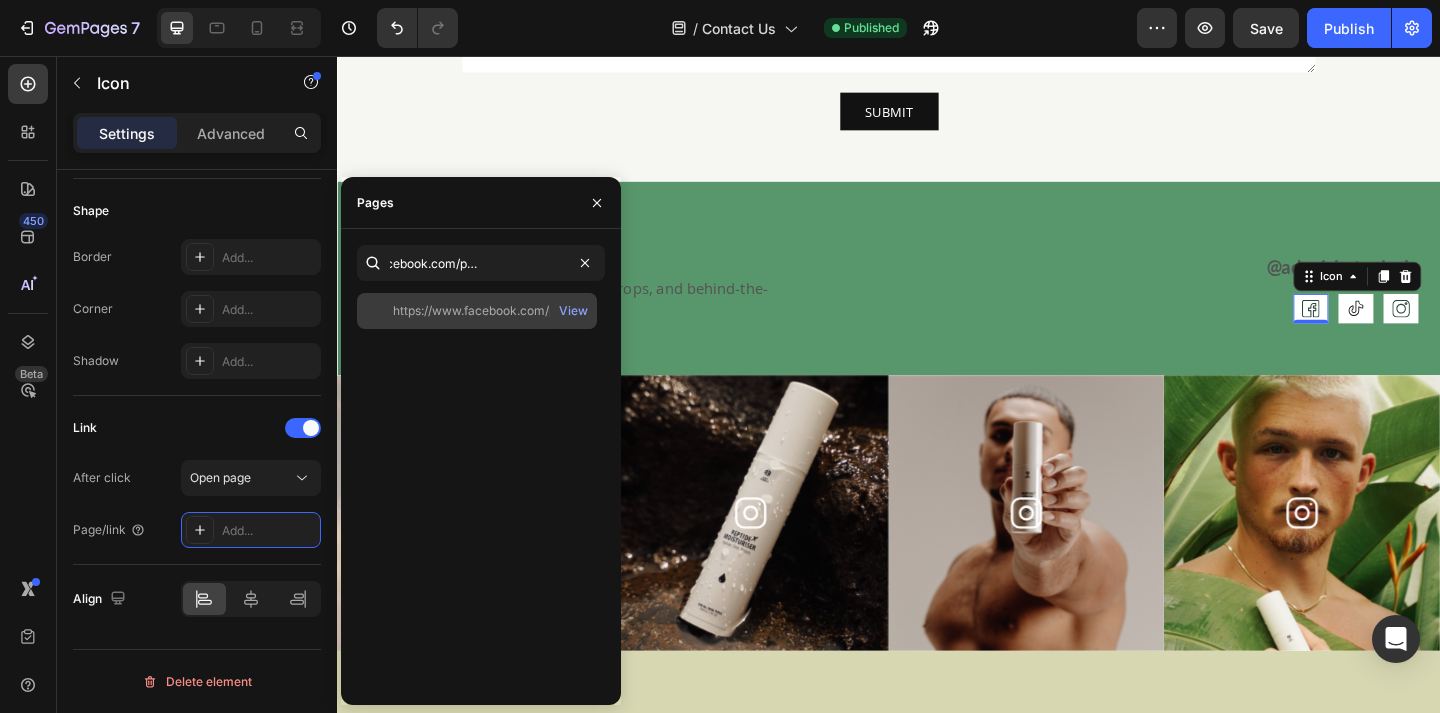 click on "https://www.facebook.com/profile.php?id=[ID]" 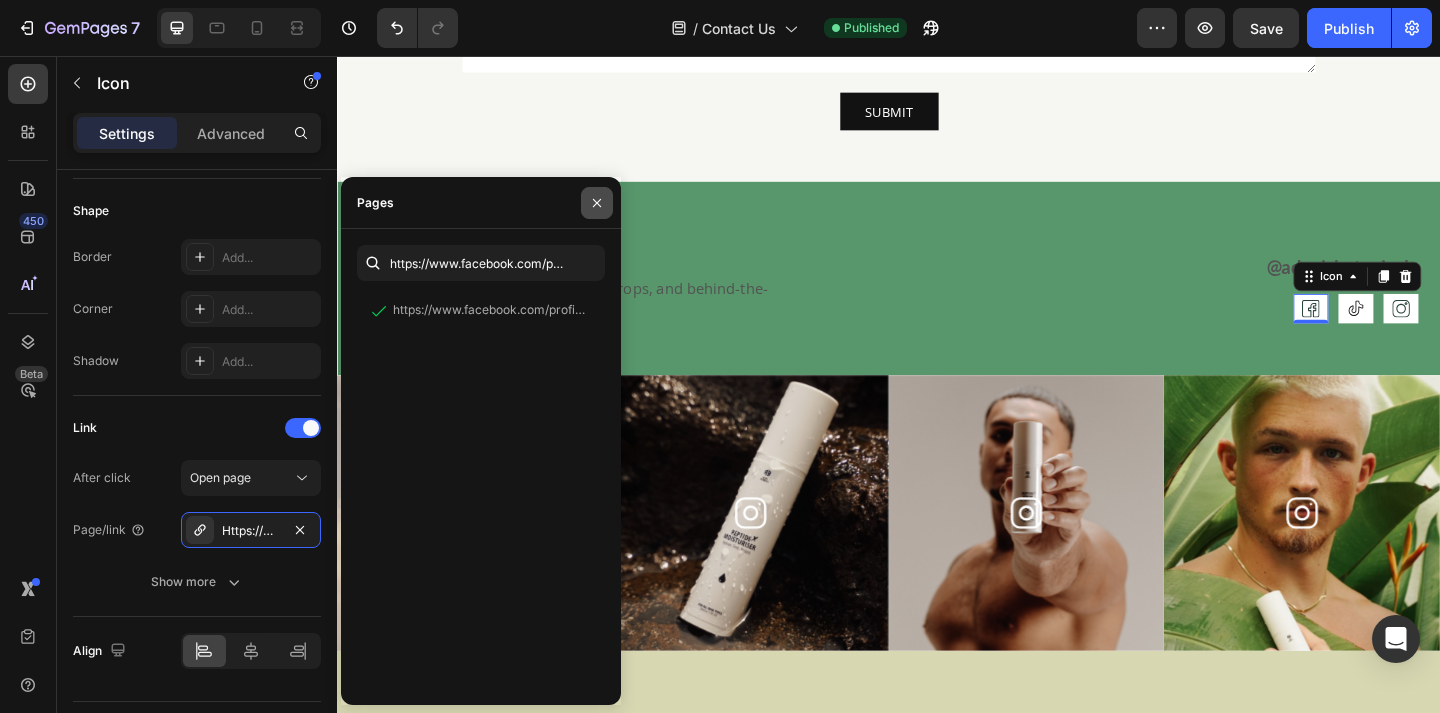 click at bounding box center [597, 203] 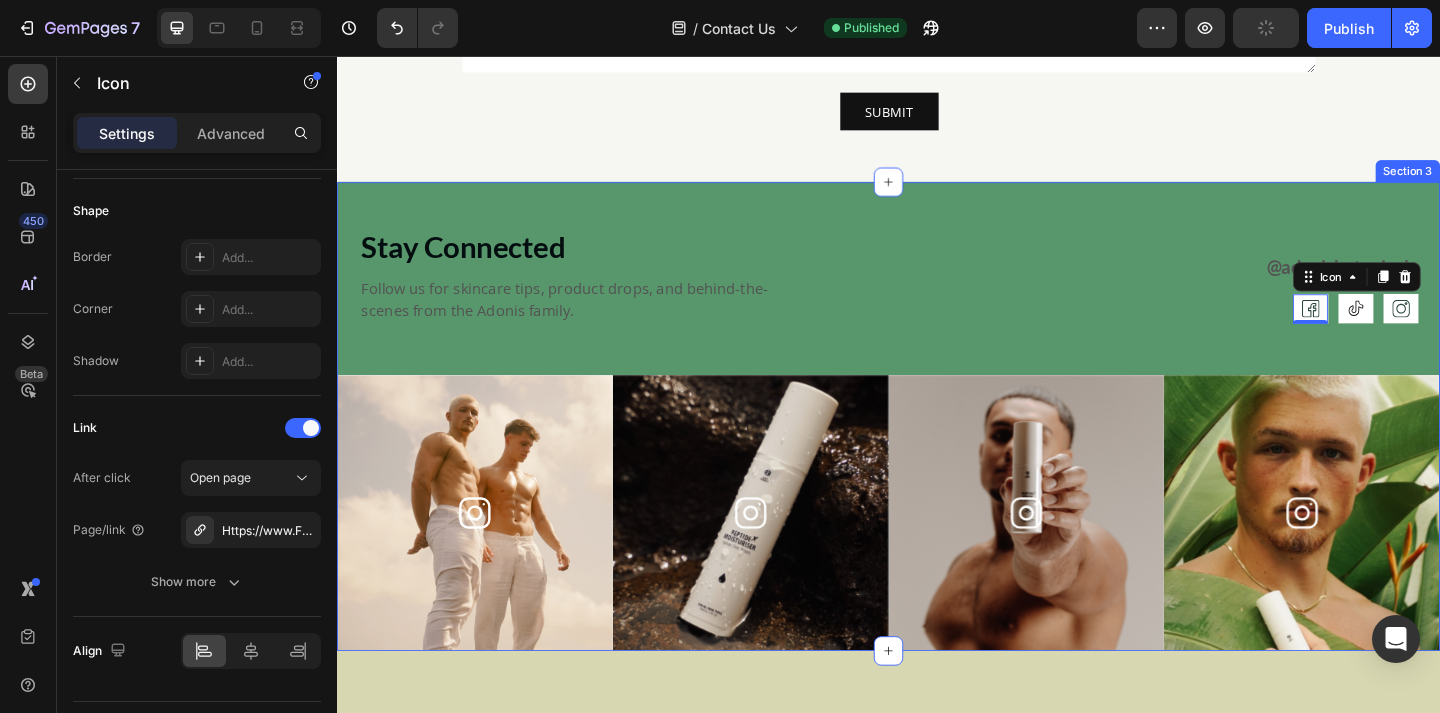 click 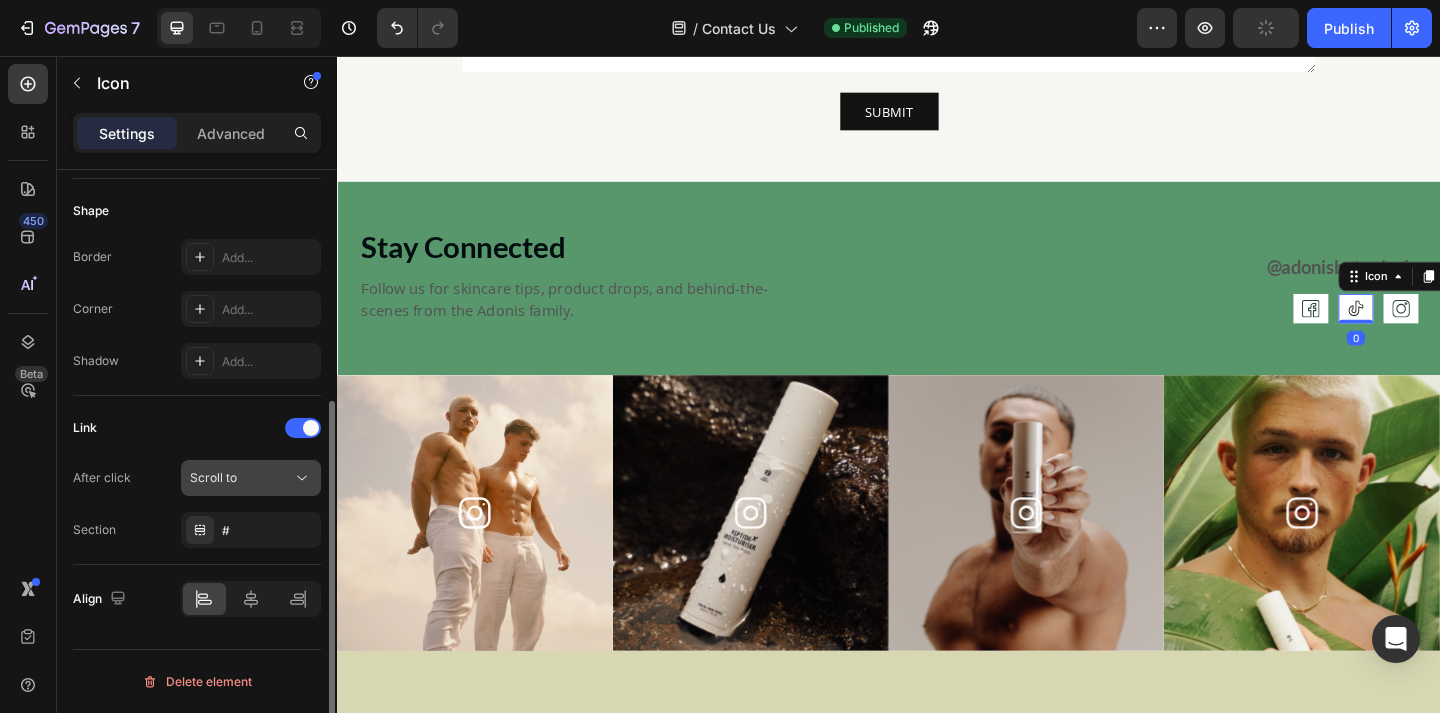 click on "Scroll to" at bounding box center [241, 478] 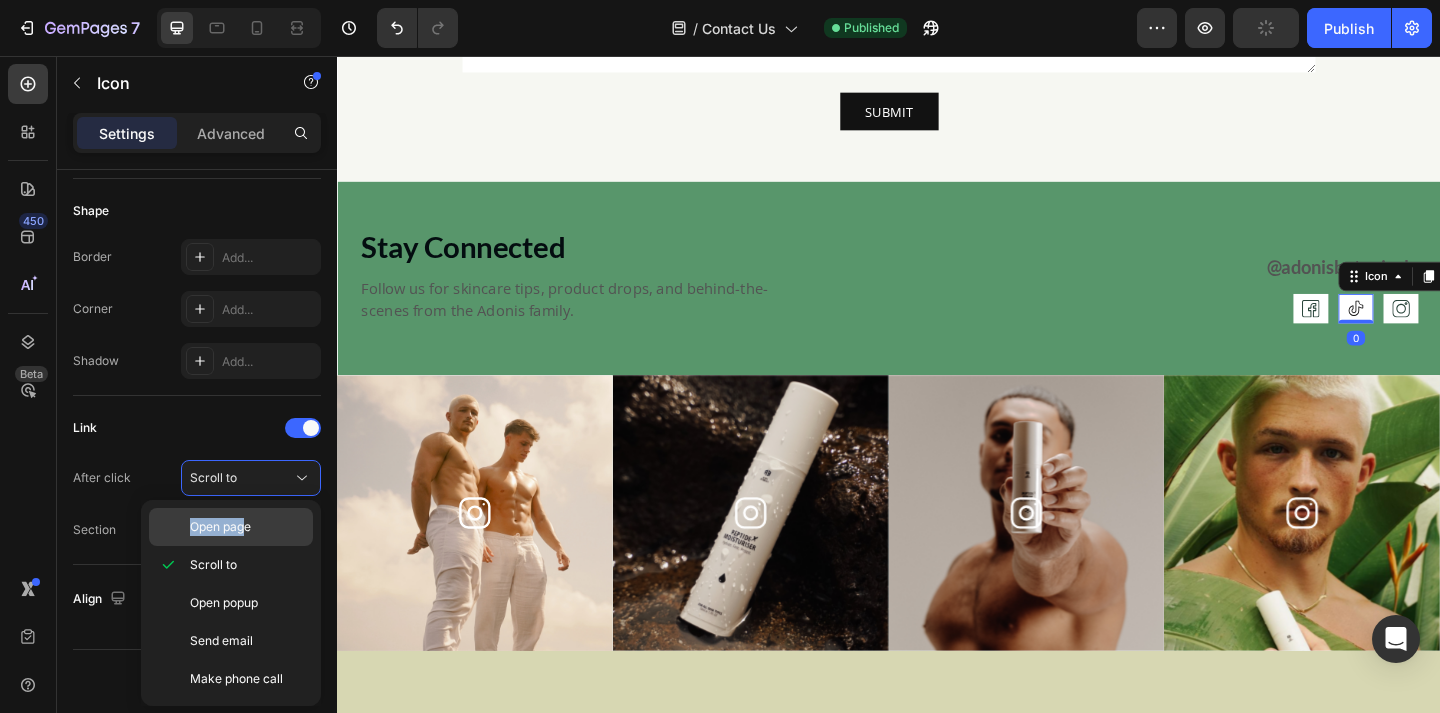 click on "Open page" at bounding box center (220, 527) 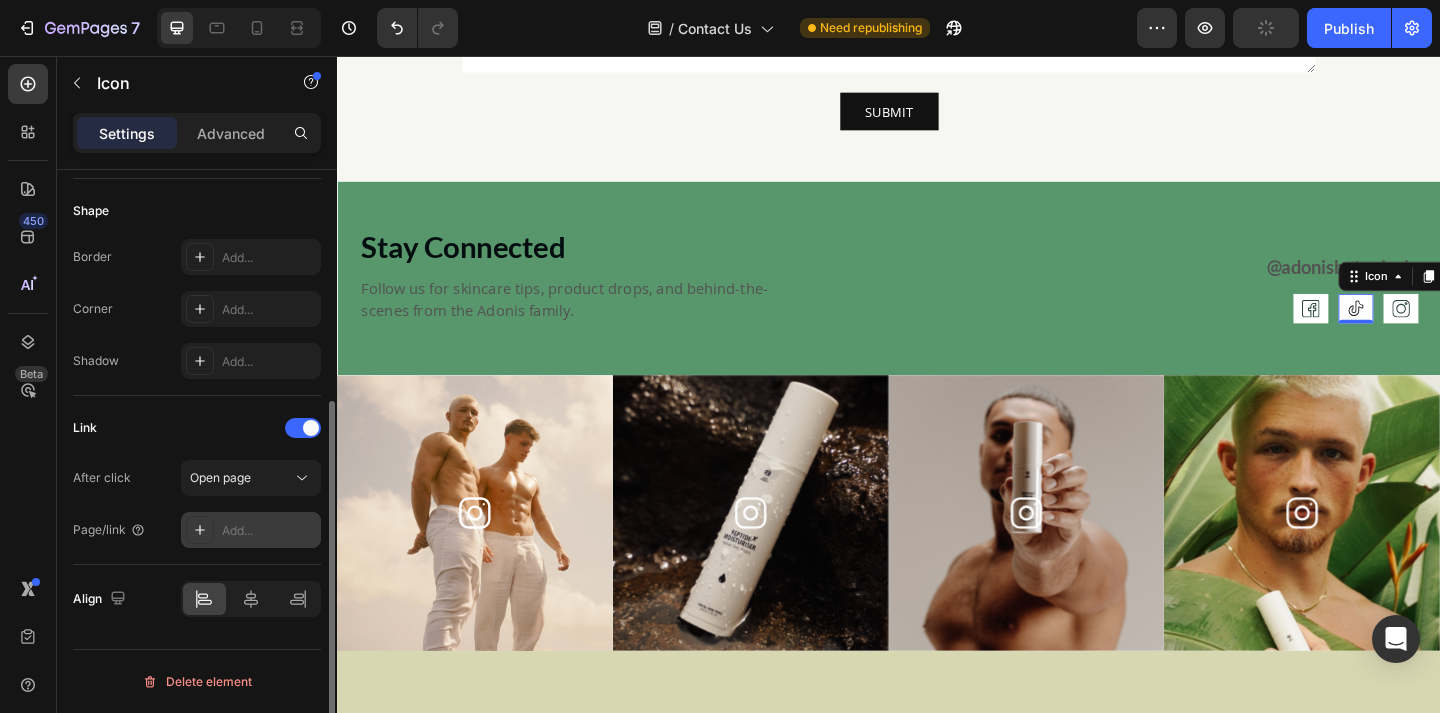 click on "Add..." at bounding box center [269, 531] 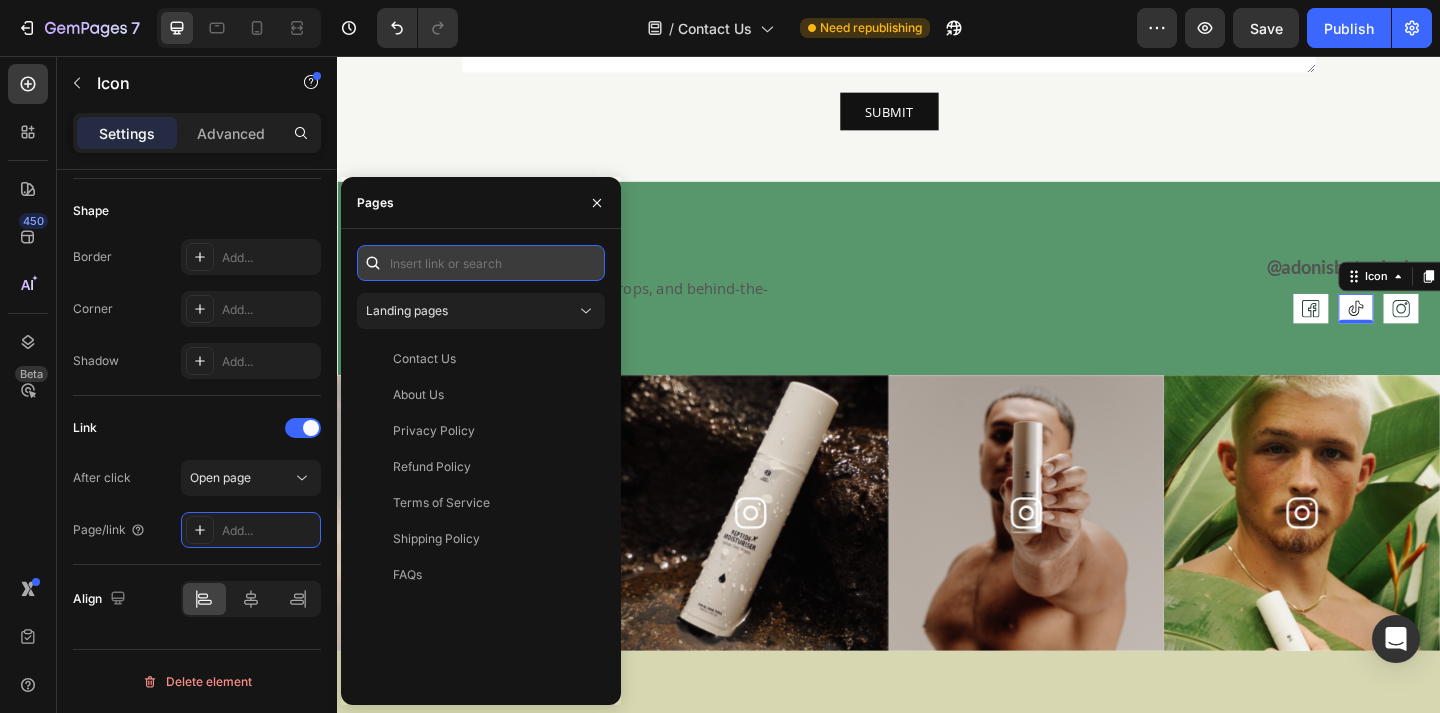 click at bounding box center [481, 263] 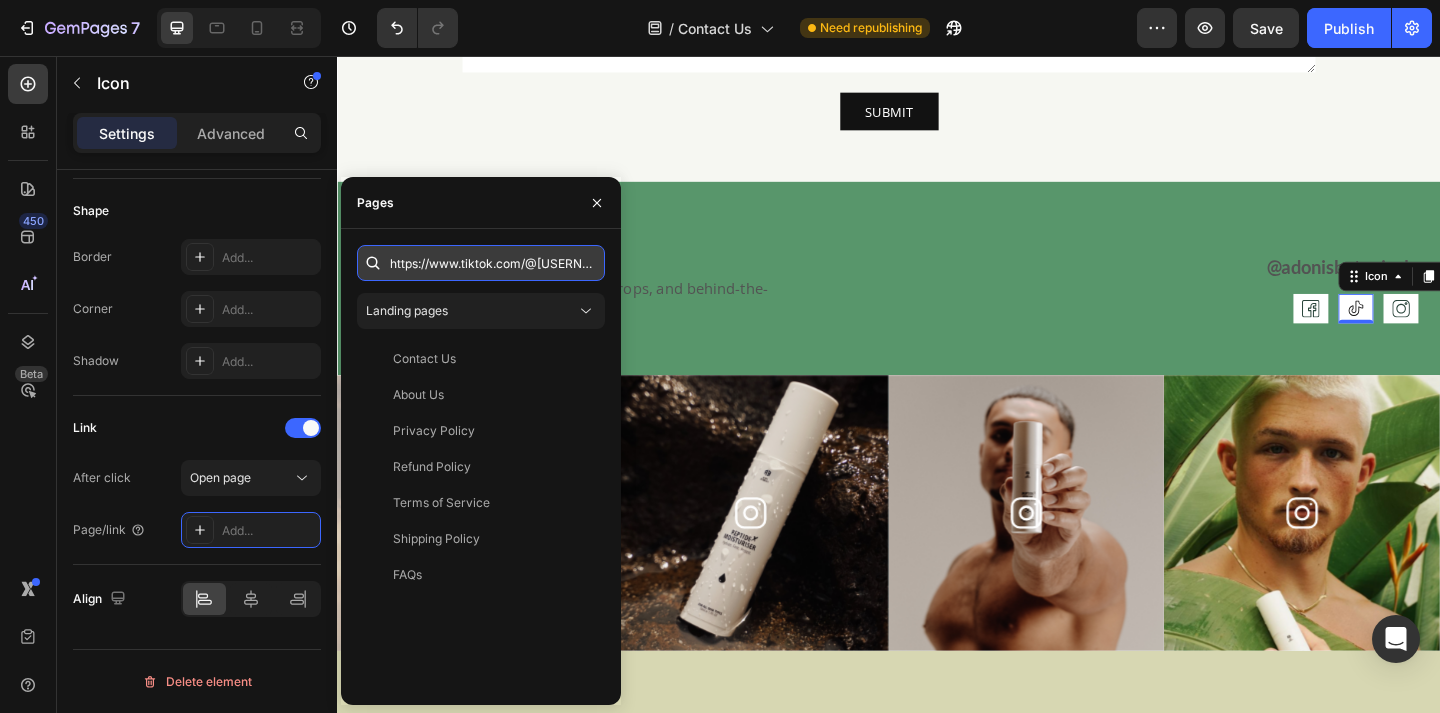 scroll, scrollTop: 0, scrollLeft: 292, axis: horizontal 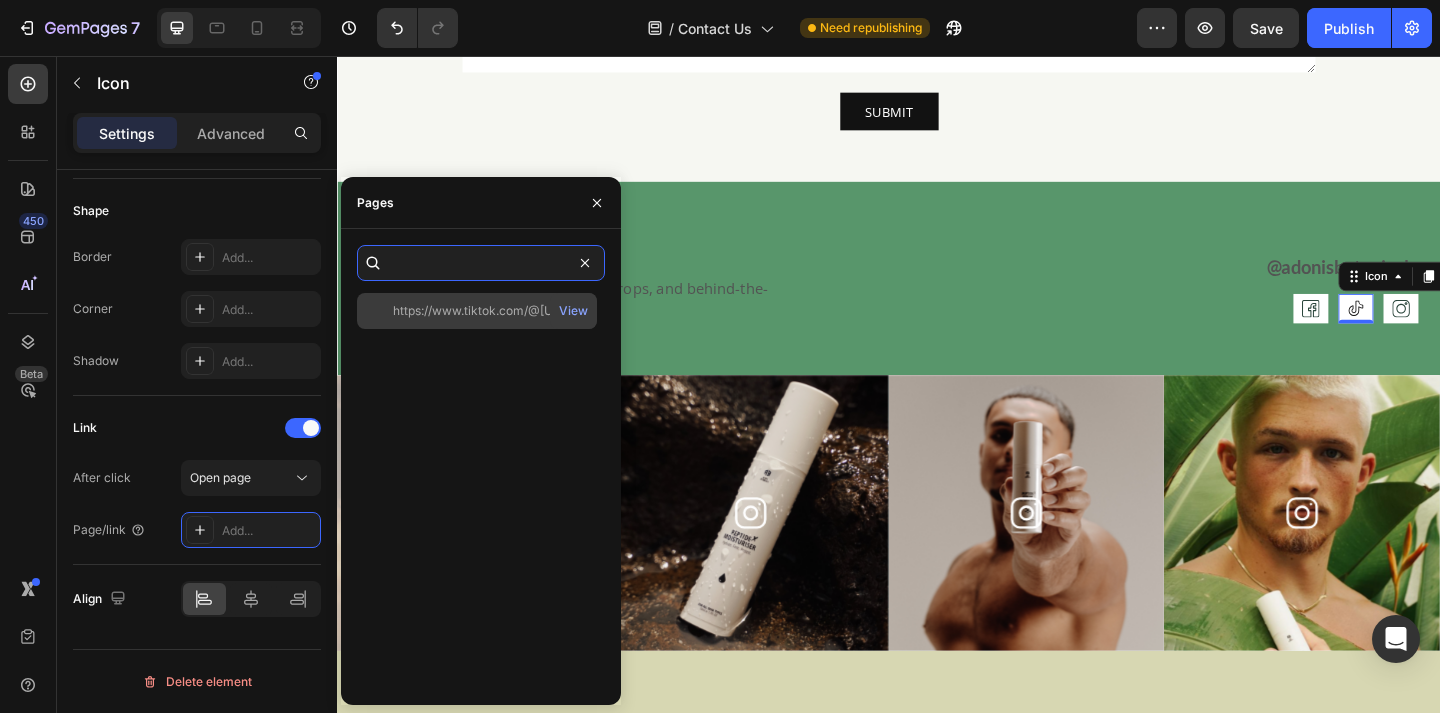 type on "https://www.tiktok.com/@[USERNAME]?is_from_webapp=1&sender_device=pc" 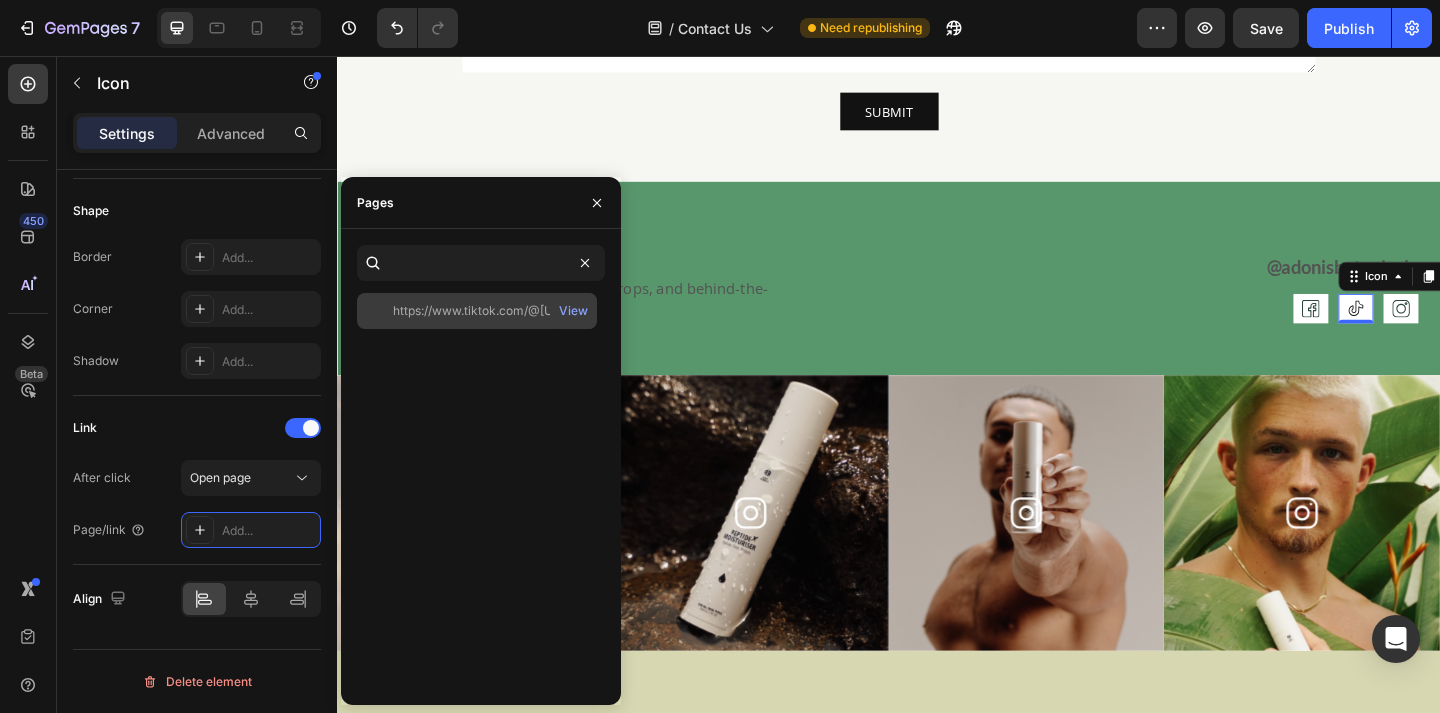 click on "https://www.tiktok.com/@[USERNAME]?is_from_webapp=1&sender_device=pc" 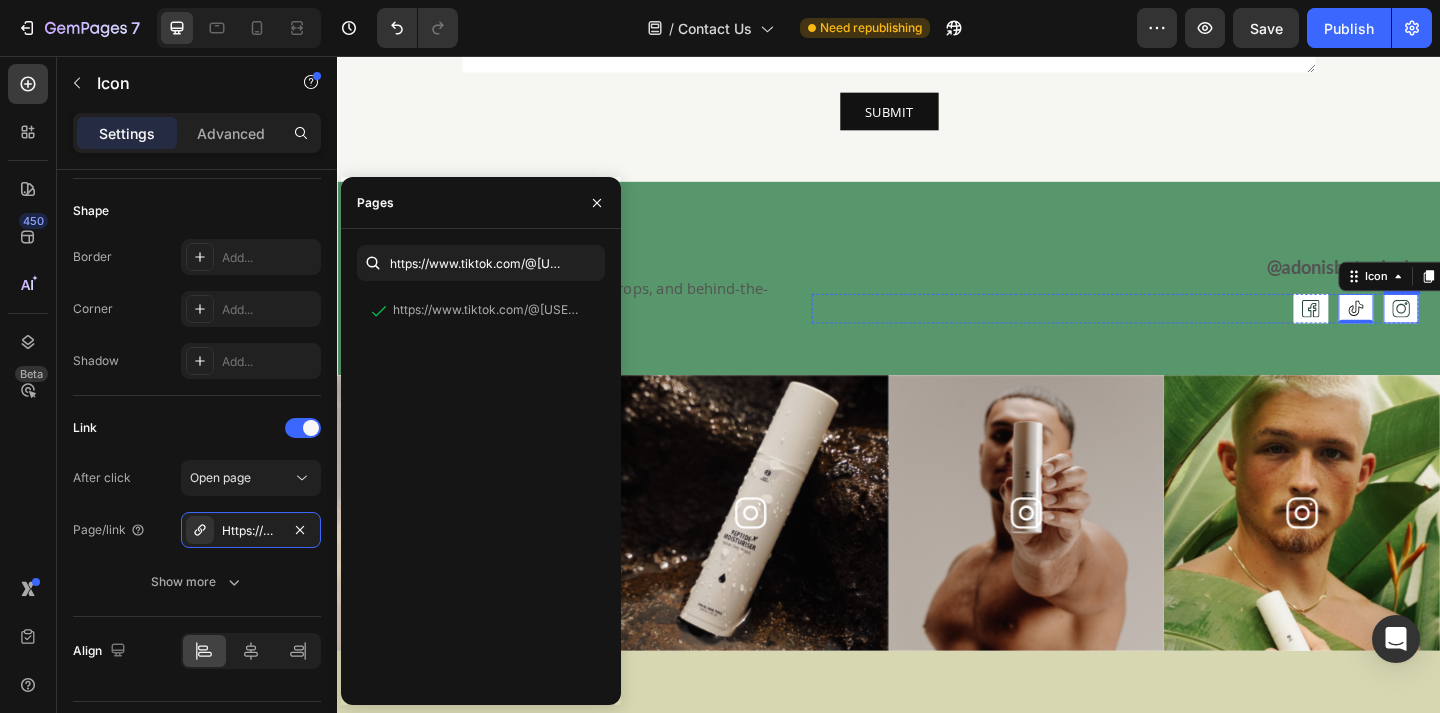 click 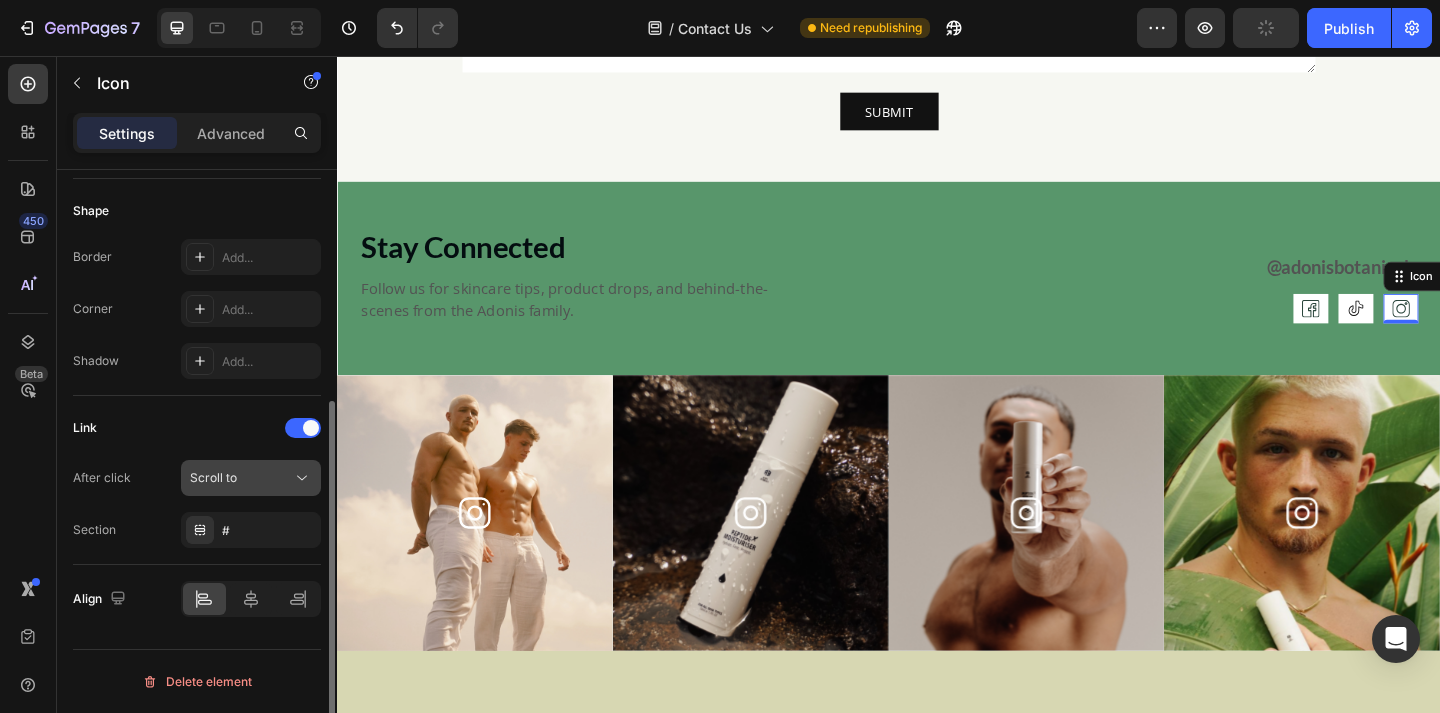 click on "Scroll to" at bounding box center [241, 478] 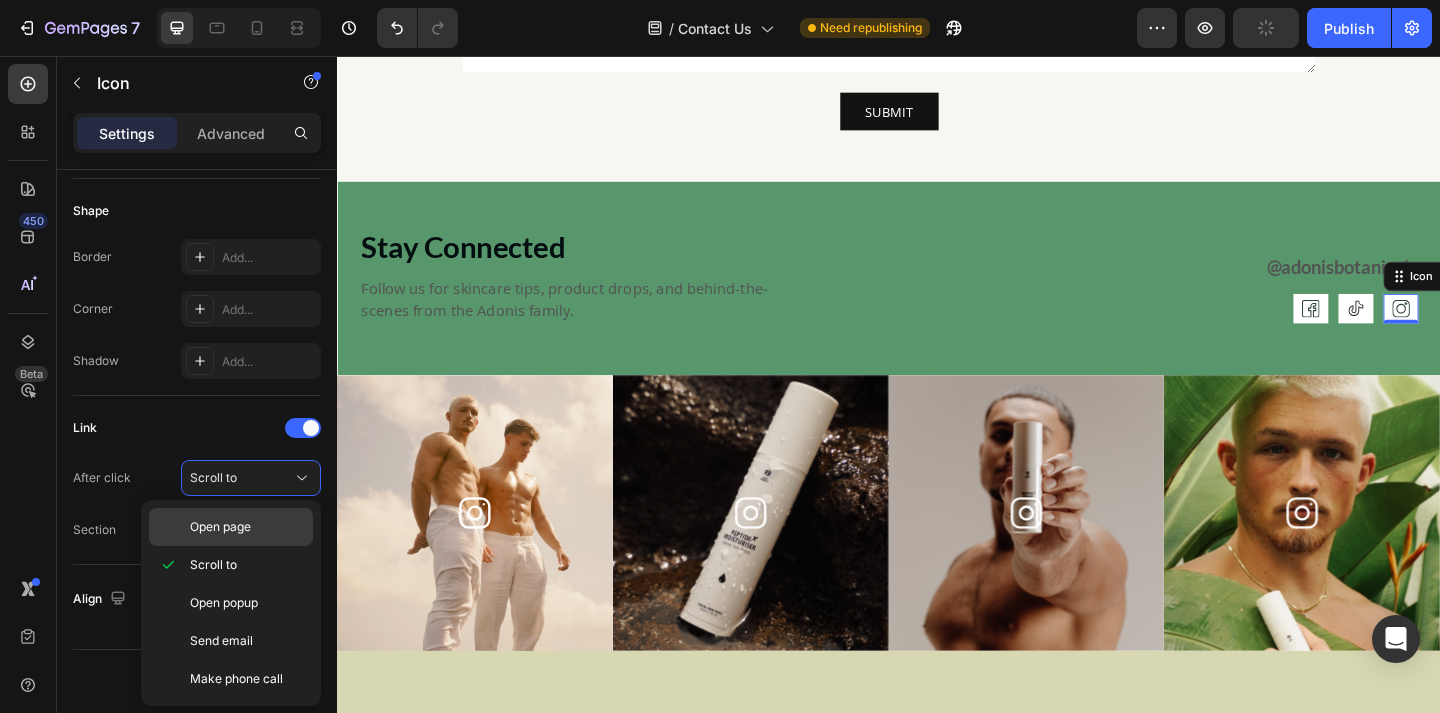 click on "Open page" at bounding box center (220, 527) 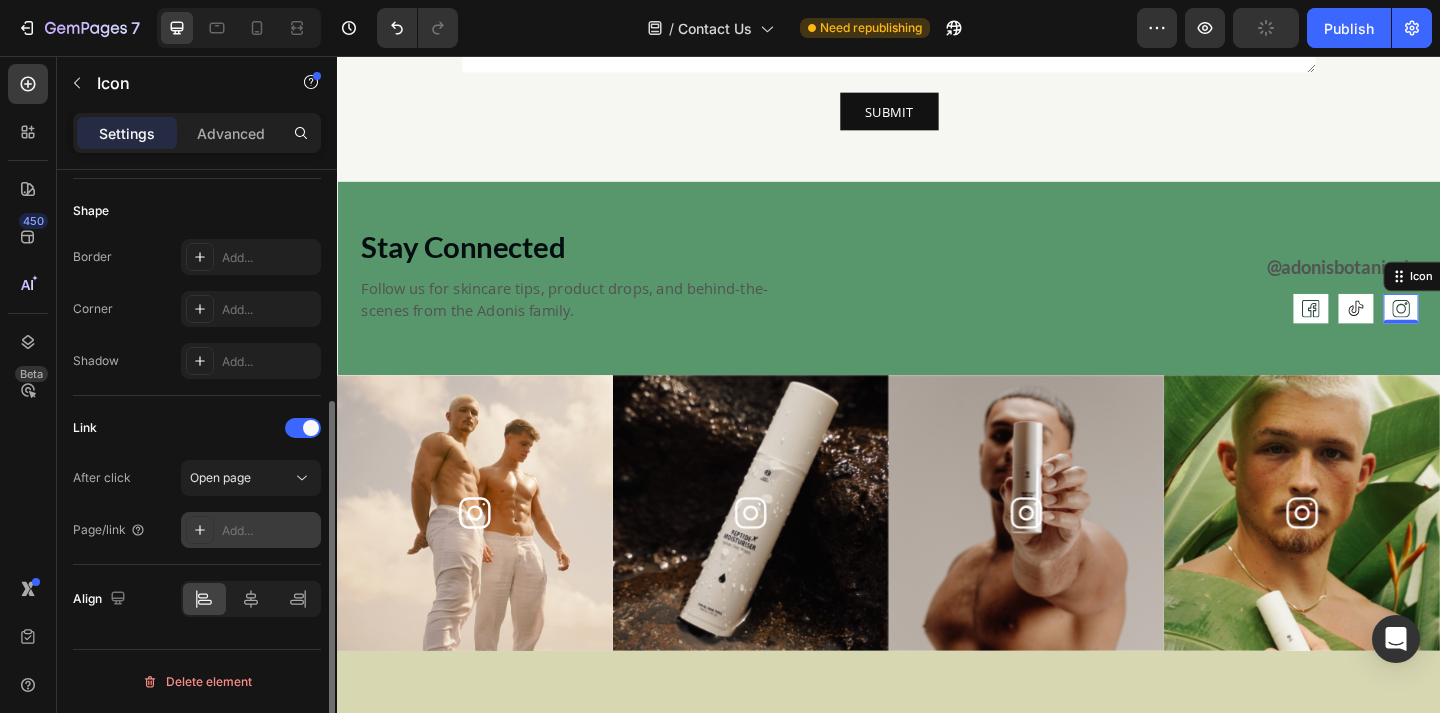 click on "Add..." at bounding box center (269, 531) 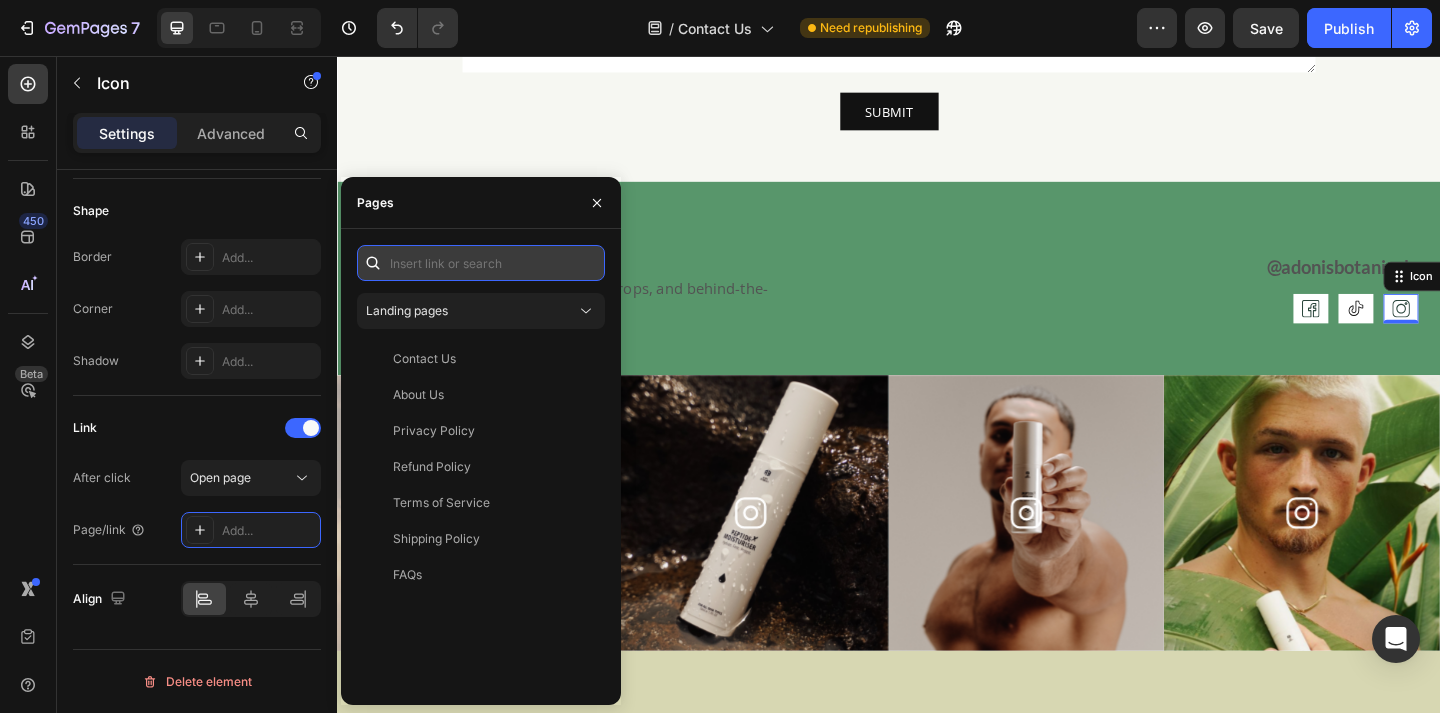 click at bounding box center [481, 263] 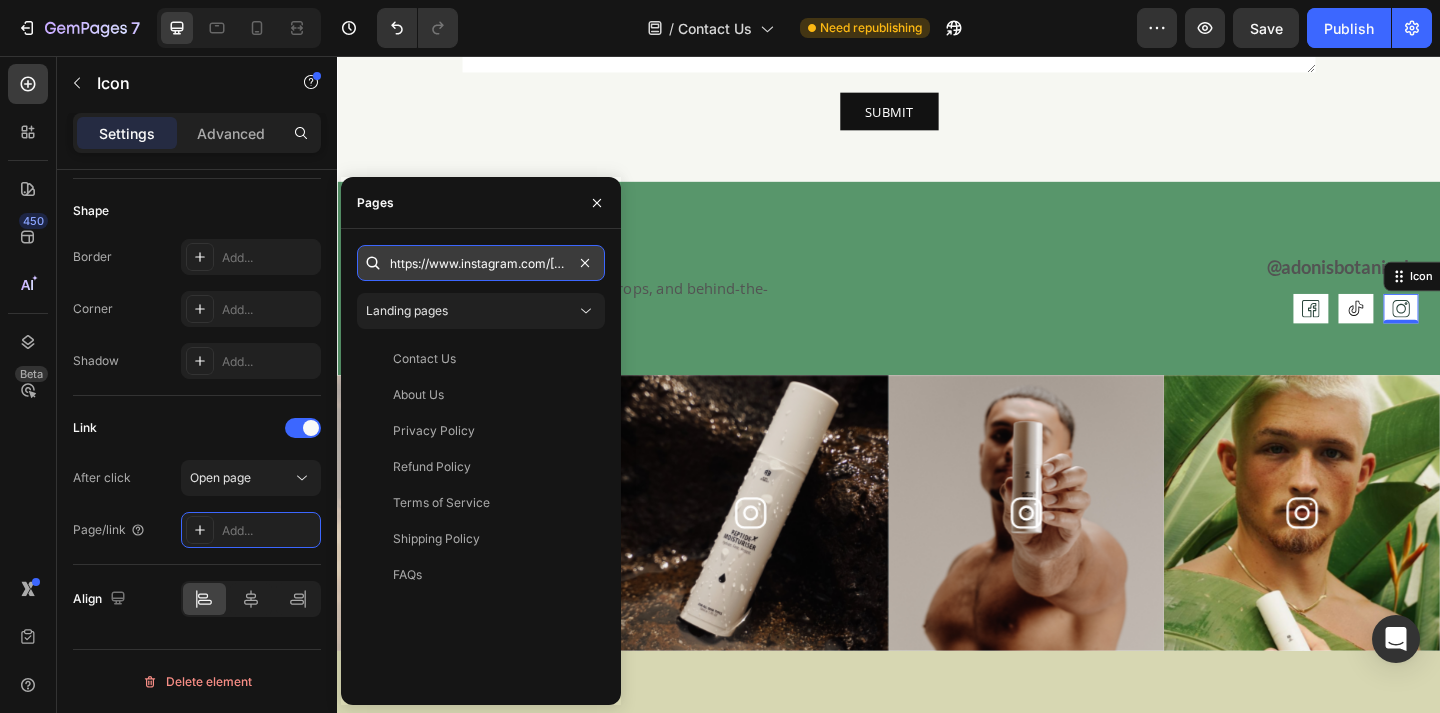scroll, scrollTop: 0, scrollLeft: 87, axis: horizontal 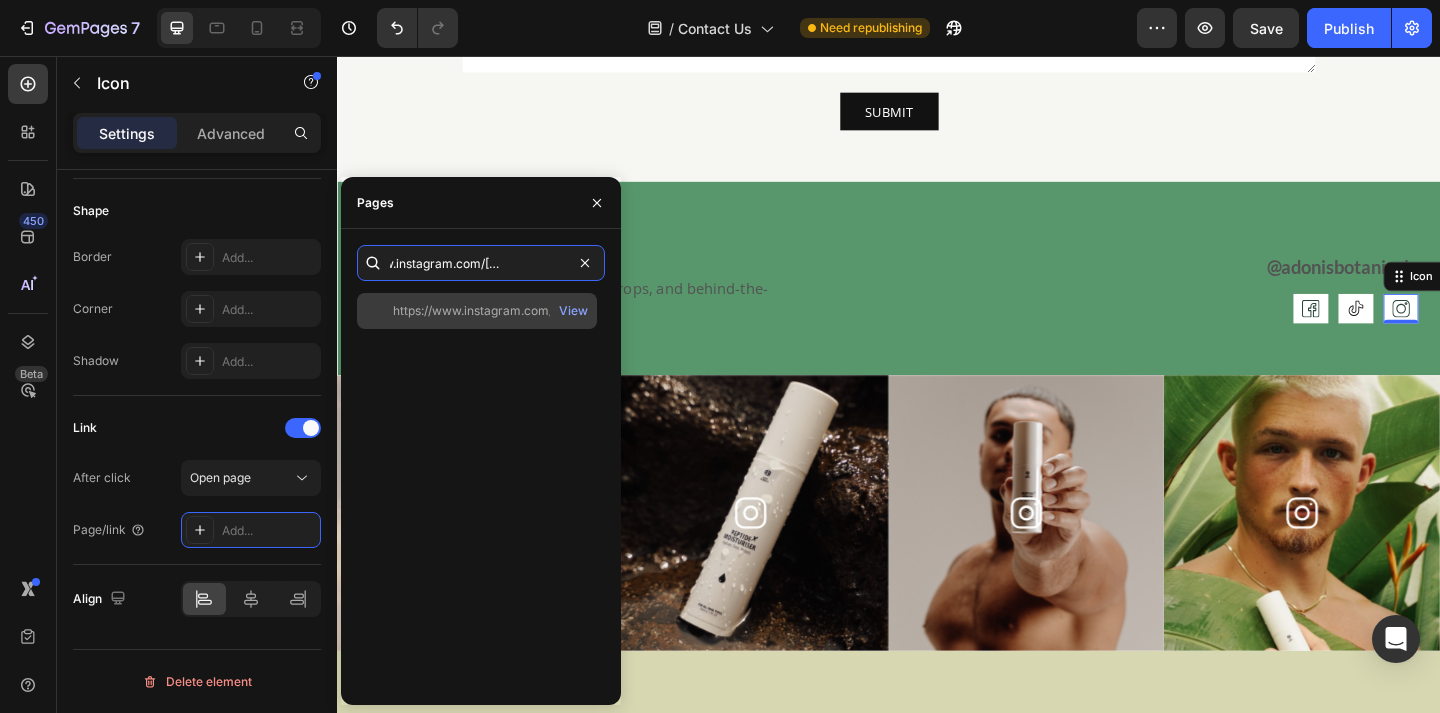 type on "https://www.instagram.com/[USERNAME]/" 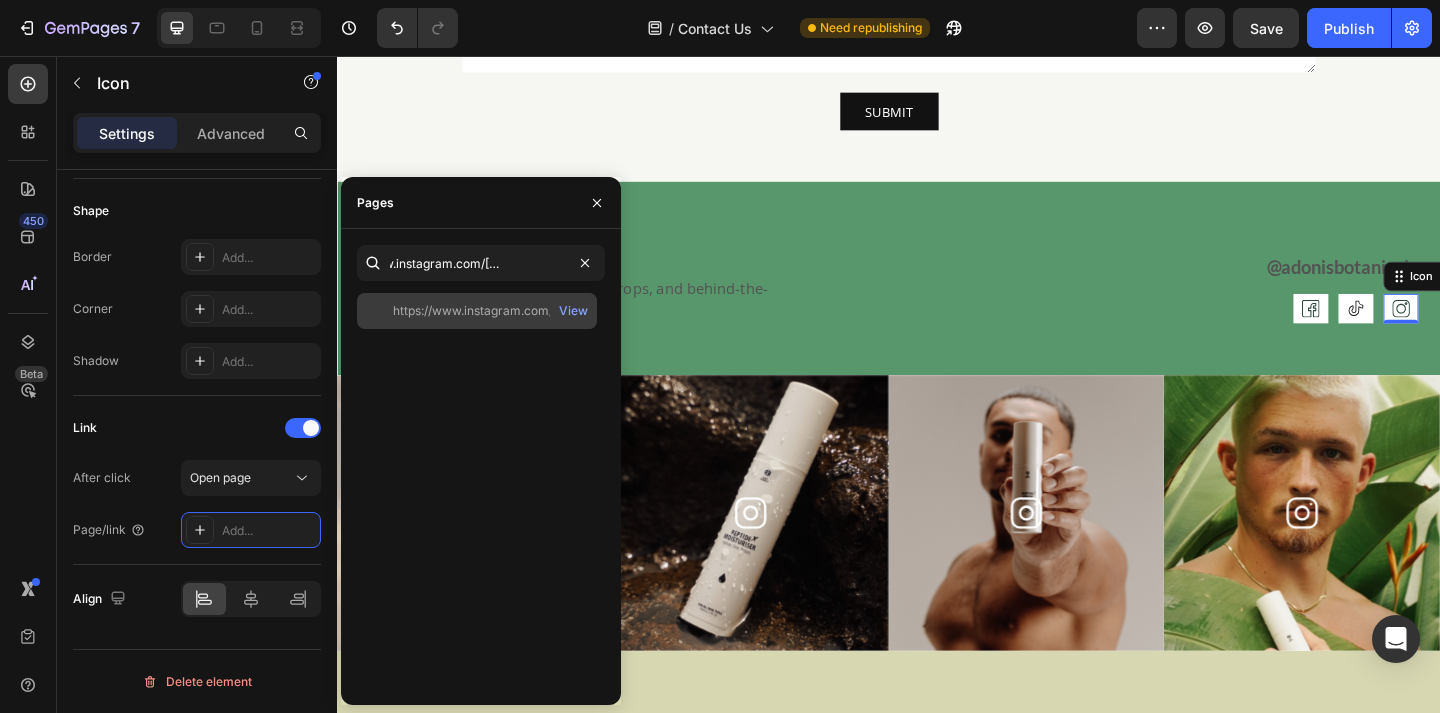 click on "https://www.instagram.com/[USERNAME]/" 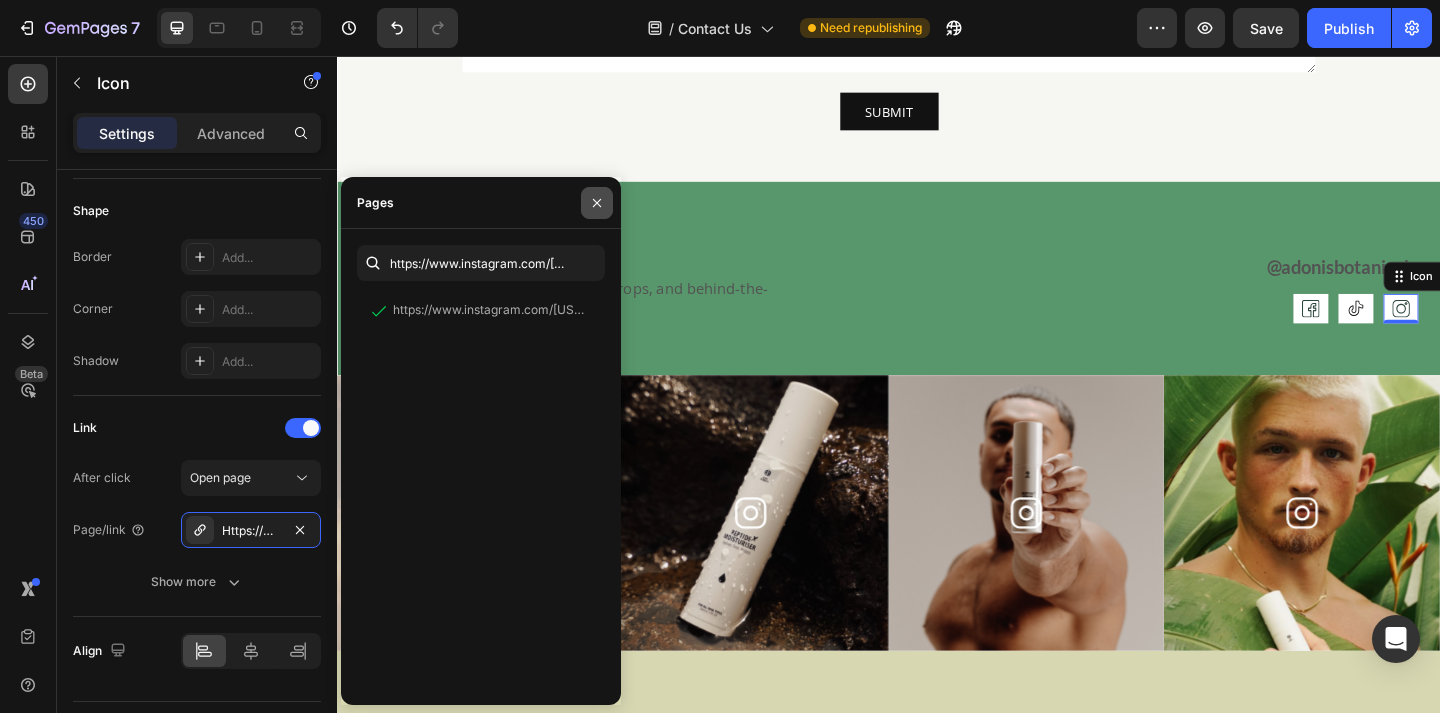 click 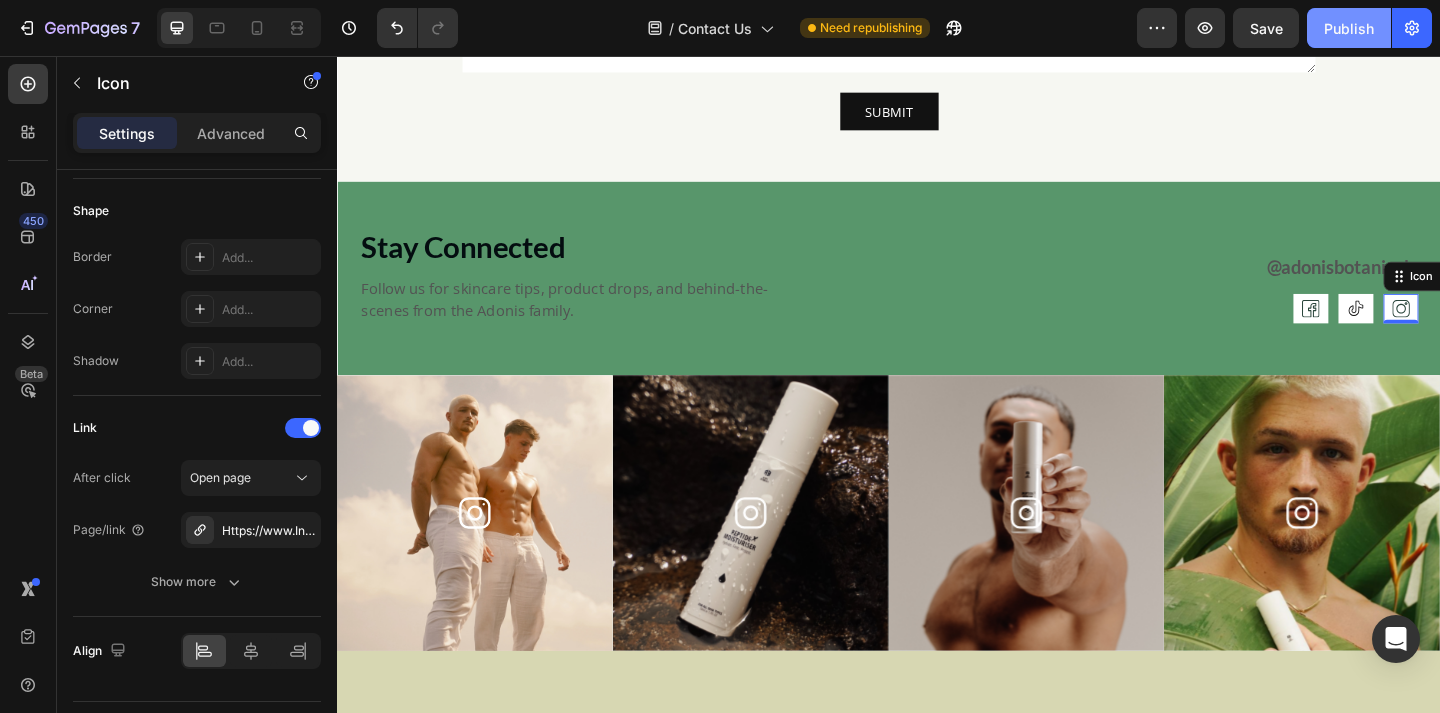 click on "Publish" at bounding box center [1349, 28] 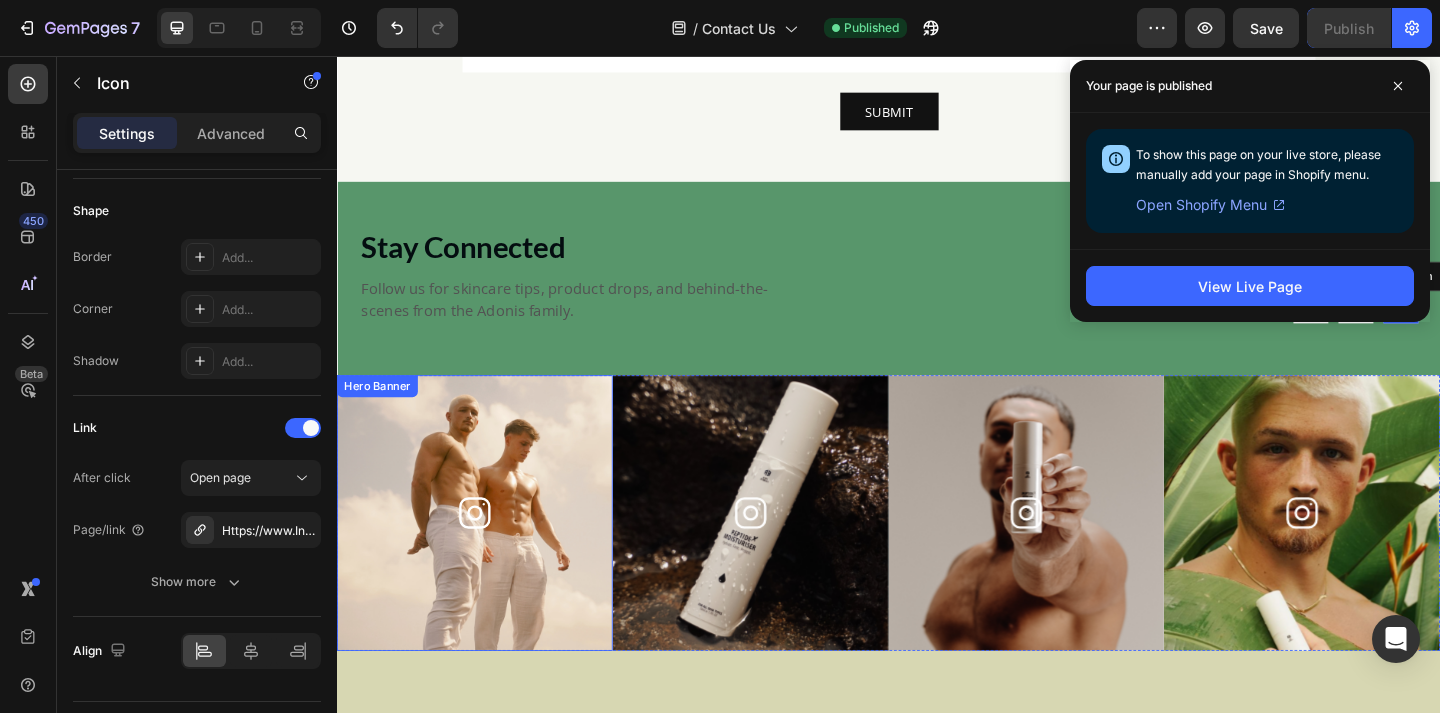 click 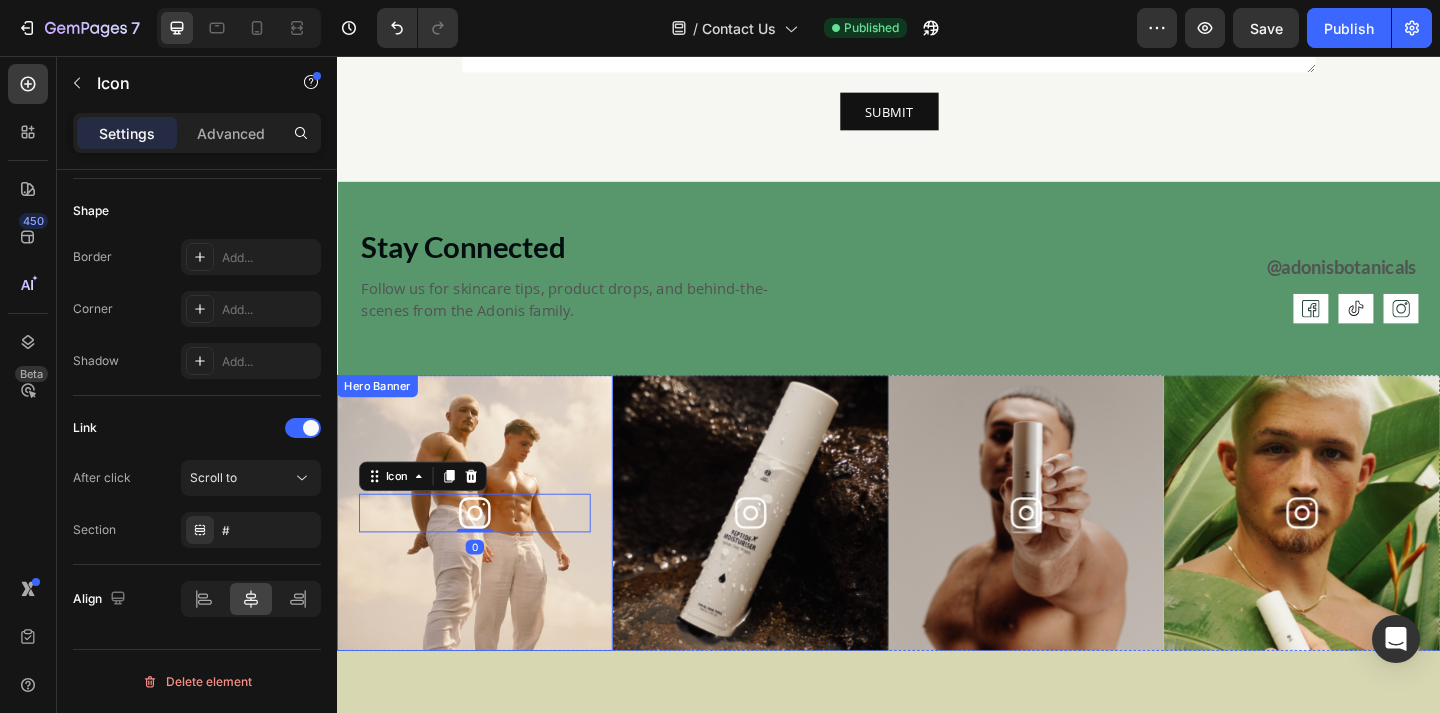 click at bounding box center (487, 553) 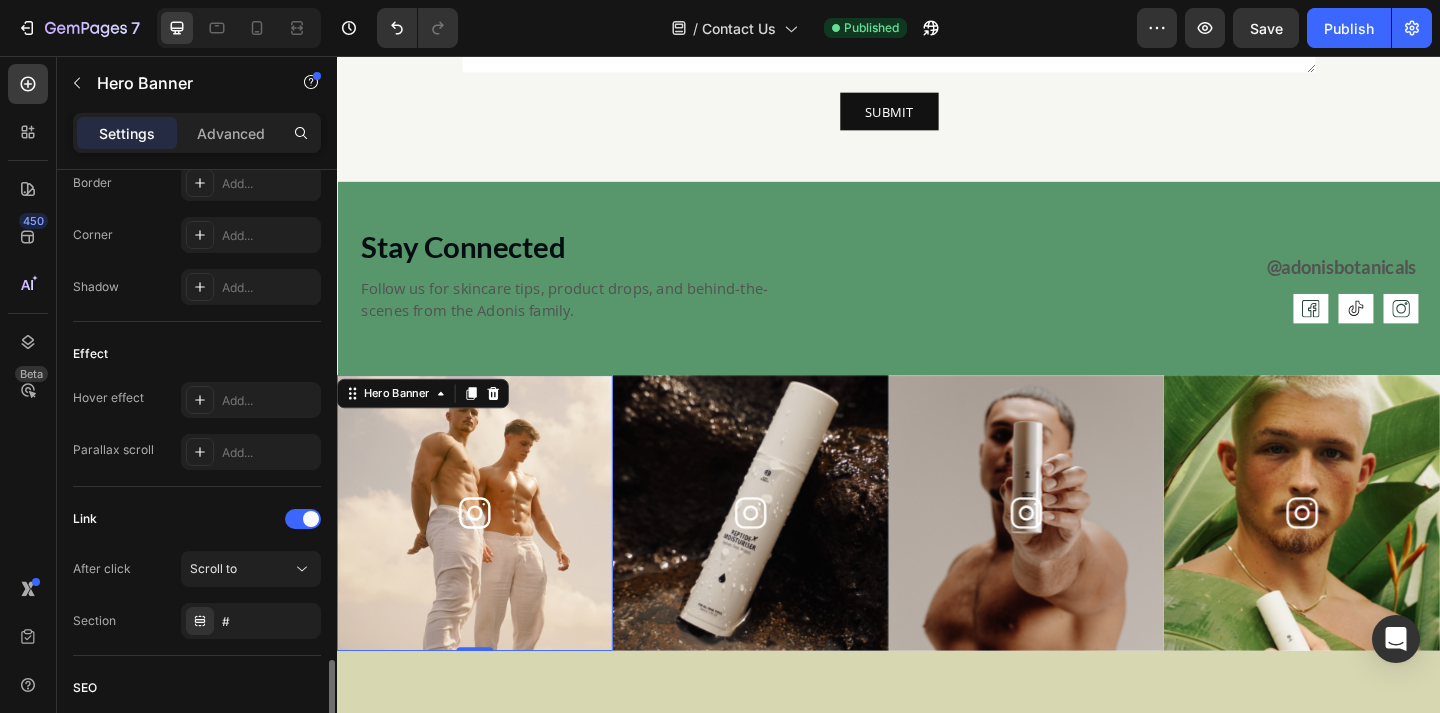 scroll, scrollTop: 1167, scrollLeft: 0, axis: vertical 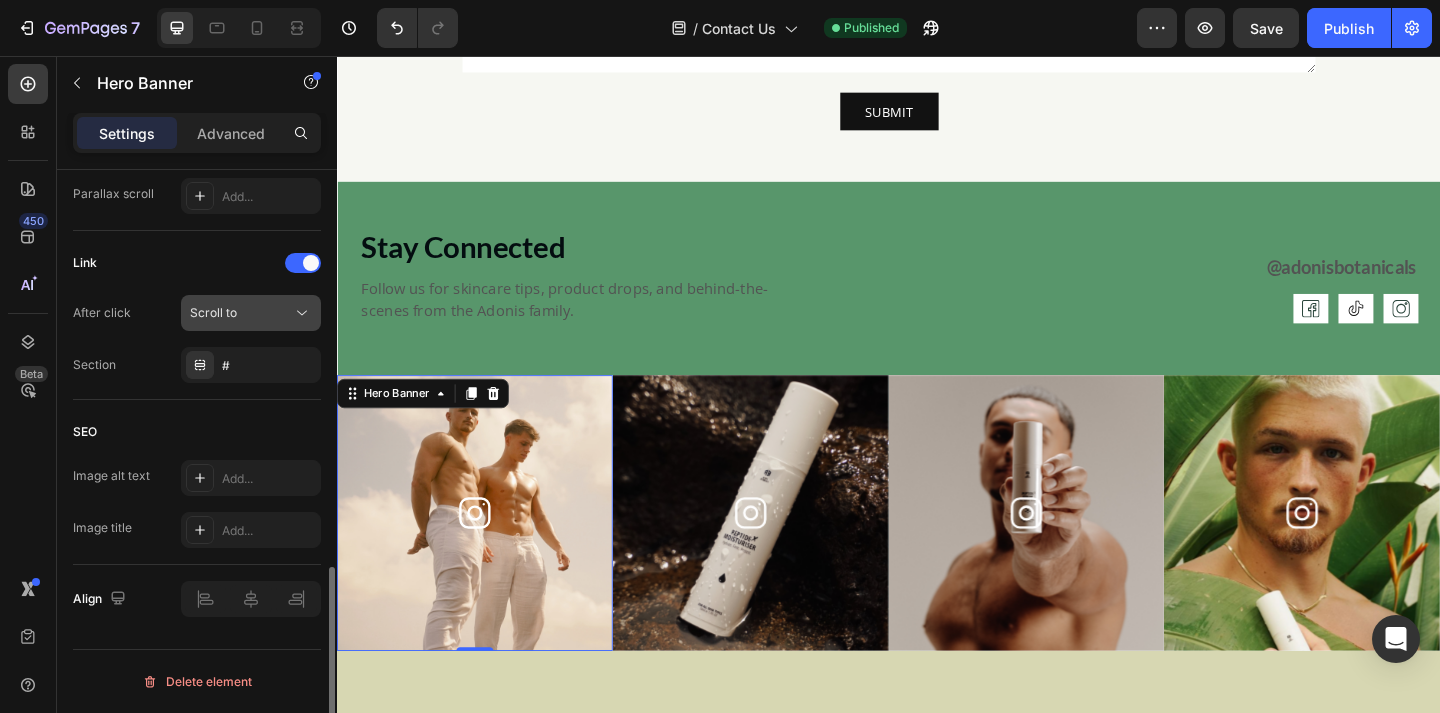 click on "Scroll to" at bounding box center (213, 312) 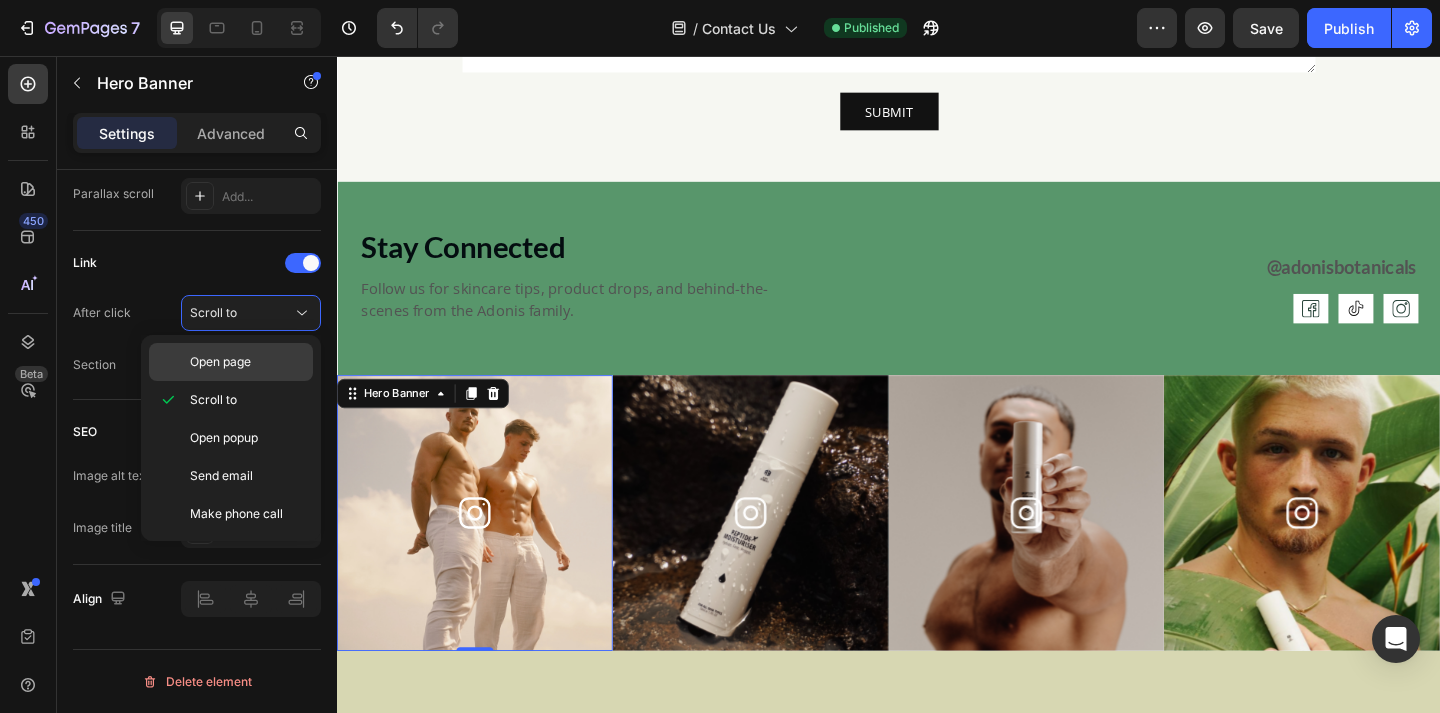 click on "Open page" 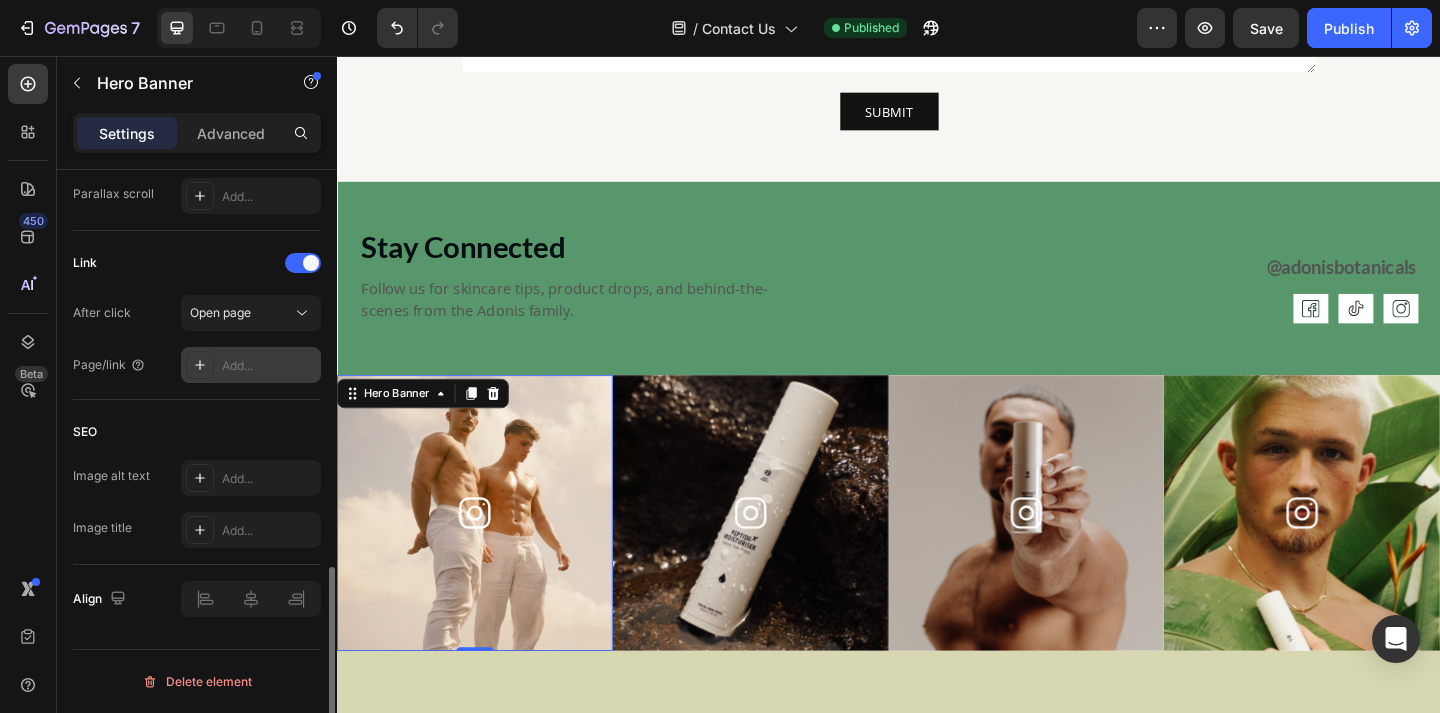 click on "Add..." at bounding box center (269, 366) 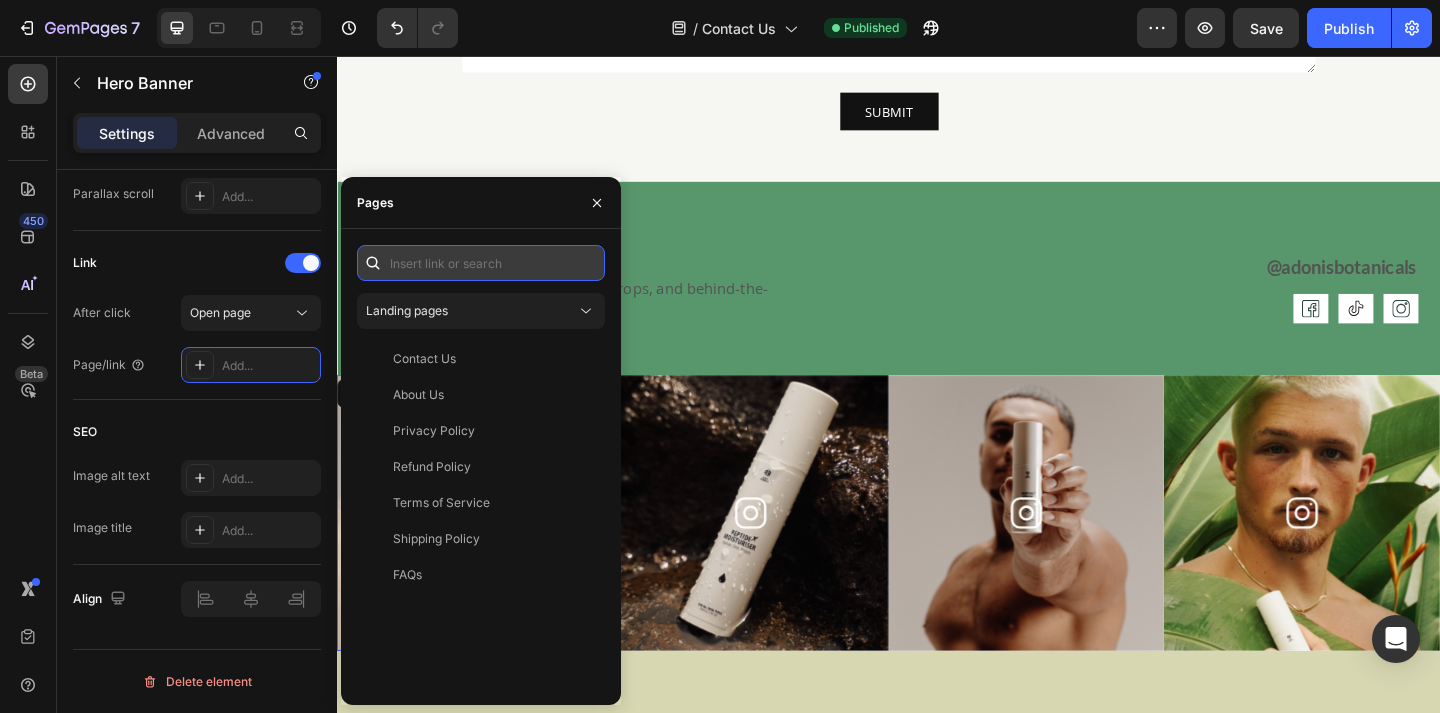 click at bounding box center [481, 263] 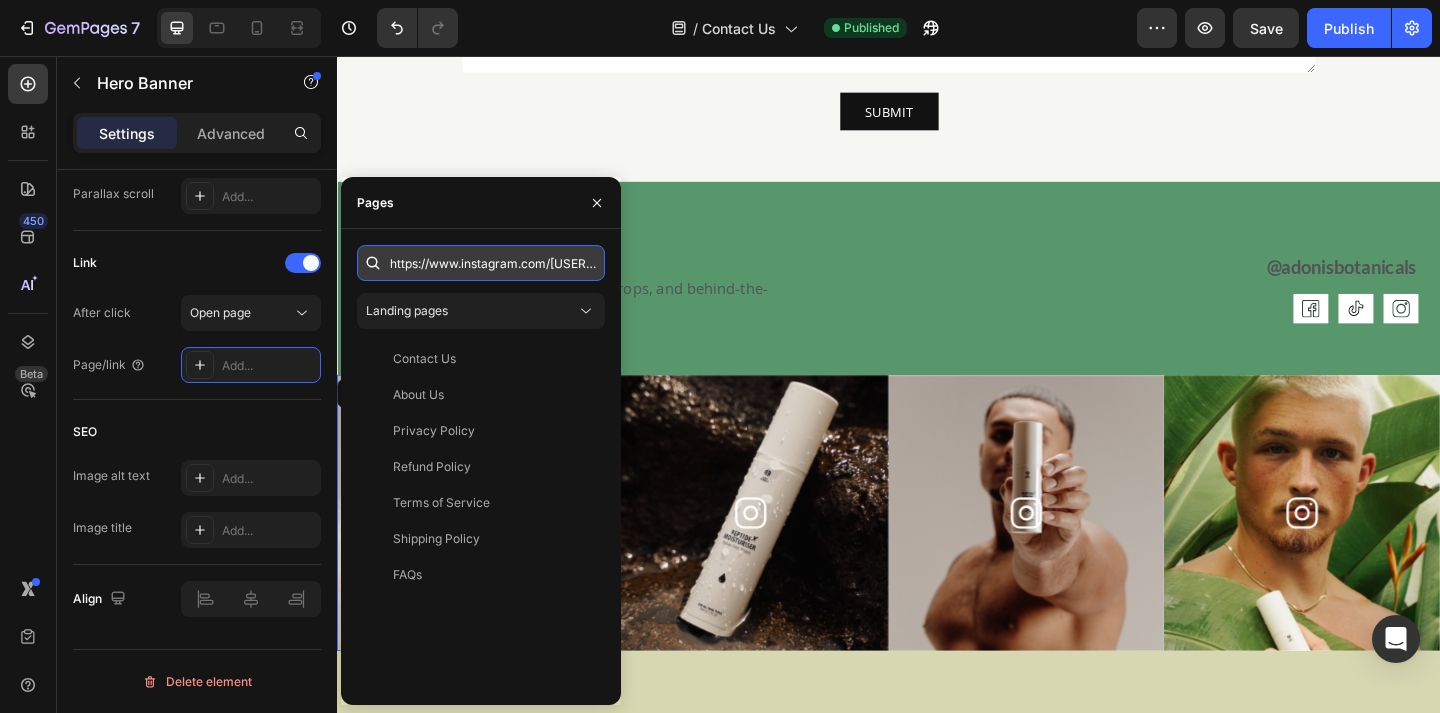 scroll, scrollTop: 0, scrollLeft: 87, axis: horizontal 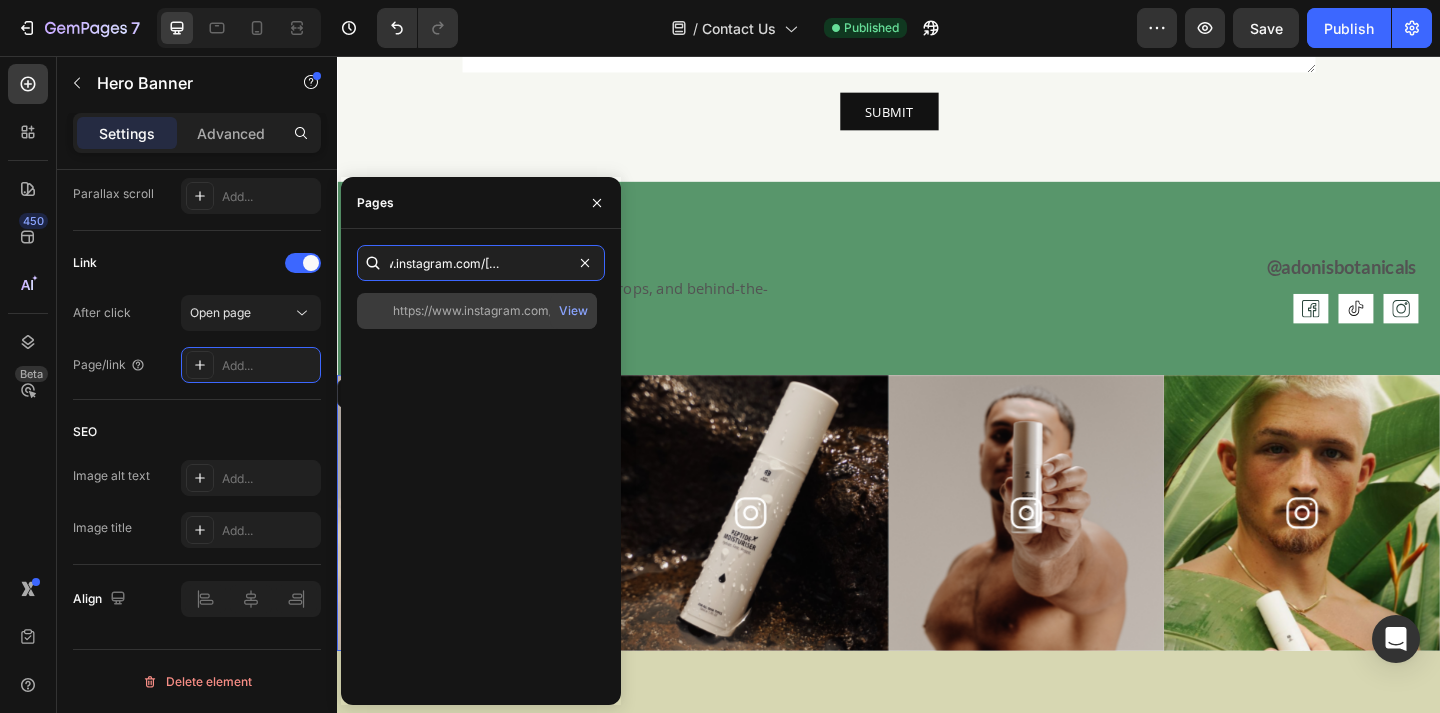 type on "https://www.instagram.com/[USERNAME]/" 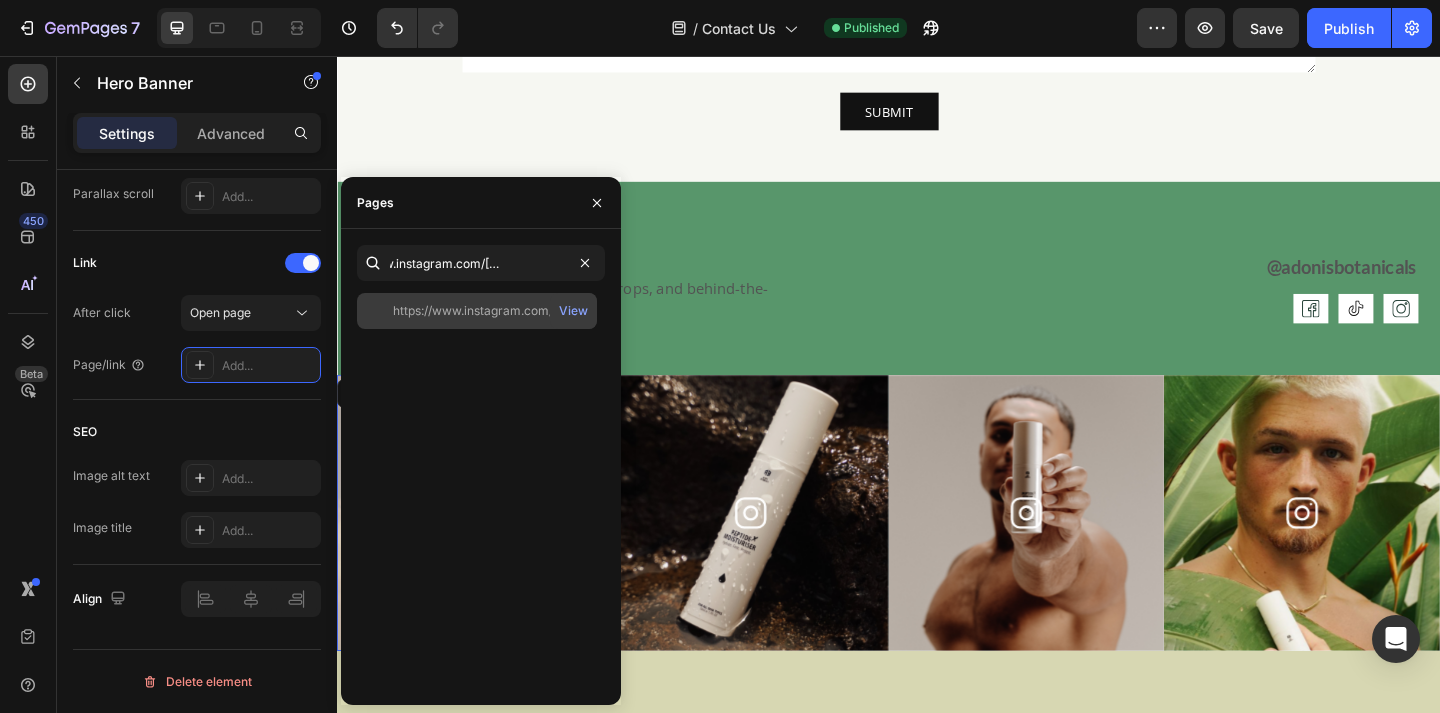 click on "https://www.instagram.com/[USERNAME]/" 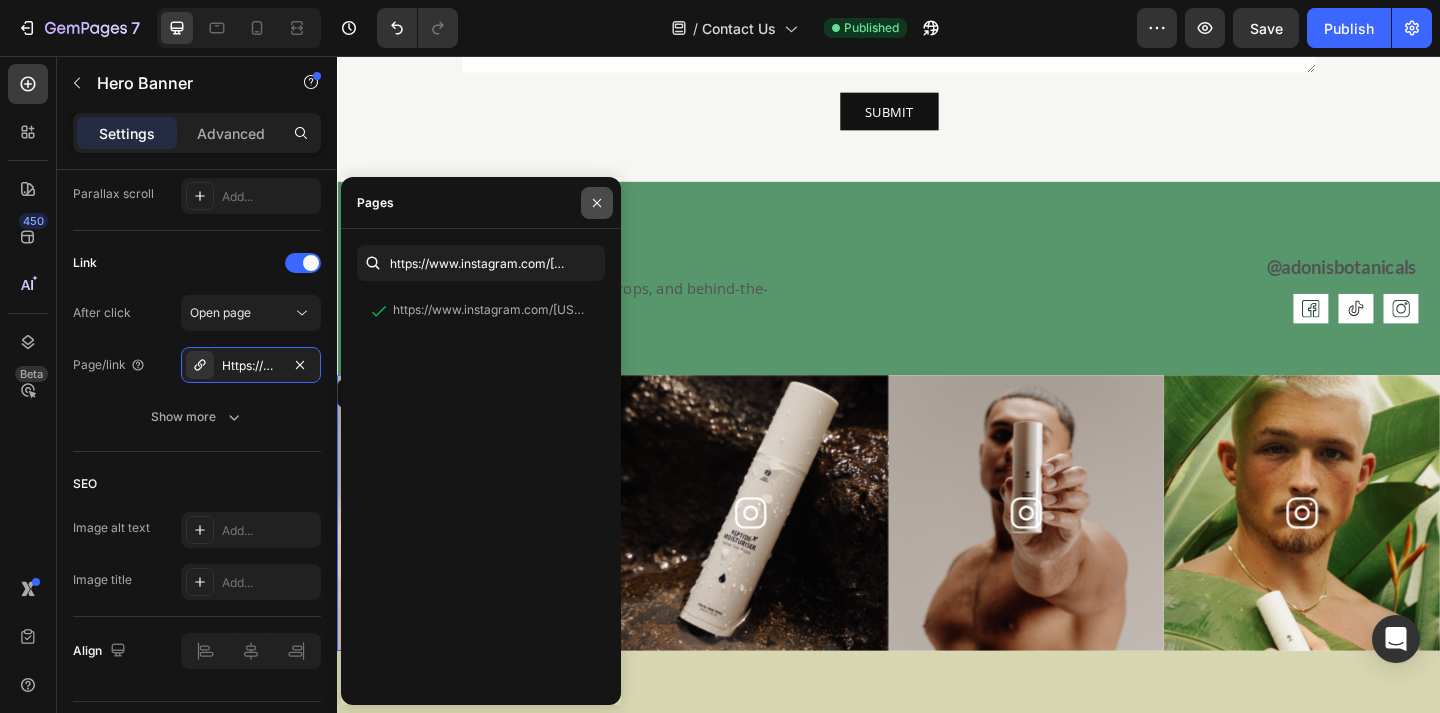 click at bounding box center [597, 203] 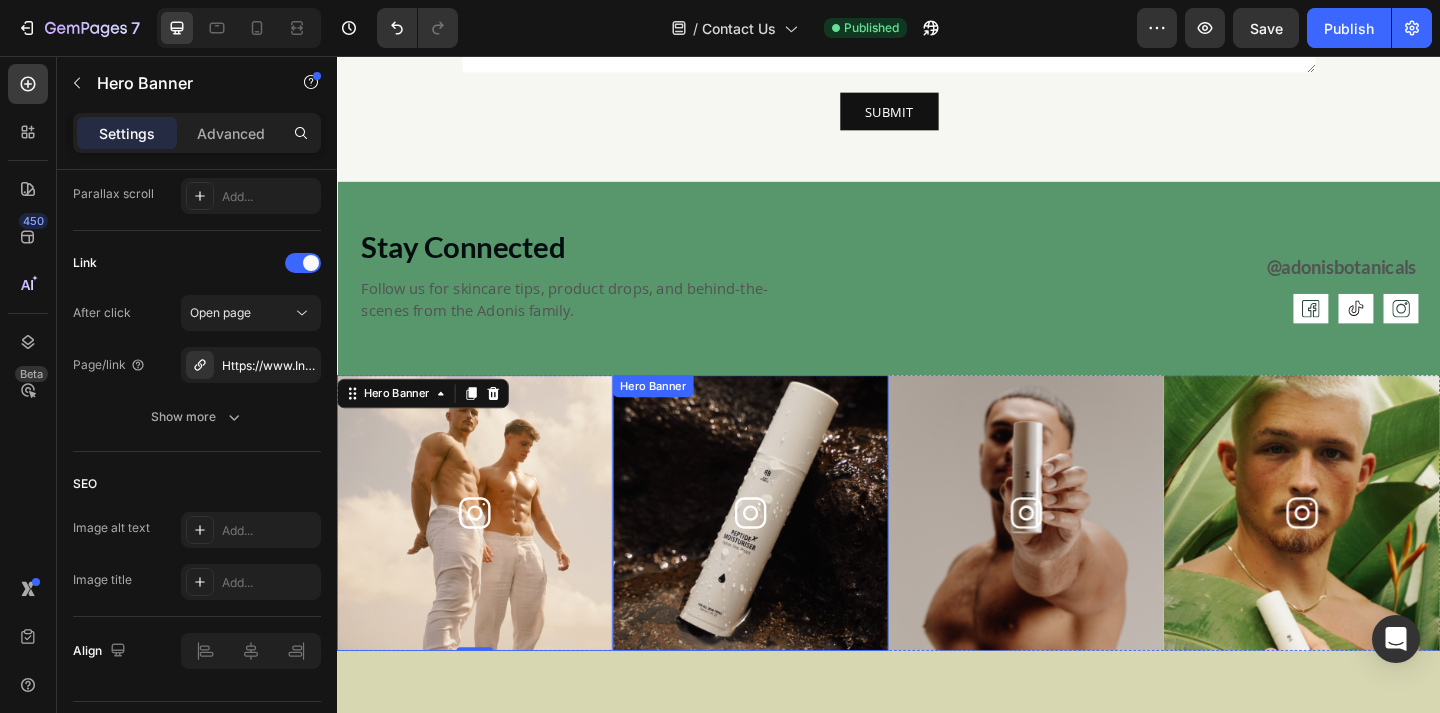 click at bounding box center [787, 553] 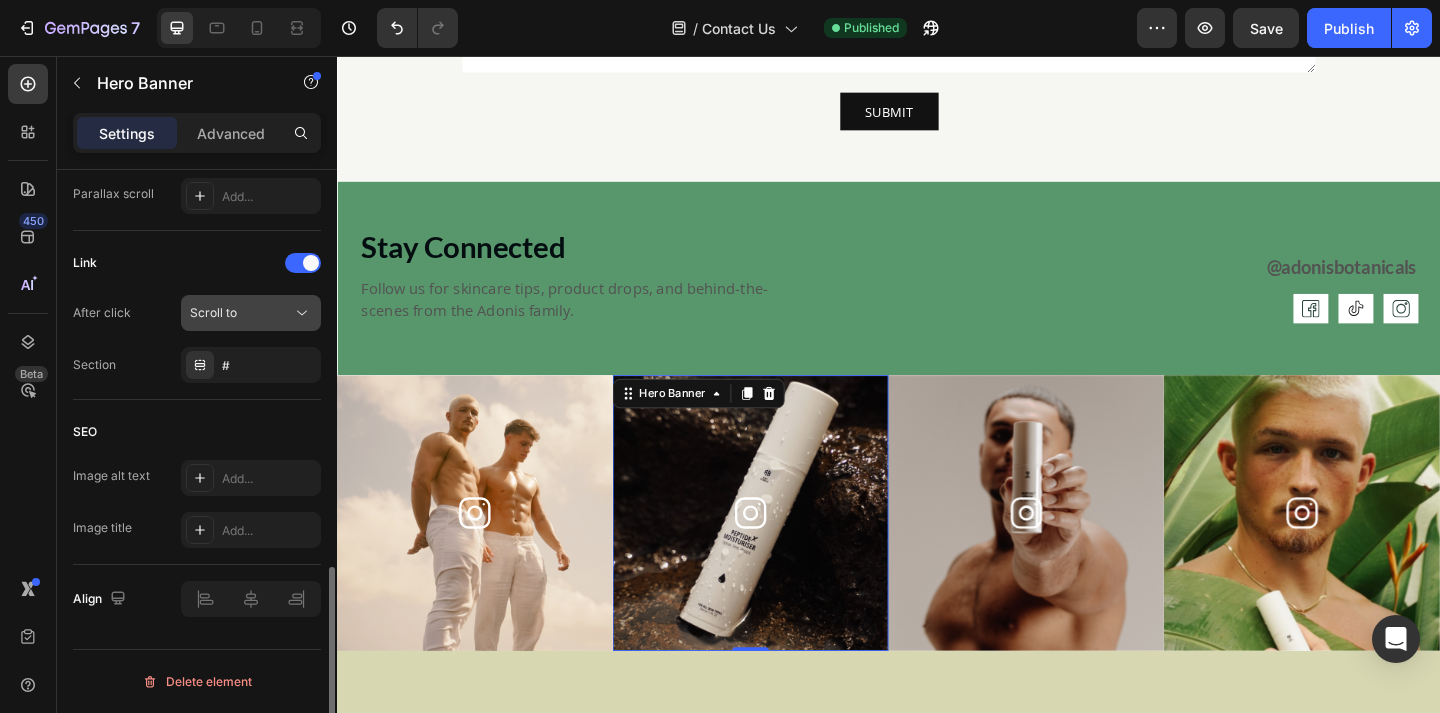 click on "Scroll to" at bounding box center [241, 313] 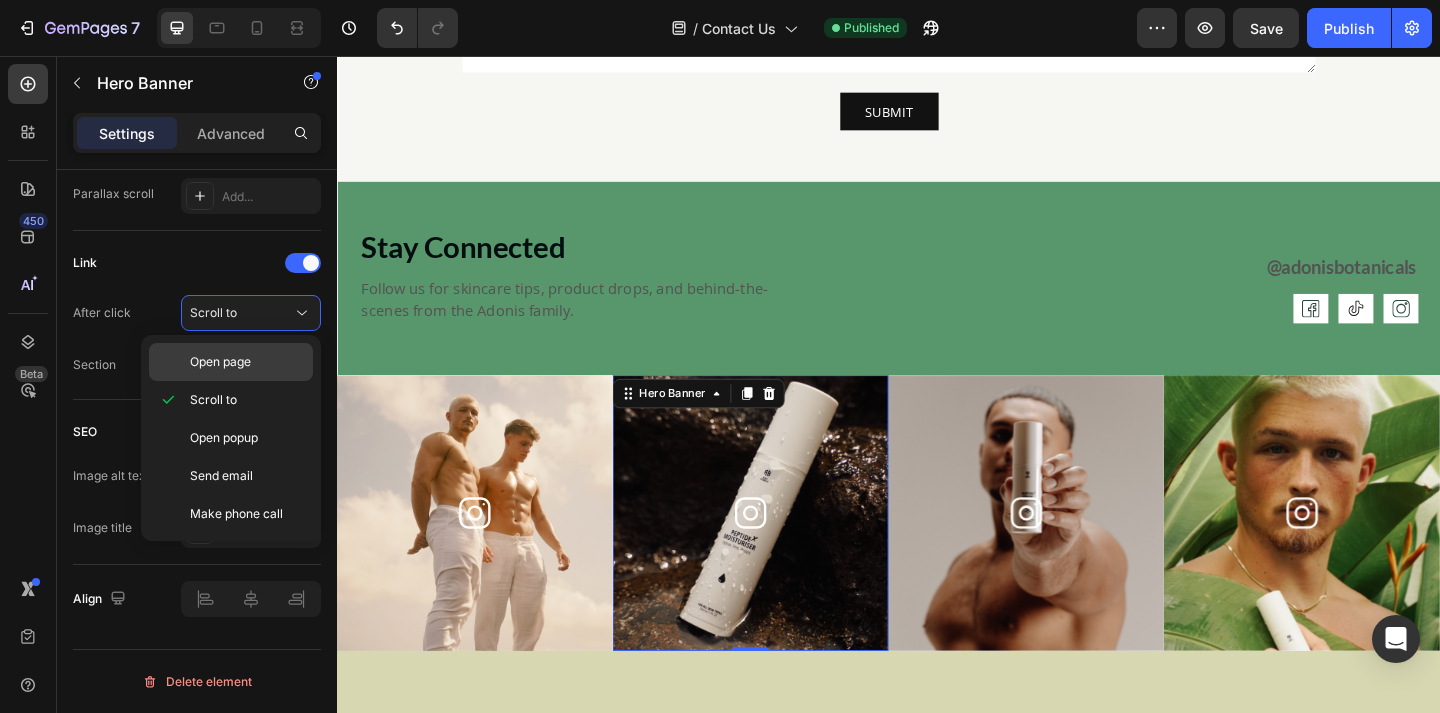 click on "Open page" 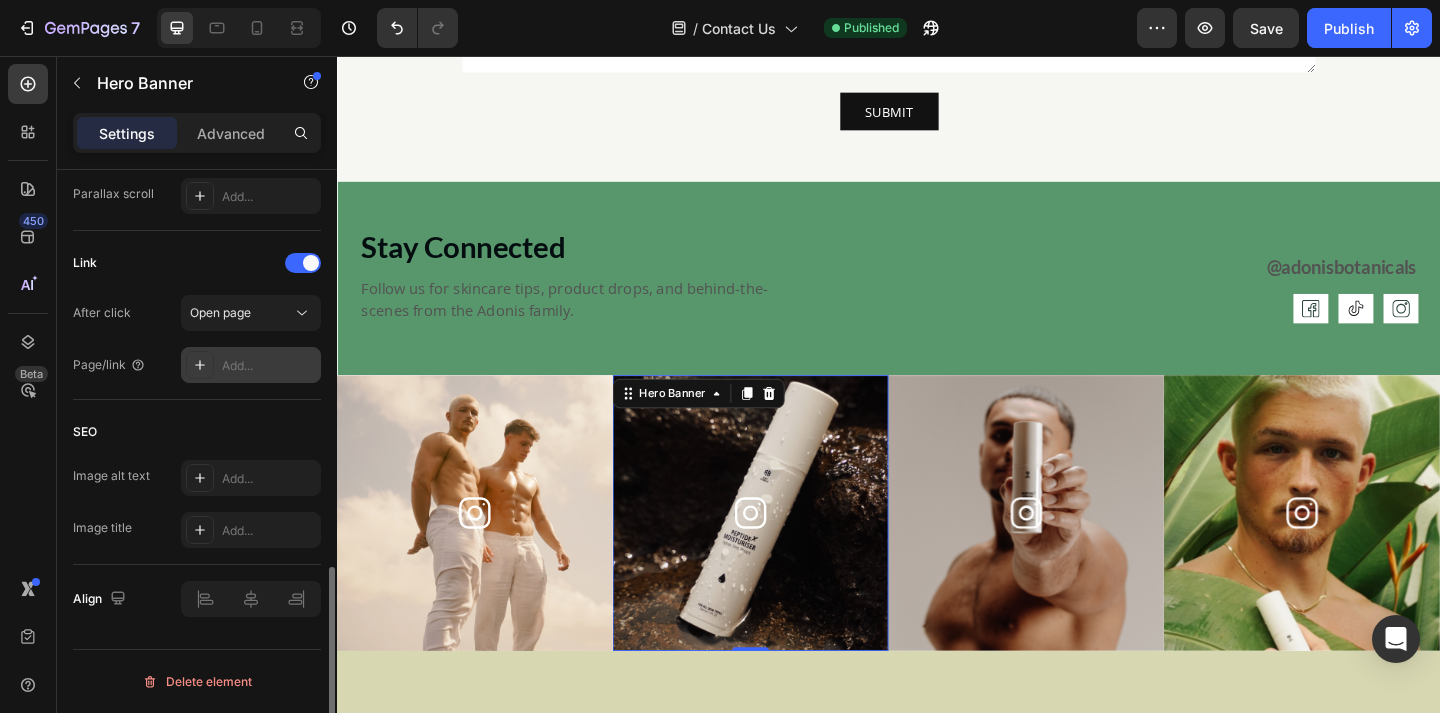 click on "Add..." at bounding box center [251, 365] 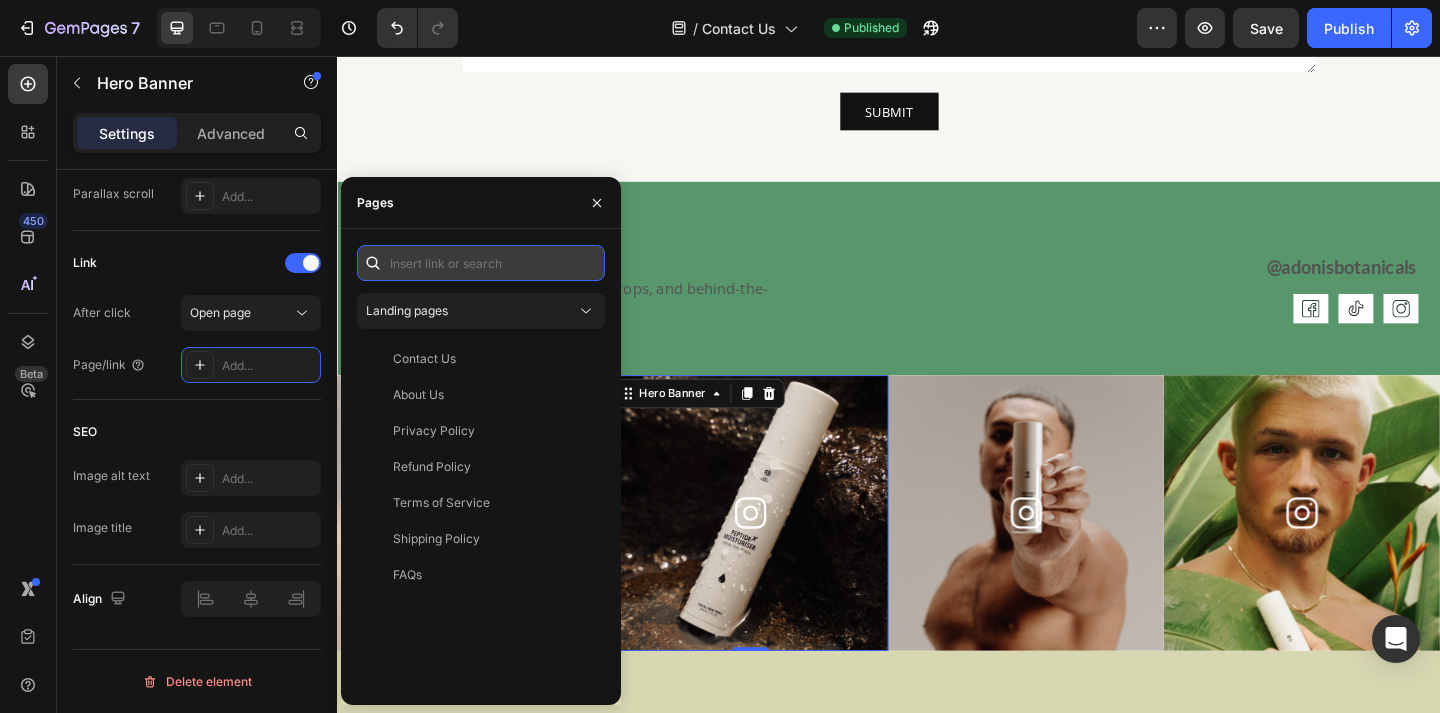 click at bounding box center [481, 263] 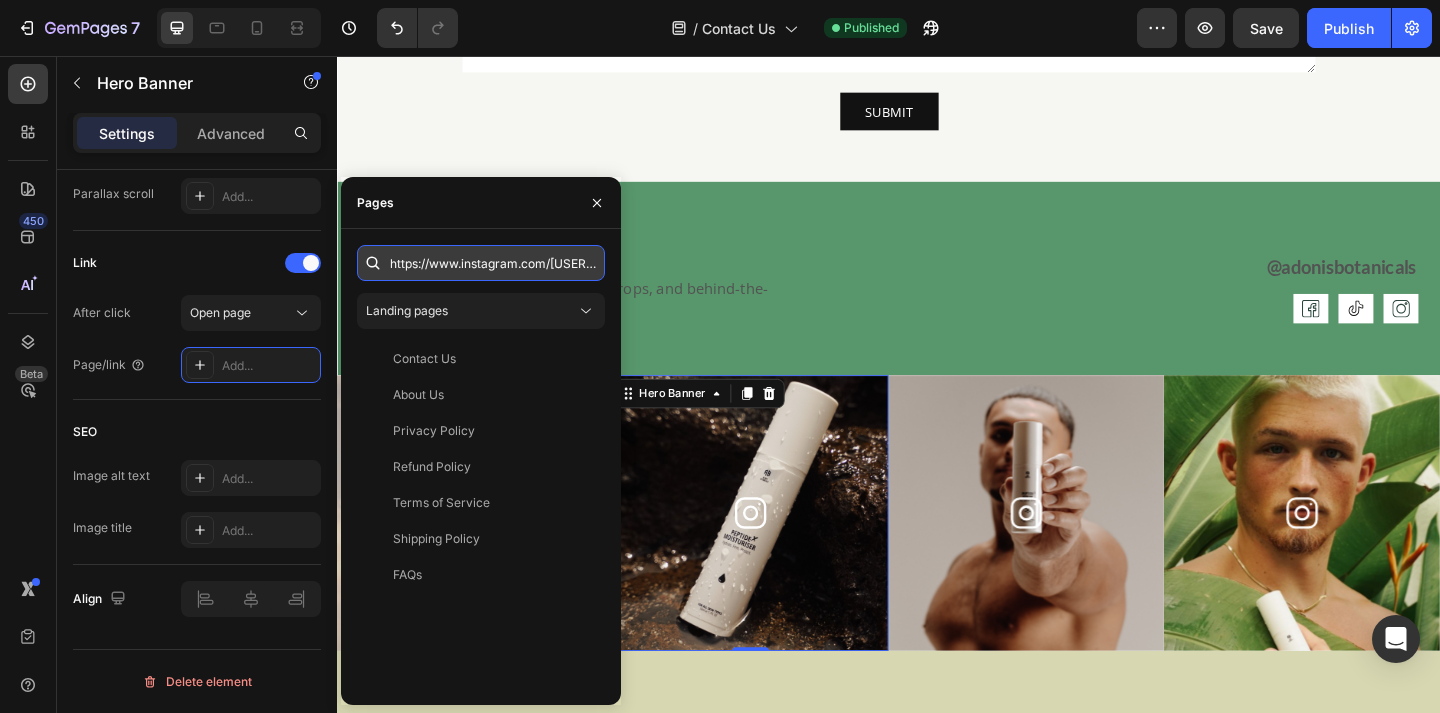 scroll, scrollTop: 0, scrollLeft: 87, axis: horizontal 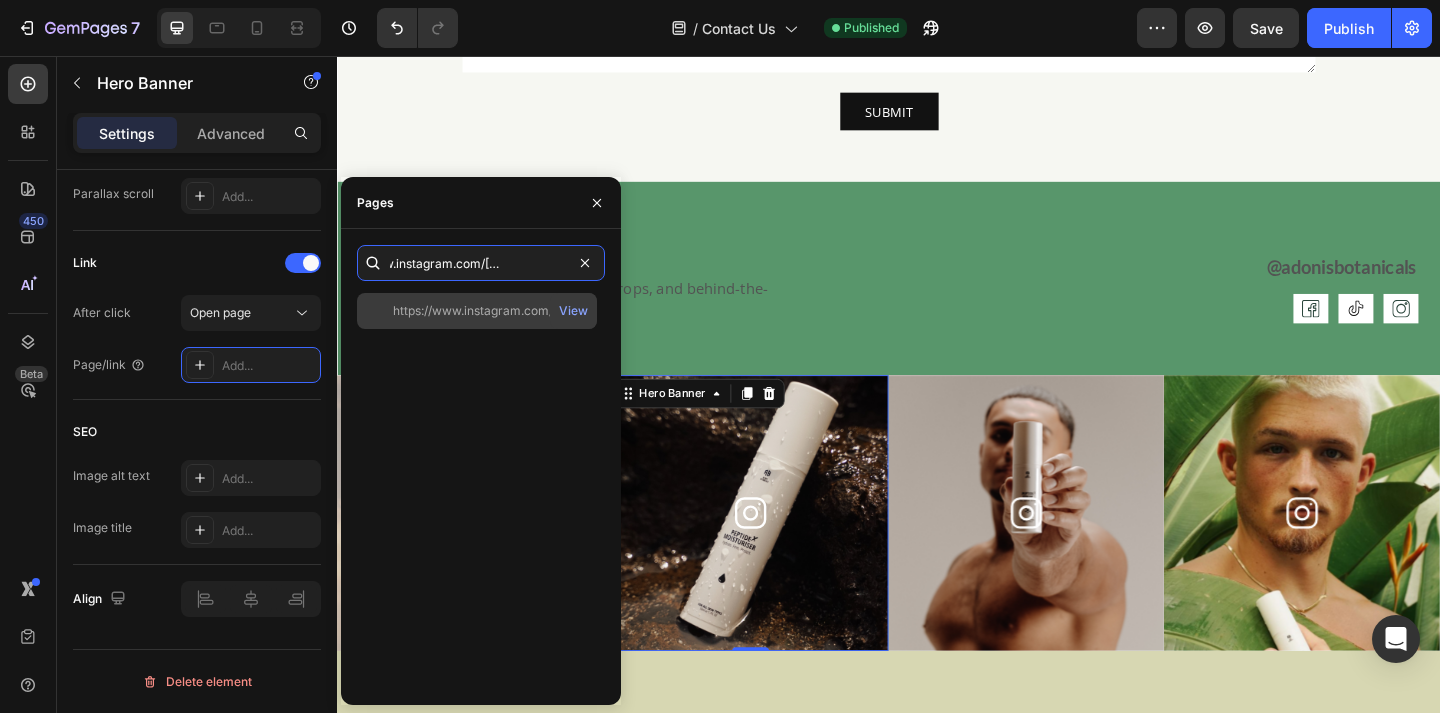 type on "https://www.instagram.com/[USERNAME]/" 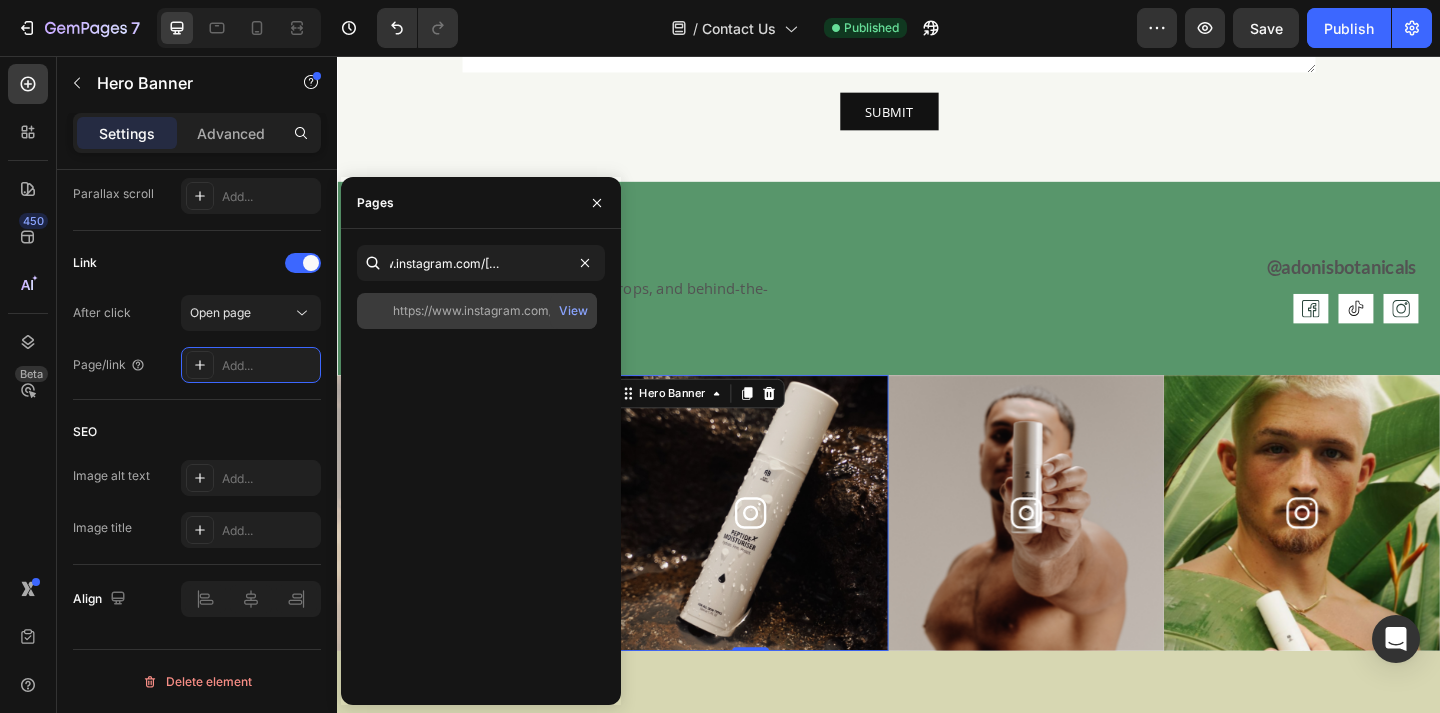 click on "https://www.instagram.com/[USERNAME]/" 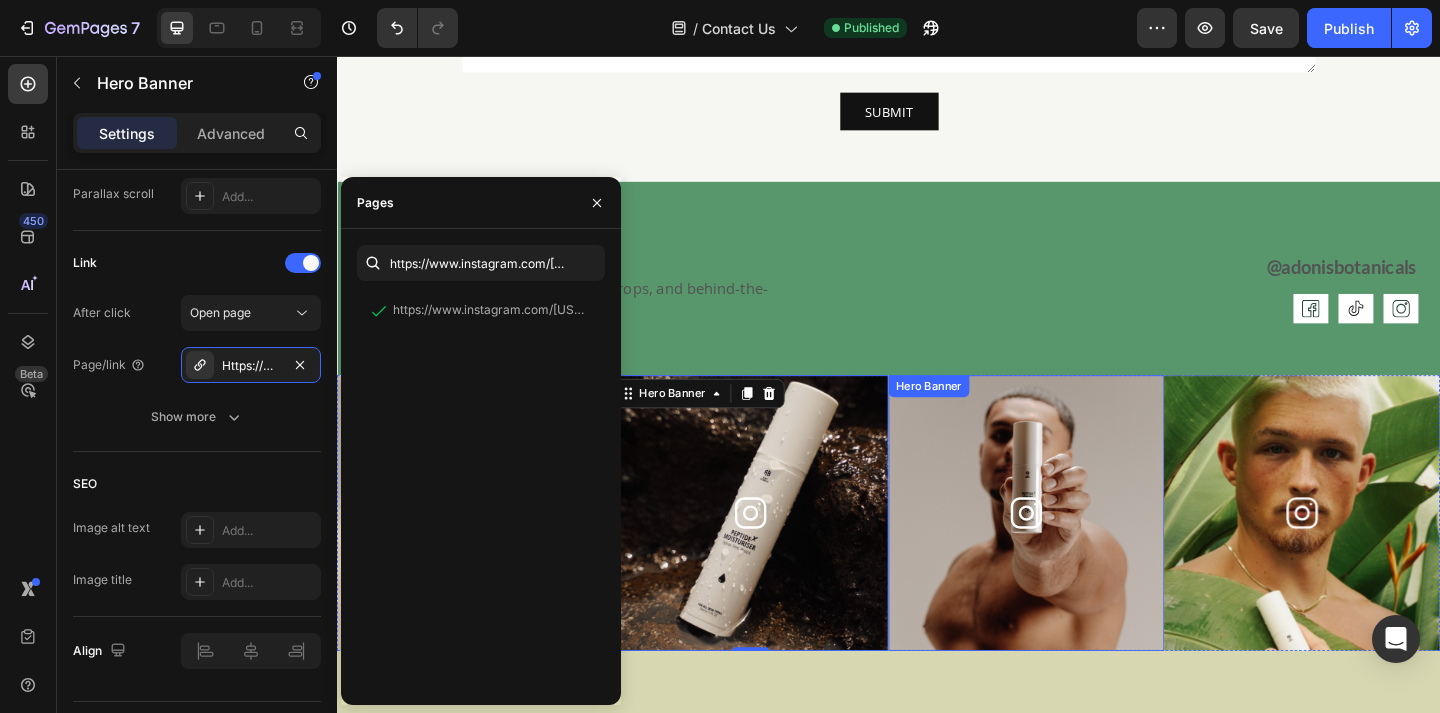 click at bounding box center (1087, 553) 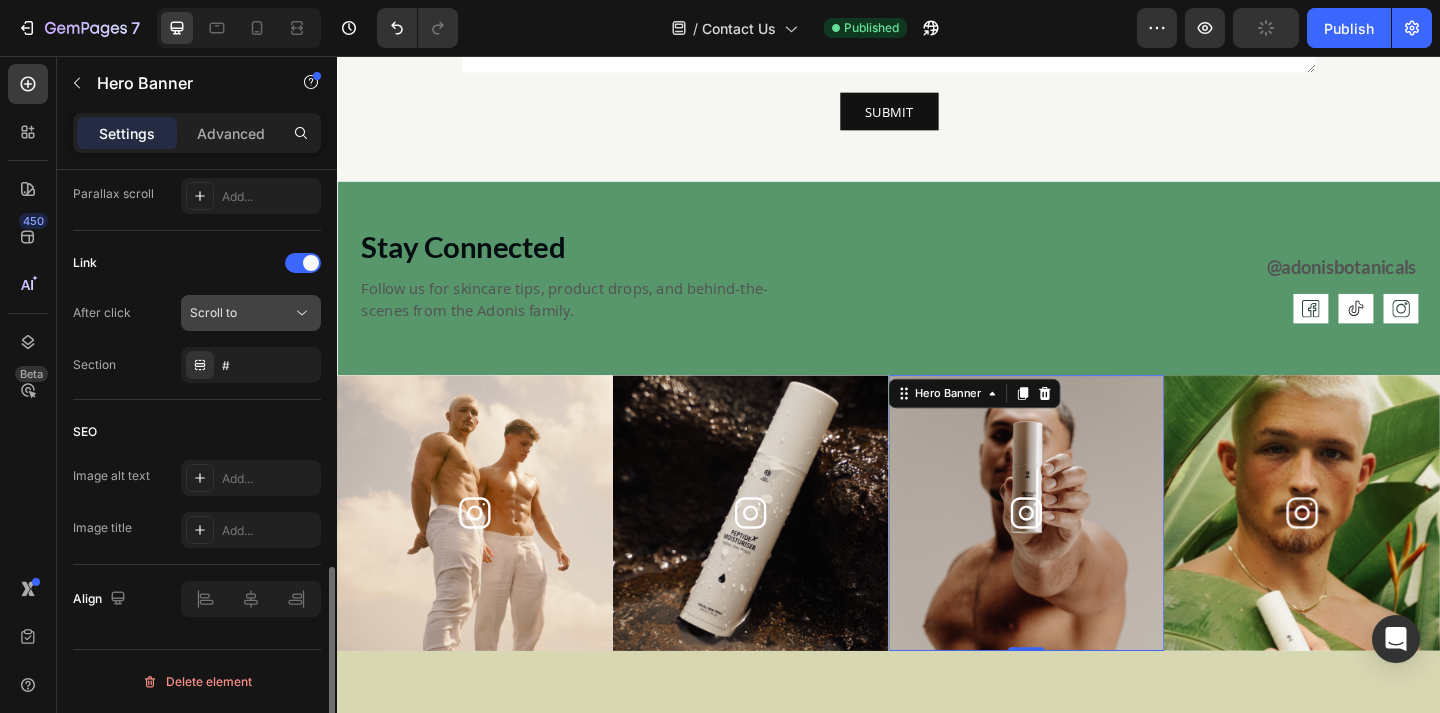 click on "Scroll to" at bounding box center [213, 312] 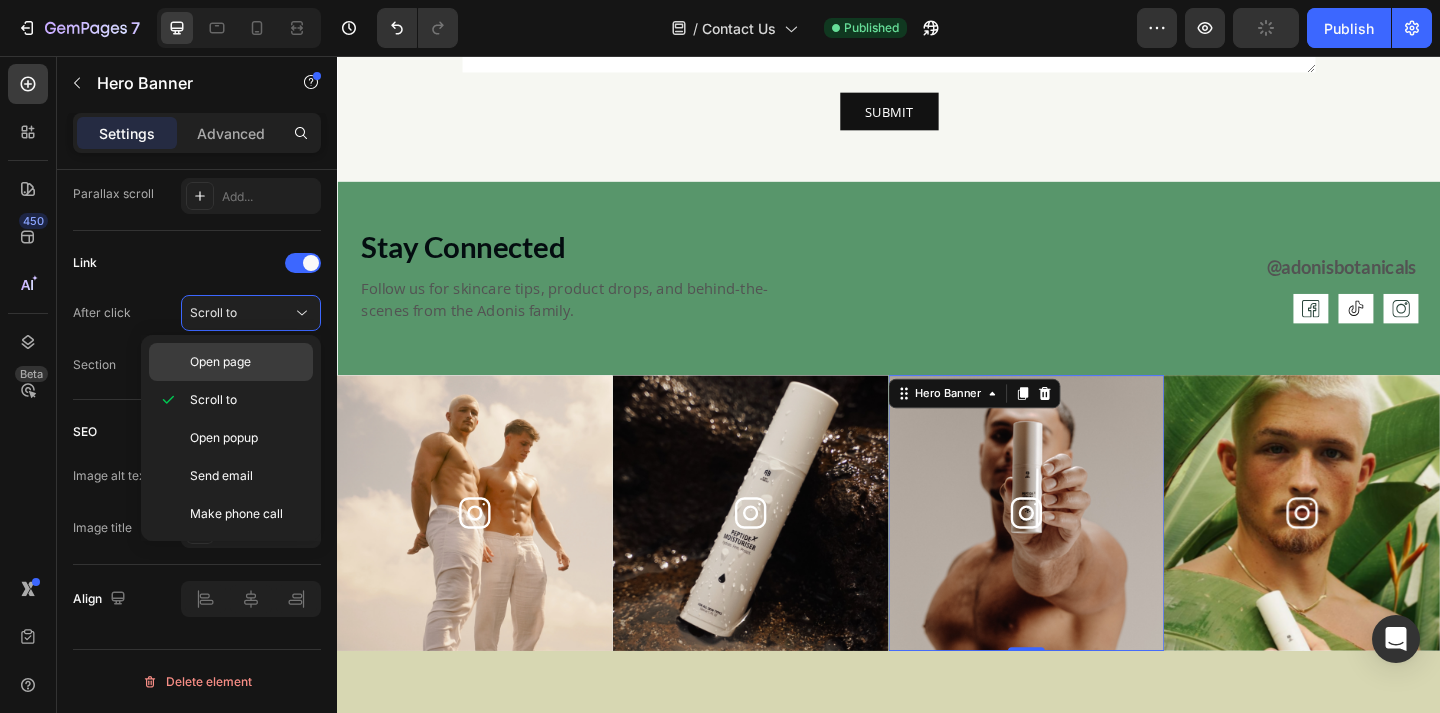 click on "Open page" 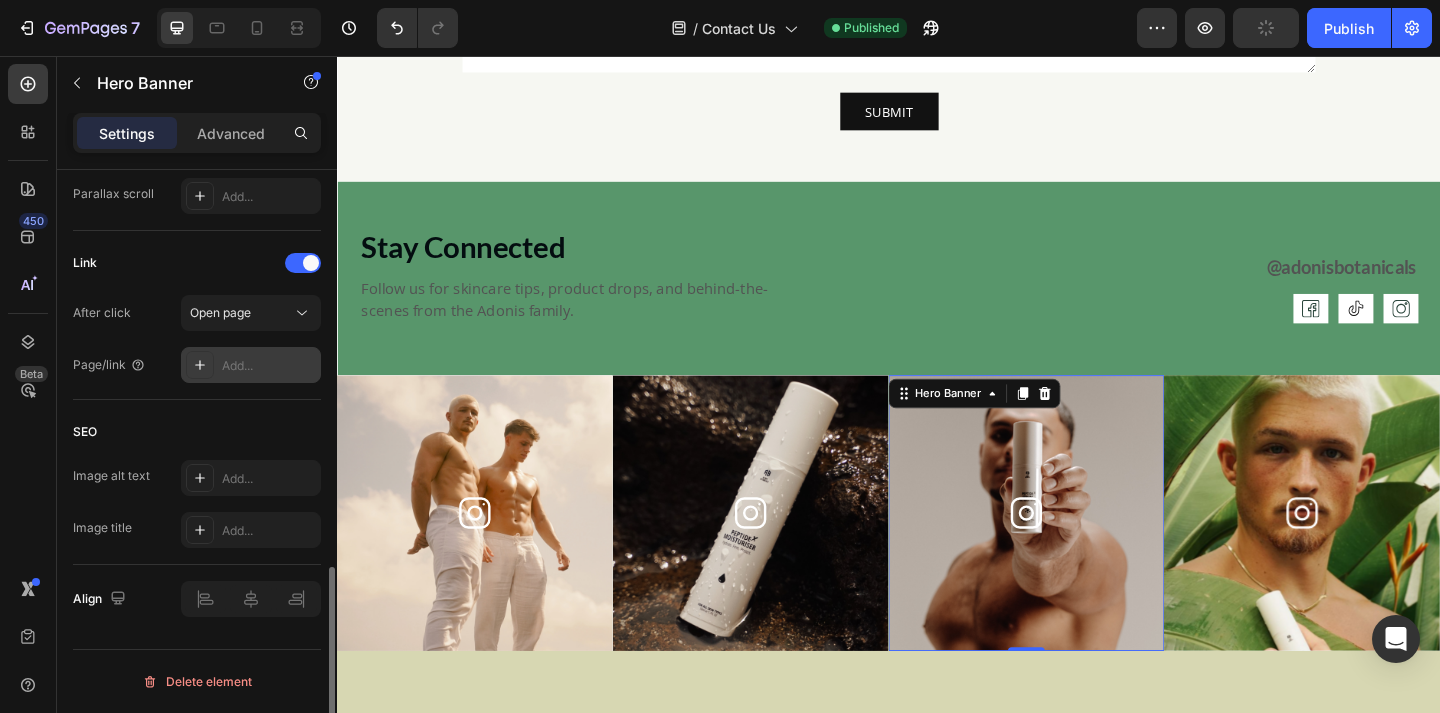 click on "Add..." at bounding box center (269, 366) 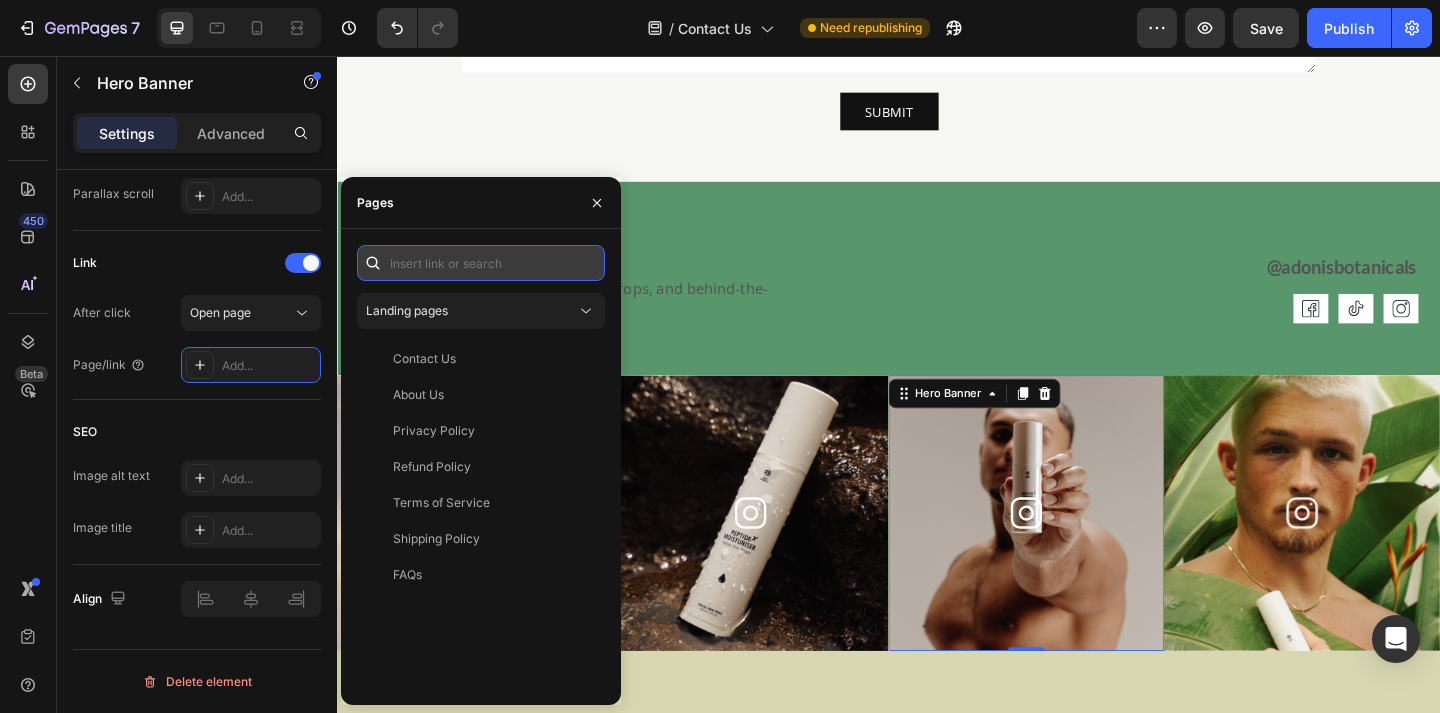 click at bounding box center (481, 263) 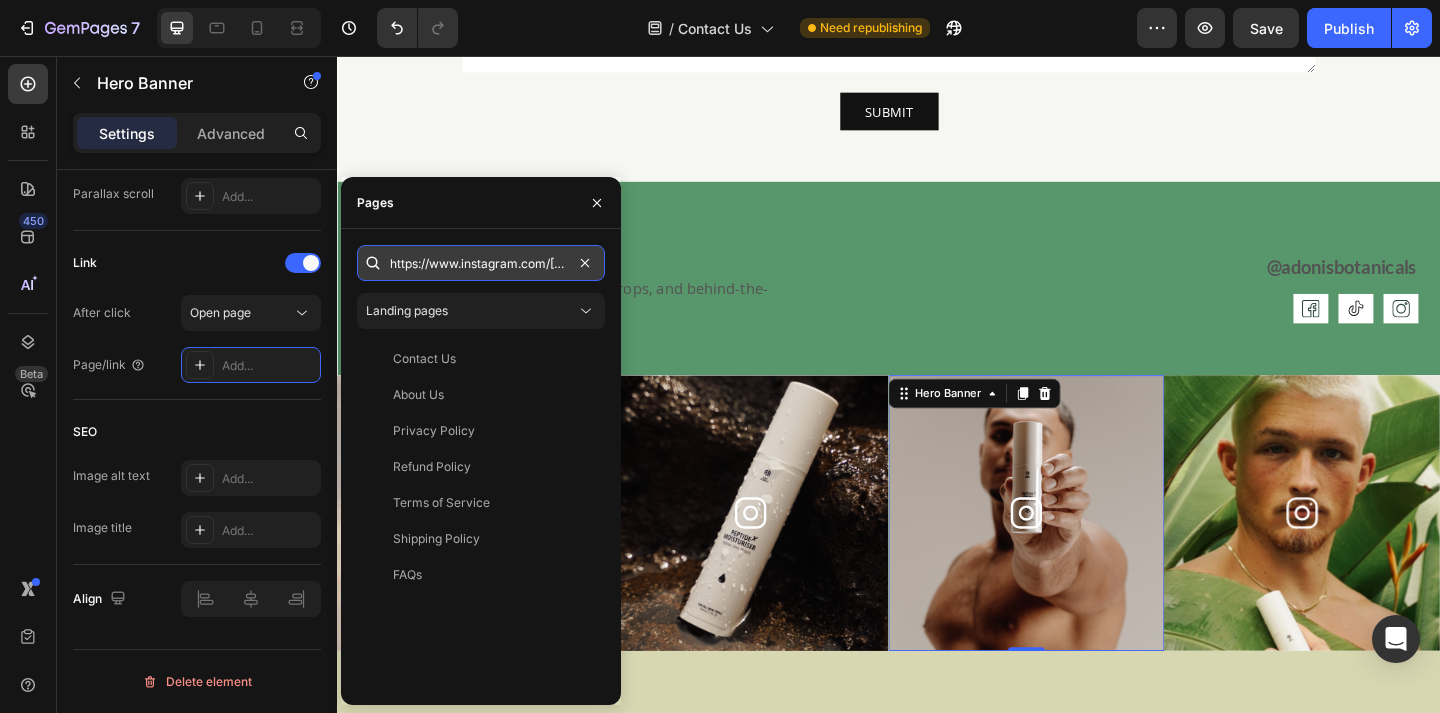 scroll, scrollTop: 0, scrollLeft: 87, axis: horizontal 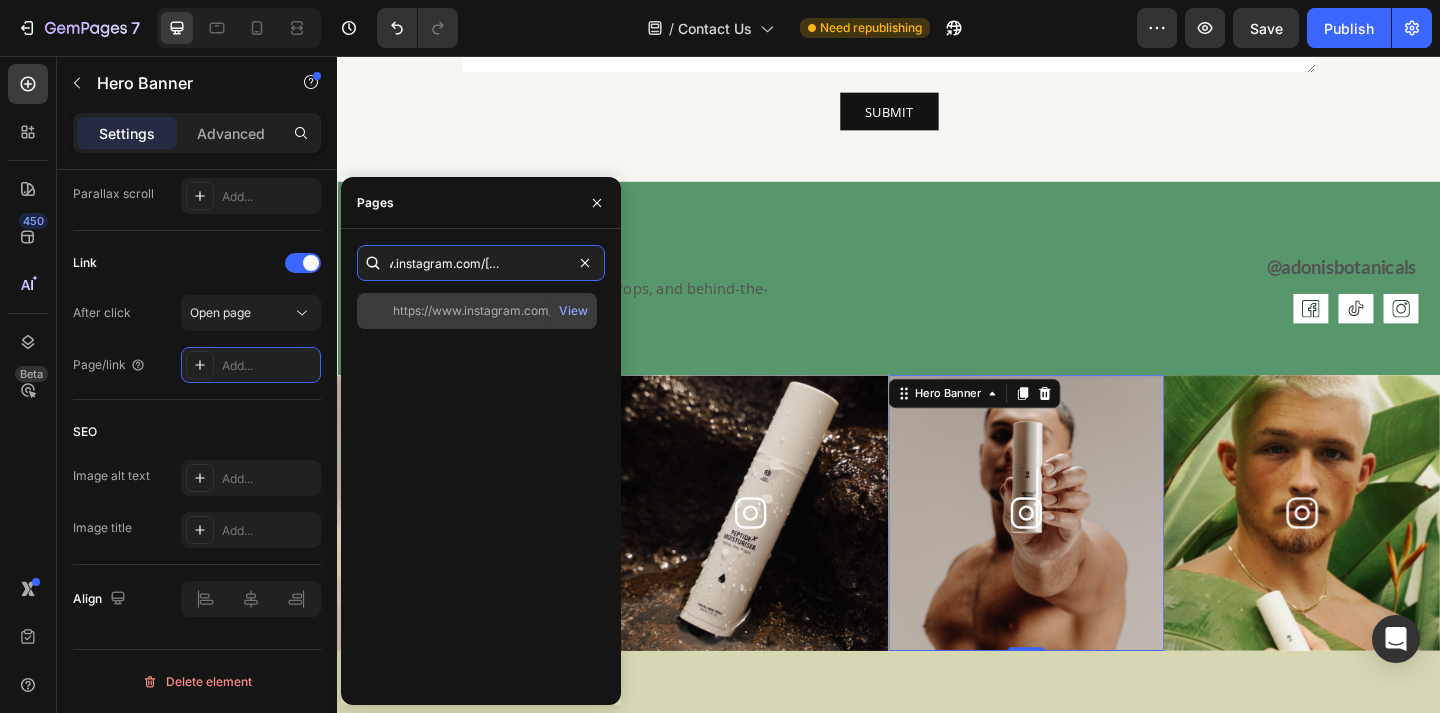 type on "https://www.instagram.com/[USERNAME]/" 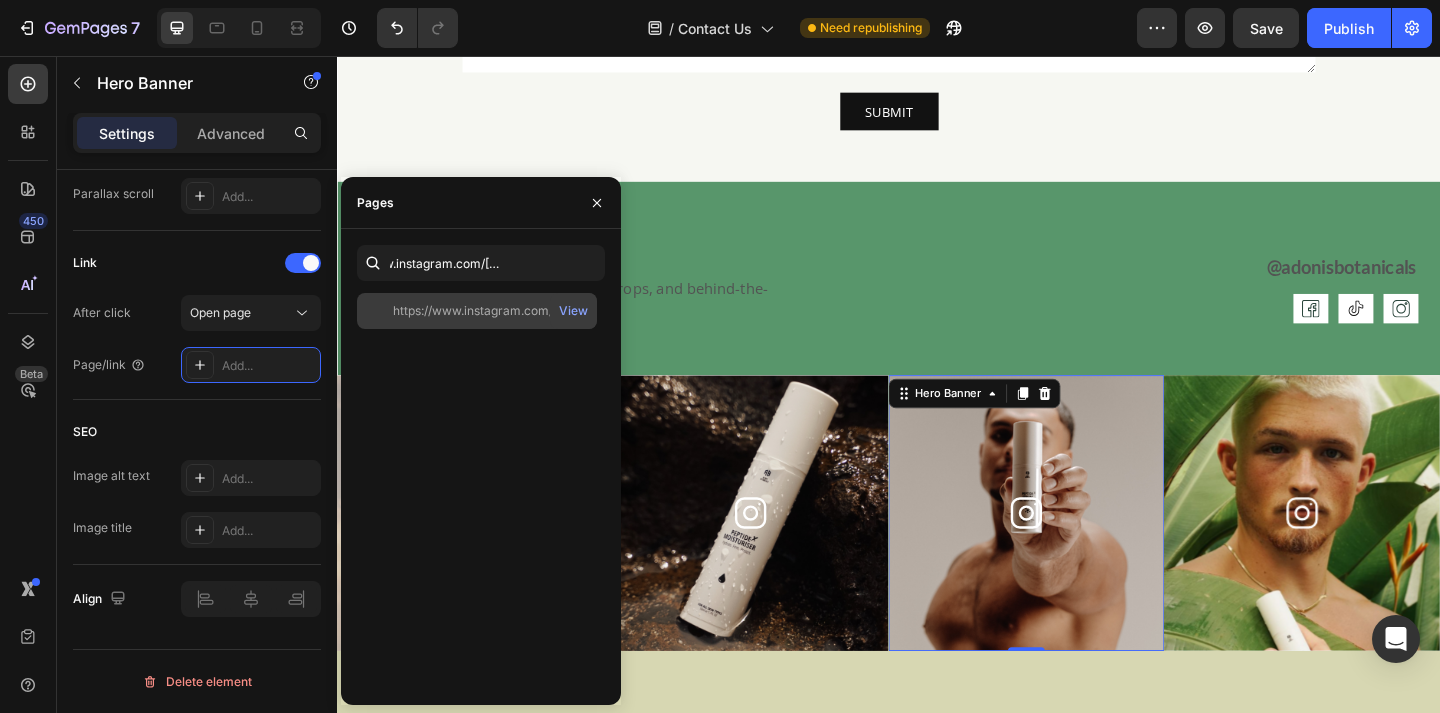 click on "https://www.instagram.com/[USERNAME]/" 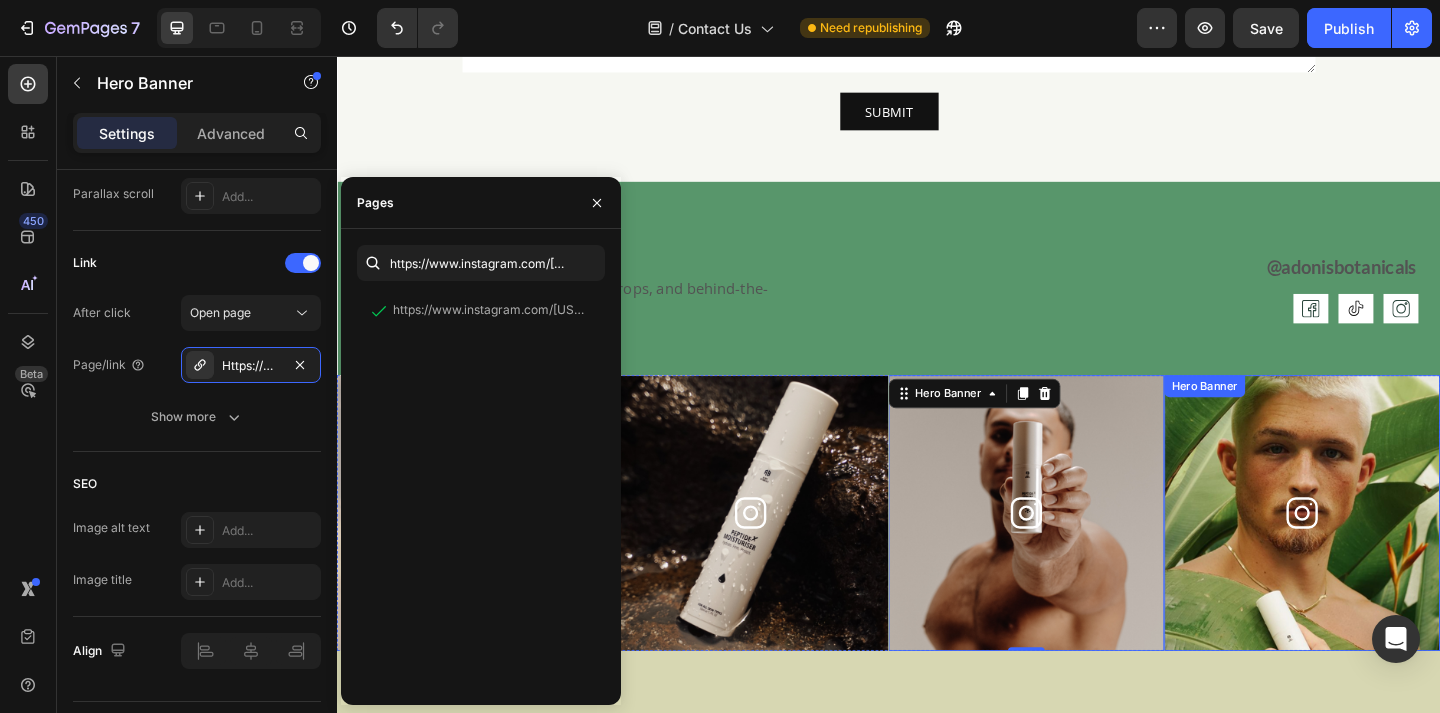 click on "Icon" at bounding box center (1387, 553) 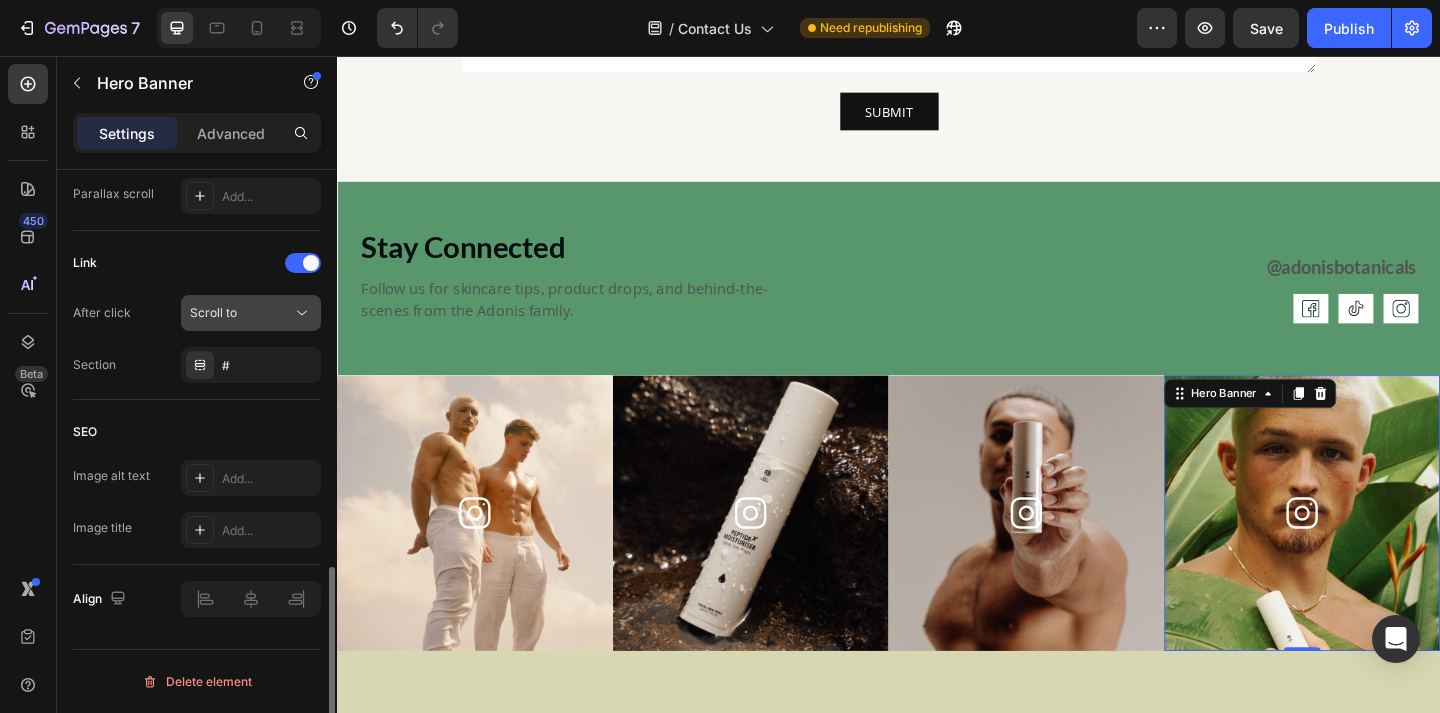 click on "Scroll to" 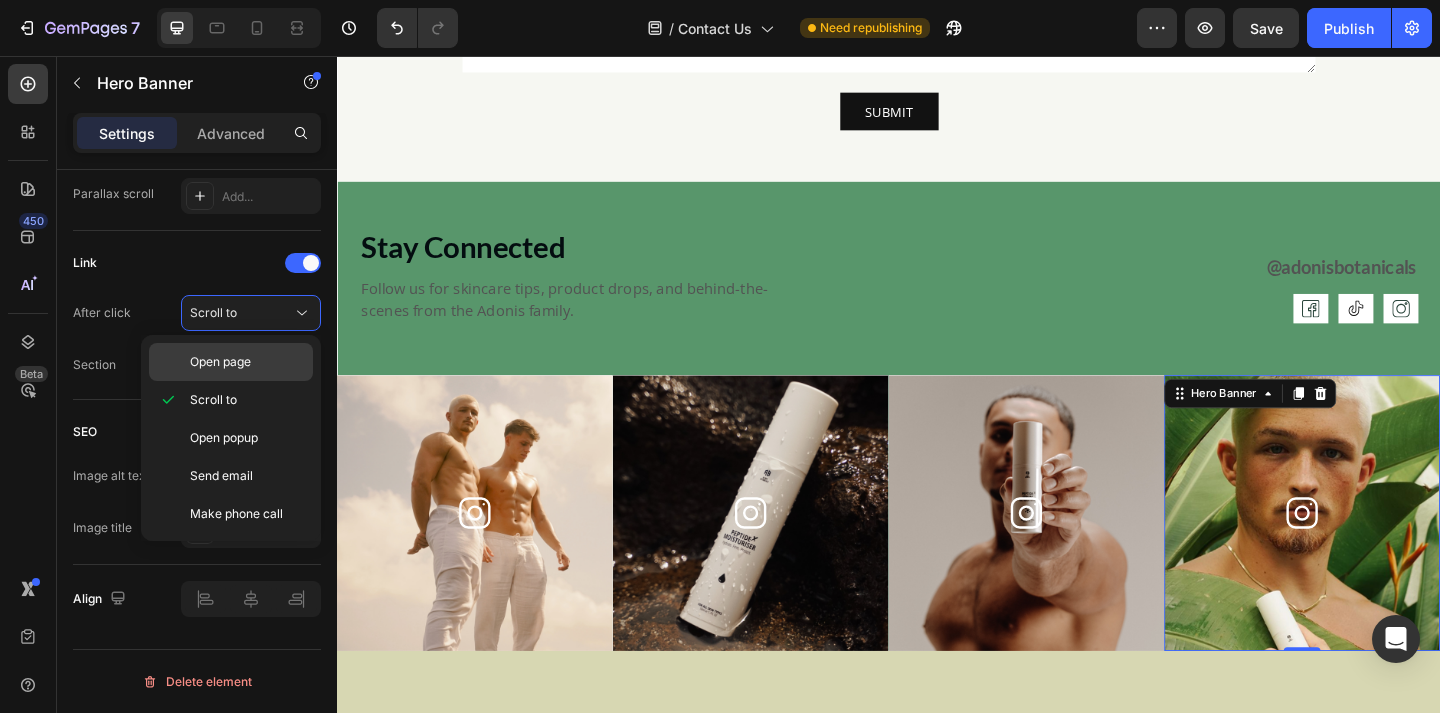 click on "Open page" 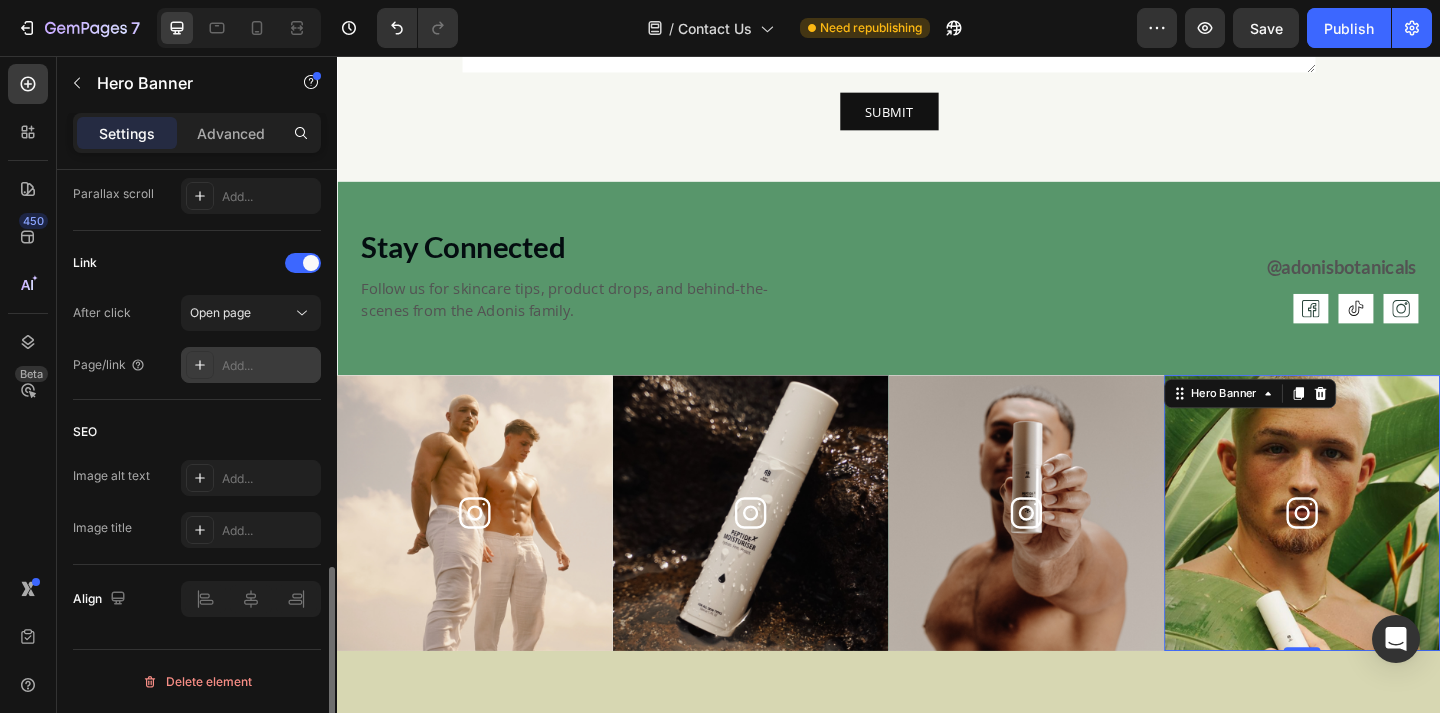 click on "Add..." at bounding box center [251, 365] 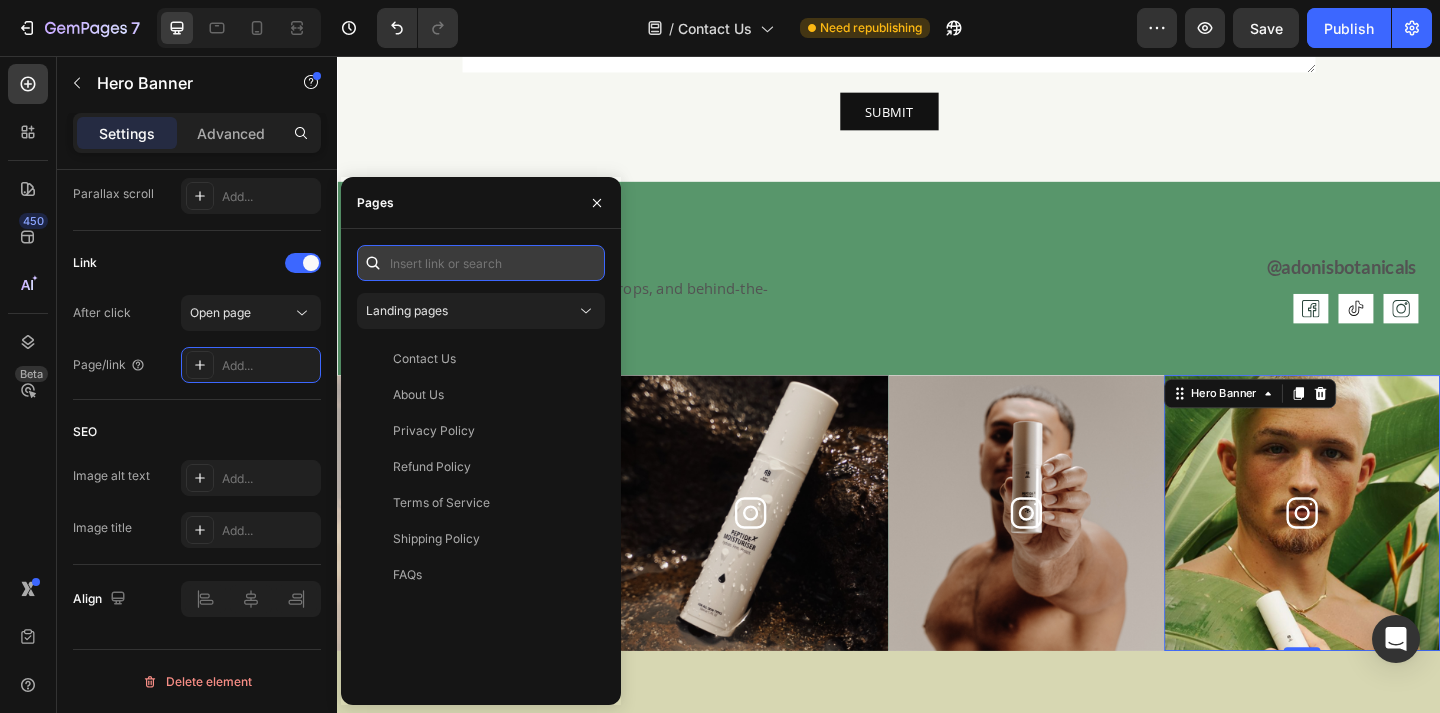 click at bounding box center [481, 263] 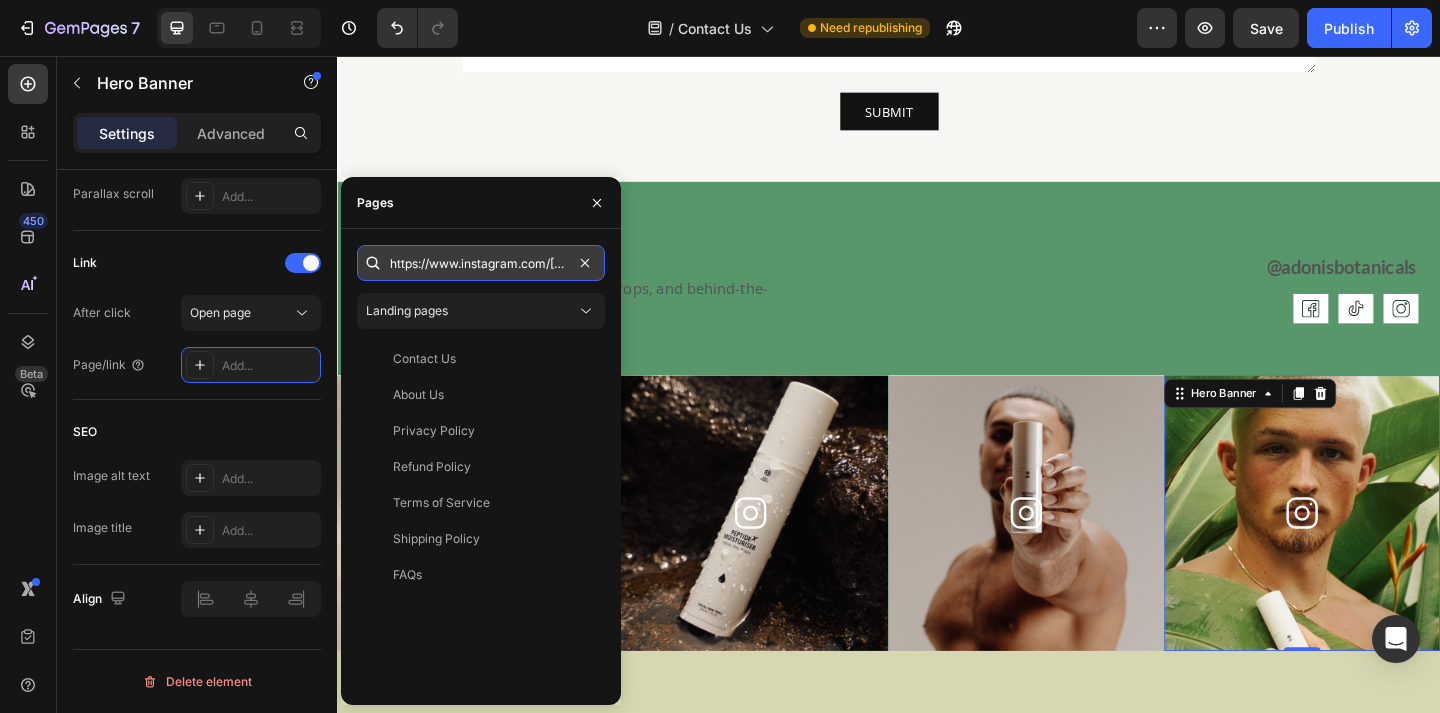 scroll, scrollTop: 0, scrollLeft: 87, axis: horizontal 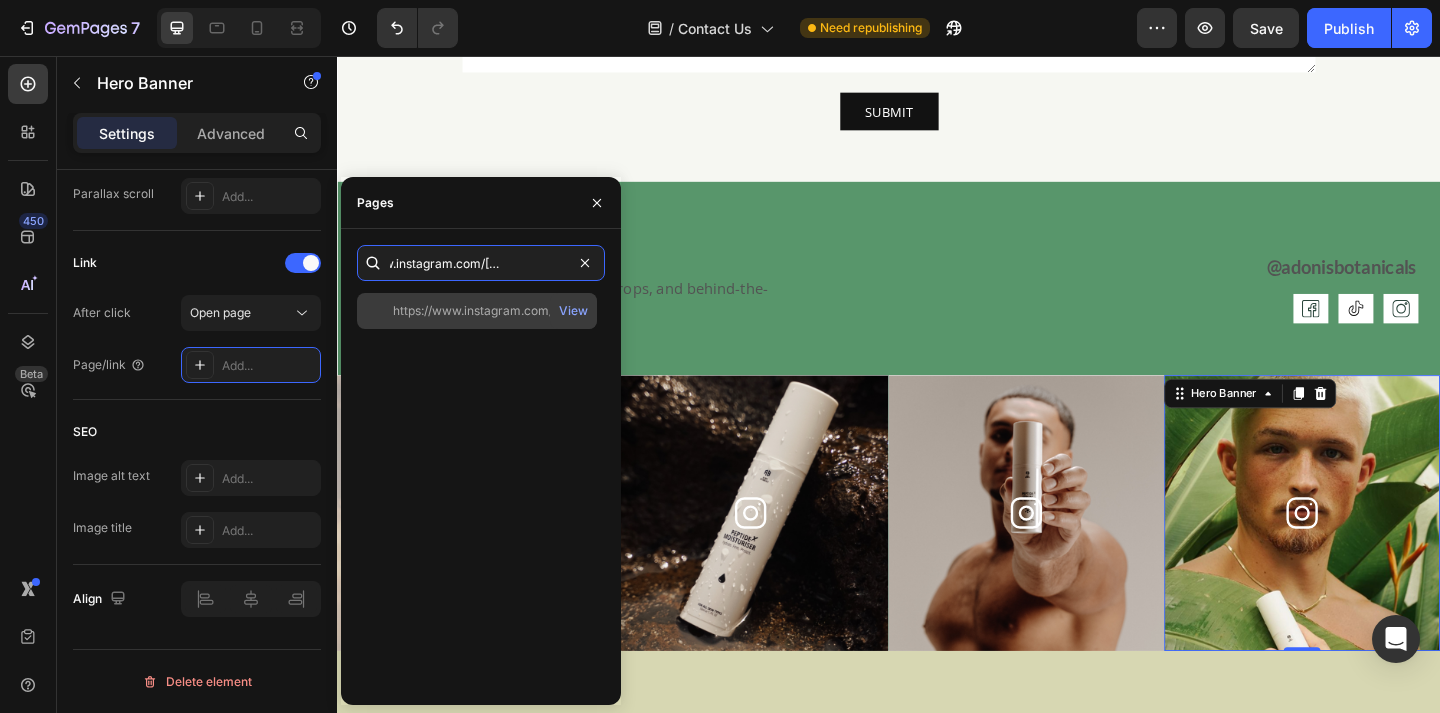 type on "https://www.instagram.com/[USERNAME]/" 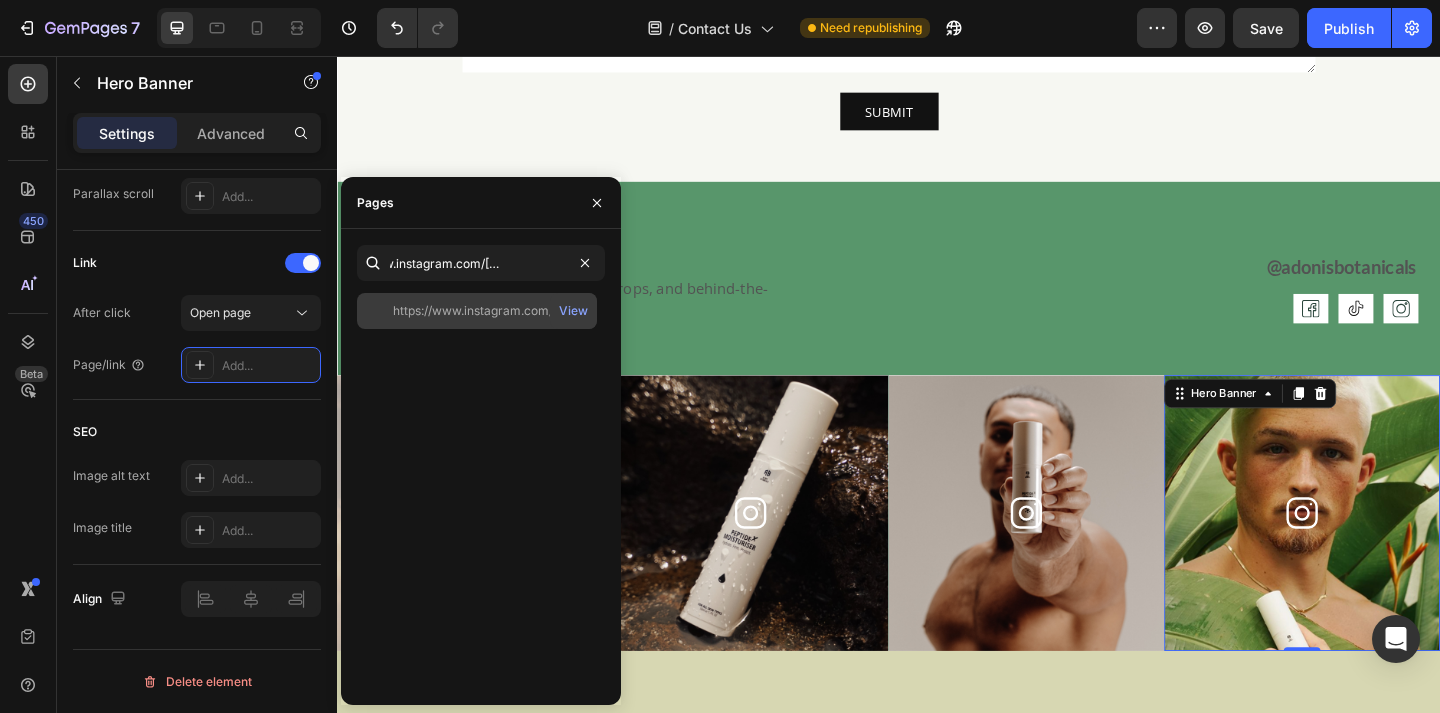 click on "https://www.instagram.com/[USERNAME]/   View" 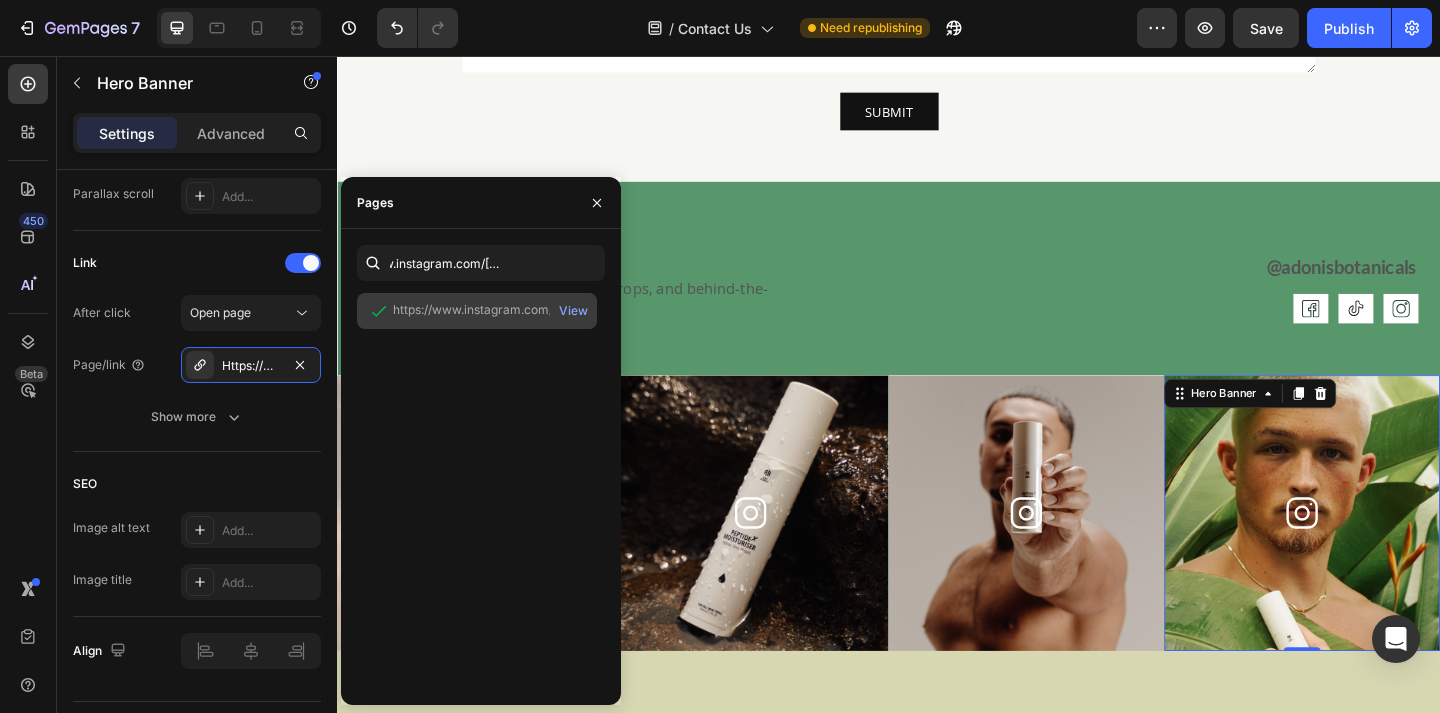 scroll, scrollTop: 0, scrollLeft: 0, axis: both 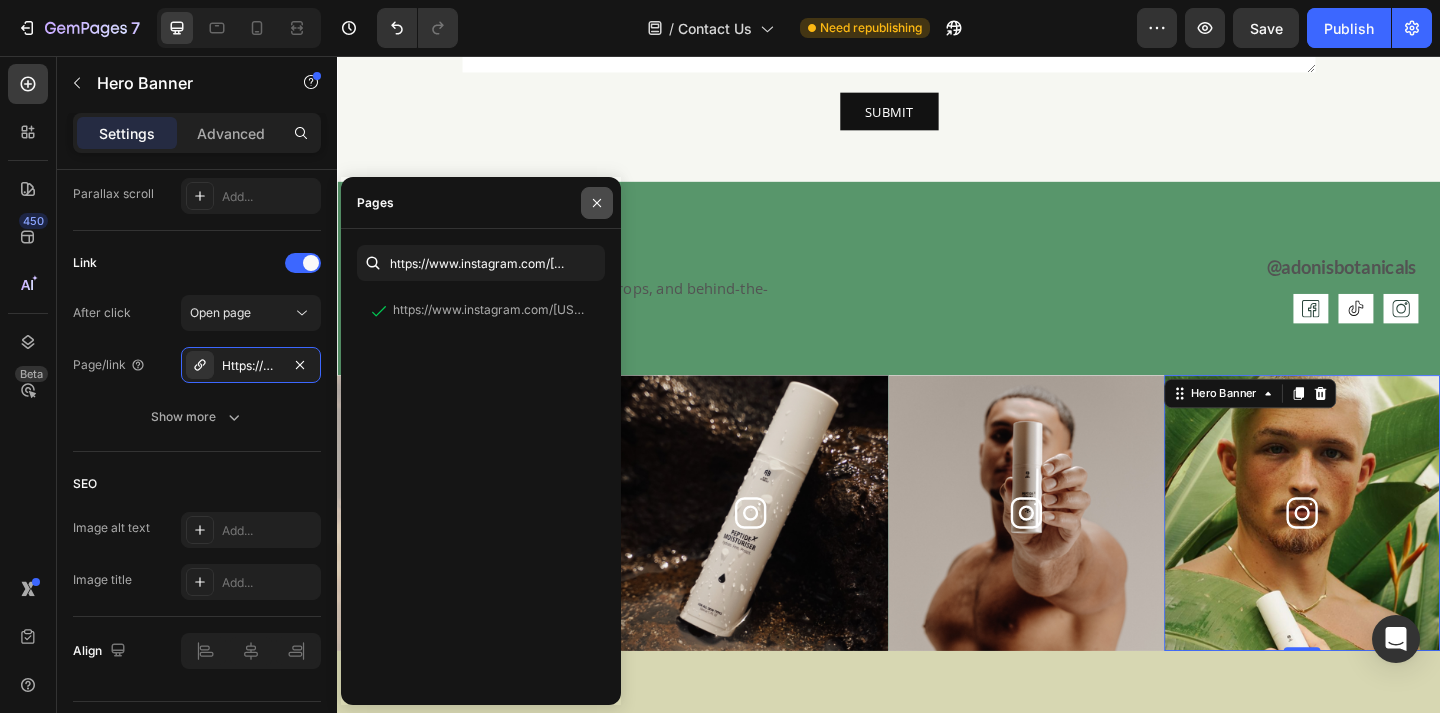 click 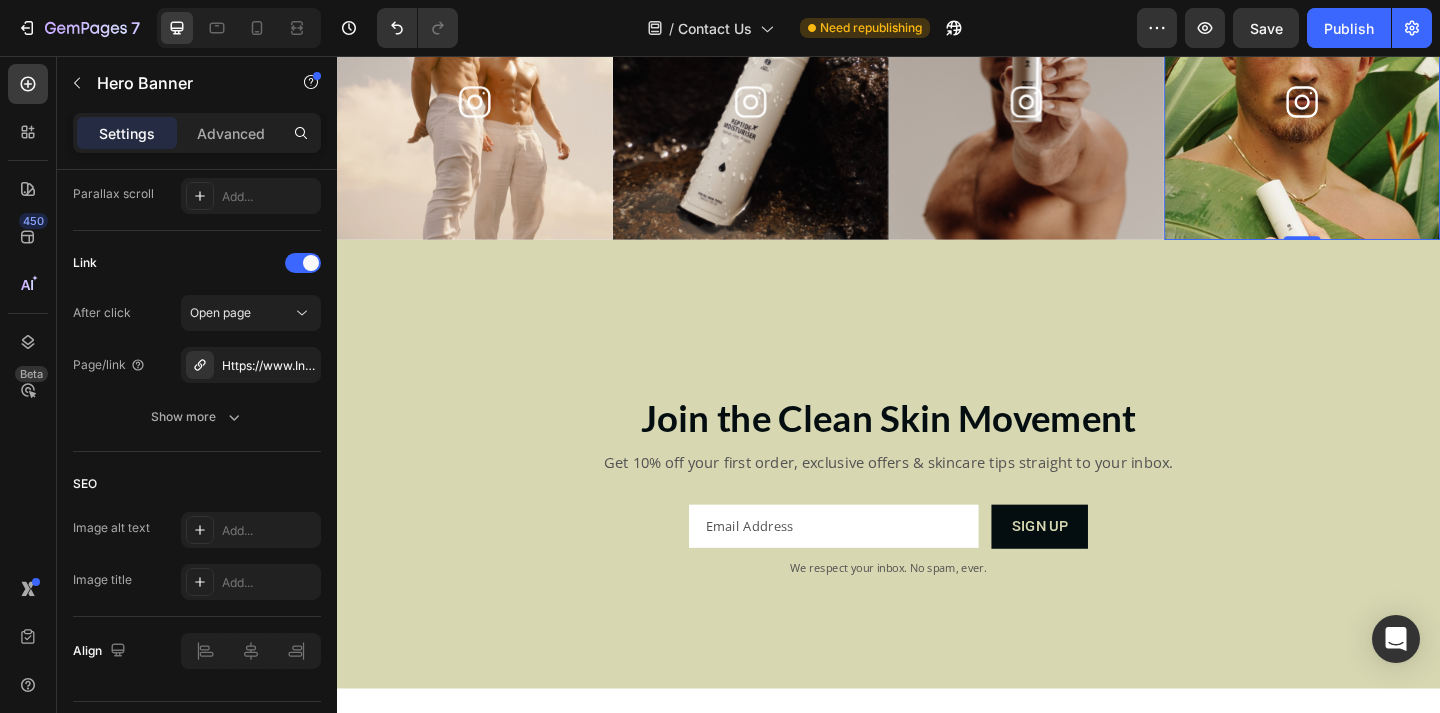 scroll, scrollTop: 1294, scrollLeft: 0, axis: vertical 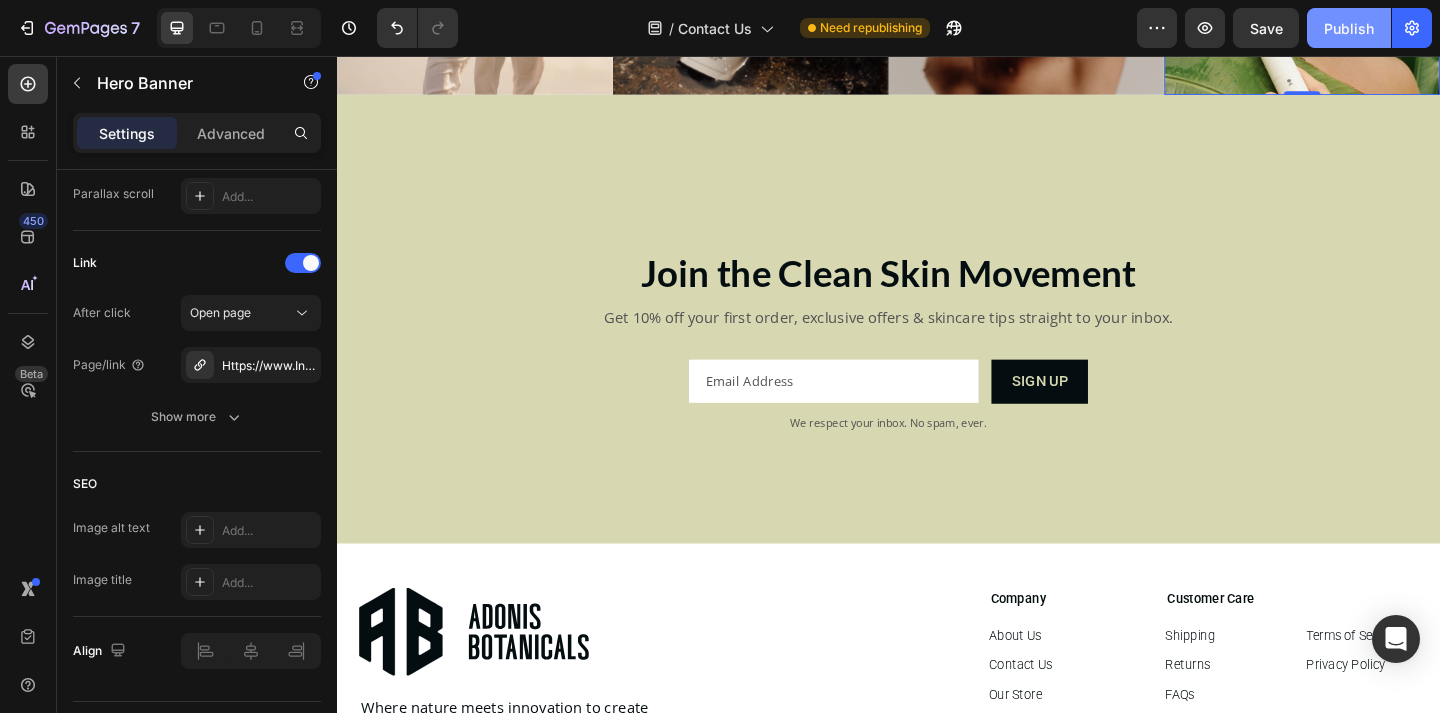click on "Publish" at bounding box center [1349, 28] 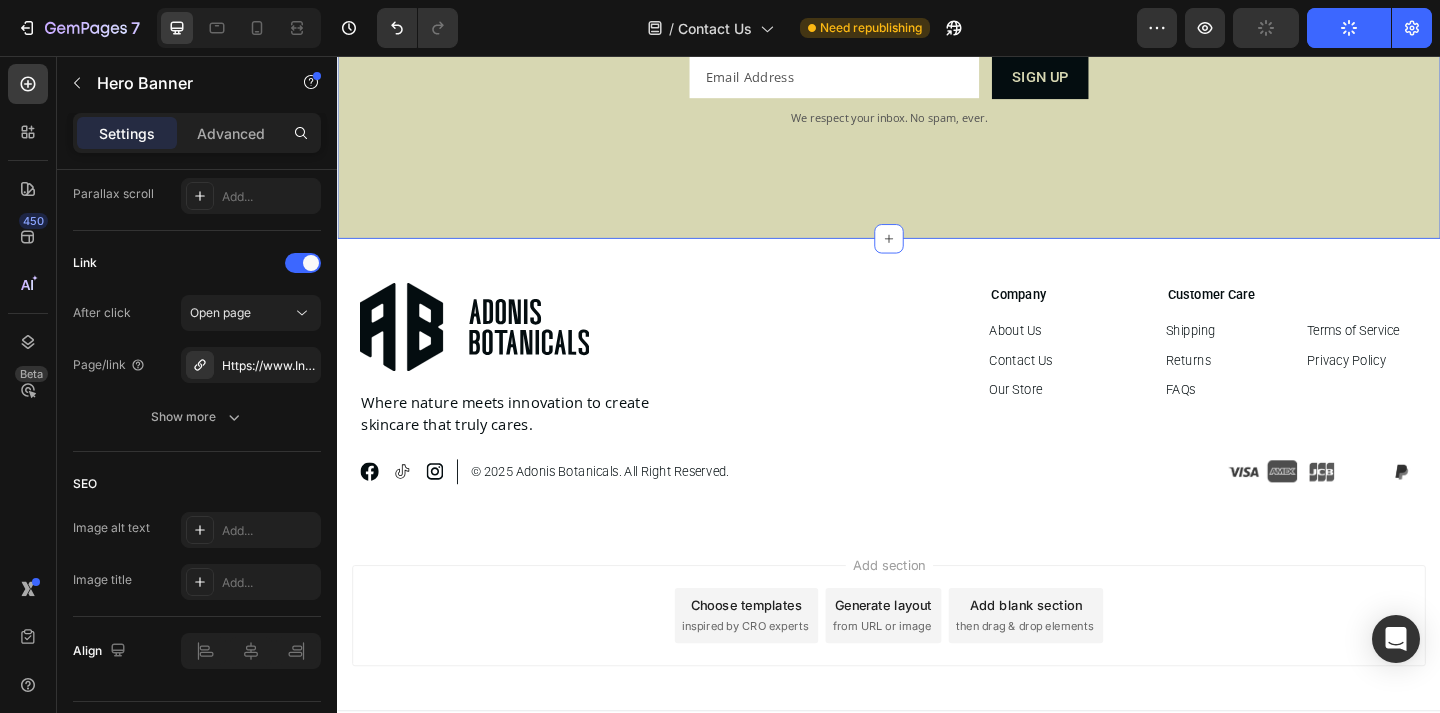 scroll, scrollTop: 1659, scrollLeft: 0, axis: vertical 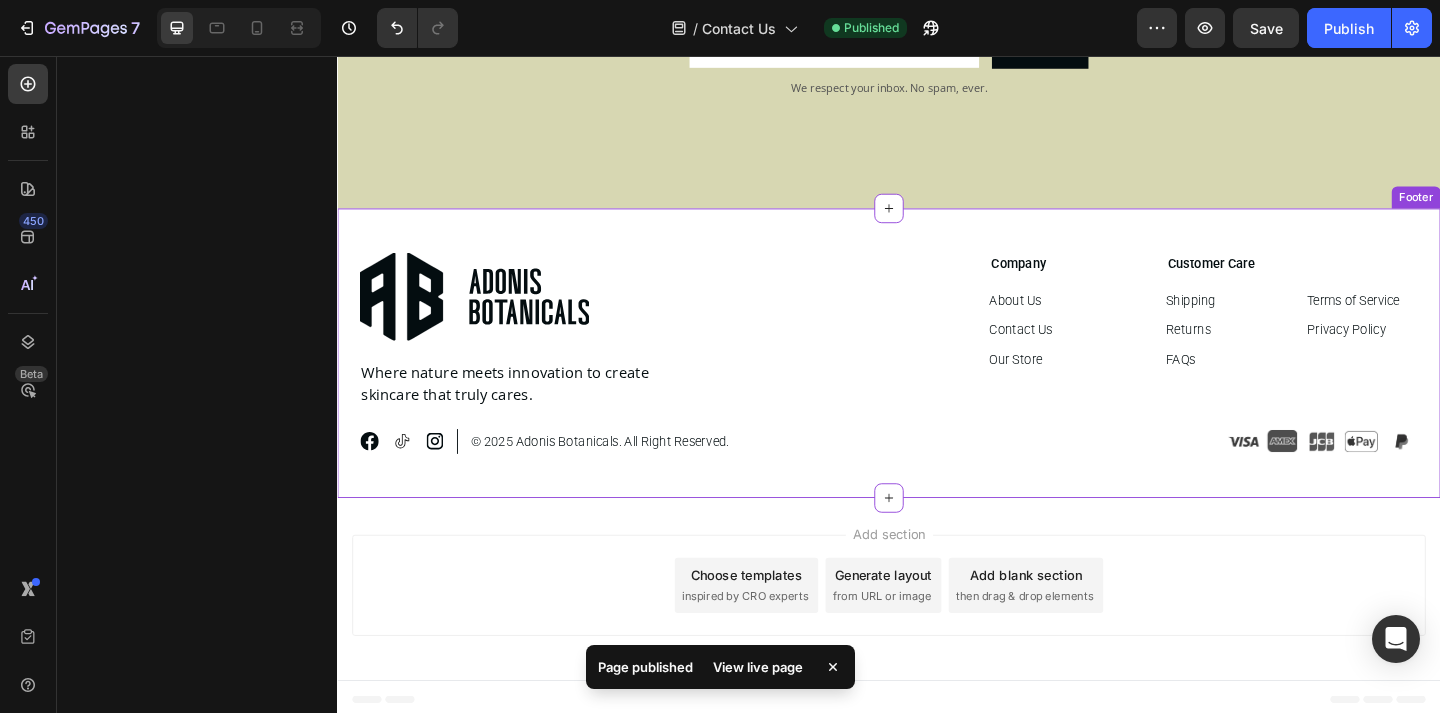 click 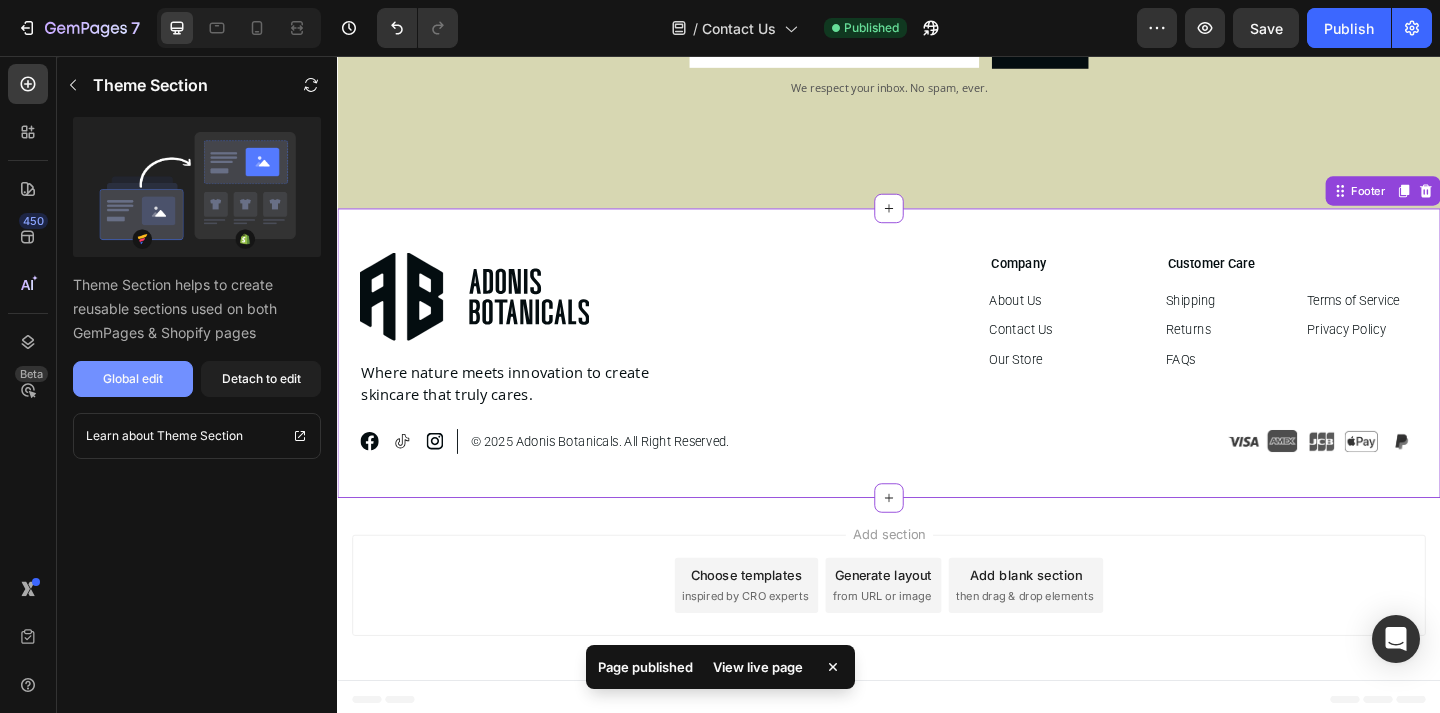 click on "Global edit" at bounding box center [133, 379] 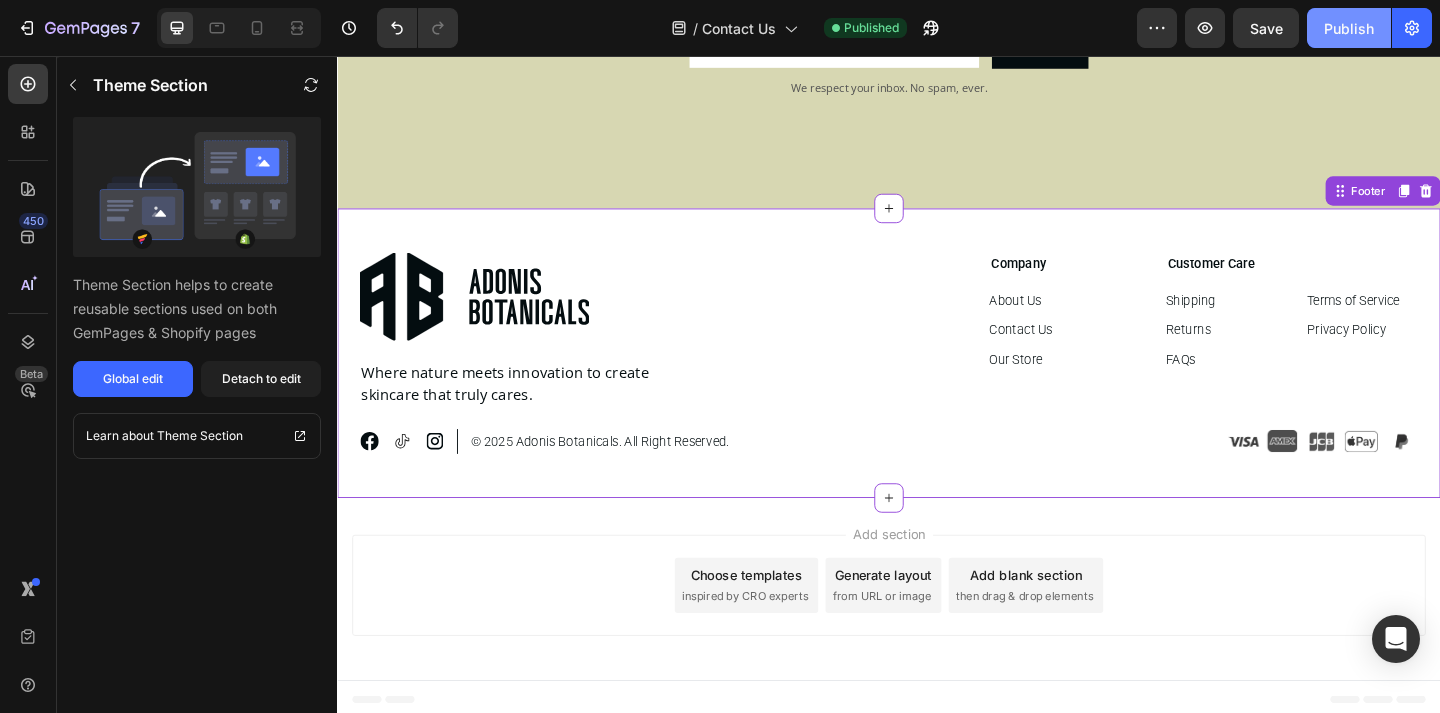 click on "Publish" at bounding box center [1349, 28] 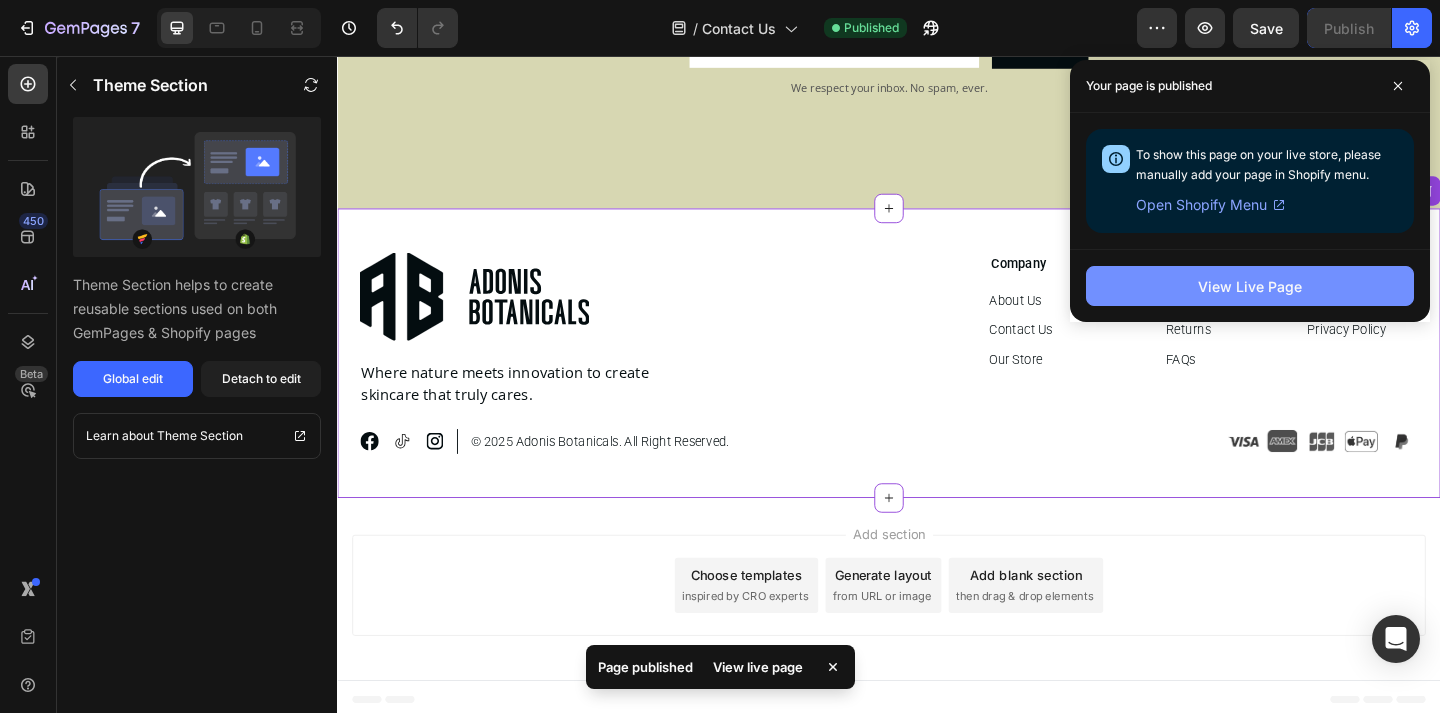 click on "View Live Page" at bounding box center [1250, 286] 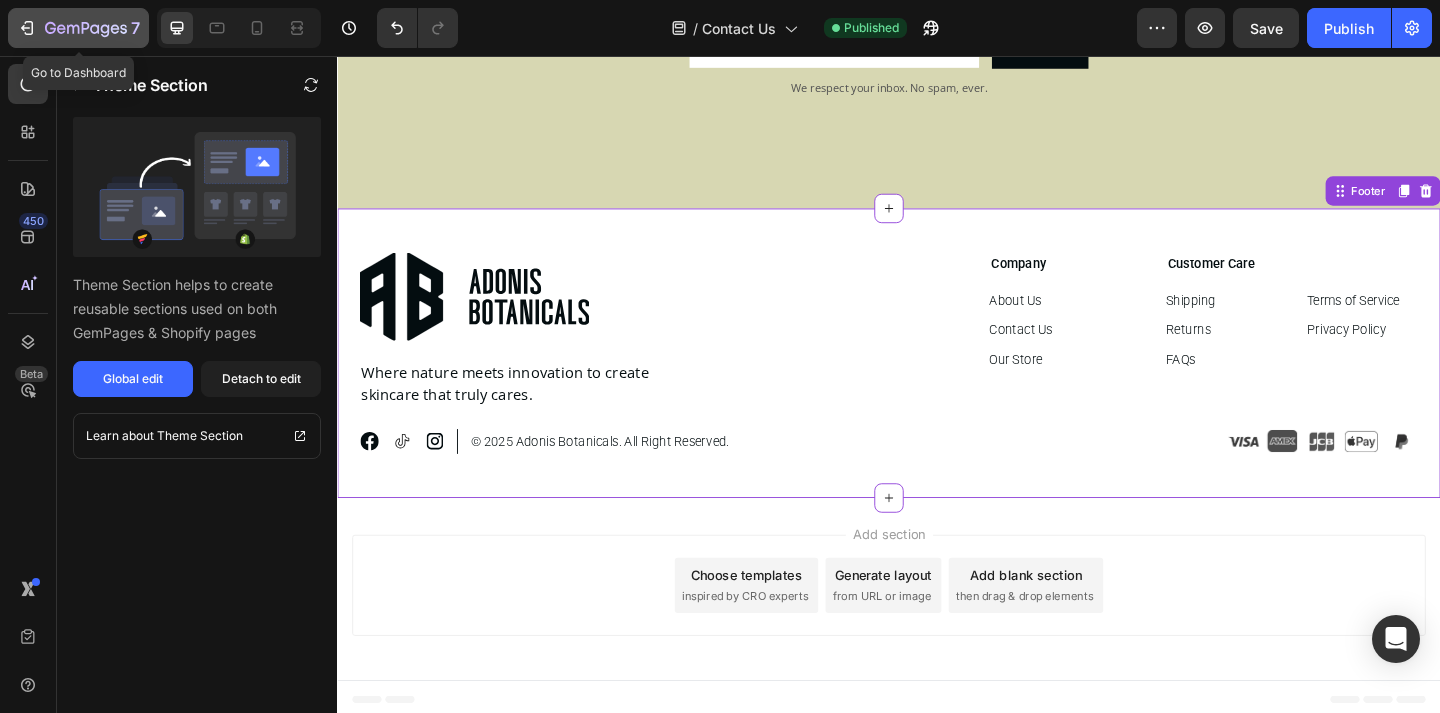 click 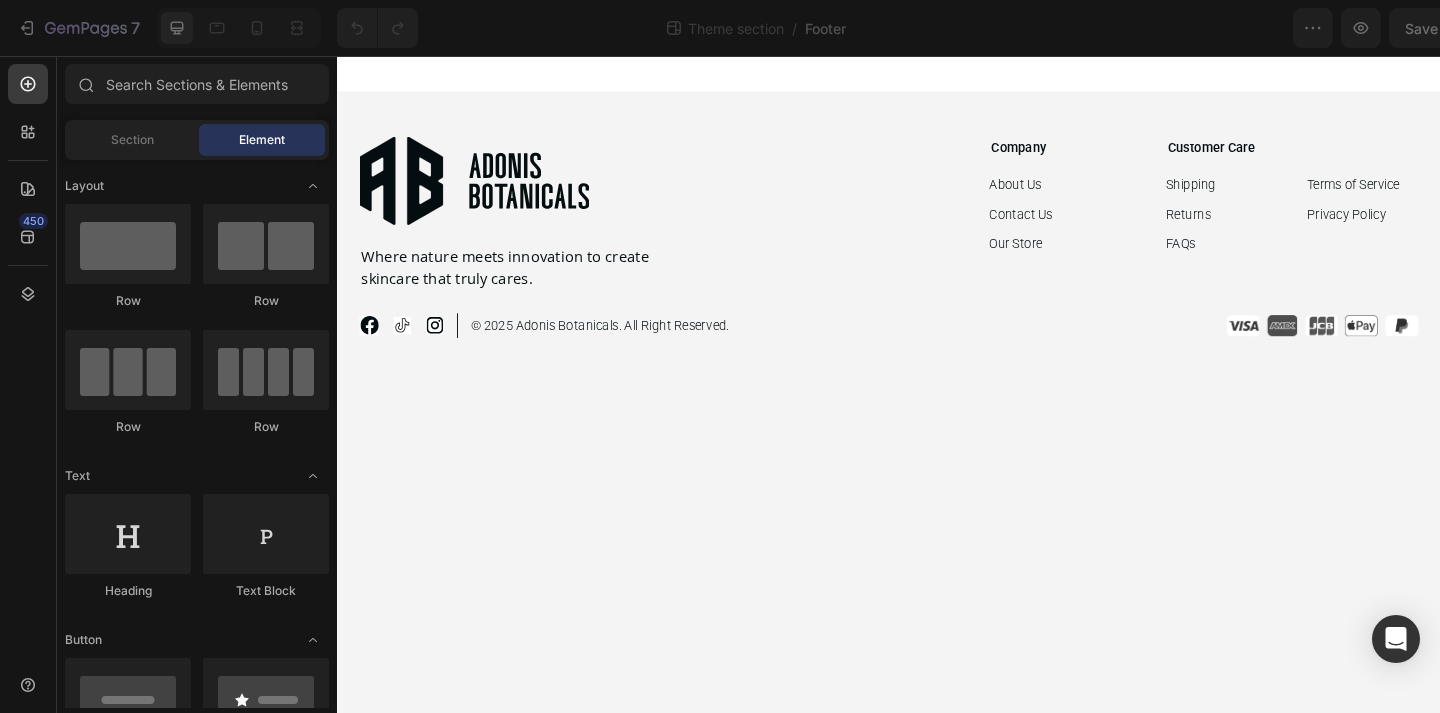scroll, scrollTop: 0, scrollLeft: 0, axis: both 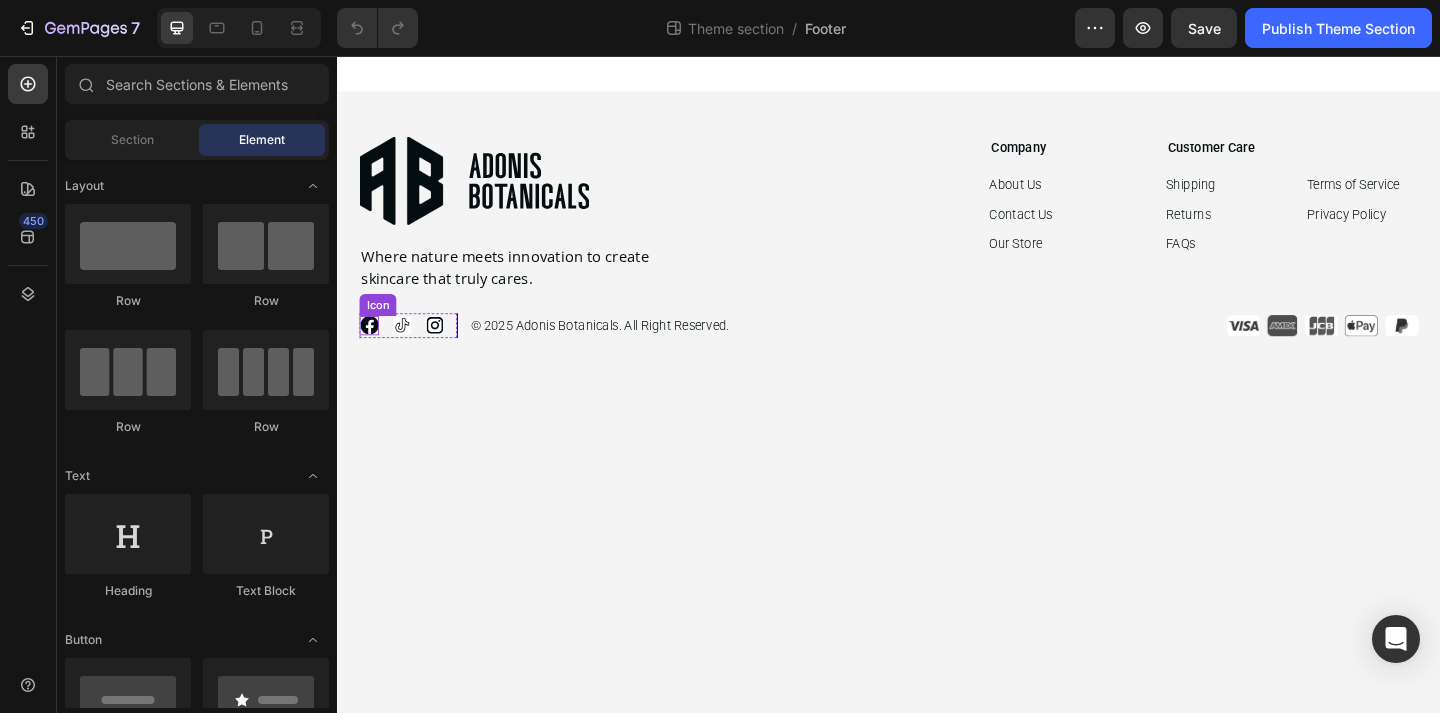 click 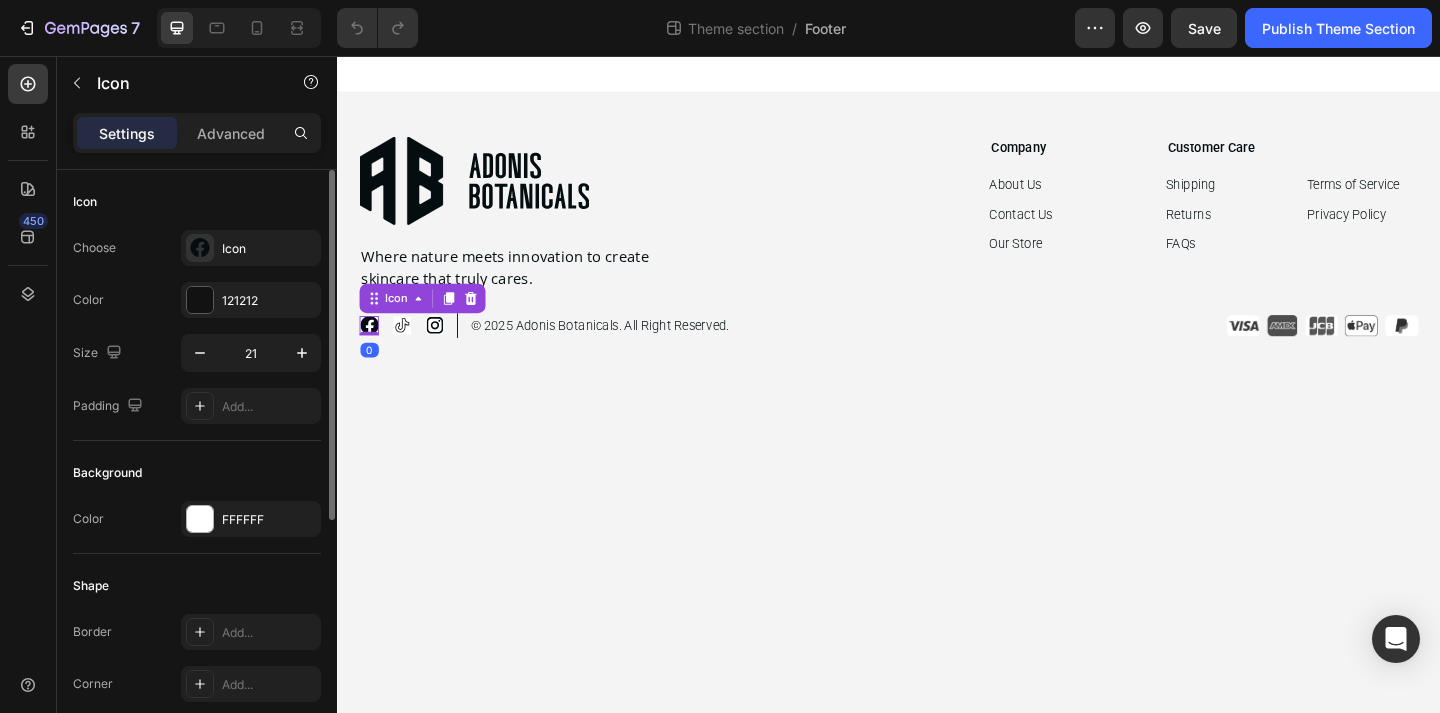 scroll, scrollTop: 0, scrollLeft: 0, axis: both 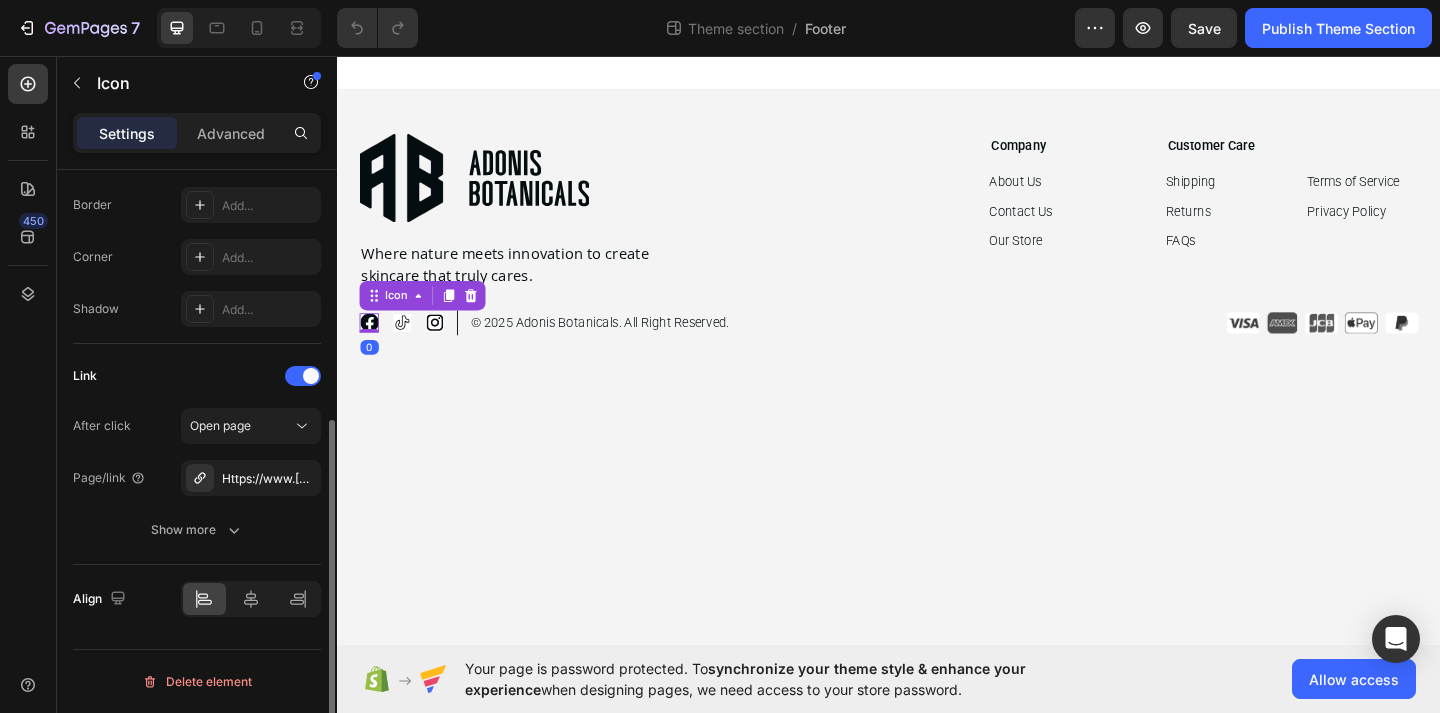 click on "Open page" 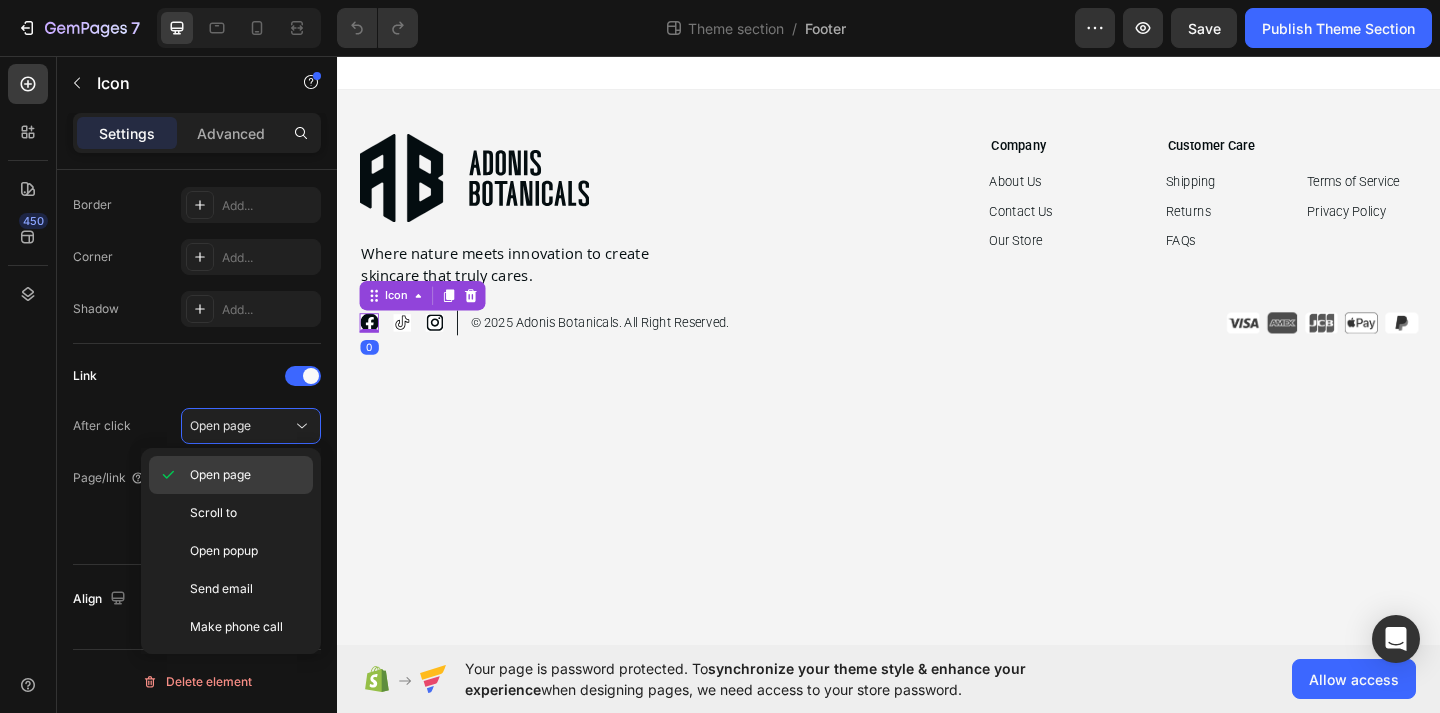 click on "Open page" at bounding box center [220, 475] 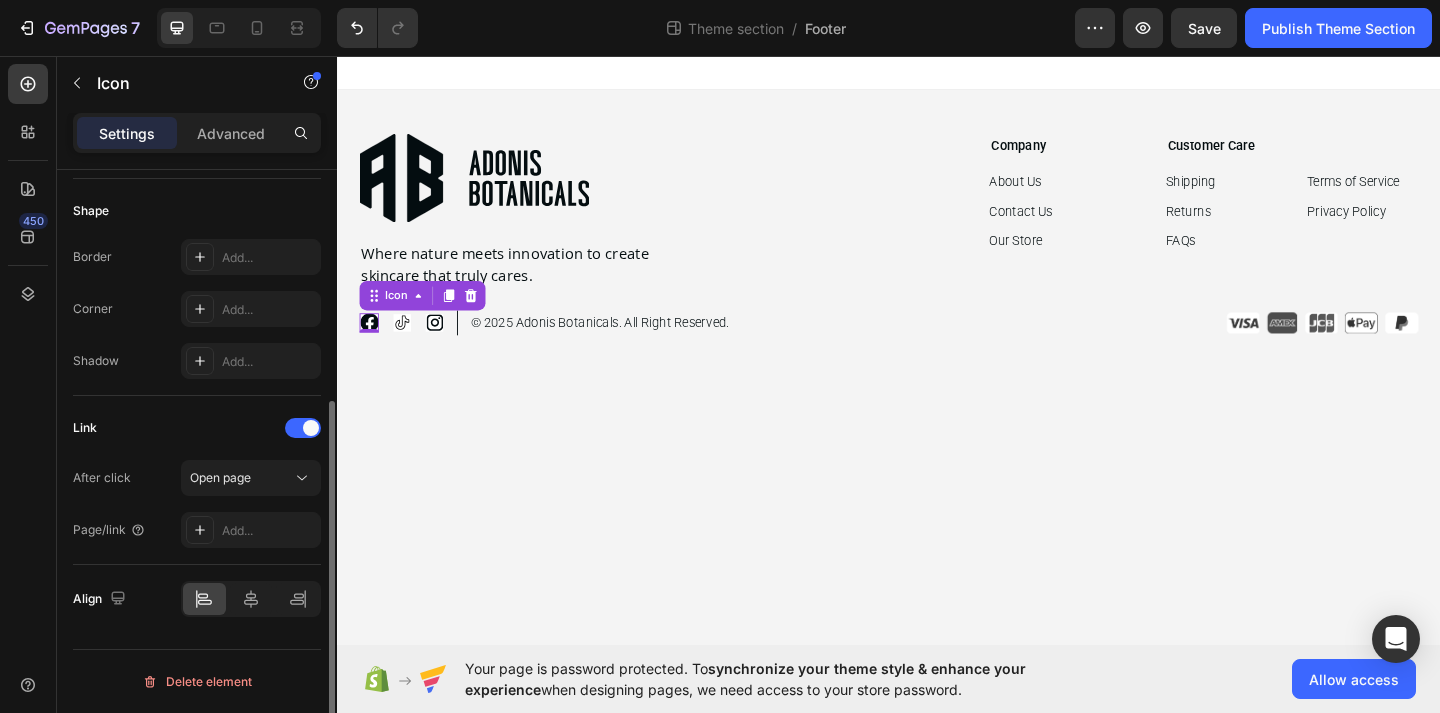 scroll, scrollTop: 375, scrollLeft: 0, axis: vertical 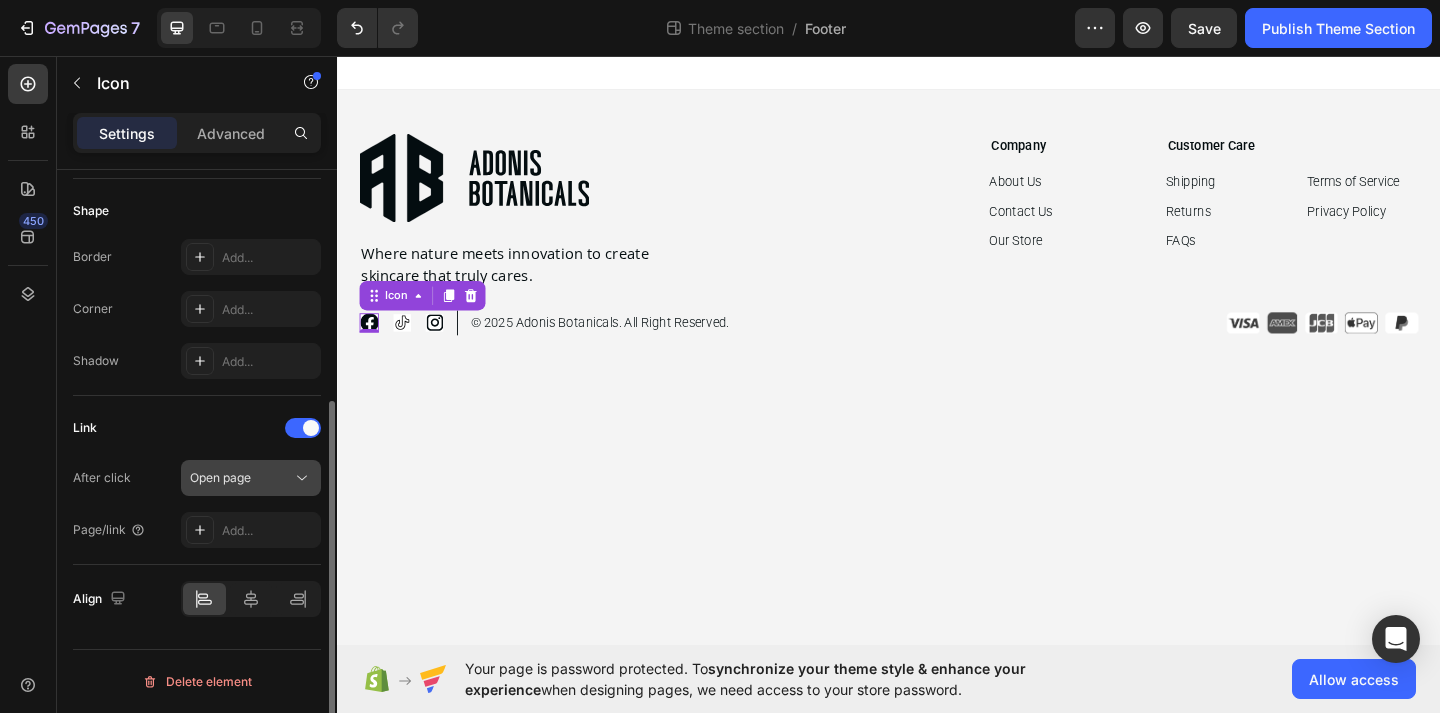 click on "Open page" at bounding box center (251, 478) 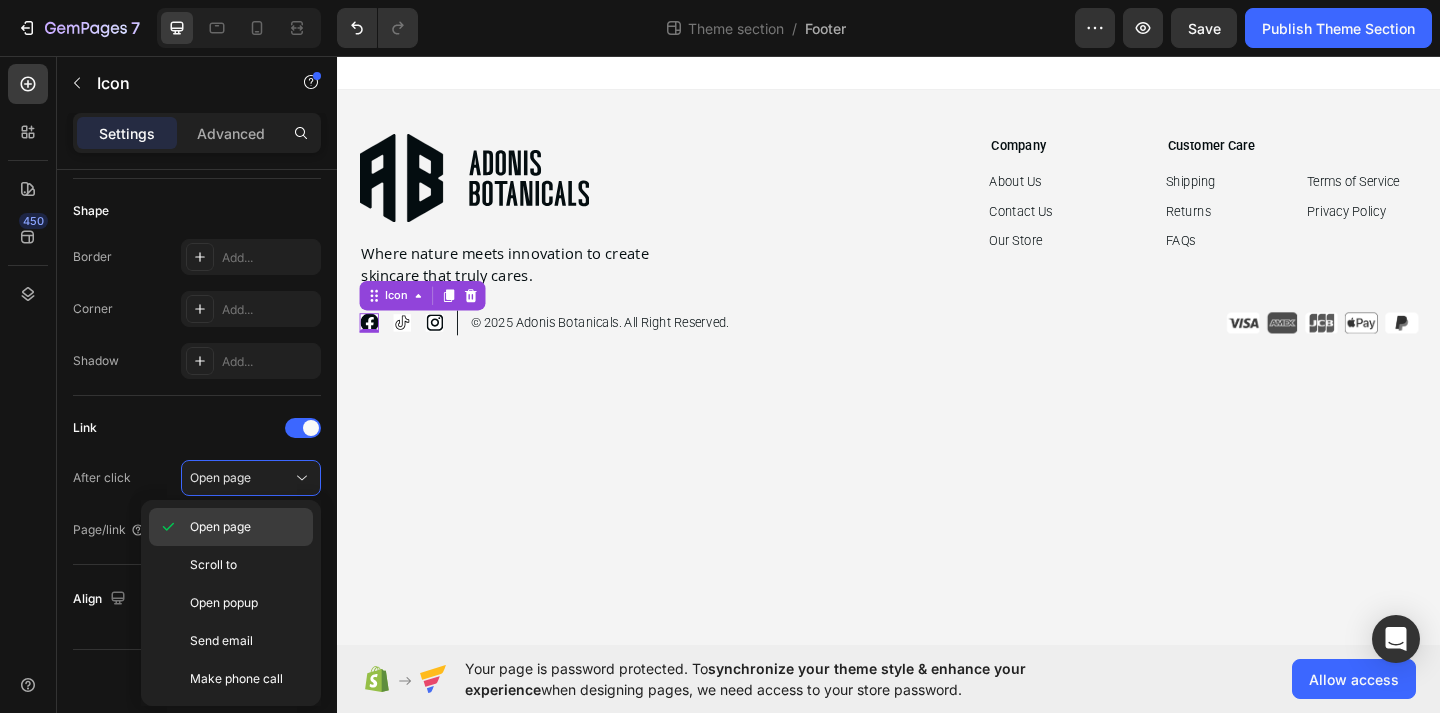 click on "Open page" at bounding box center (247, 527) 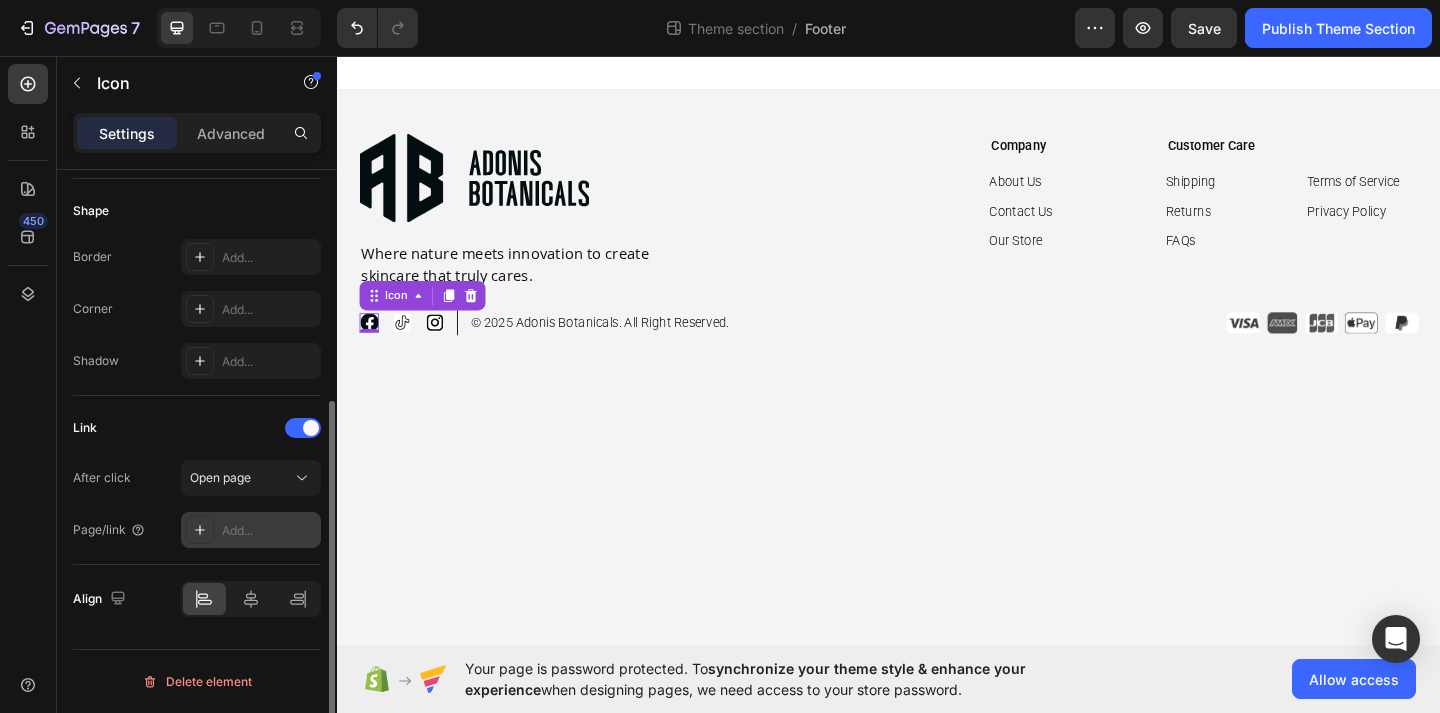 click on "Add..." at bounding box center (269, 531) 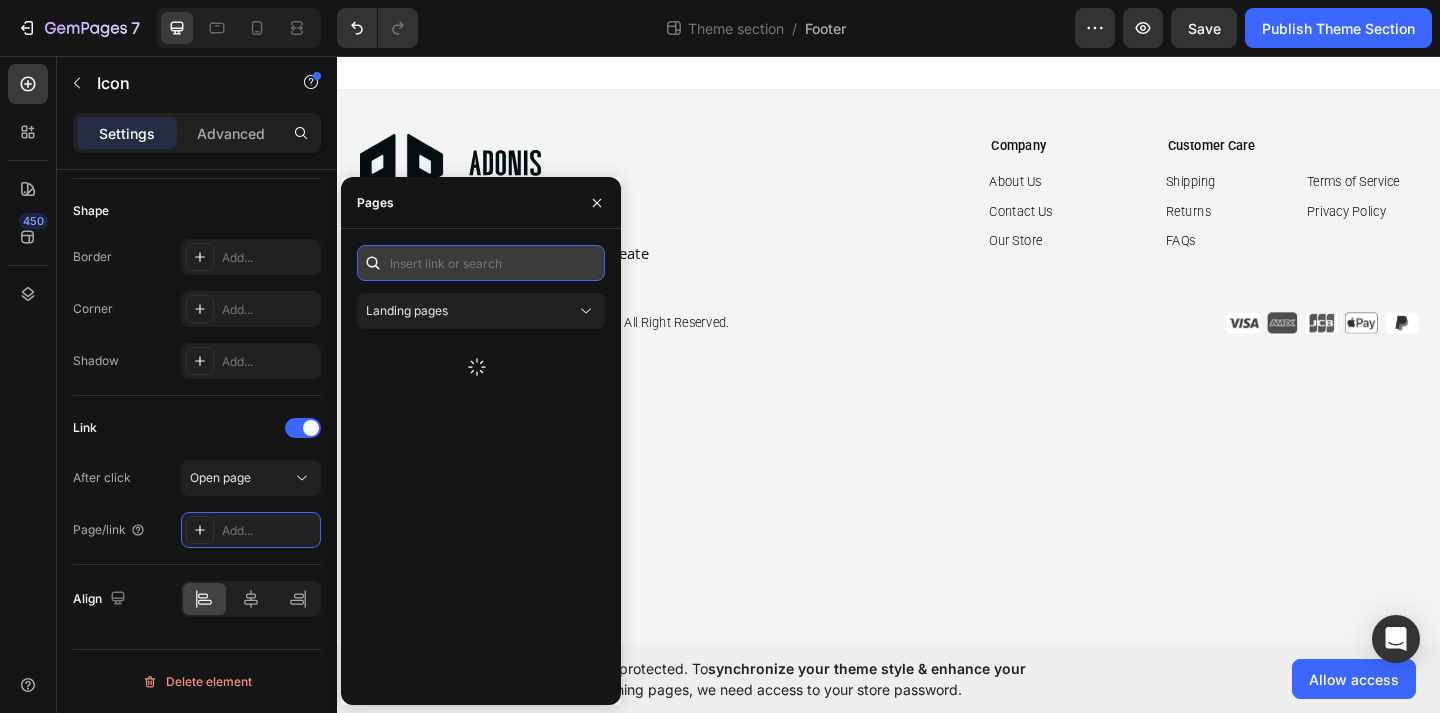 click at bounding box center (481, 263) 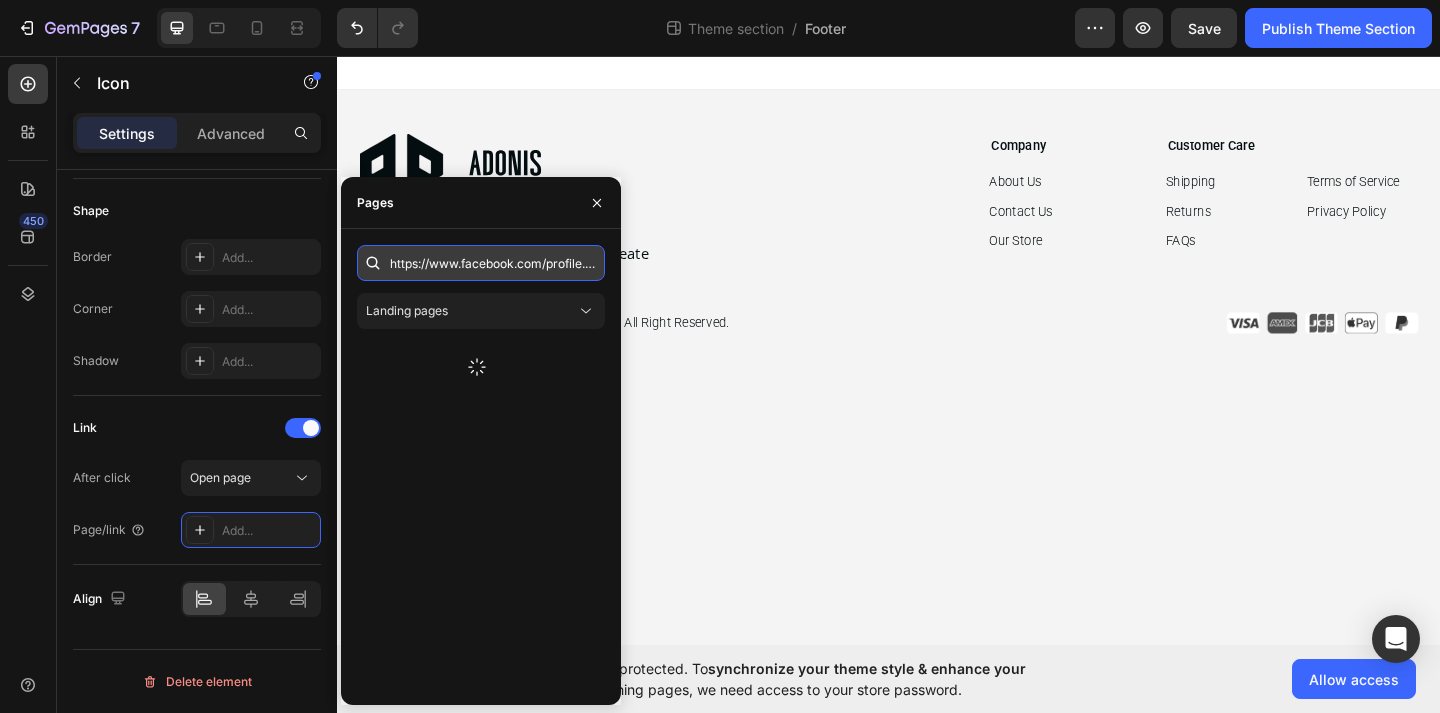 scroll, scrollTop: 0, scrollLeft: 164, axis: horizontal 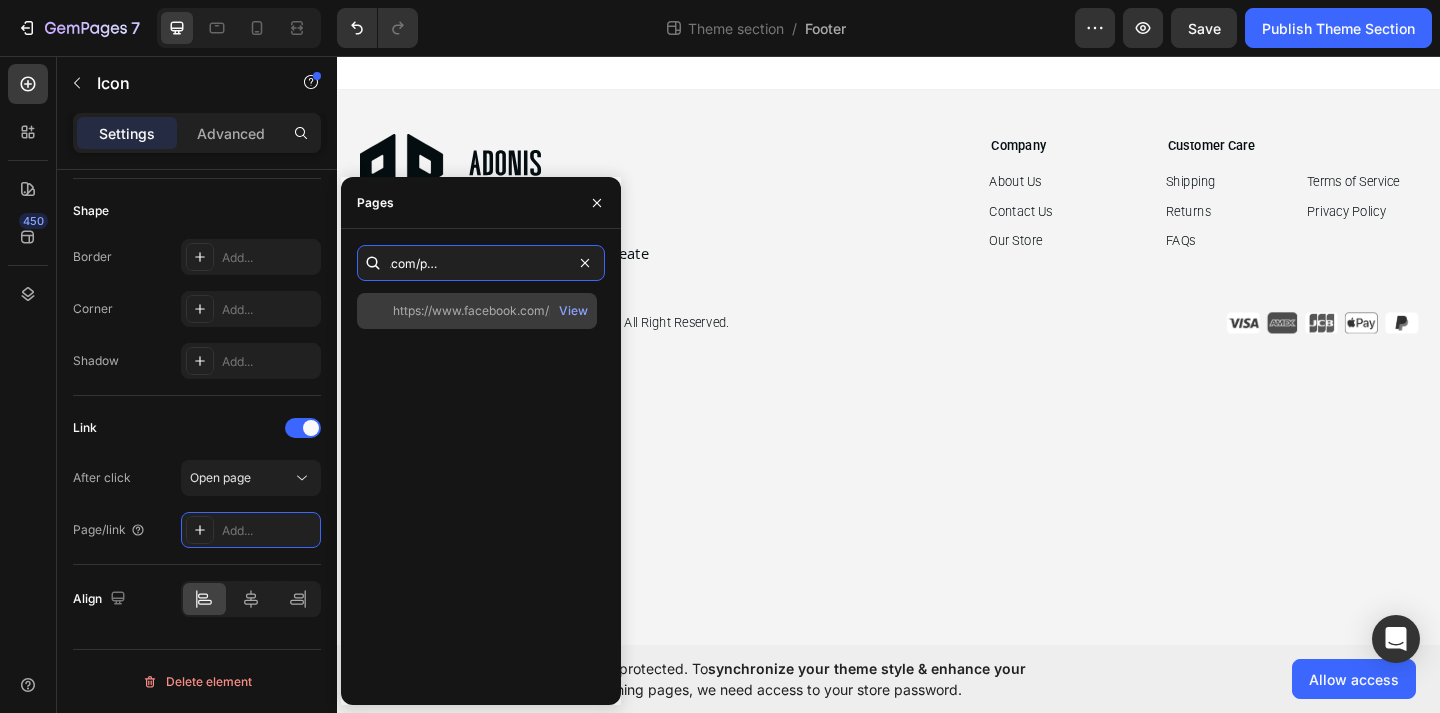 type on "https://www.facebook.com/profile.php?id=[ID]" 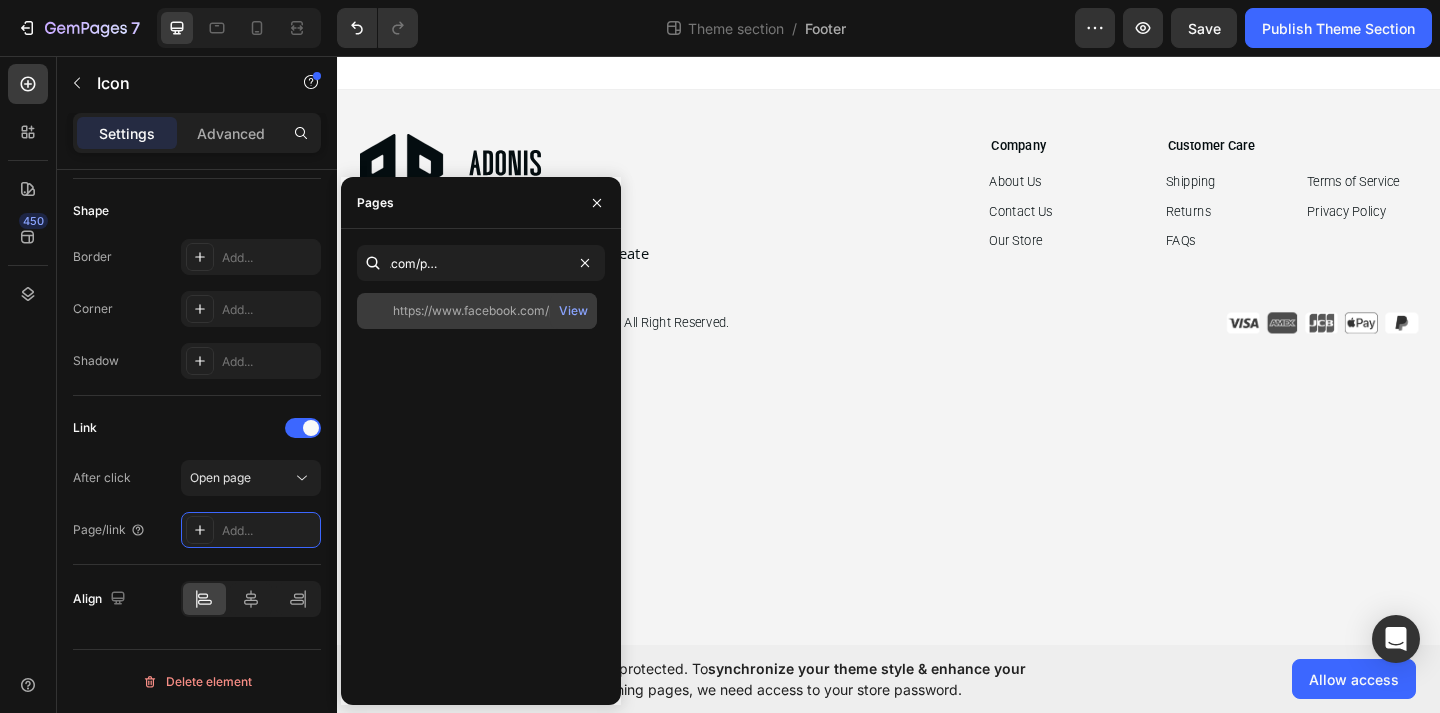 click on "https://www.facebook.com/profile.php?id=[ID]" 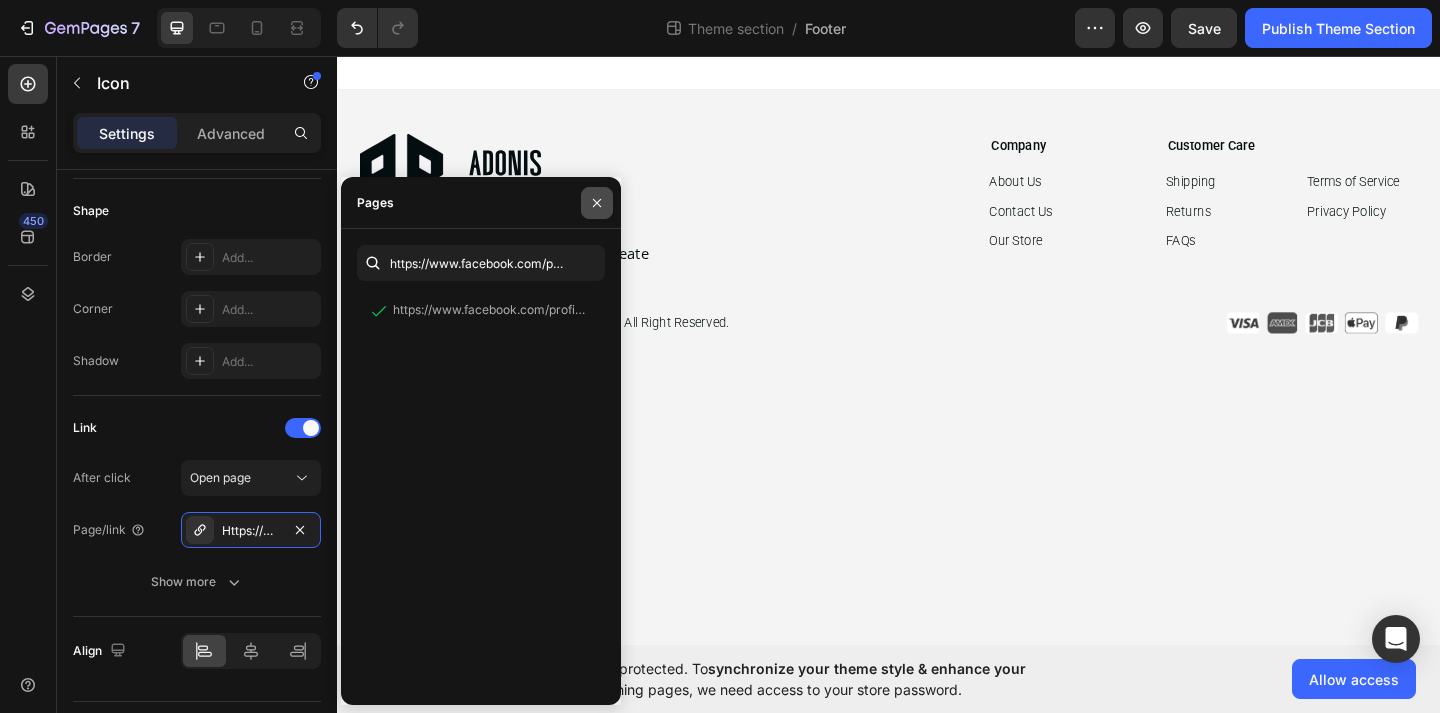 click 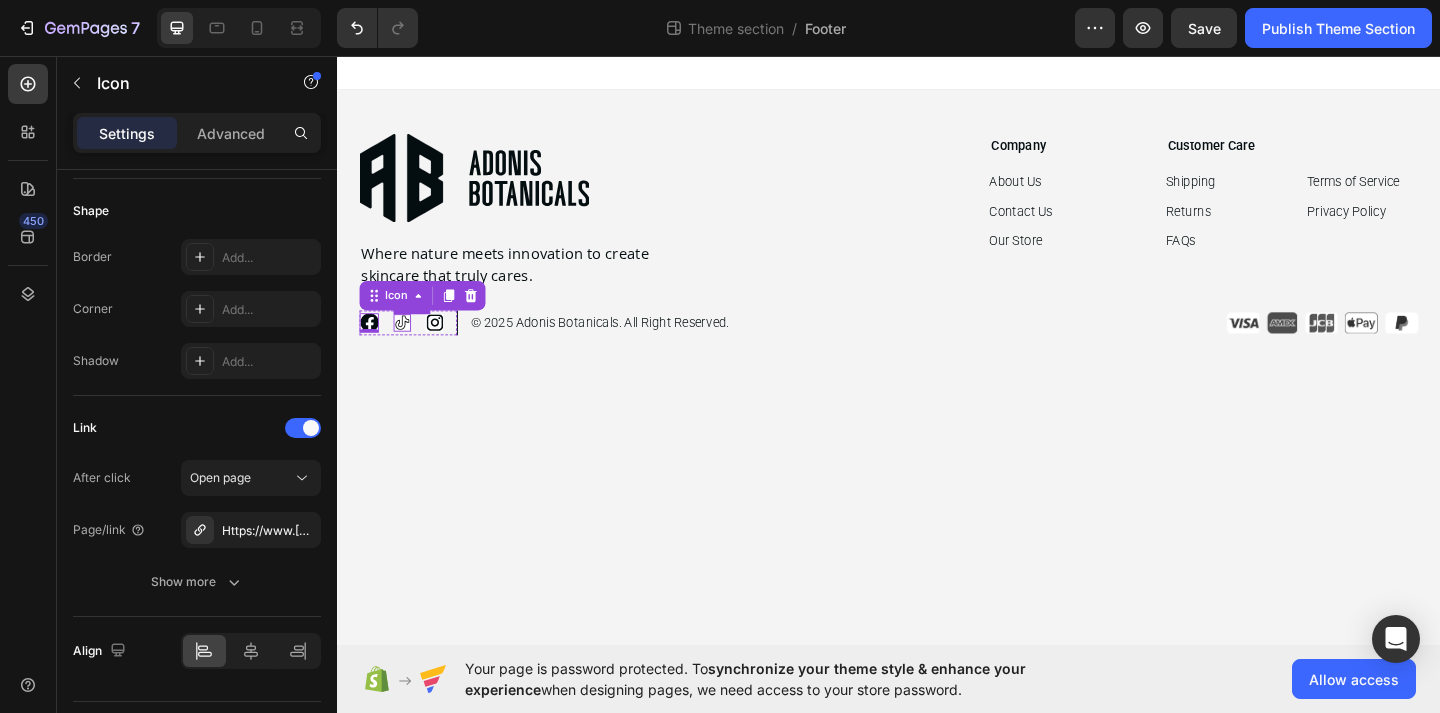 click on "Icon" at bounding box center (407, 346) 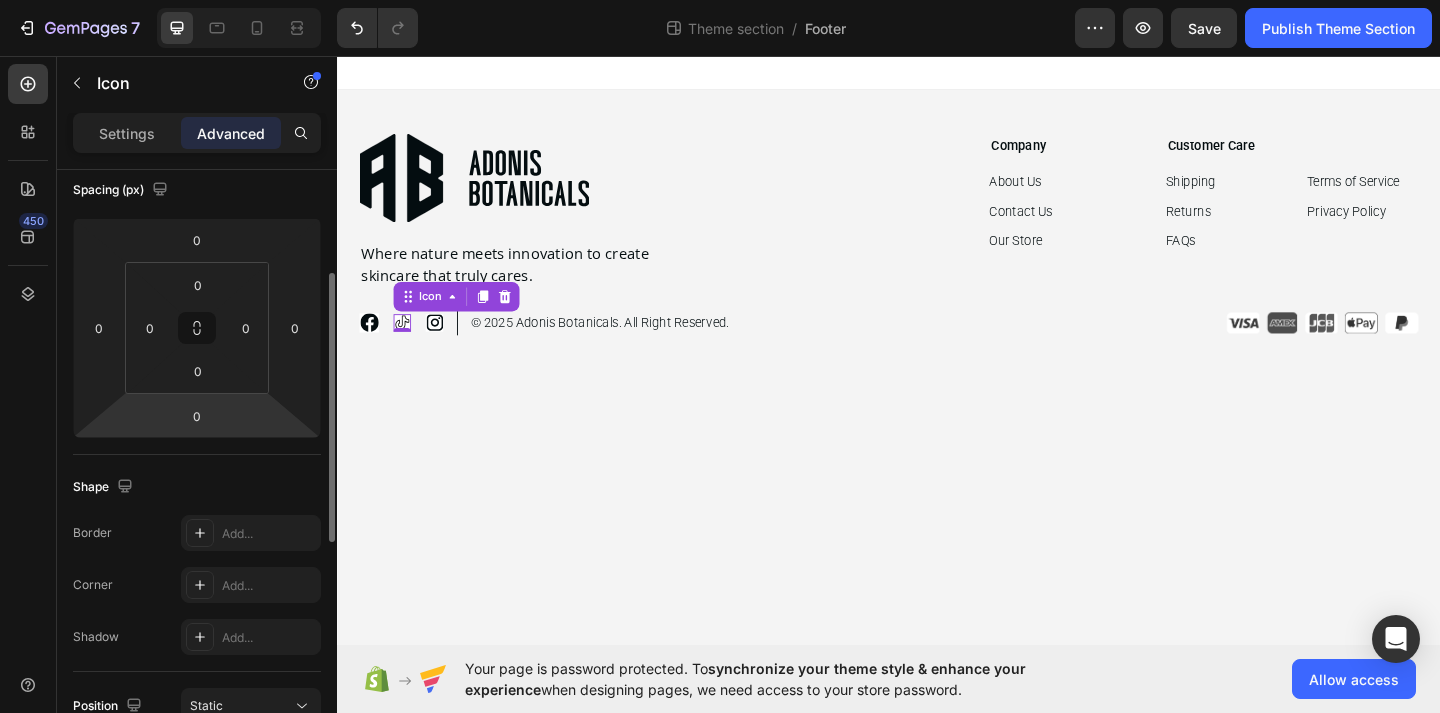 scroll, scrollTop: 179, scrollLeft: 0, axis: vertical 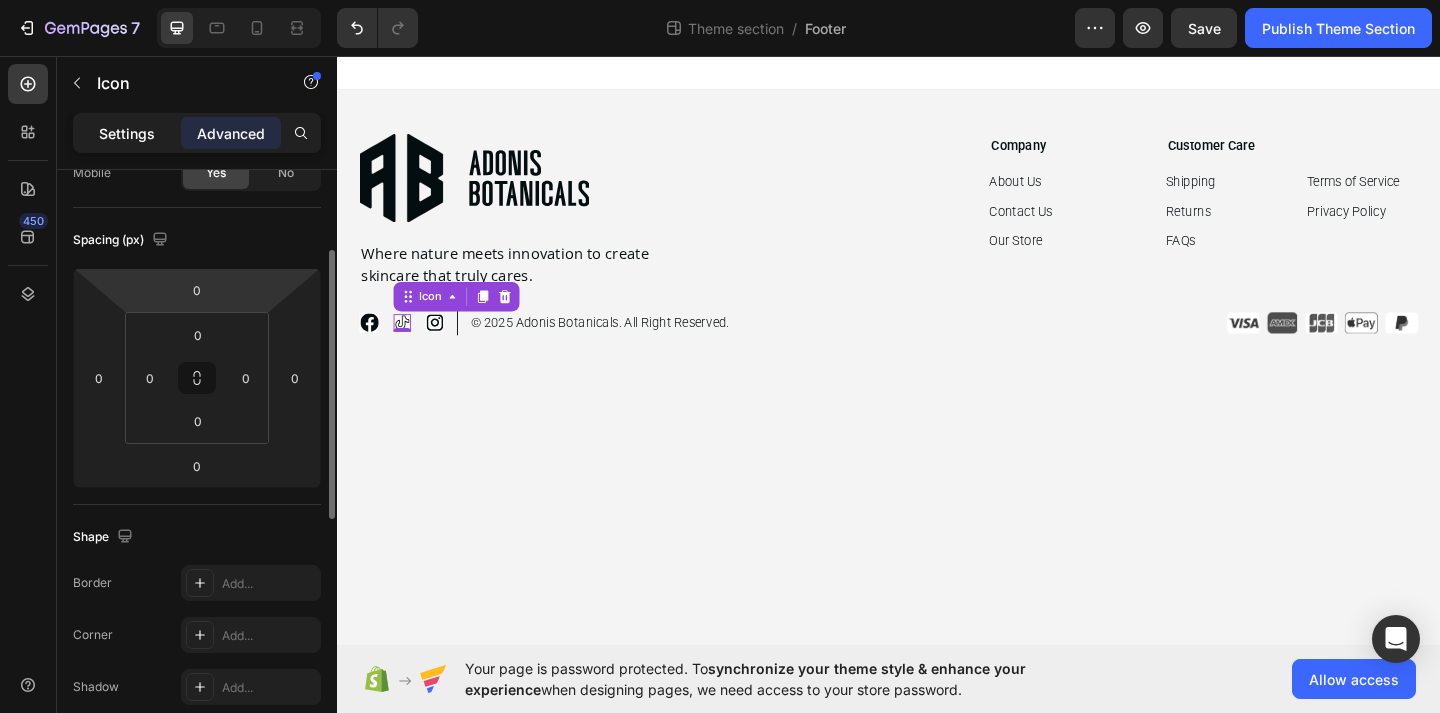 click on "Settings" at bounding box center [127, 133] 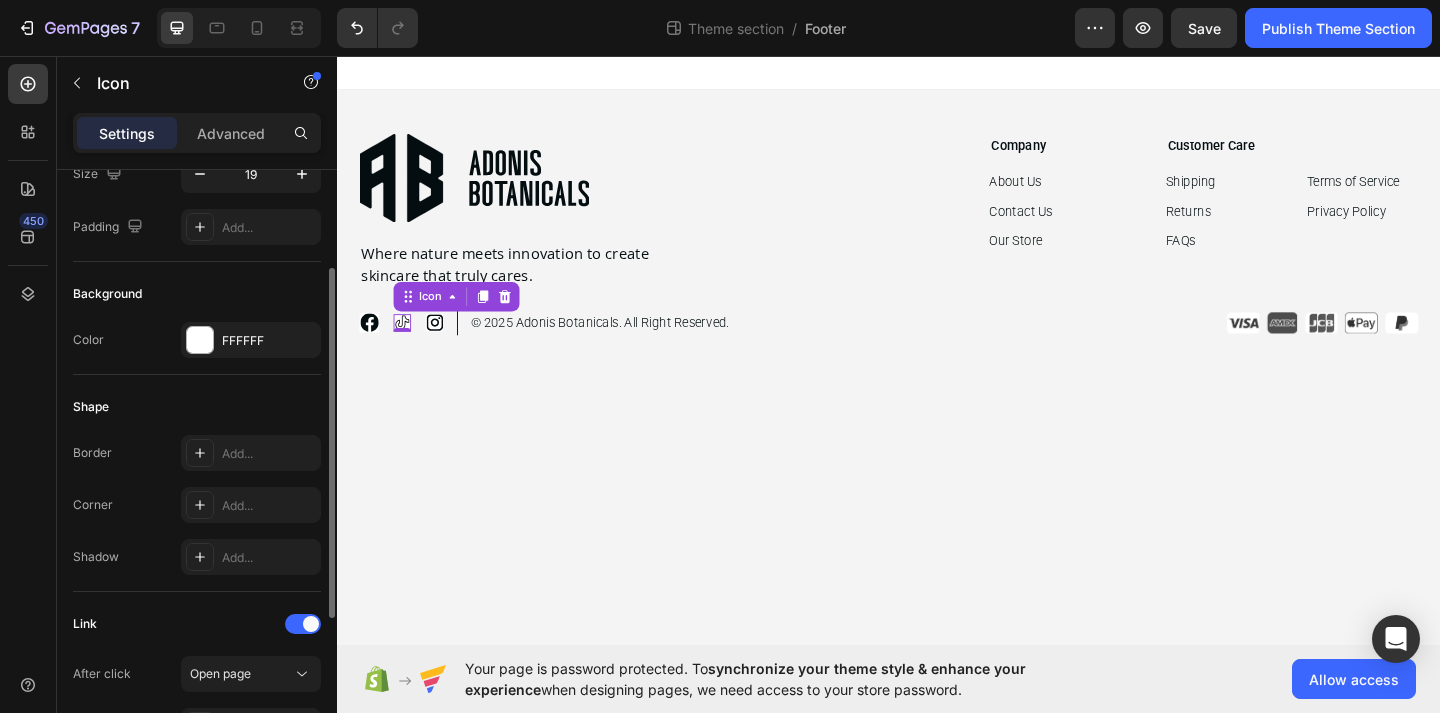 scroll, scrollTop: 427, scrollLeft: 0, axis: vertical 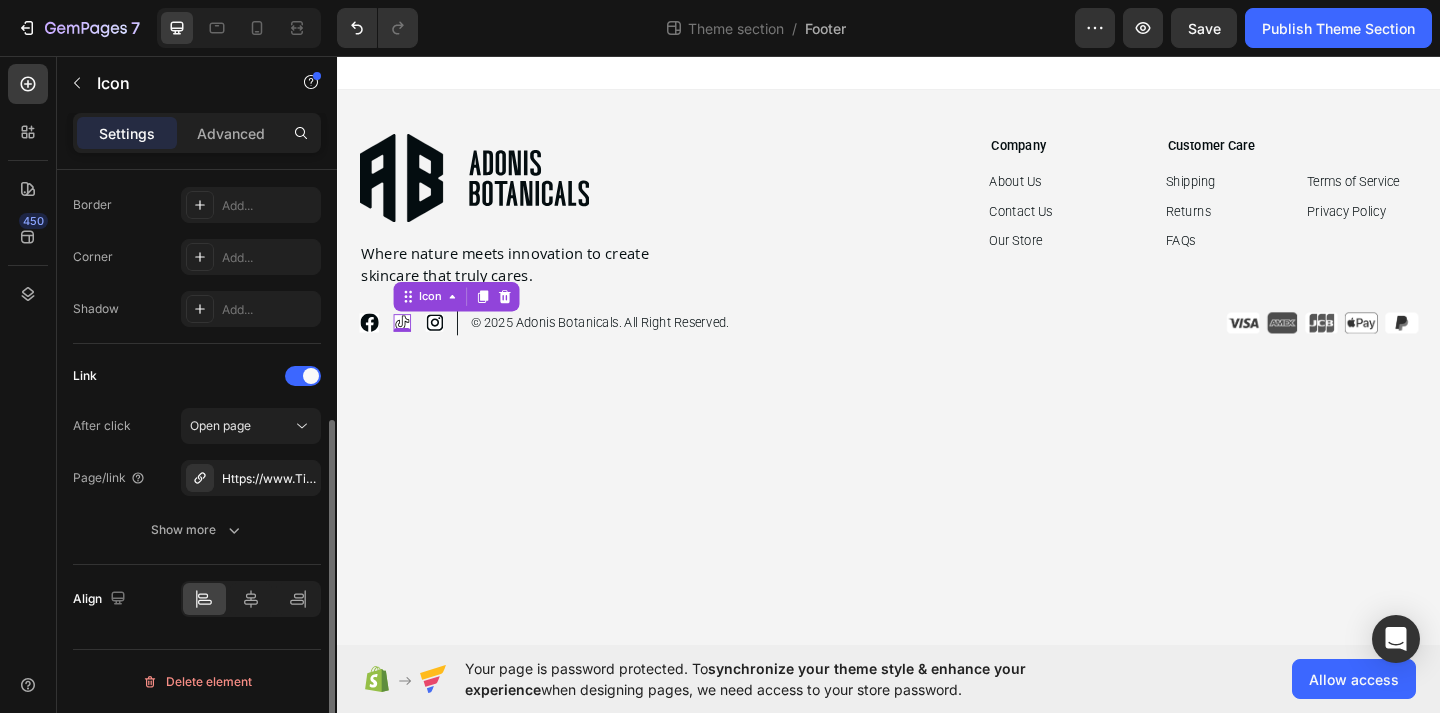 click on "Open page" at bounding box center [241, 426] 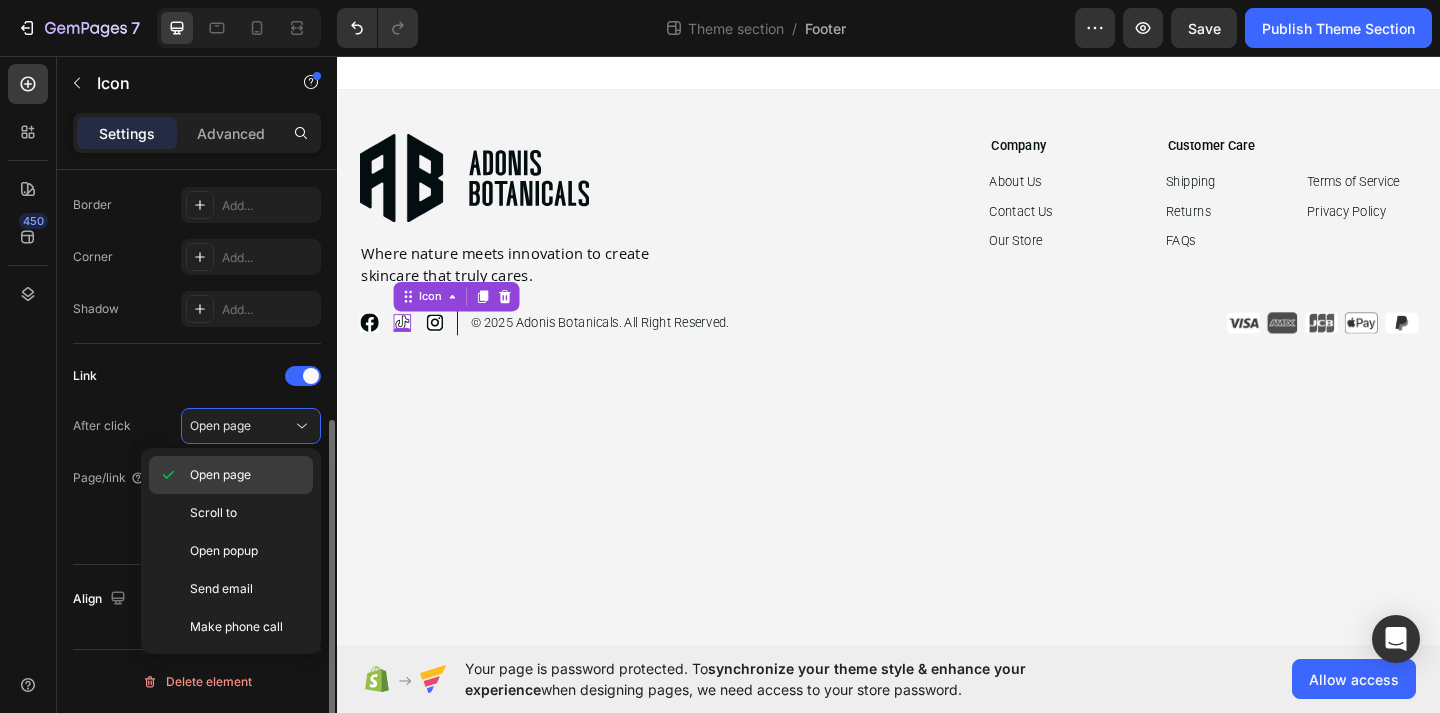 click on "Open page" 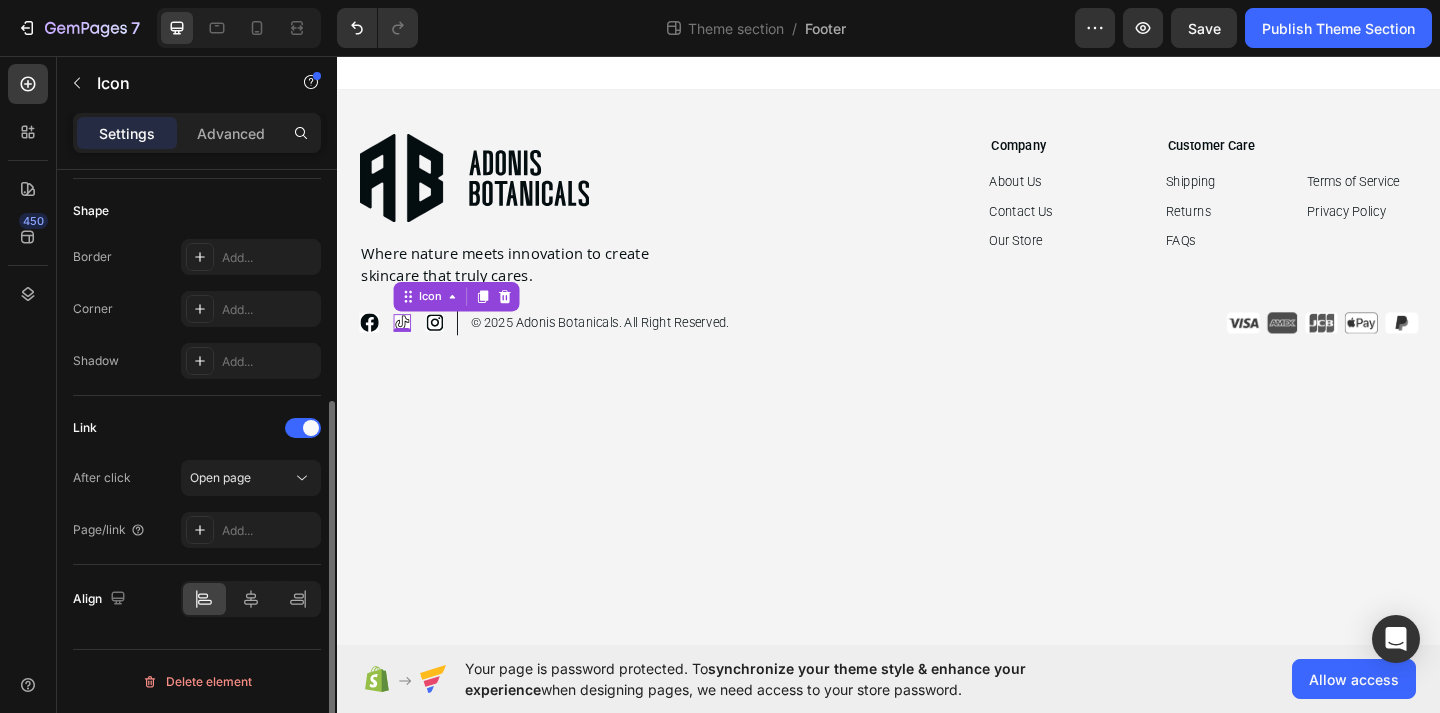 scroll, scrollTop: 375, scrollLeft: 0, axis: vertical 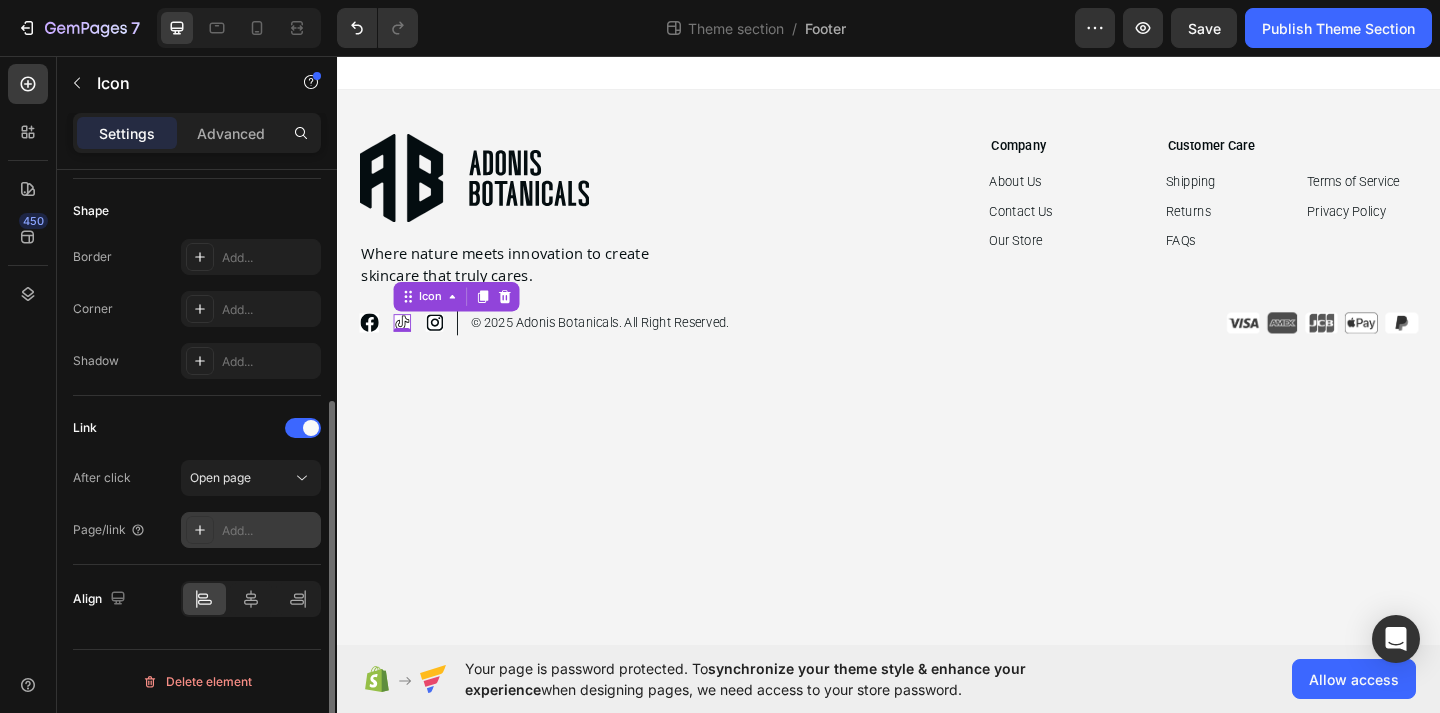 click on "Add..." at bounding box center [251, 530] 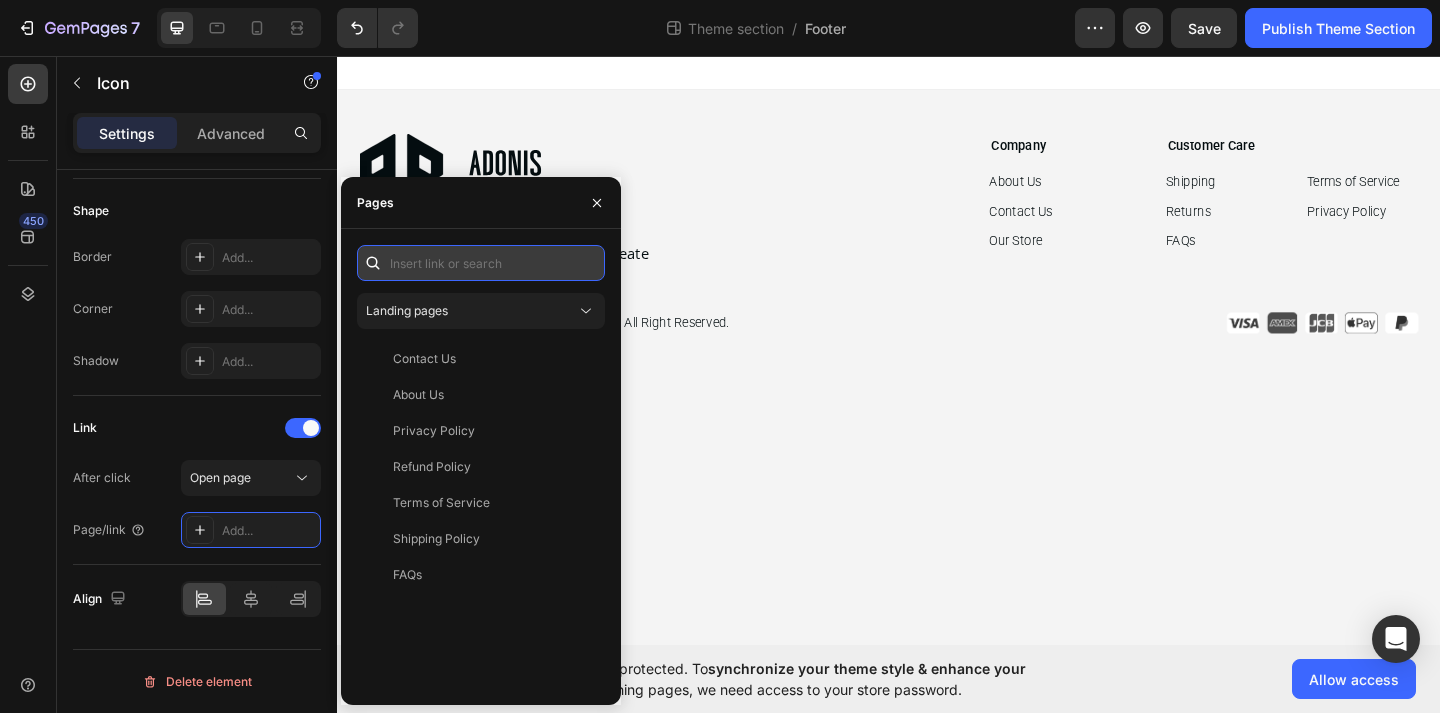 click at bounding box center (481, 263) 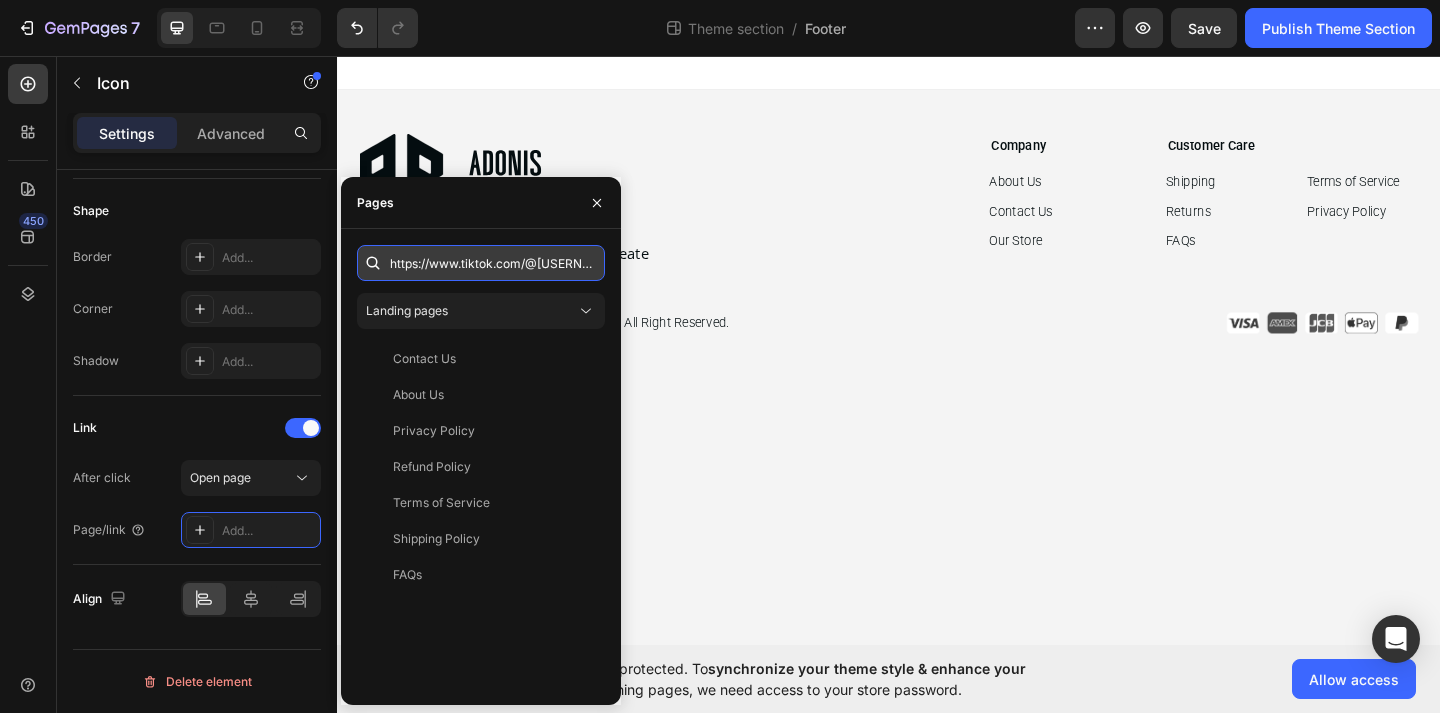scroll, scrollTop: 0, scrollLeft: 292, axis: horizontal 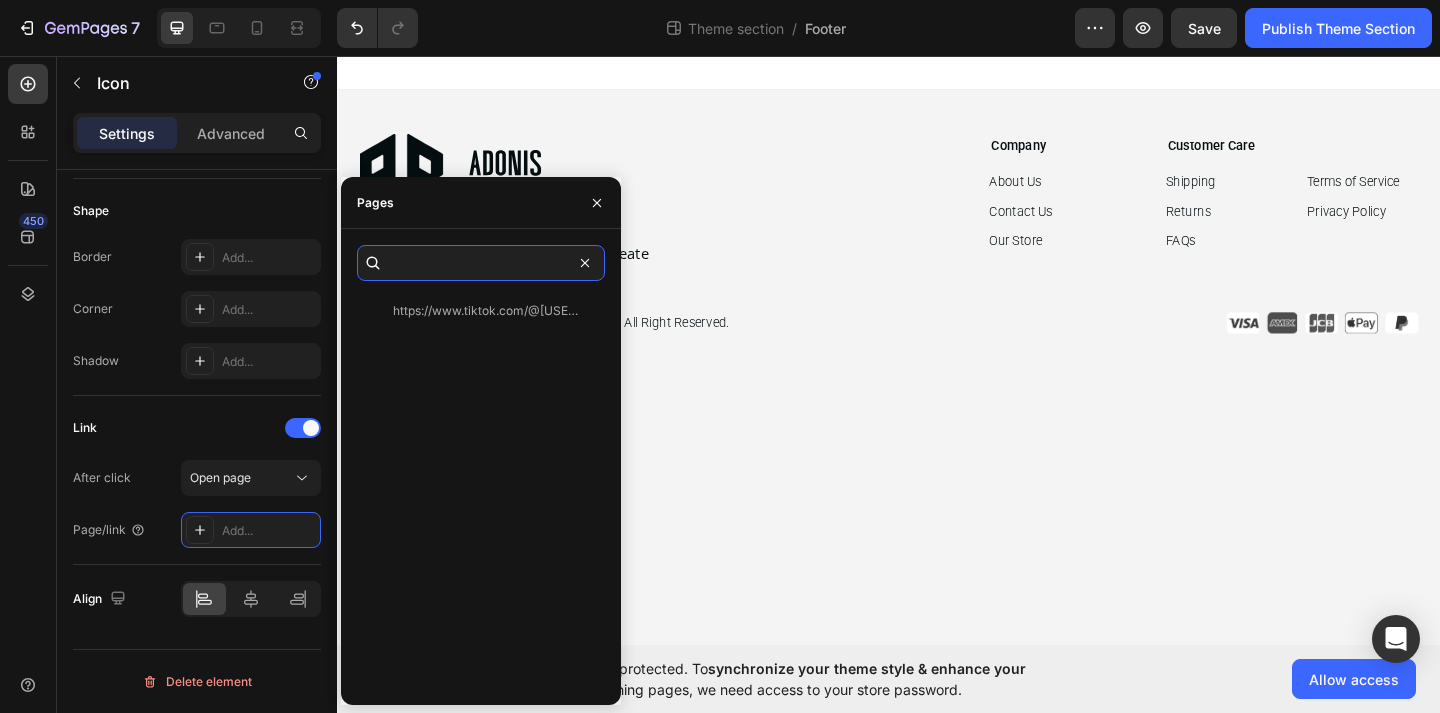type on "https://www.tiktok.com/@[USERNAME]?is_from_webapp=1&sender_device=pc" 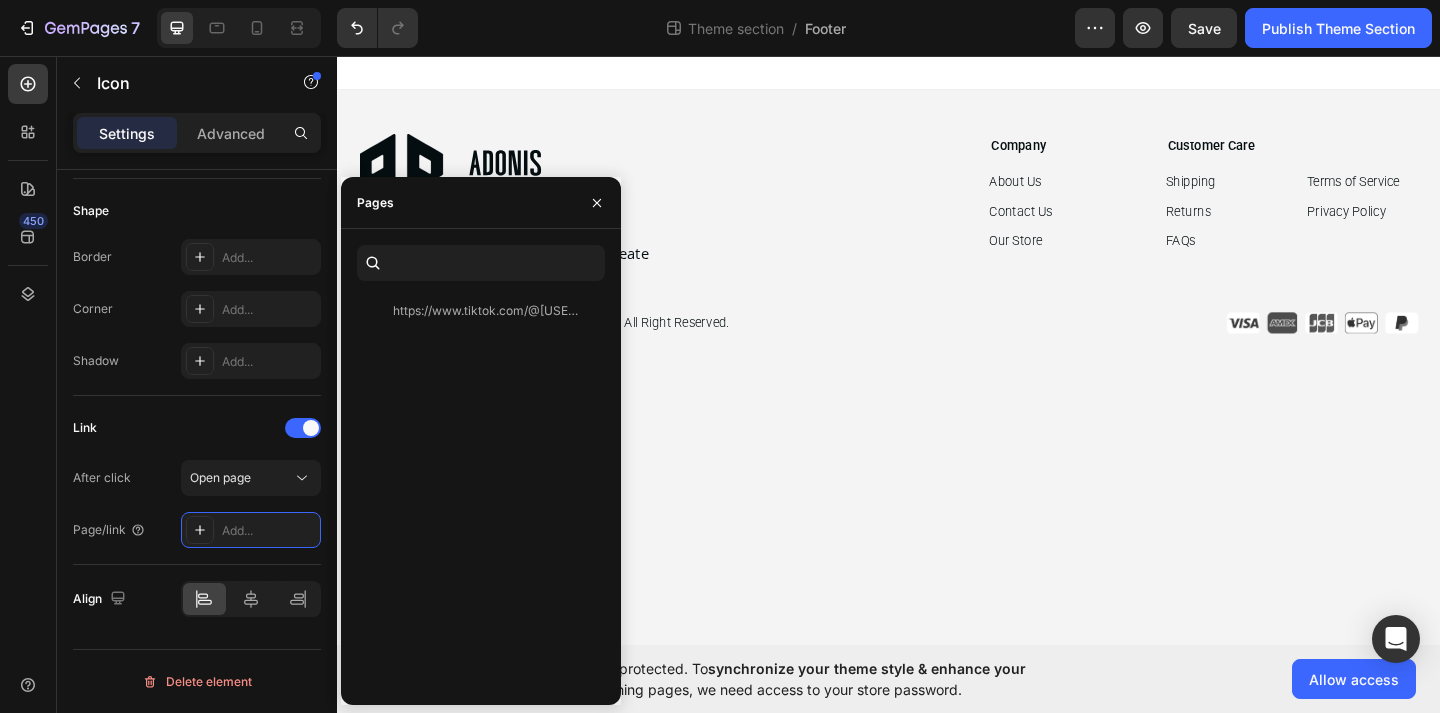 click on "https://www.tiktok.com/@[USERNAME]?is_from_webapp=1&sender_device=pc" 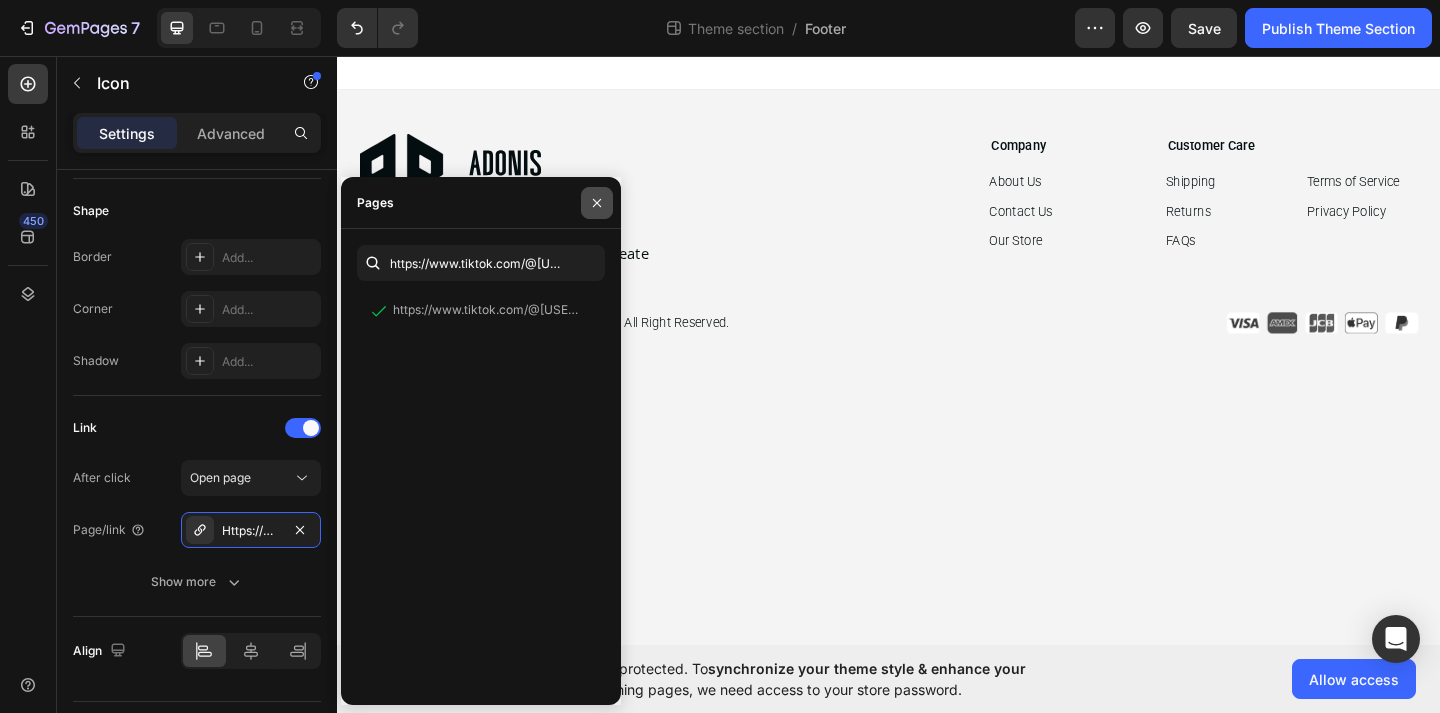 click 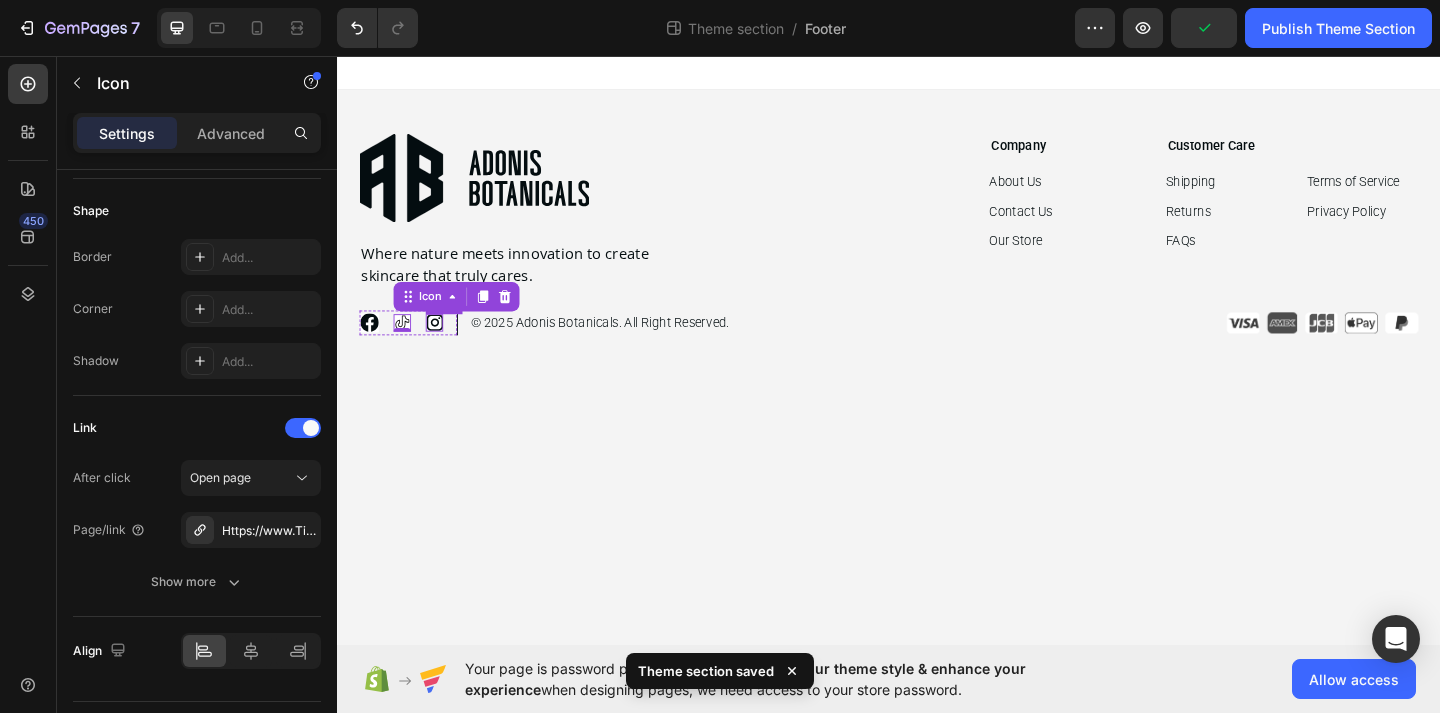 click 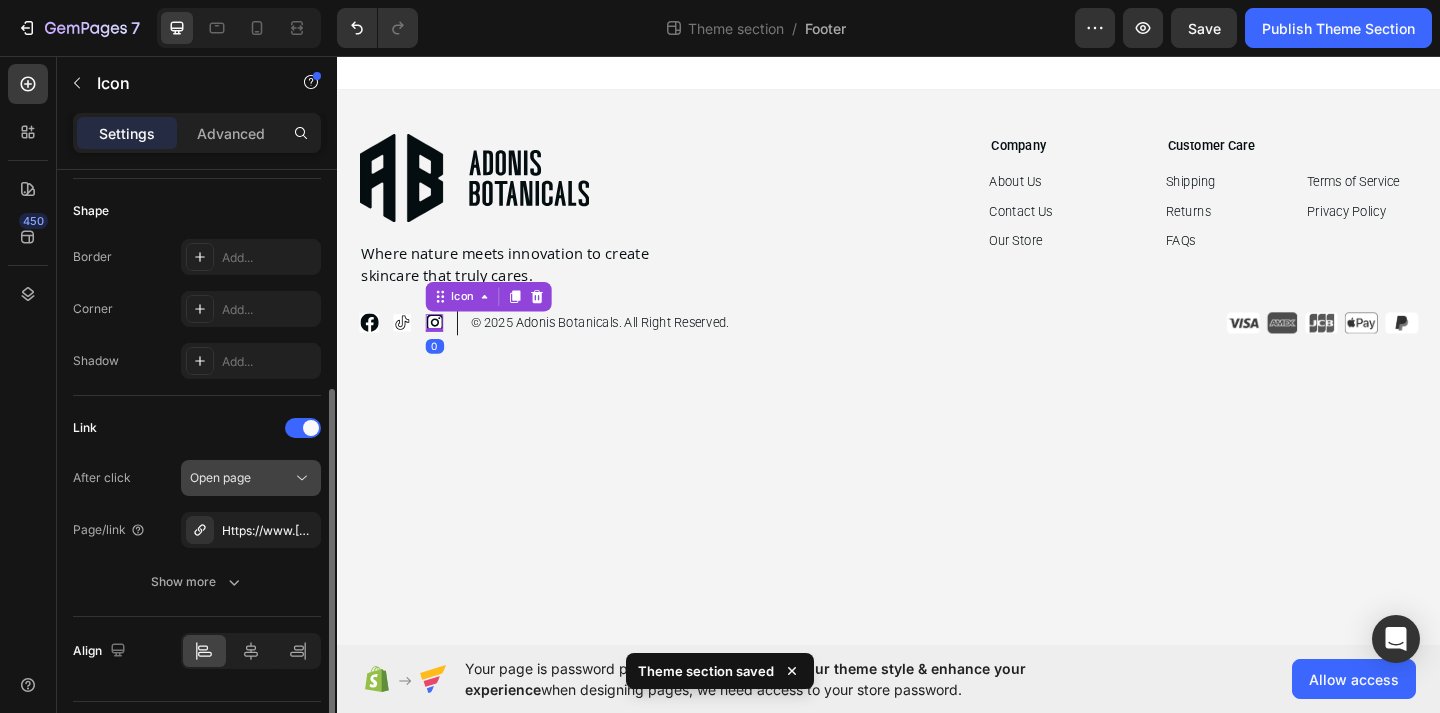click on "Open page" at bounding box center [241, 478] 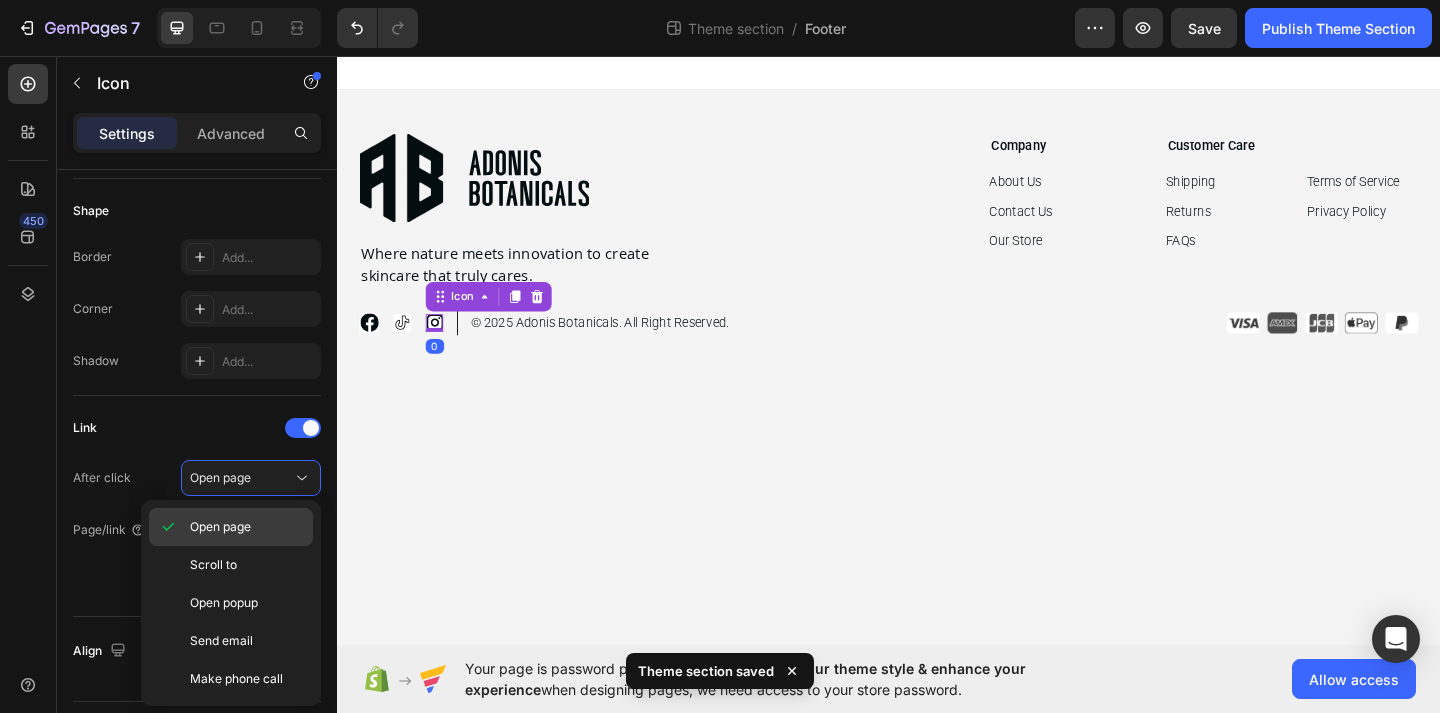 click on "Open page" at bounding box center [220, 527] 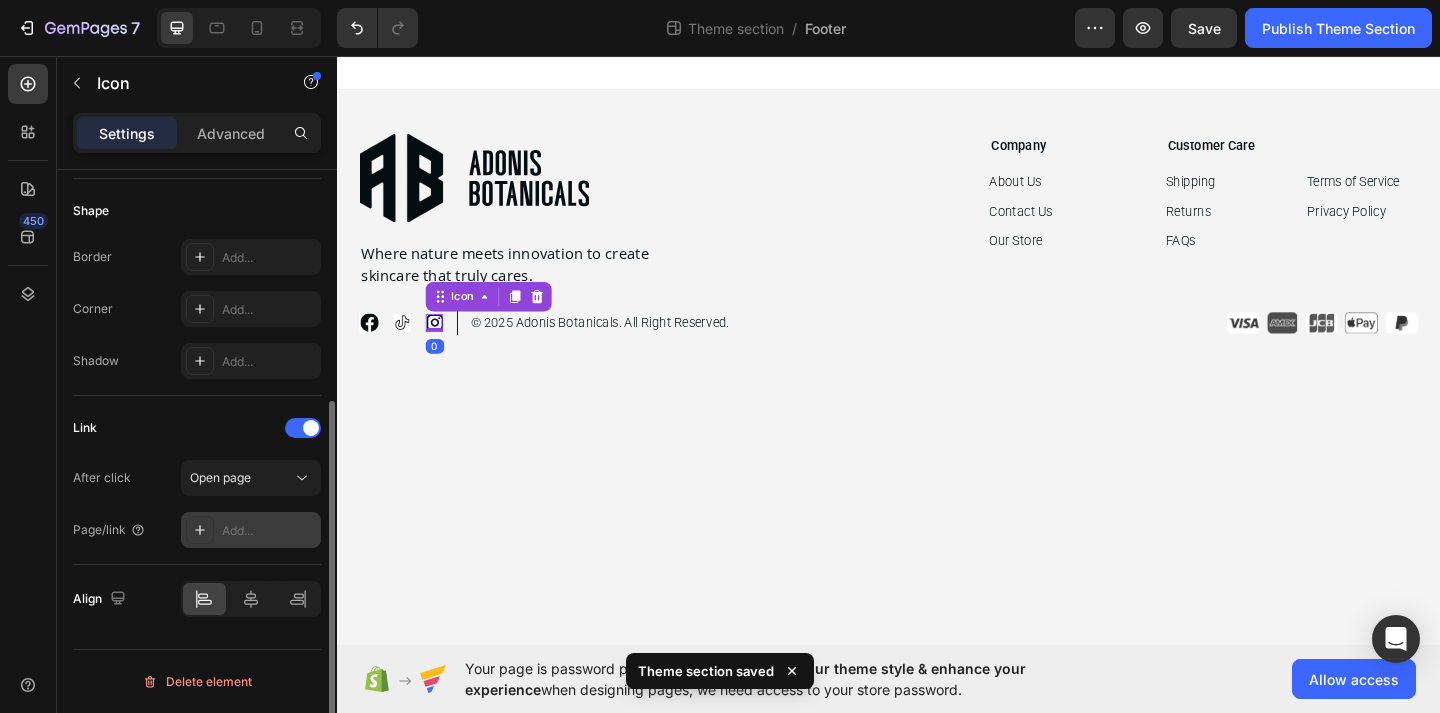 click on "Add..." at bounding box center (251, 530) 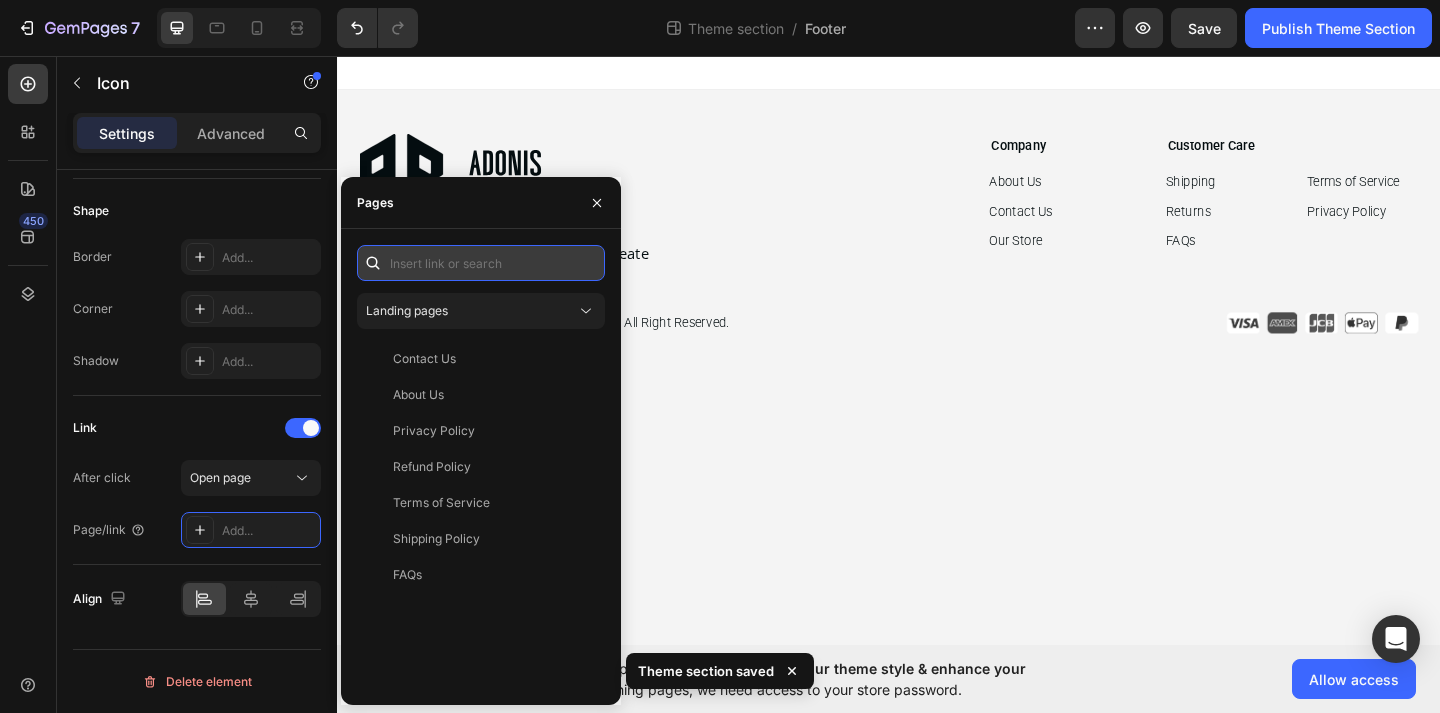 click at bounding box center [481, 263] 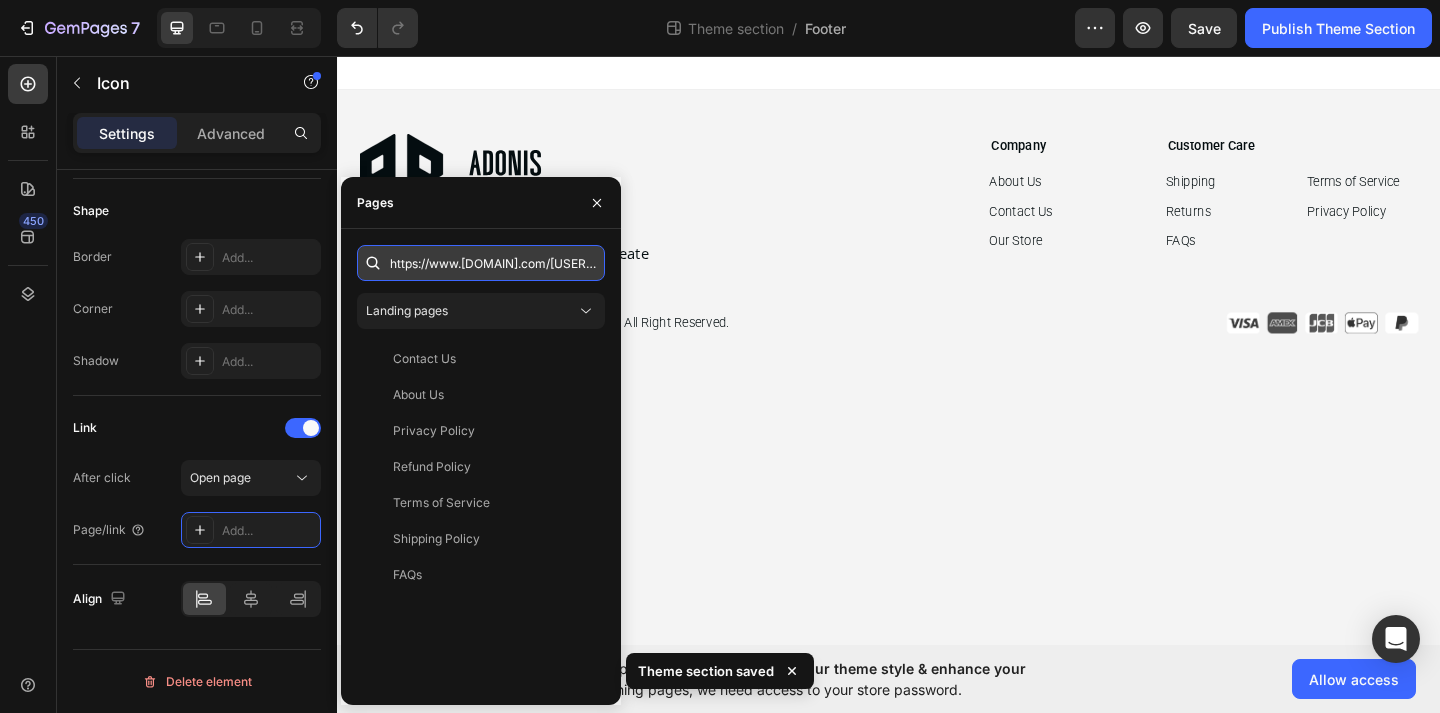 scroll, scrollTop: 0, scrollLeft: 87, axis: horizontal 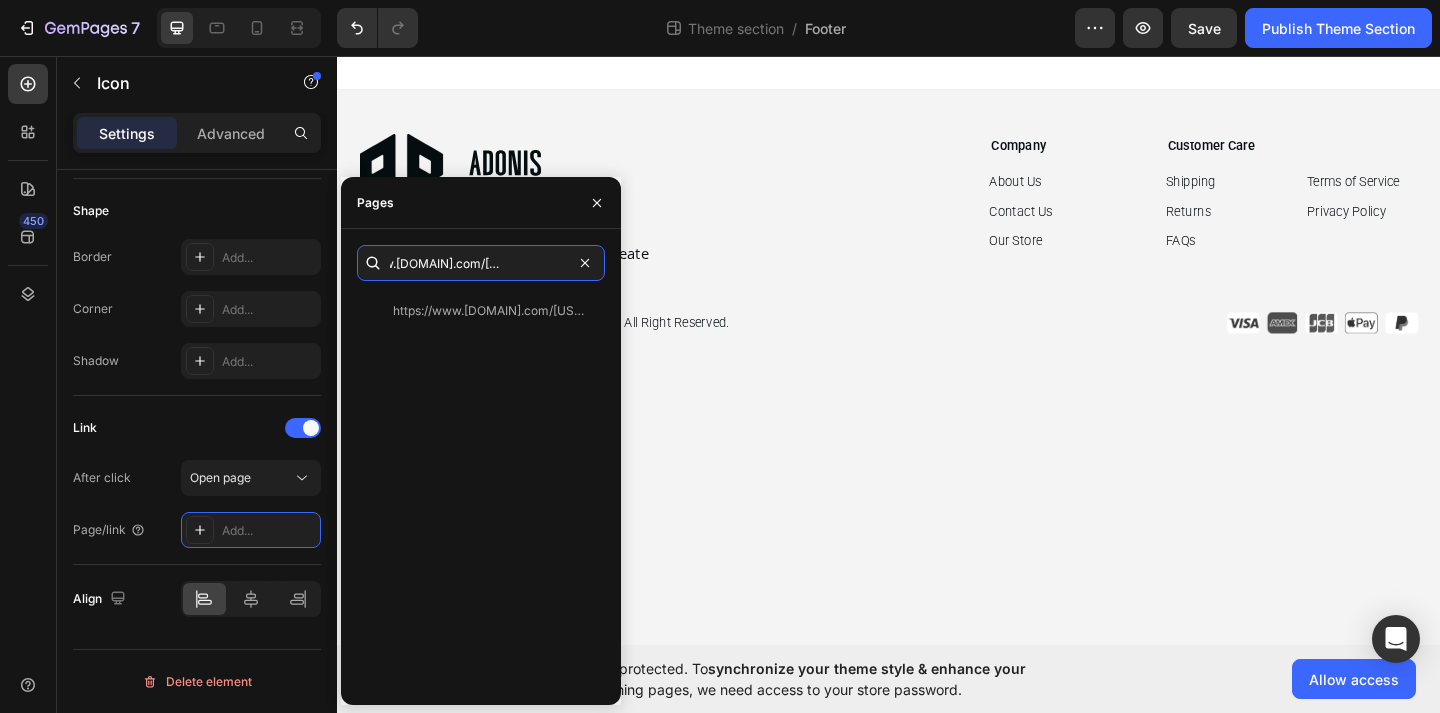 type on "https://www.instagram.com/[USERNAME]/" 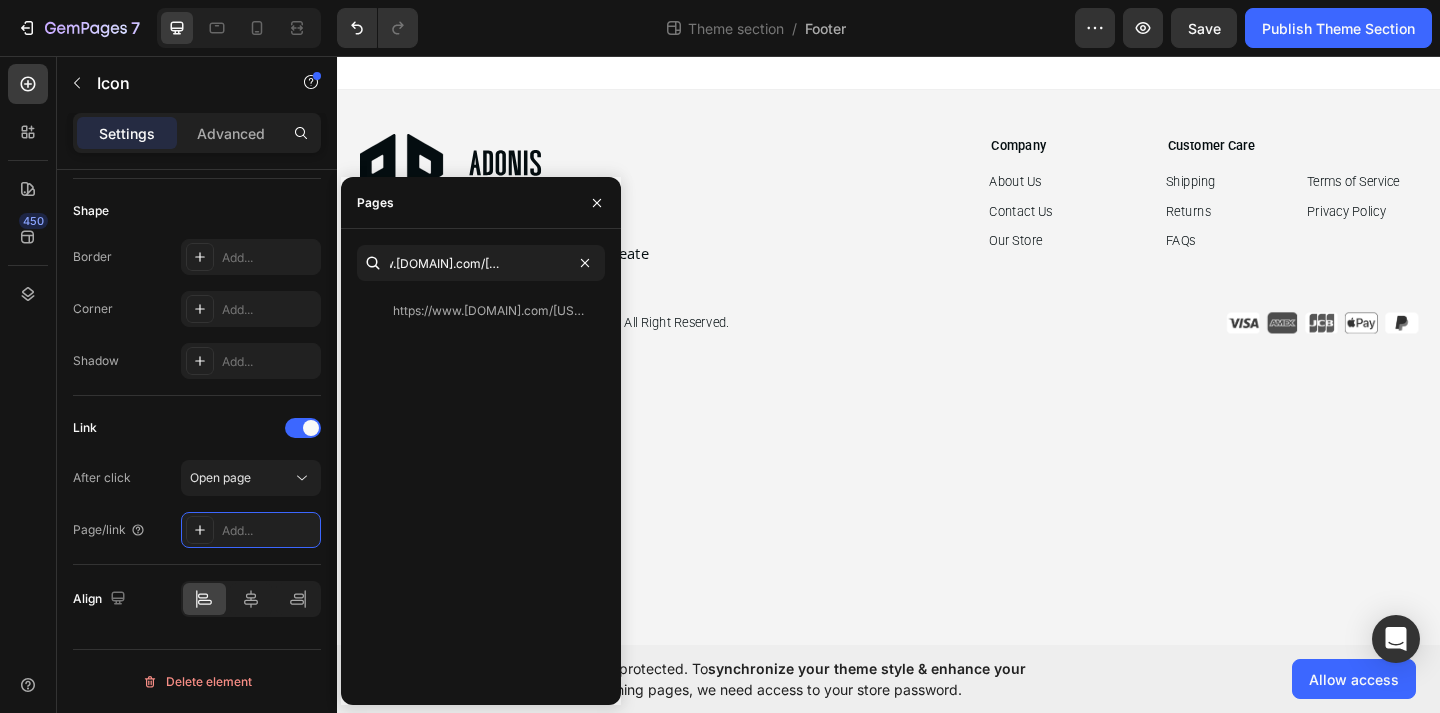 scroll, scrollTop: 0, scrollLeft: 0, axis: both 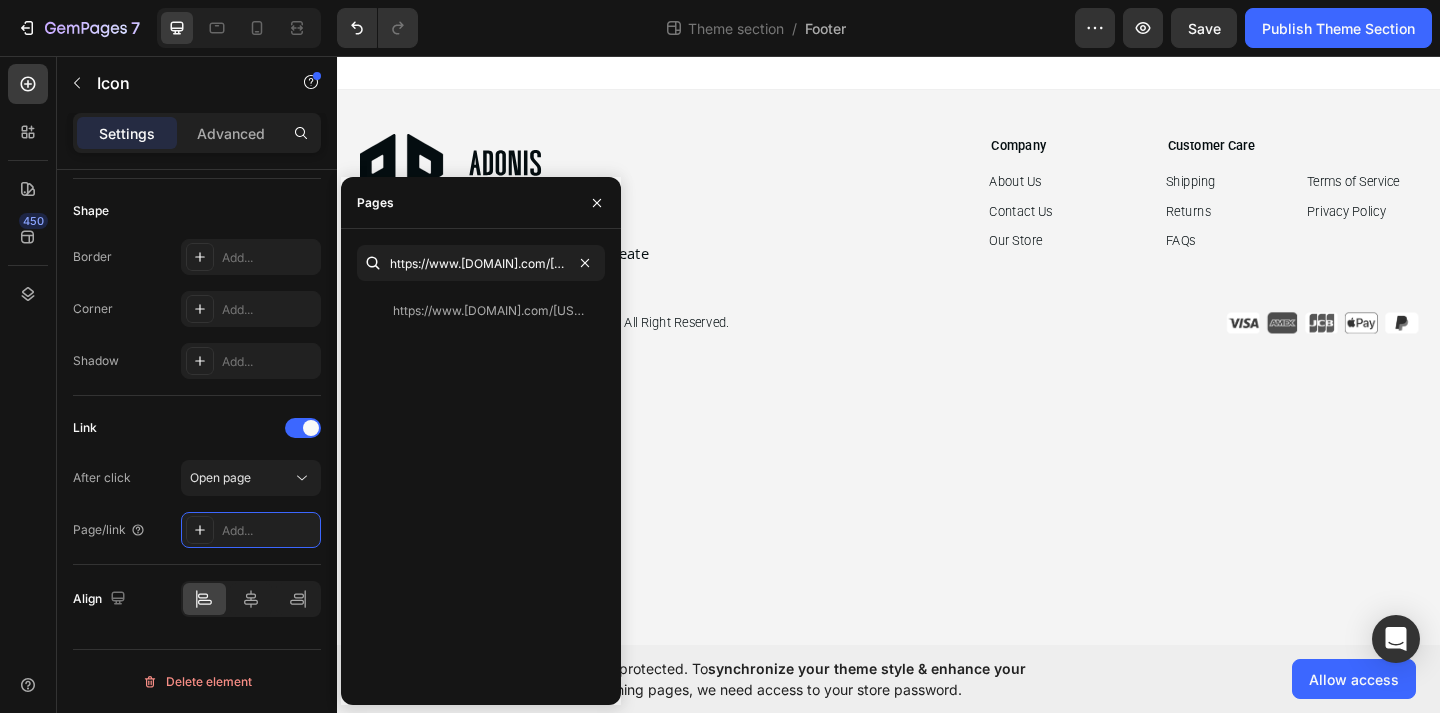 click on "https://www.instagram.com/[USERNAME]/" 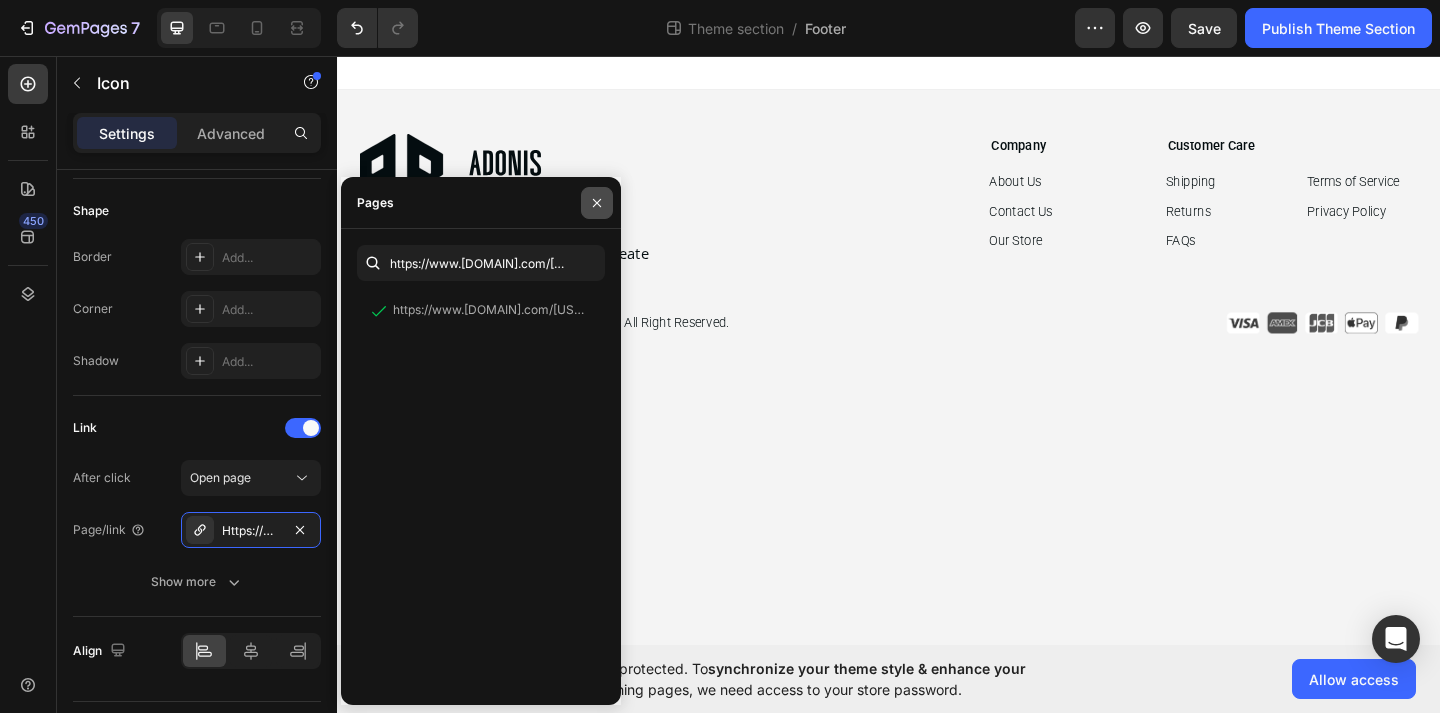 click 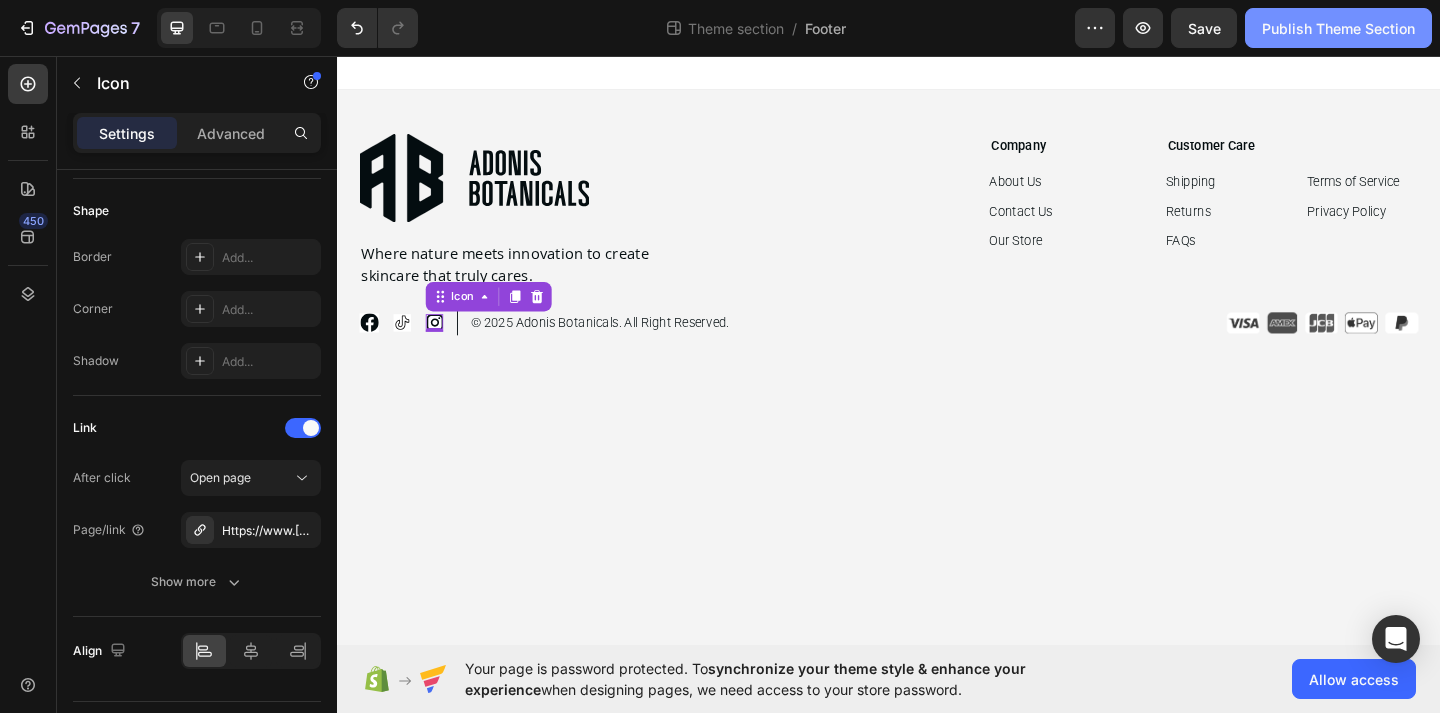 click on "Publish Theme Section" at bounding box center (1338, 28) 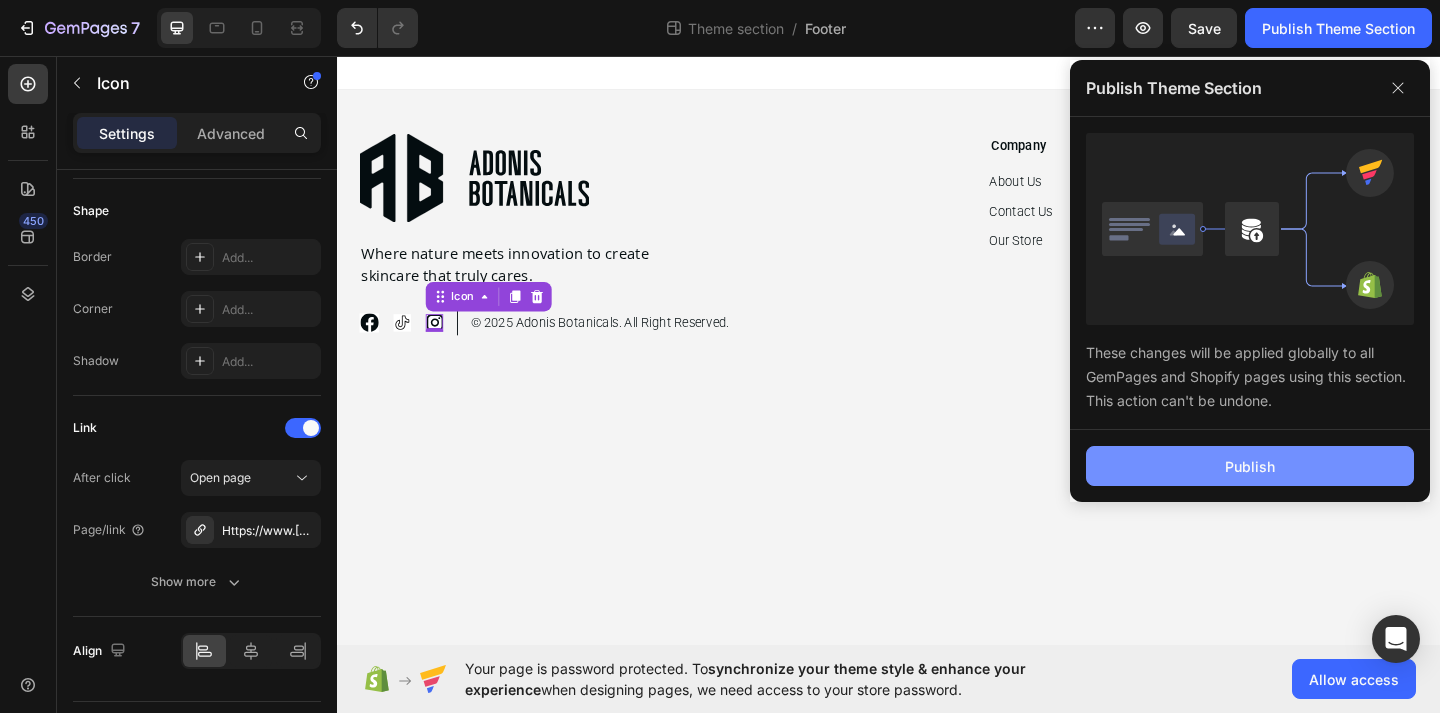 click on "Publish" at bounding box center [1250, 466] 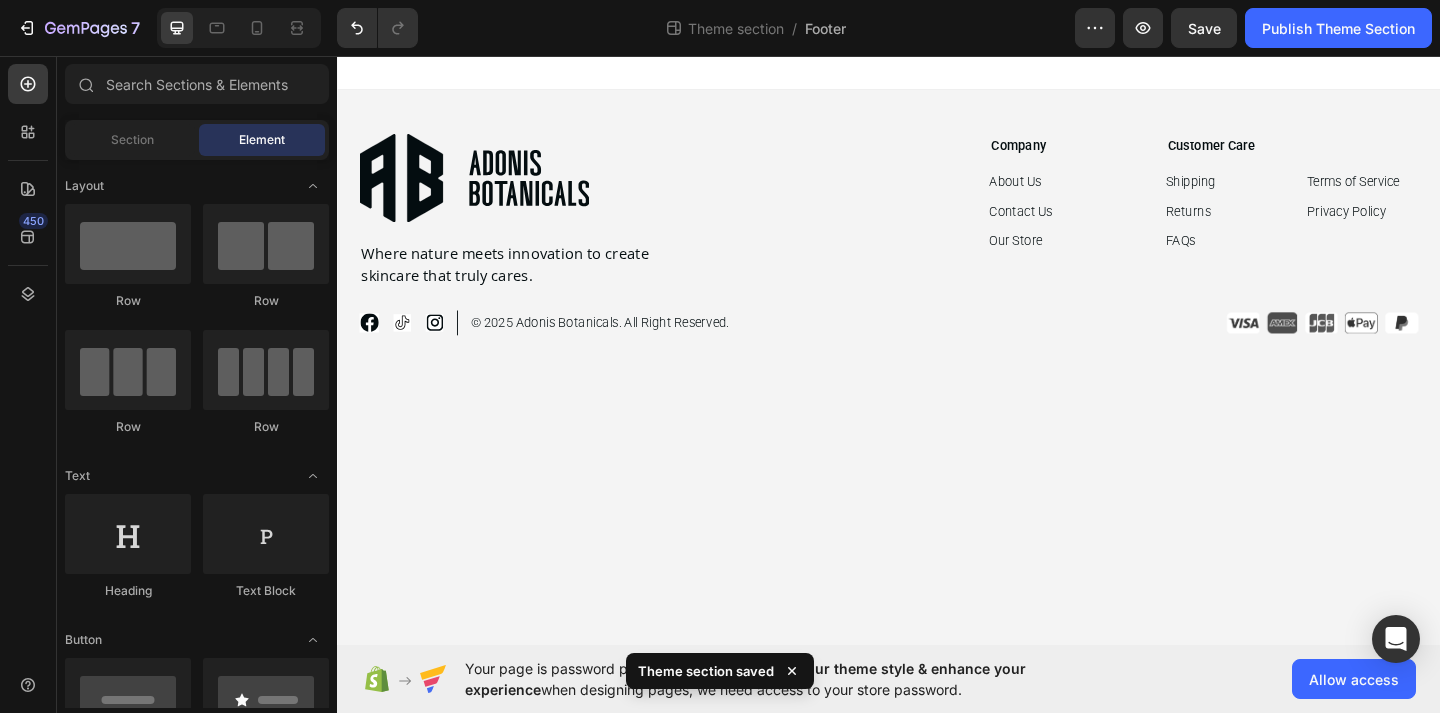 click on "Image Where nature meets innovation to create skincare that truly cares. Text Block Company Heading About Us Button Contact Us Button Our Store Button Customer Care Heading Shipping Button Returns Button FAQs Button Terms of Service Button Privacy Policy Button Row Row Row
Icon
Icon
Icon Row                Title Line © 2025 Adonis Botanicals. All Right Reserved. Text Block Row Image Image Image Image Image Row Row Root
Drag & drop element from sidebar or
Explore Library
Add section Choose templates inspired by CRO experts Generate layout from URL or image Add blank section then drag & drop elements" at bounding box center [937, 376] 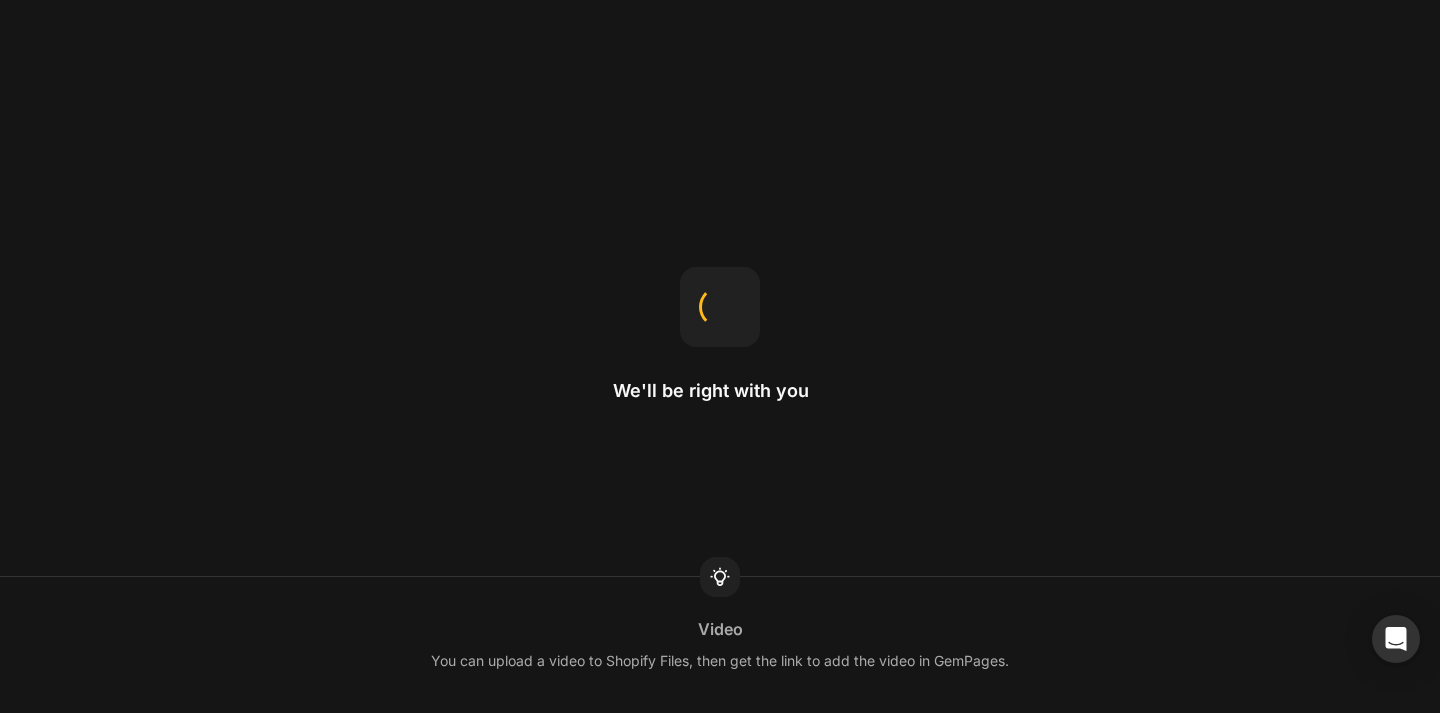scroll, scrollTop: 0, scrollLeft: 0, axis: both 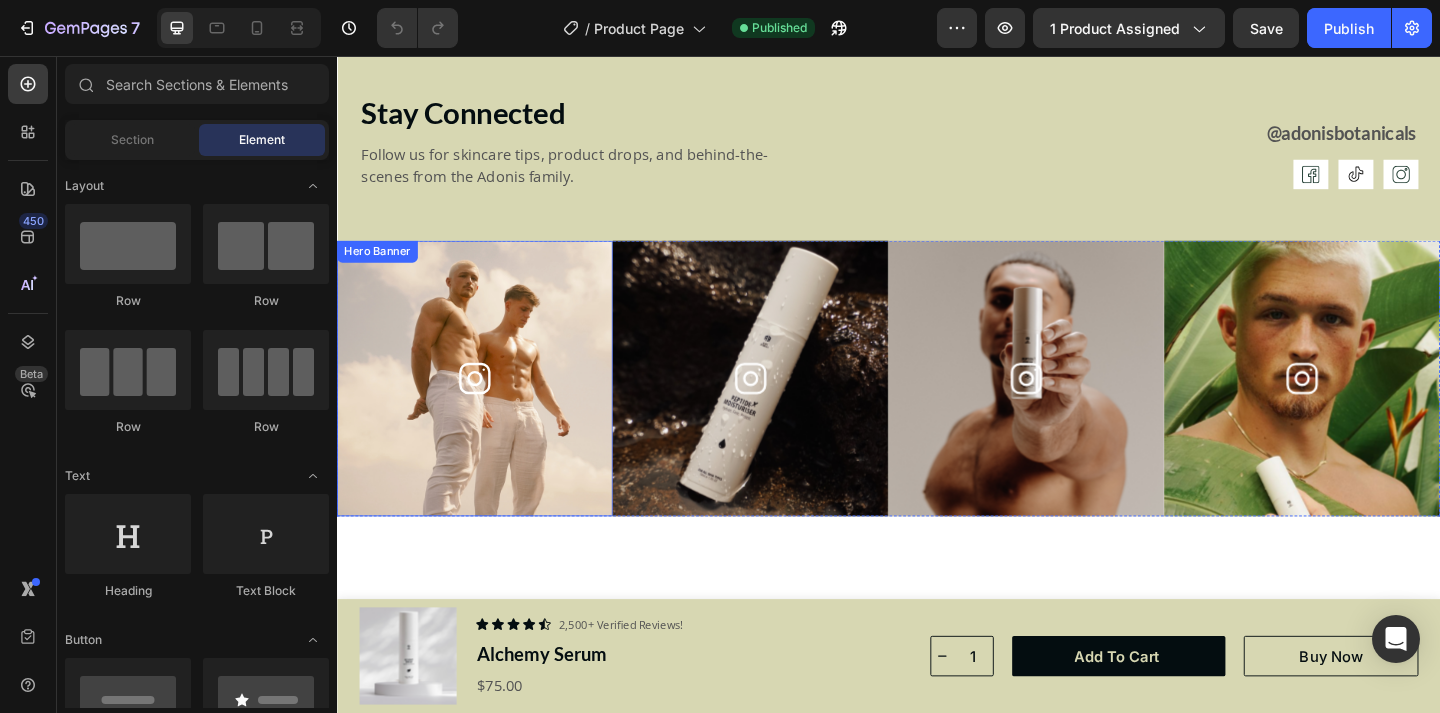 click 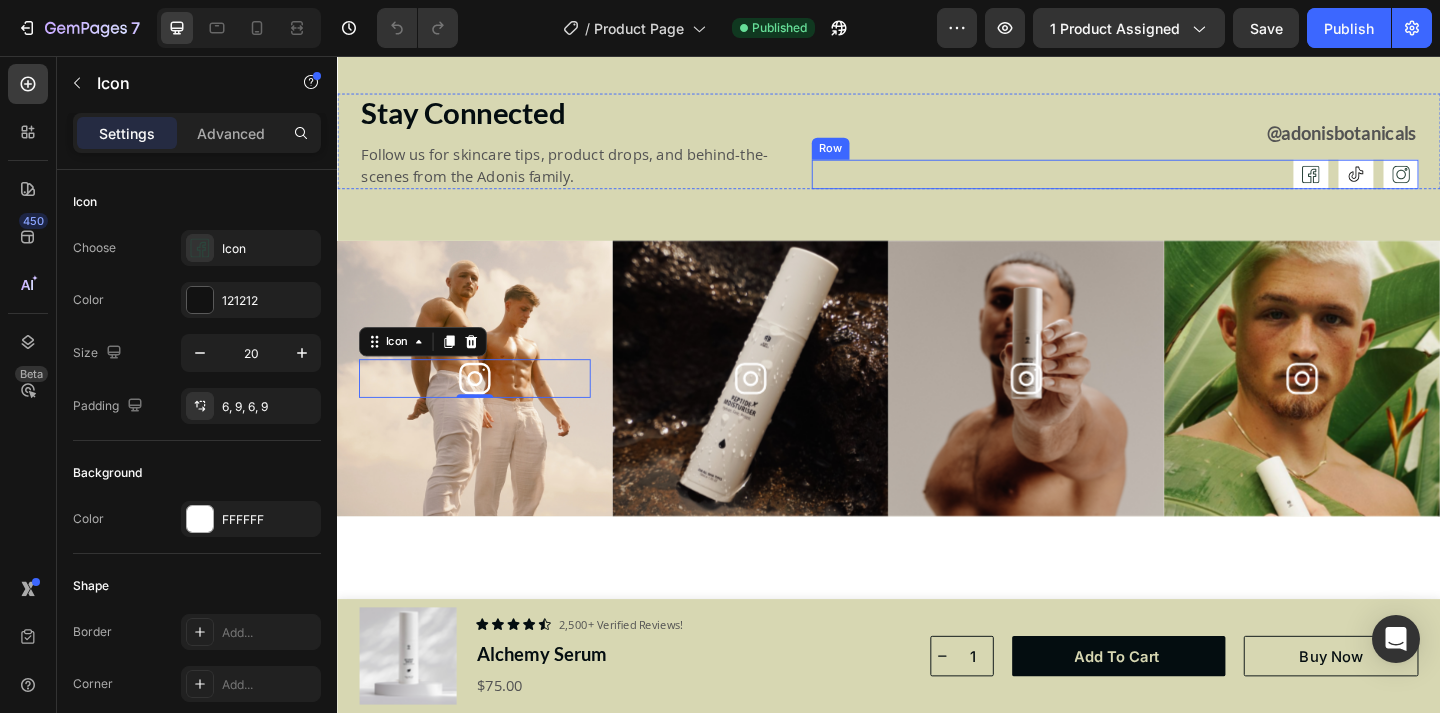click 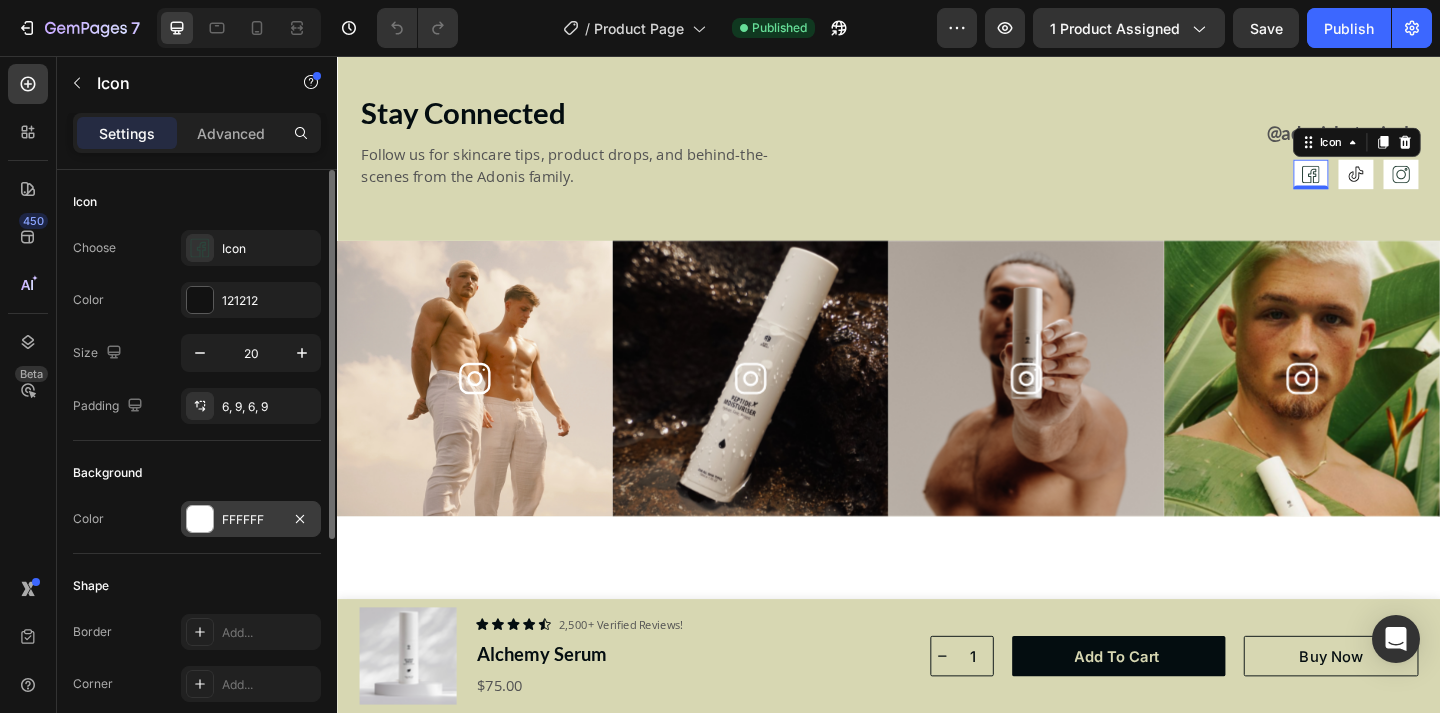 scroll, scrollTop: 375, scrollLeft: 0, axis: vertical 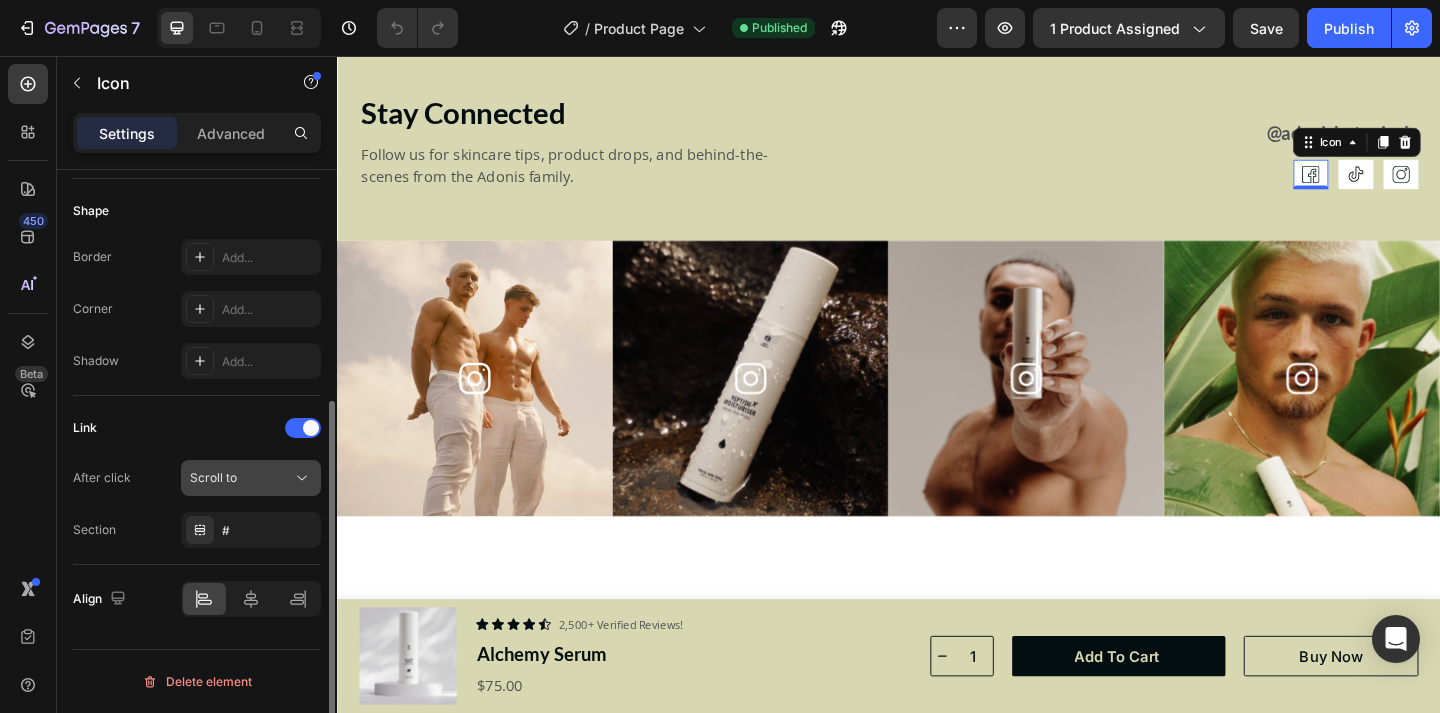 click on "Scroll to" at bounding box center [241, 478] 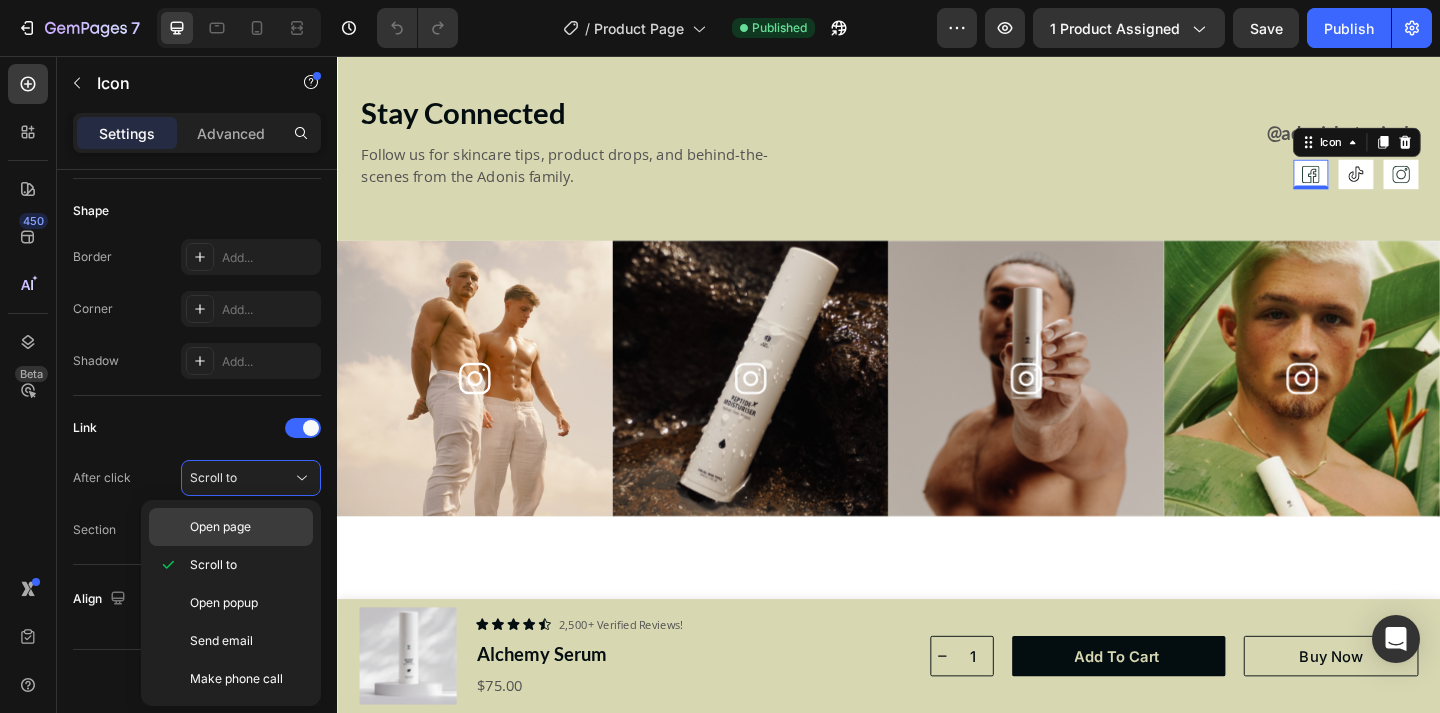 click on "Open page" 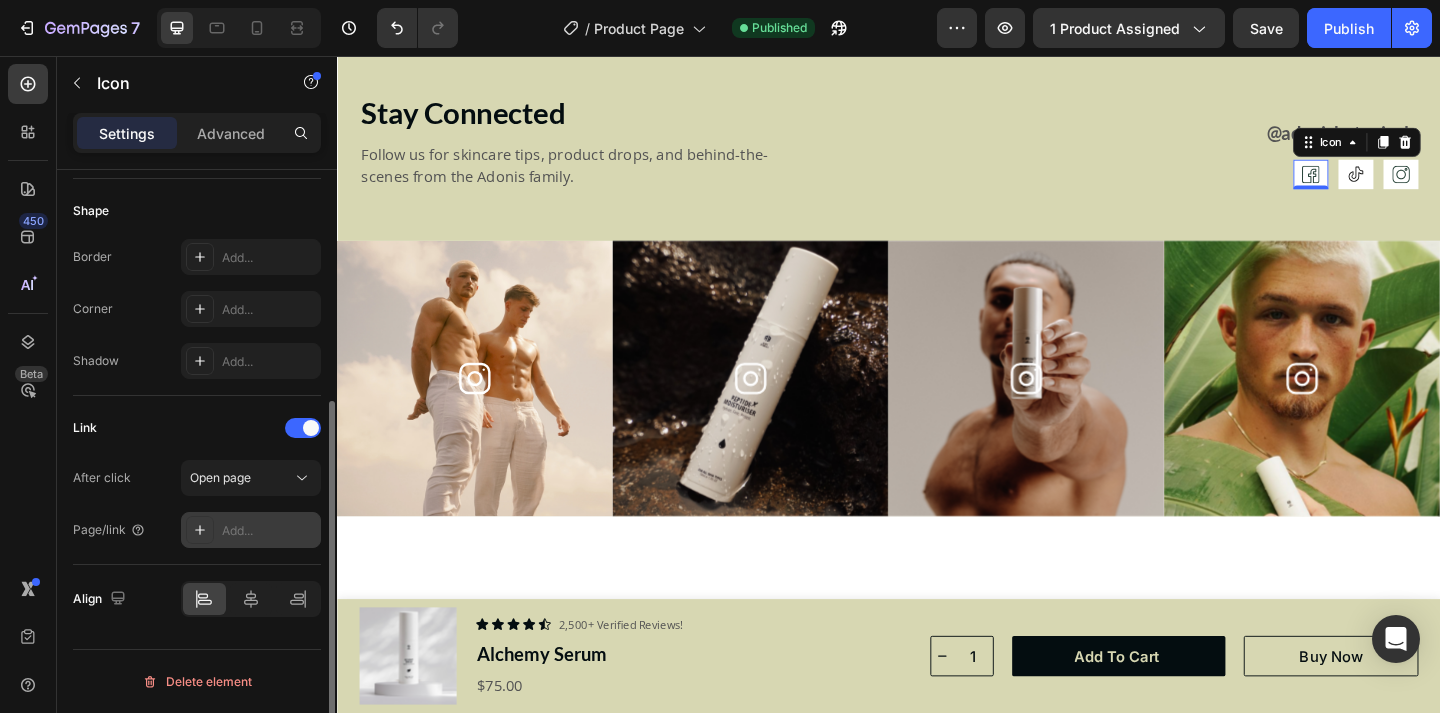 click on "Add..." at bounding box center (269, 531) 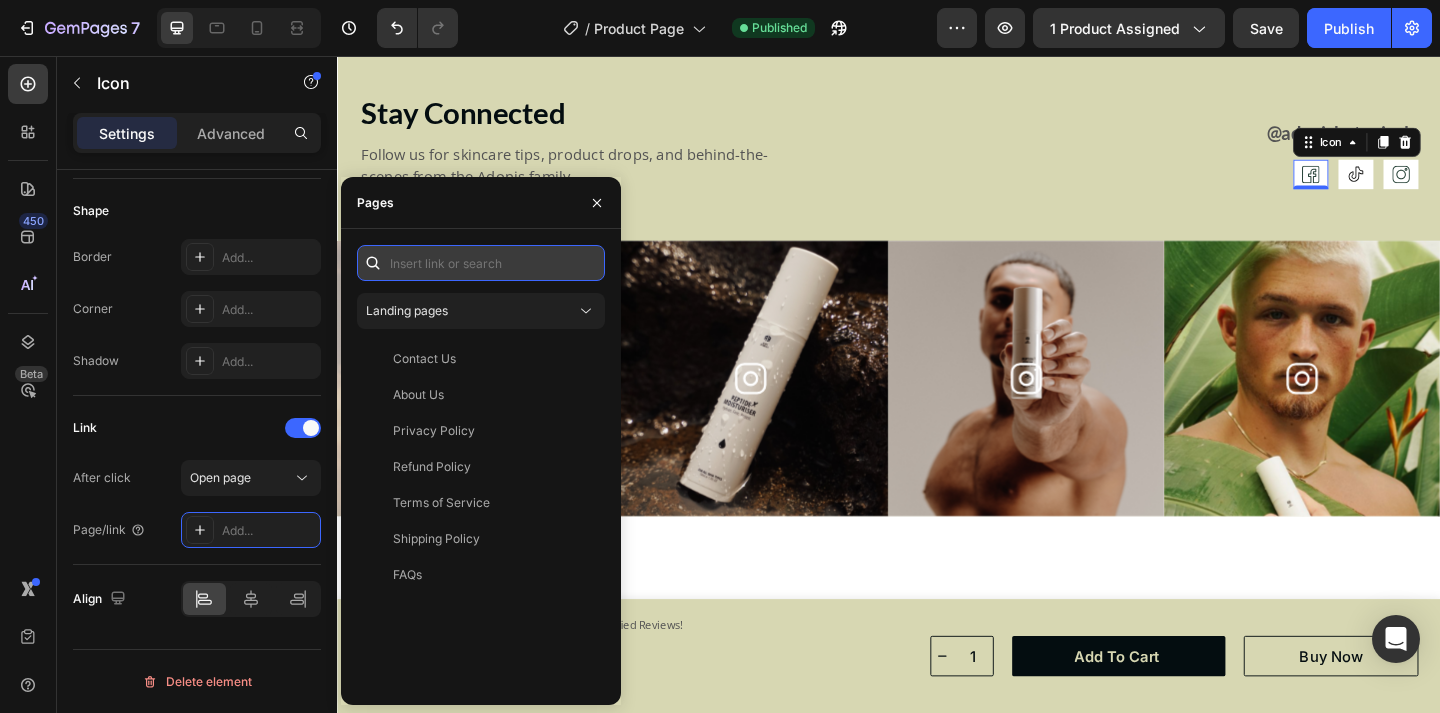click at bounding box center (481, 263) 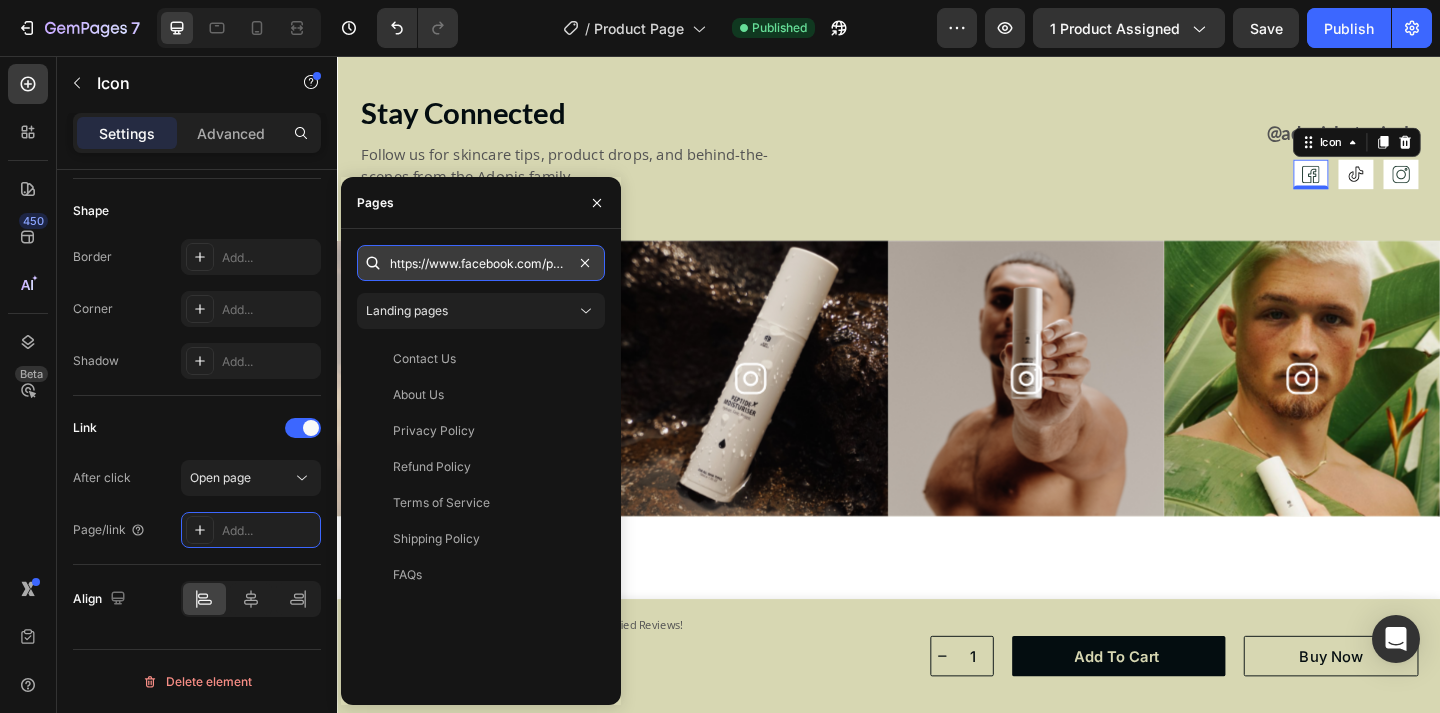 scroll, scrollTop: 0, scrollLeft: 164, axis: horizontal 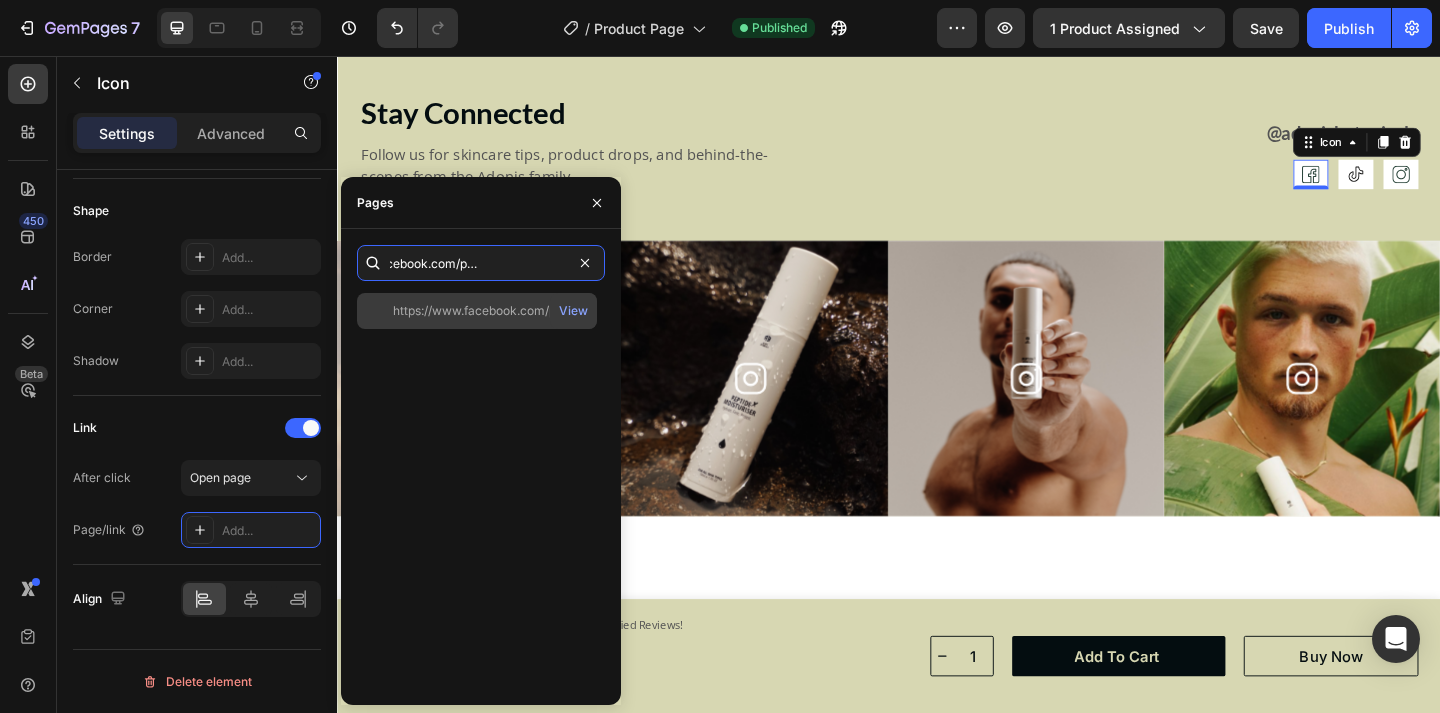 type on "https://www.facebook.com/profile.php?id=[ID]" 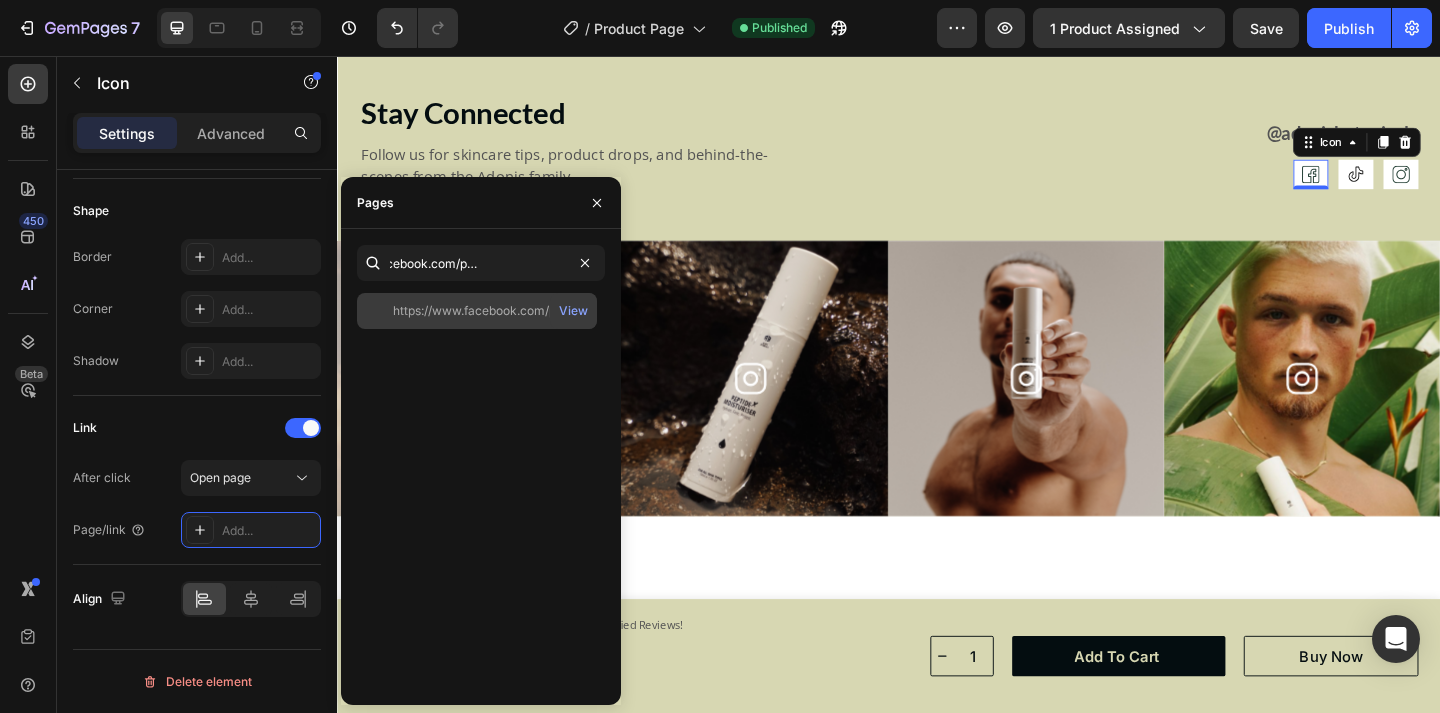 click on "https://www.facebook.com/profile.php?id=[ID]" 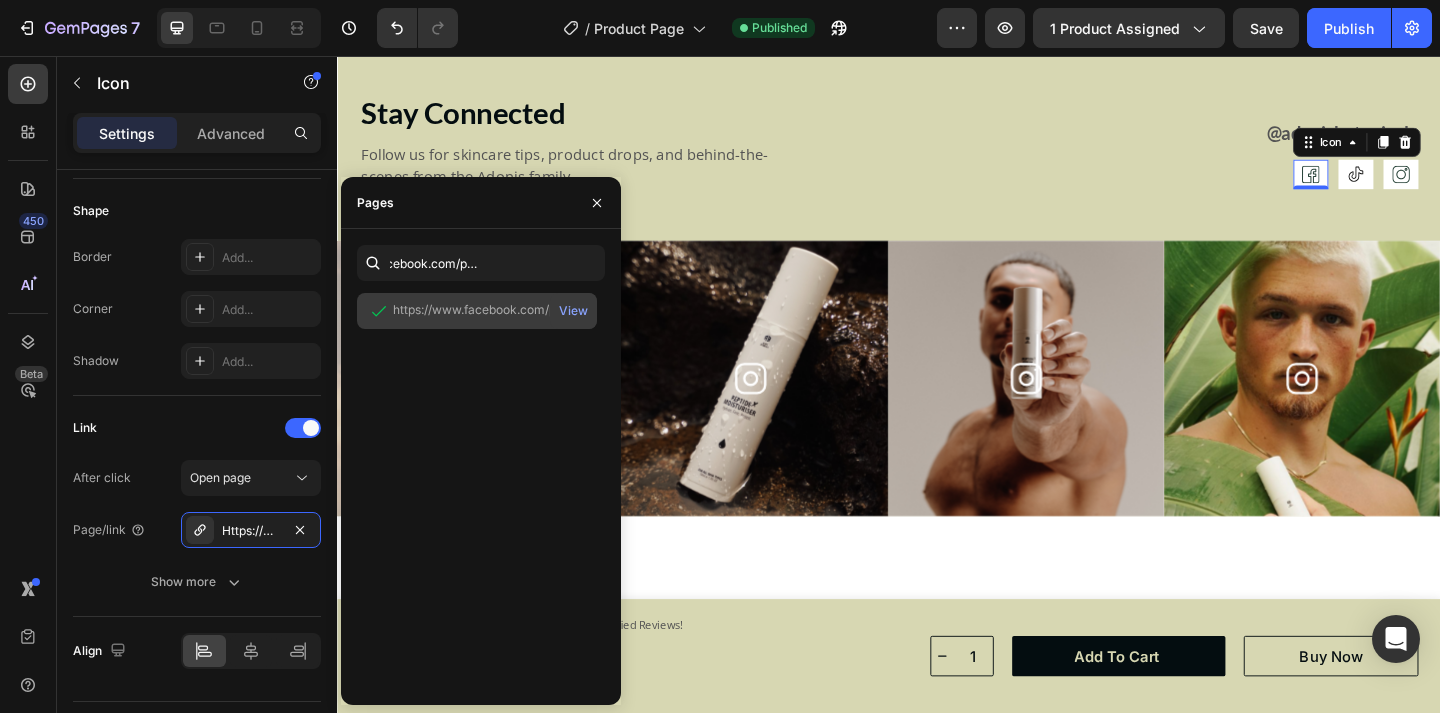 scroll, scrollTop: 0, scrollLeft: 0, axis: both 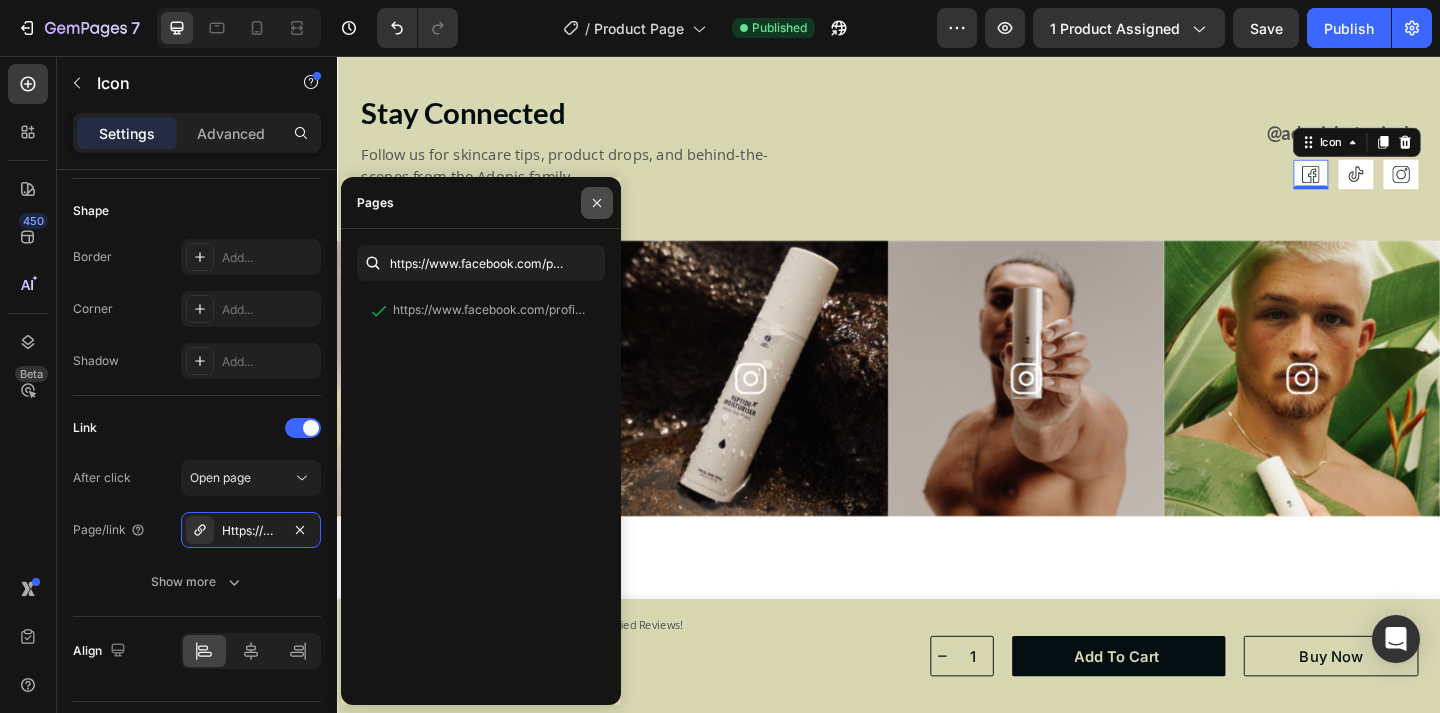 click at bounding box center [597, 203] 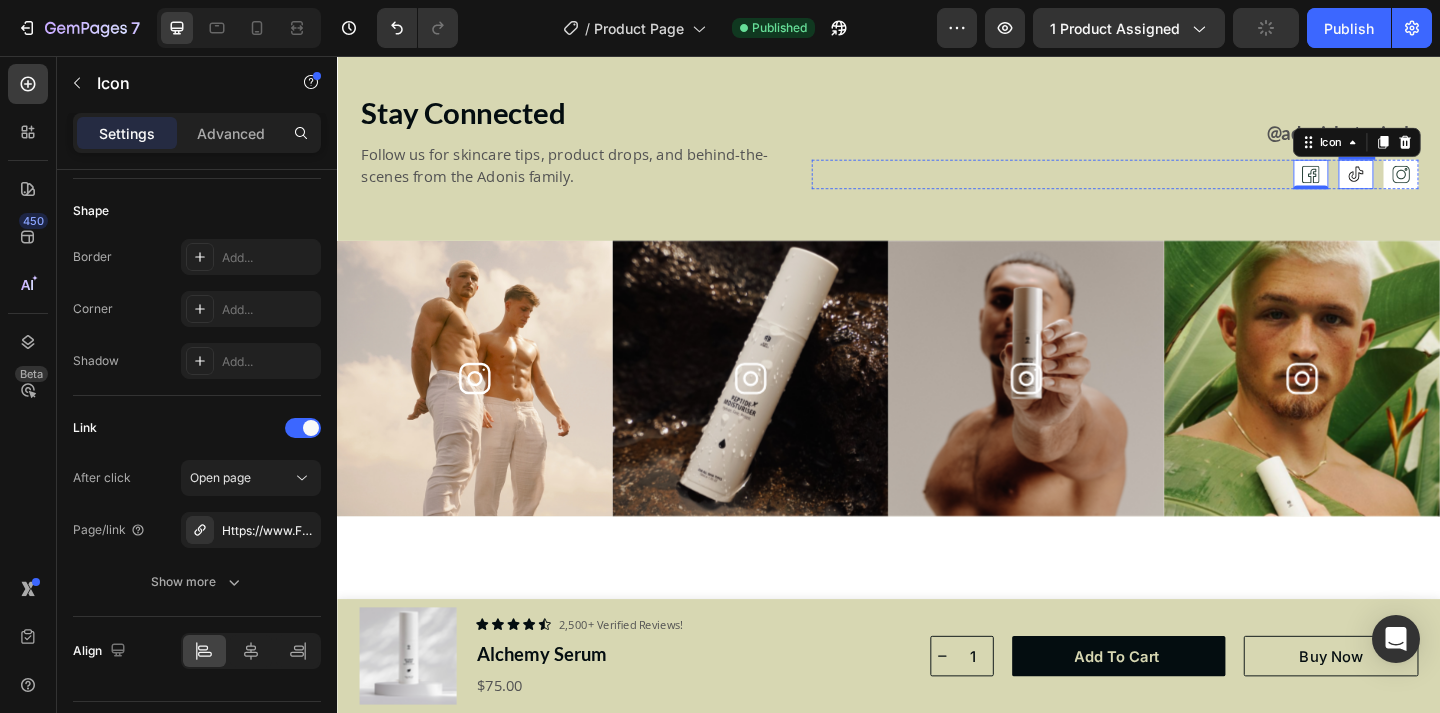 click at bounding box center (1445, 185) 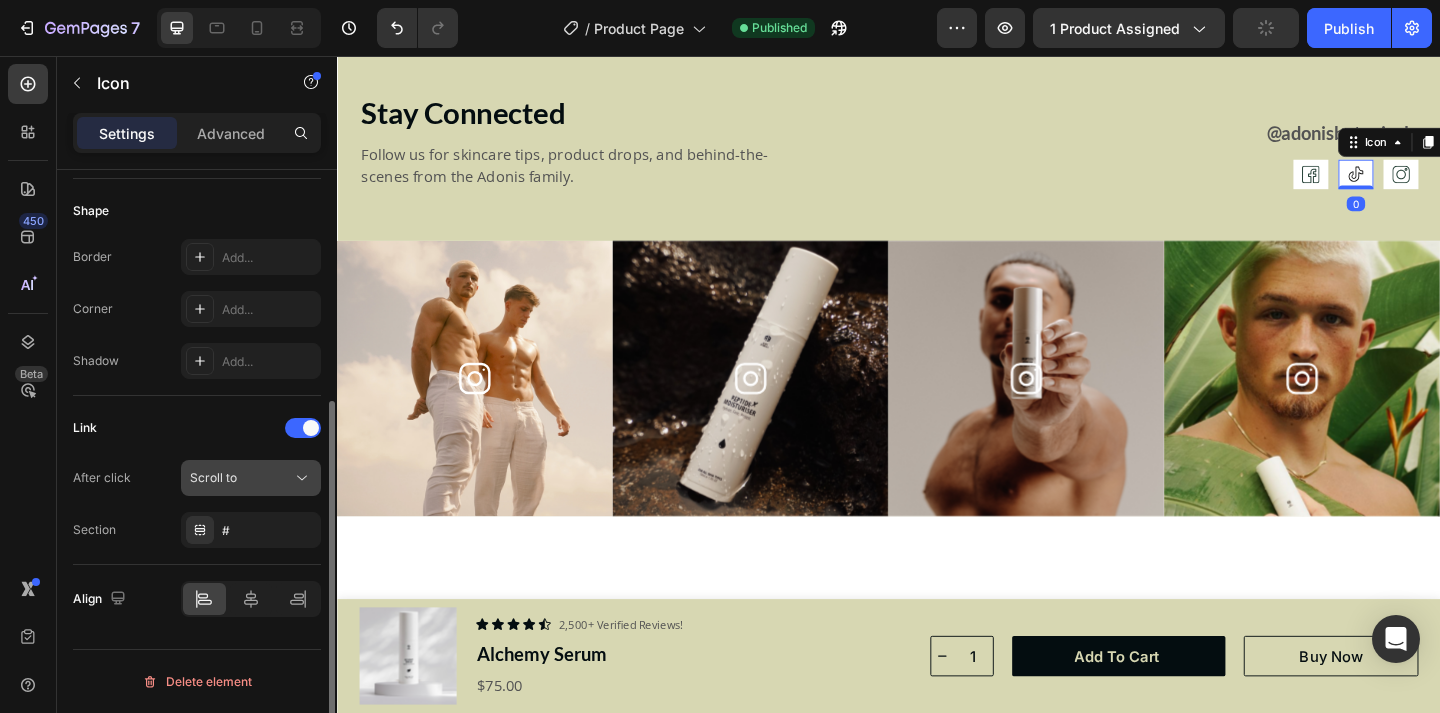 click on "Scroll to" at bounding box center [241, 478] 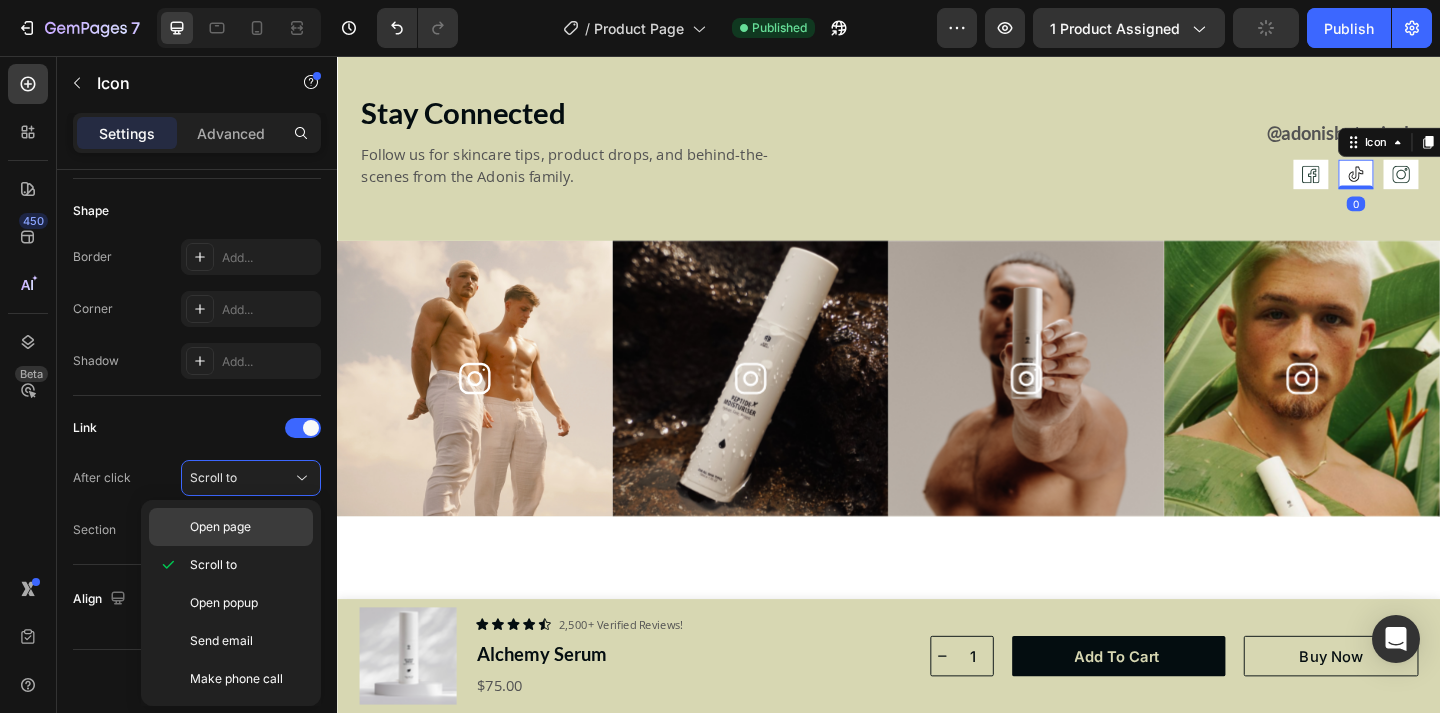 click on "Open page" 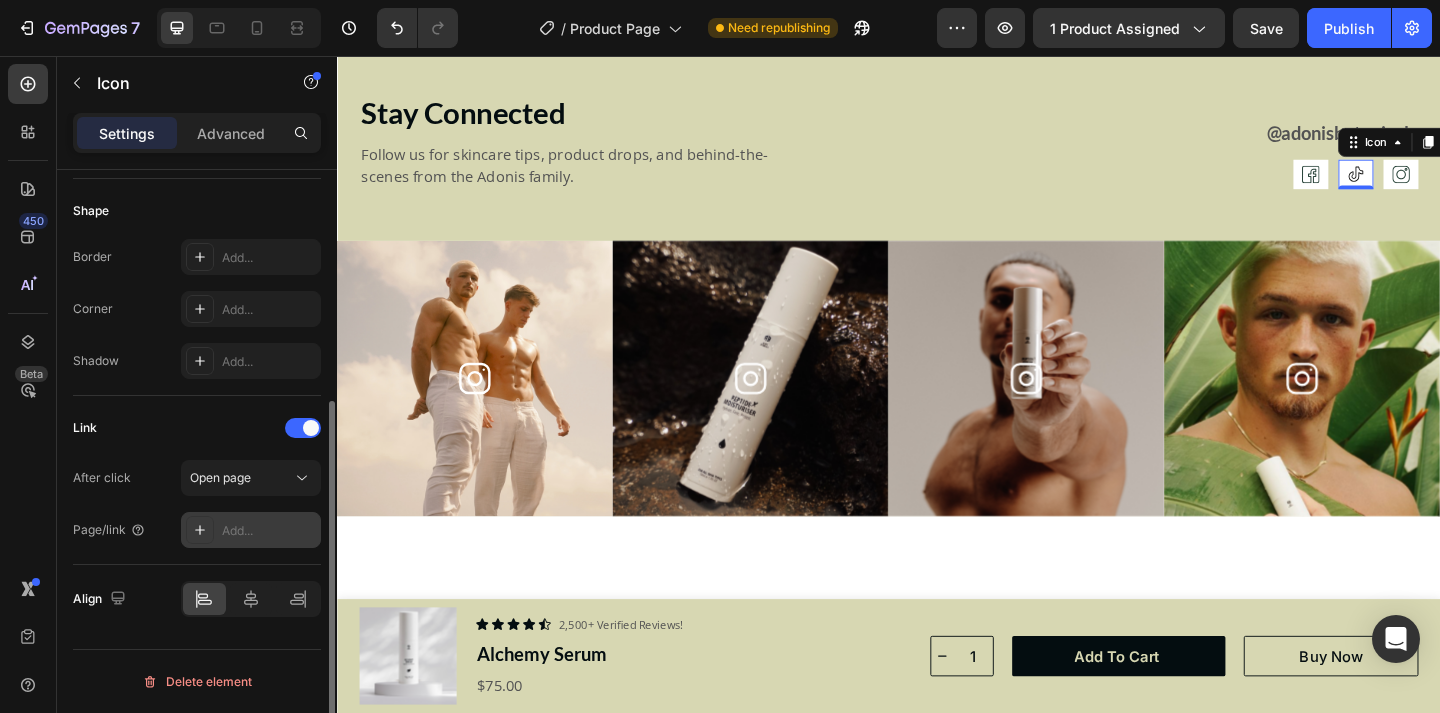 click on "Add..." at bounding box center (251, 530) 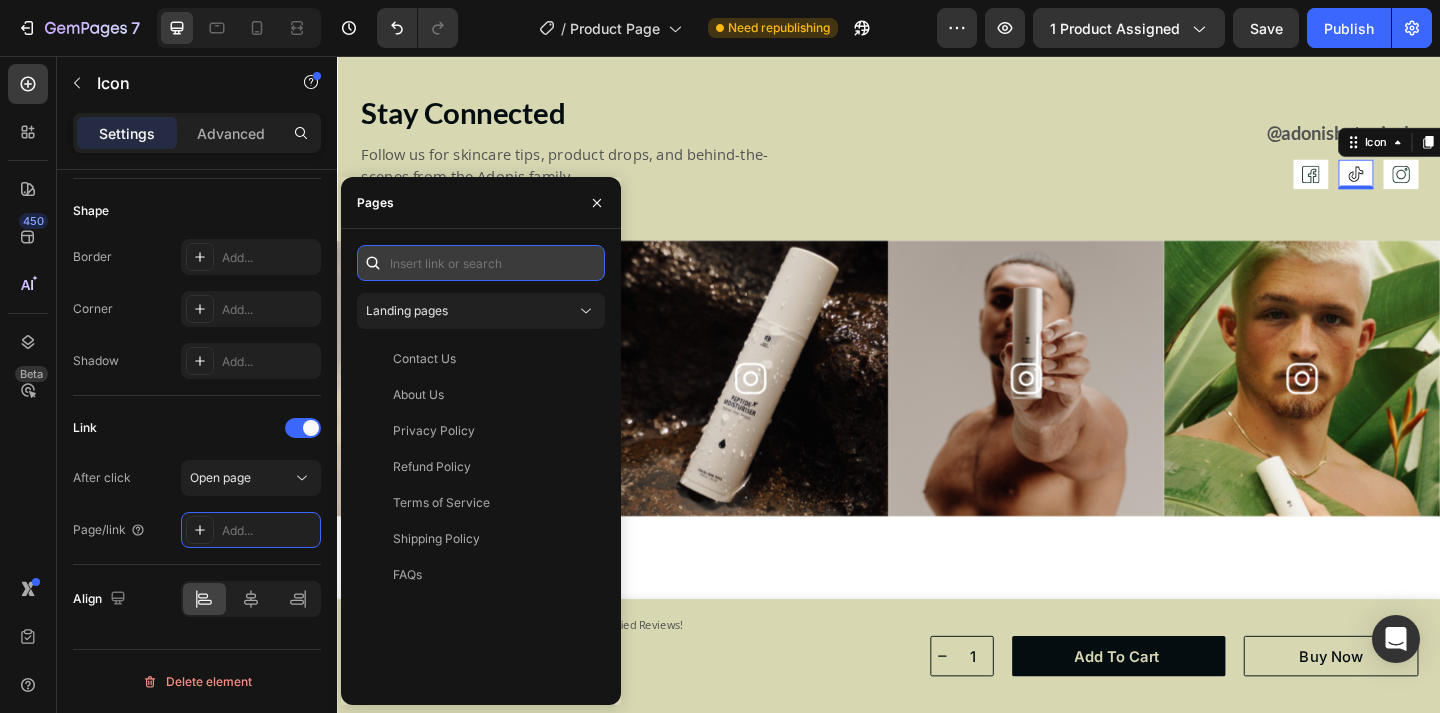 click at bounding box center (481, 263) 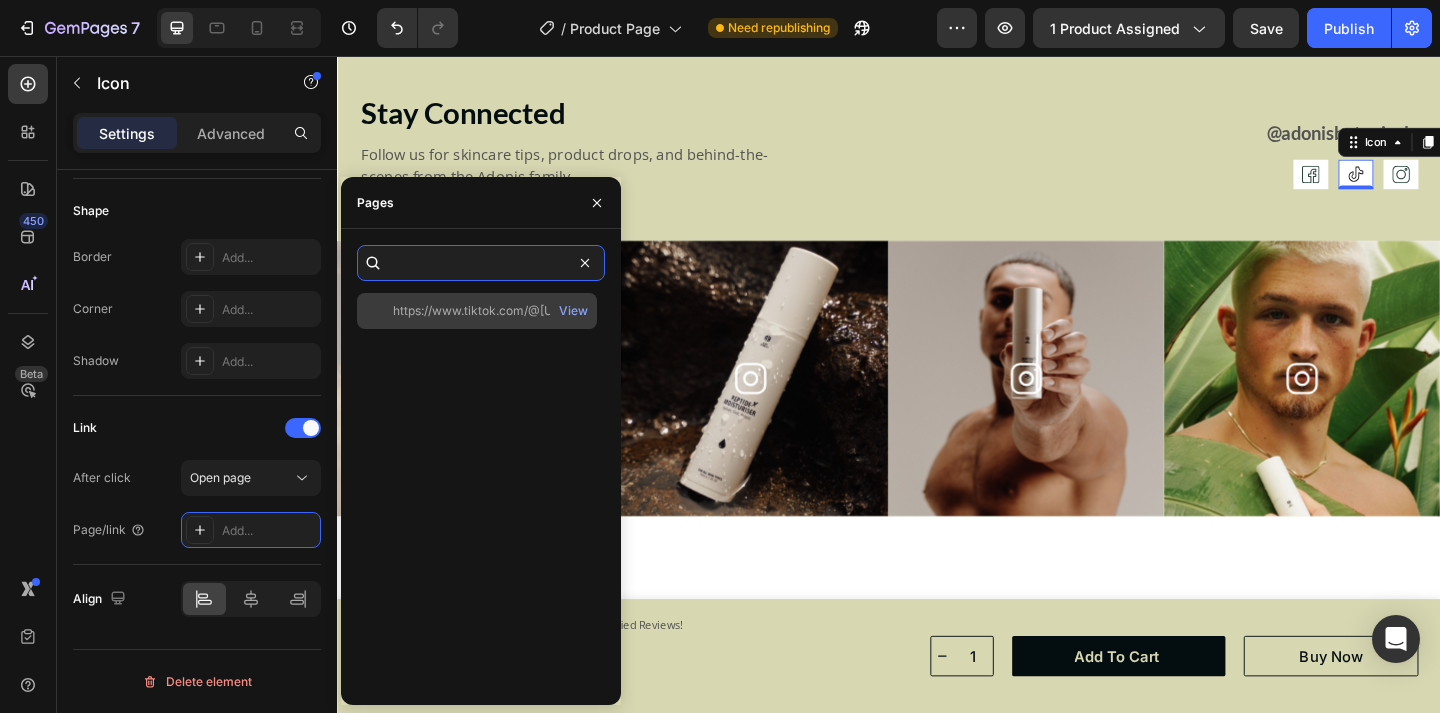 scroll, scrollTop: 0, scrollLeft: 286, axis: horizontal 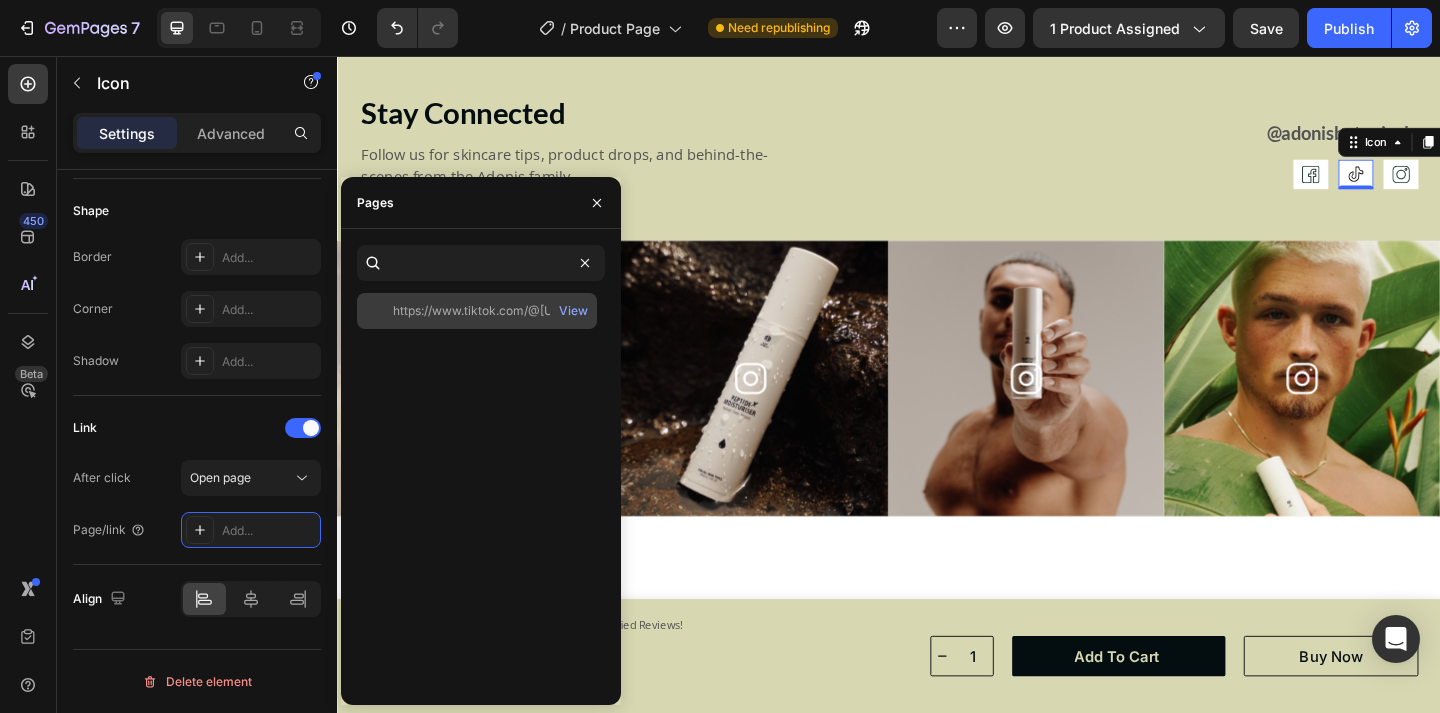 click on "https://www.tiktok.com/@adonisbotanicals?is_from_webapp=1&sender_device=p   View" 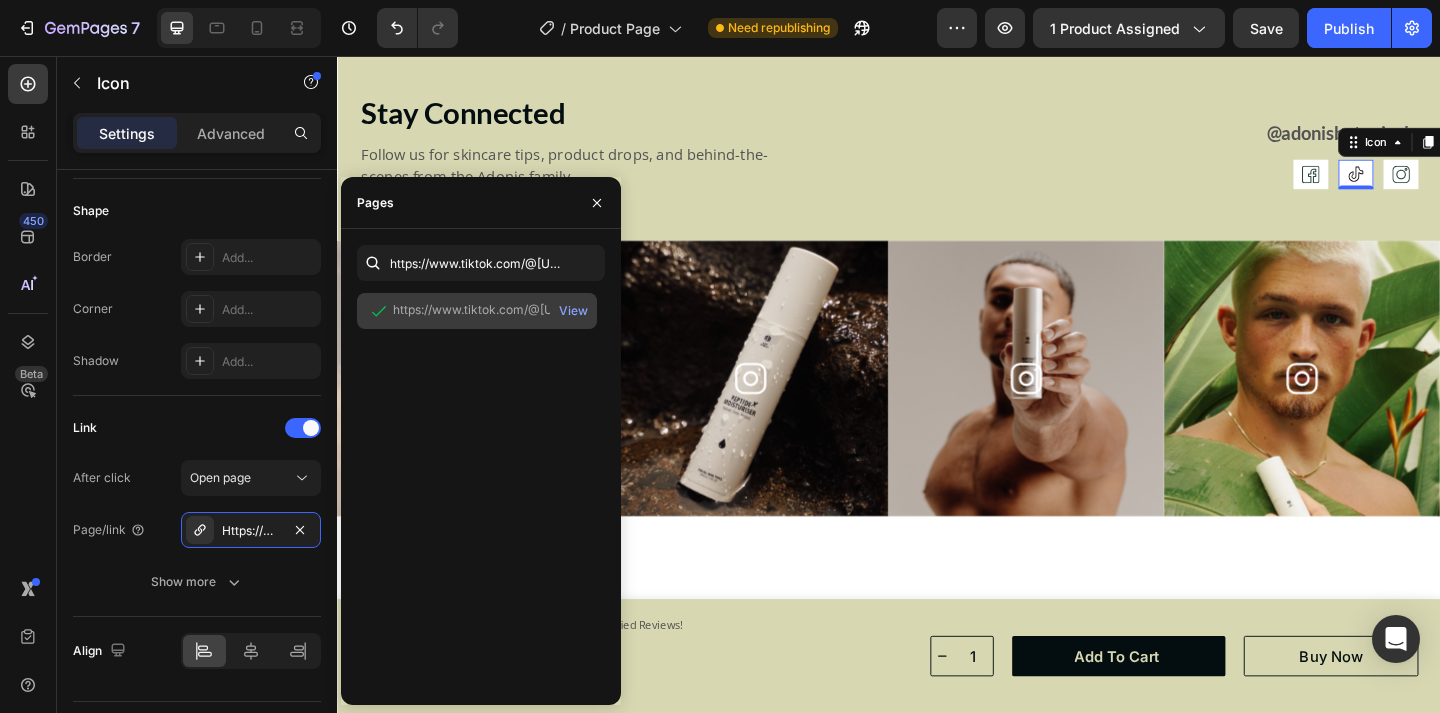 click on "https://www.tiktok.com/@adonisbotanicals?is_from_webapp=1&sender_device=p" 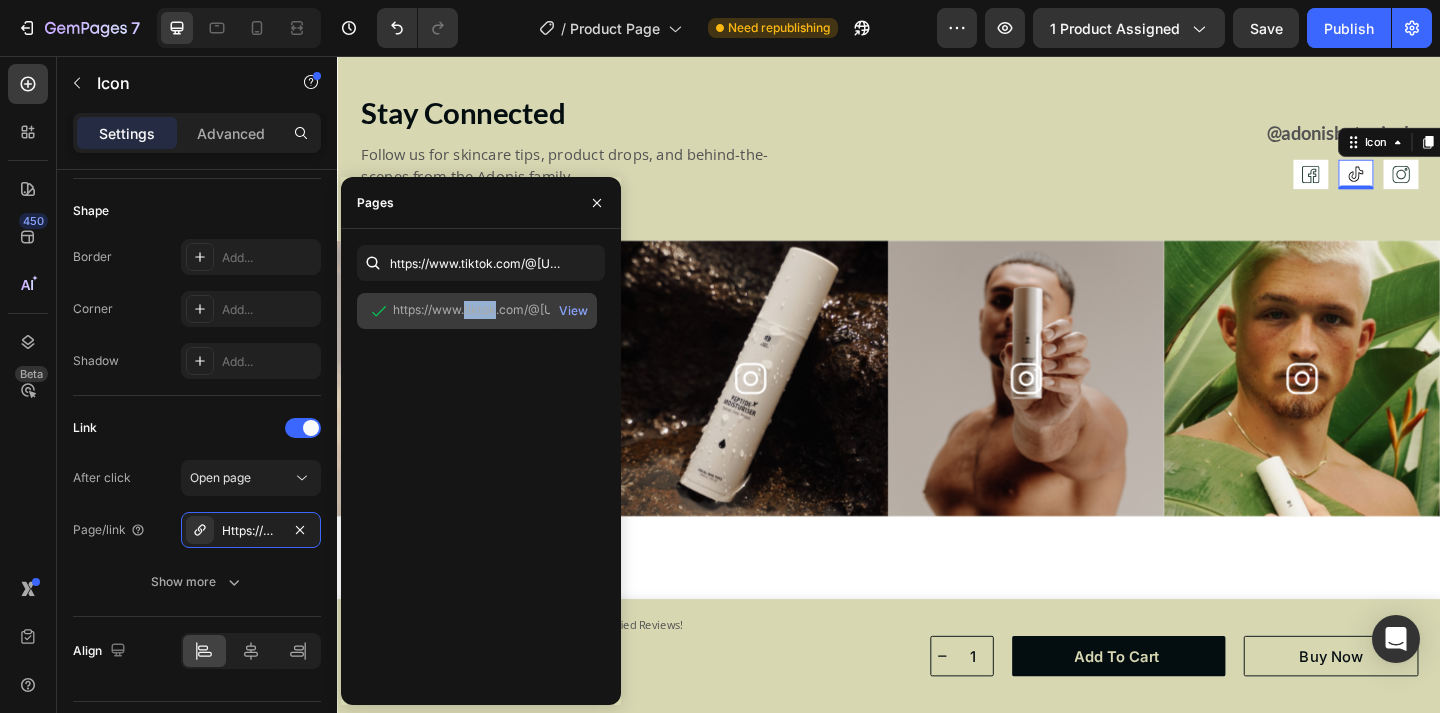 click on "https://www.tiktok.com/@adonisbotanicals?is_from_webapp=1&sender_device=p" 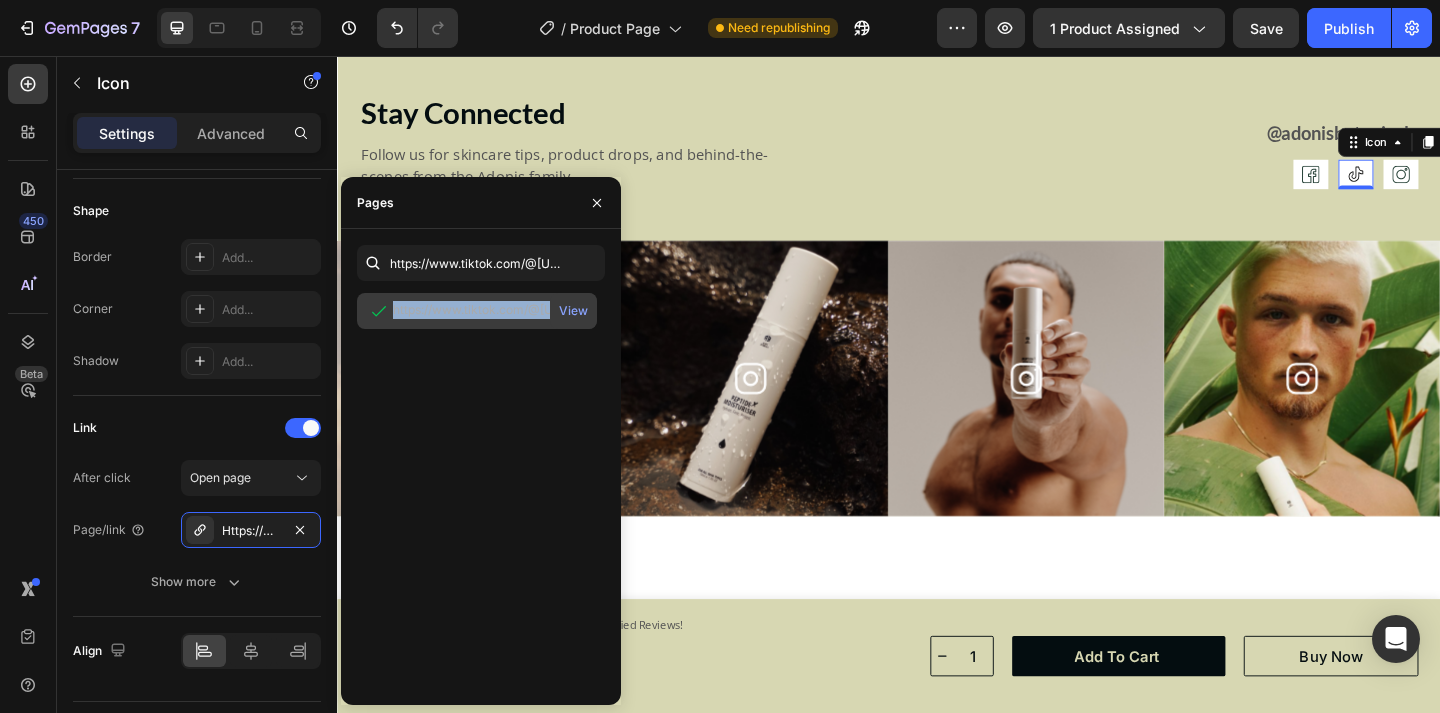 click on "https://www.tiktok.com/@adonisbotanicals?is_from_webapp=1&sender_device=p" 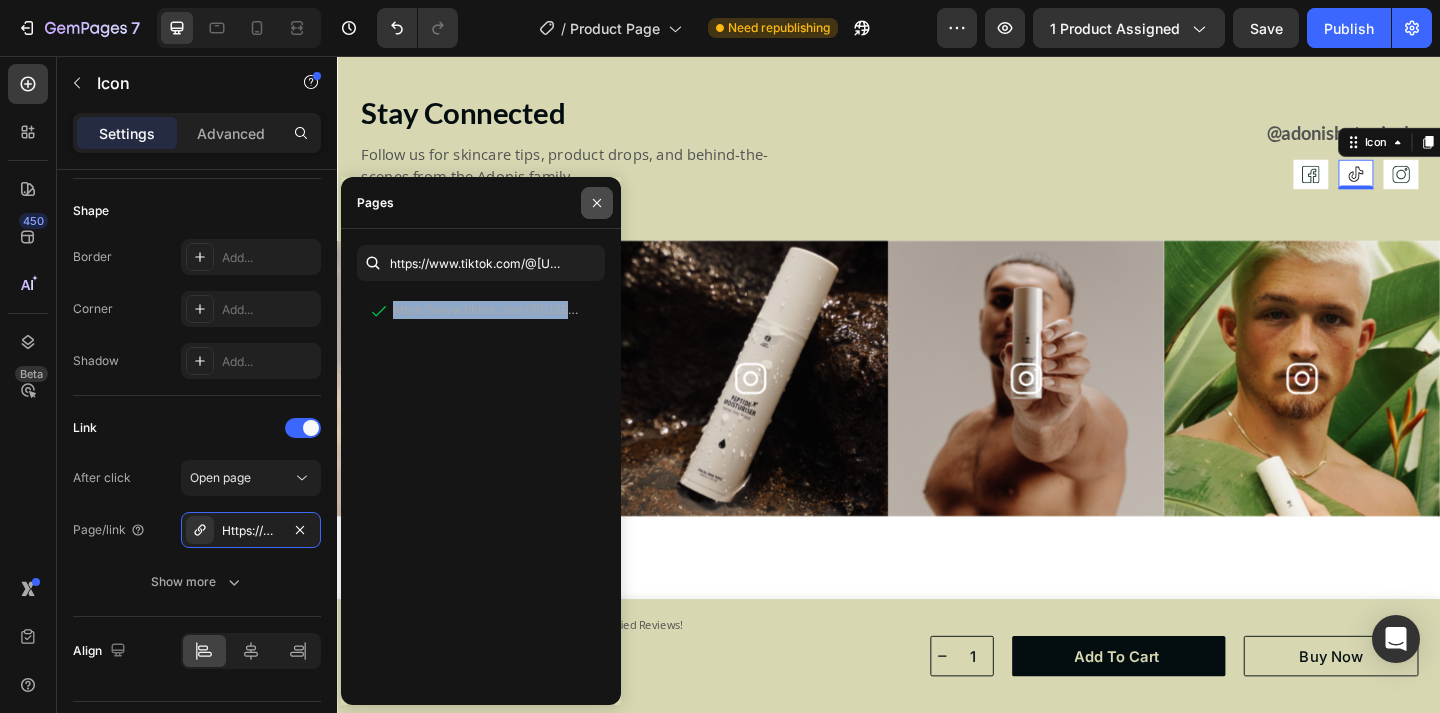 click 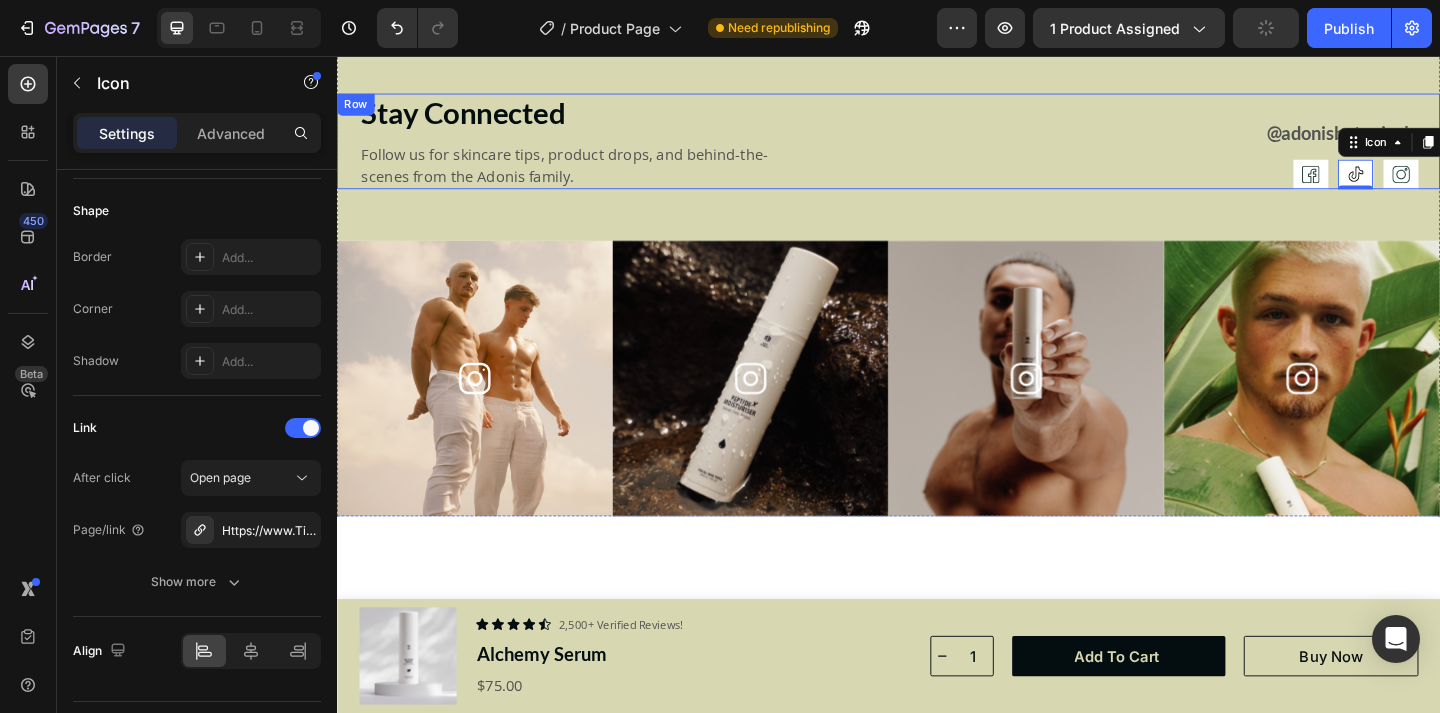 click 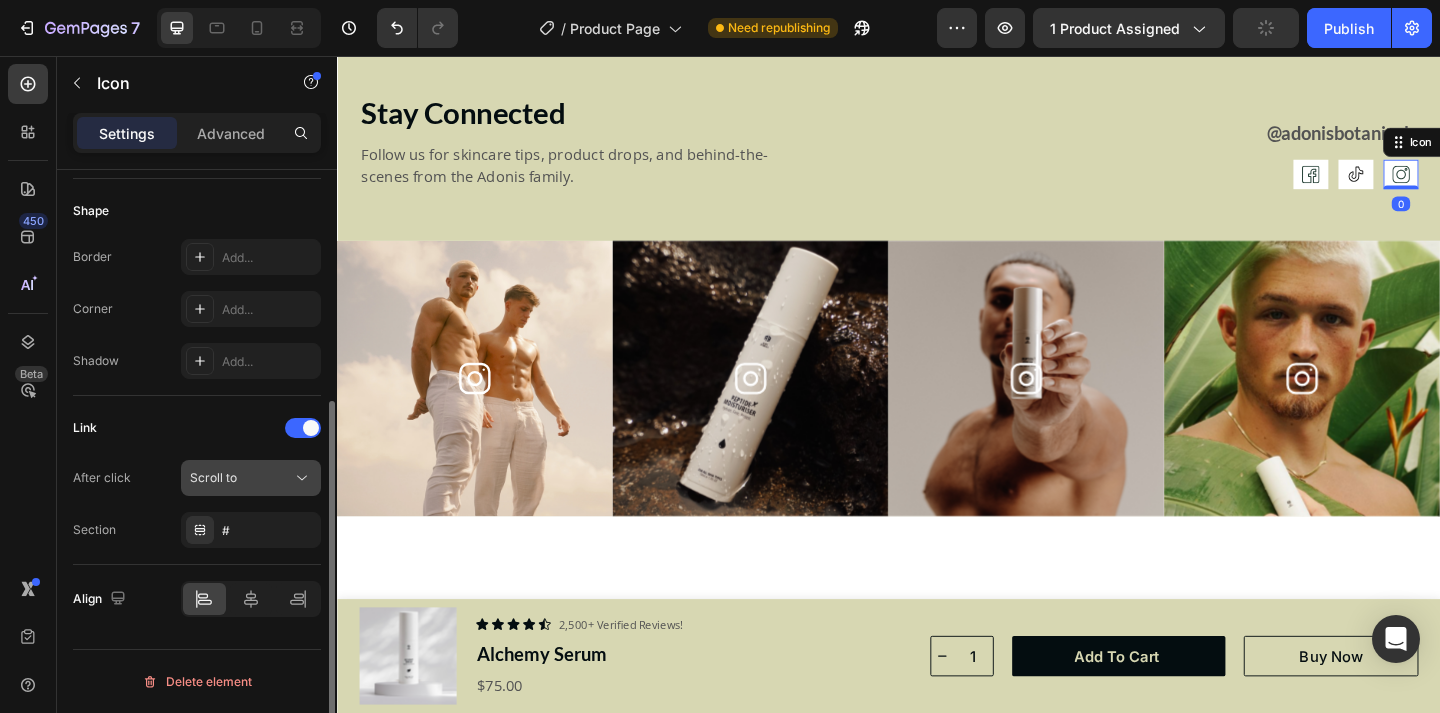 click on "Scroll to" 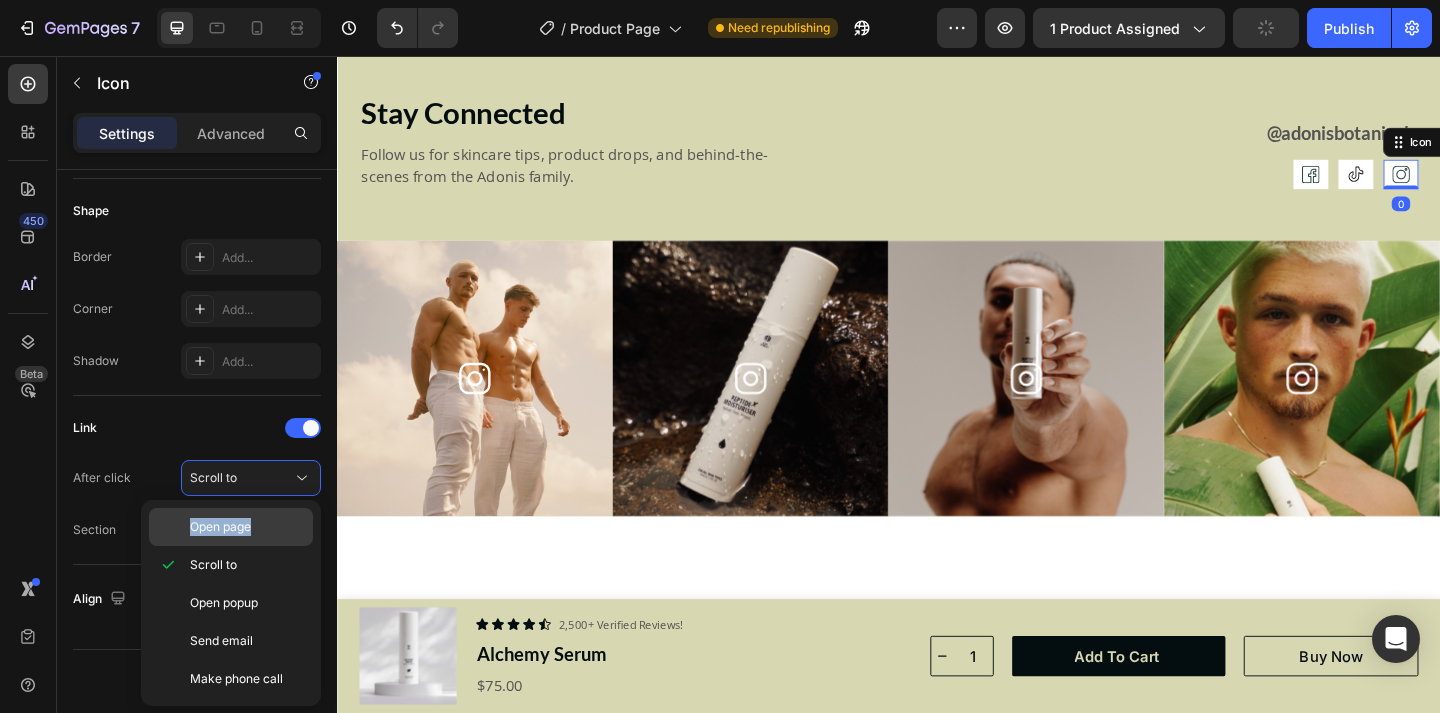 click on "Open page" 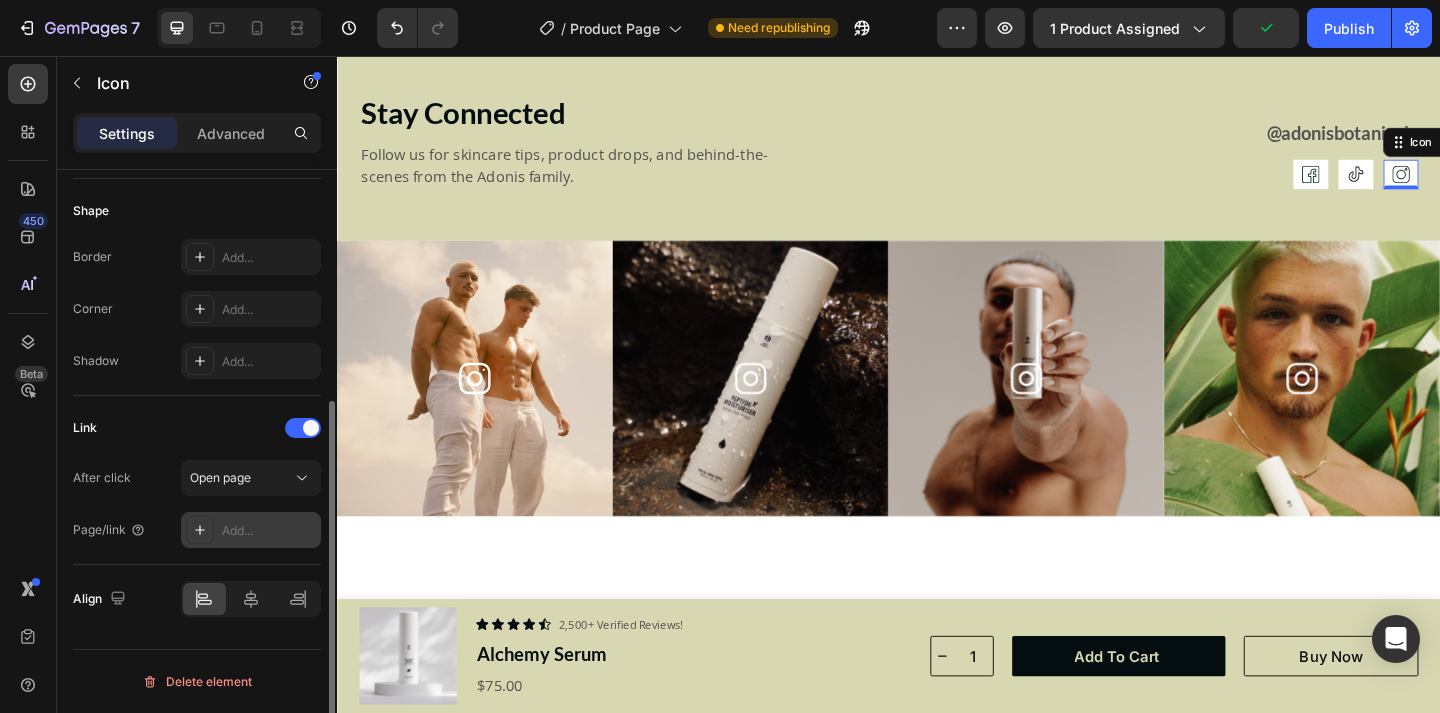 click on "Add..." at bounding box center (269, 531) 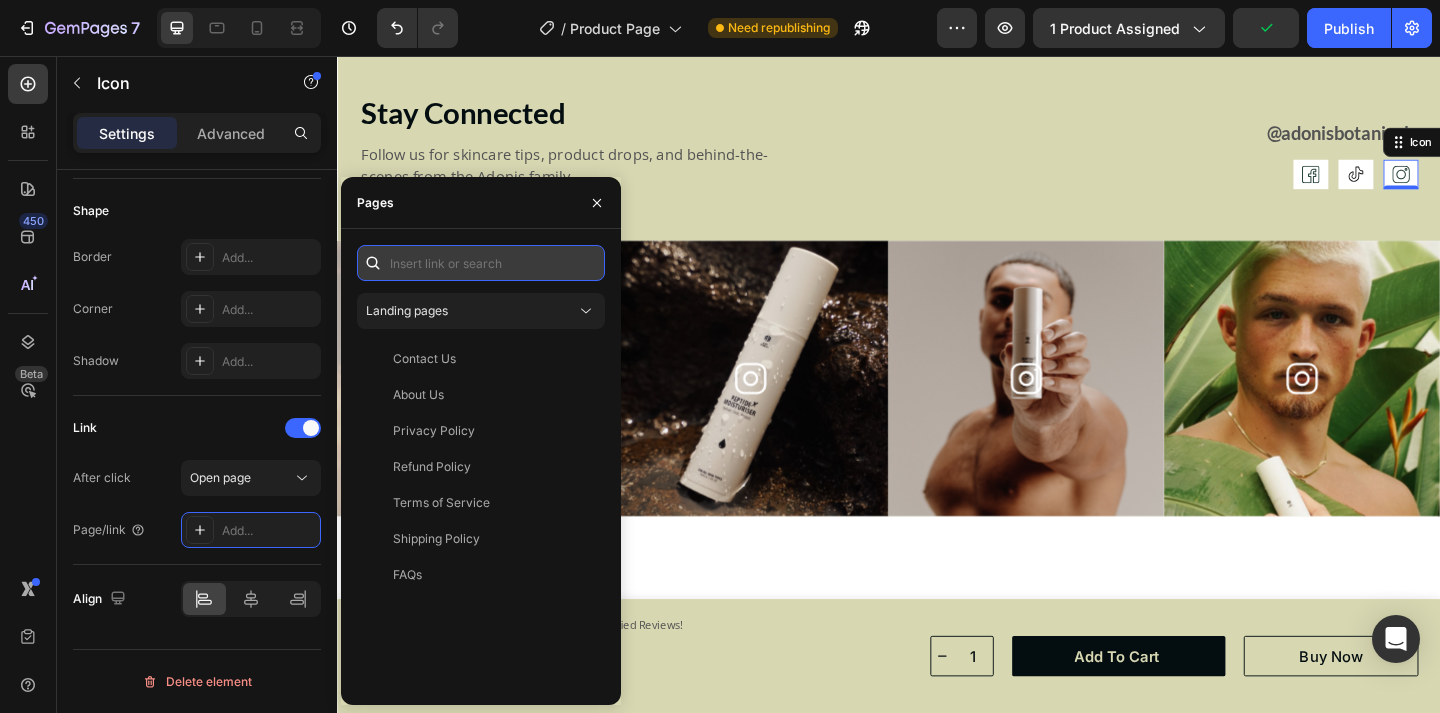 click at bounding box center [481, 263] 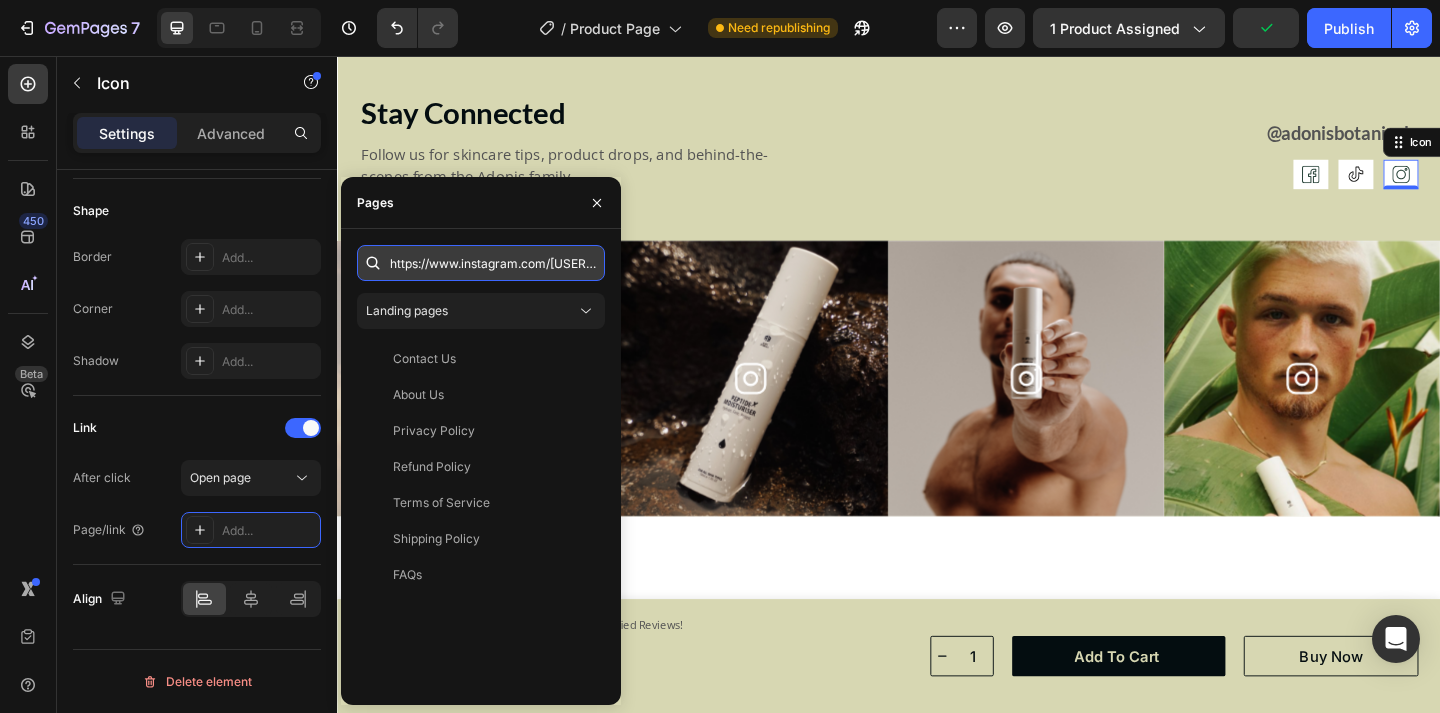 scroll, scrollTop: 0, scrollLeft: 87, axis: horizontal 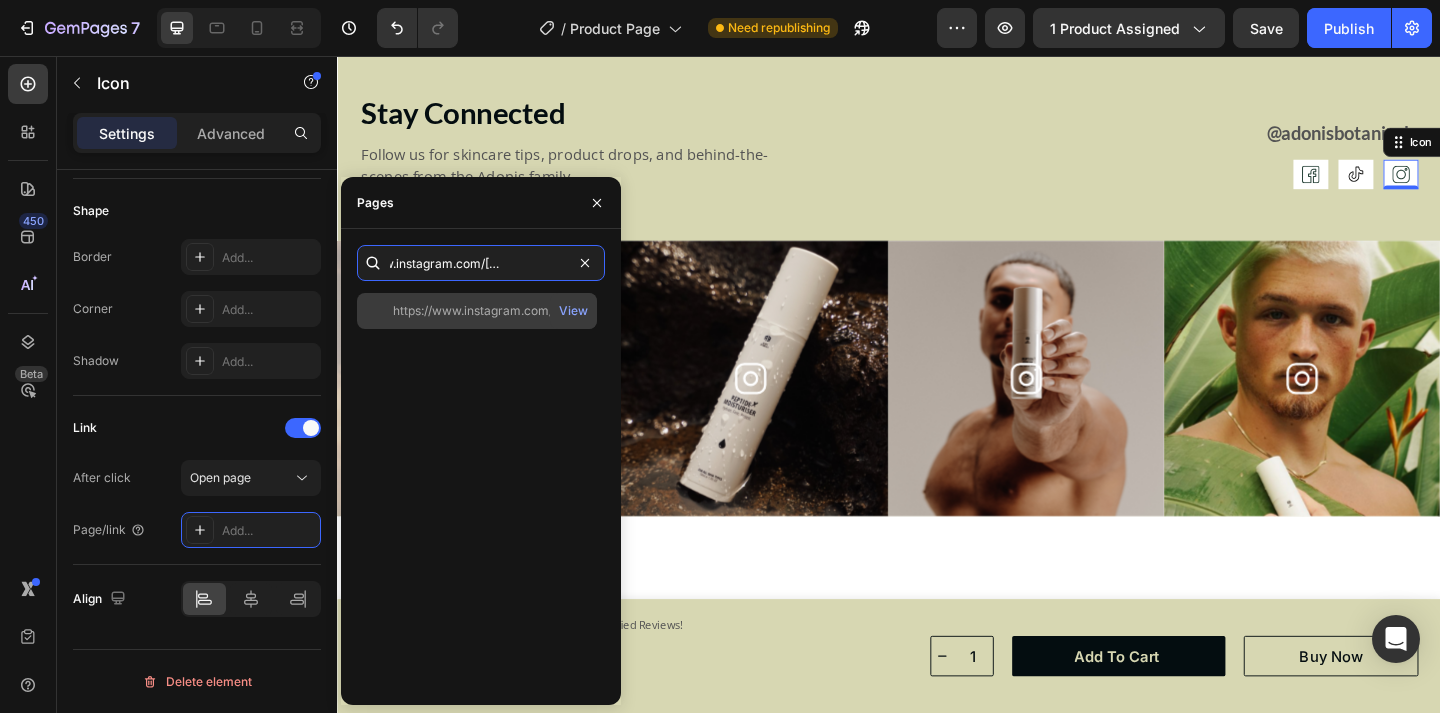 type on "https://www.instagram.com/[USERNAME]/" 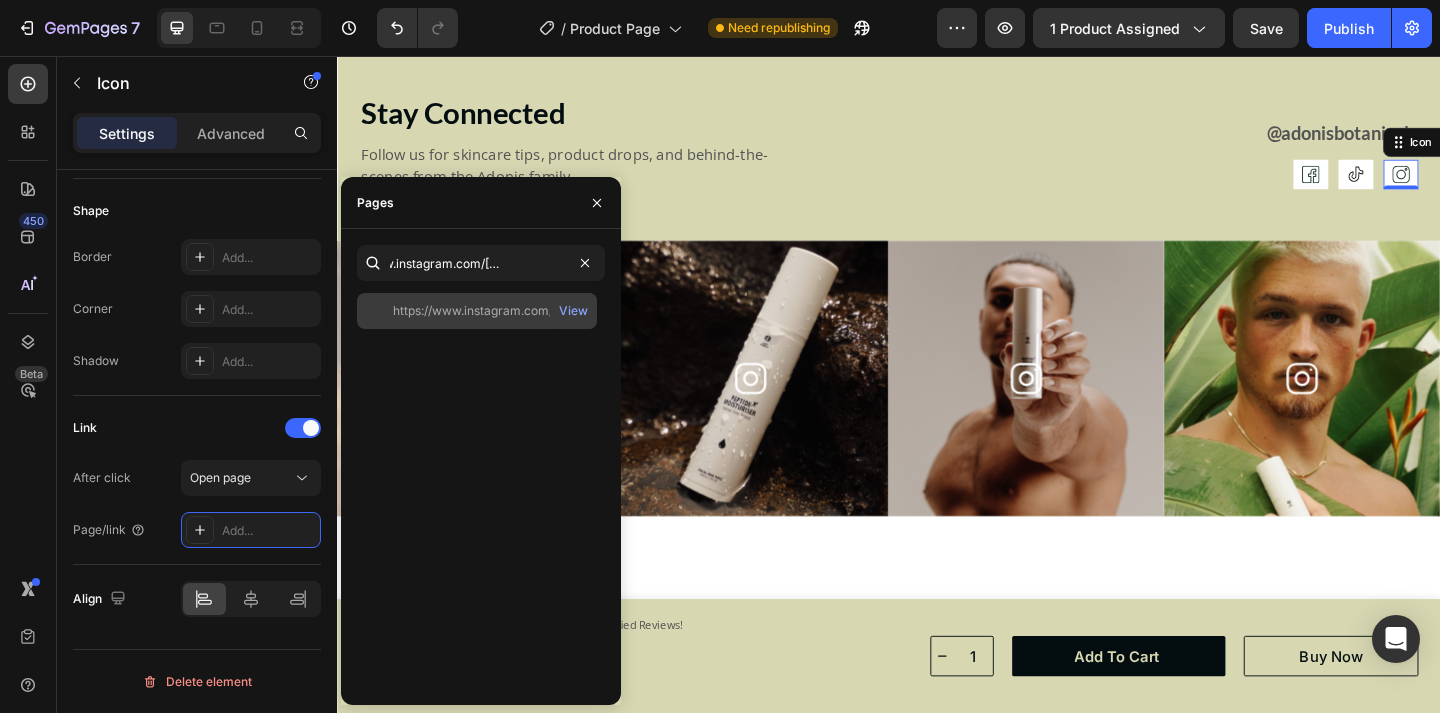 click on "https://www.instagram.com/[USERNAME]/" 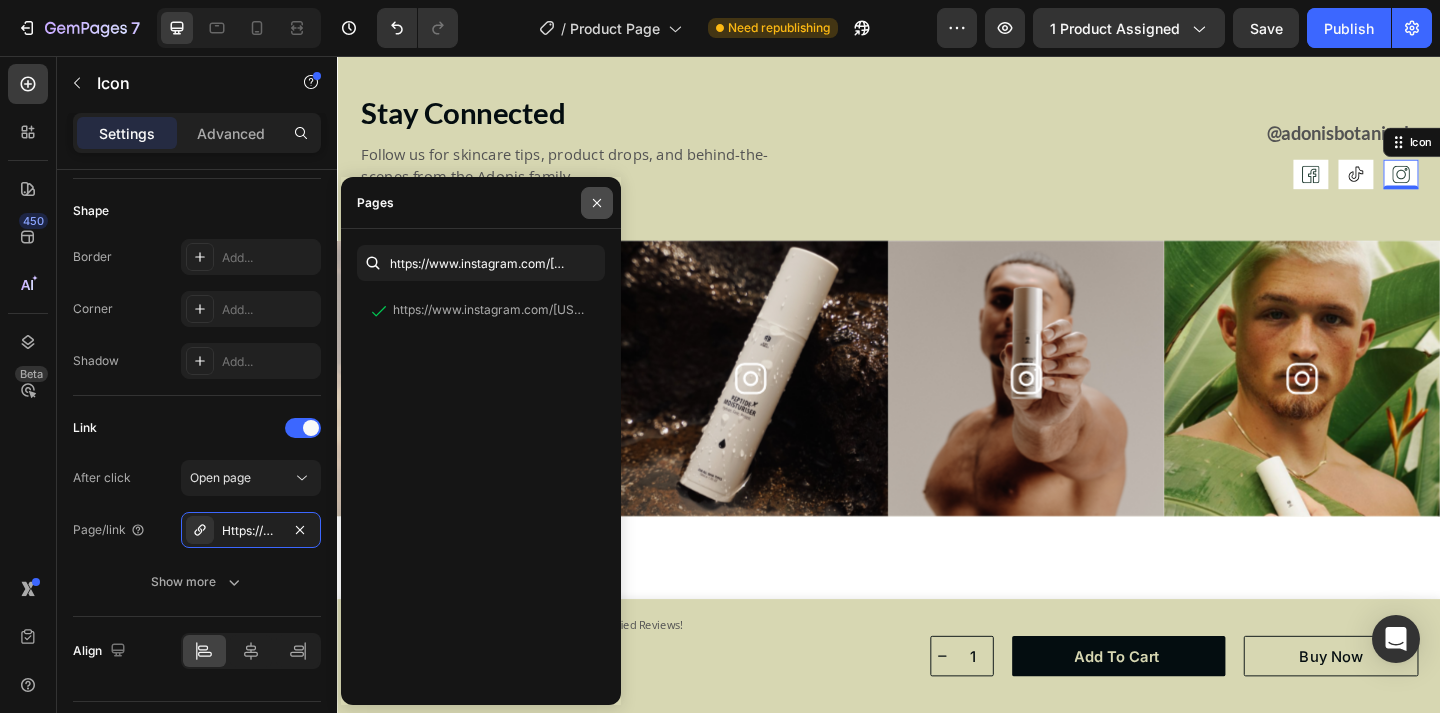 click at bounding box center [597, 203] 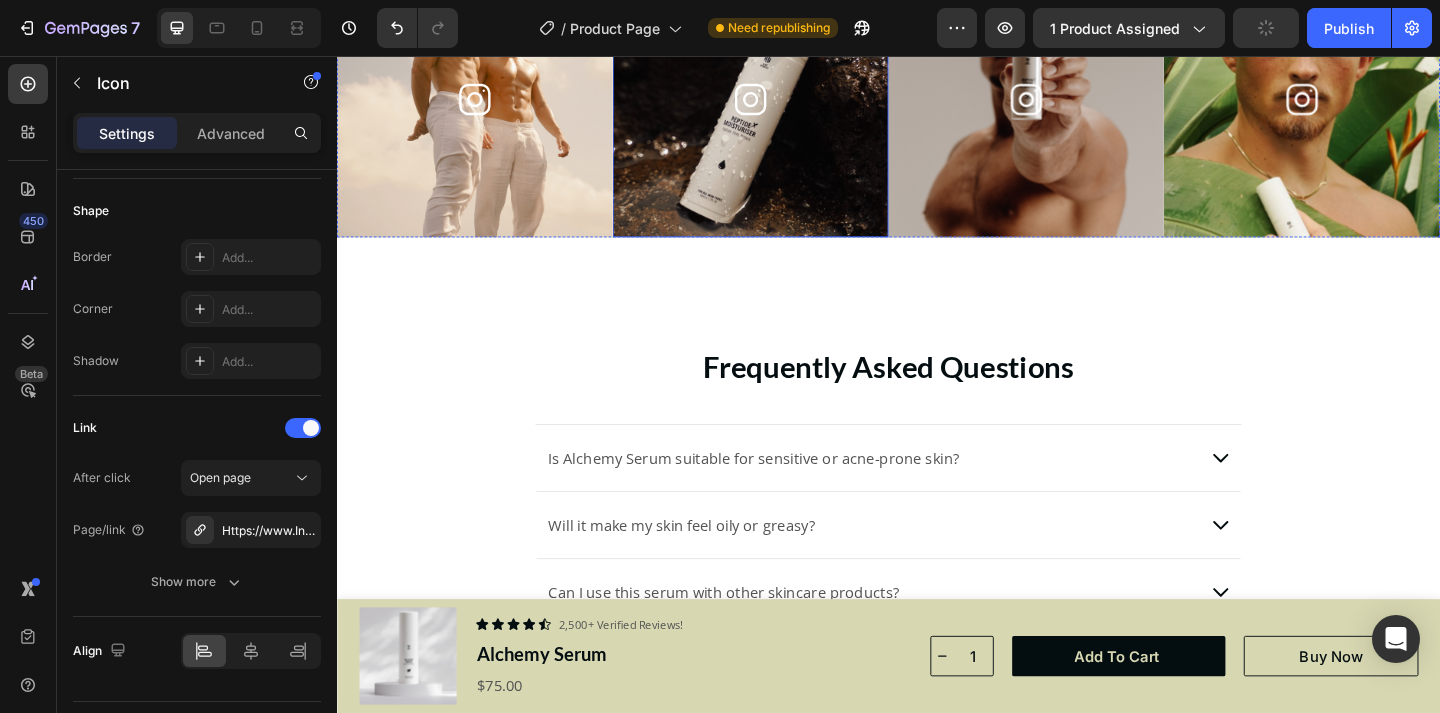 scroll, scrollTop: 6344, scrollLeft: 0, axis: vertical 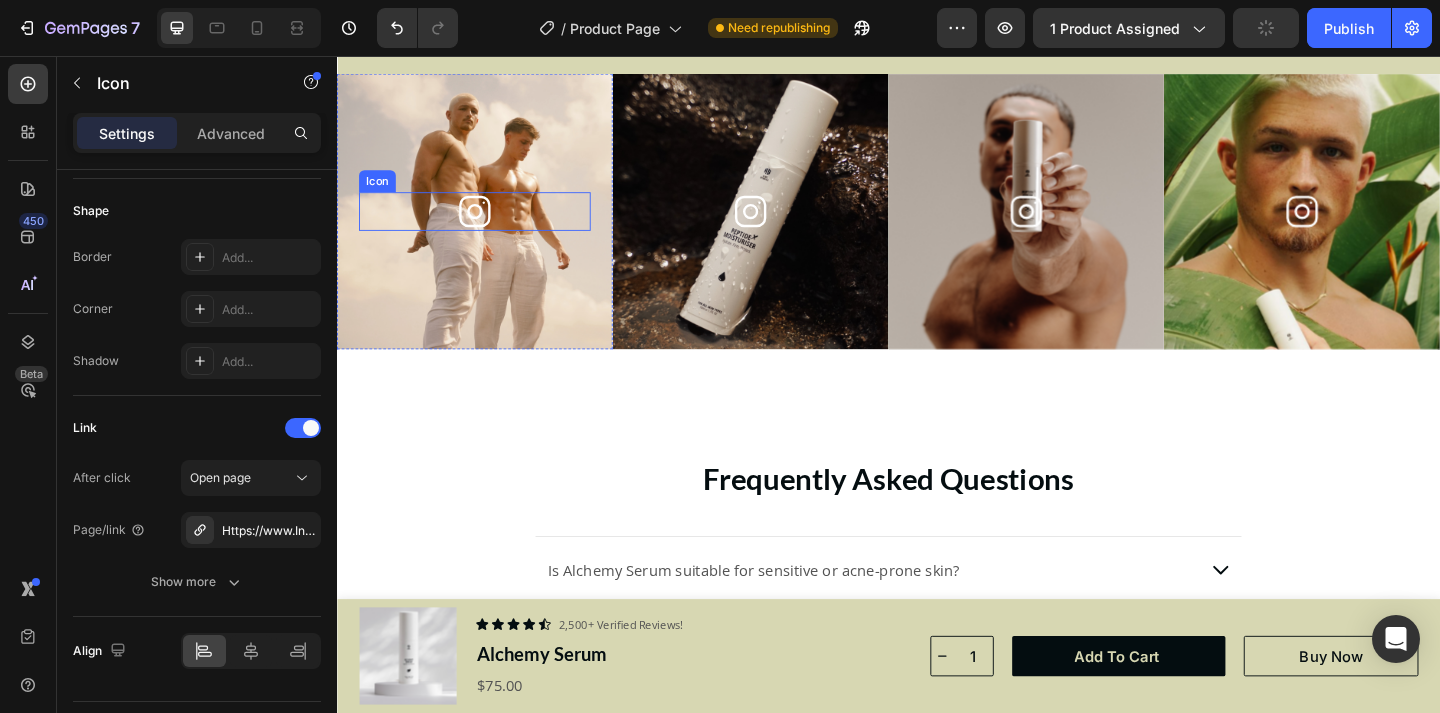 click on "Icon" at bounding box center [487, 225] 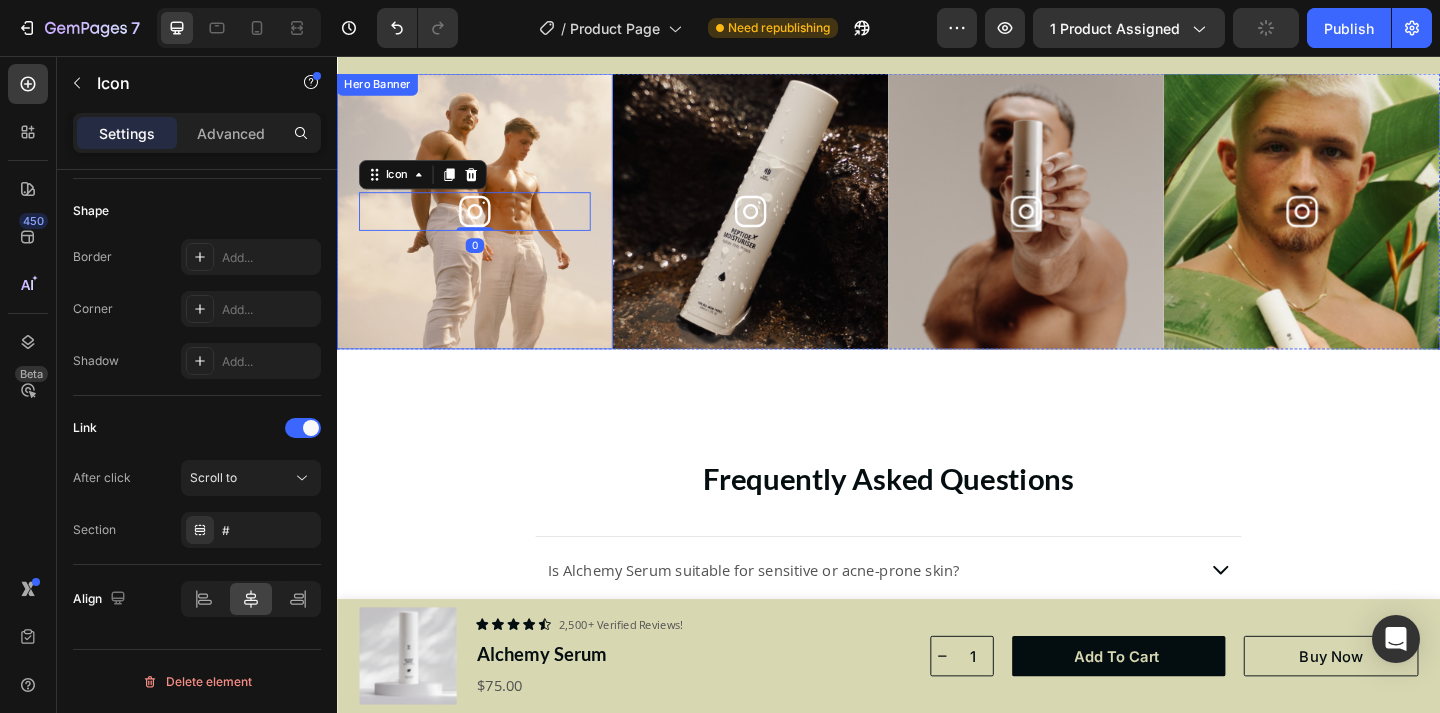 click at bounding box center (487, 225) 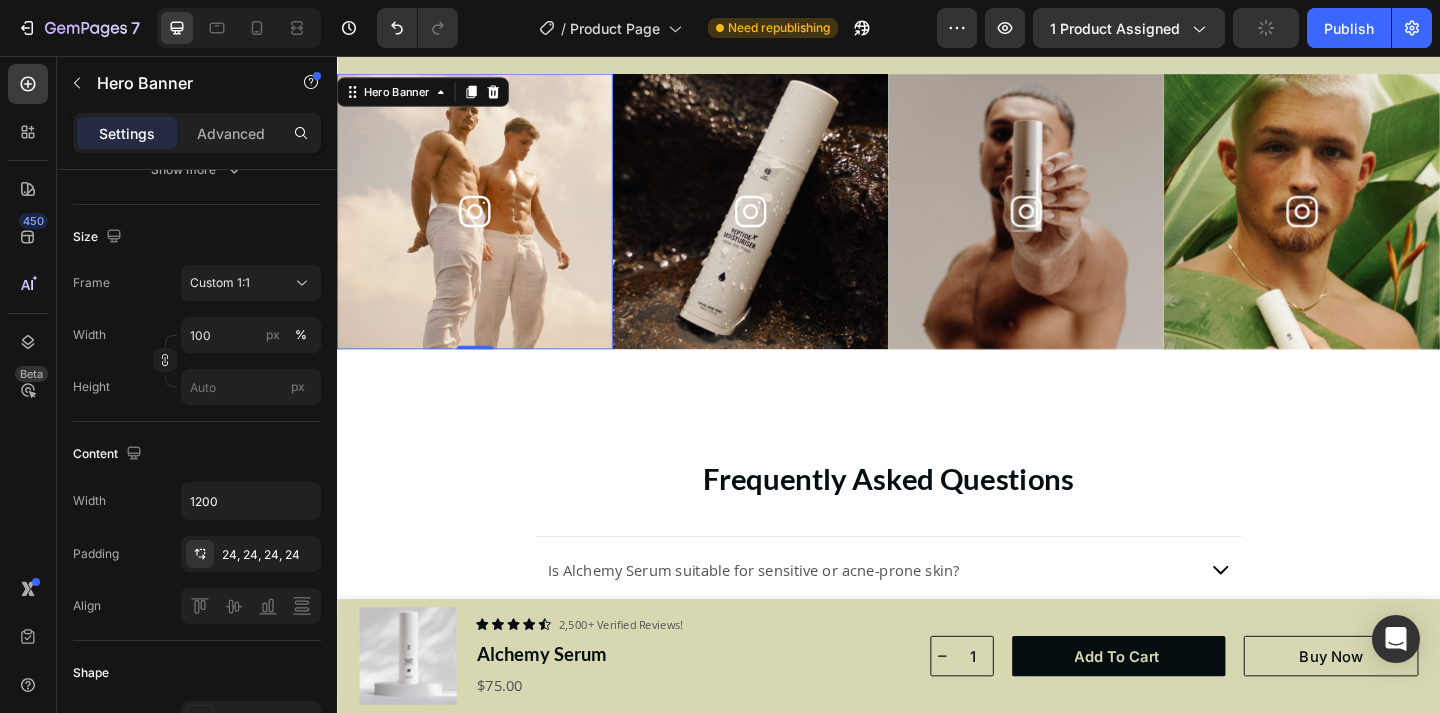 scroll, scrollTop: 0, scrollLeft: 0, axis: both 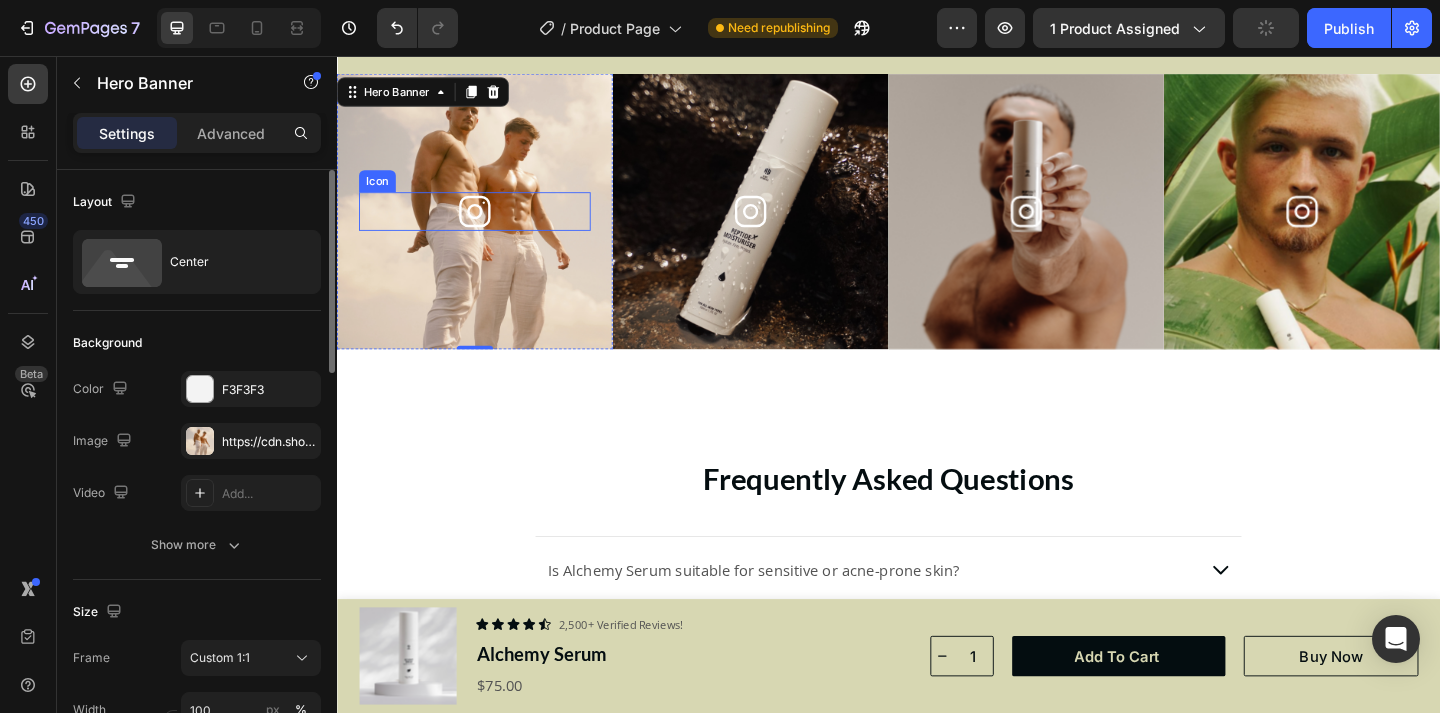 click 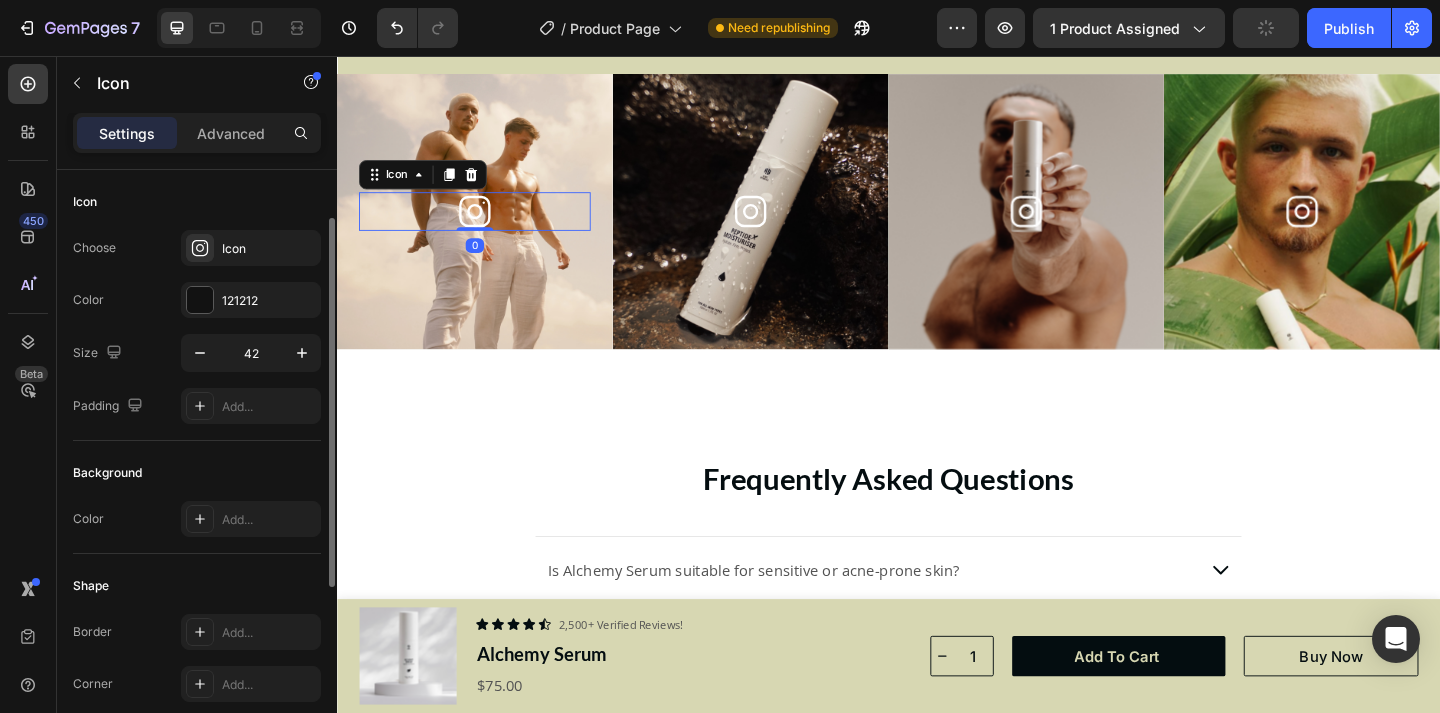 scroll, scrollTop: 375, scrollLeft: 0, axis: vertical 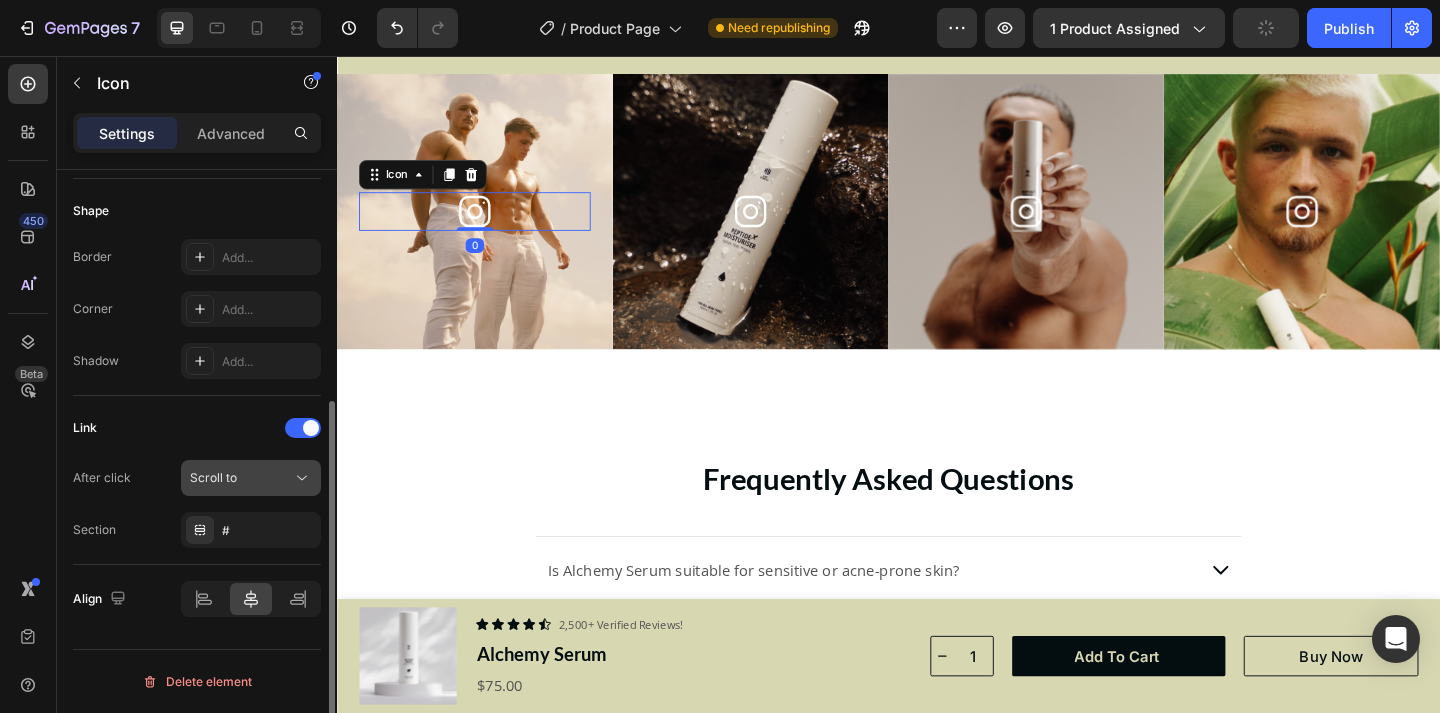 click on "Scroll to" at bounding box center [241, 478] 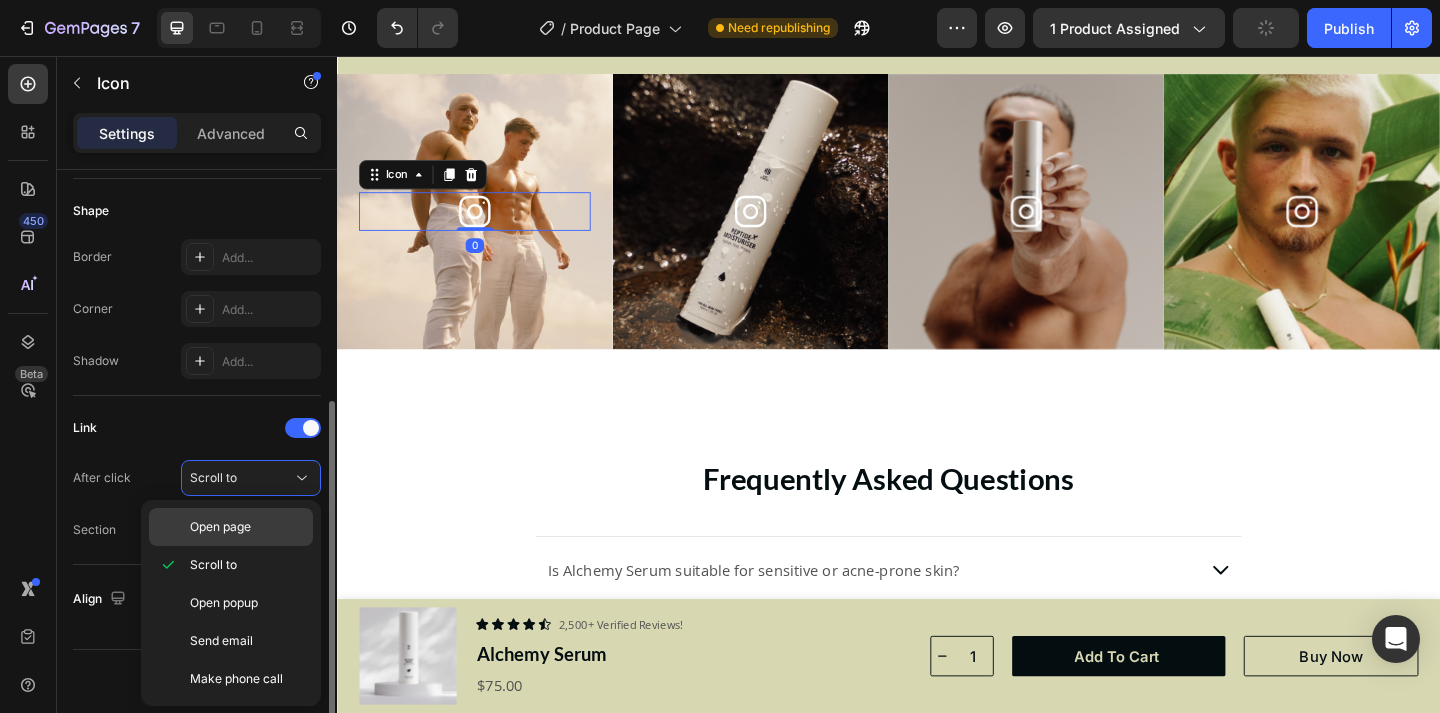 click on "Open page" at bounding box center (220, 527) 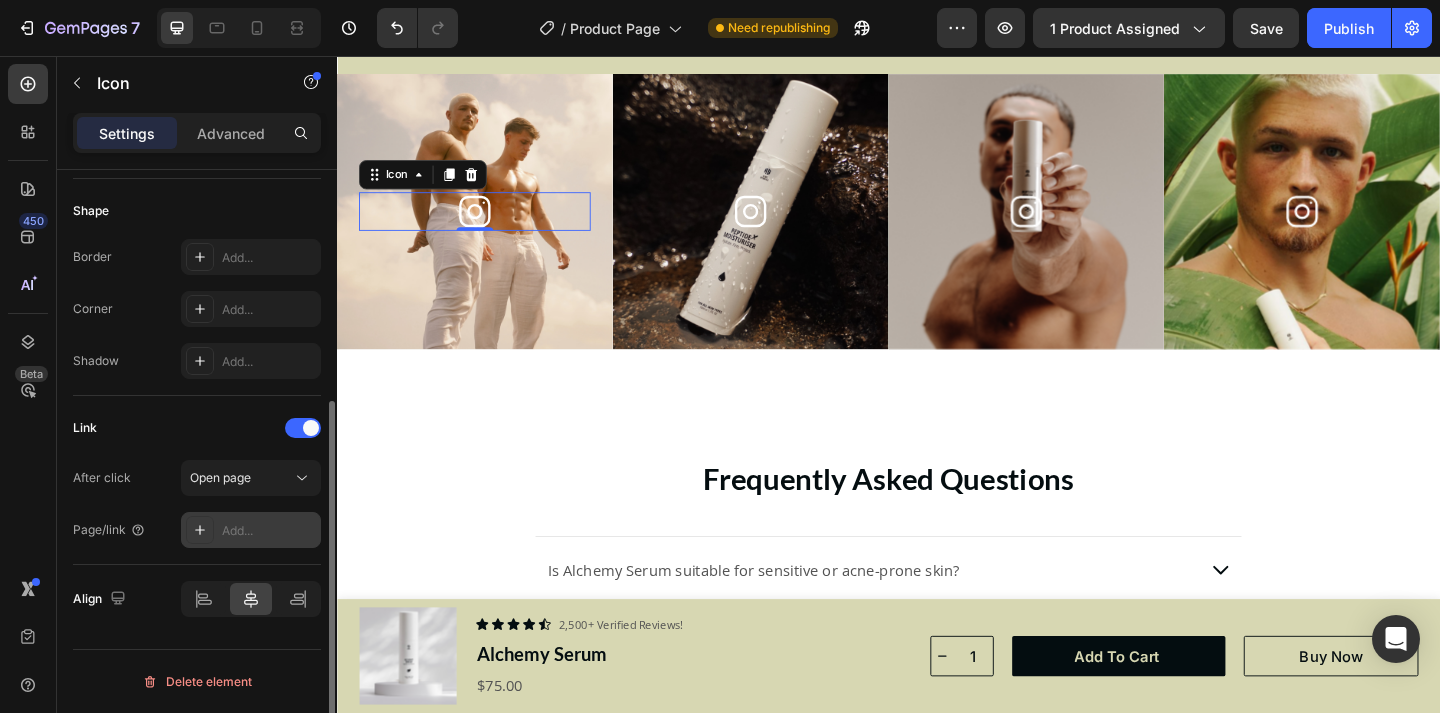 click on "Add..." at bounding box center (269, 531) 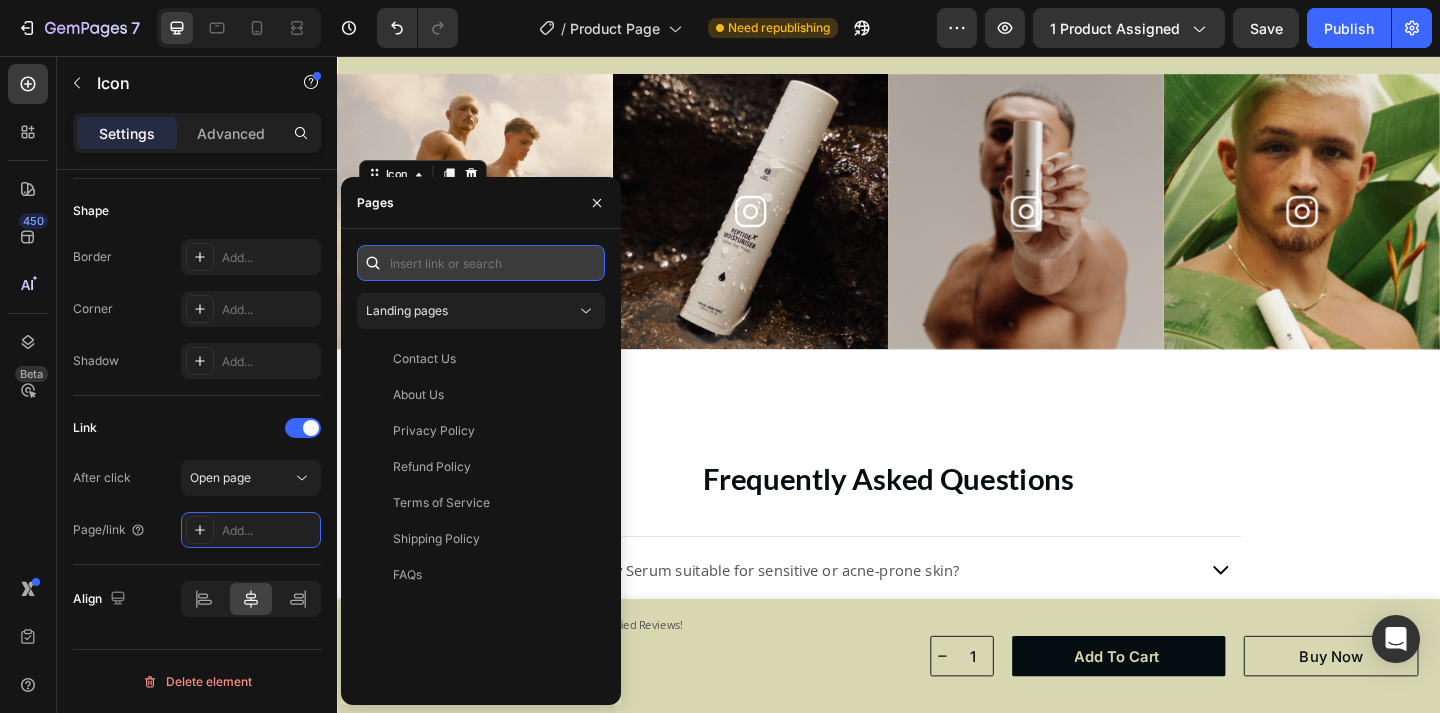 click at bounding box center (481, 263) 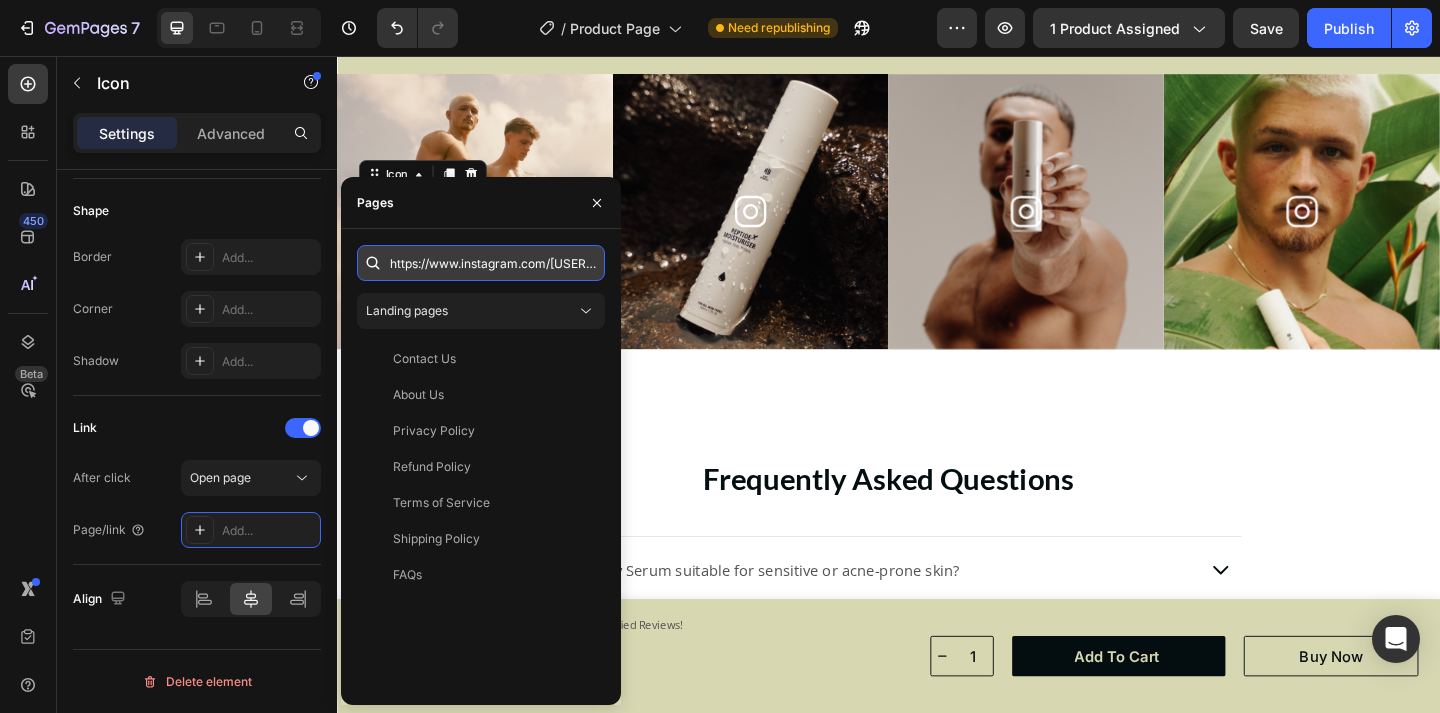scroll, scrollTop: 0, scrollLeft: 87, axis: horizontal 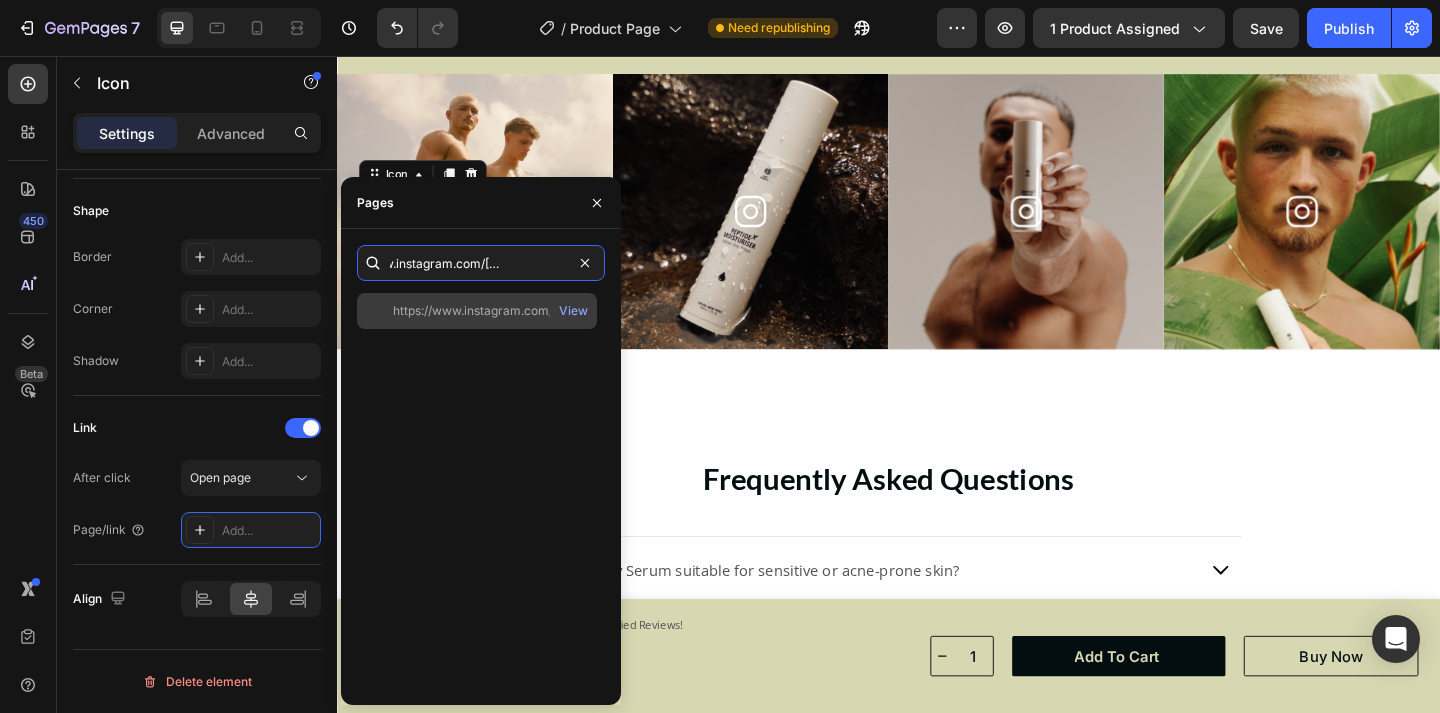 type on "https://www.instagram.com/[USERNAME]/" 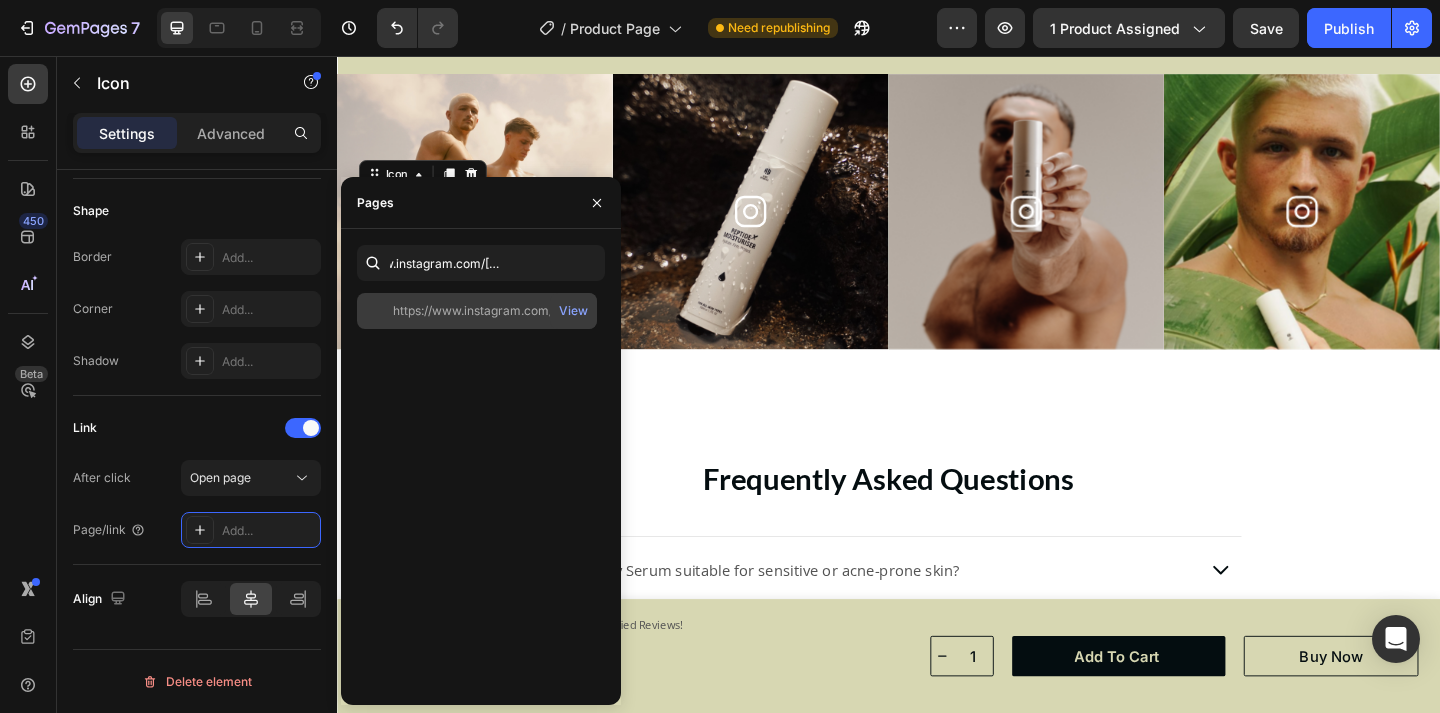 click on "https://www.instagram.com/[USERNAME]/" 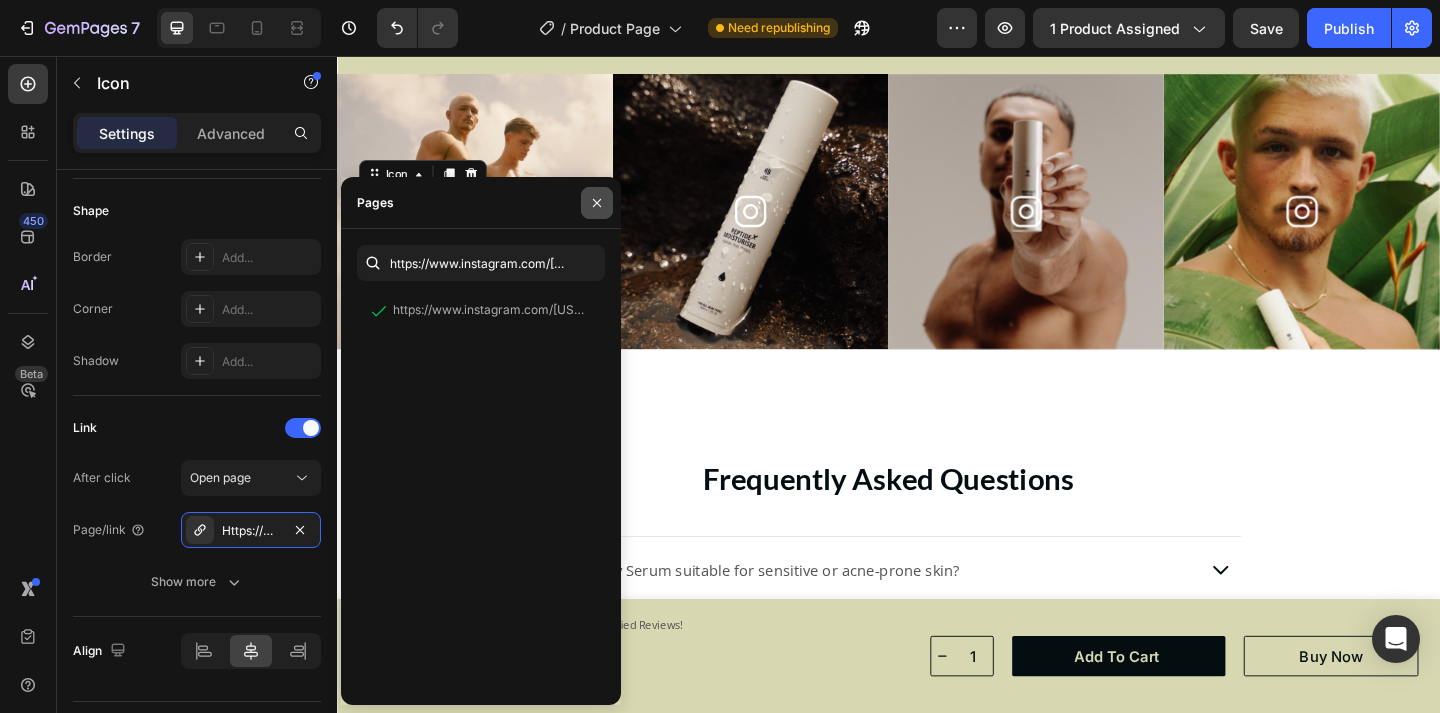 click at bounding box center [597, 203] 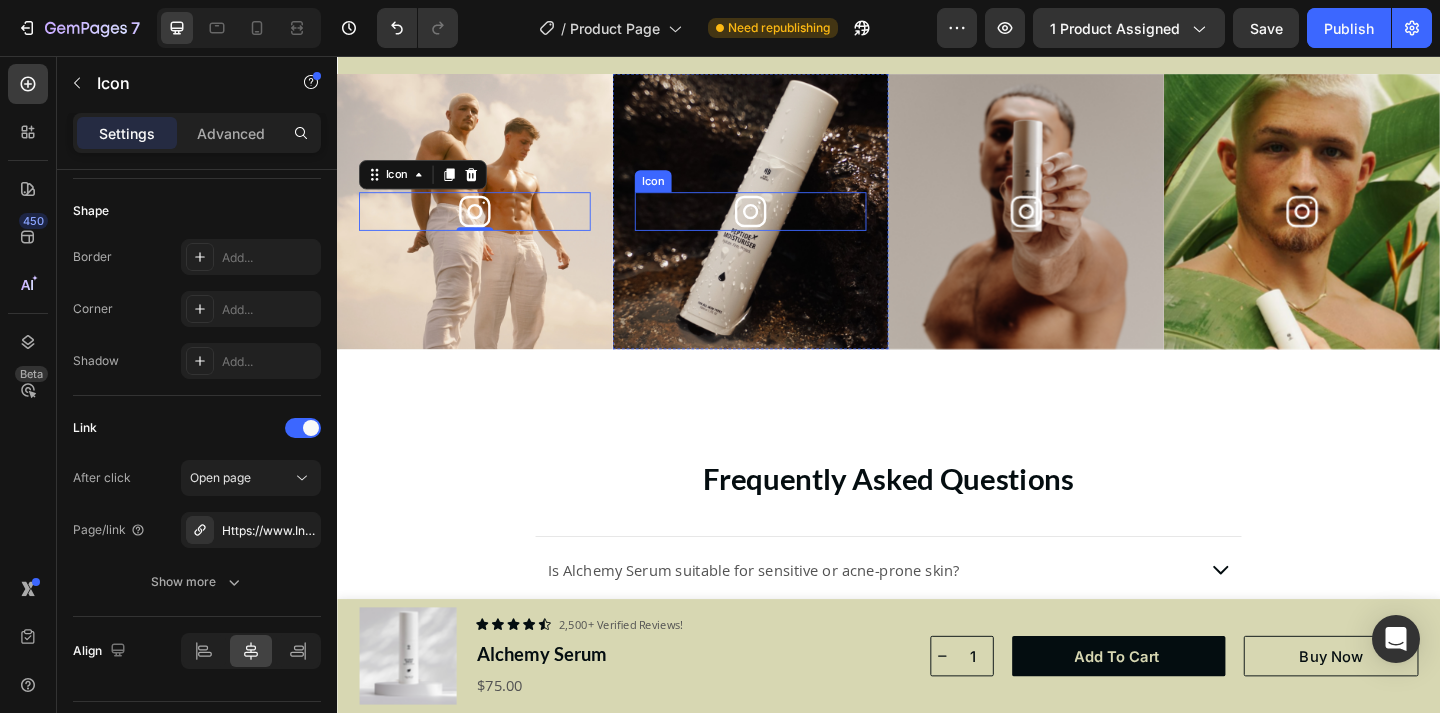 click 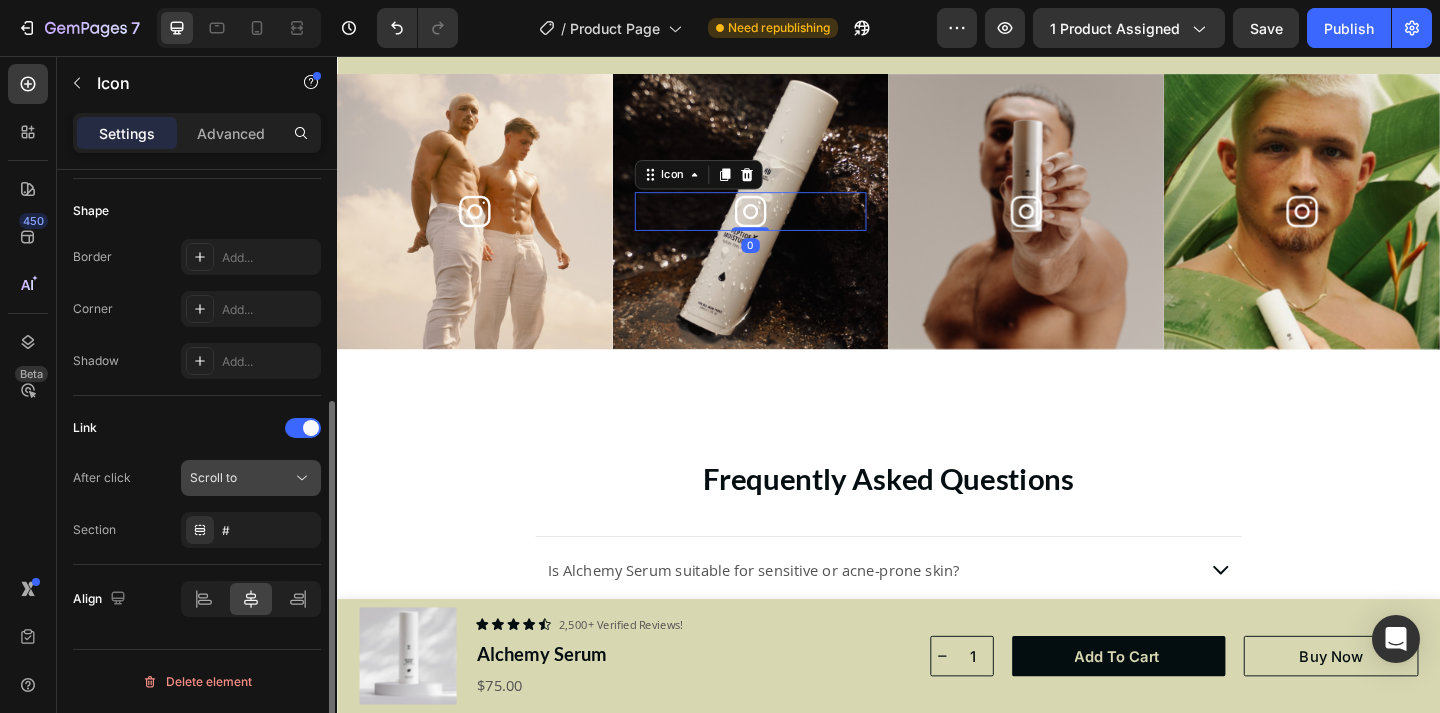 click on "Scroll to" at bounding box center [241, 478] 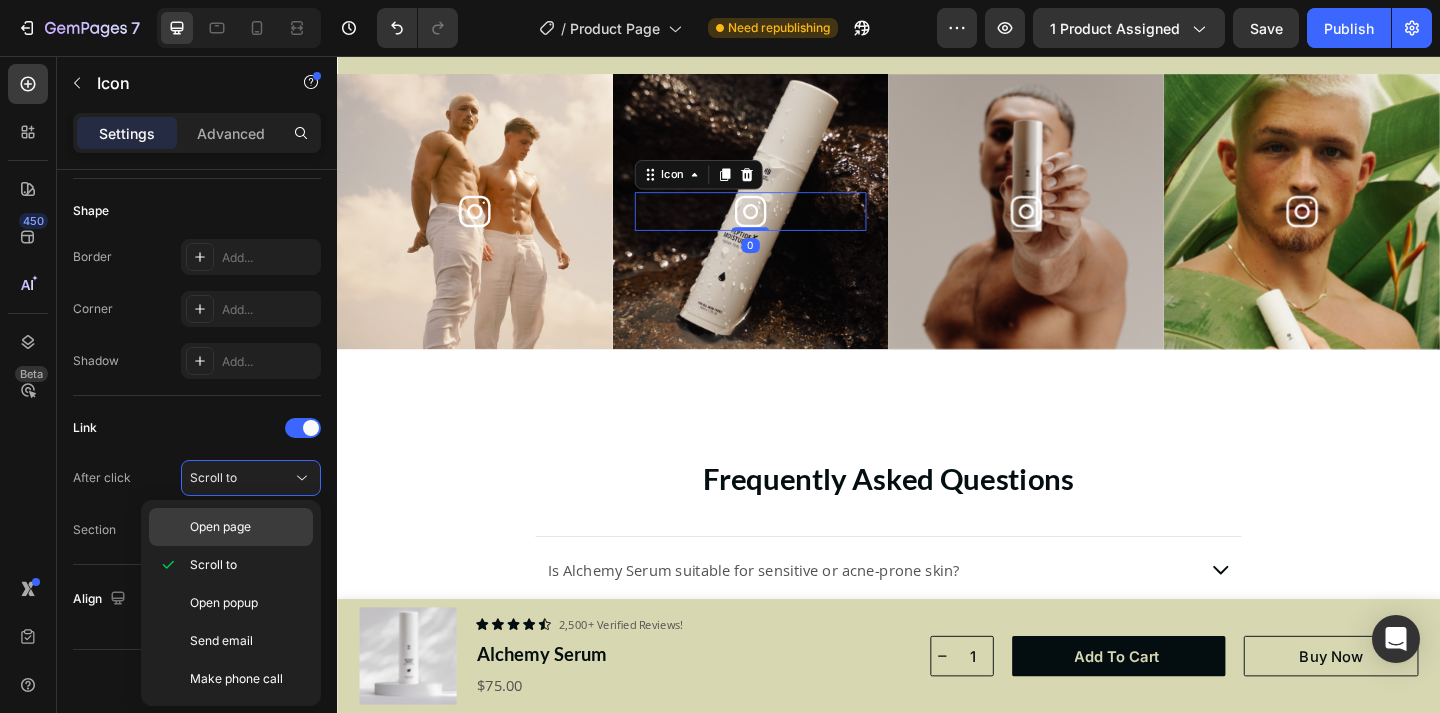 click on "Open page" 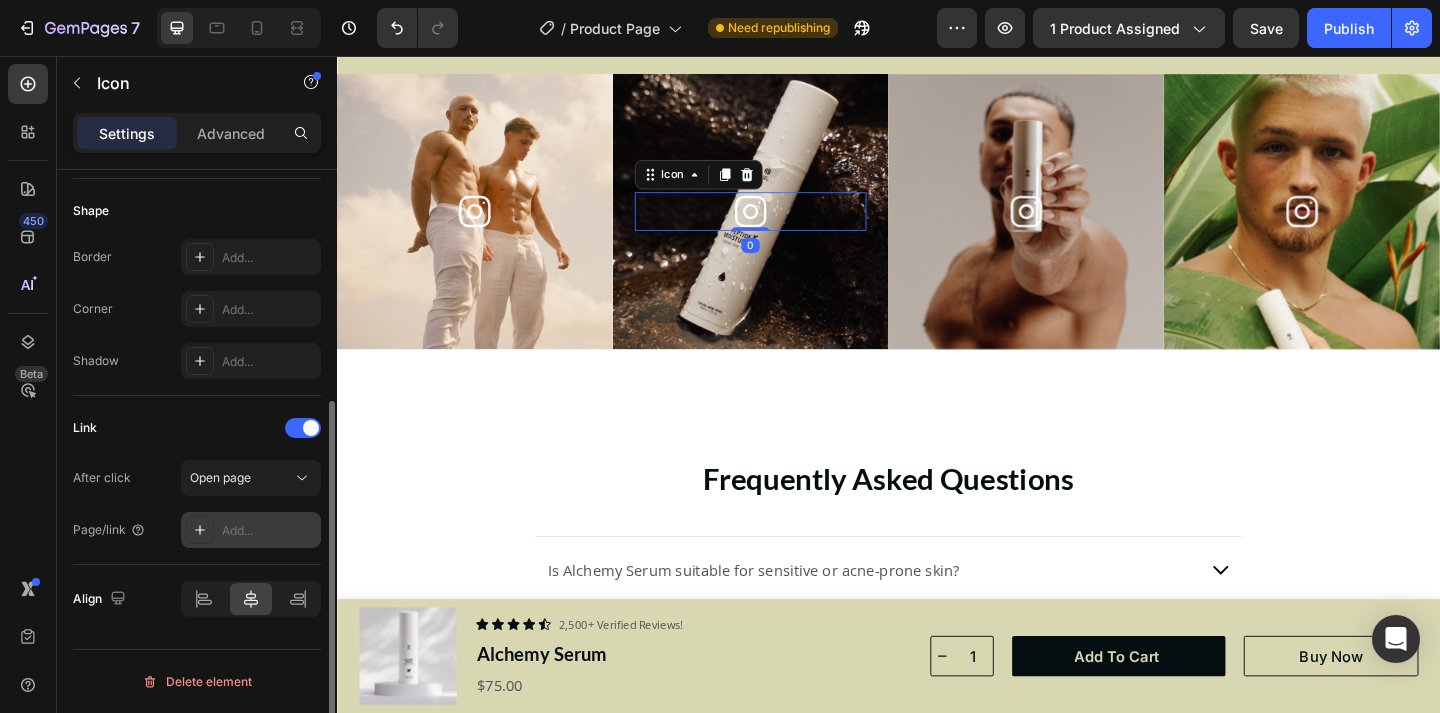 click on "Add..." at bounding box center [251, 530] 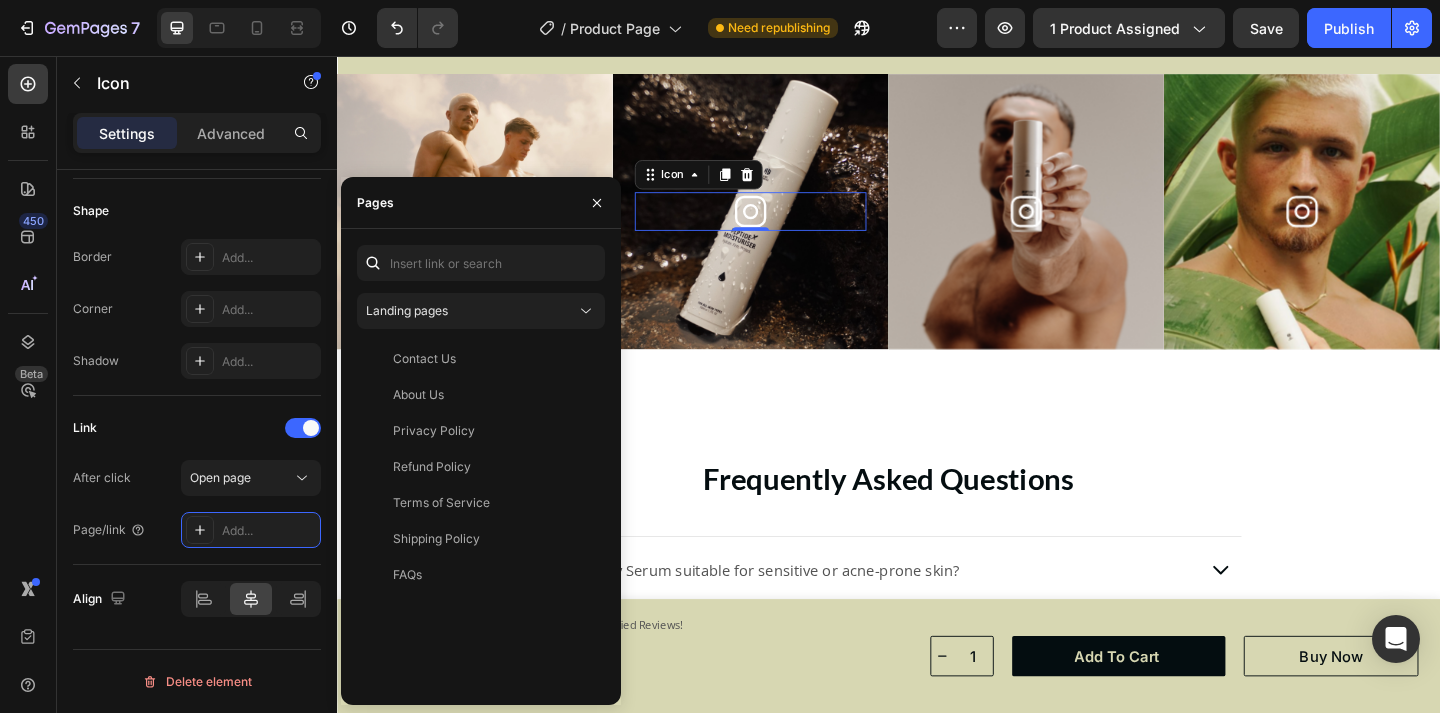 click on "Landing pages Contact Us   View About Us   View Privacy Policy   View Refund Policy   View Terms of Service   View Shipping Policy   View FAQs   View" 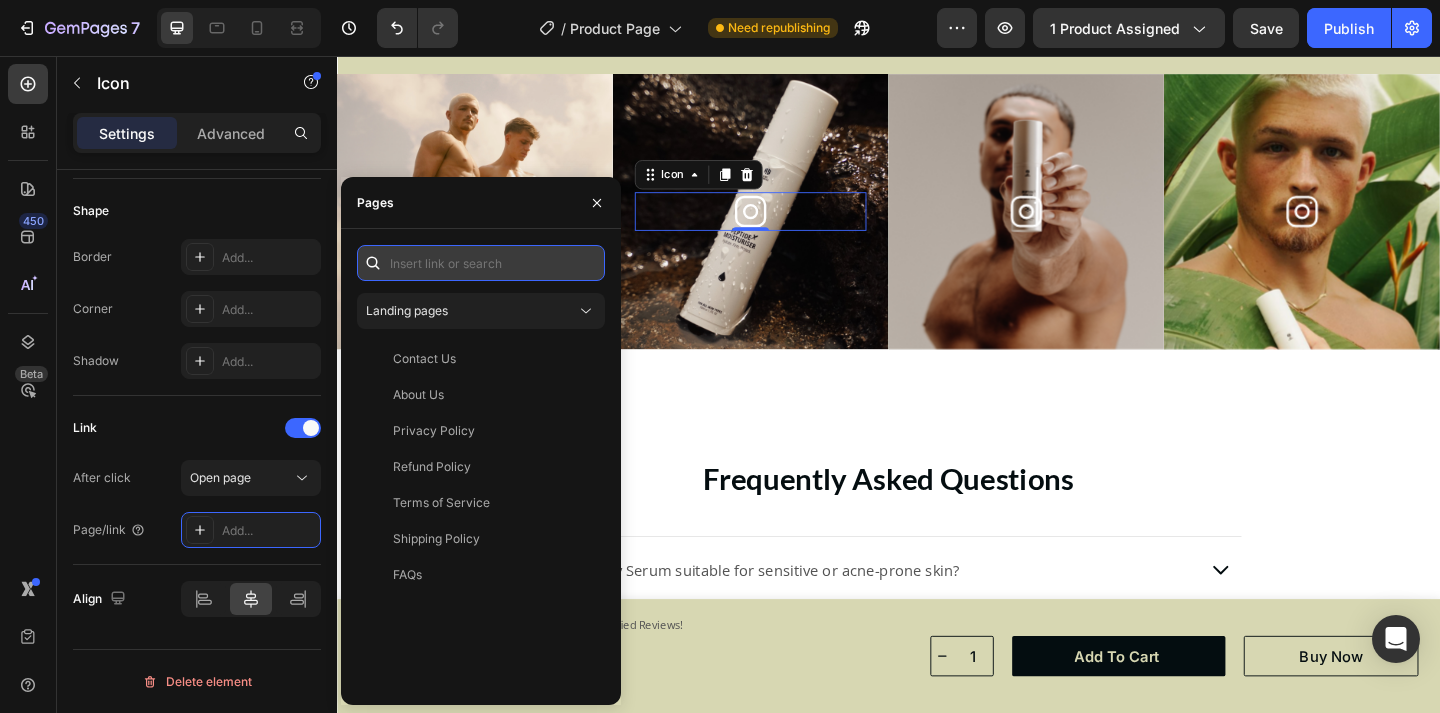 click at bounding box center [481, 263] 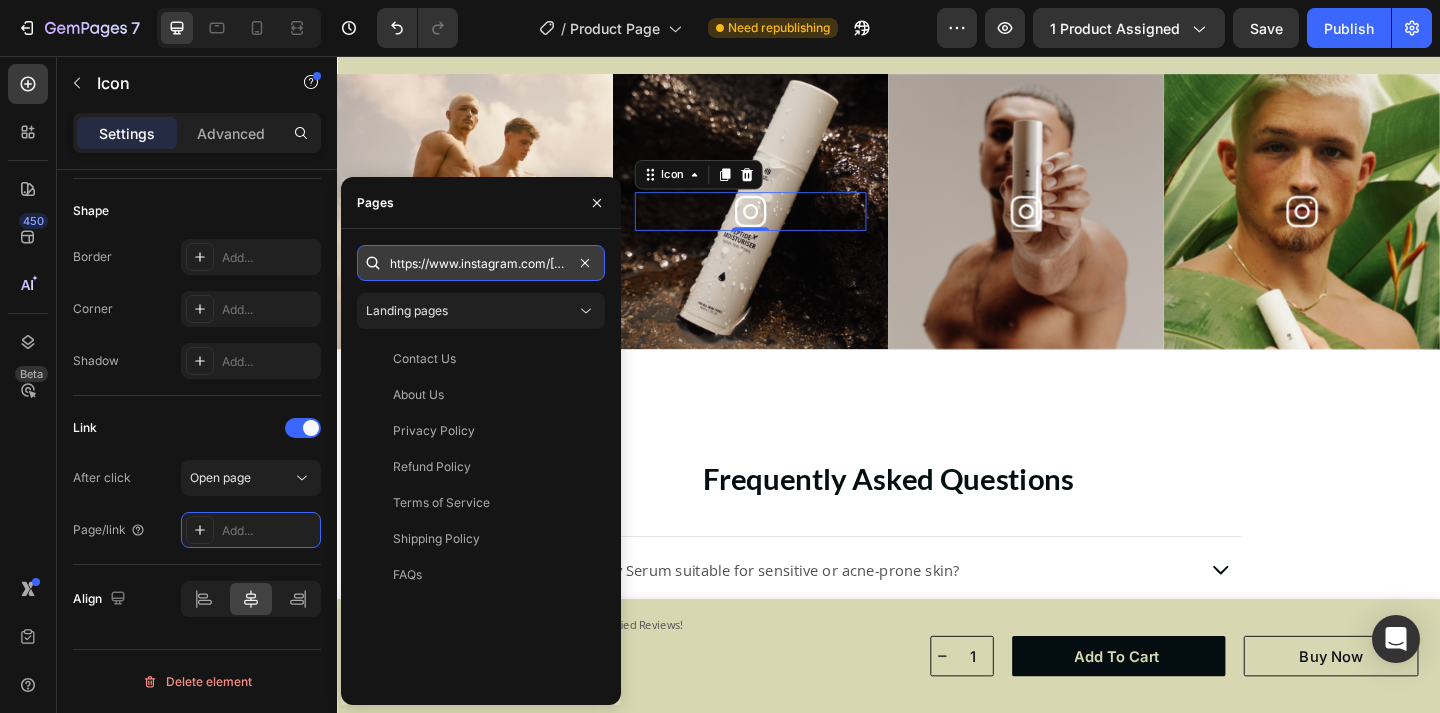 scroll, scrollTop: 0, scrollLeft: 87, axis: horizontal 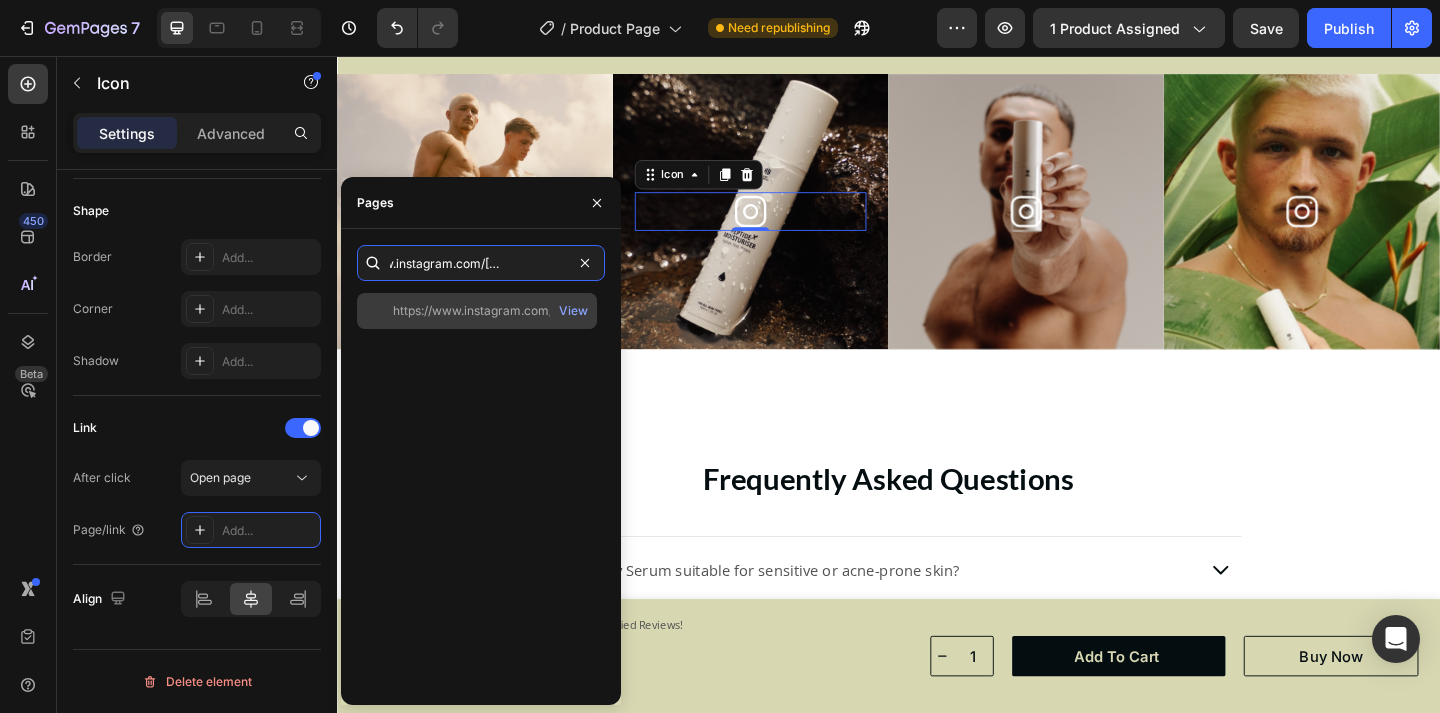 type on "https://www.instagram.com/[USERNAME]/" 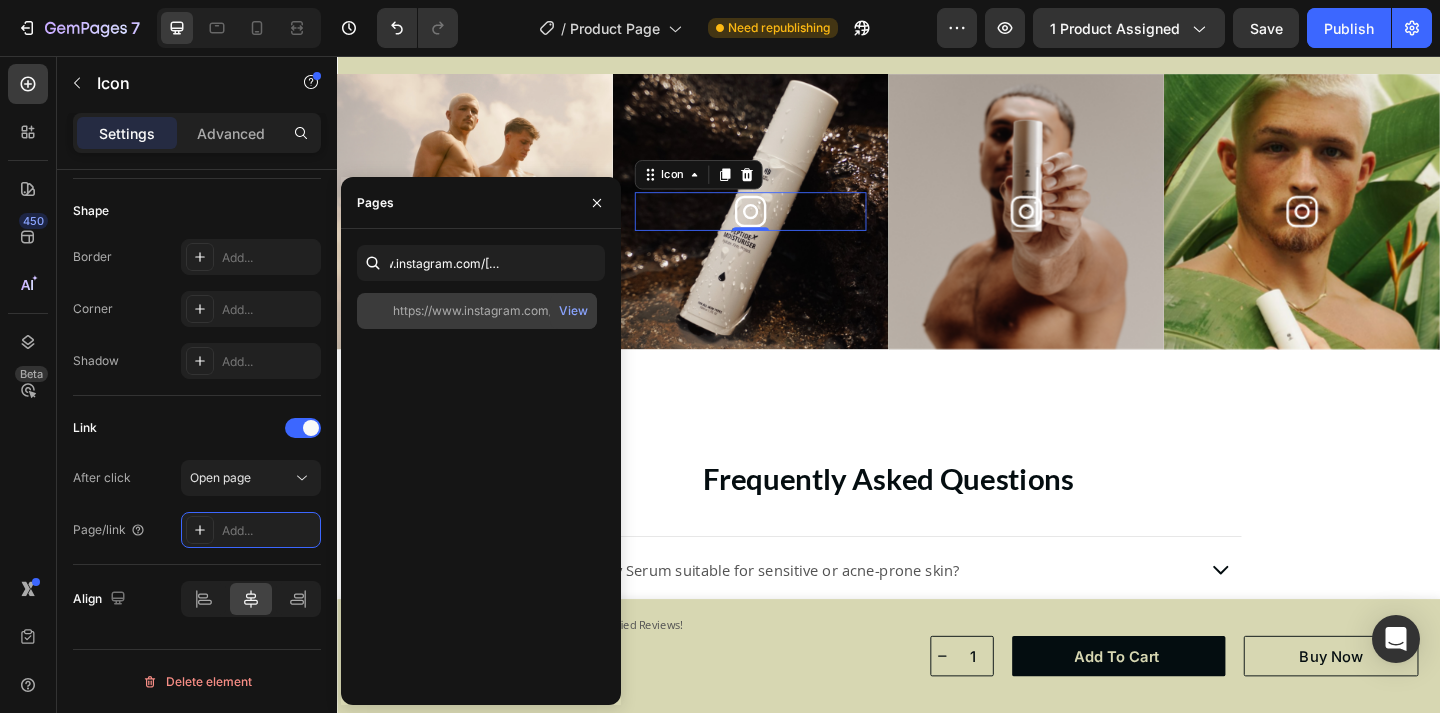 click on "https://www.instagram.com/adonisbotanicals/   View" 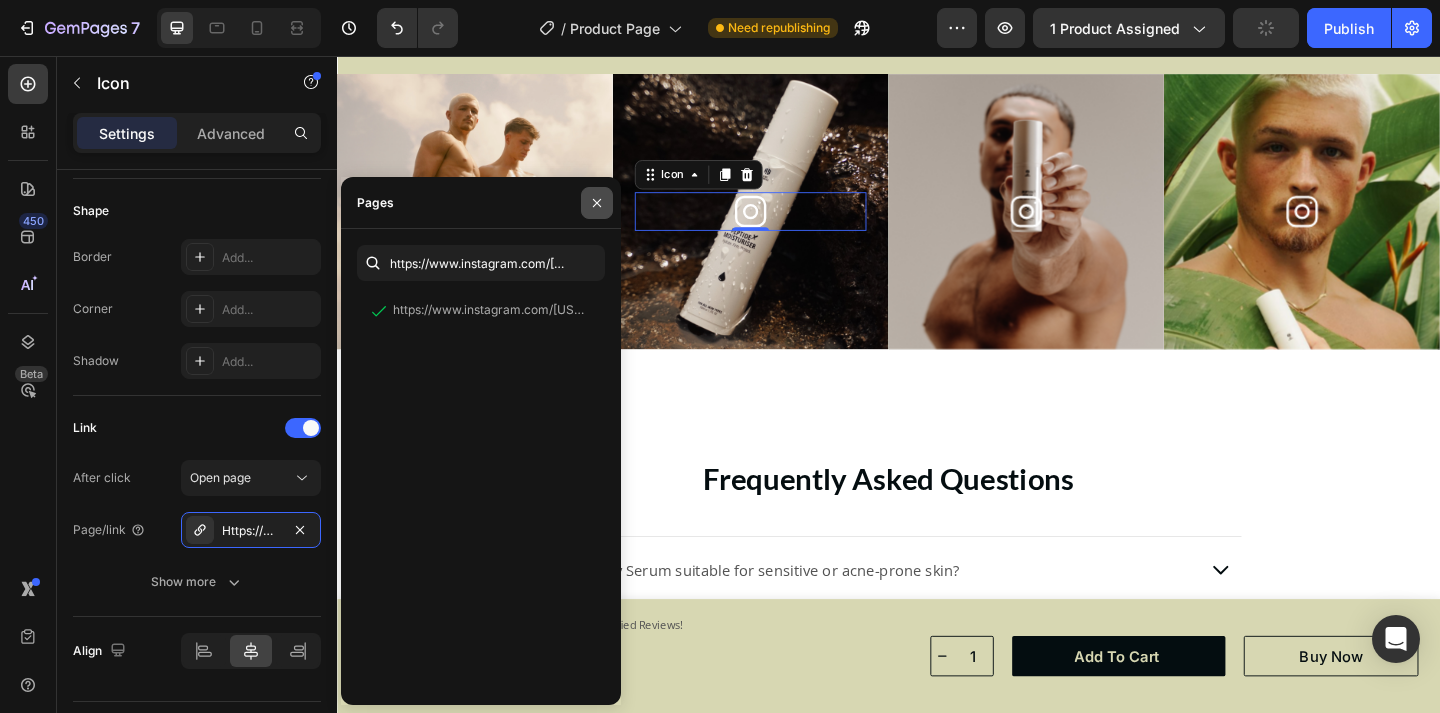 click 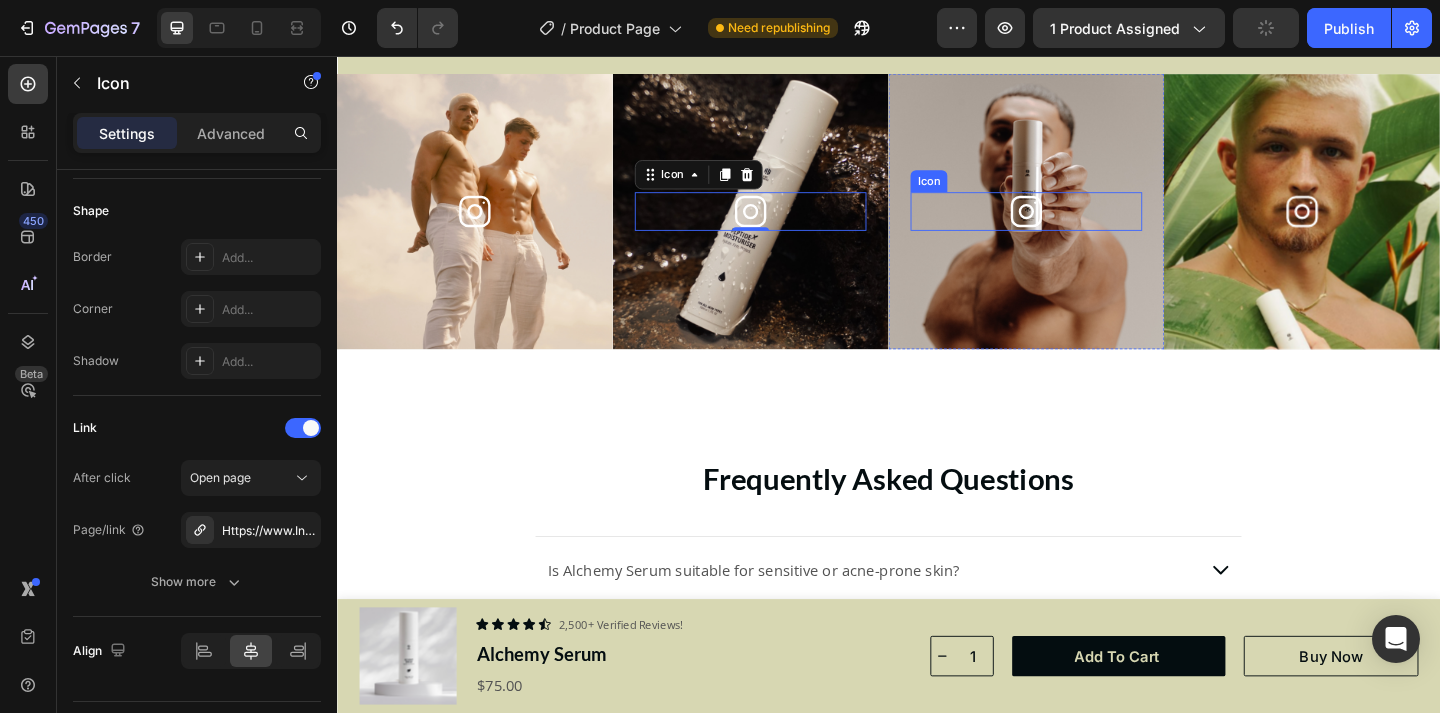 click 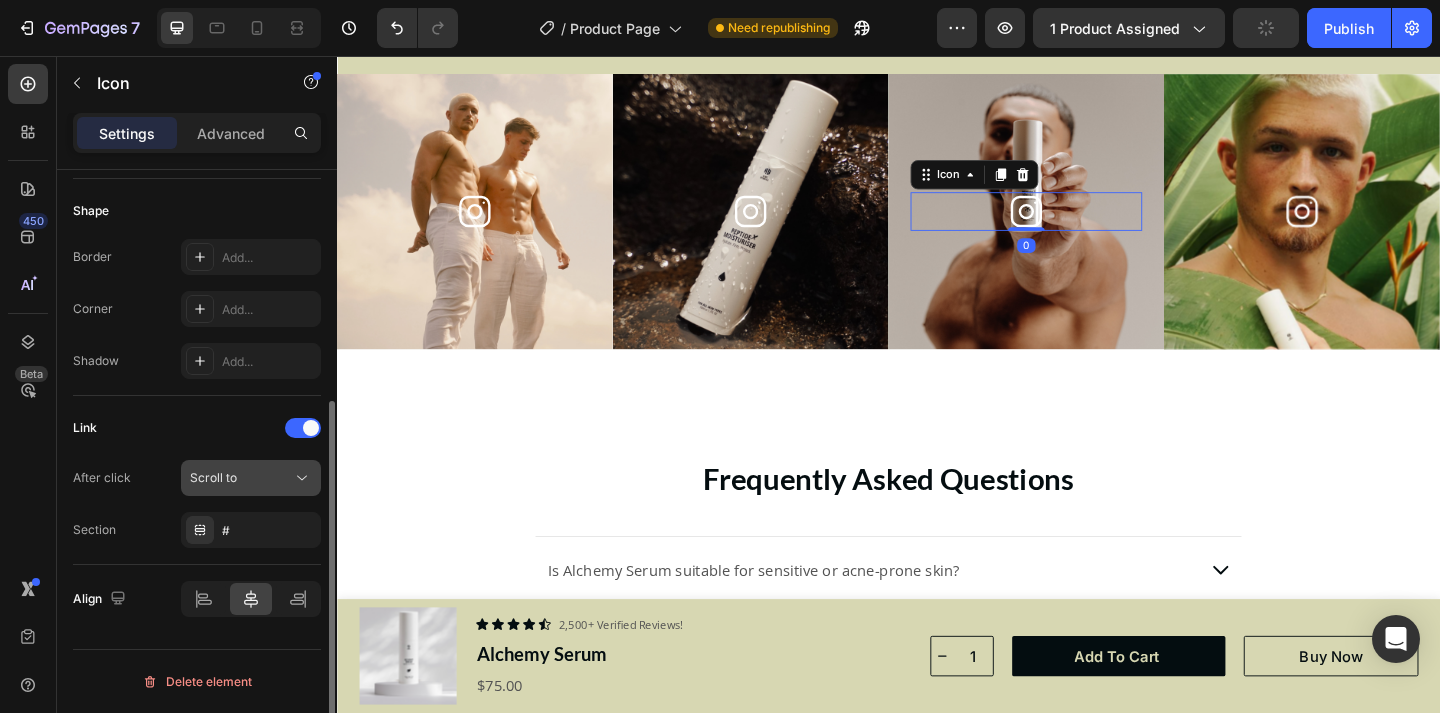 click on "Scroll to" 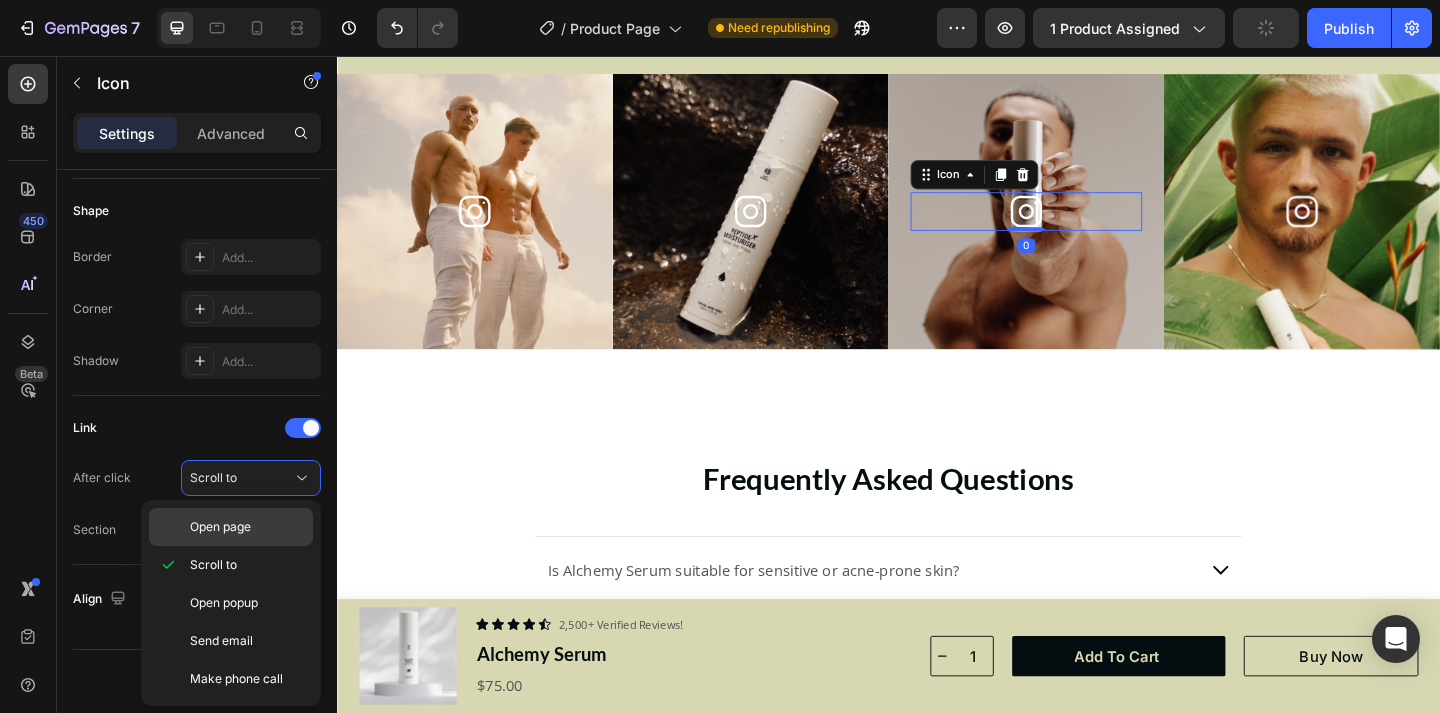 click on "Open page" 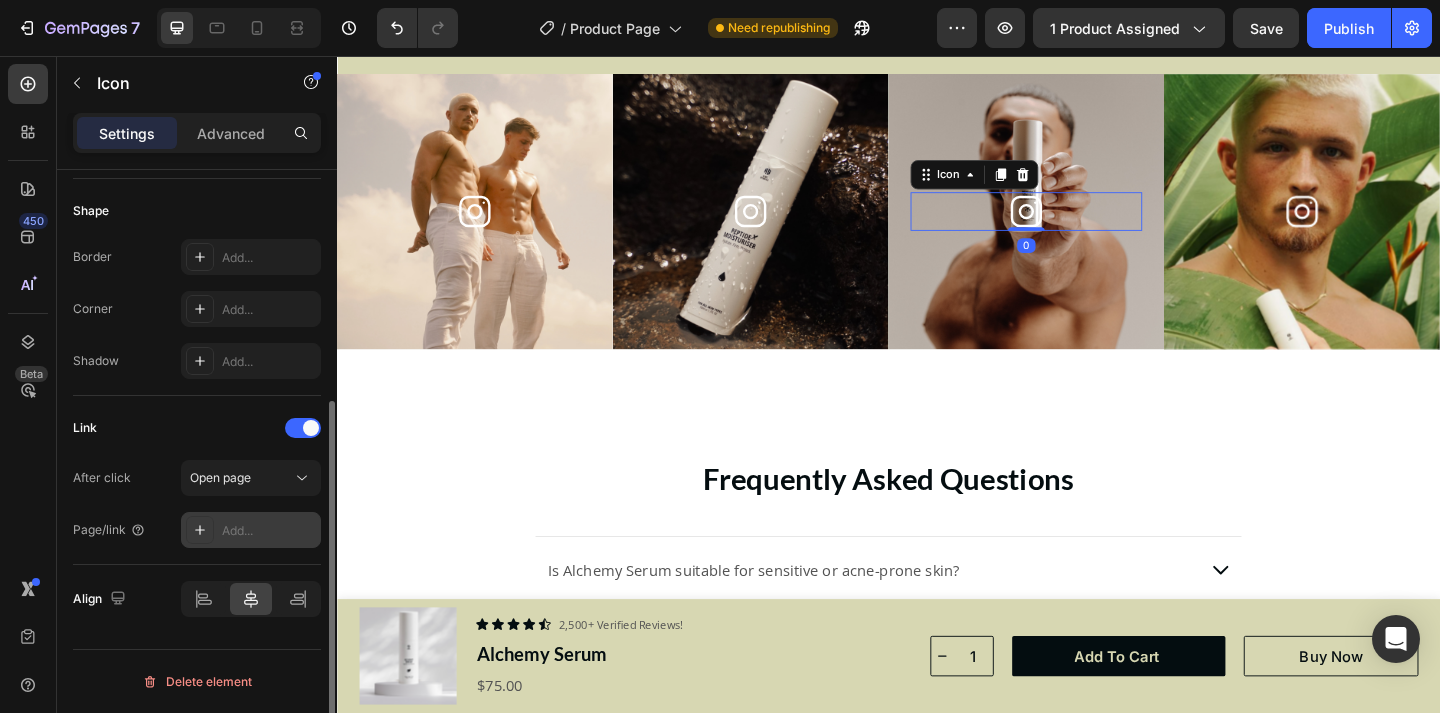 click on "Add..." at bounding box center (251, 530) 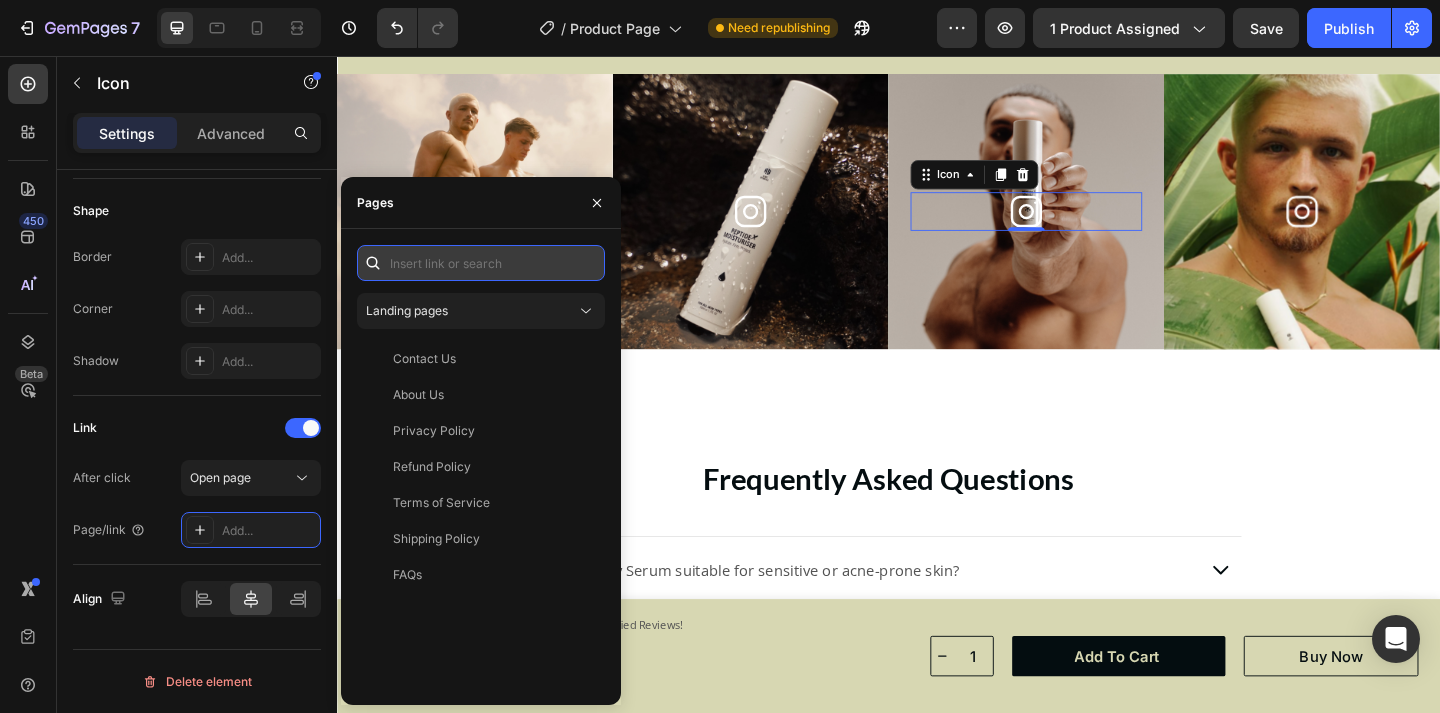 click at bounding box center [481, 263] 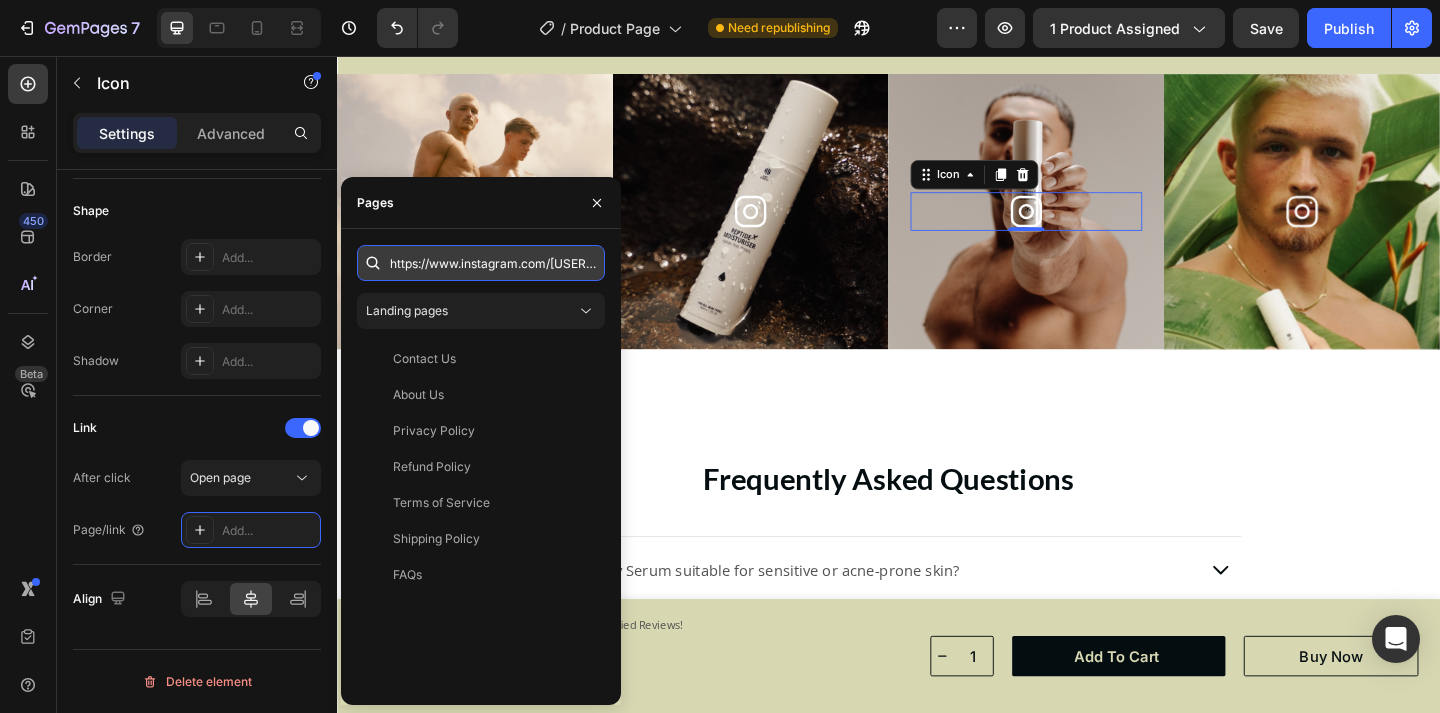 scroll, scrollTop: 0, scrollLeft: 87, axis: horizontal 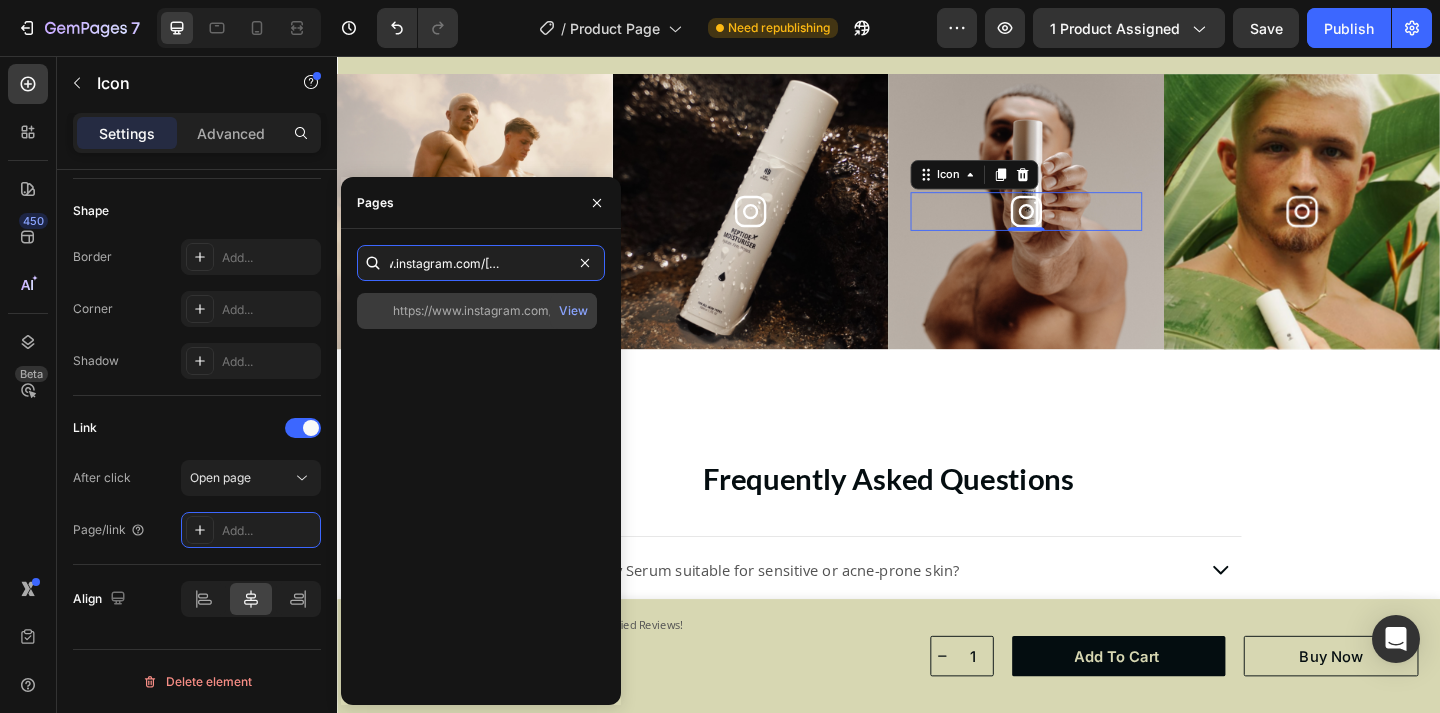 type on "https://www.instagram.com/[USERNAME]/" 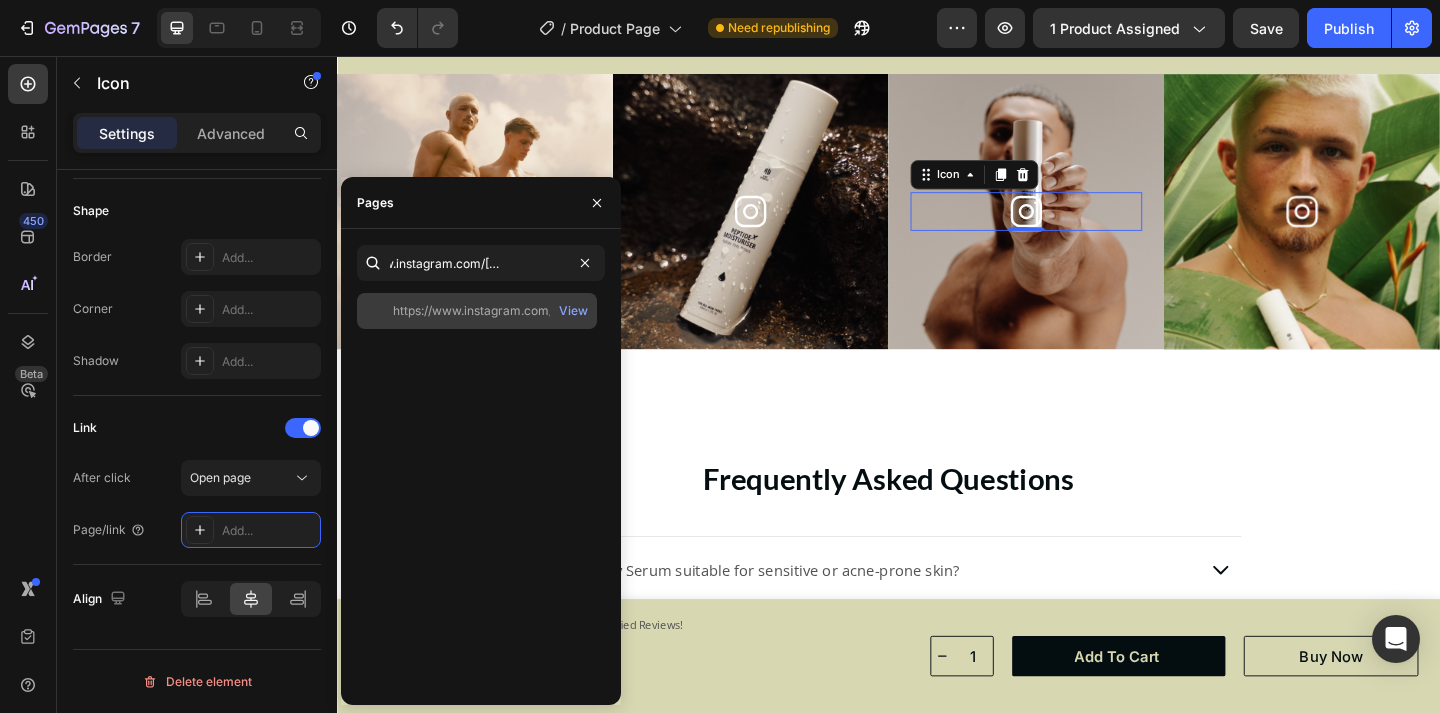 click on "https://www.instagram.com/[USERNAME]/" 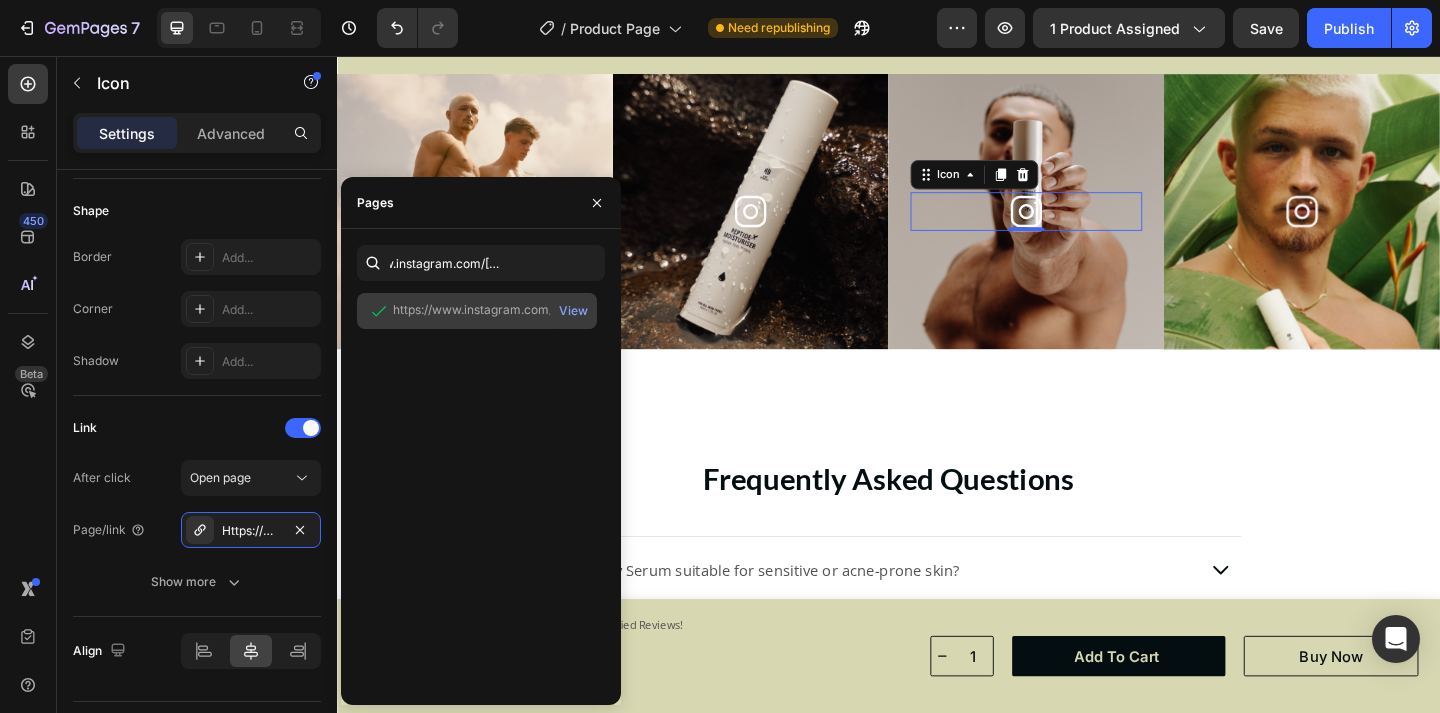 scroll, scrollTop: 0, scrollLeft: 0, axis: both 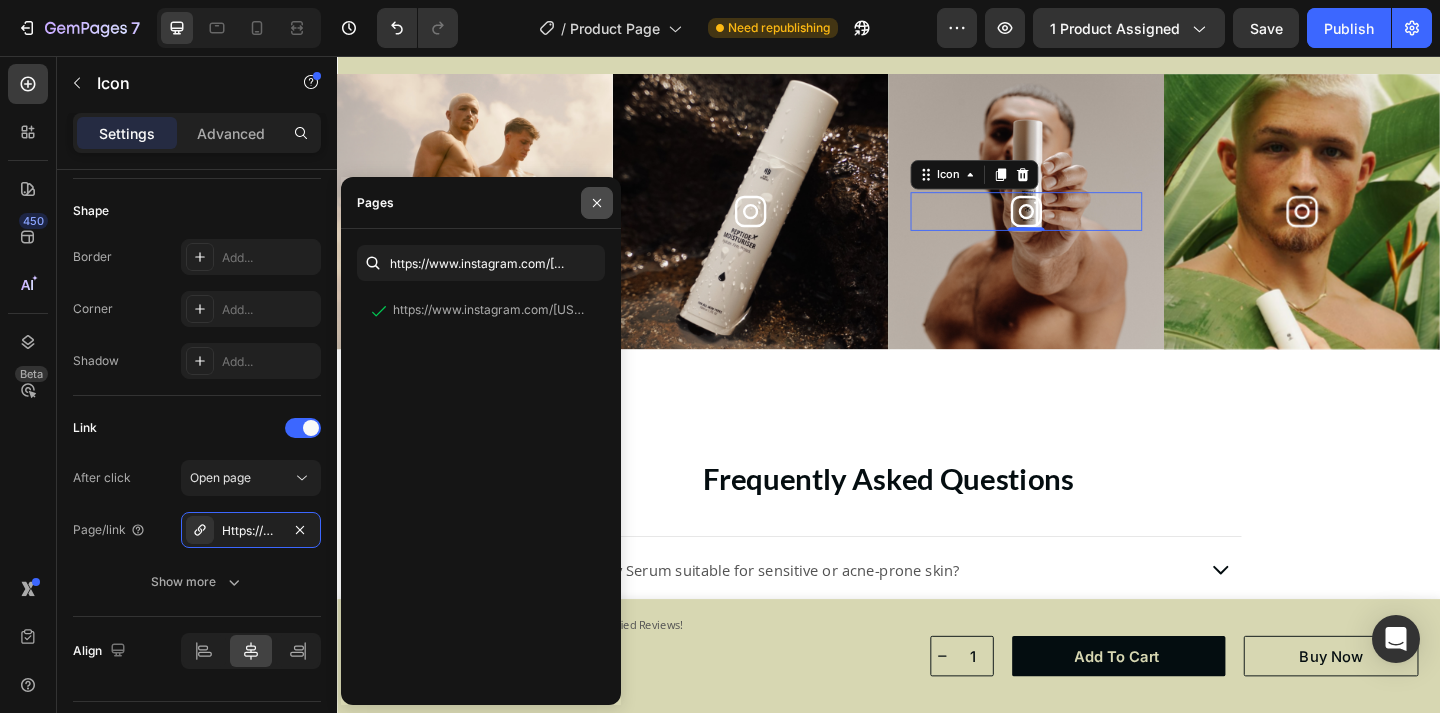 click 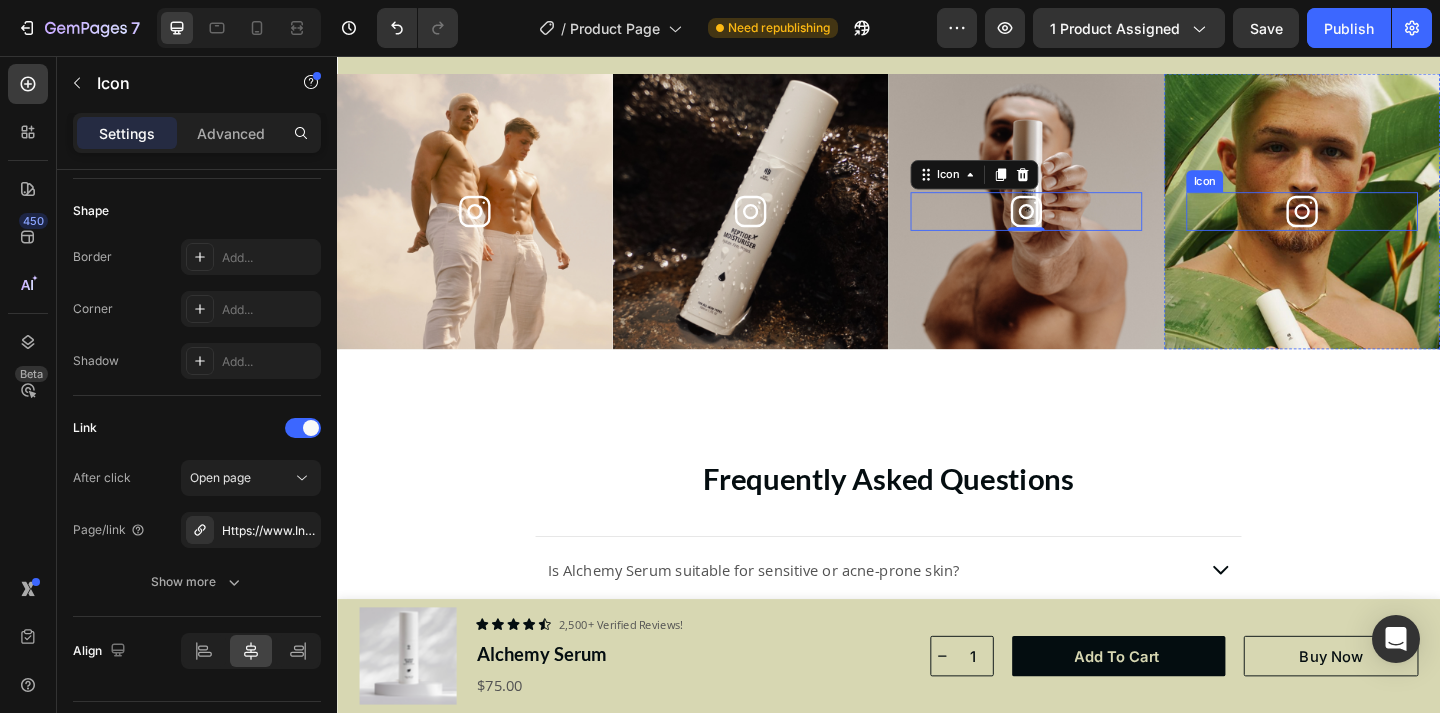 click on "Icon" at bounding box center (1387, 225) 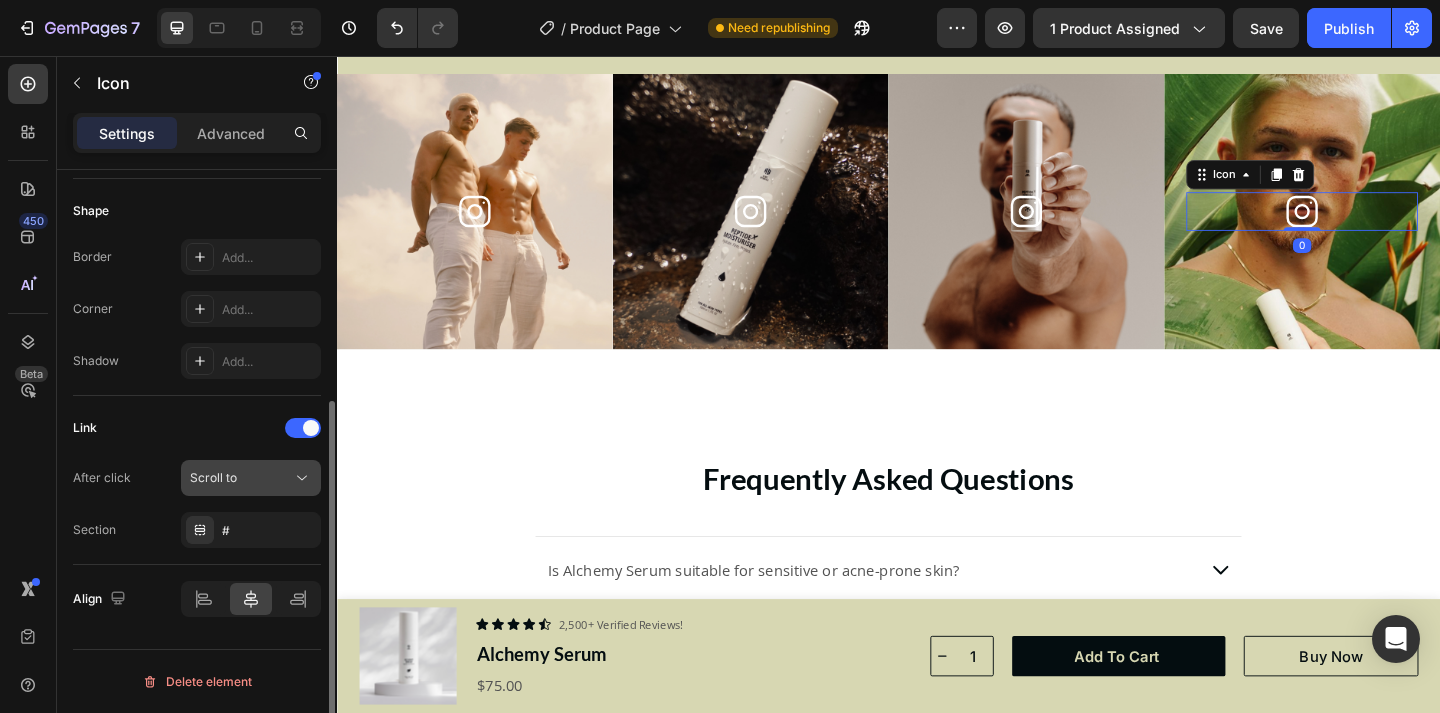 click 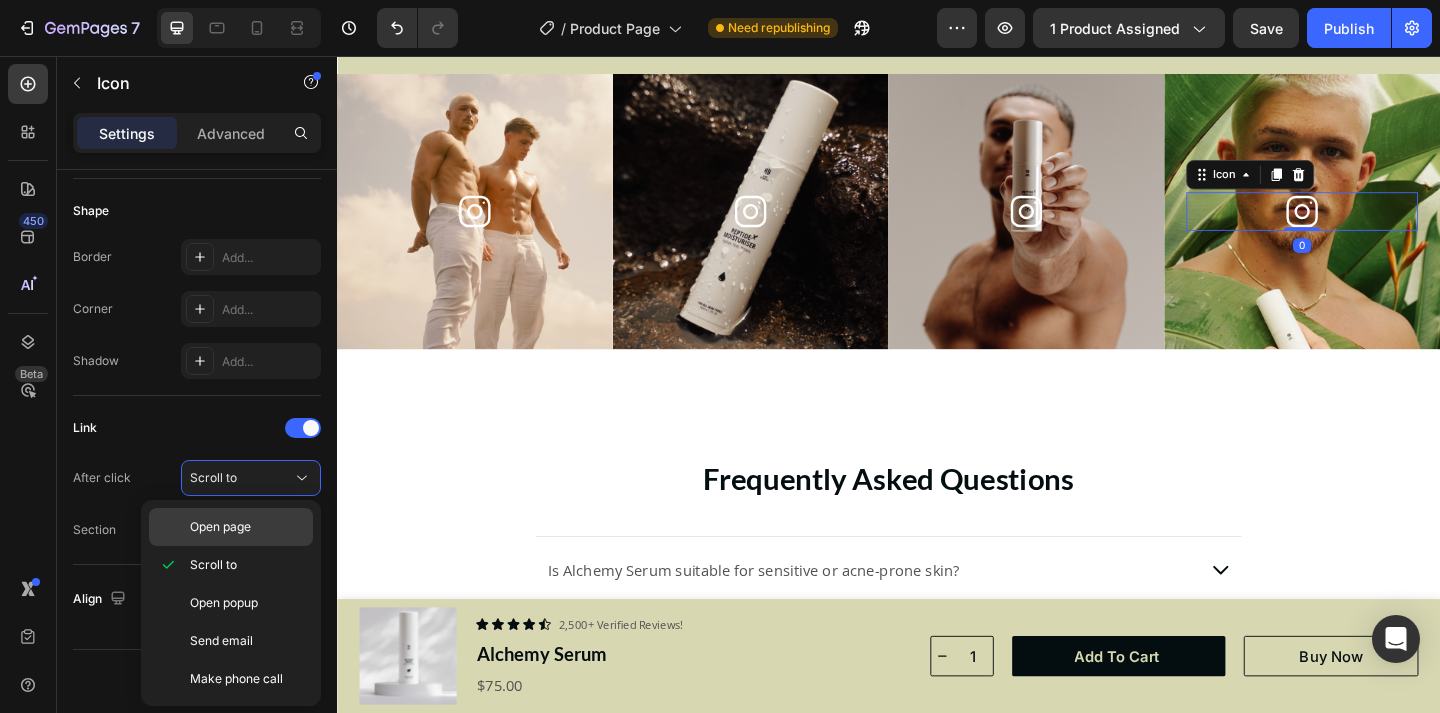 click on "Open page" at bounding box center (220, 527) 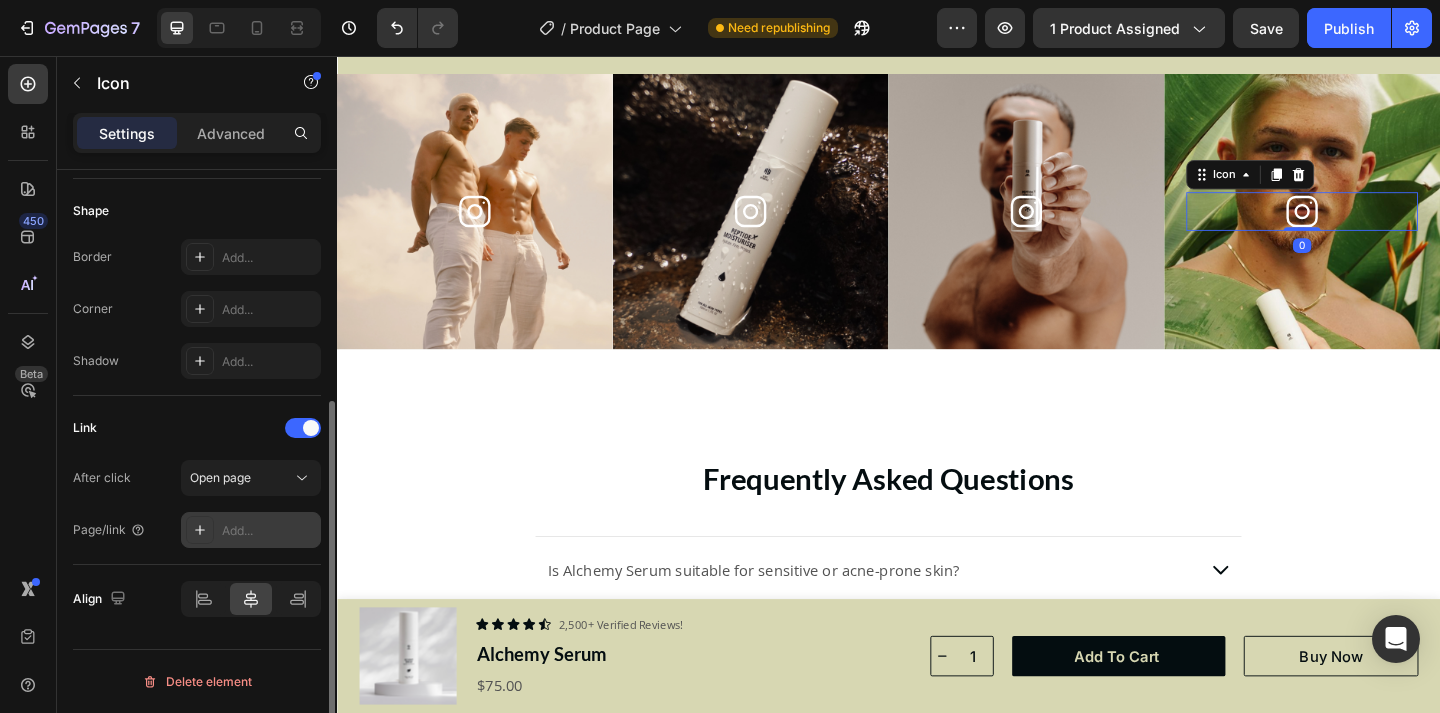 click on "Add..." at bounding box center (269, 531) 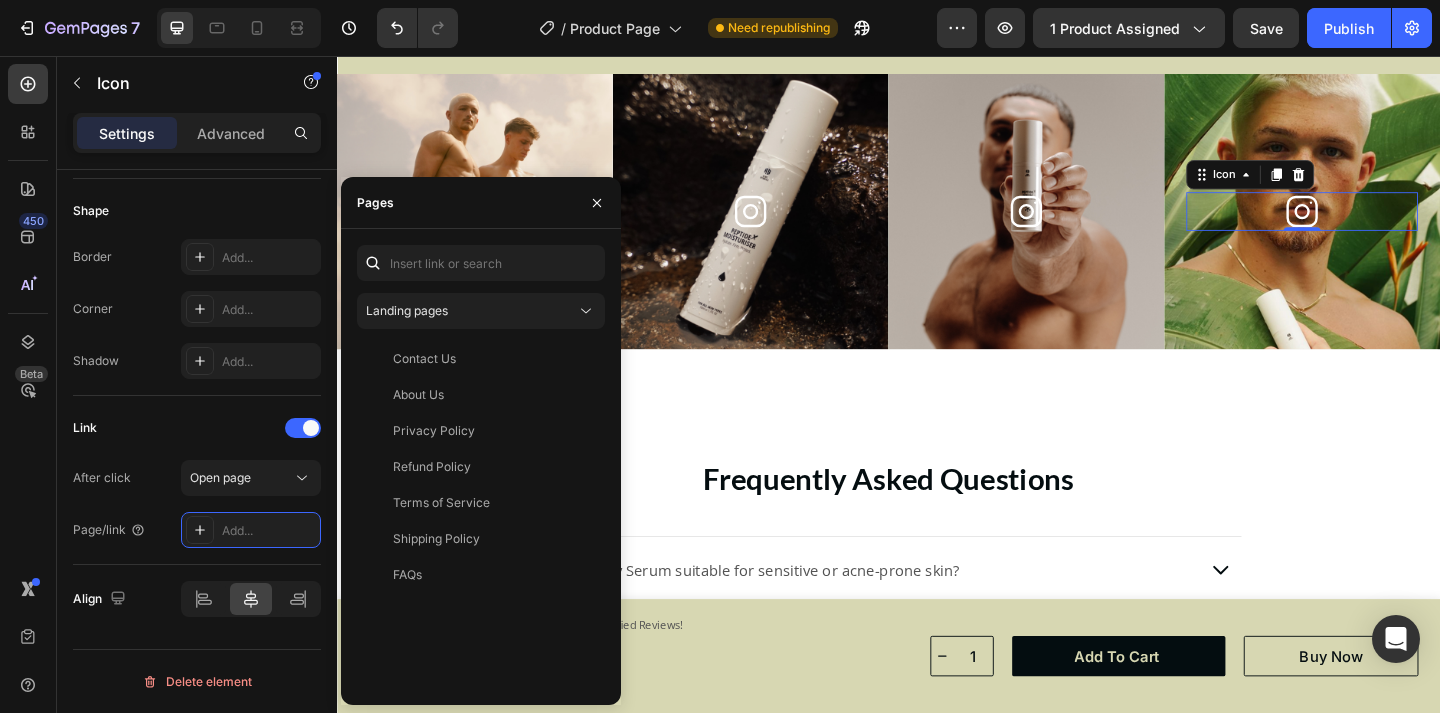 click on "Landing pages Contact Us   View About Us   View Privacy Policy   View Refund Policy   View Terms of Service   View Shipping Policy   View FAQs   View" 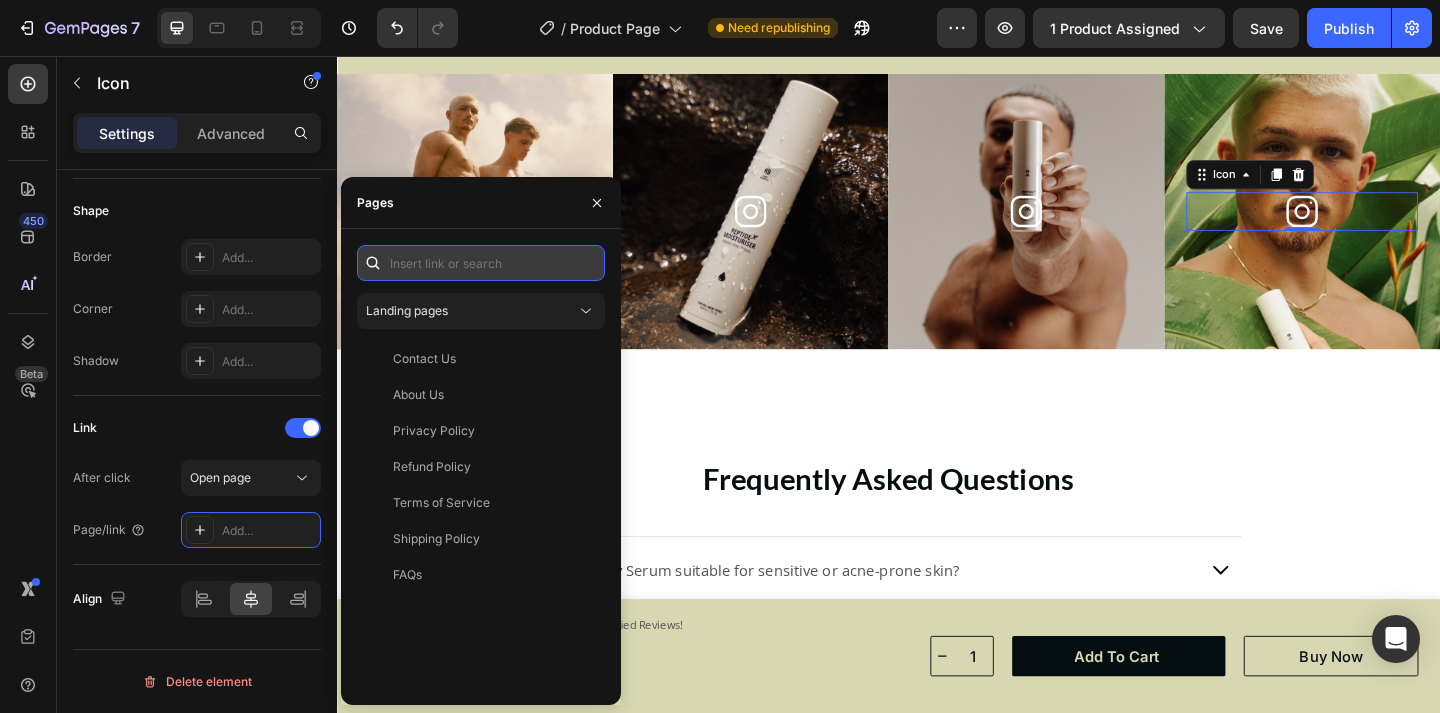 click at bounding box center (481, 263) 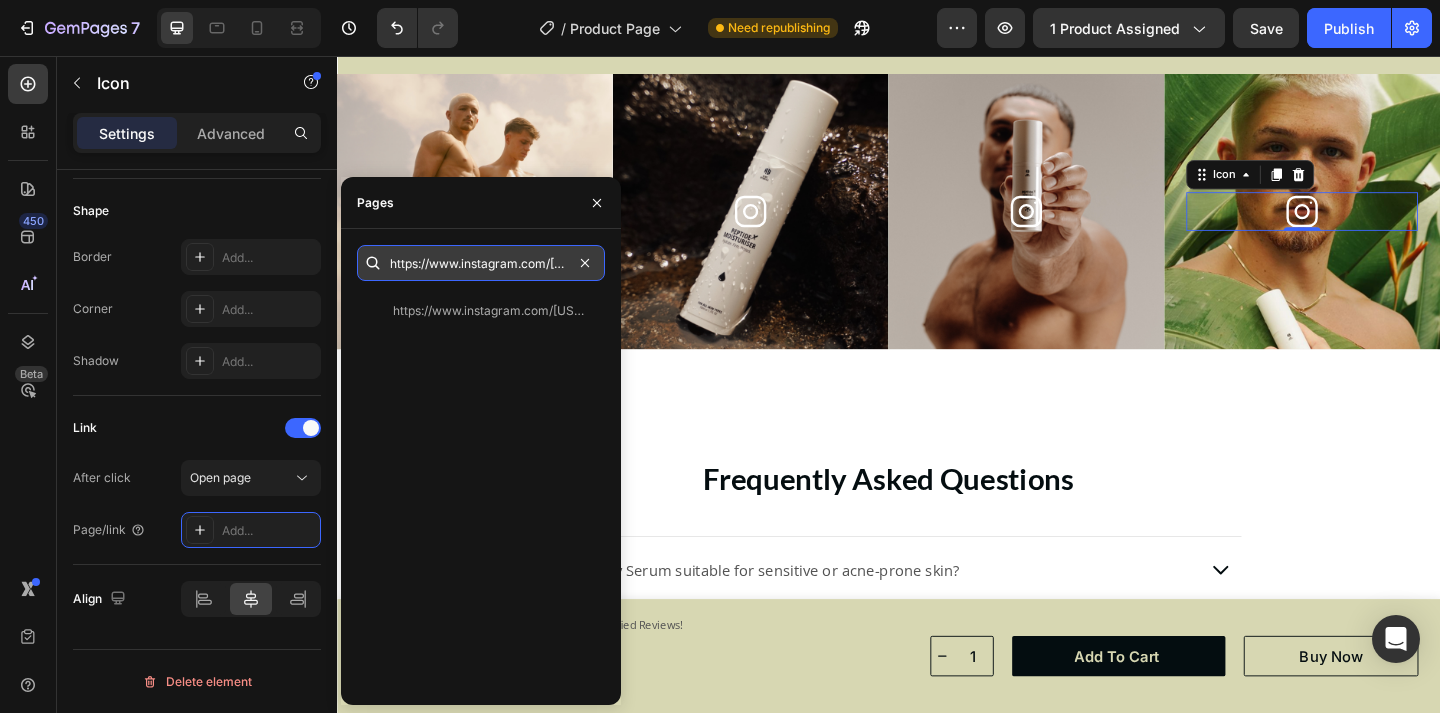 scroll, scrollTop: 0, scrollLeft: 87, axis: horizontal 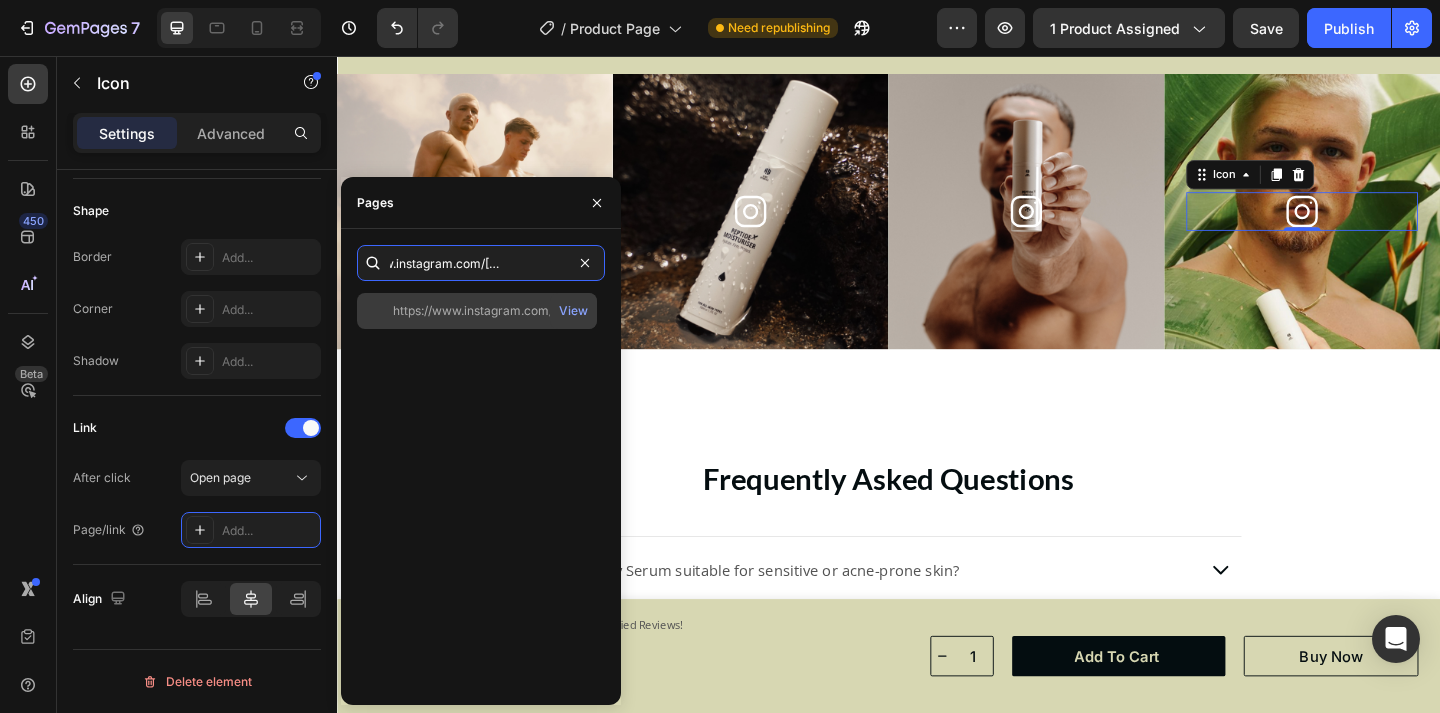 type on "https://www.instagram.com/[USERNAME]/" 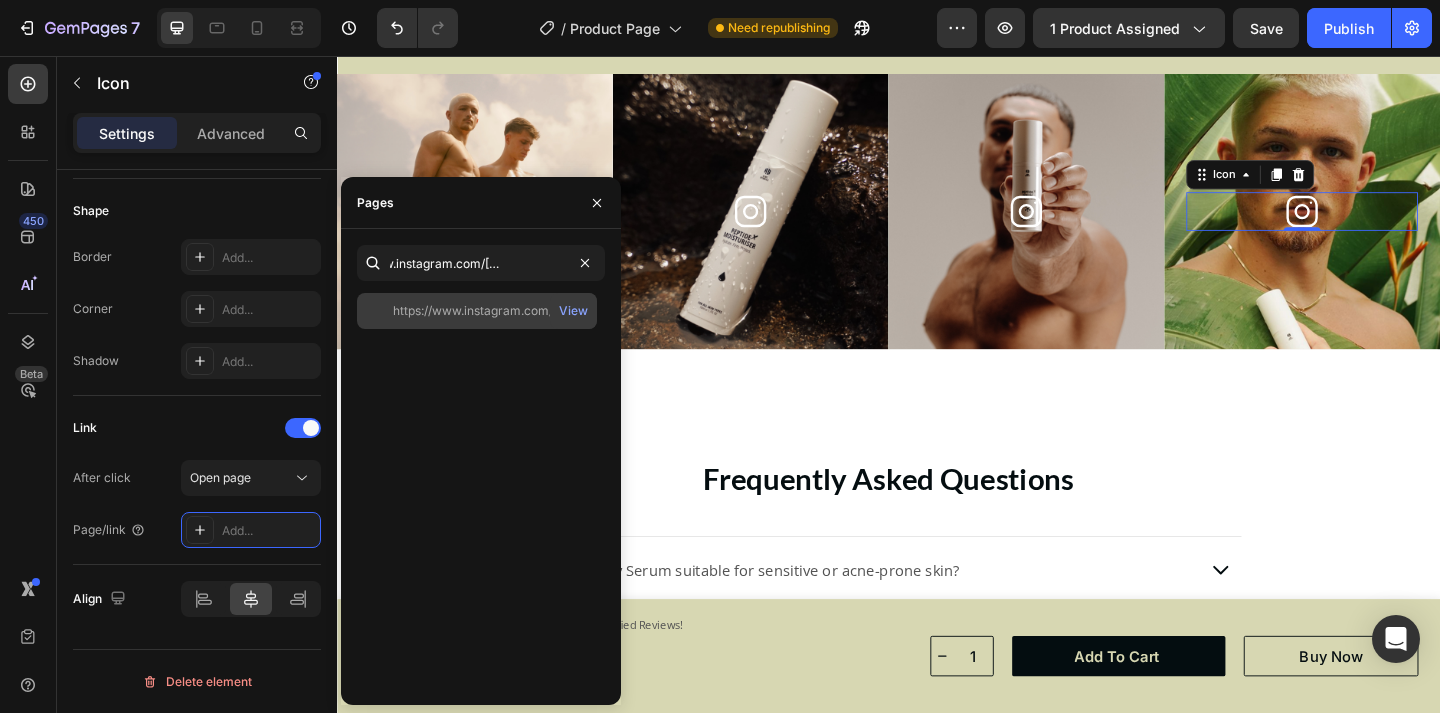 click on "https://www.instagram.com/adonisbotanicals/   View" 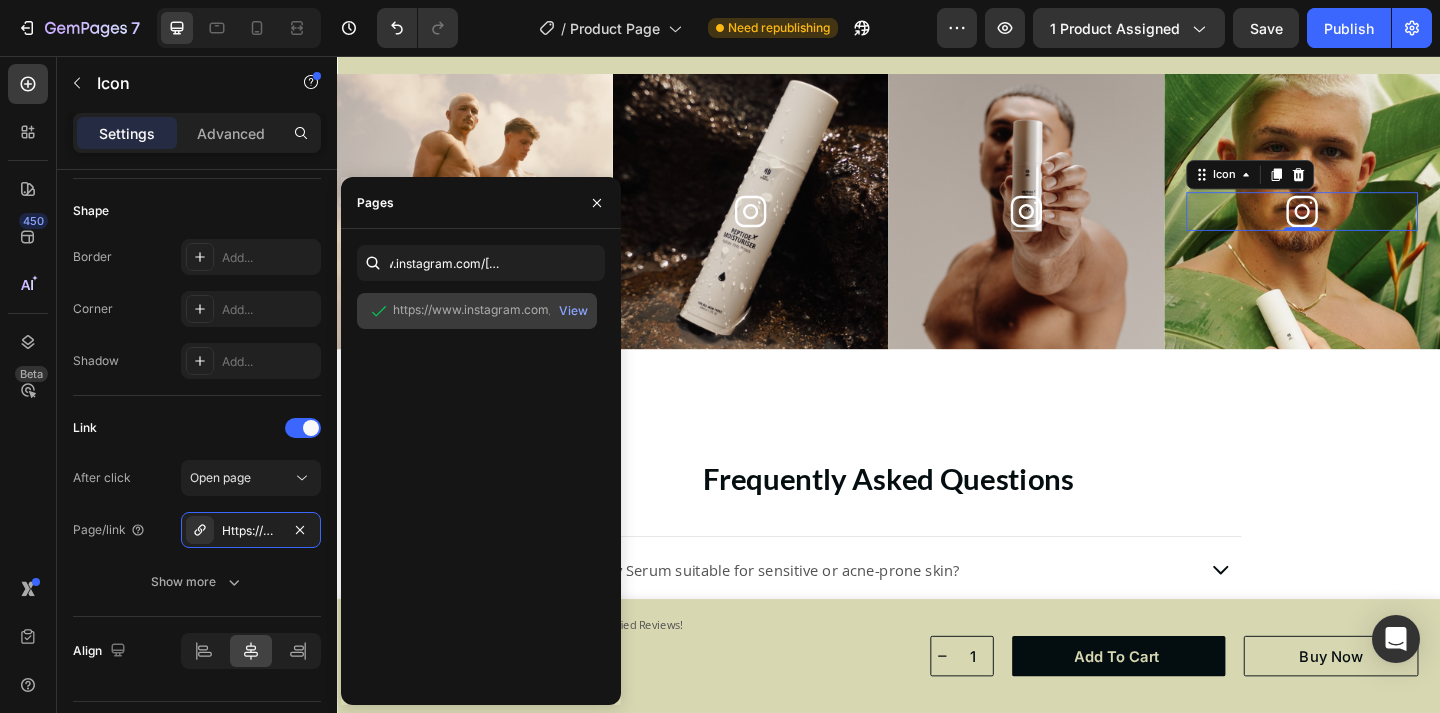 scroll, scrollTop: 0, scrollLeft: 0, axis: both 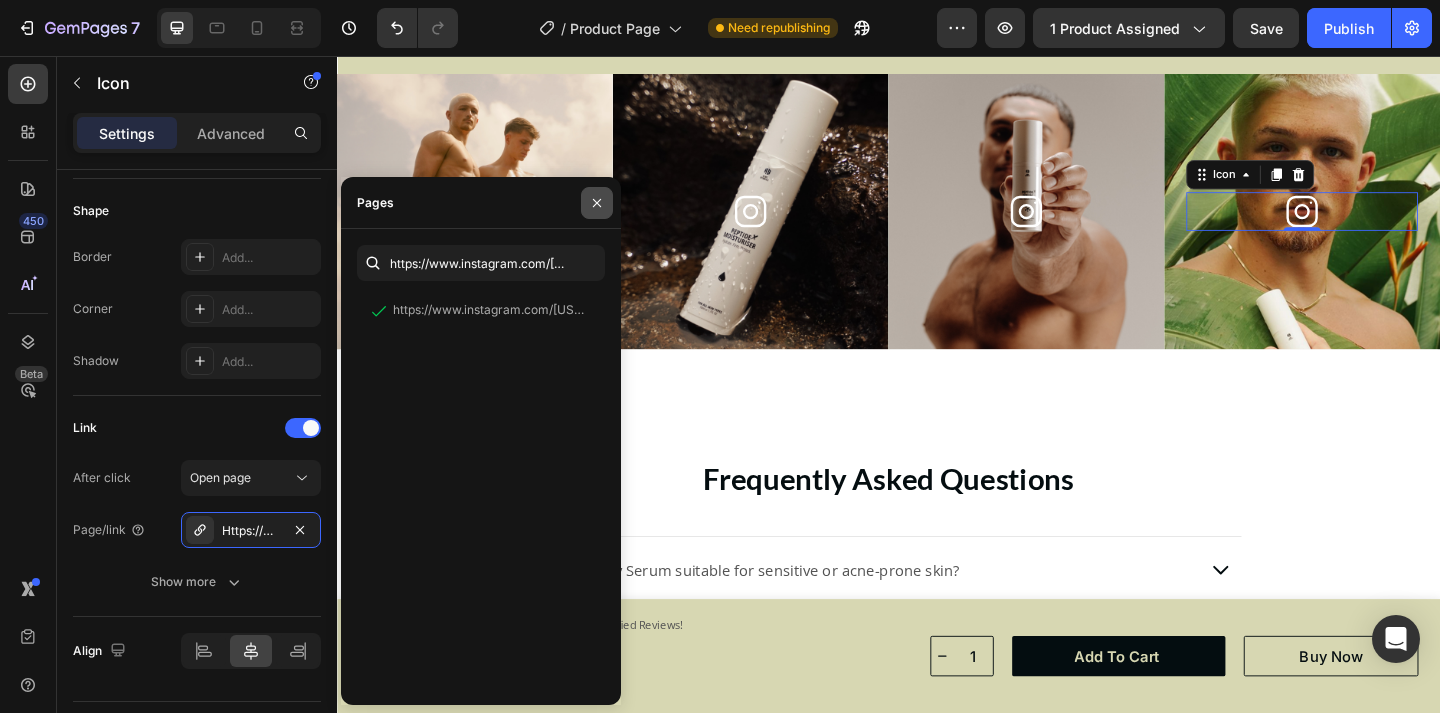 click at bounding box center (597, 203) 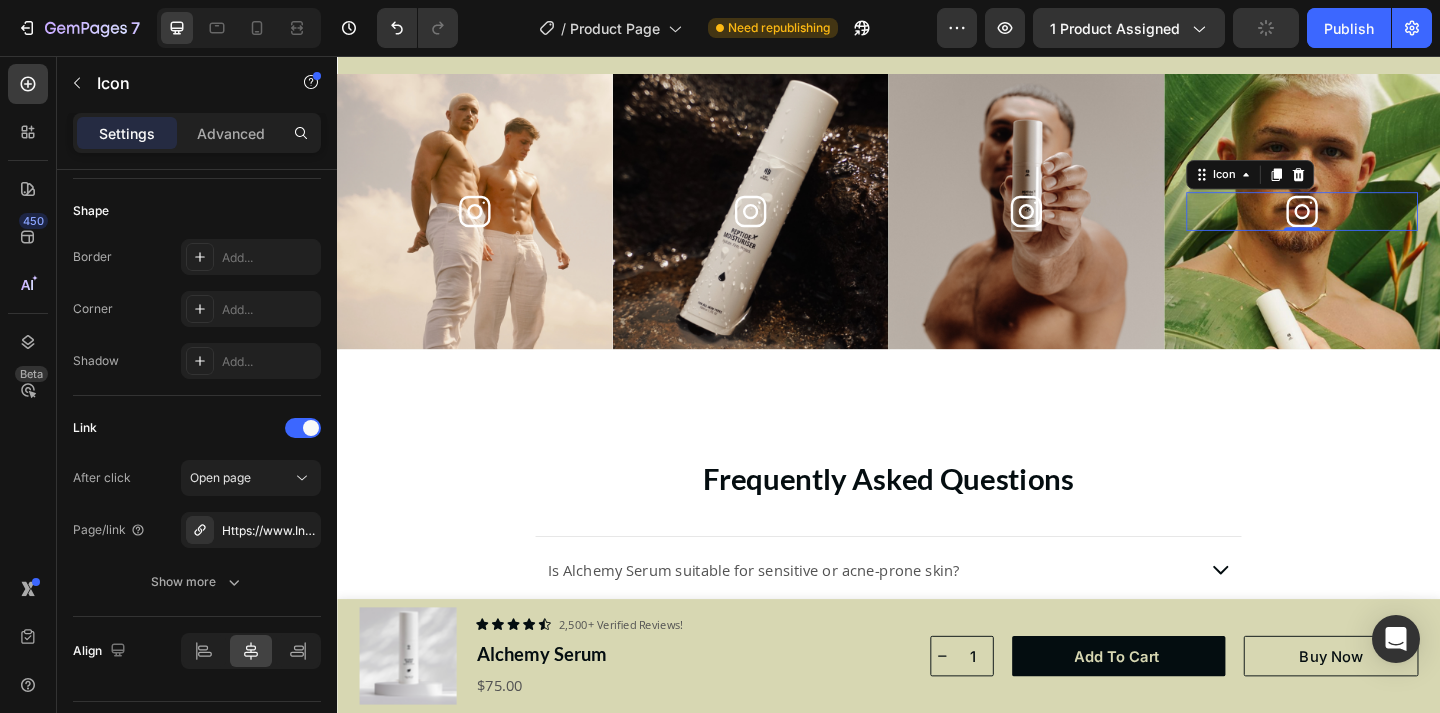 click 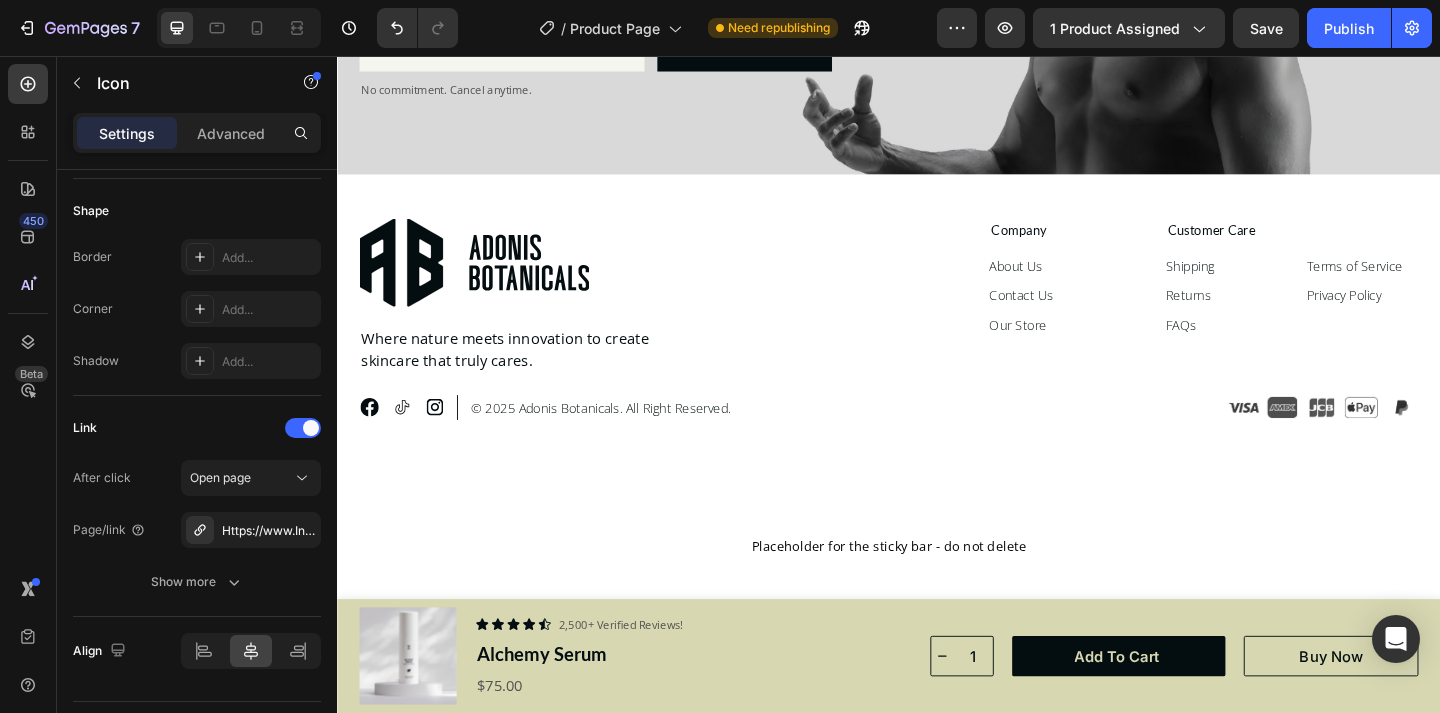 scroll, scrollTop: 7909, scrollLeft: 0, axis: vertical 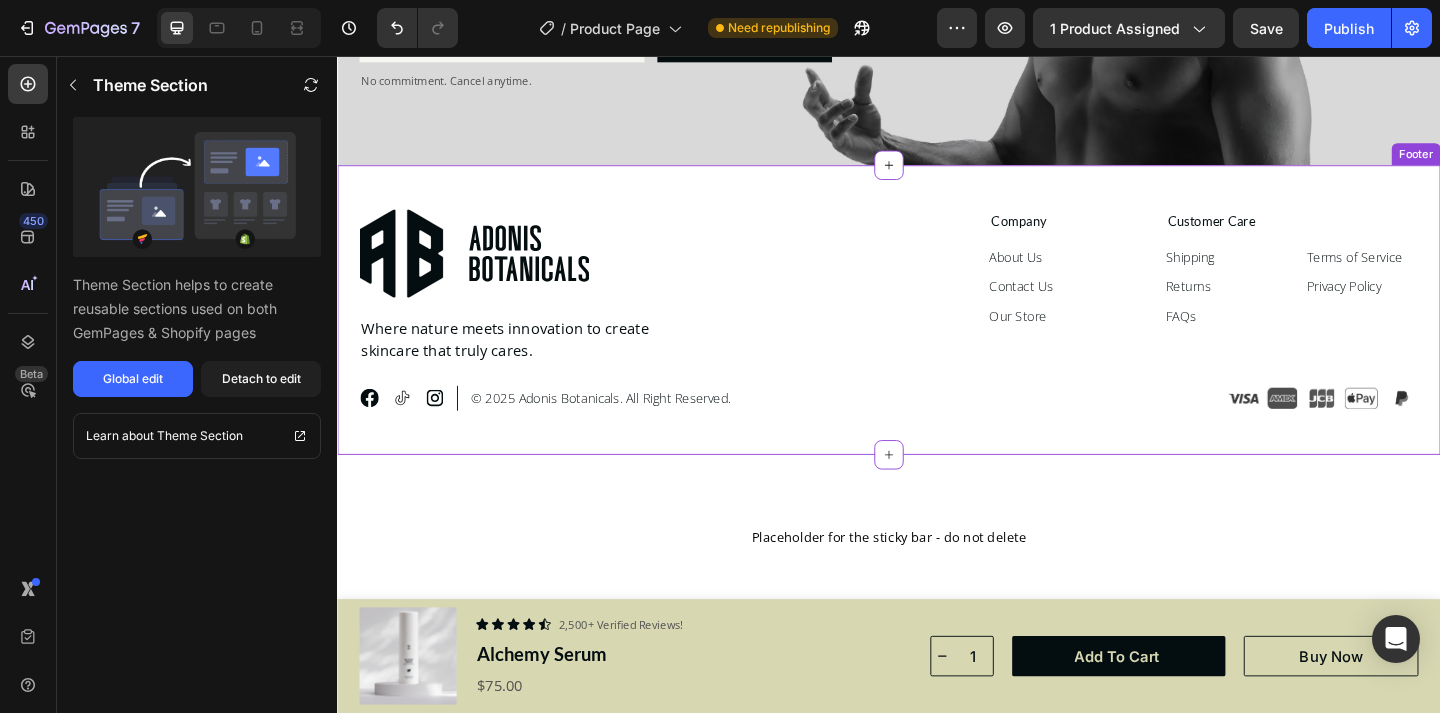 click 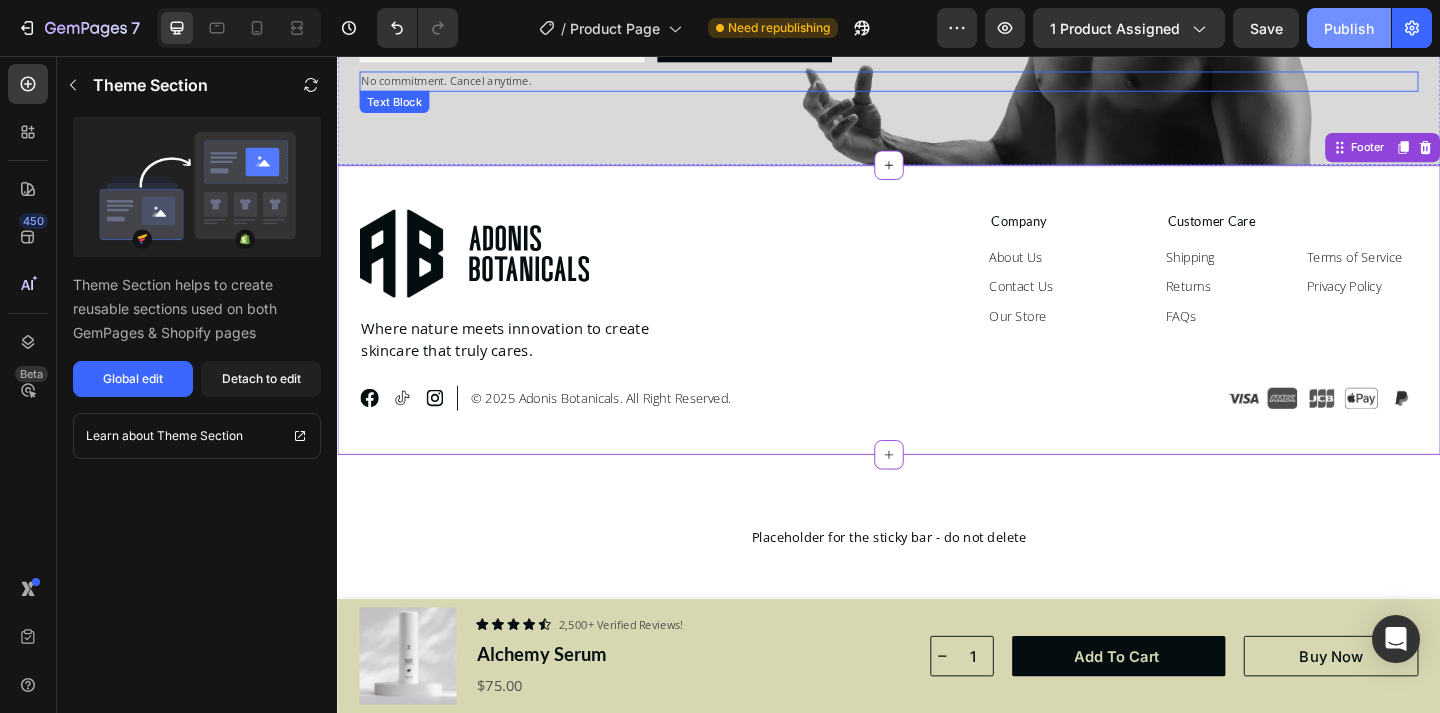 click on "Publish" 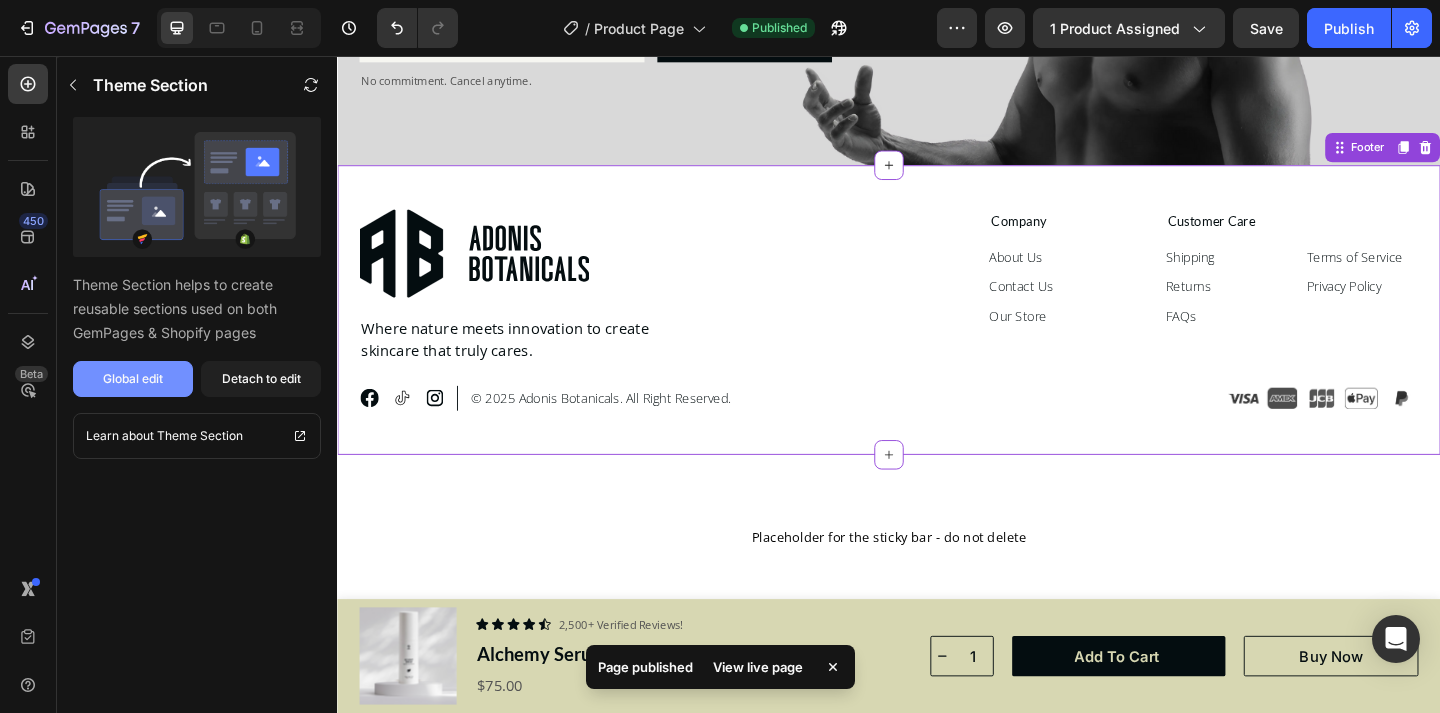 click on "Global edit" at bounding box center (133, 379) 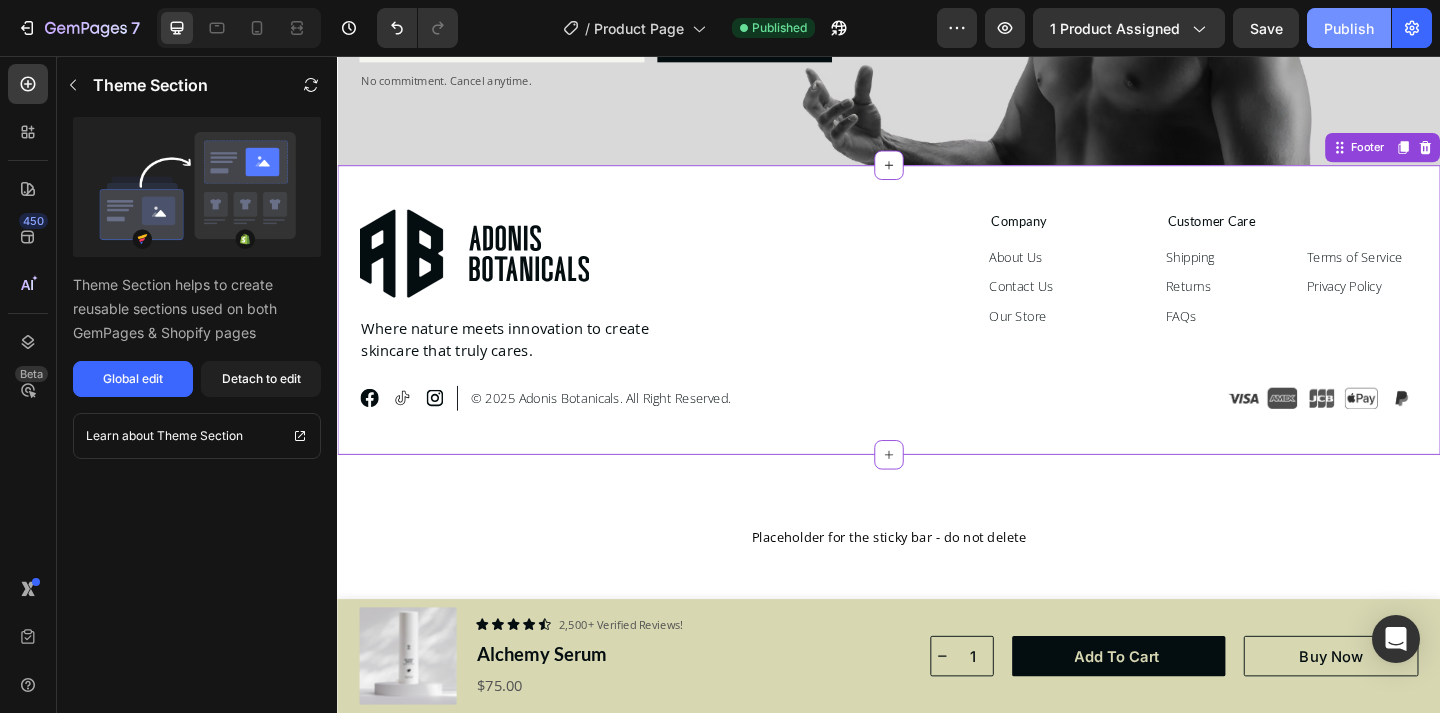 click on "Publish" at bounding box center (1349, 28) 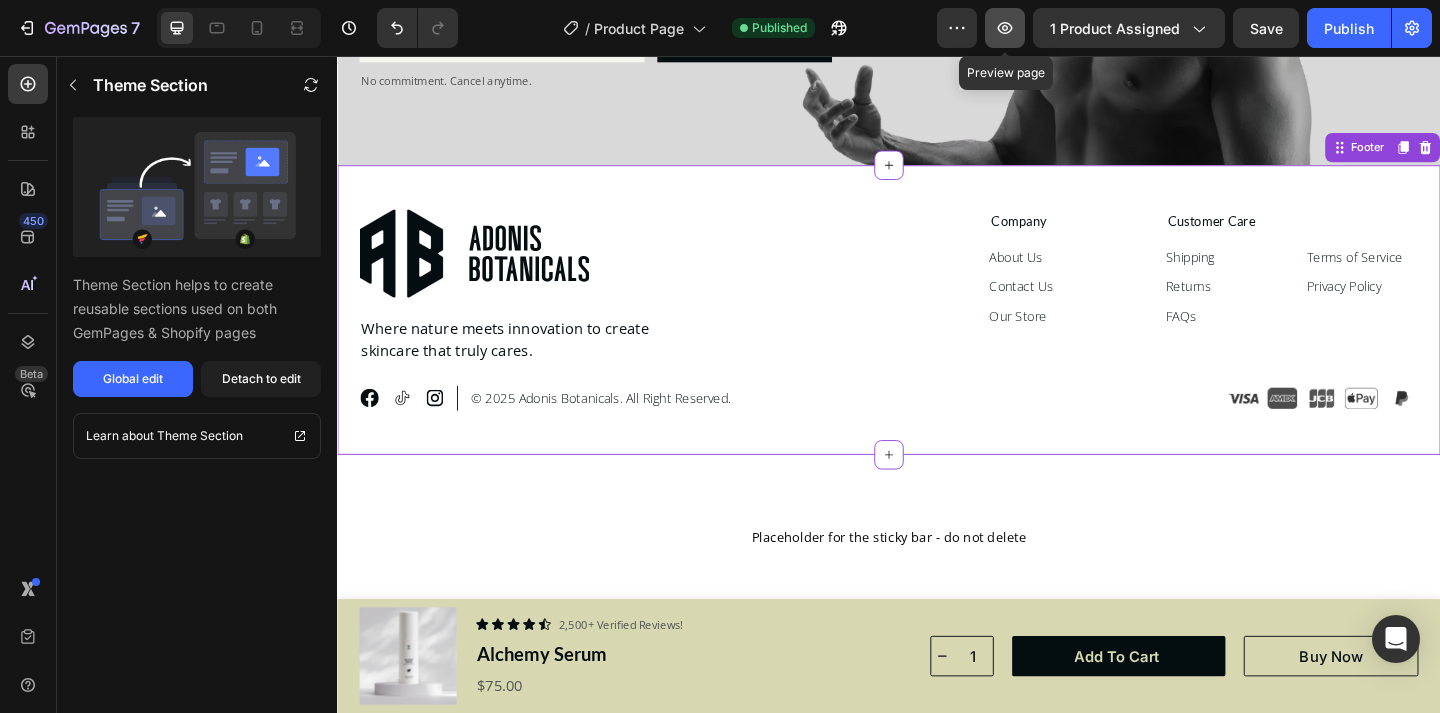 click 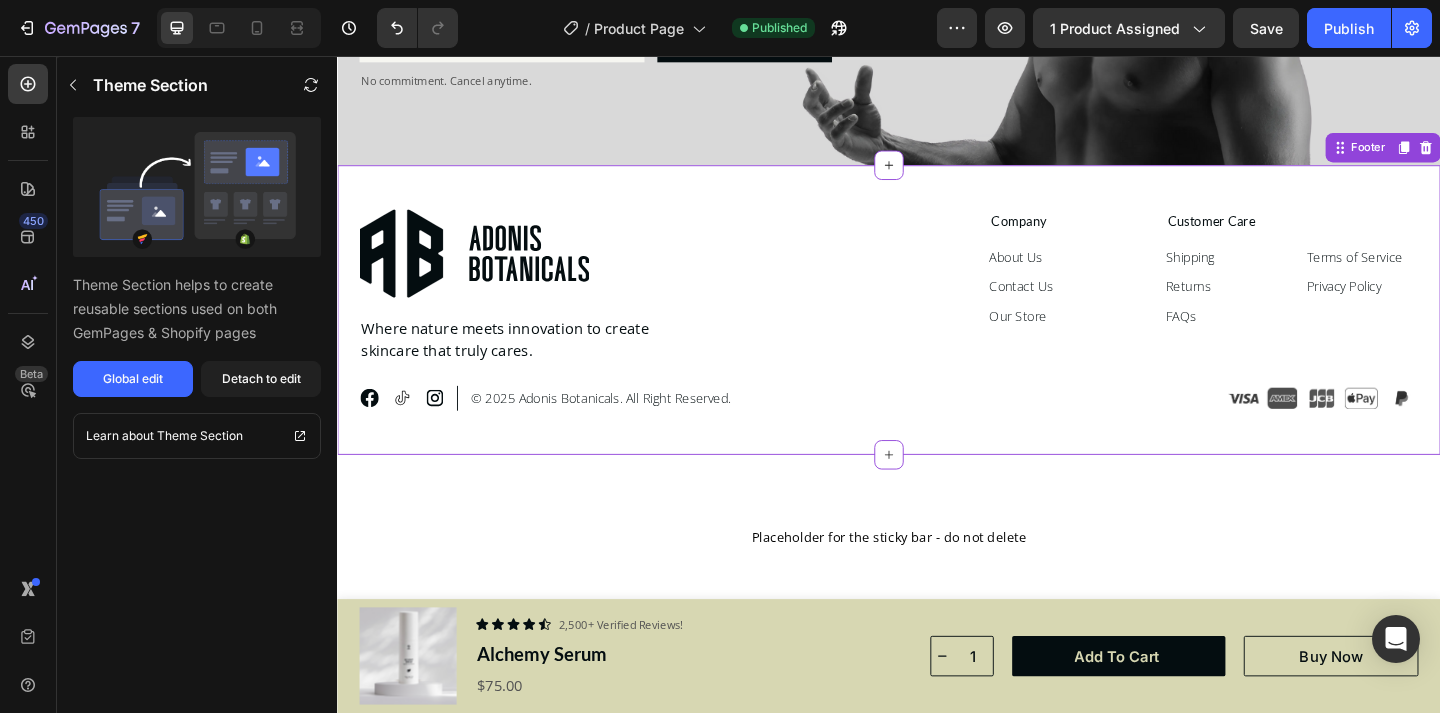 scroll, scrollTop: 7947, scrollLeft: 0, axis: vertical 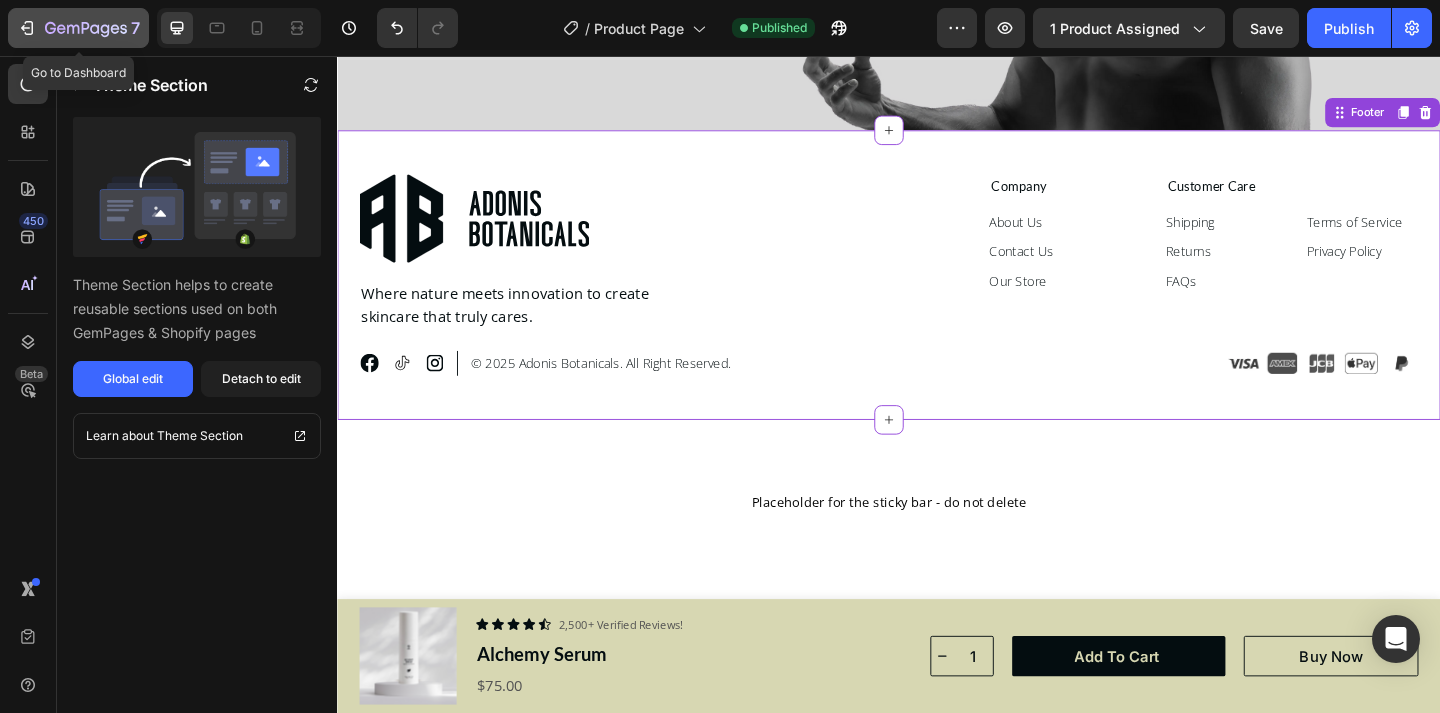 click on "7" 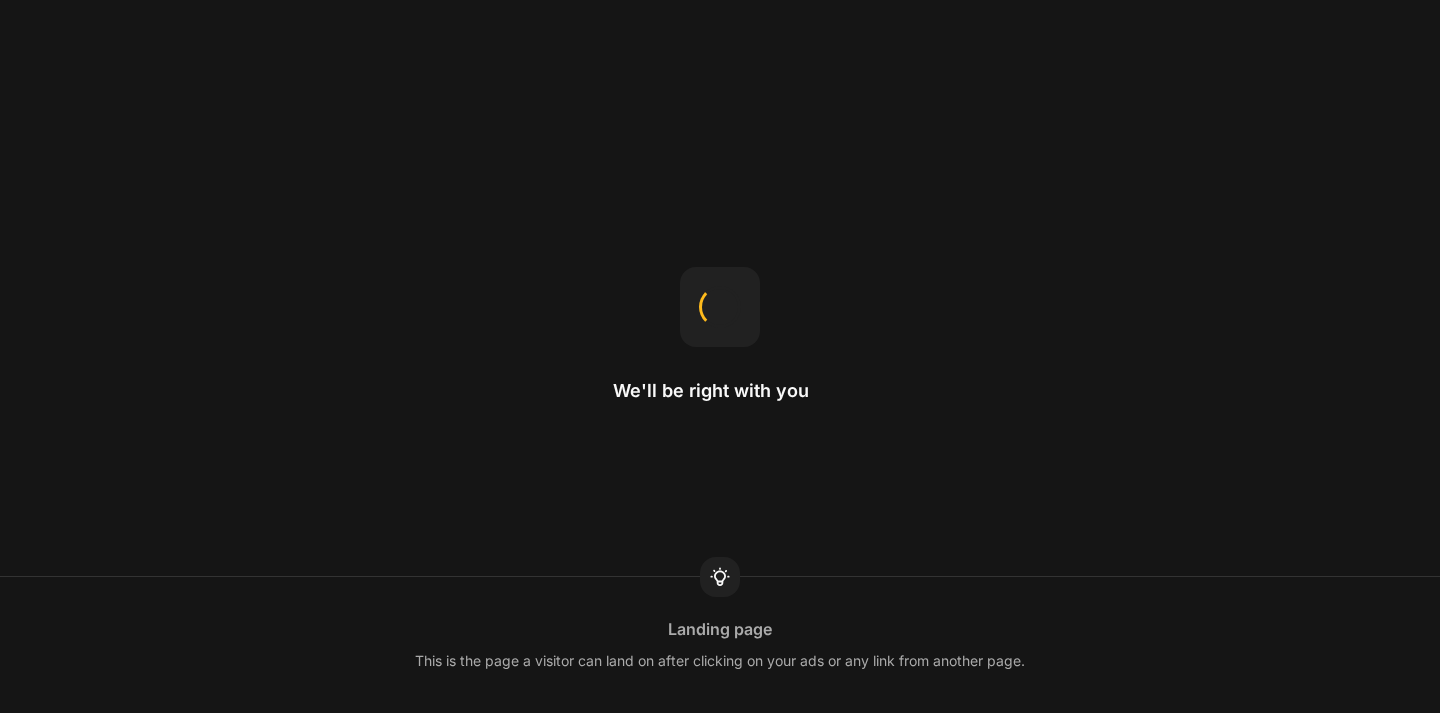scroll, scrollTop: 0, scrollLeft: 0, axis: both 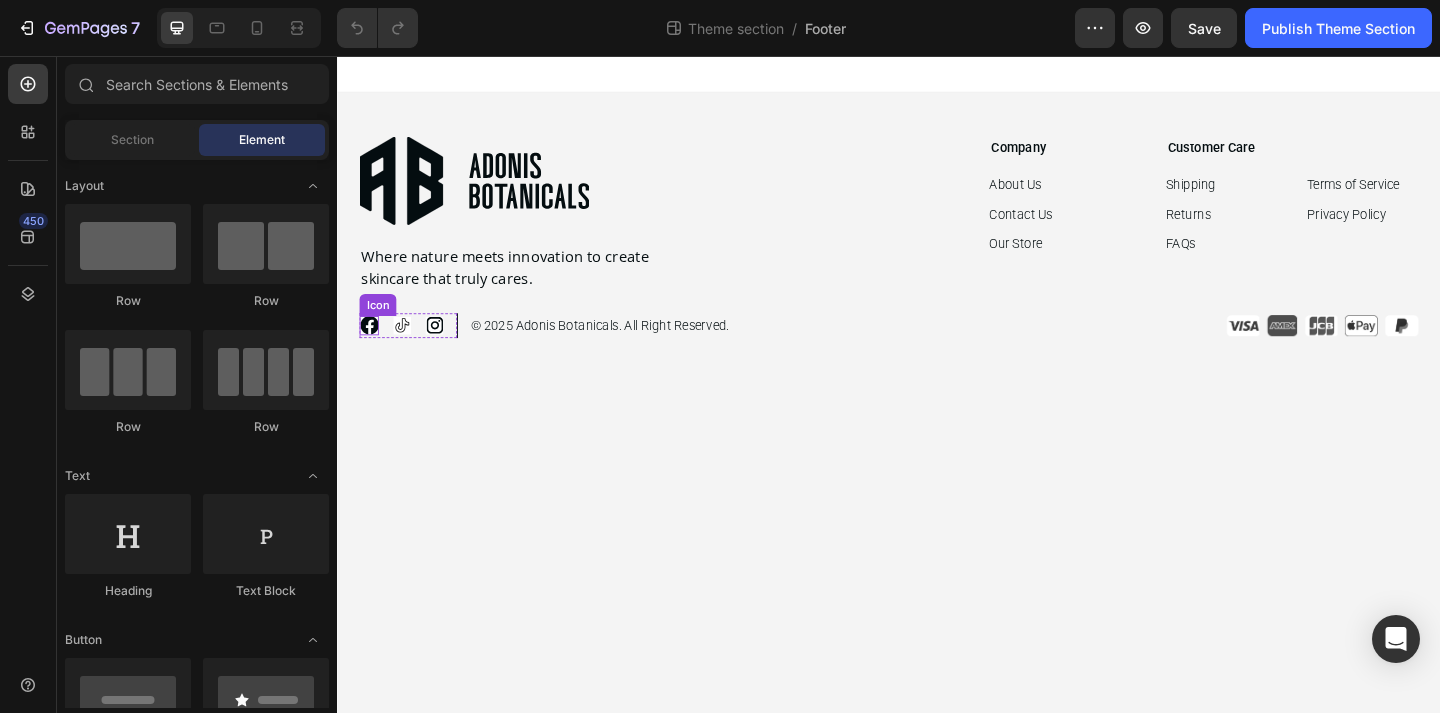 click 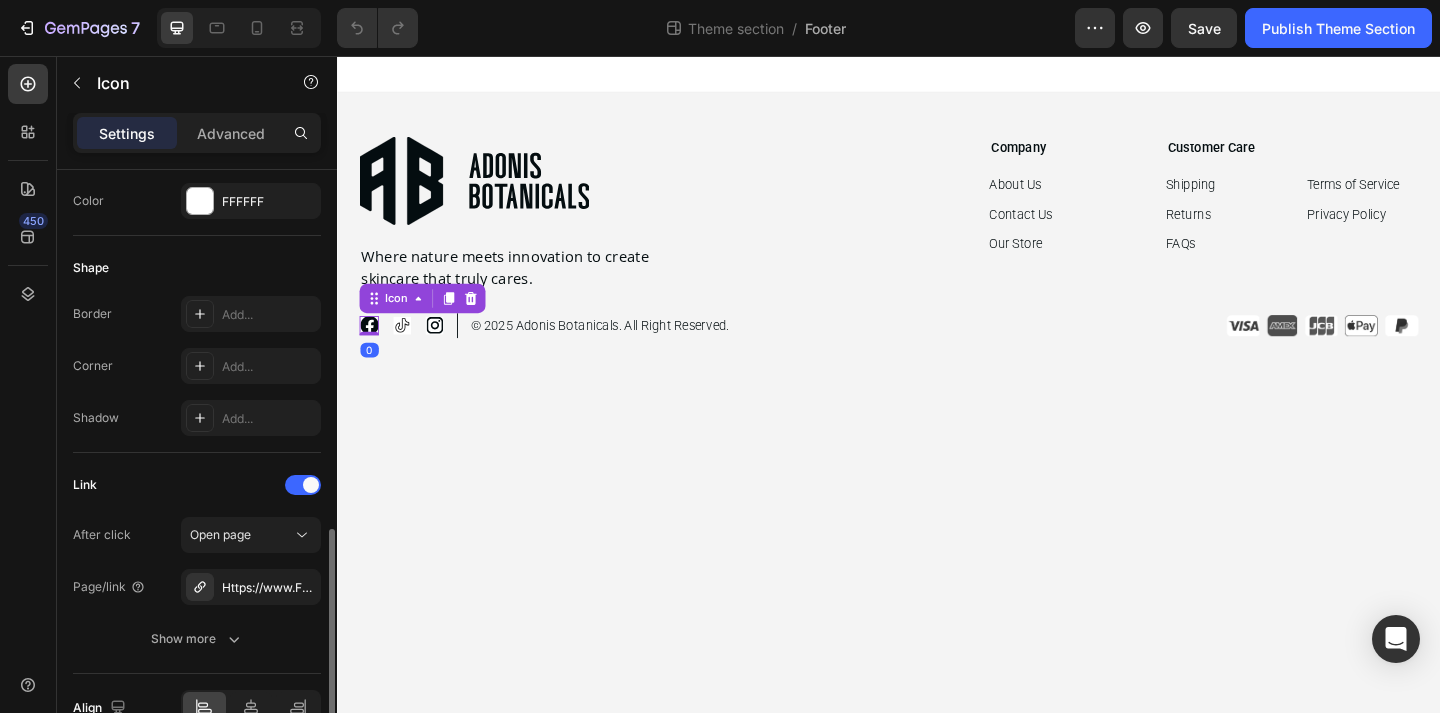 scroll, scrollTop: 427, scrollLeft: 0, axis: vertical 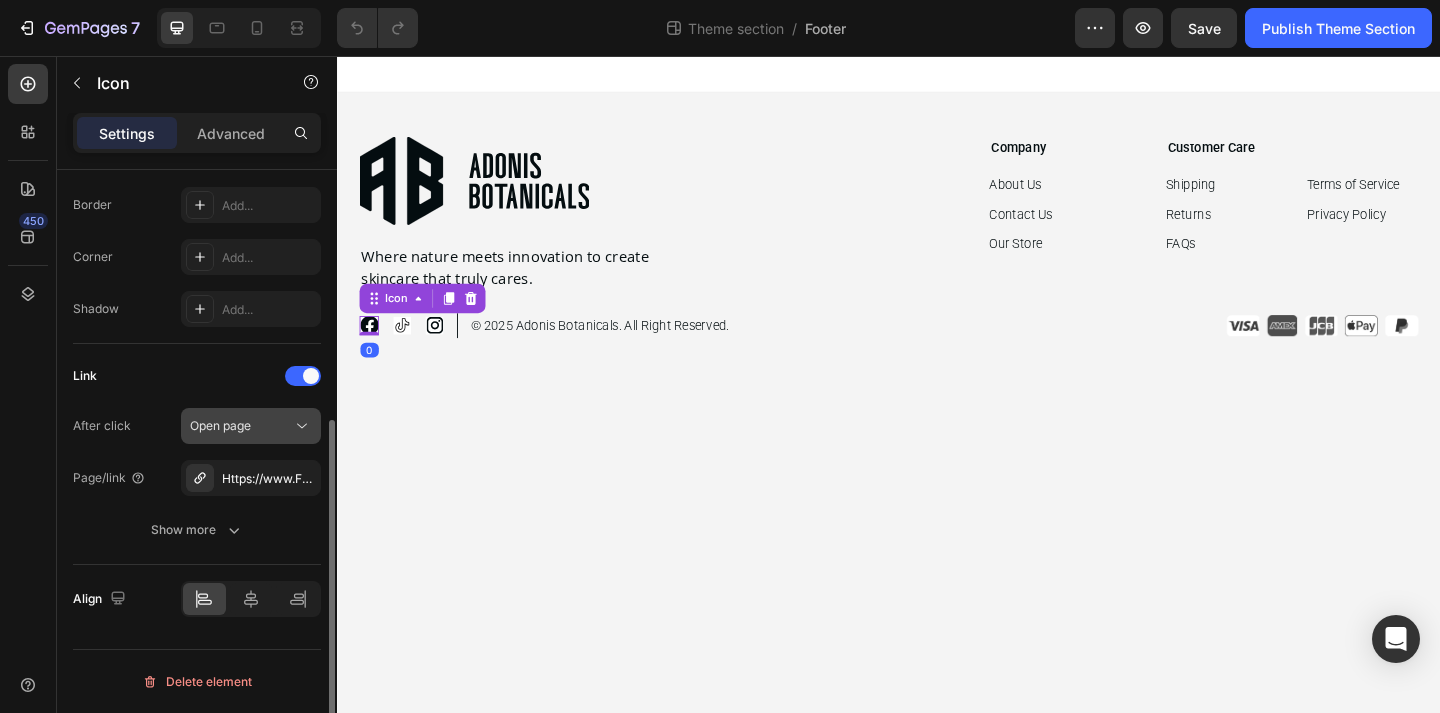 click on "Open page" 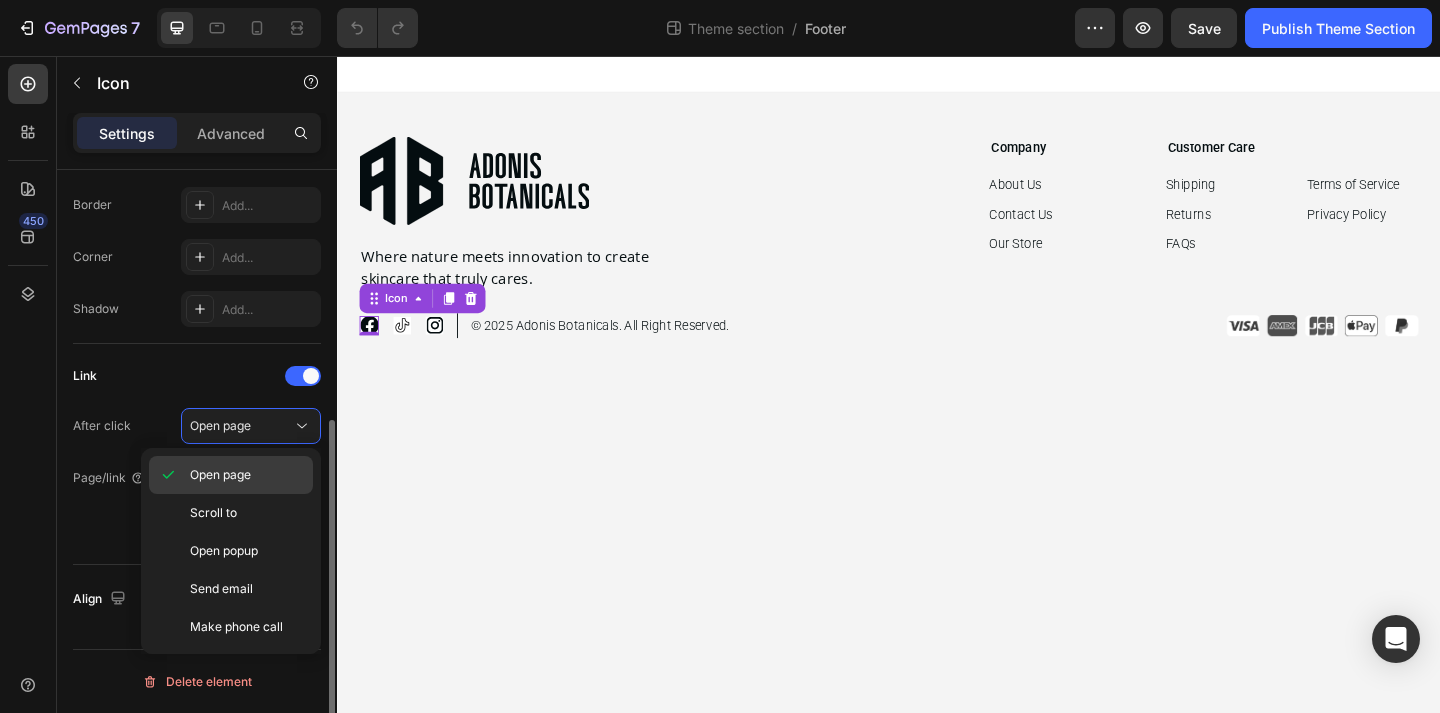 click on "Open page" at bounding box center (220, 475) 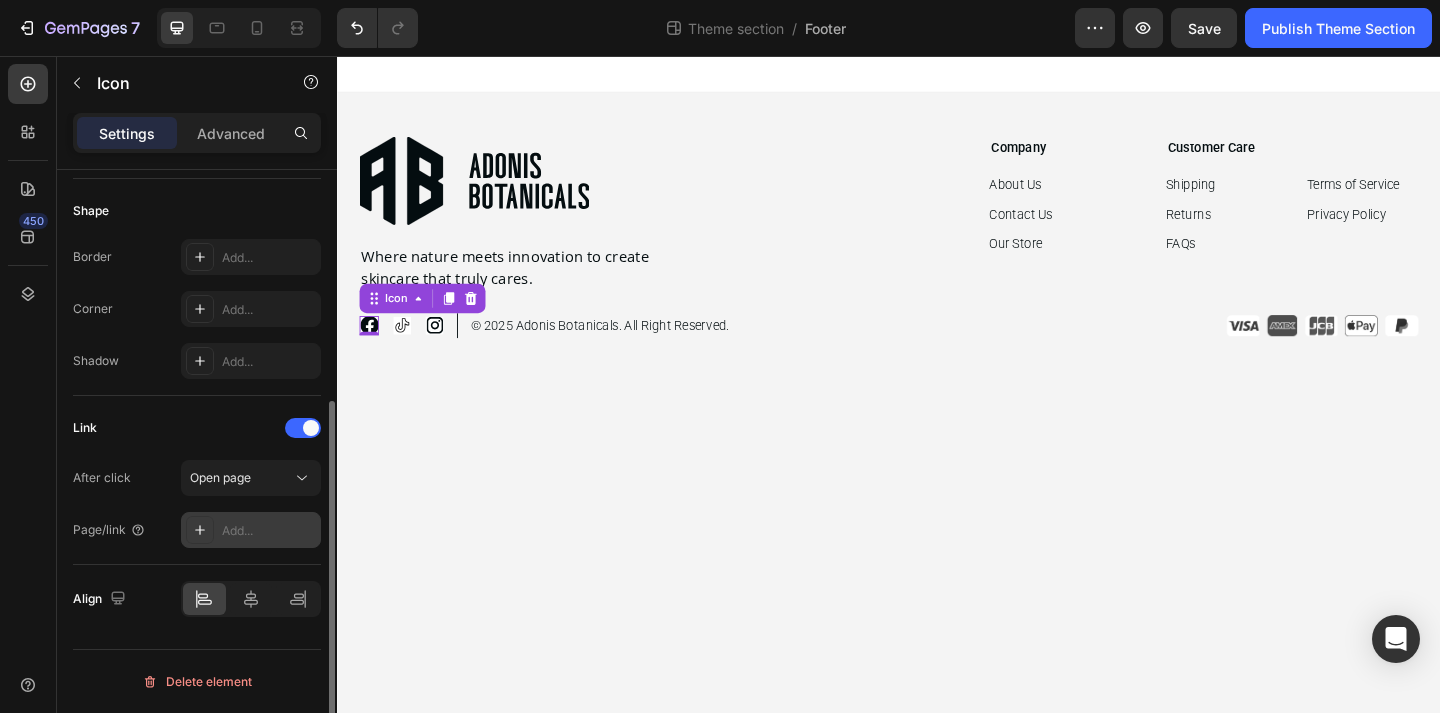 click on "Add..." at bounding box center (269, 531) 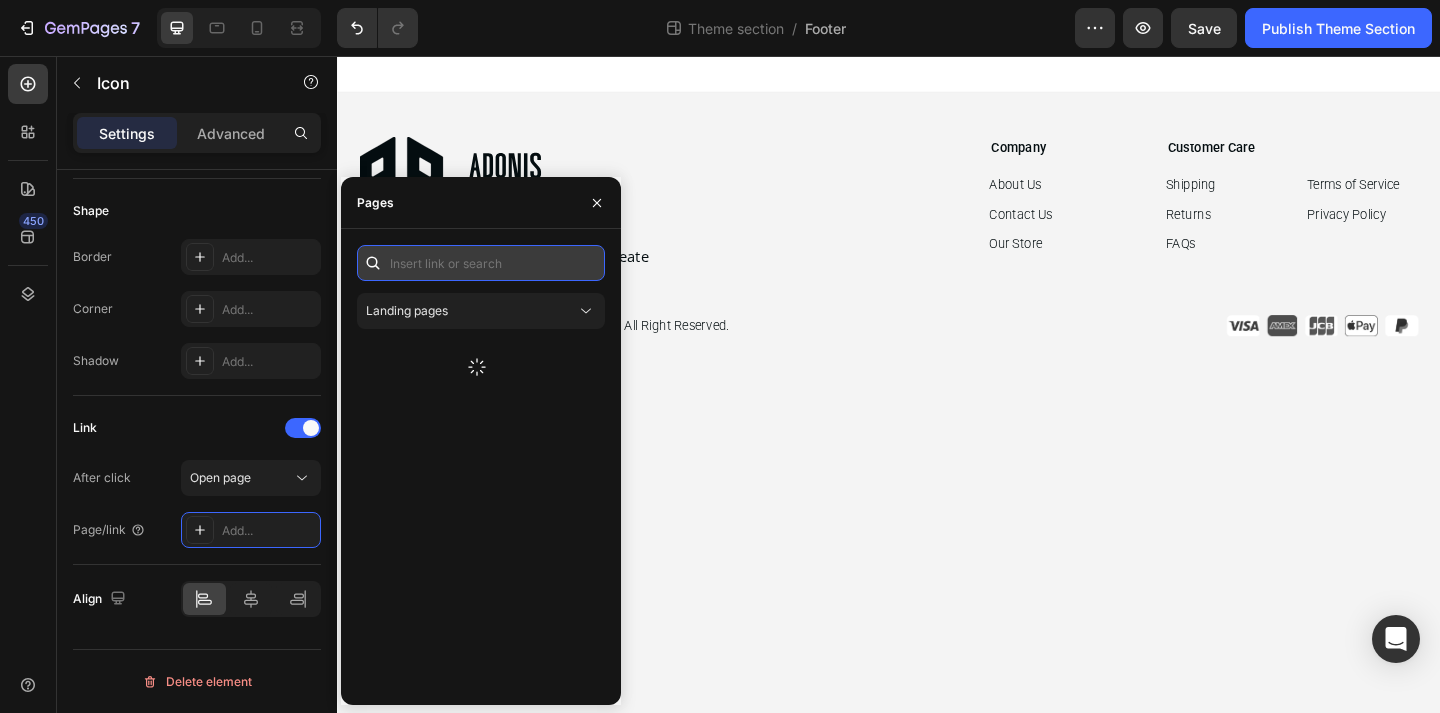 click at bounding box center [481, 263] 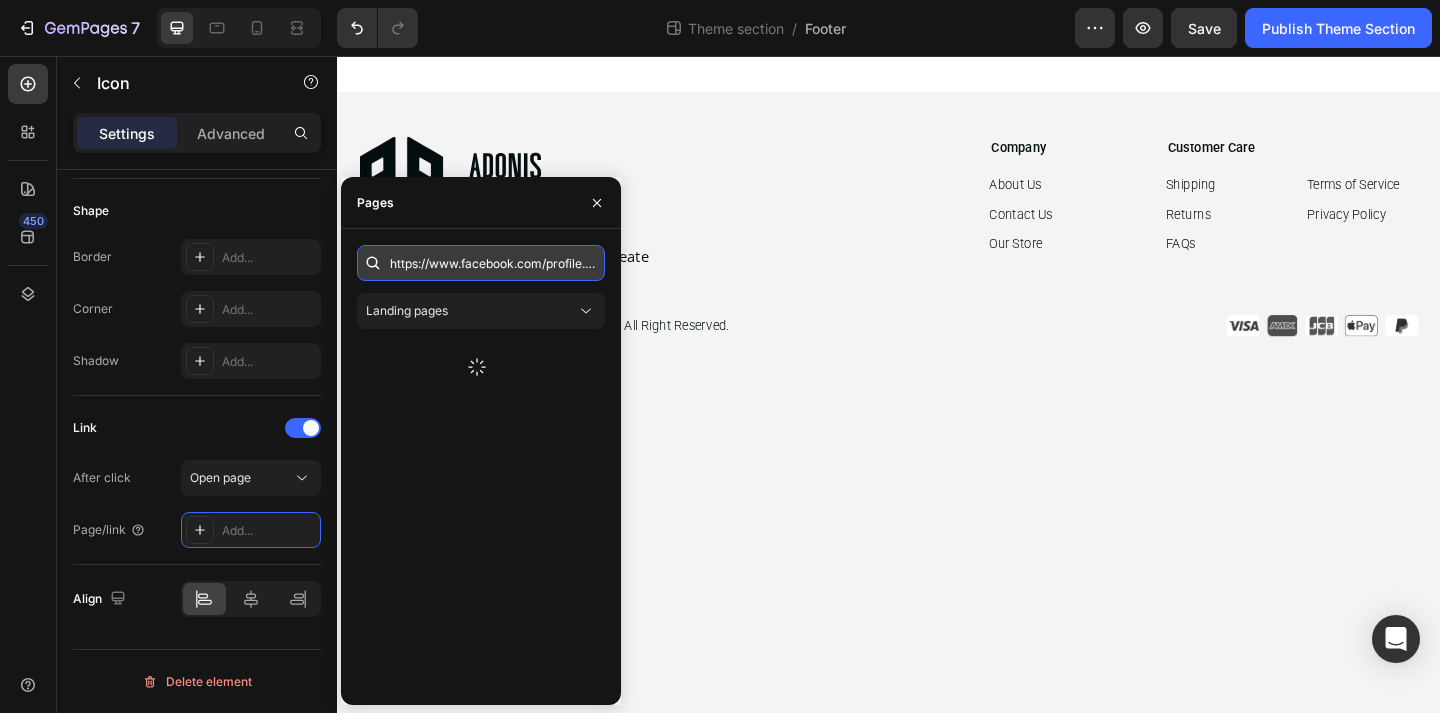 scroll, scrollTop: 0, scrollLeft: 164, axis: horizontal 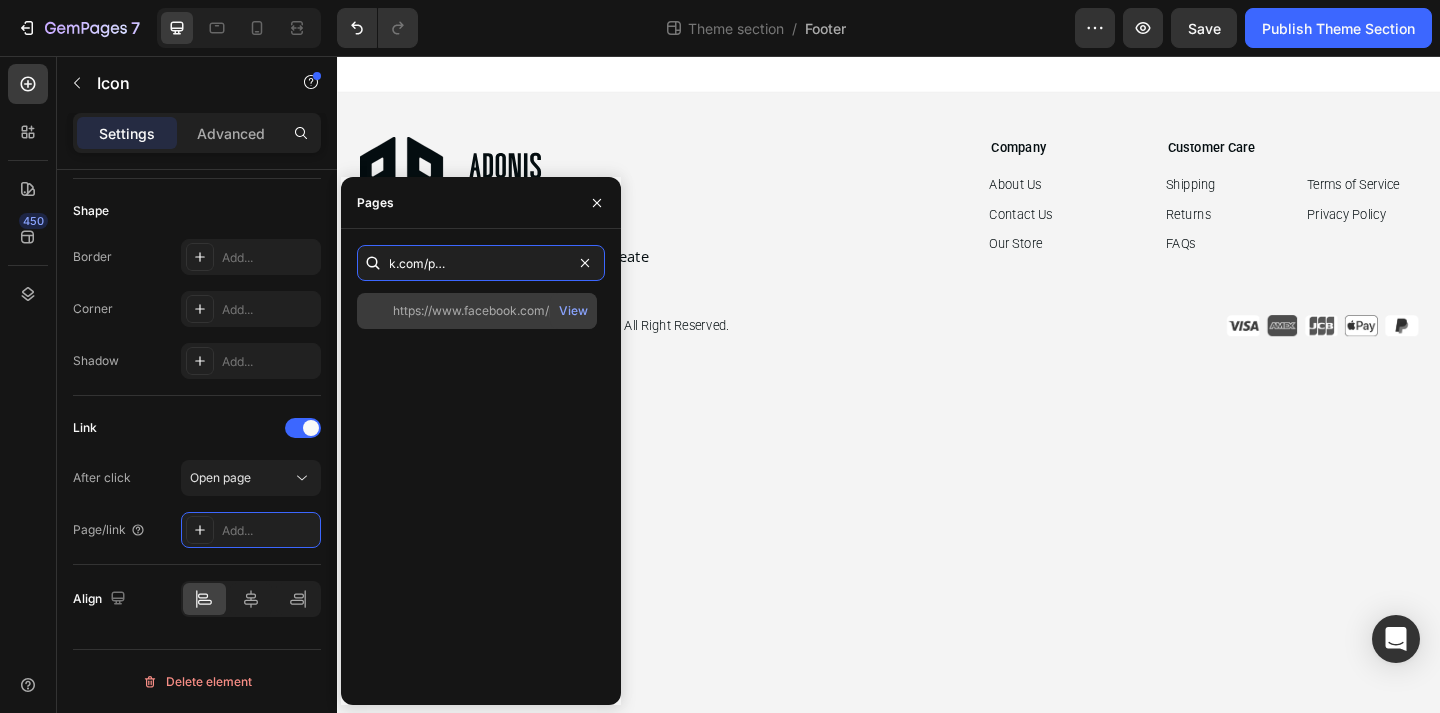 type on "https://www.facebook.com/profile.php?id=[ID]" 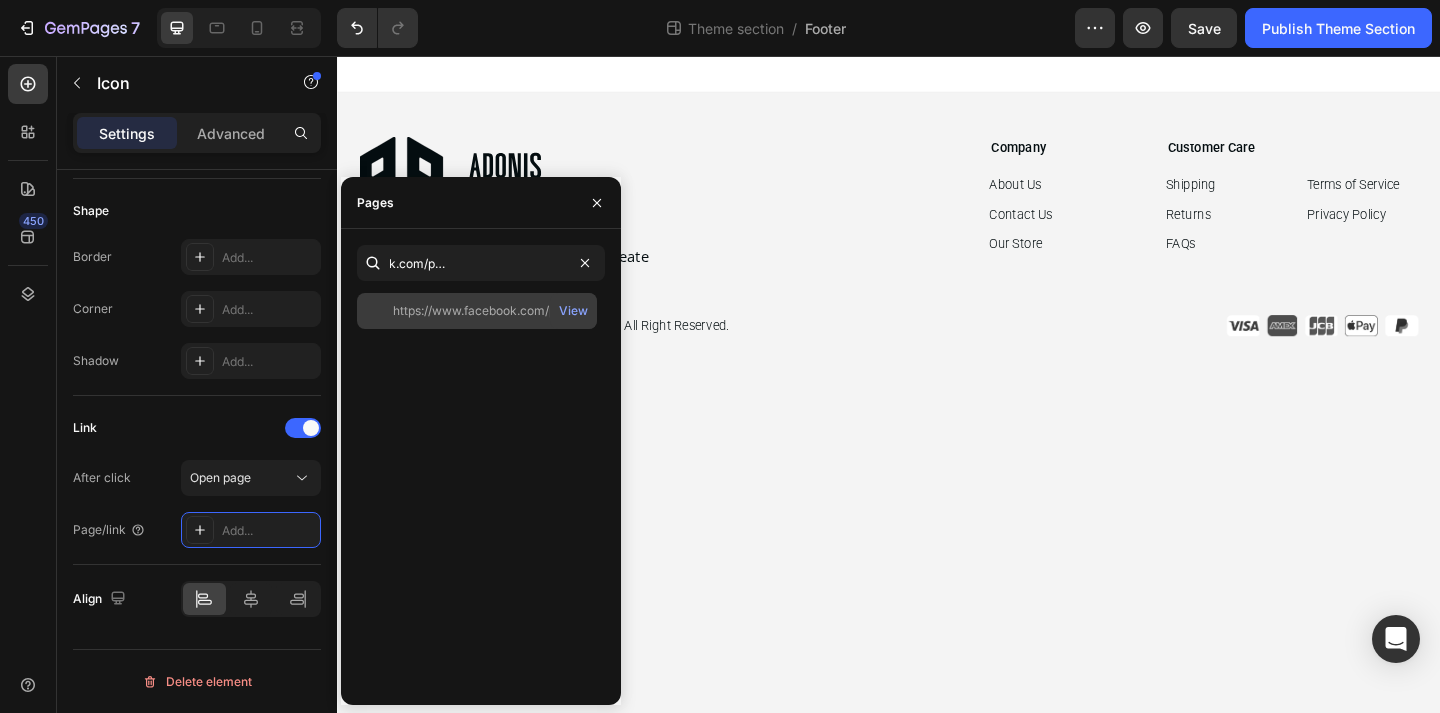 click on "https://www.facebook.com/profile.php?id=[ID]" 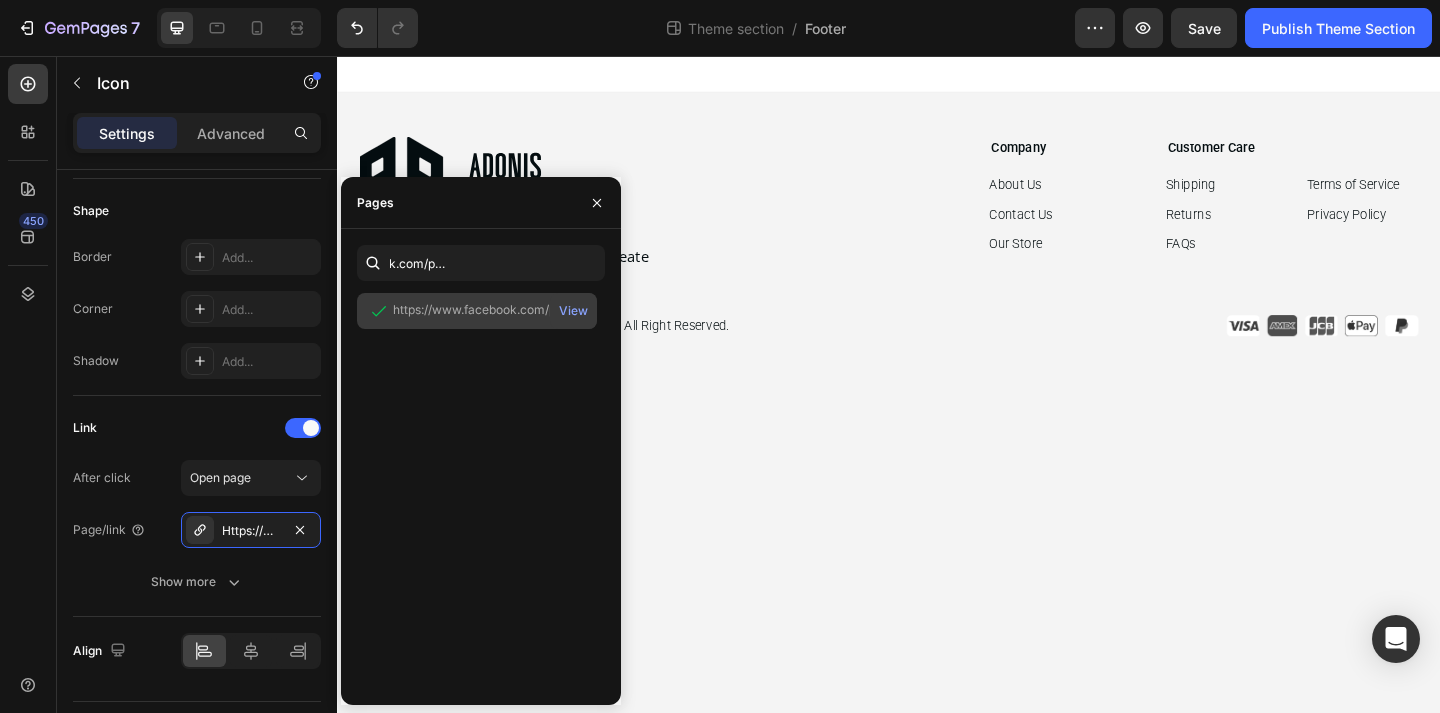 scroll, scrollTop: 0, scrollLeft: 0, axis: both 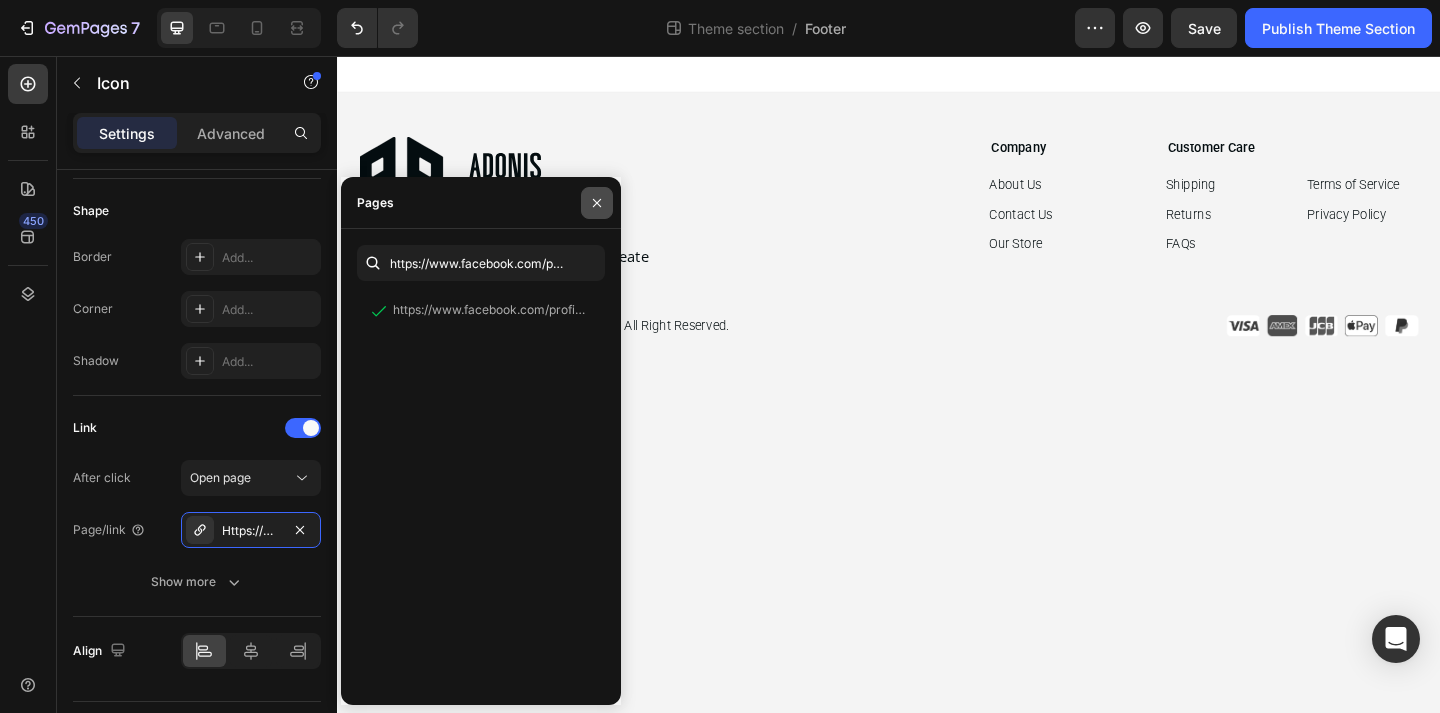 click 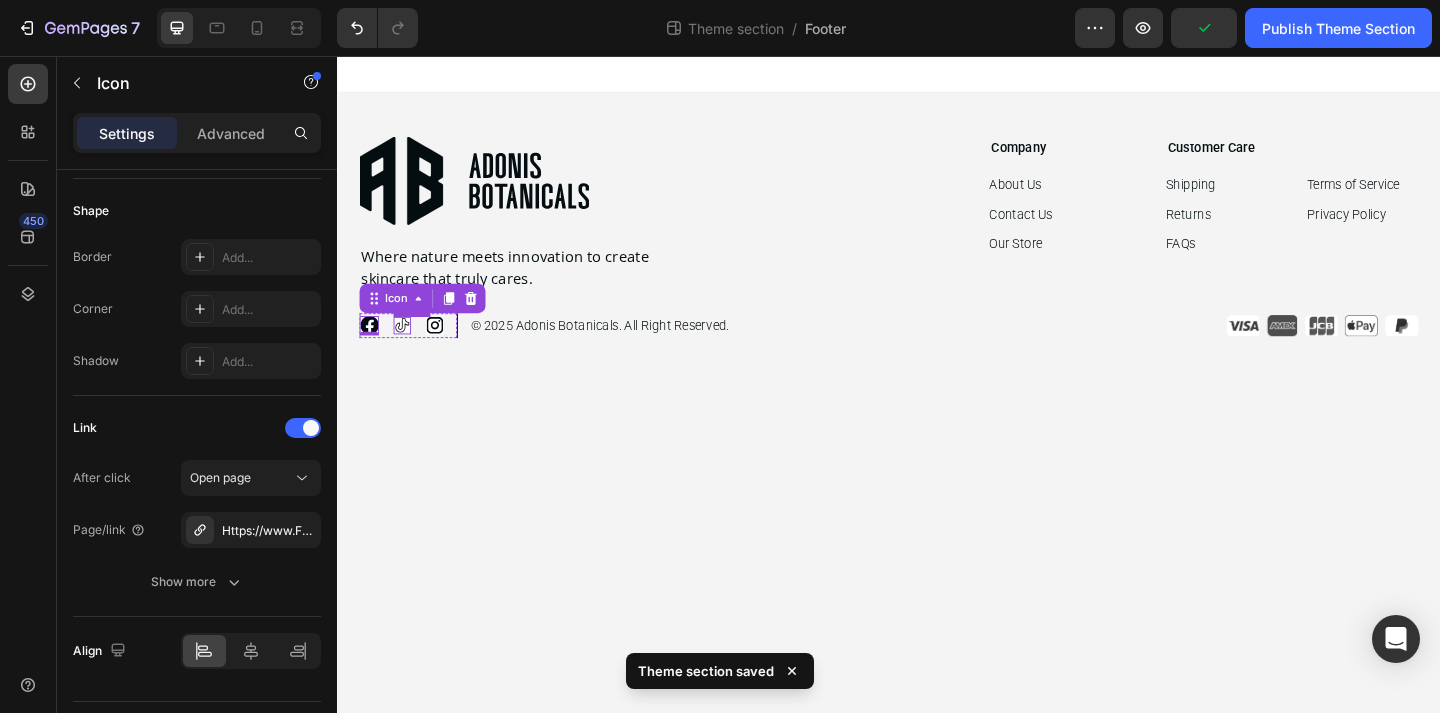click 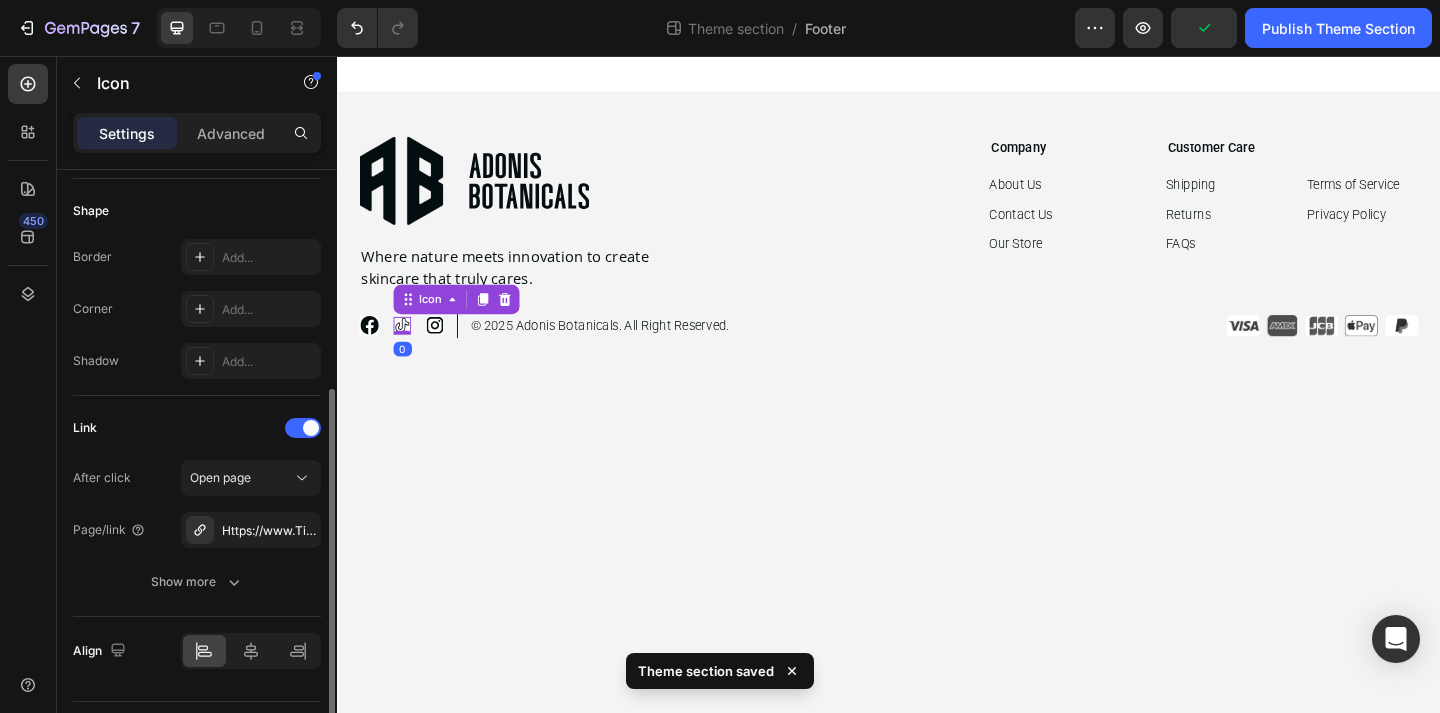 scroll, scrollTop: 427, scrollLeft: 0, axis: vertical 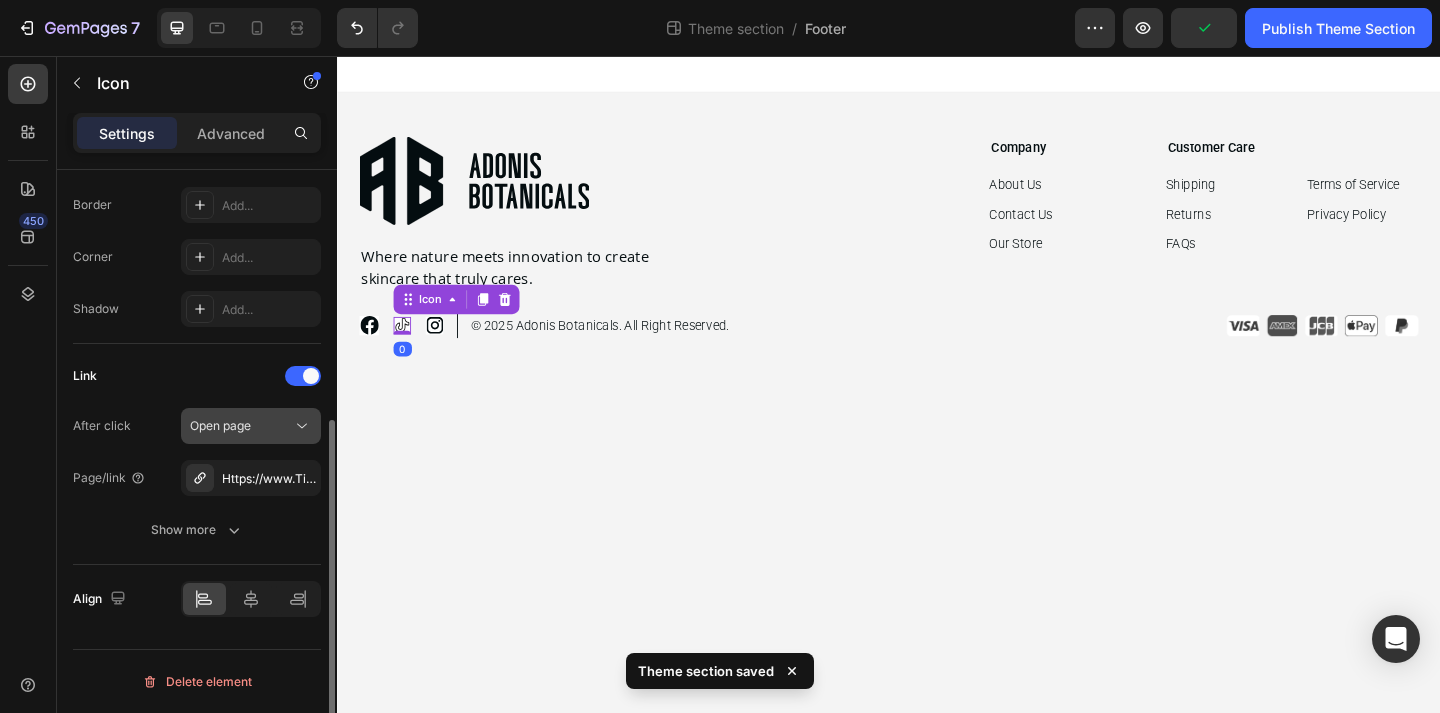 click on "Open page" at bounding box center (241, 426) 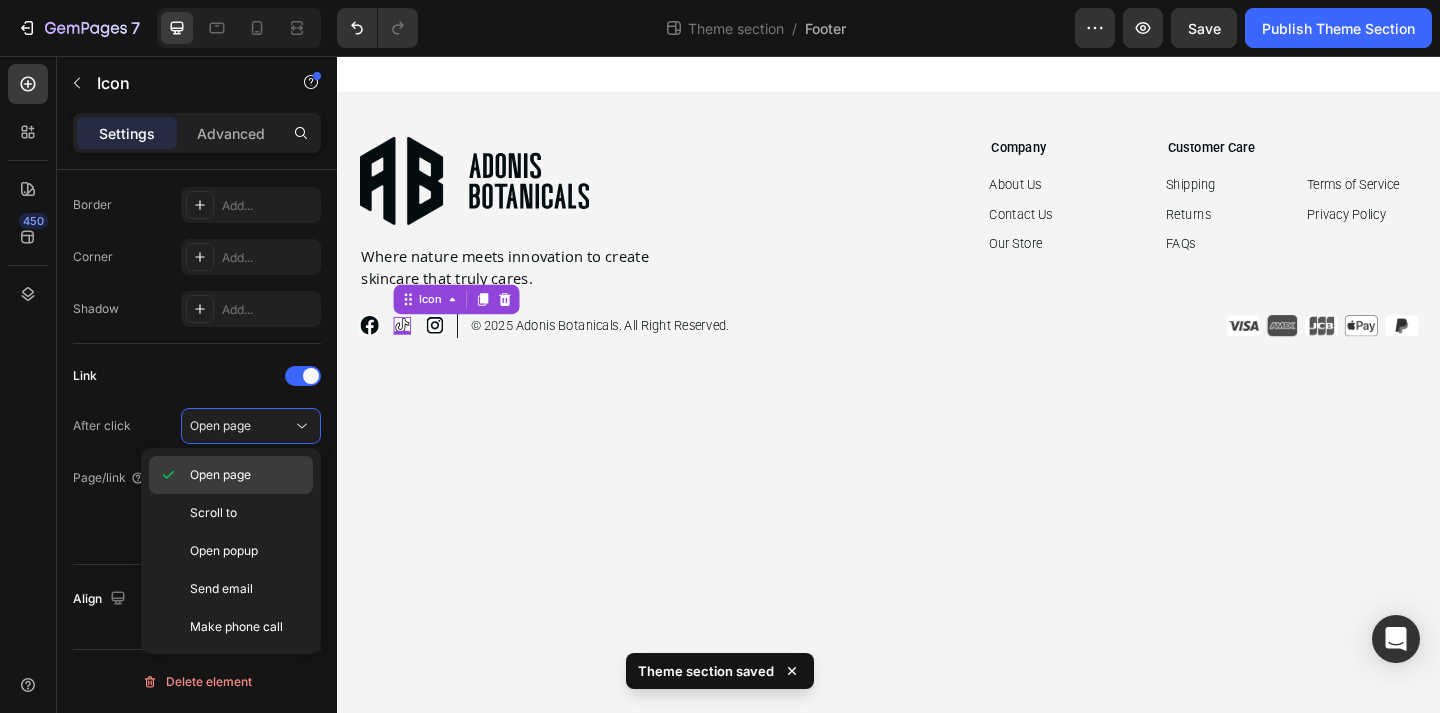 click on "Open page" 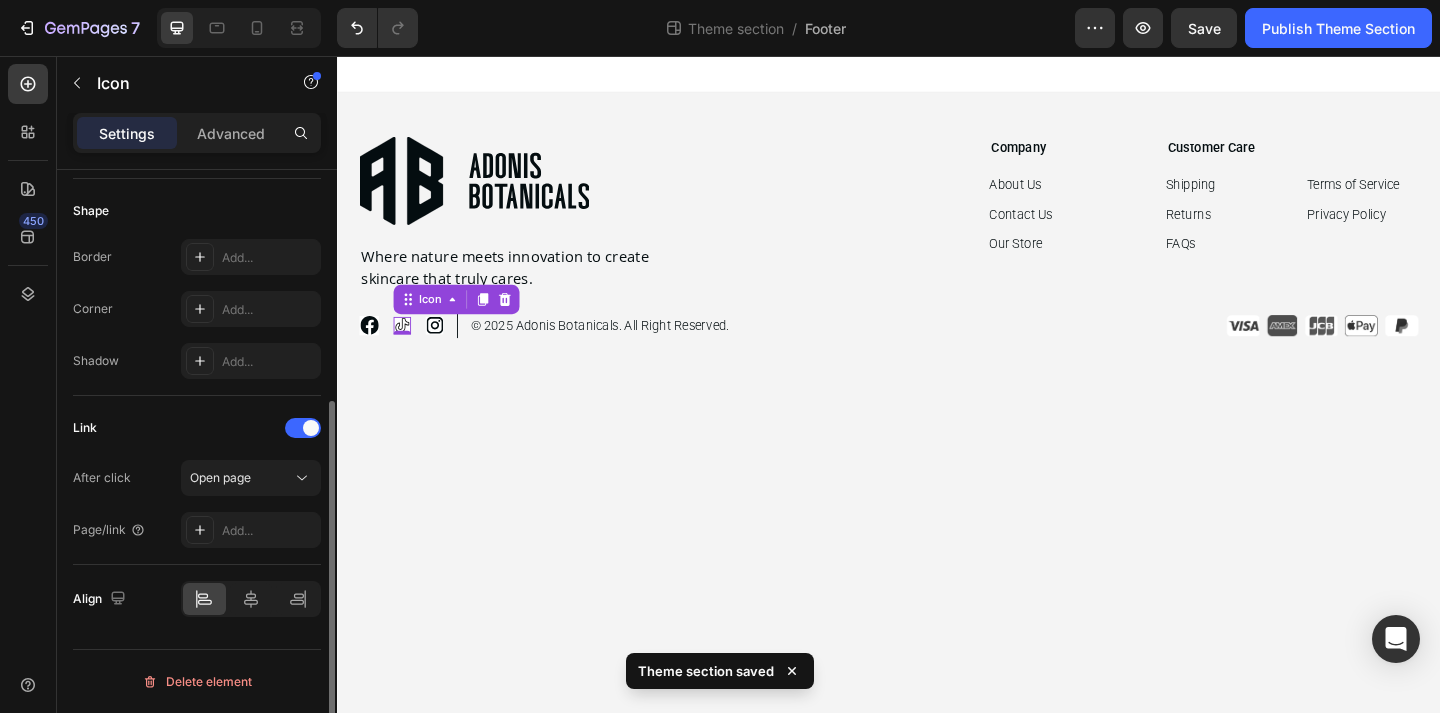 scroll, scrollTop: 375, scrollLeft: 0, axis: vertical 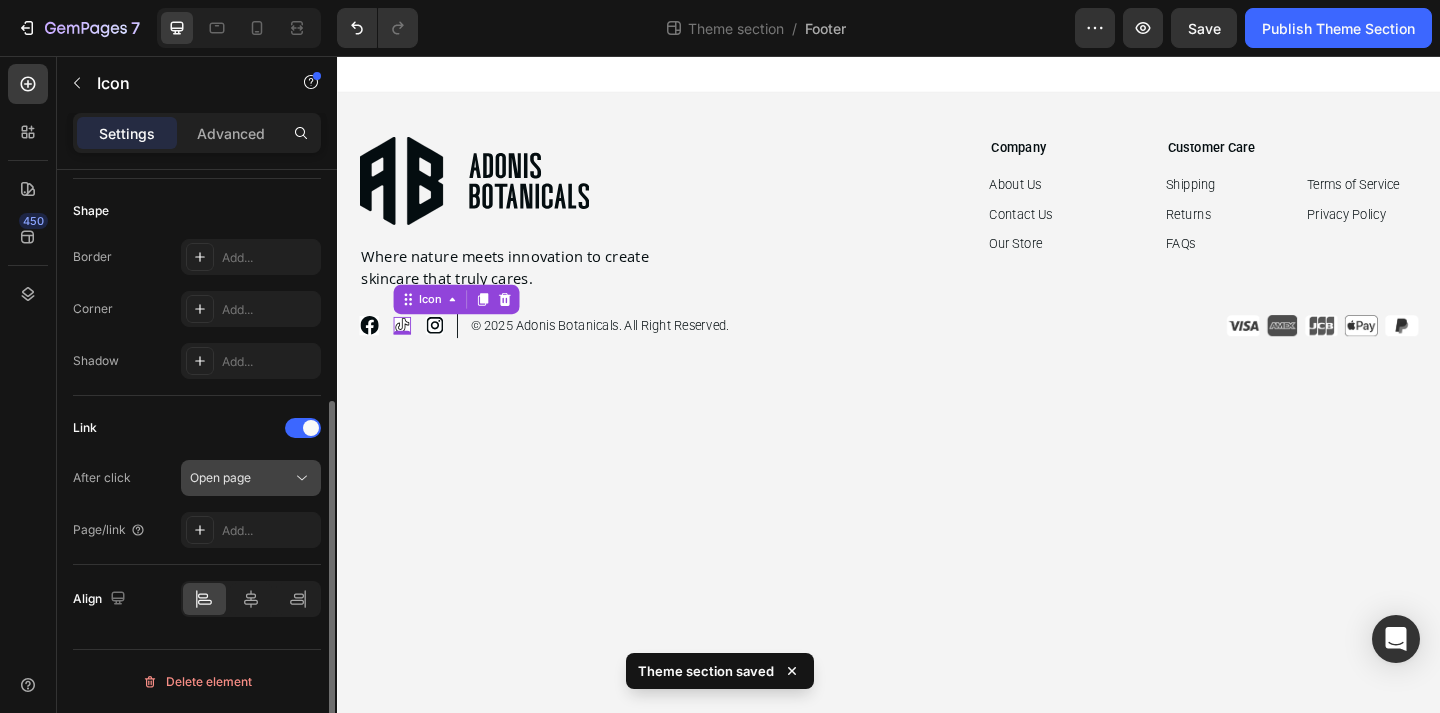 click on "Open page" at bounding box center (241, 478) 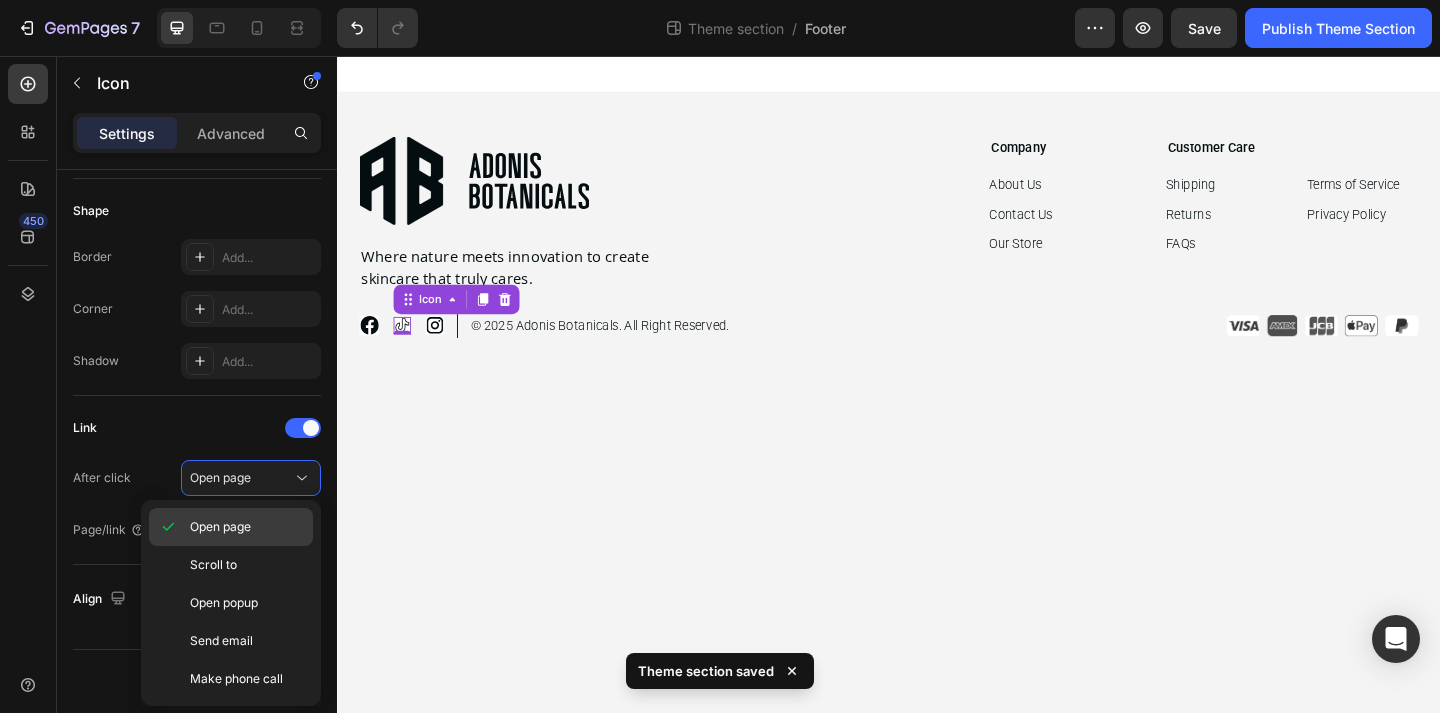 click on "Open page" at bounding box center [247, 527] 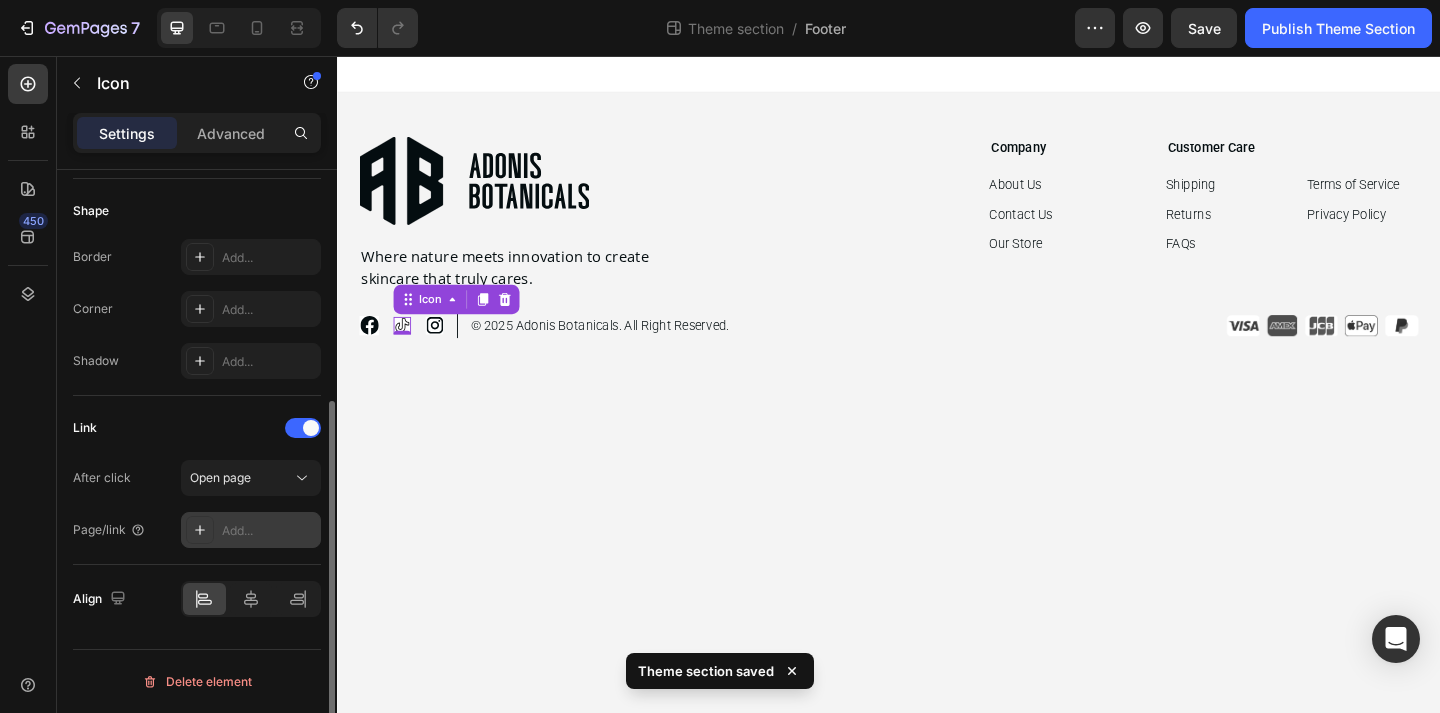 click on "Add..." at bounding box center [269, 531] 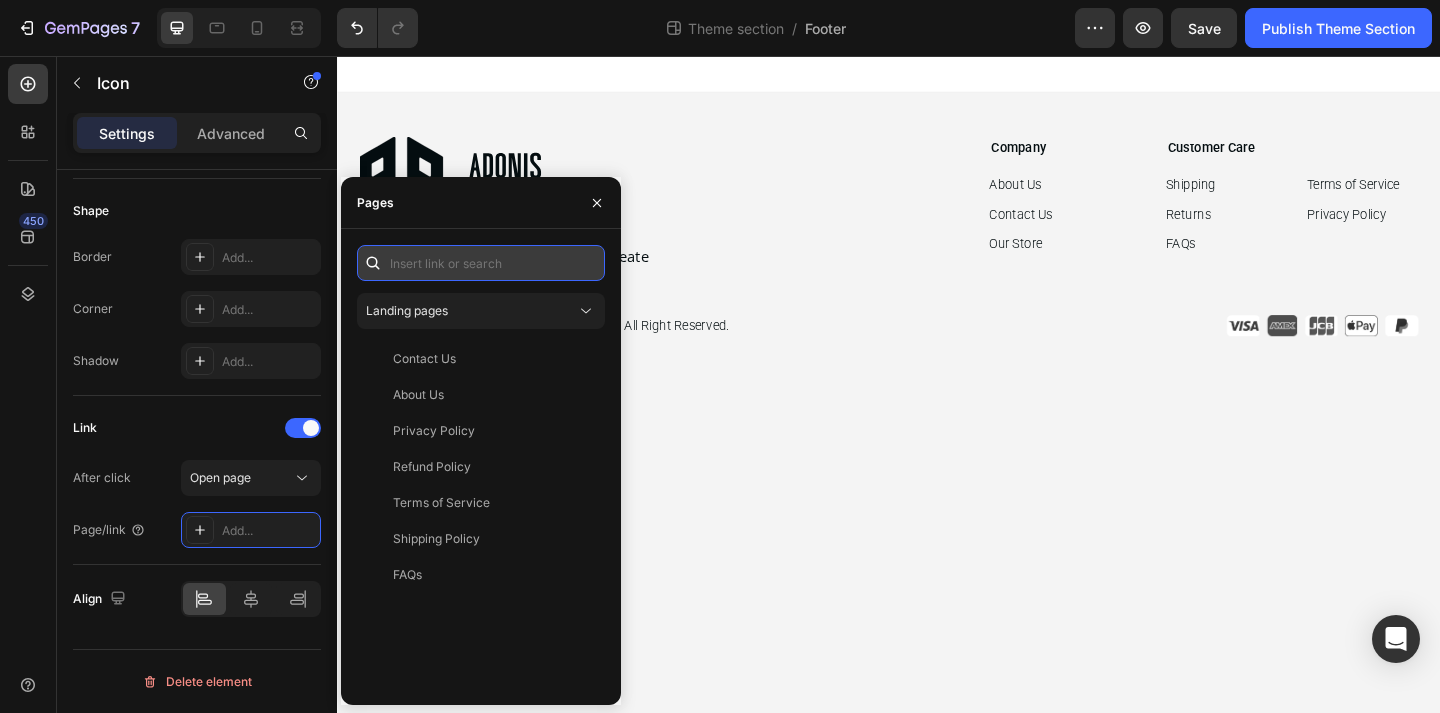 click at bounding box center [481, 263] 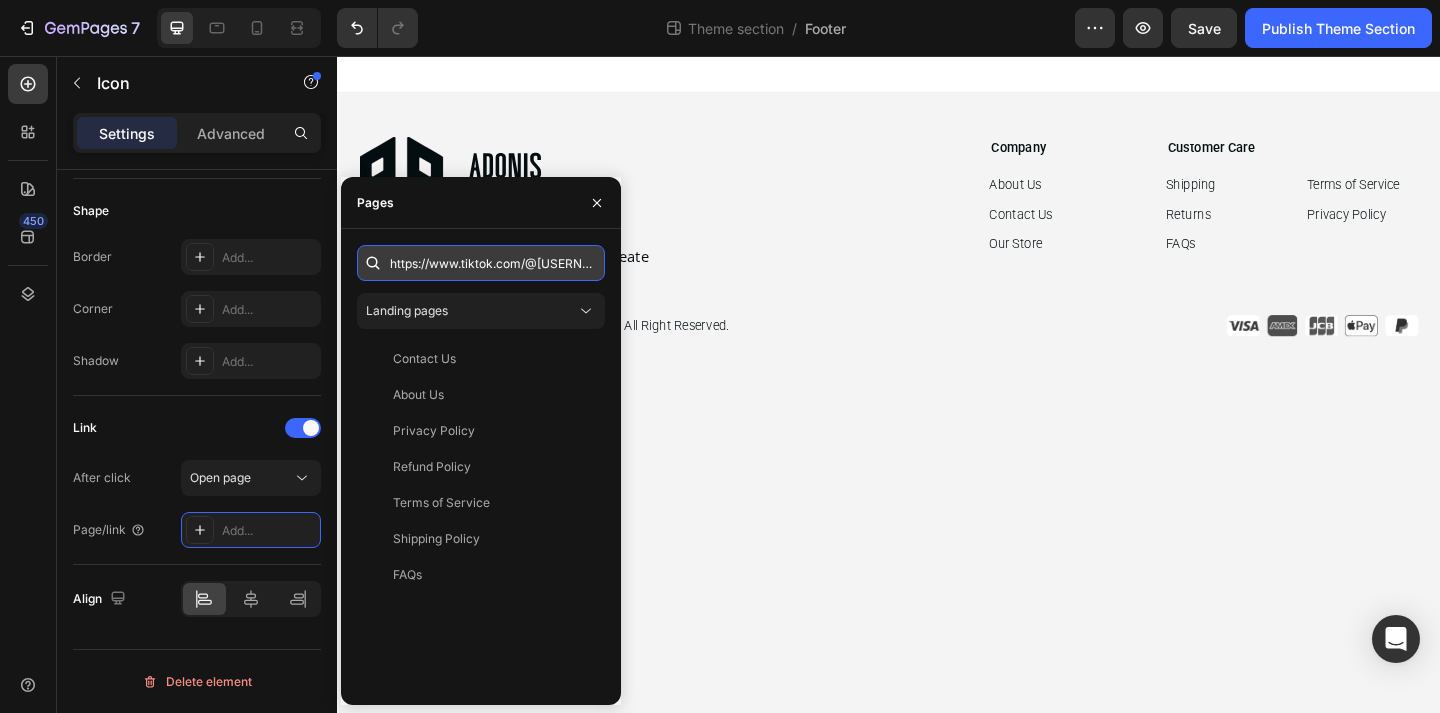 scroll, scrollTop: 0, scrollLeft: 292, axis: horizontal 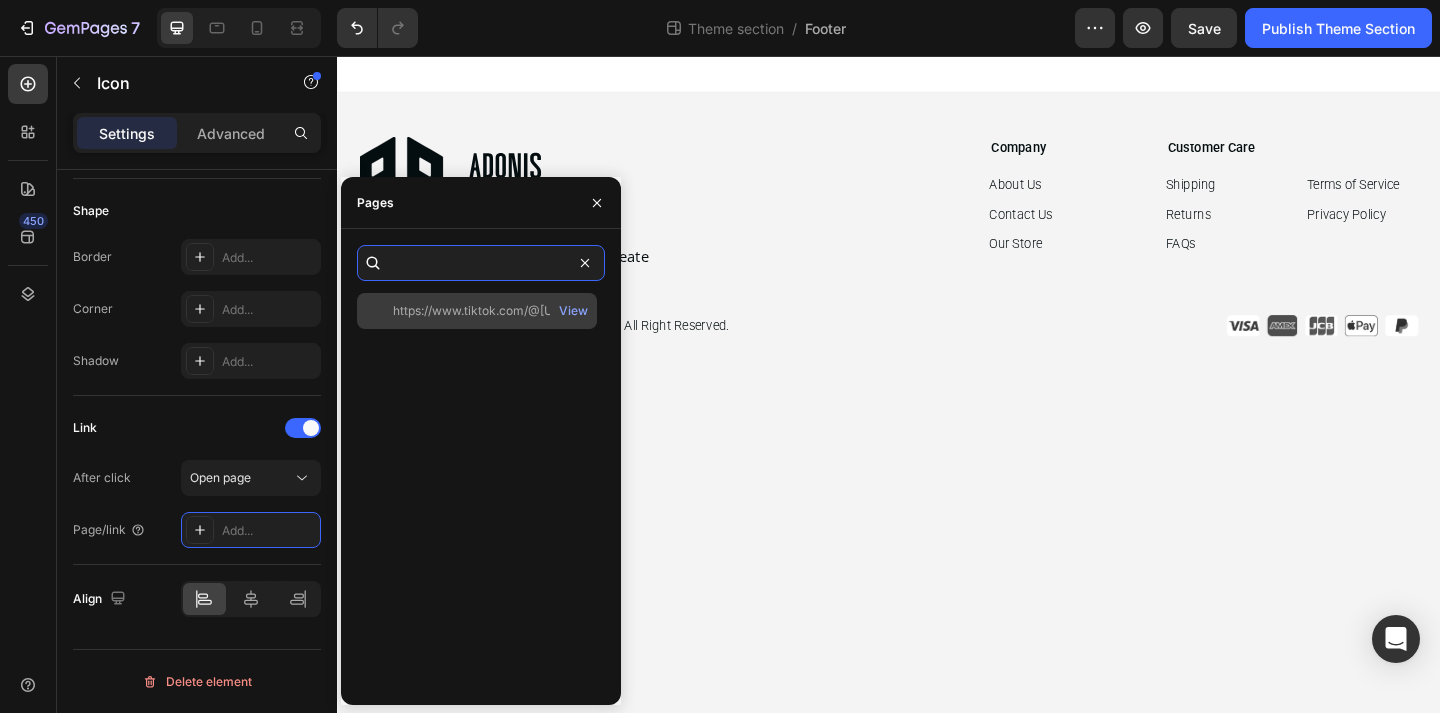 type on "https://www.tiktok.com/@[USERNAME]?is_from_webapp=1&sender_device=pc" 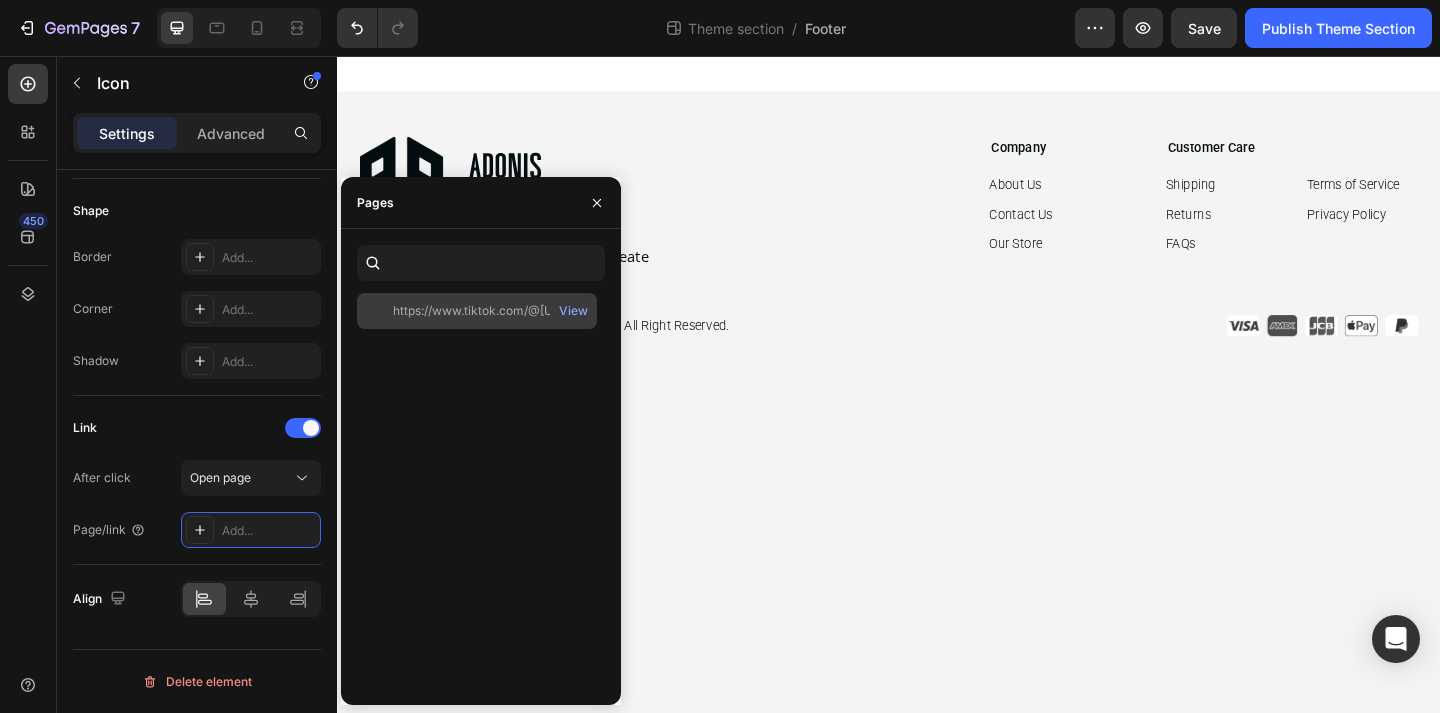 click on "https://www.tiktok.com/@[USERNAME]?is_from_webapp=1&sender_device=pc" 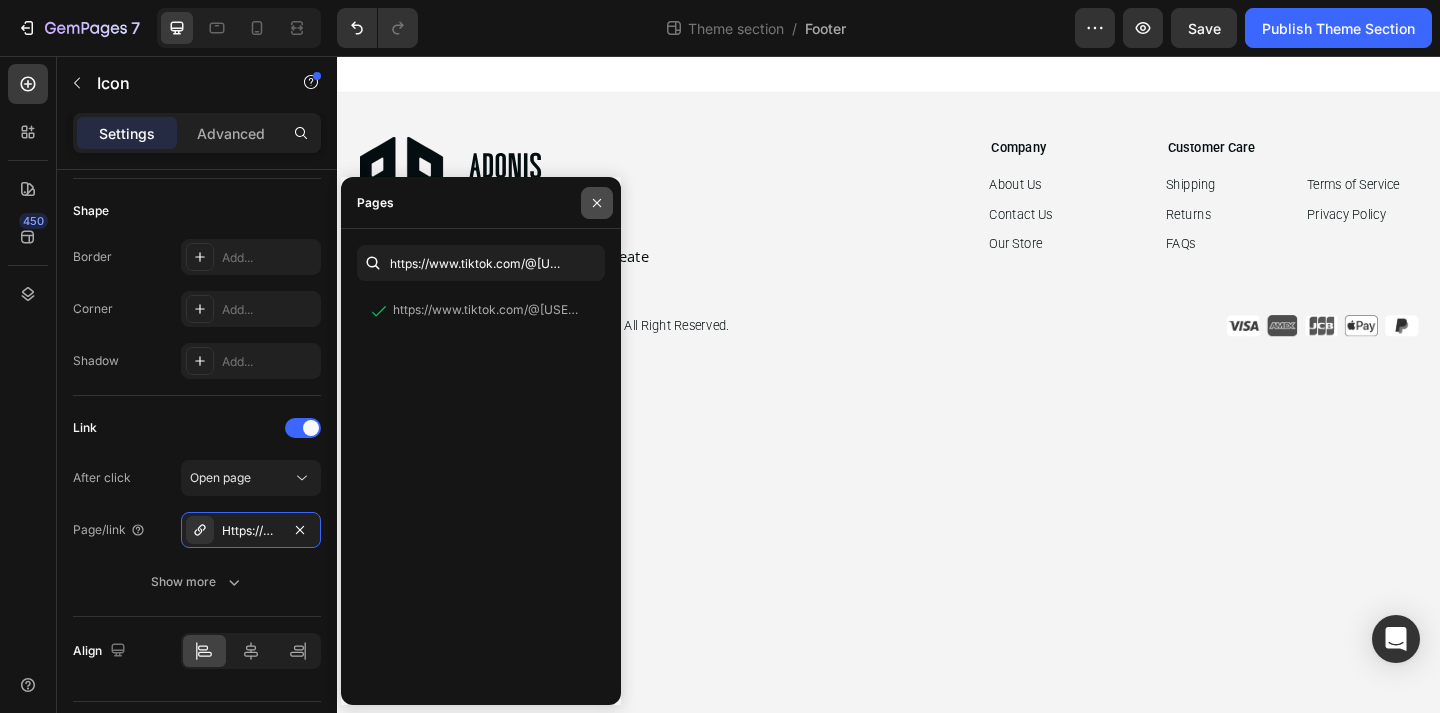 click 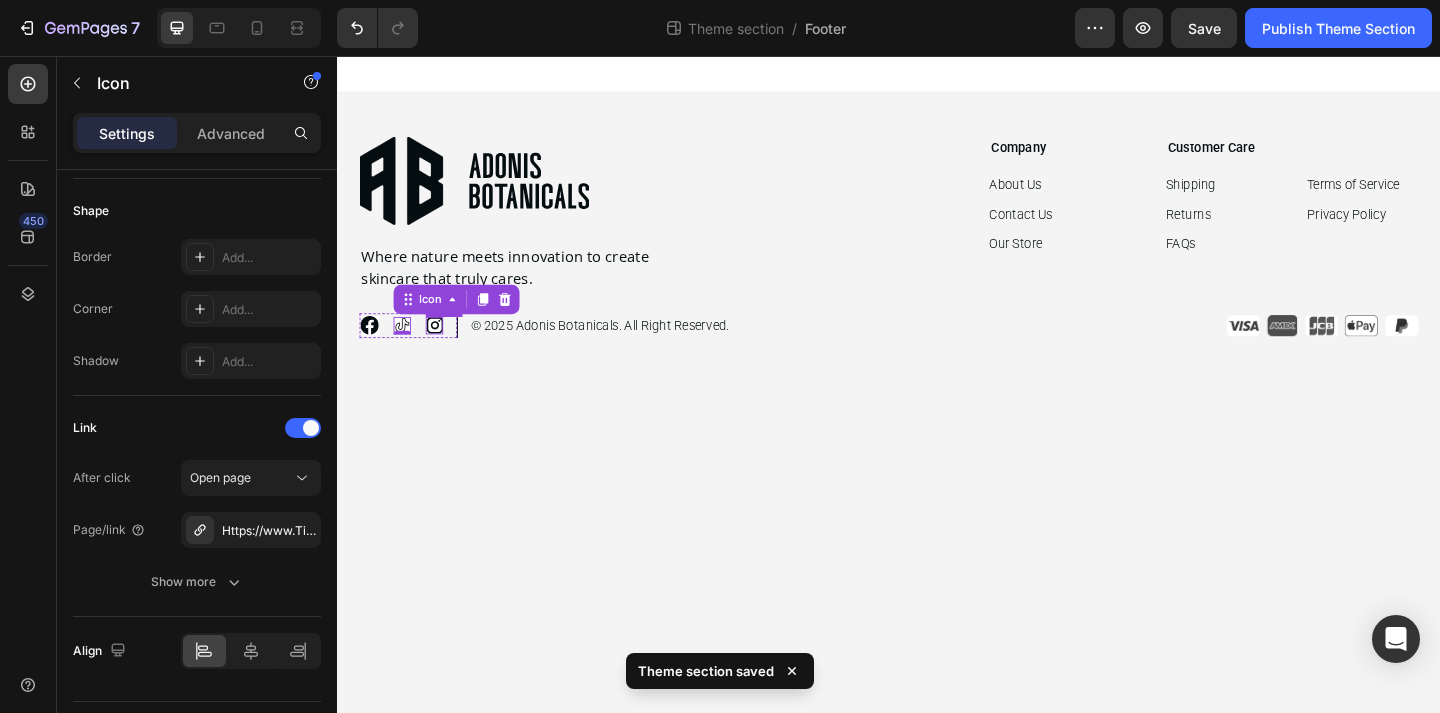 click 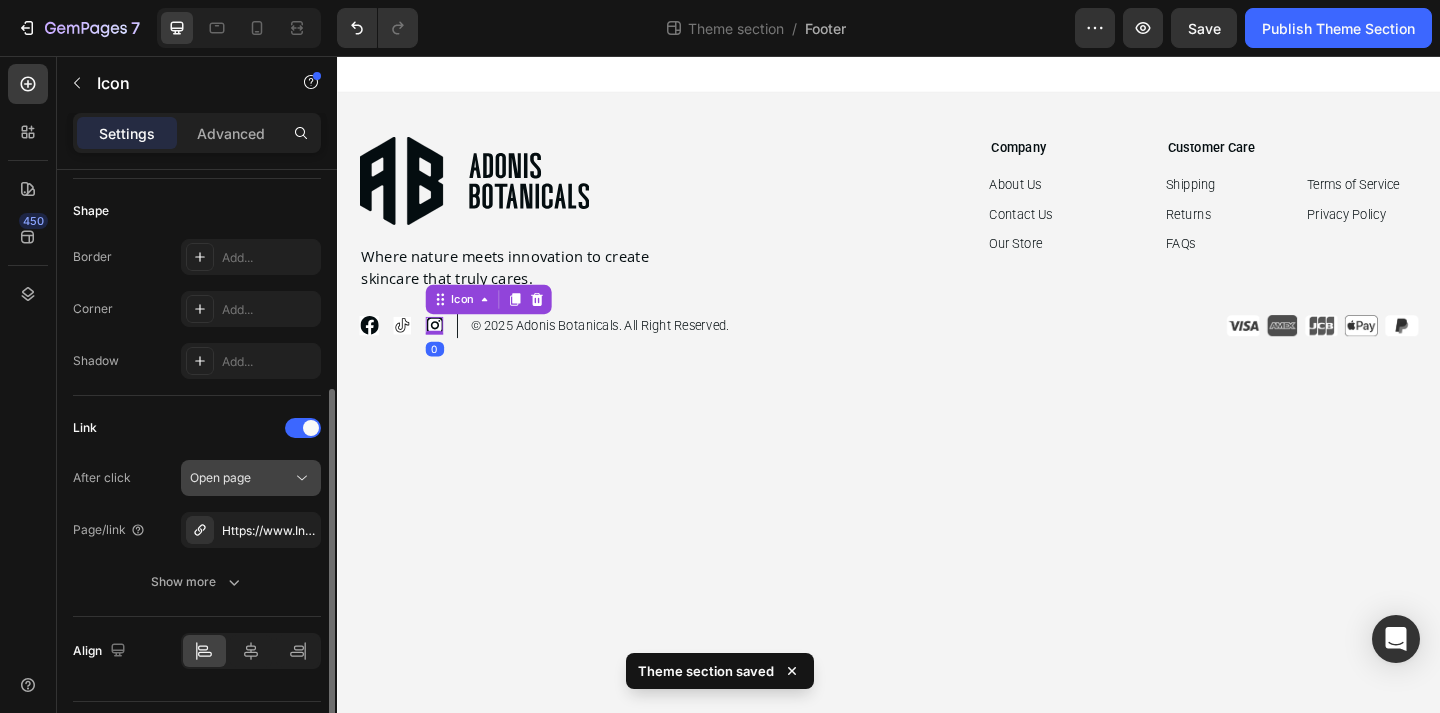 click on "Open page" at bounding box center [241, 478] 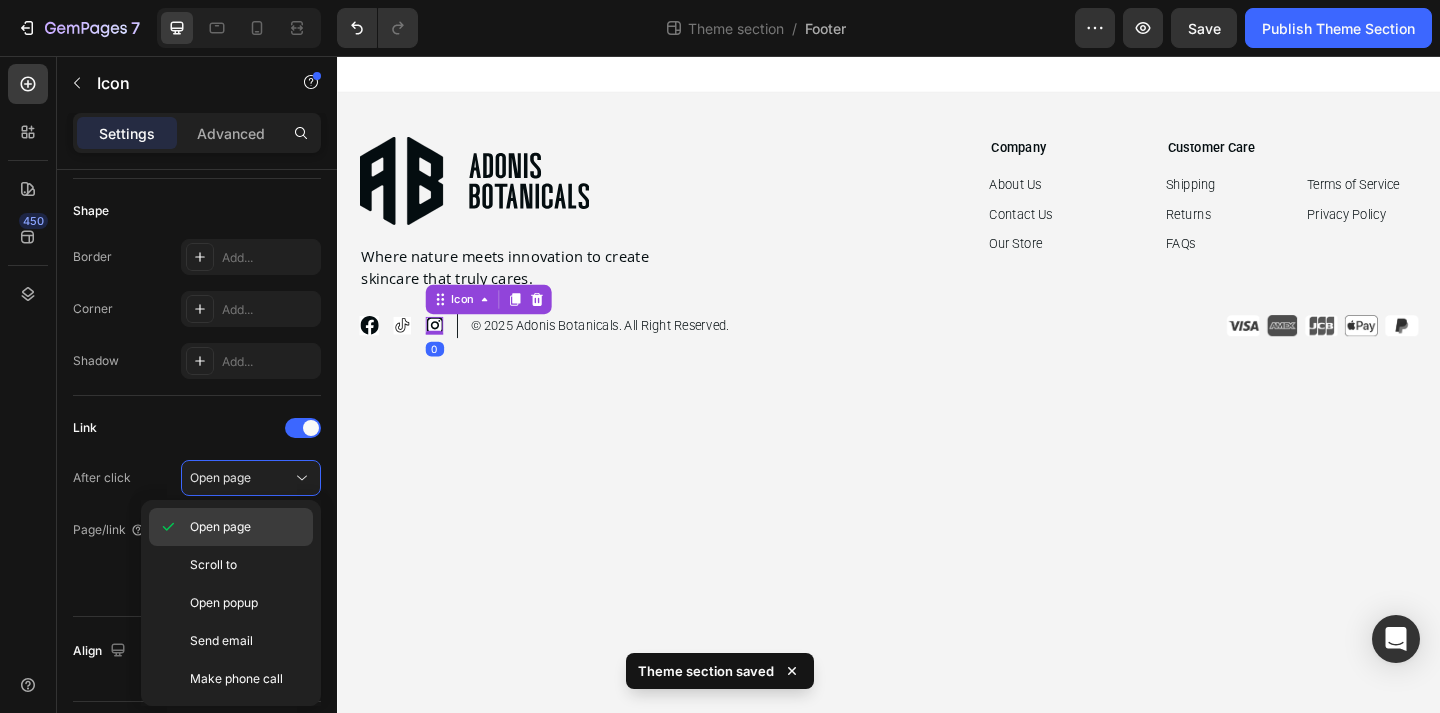 click on "Open page" 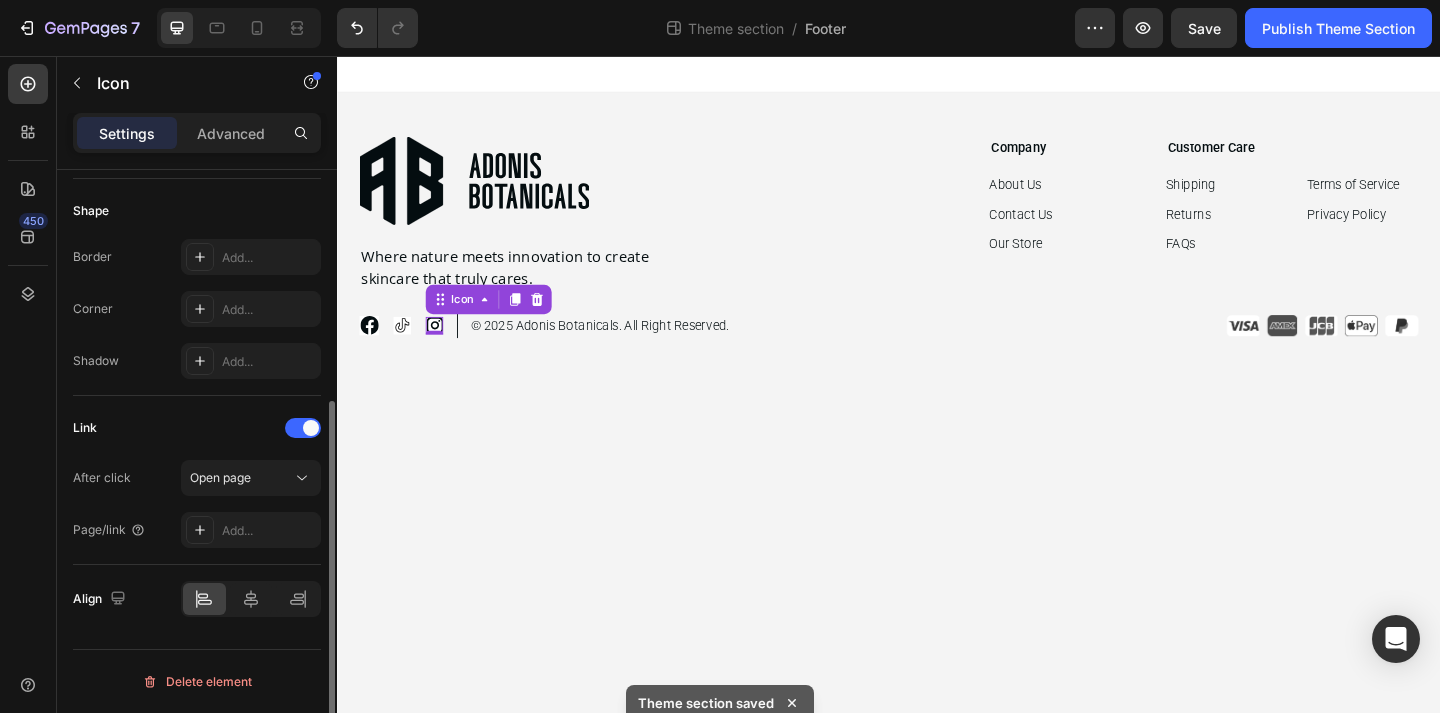 click on "Link After click Open page Page/link Add..." 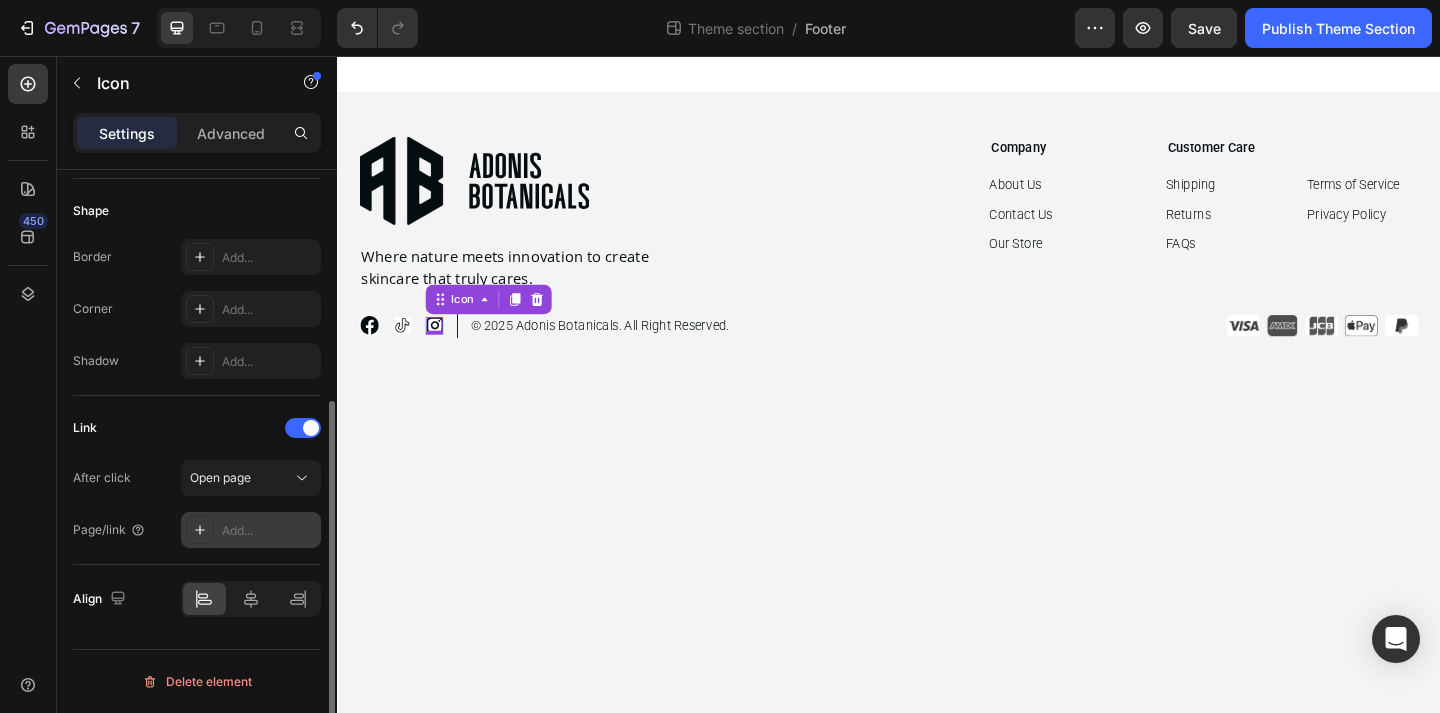click on "Add..." at bounding box center (251, 530) 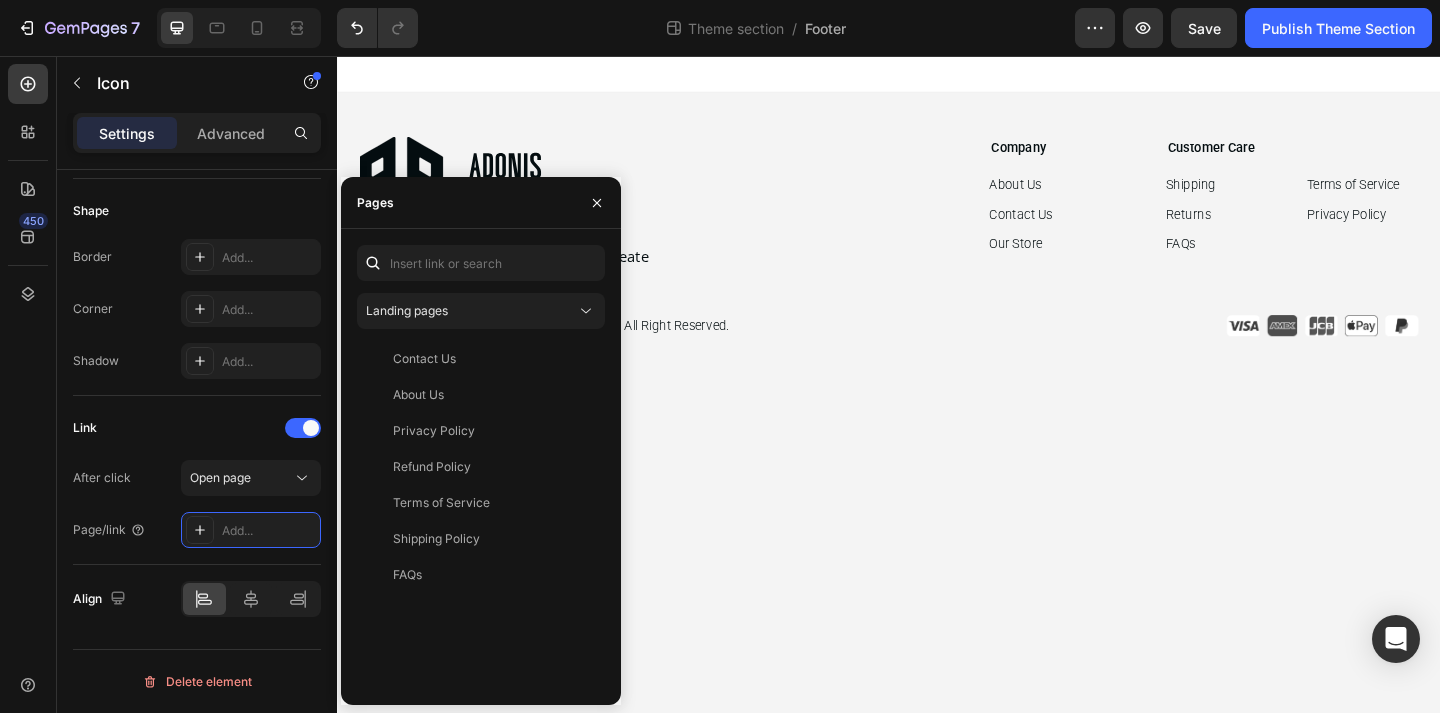 click on "Landing pages Contact Us   View About Us   View Privacy Policy   View Refund Policy   View Terms of Service   View Shipping Policy   View FAQs   View" 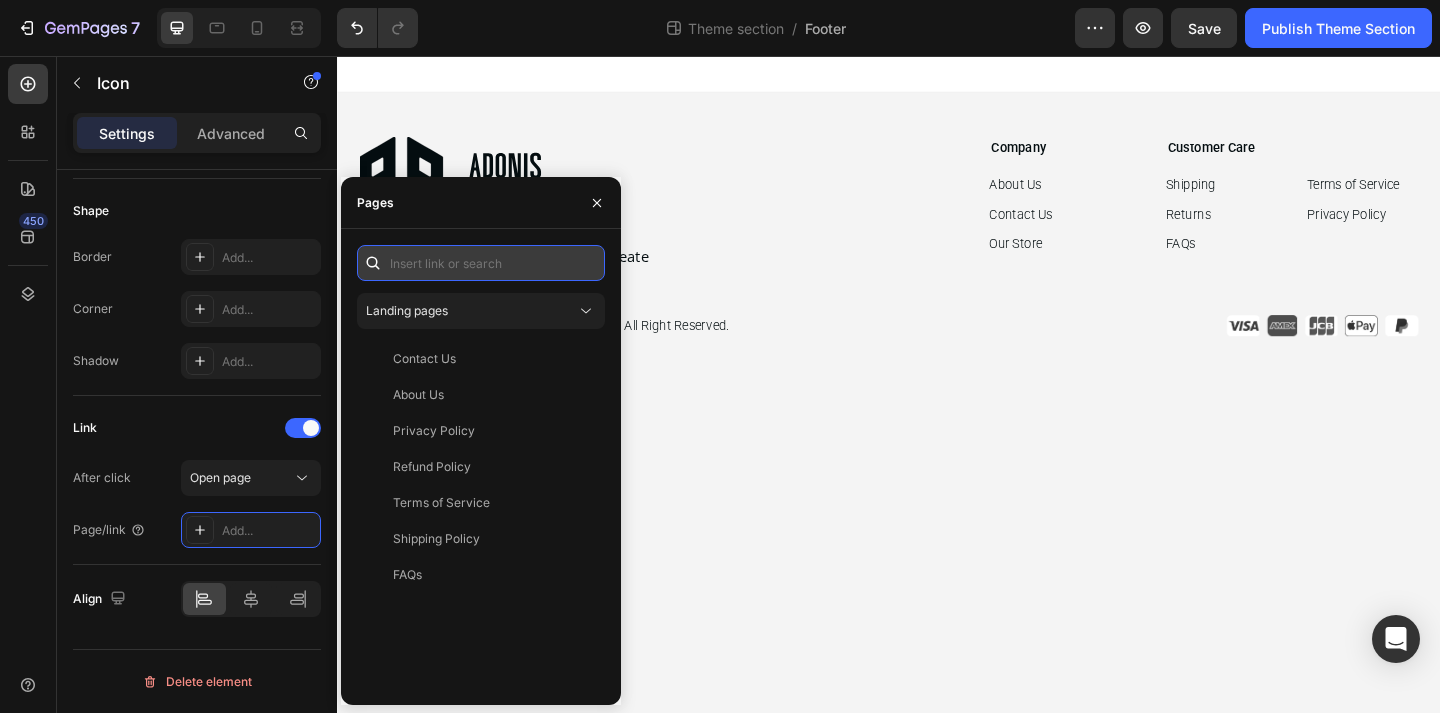 click at bounding box center (481, 263) 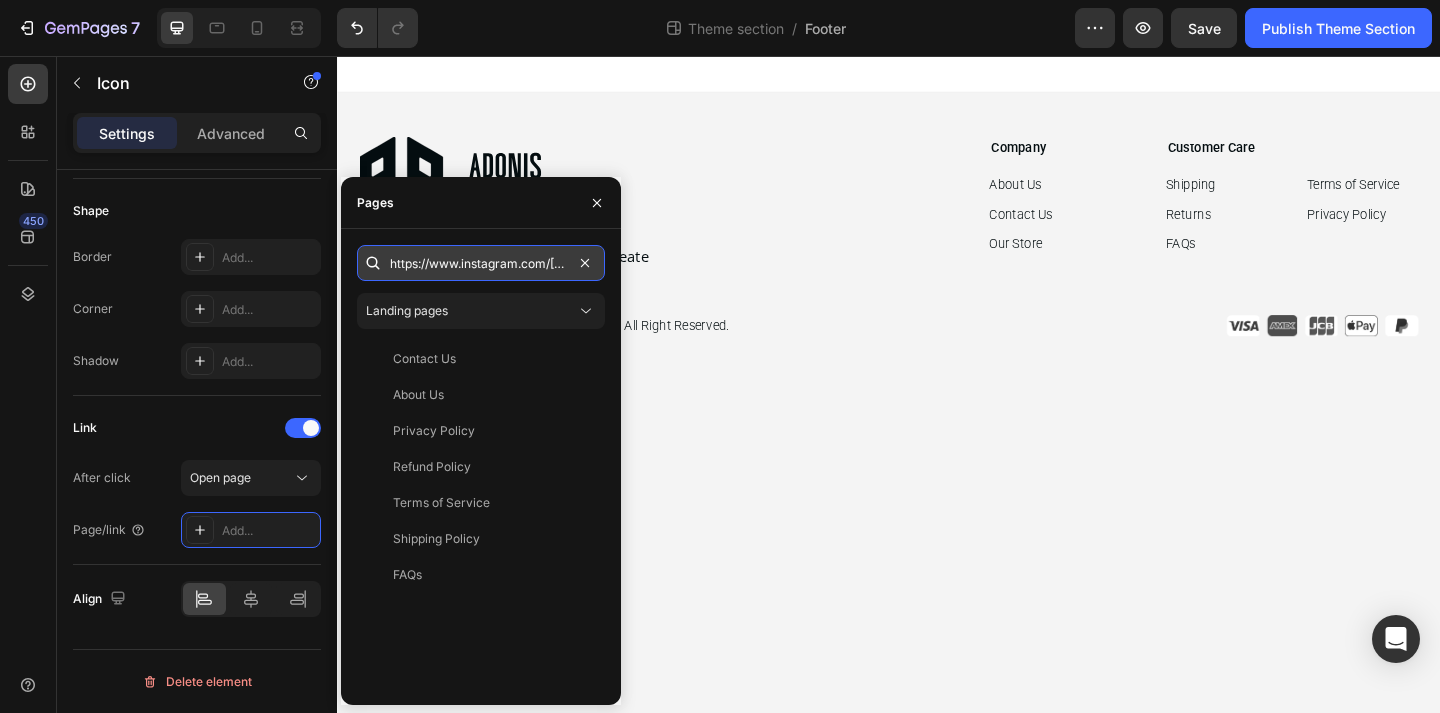 scroll, scrollTop: 0, scrollLeft: 87, axis: horizontal 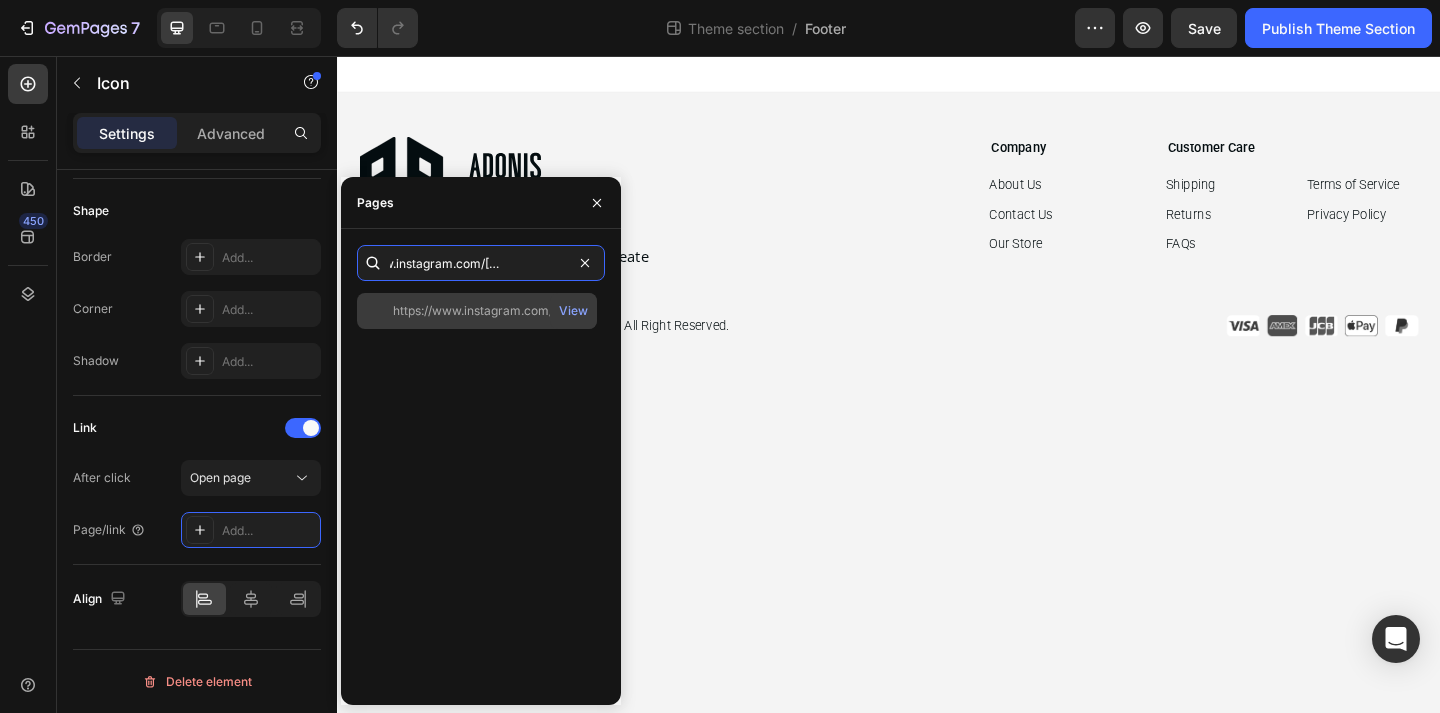 type on "https://www.instagram.com/adonisbotanicals/" 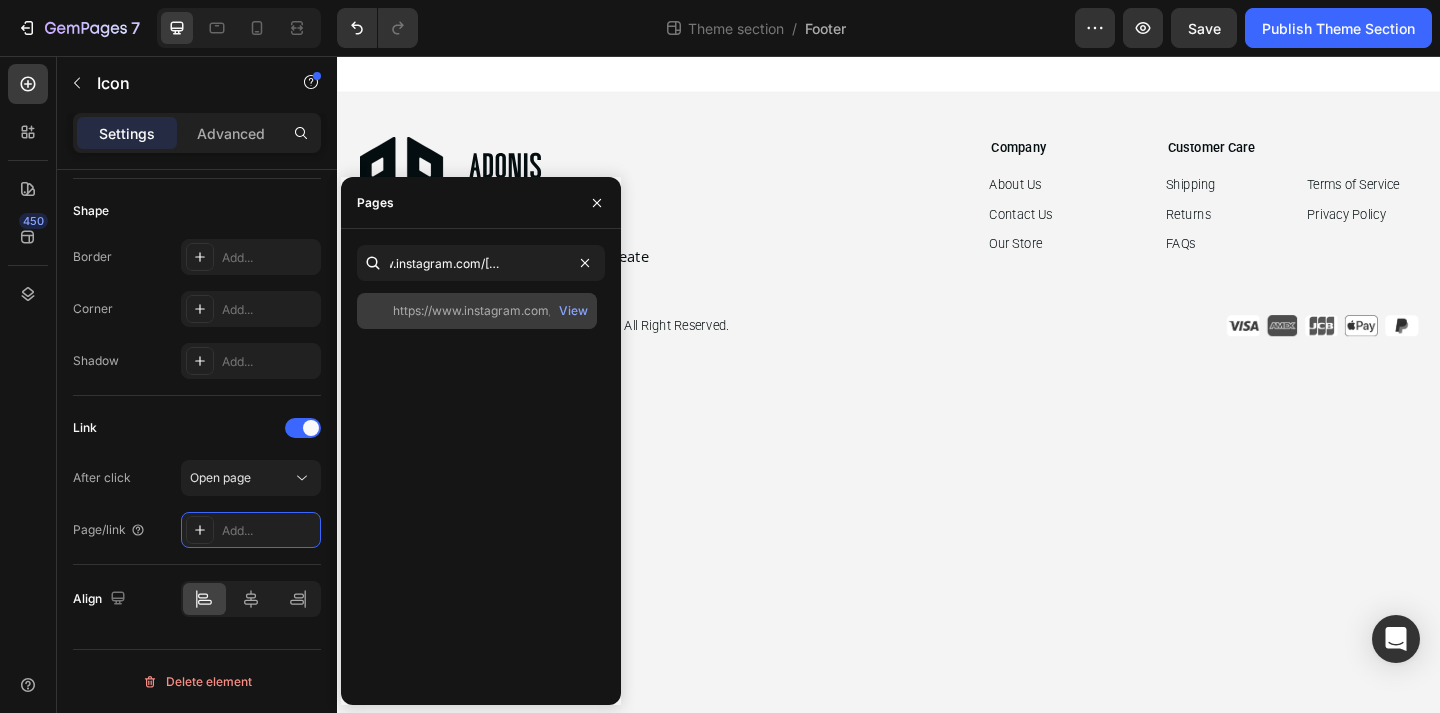 click on "https://www.instagram.com/adonisbotanicals/   View" 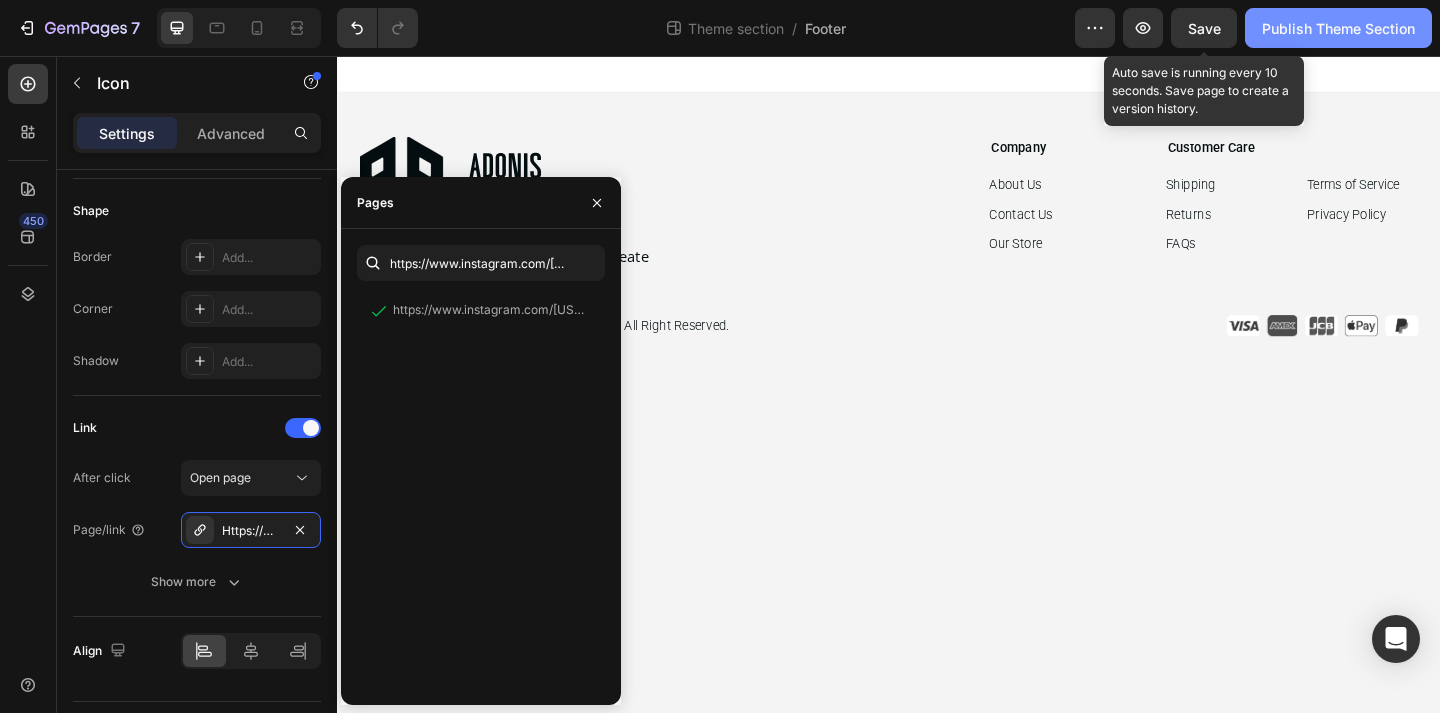 click on "Publish Theme Section" at bounding box center (1338, 28) 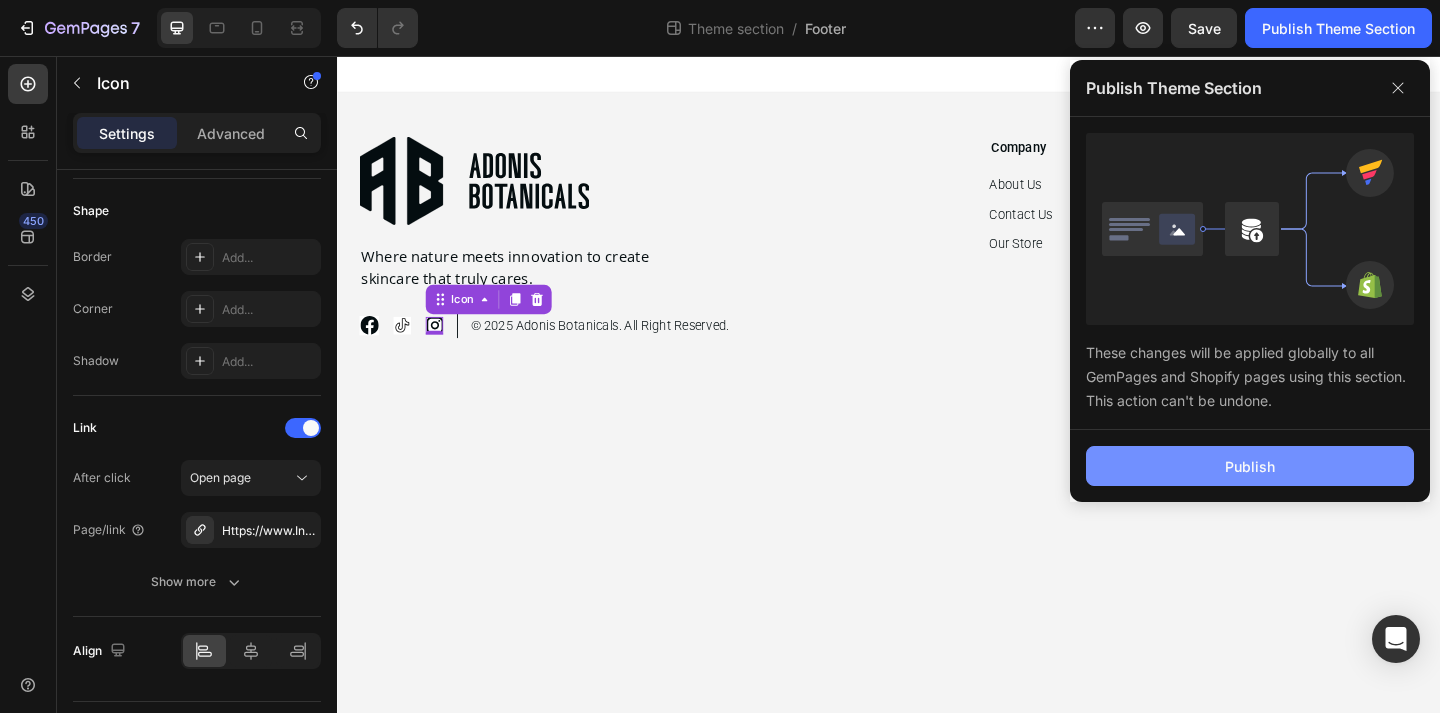 click on "Publish" at bounding box center (1250, 466) 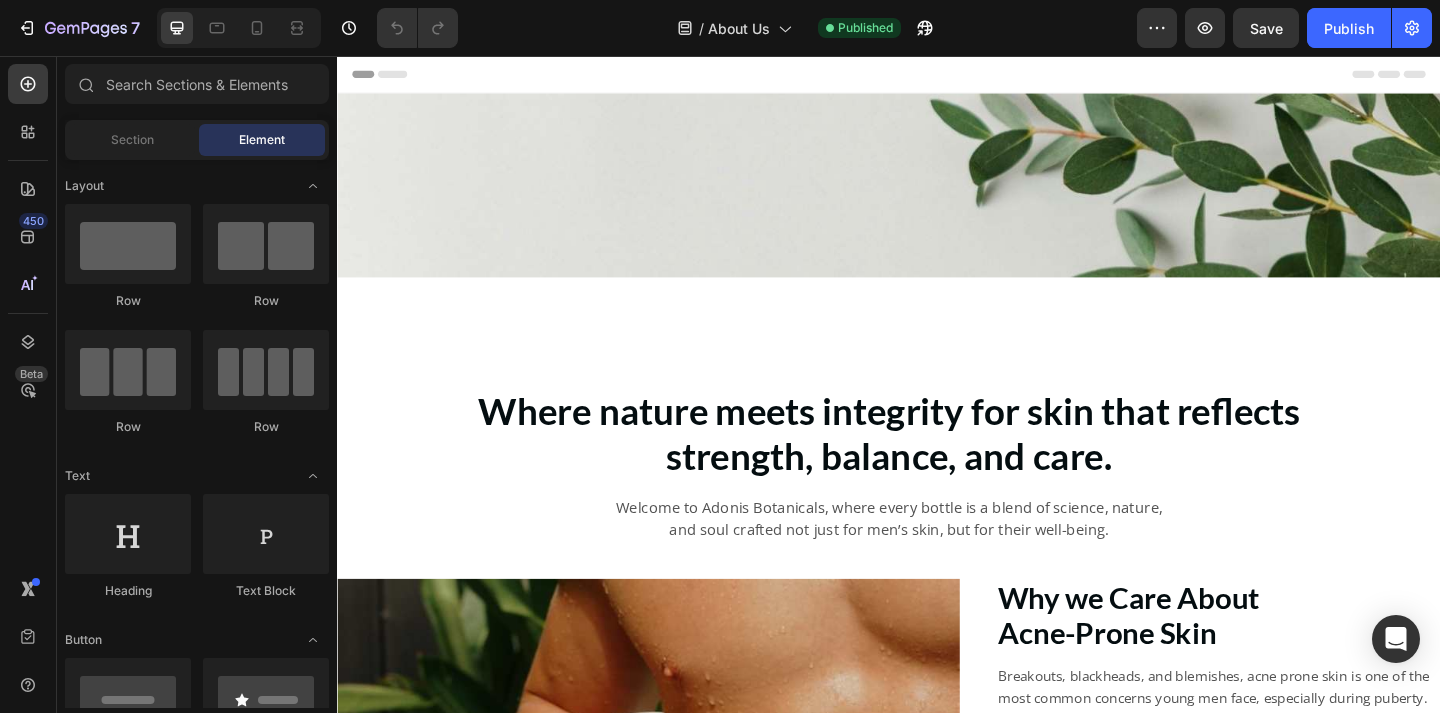 scroll, scrollTop: 0, scrollLeft: 0, axis: both 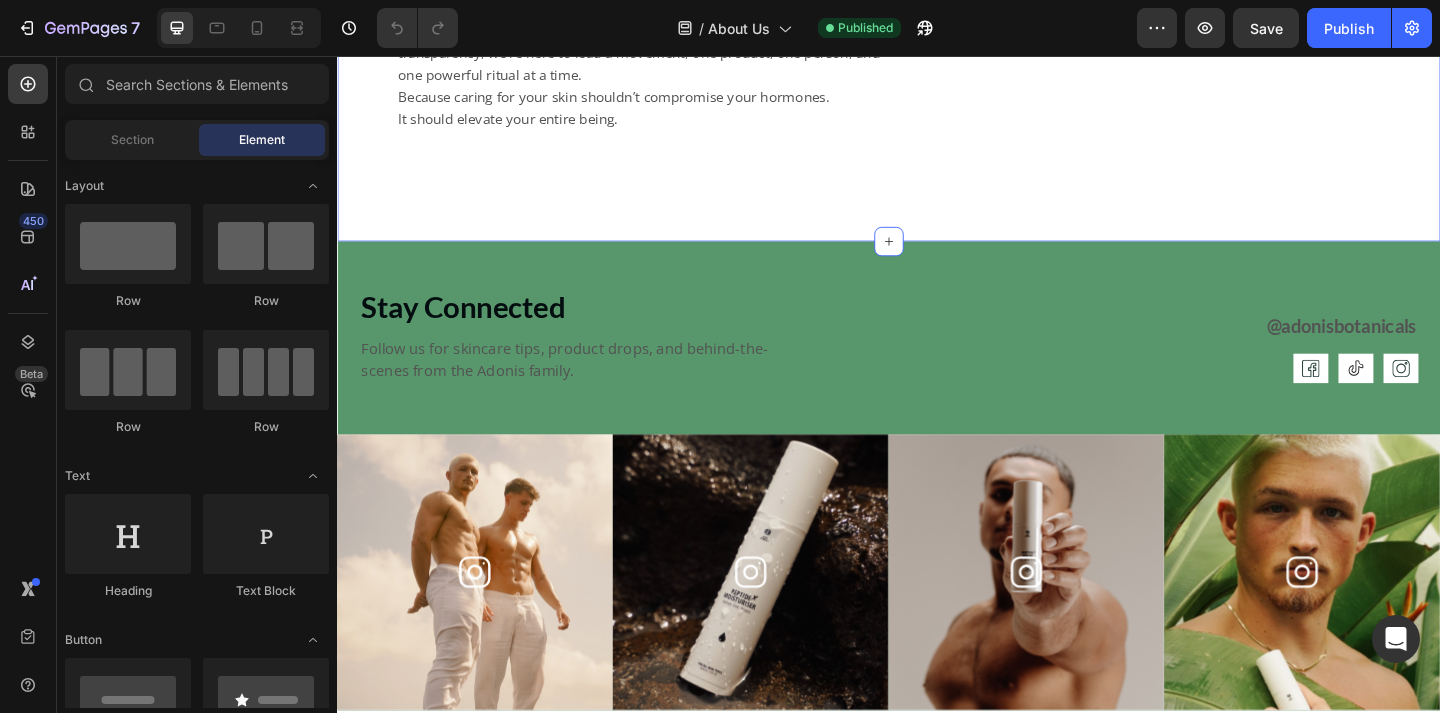 click on "Stay Connected Heading Follow us for skincare tips, product drops, and behind-the-scenes from the Adonis family. Text Block @adonisbotanicals Text Block
Icon
Icon
Icon Row Row
Icon Hero Banner
Icon Hero Banner
Icon Hero Banner
Icon Hero Banner Carousel Section 3" at bounding box center (937, 513) 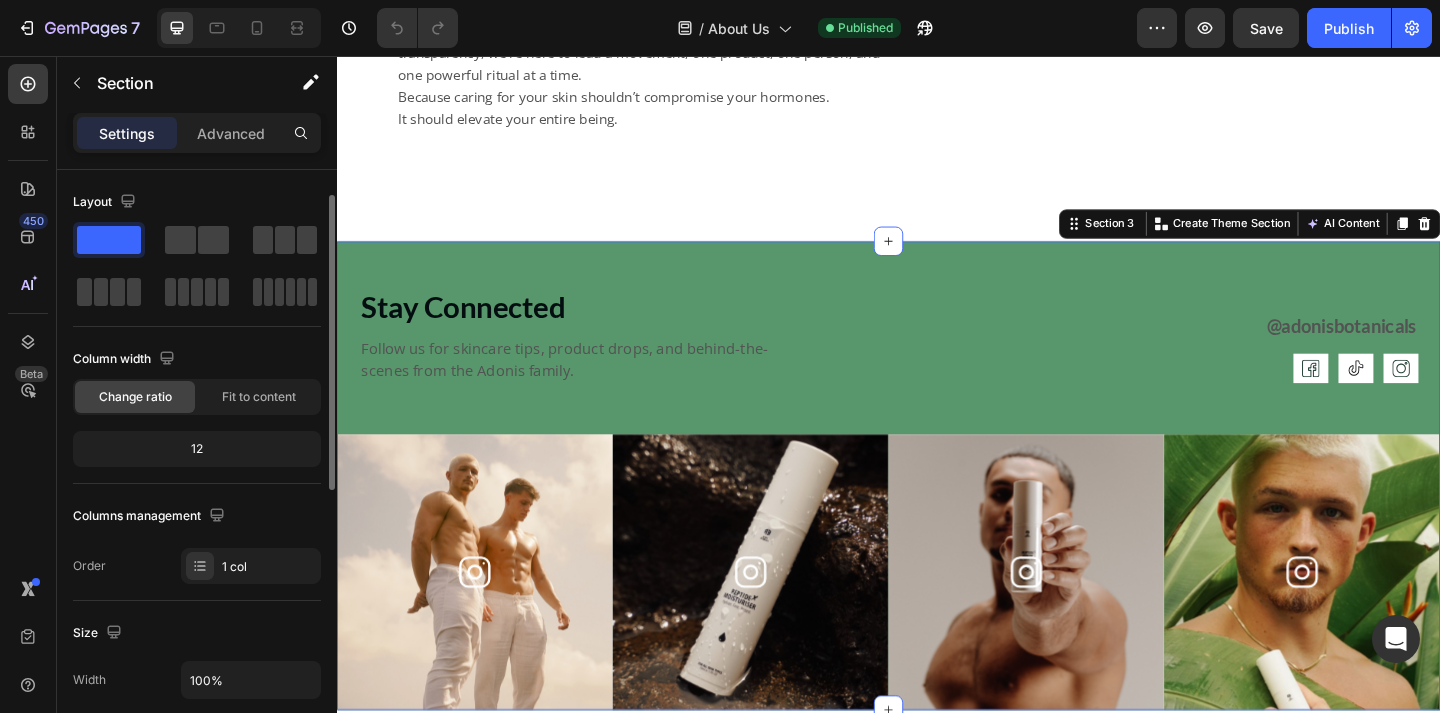 scroll, scrollTop: 620, scrollLeft: 0, axis: vertical 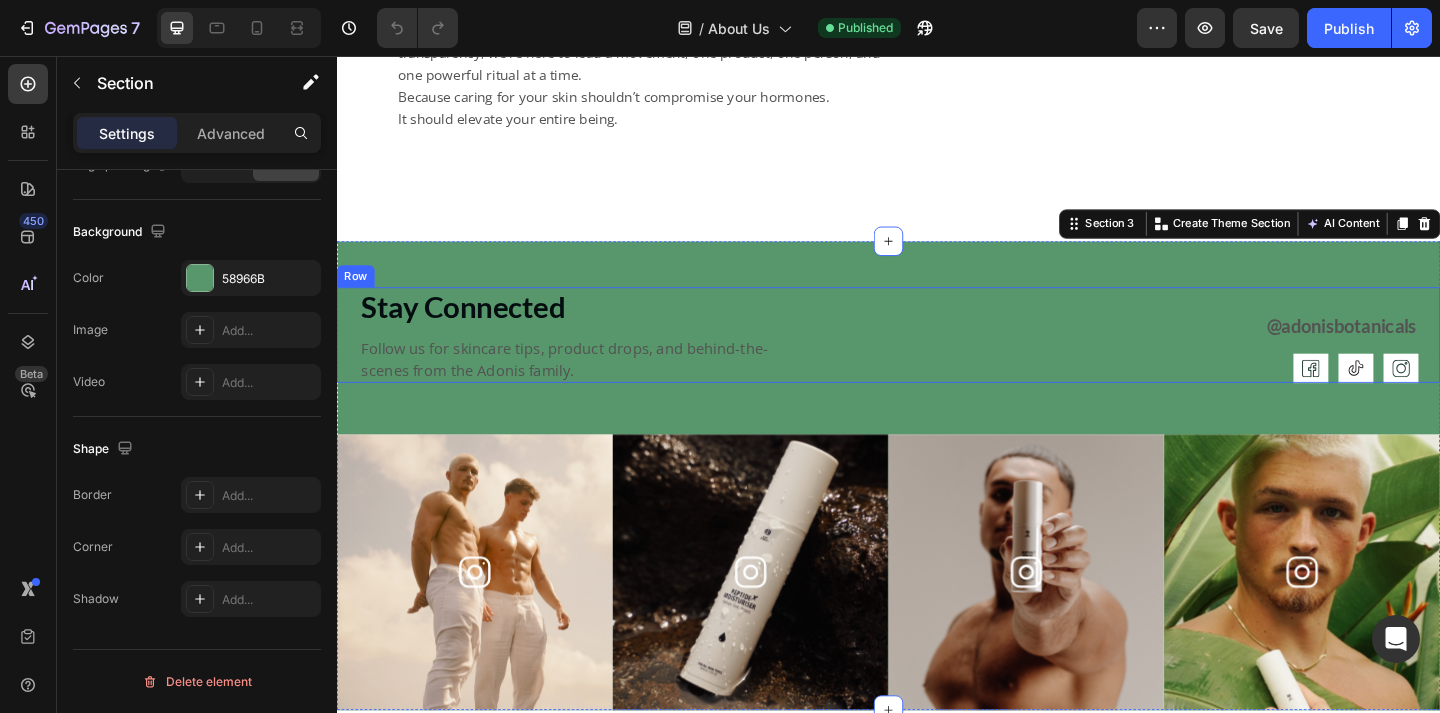 click on "Stay Connected Heading Follow us for skincare tips, product drops, and behind-the-scenes from the Adonis family. Text Block @[USERNAME] Text Block
Icon
Icon
Icon Row Row
Icon Hero Banner
Icon Hero Banner
Icon Hero Banner
Icon Hero Banner Carousel Section 3   Create Theme Section AI Content Write with GemAI What would you like to describe here? Tone and Voice Persuasive Product Alchemy Serum Show more Generate" at bounding box center [937, 513] 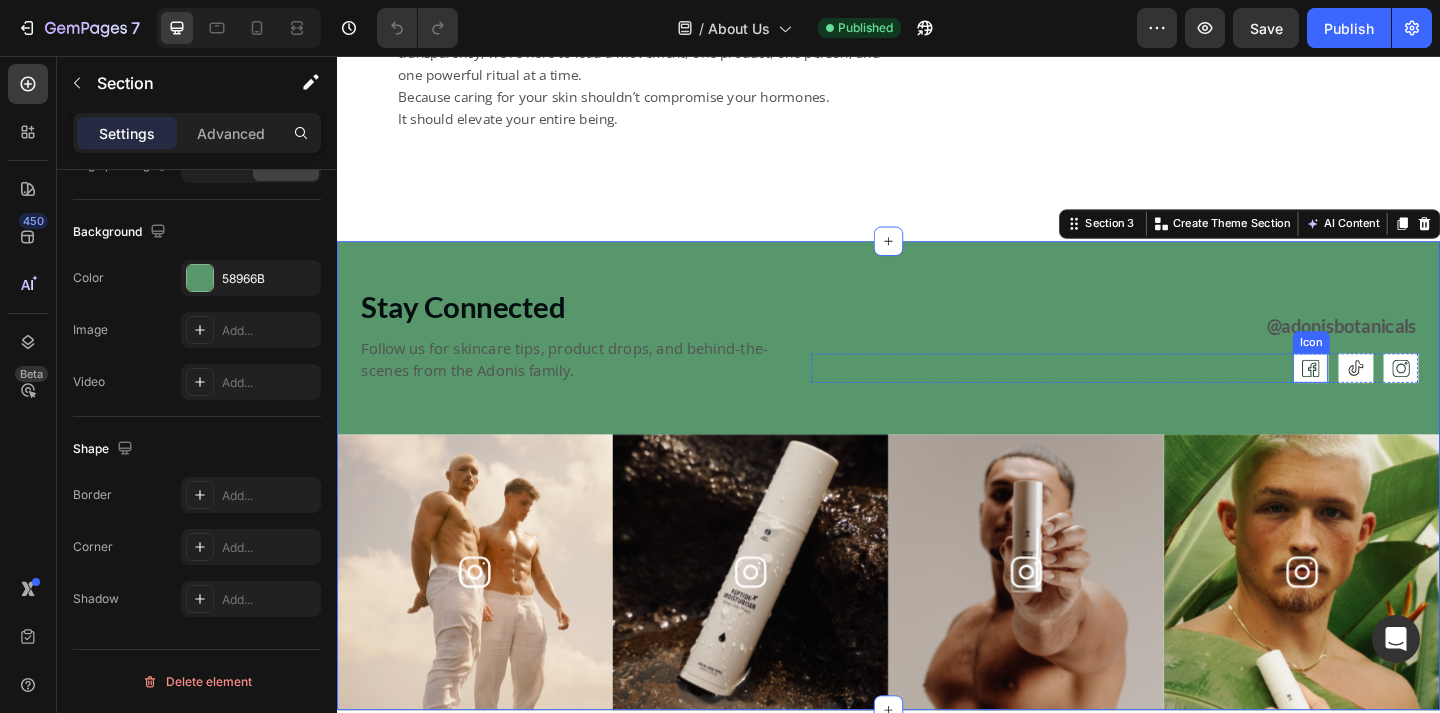 click 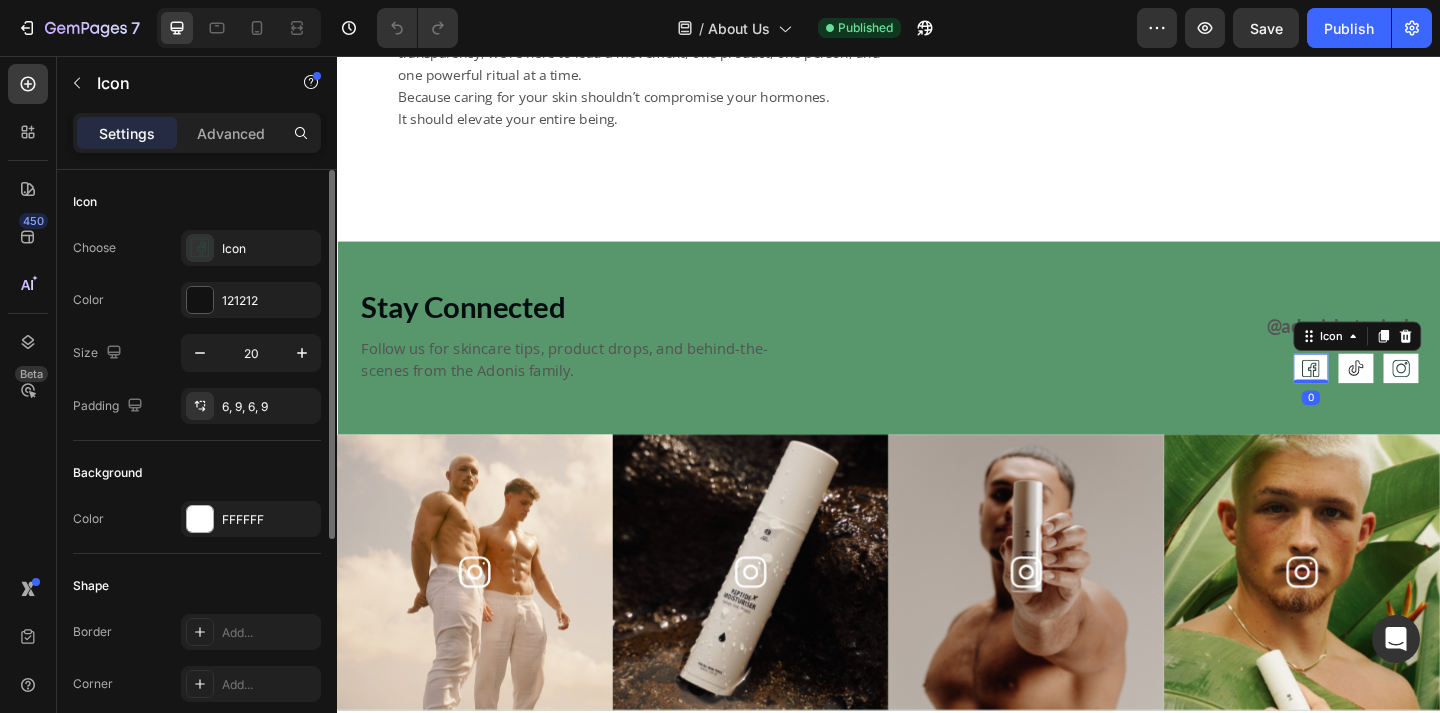 scroll, scrollTop: 375, scrollLeft: 0, axis: vertical 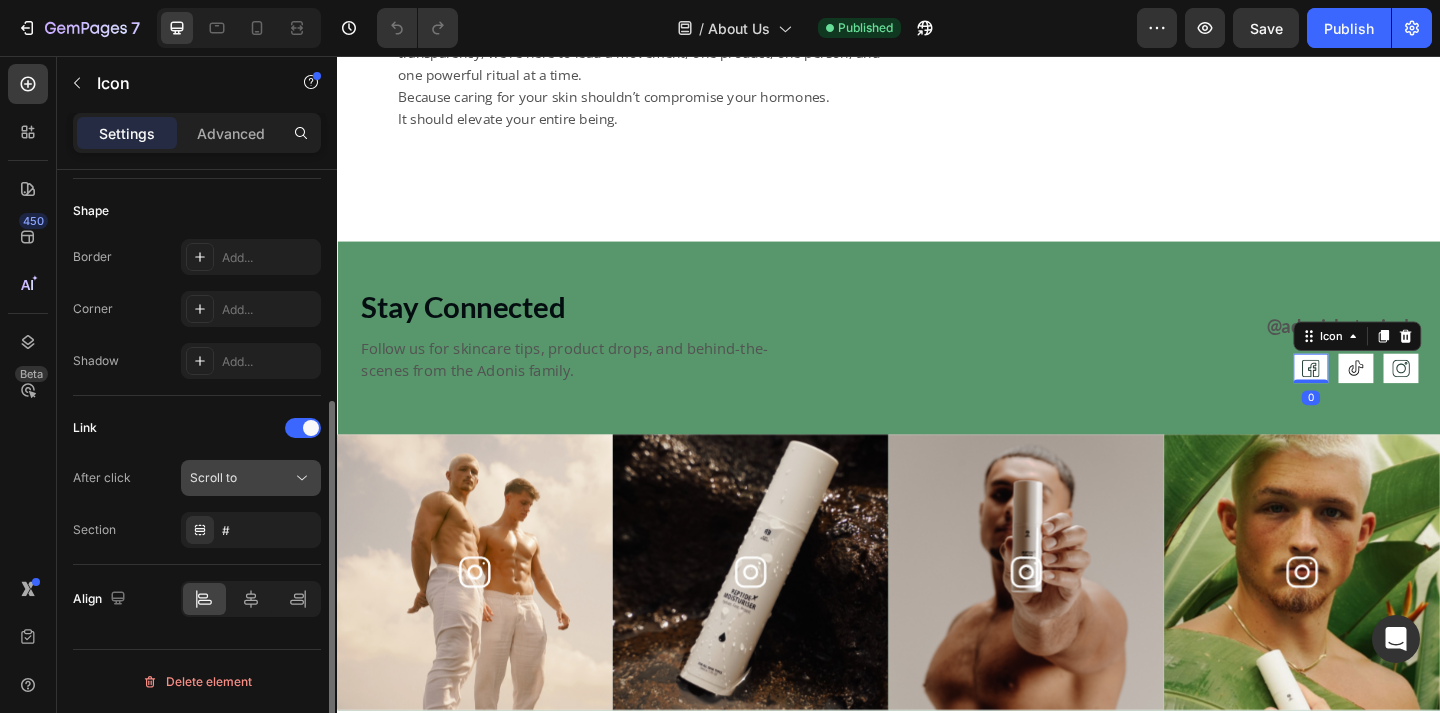click on "Scroll to" at bounding box center [241, 478] 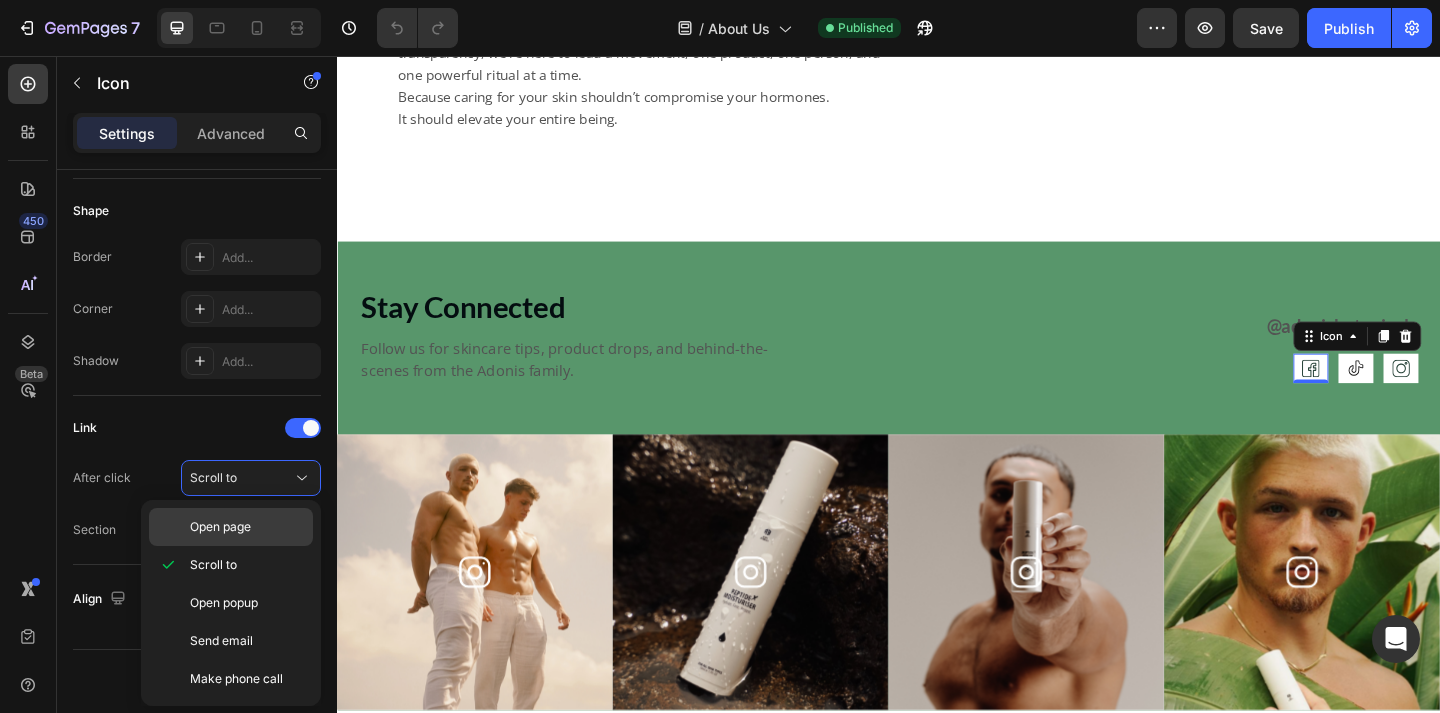 click on "Open page" 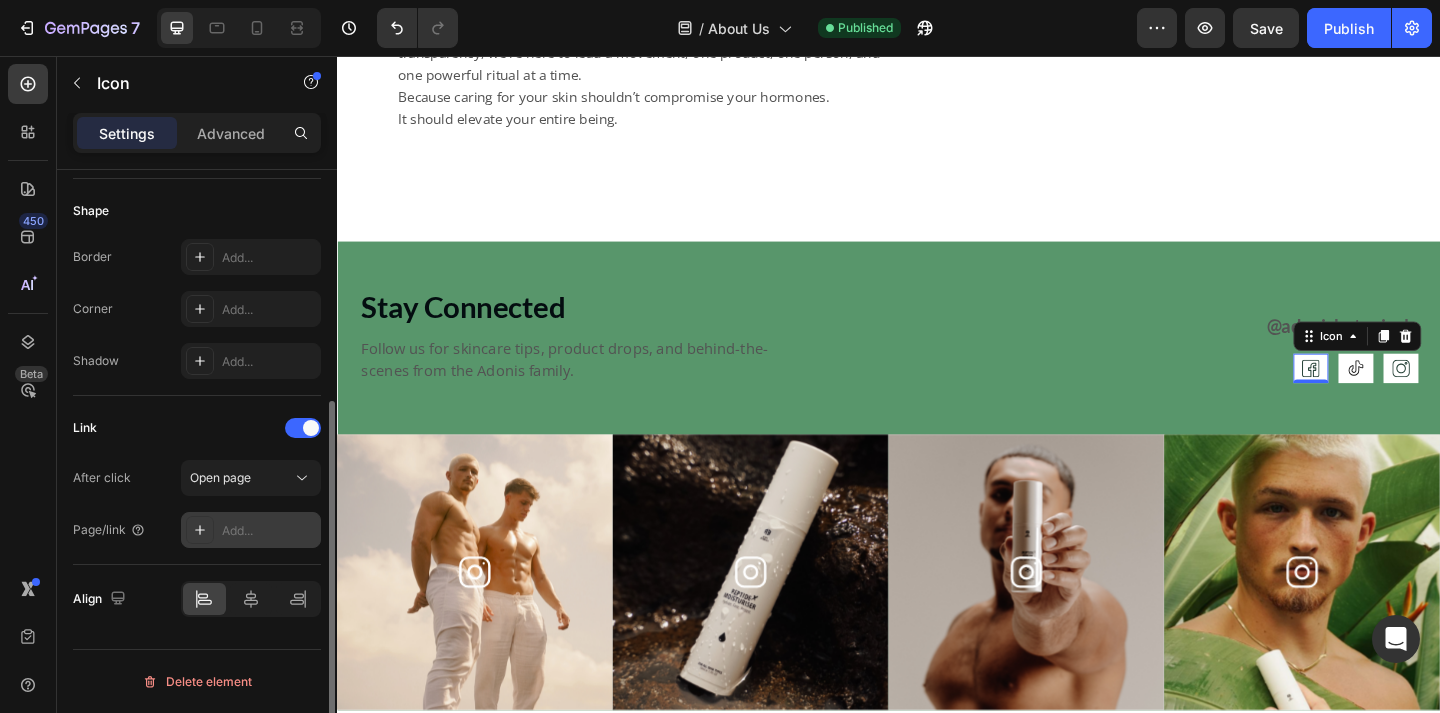 click on "Add..." at bounding box center (269, 531) 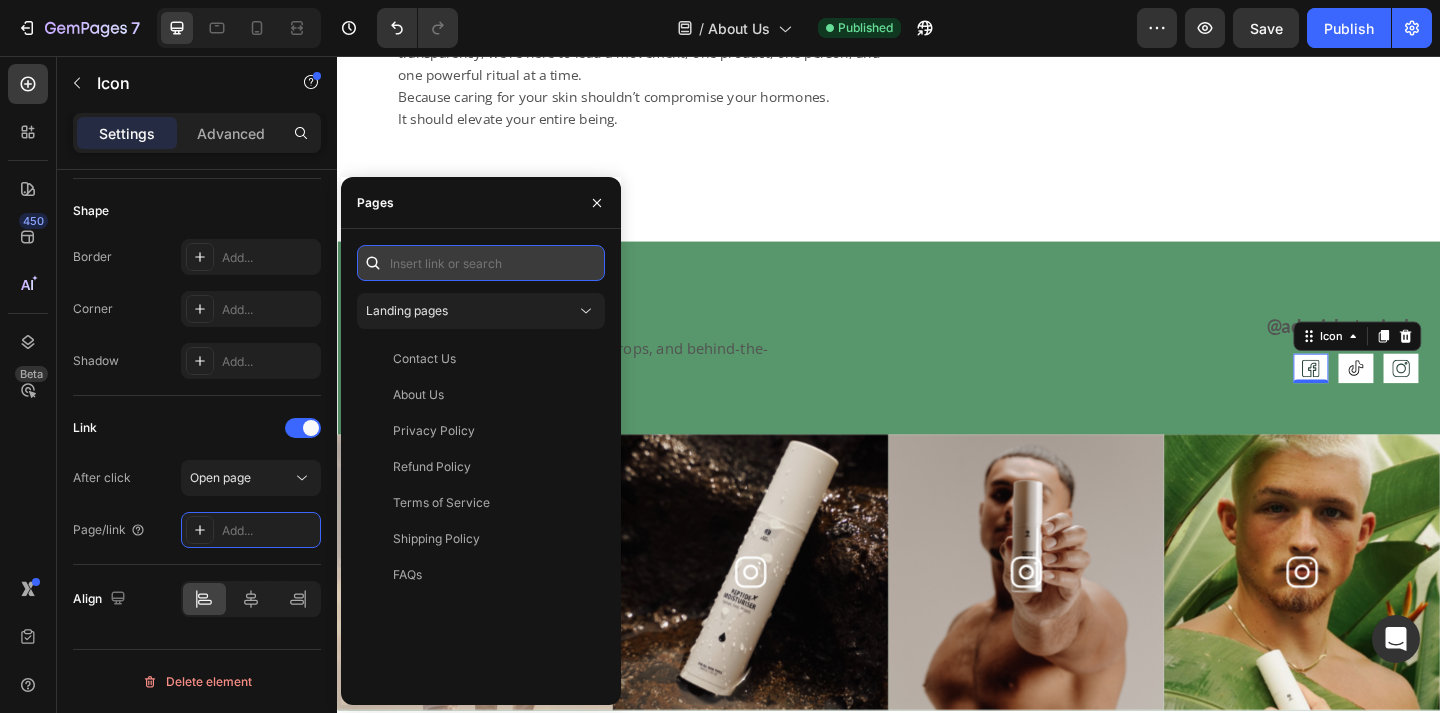 click at bounding box center (481, 263) 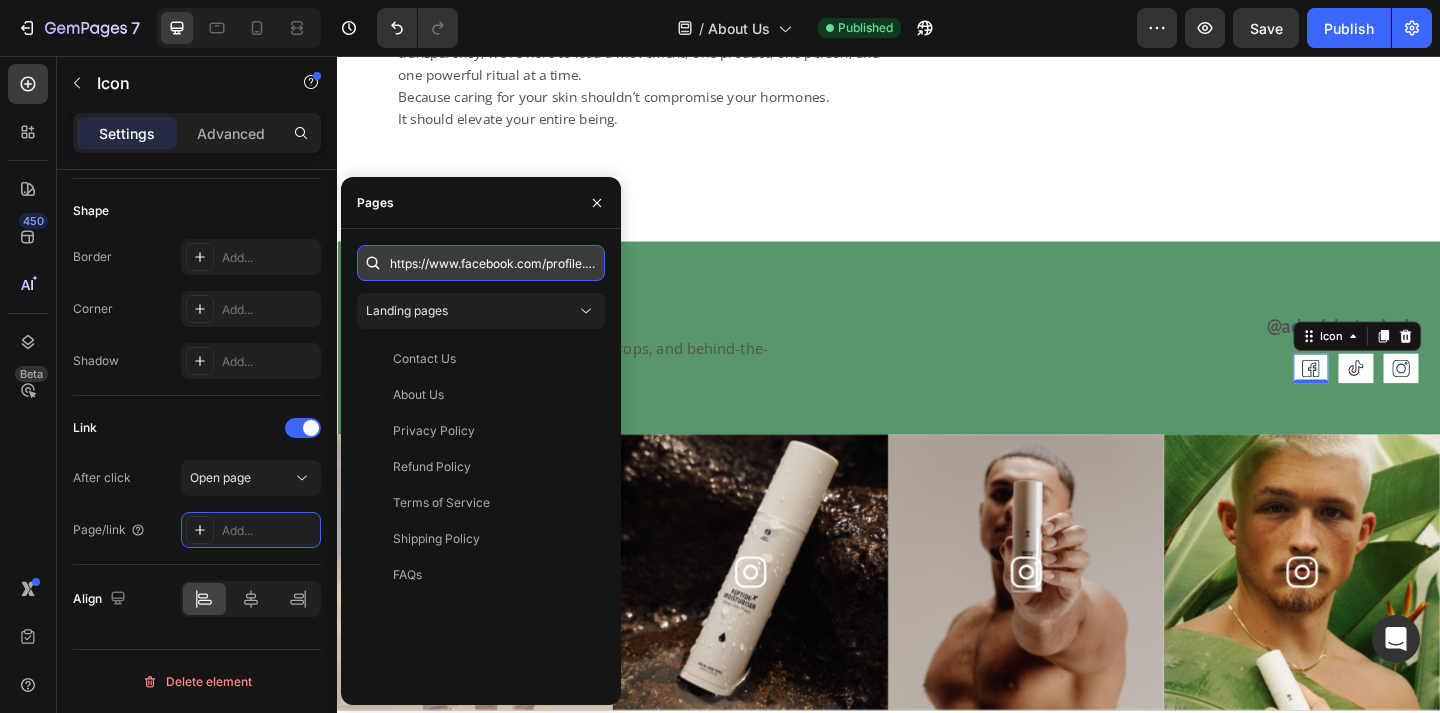 scroll, scrollTop: 0, scrollLeft: 164, axis: horizontal 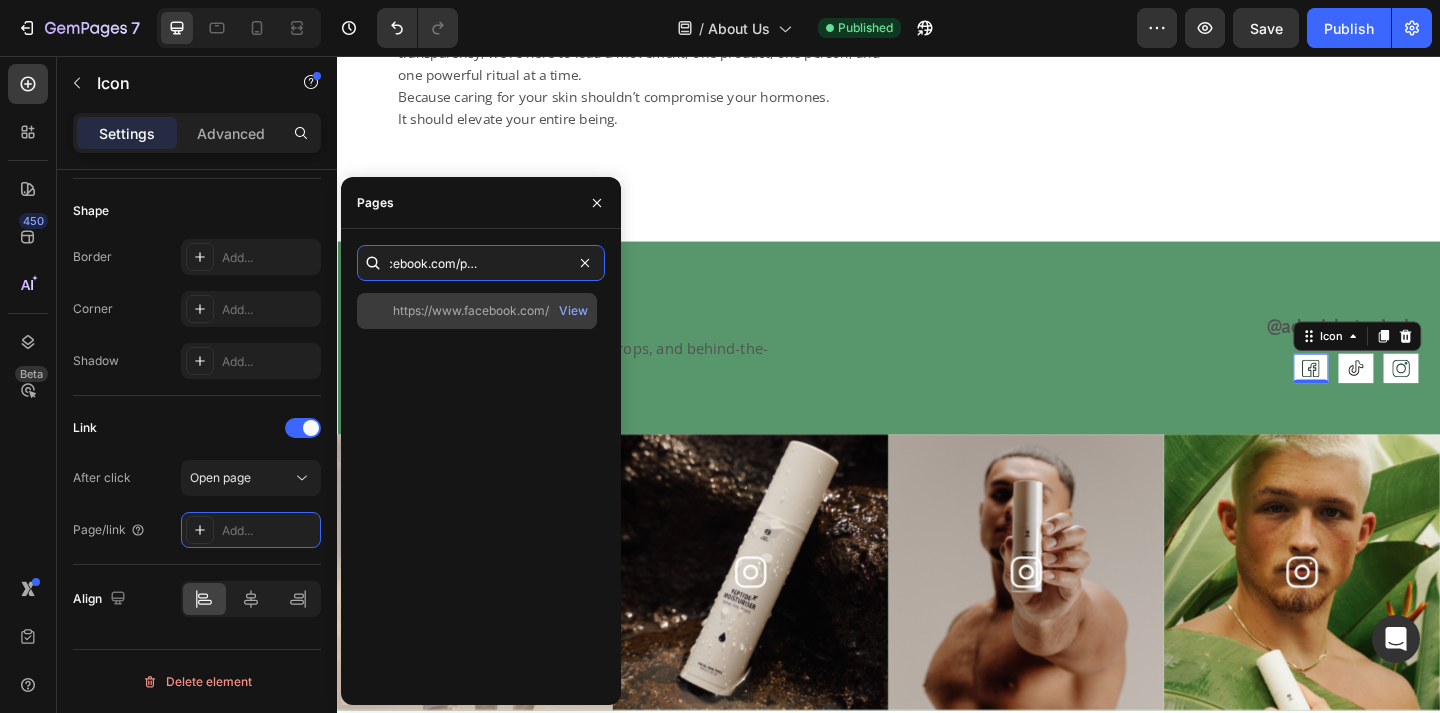type on "https://www.facebook.com/profile.php?id=[ID]" 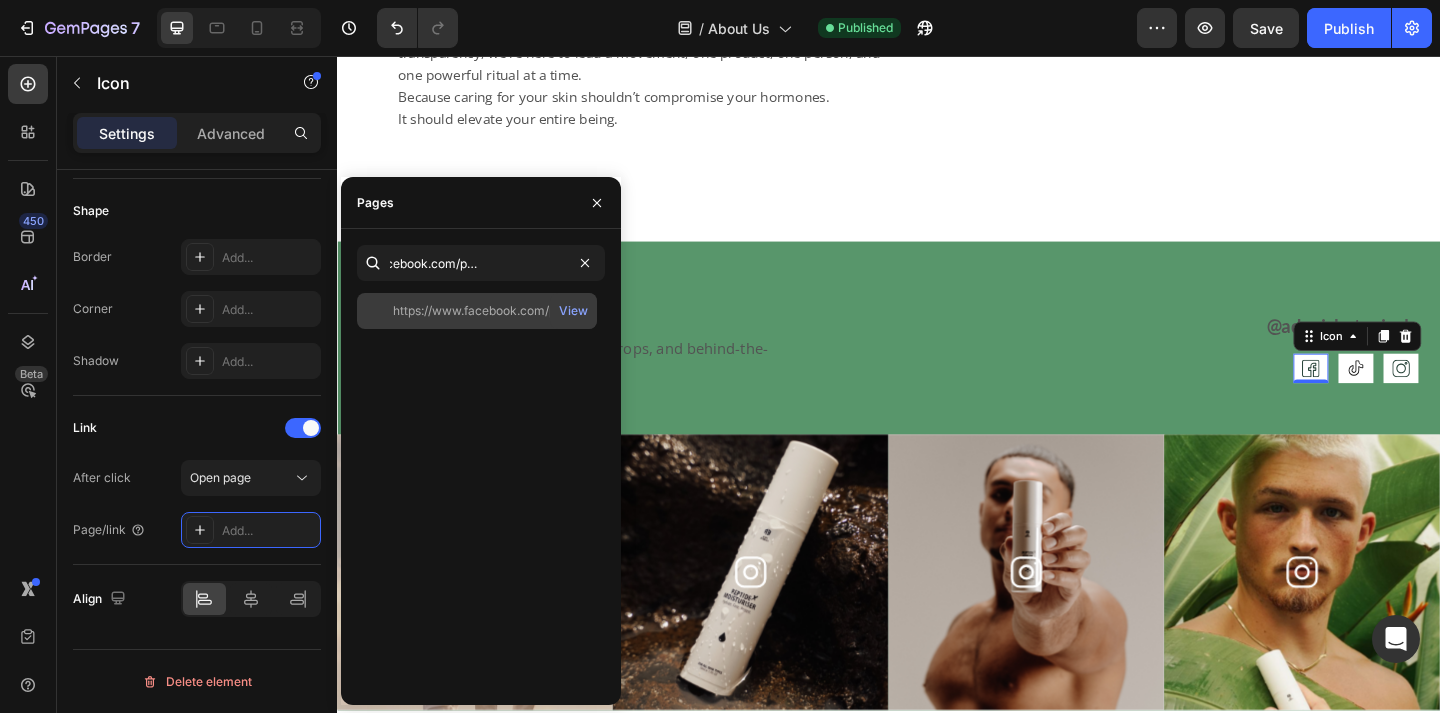 click on "https://www.facebook.com/profile.php?id=[ID]" 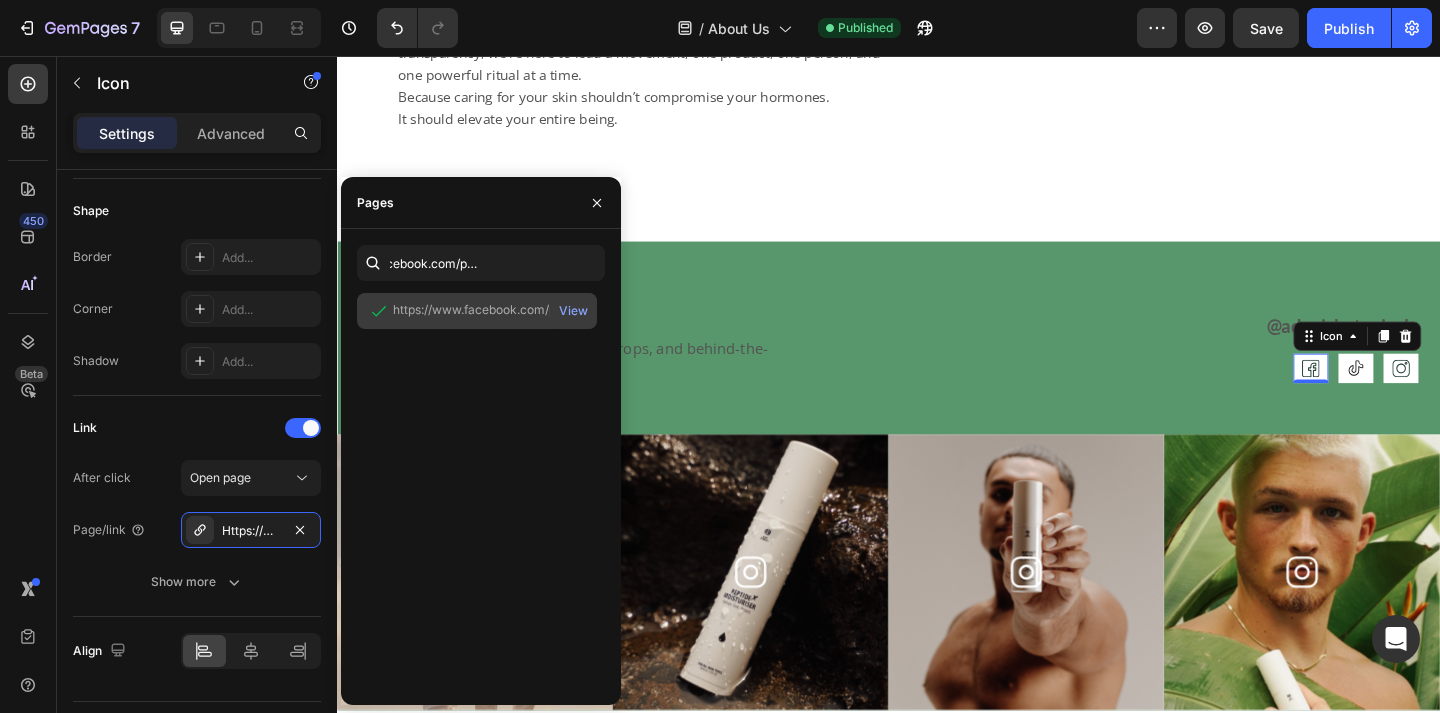 scroll, scrollTop: 0, scrollLeft: 0, axis: both 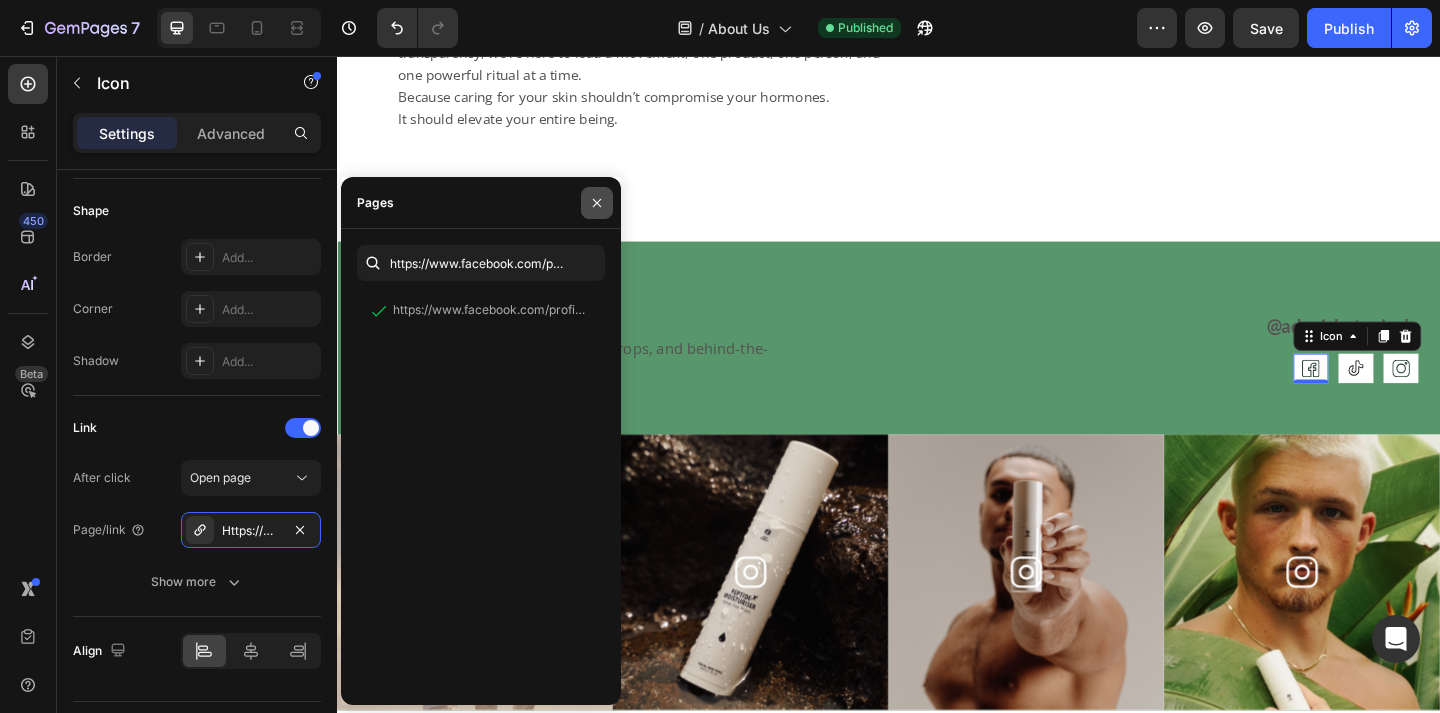 click at bounding box center (597, 203) 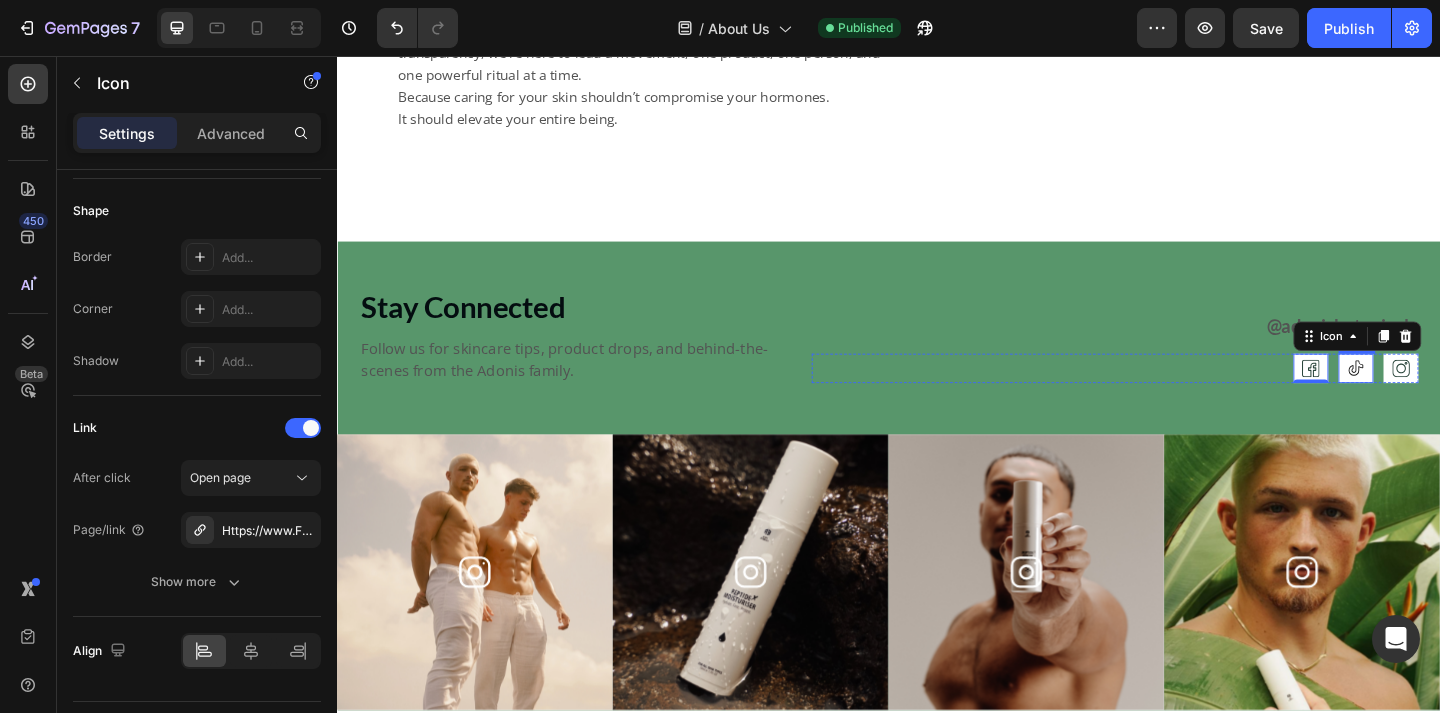 click at bounding box center [1445, 396] 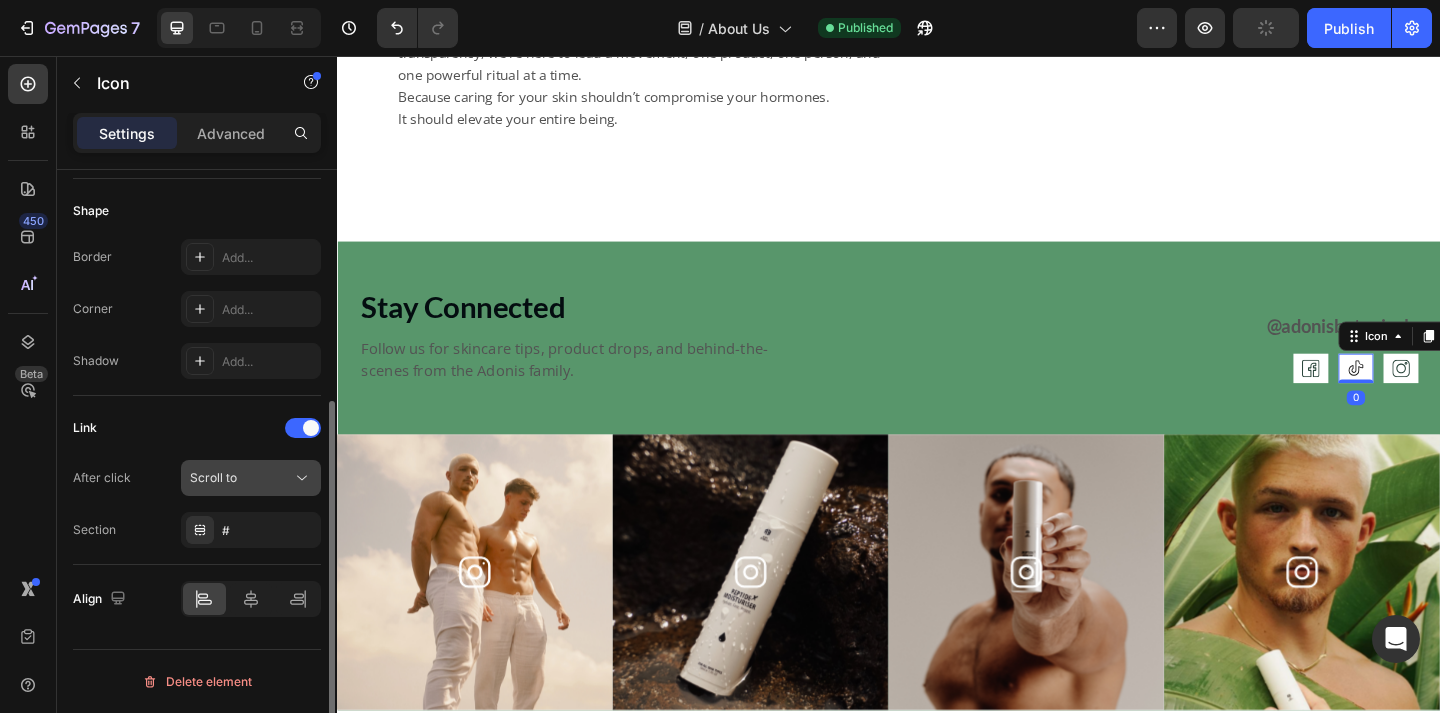 click on "Scroll to" at bounding box center [241, 478] 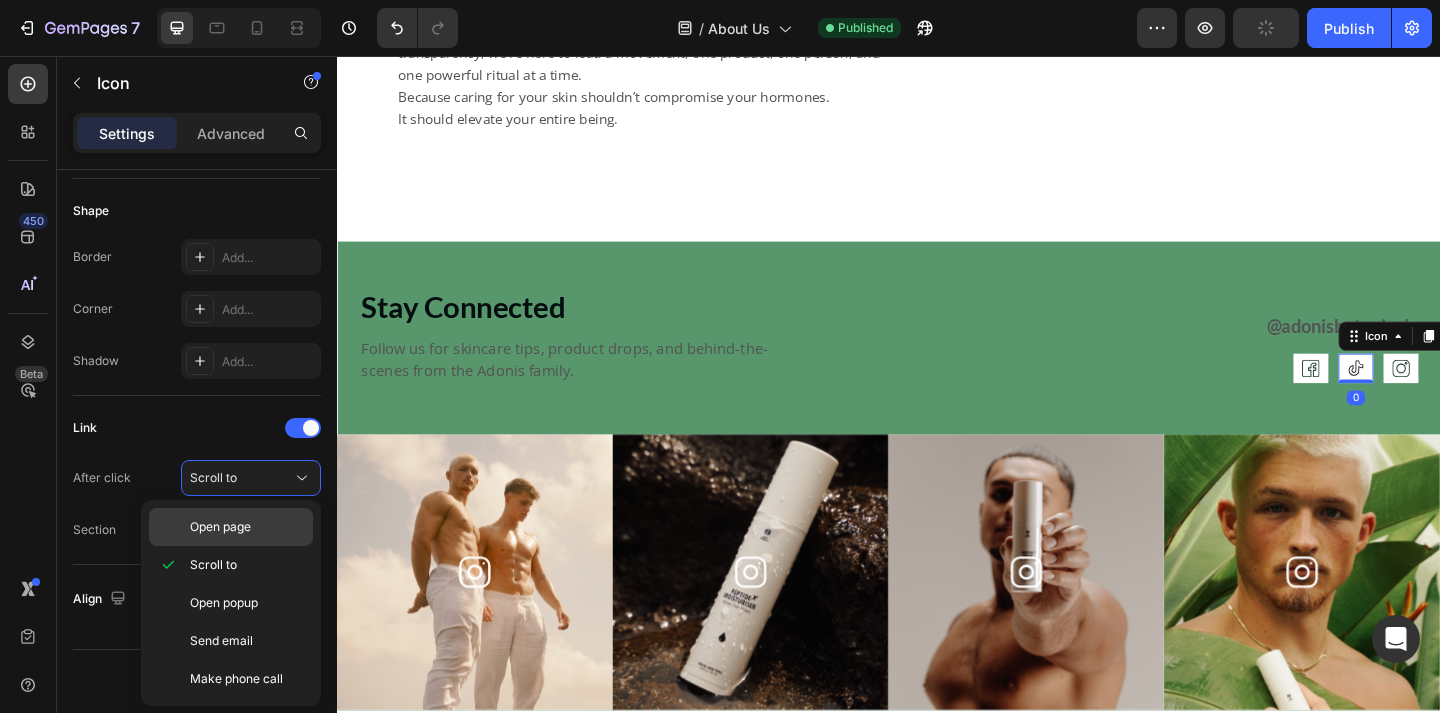 click on "Open page" at bounding box center [220, 527] 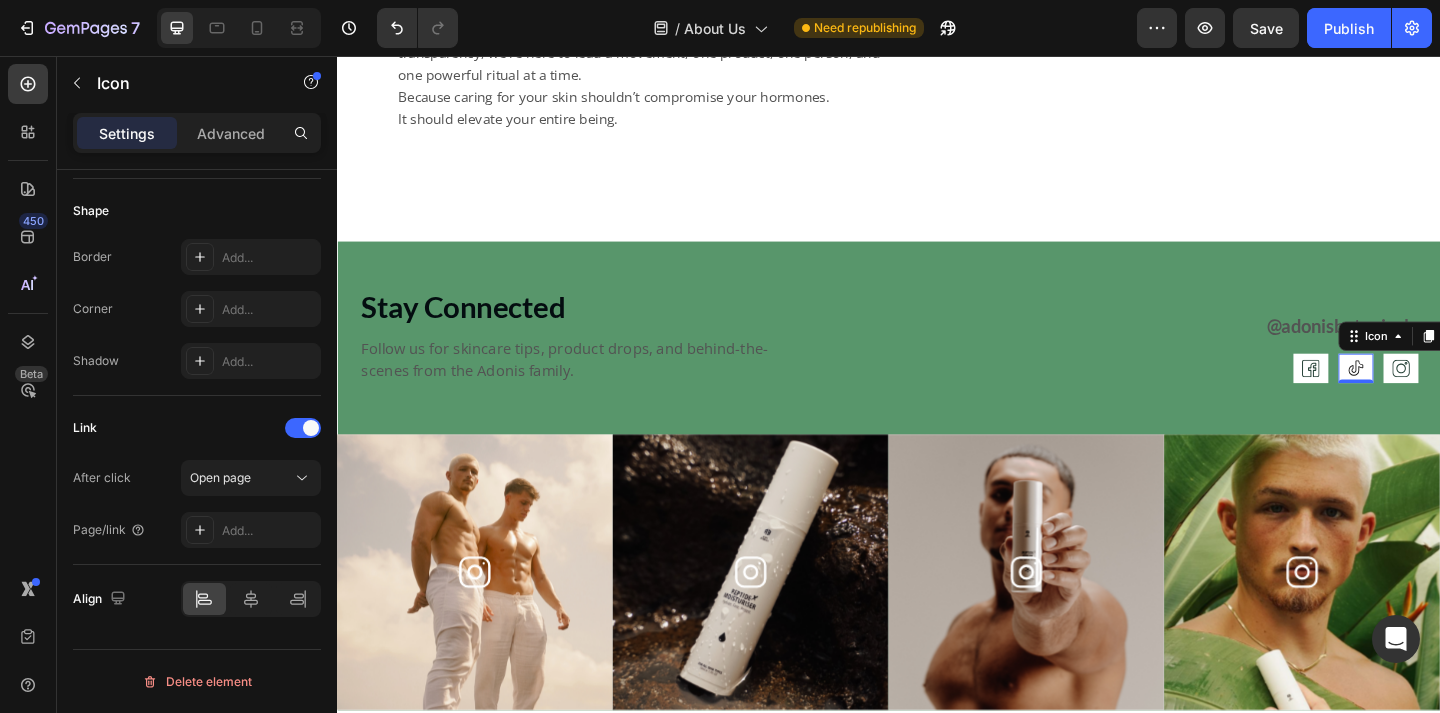 click on "Add..." at bounding box center (251, 530) 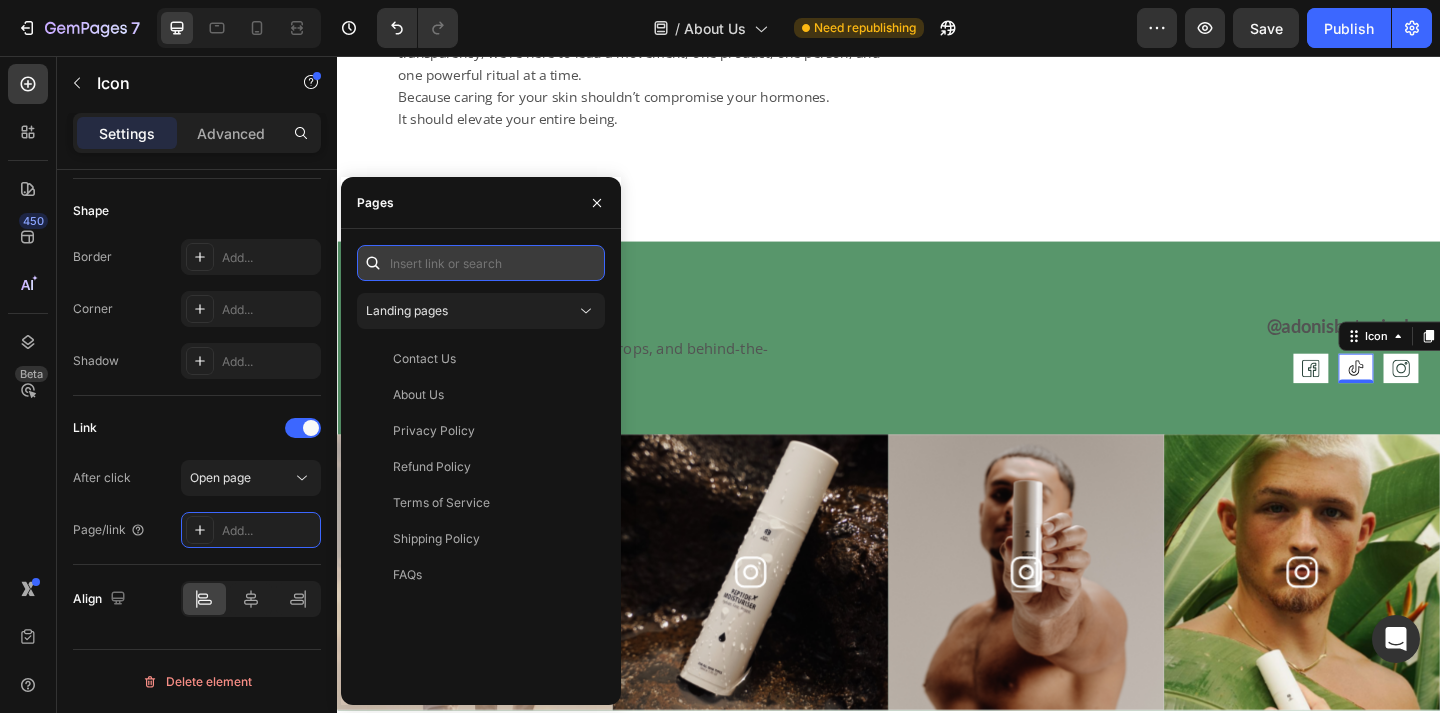 click at bounding box center [481, 263] 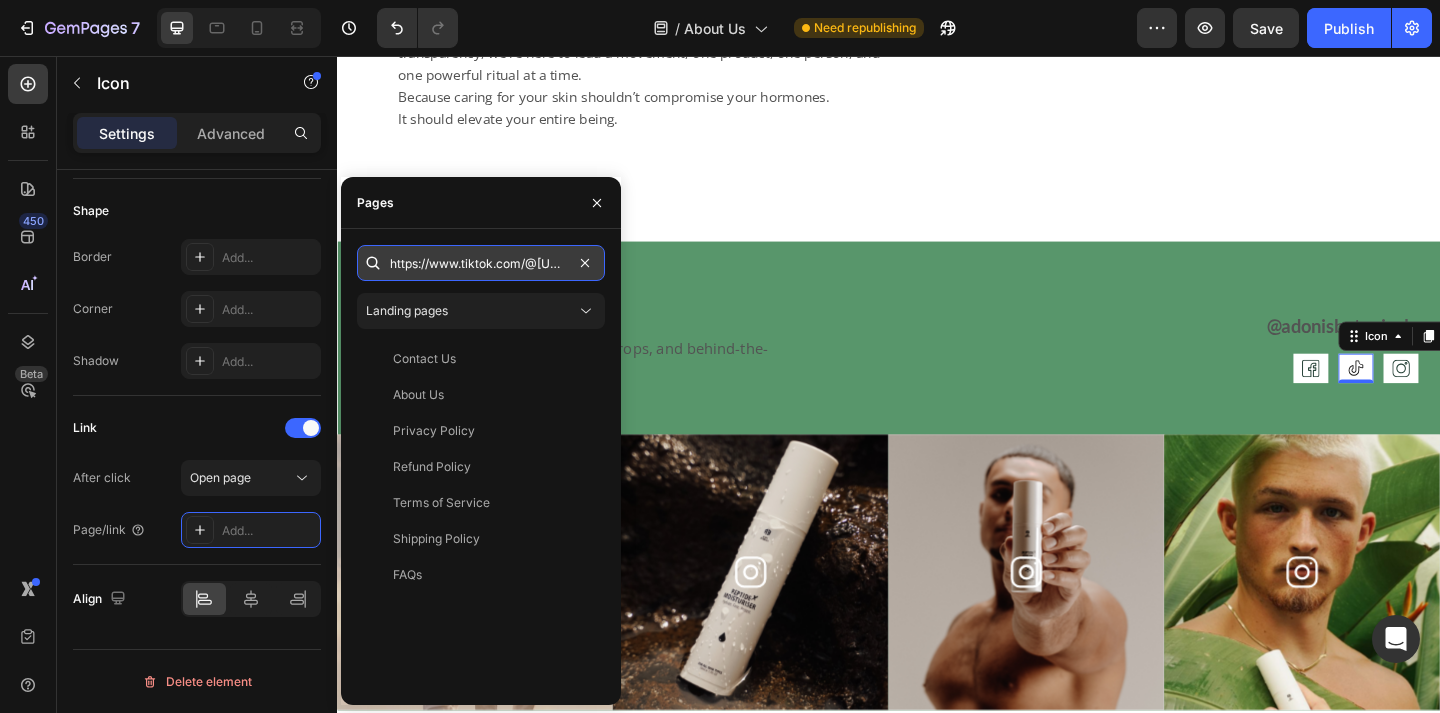 scroll, scrollTop: 0, scrollLeft: 292, axis: horizontal 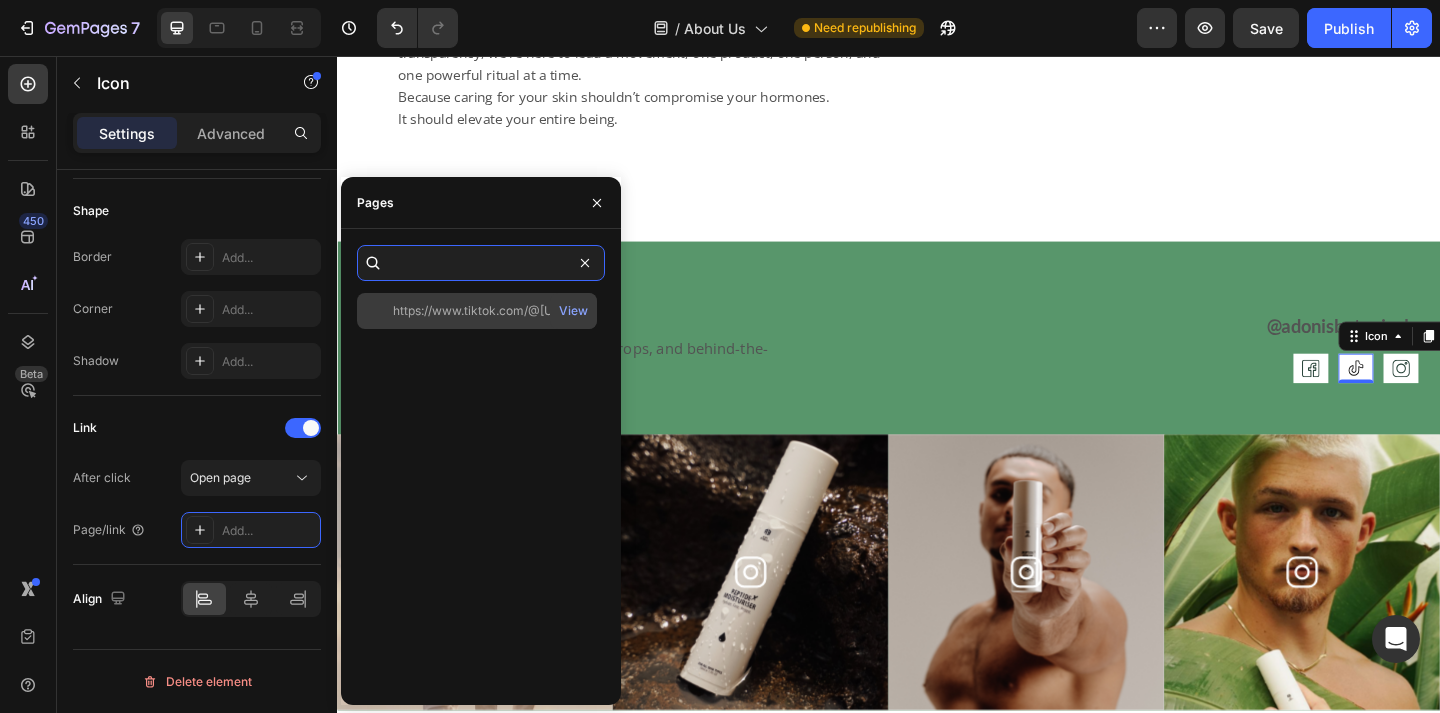 type on "https://www.tiktok.com/@[USERNAME]?is_from_webapp=1&sender_device=pc" 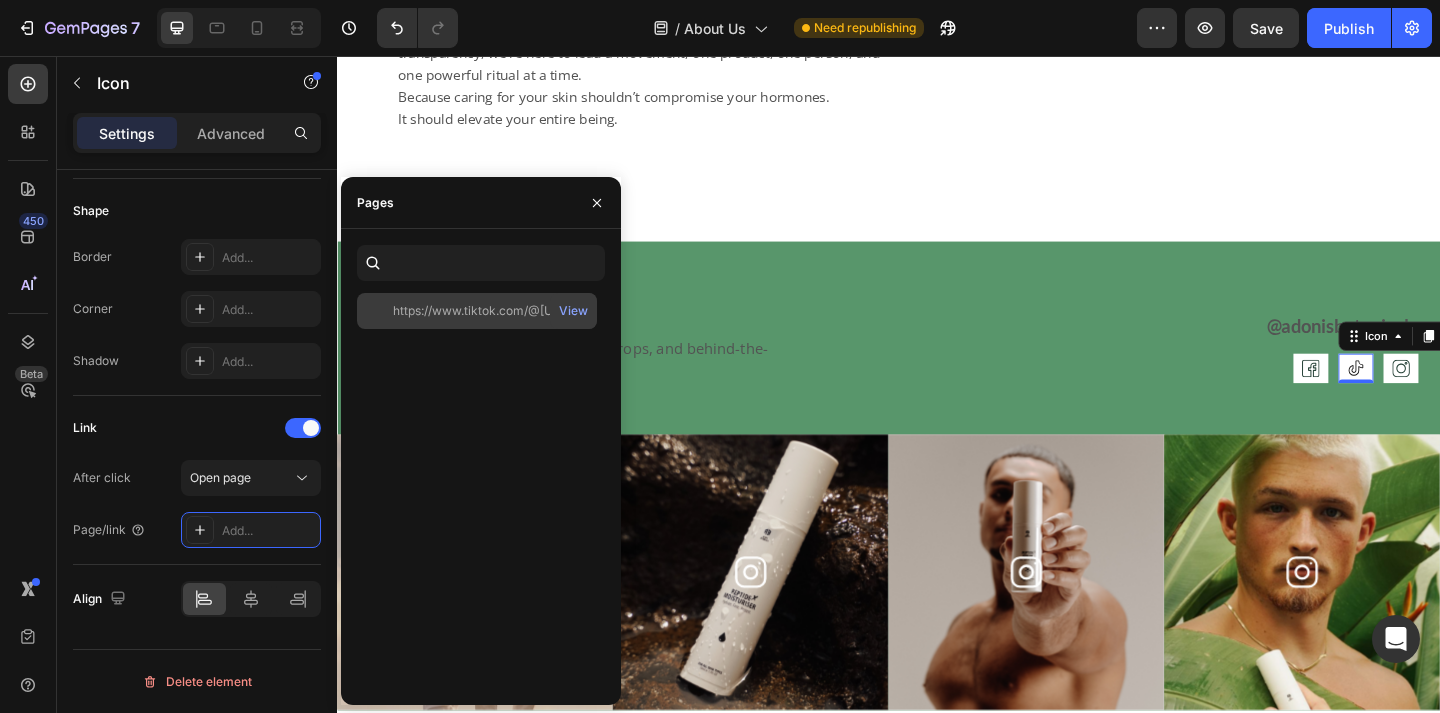 click on "https://www.tiktok.com/@[USERNAME]?is_from_webapp=1&sender_device=pc" 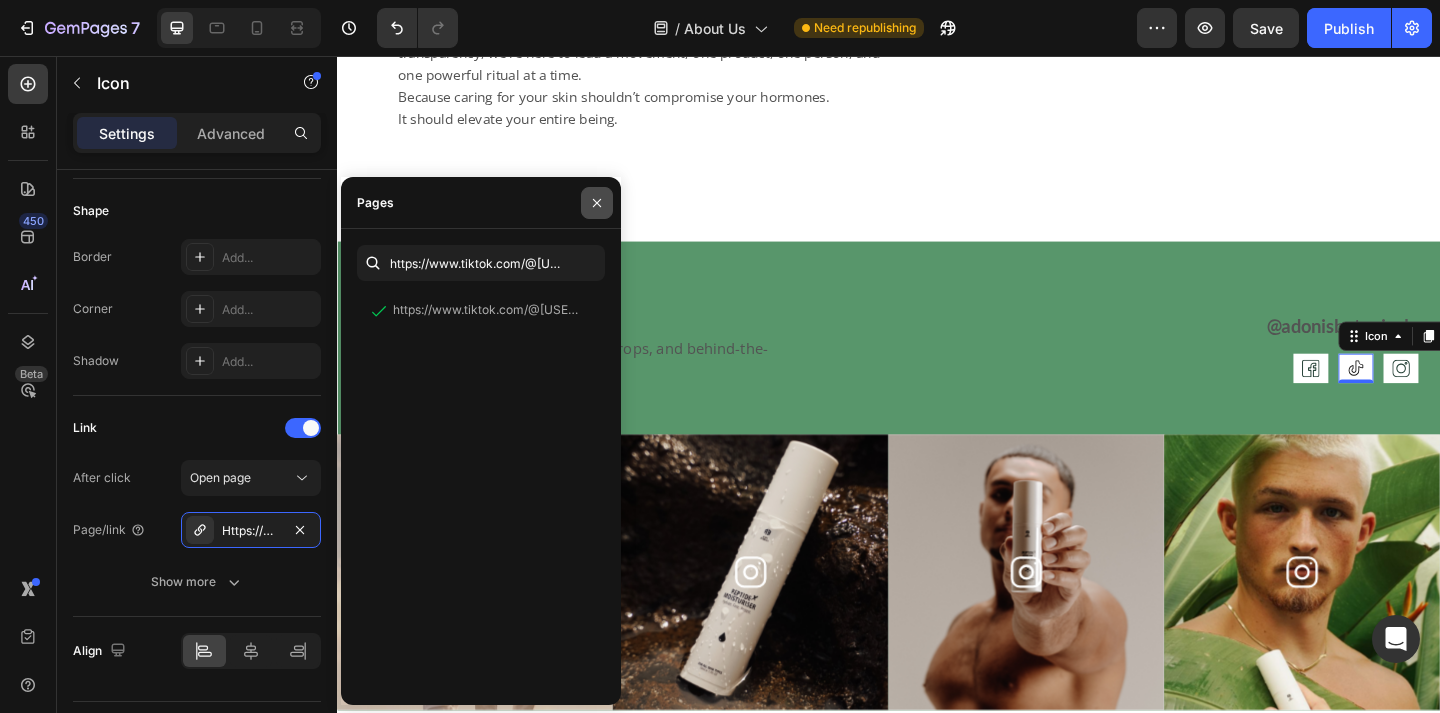 click at bounding box center [597, 203] 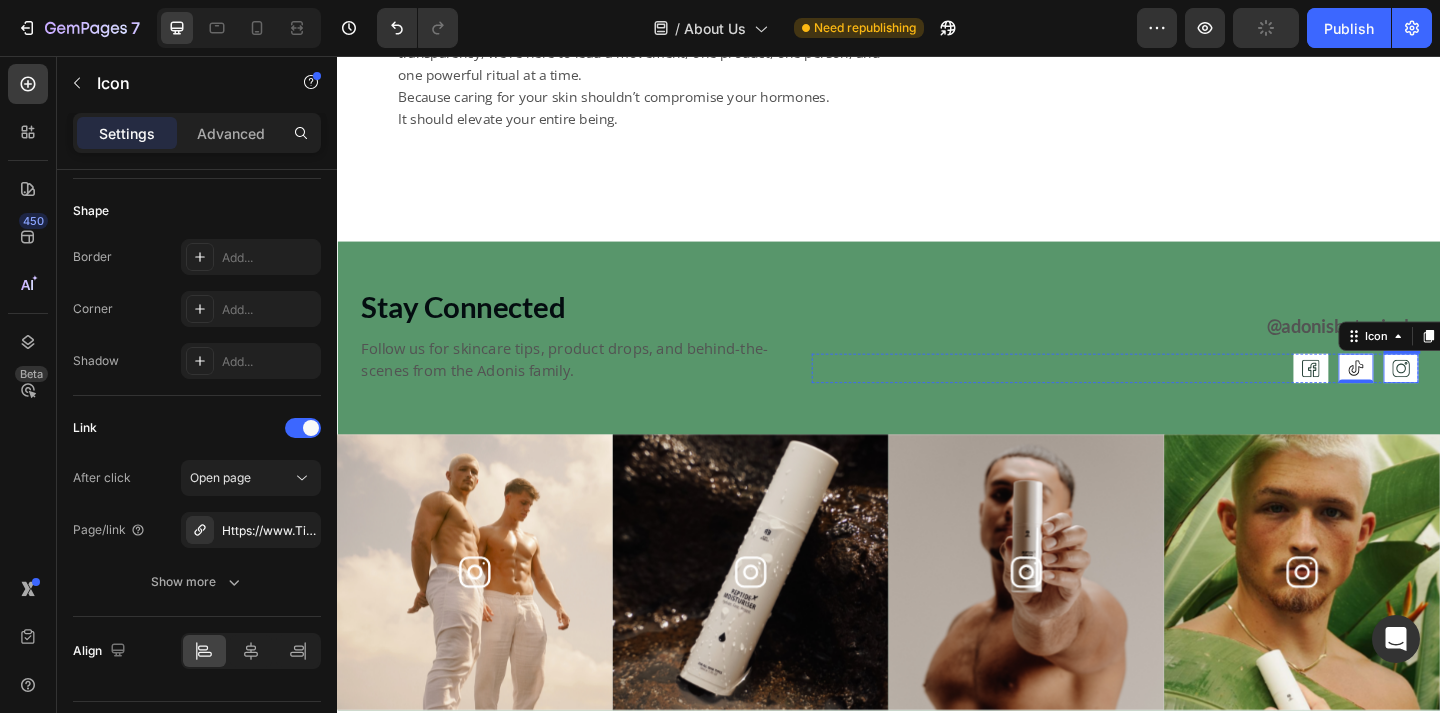 click 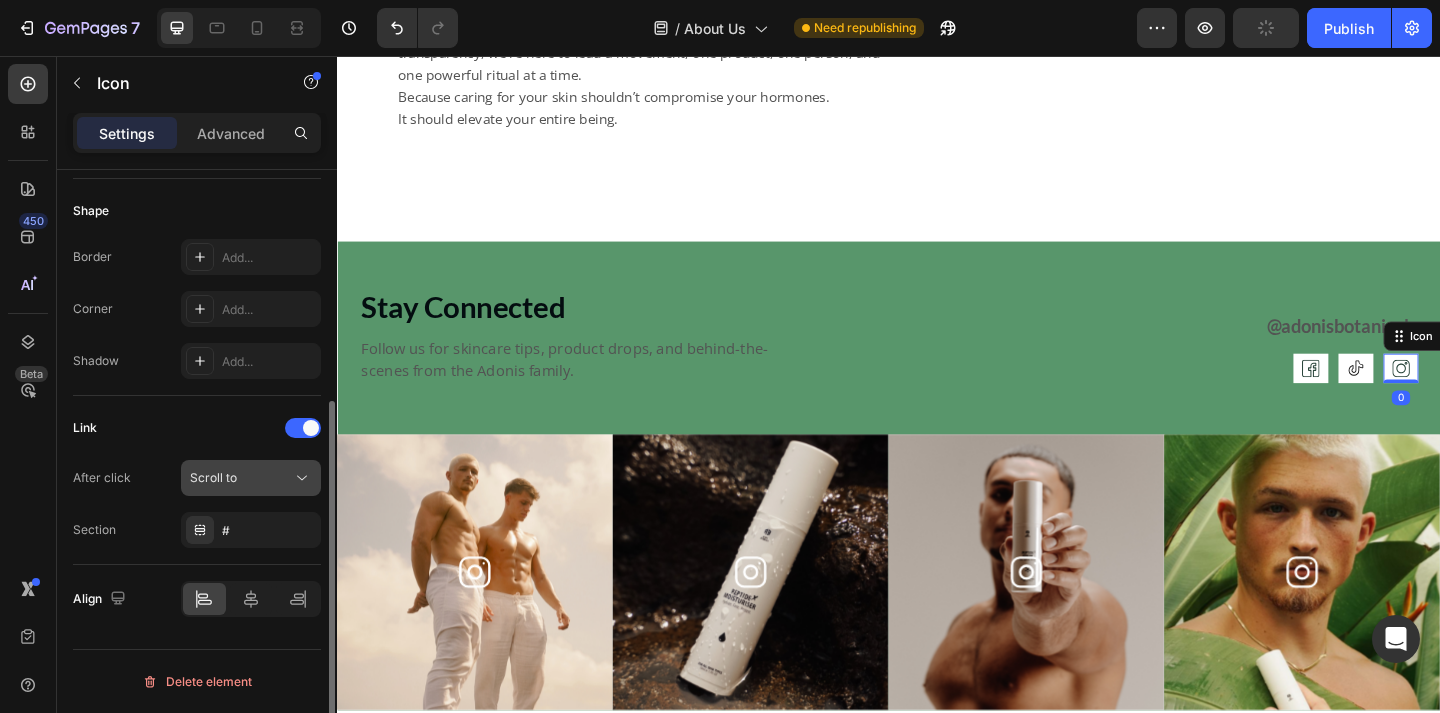 click on "Scroll to" at bounding box center [241, 478] 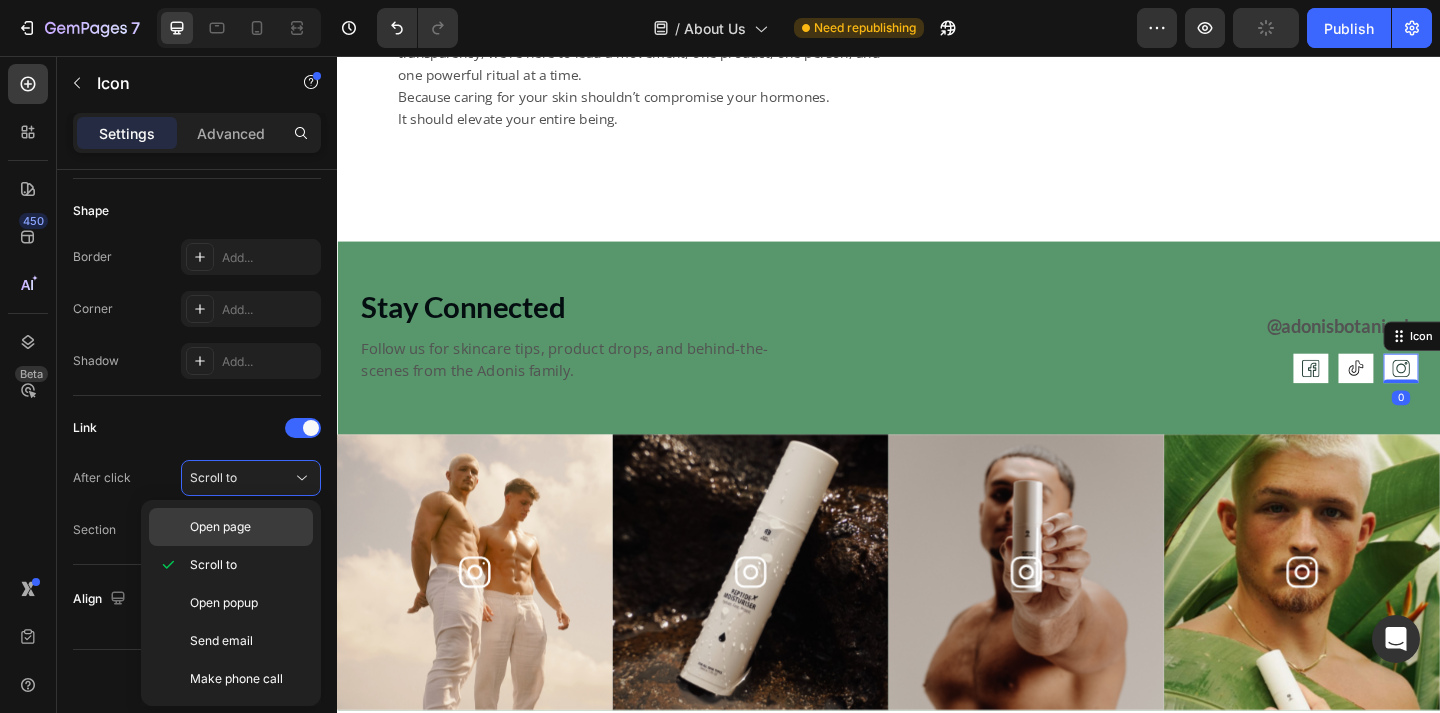 click on "Open page" at bounding box center (220, 527) 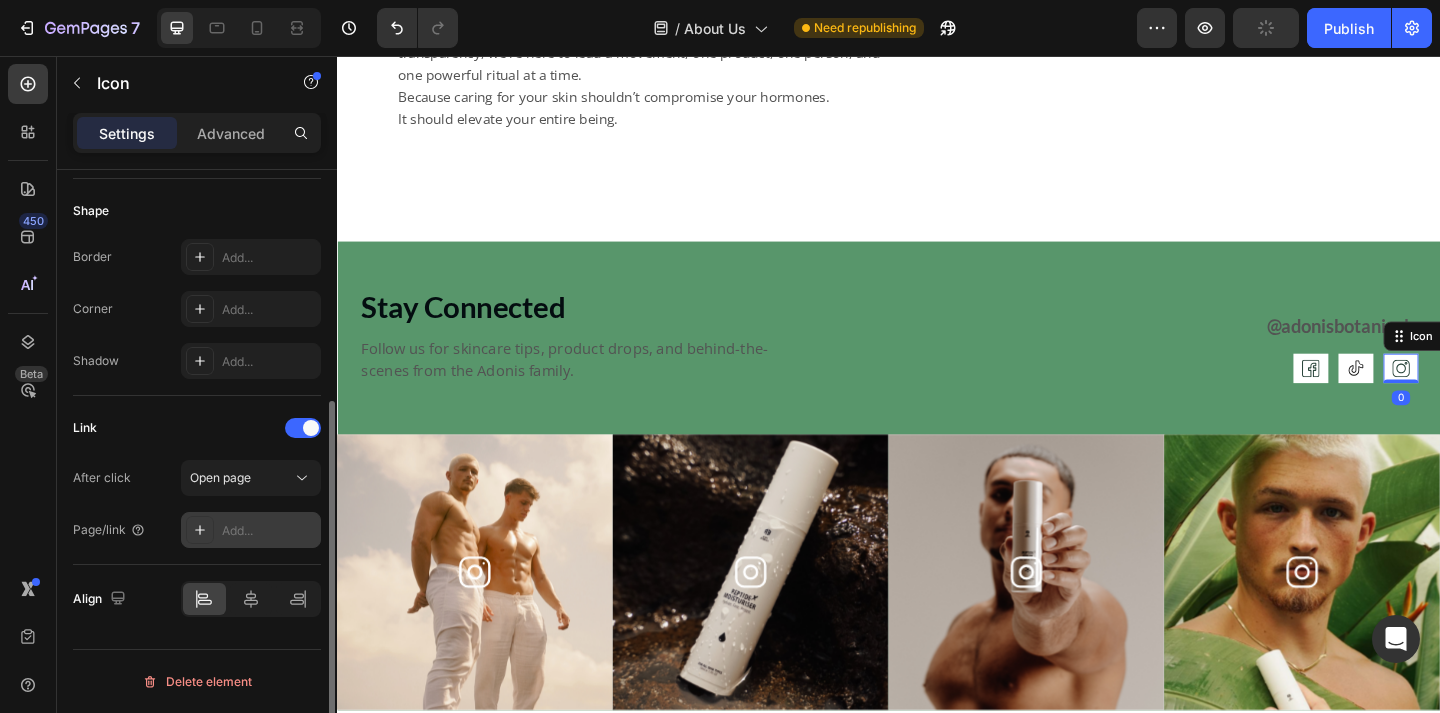 click on "Add..." at bounding box center (269, 531) 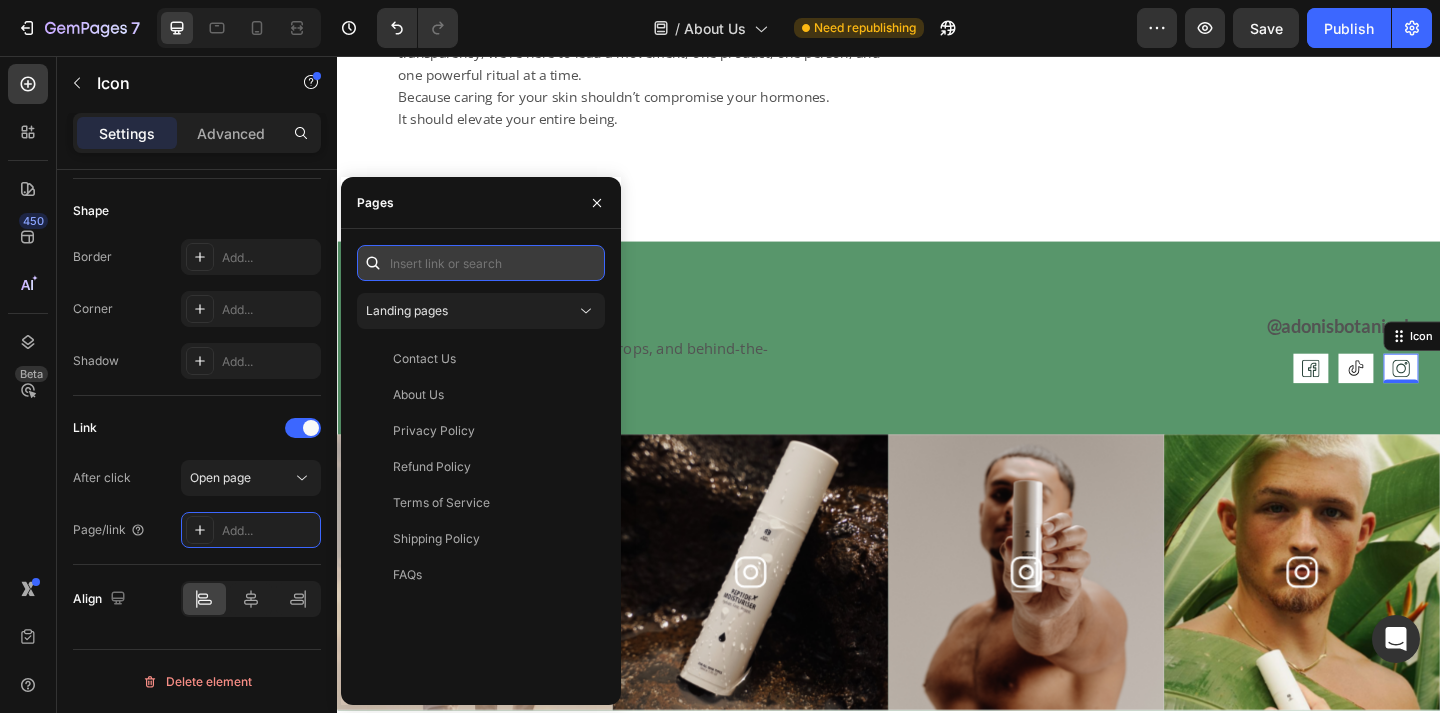 click at bounding box center (481, 263) 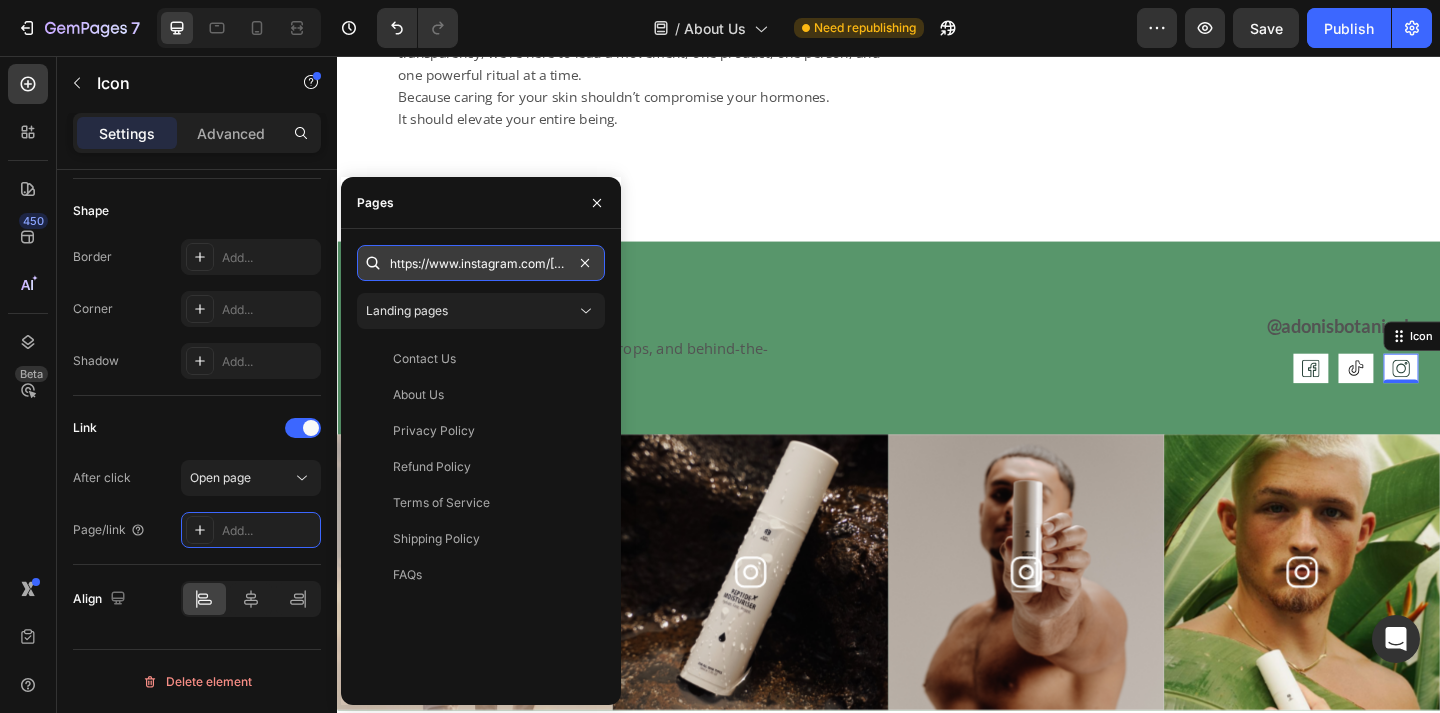 scroll, scrollTop: 0, scrollLeft: 87, axis: horizontal 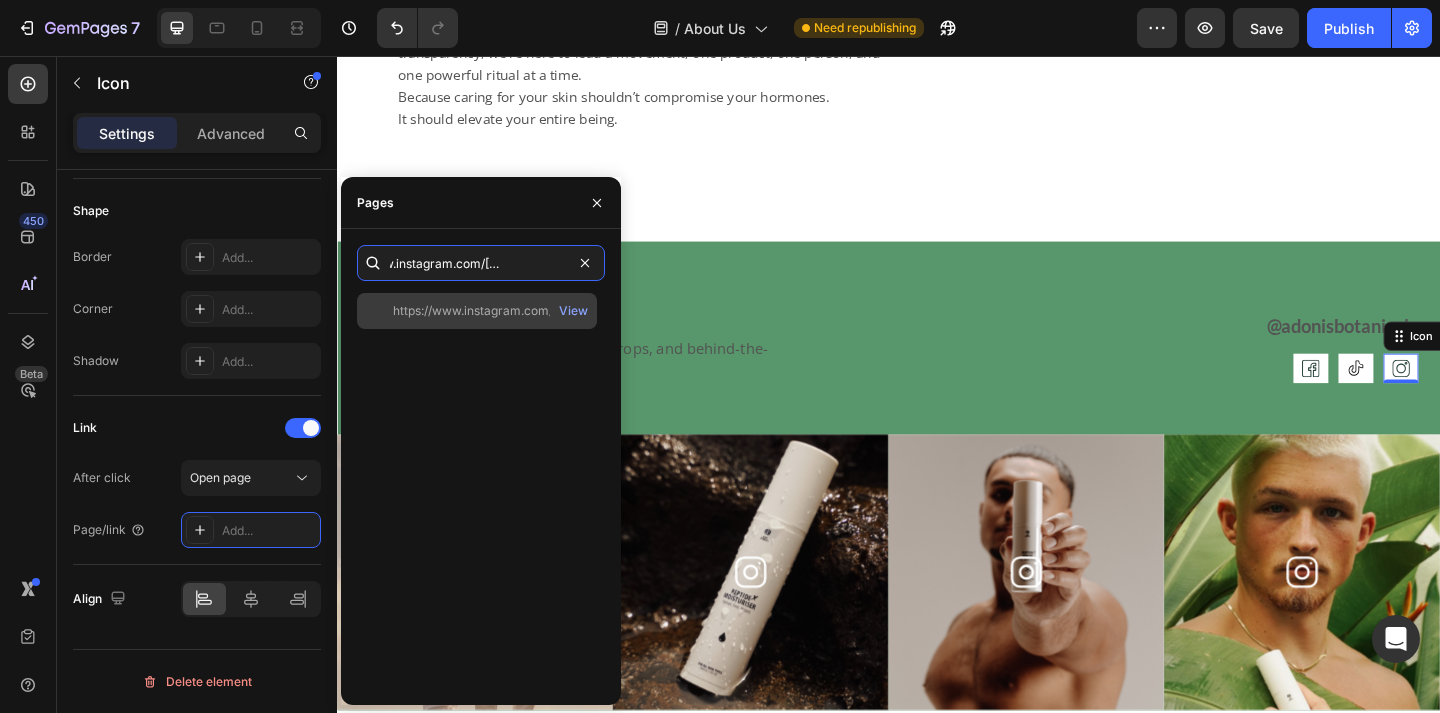 type on "https://www.instagram.com/[USERNAME]/" 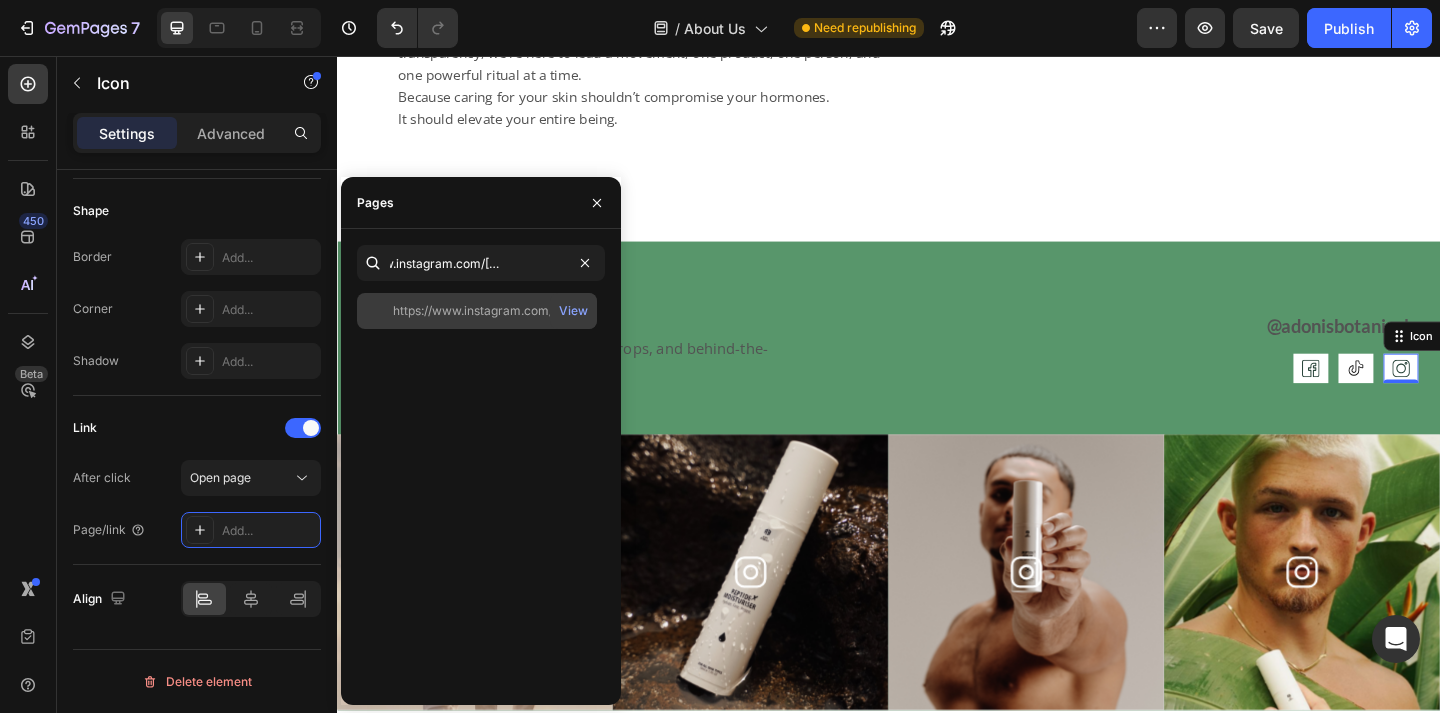 click on "https://www.instagram.com/[USERNAME]/" 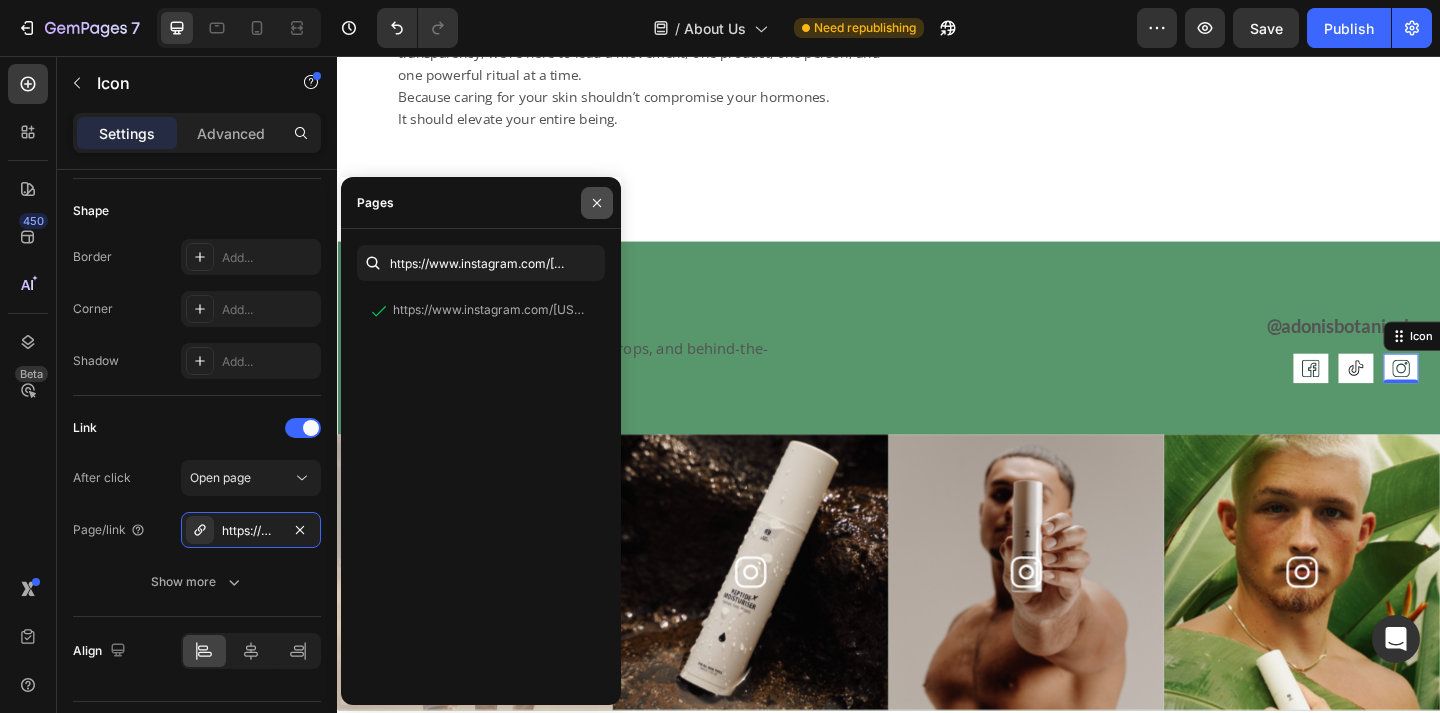 click 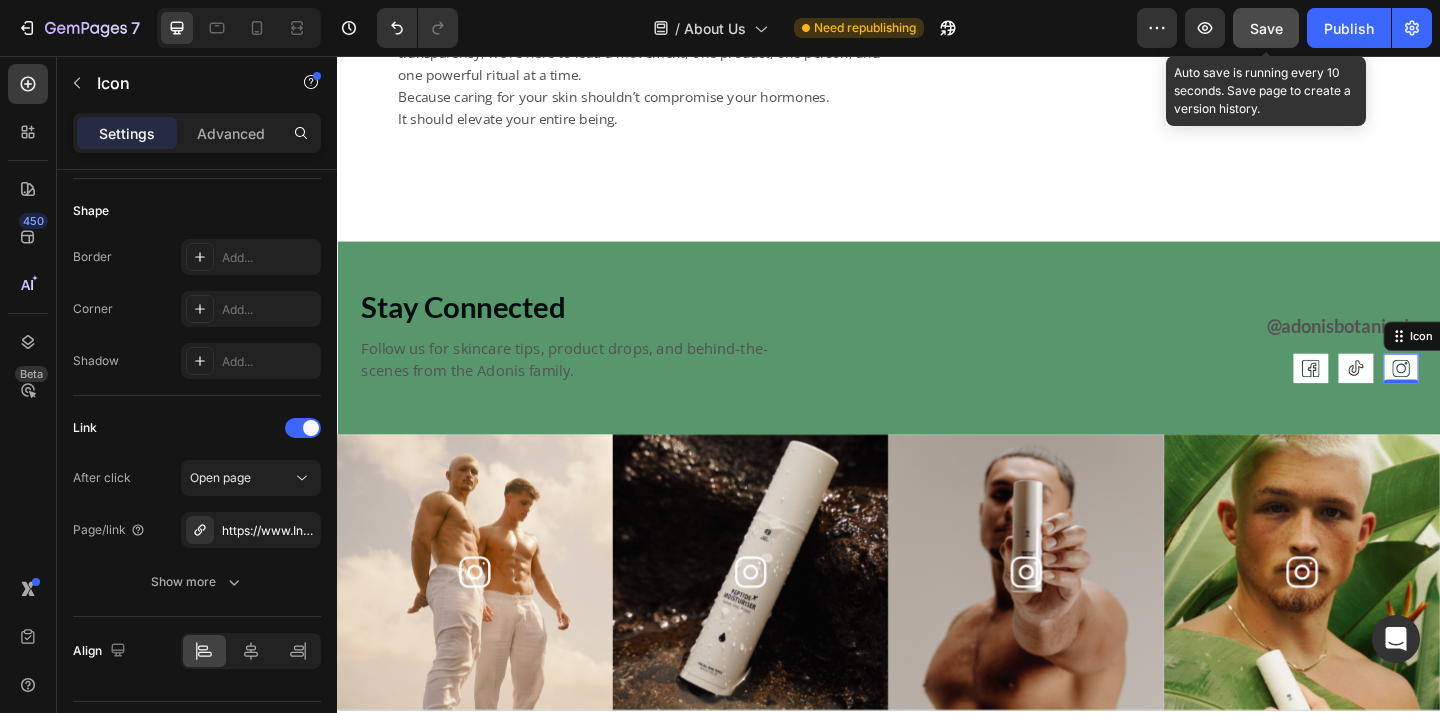 click on "Save" 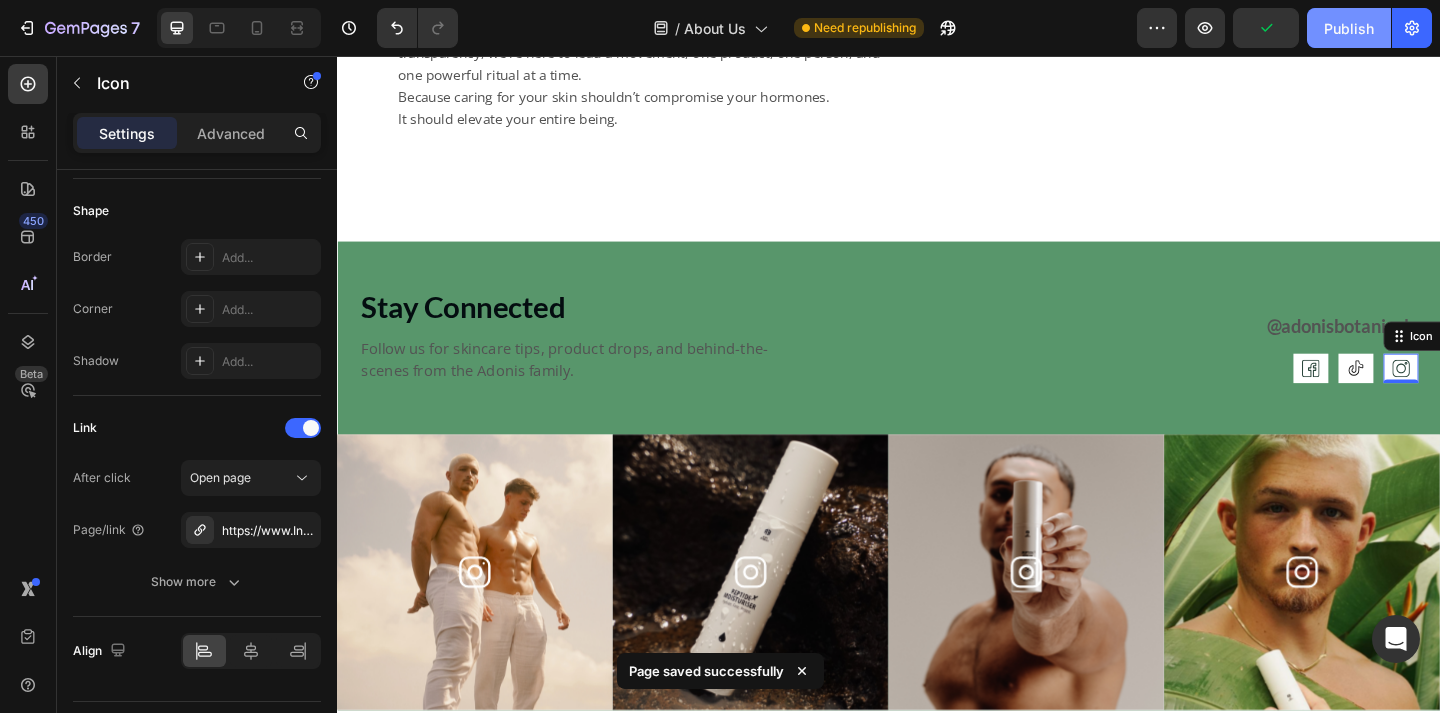click on "Publish" at bounding box center [1349, 28] 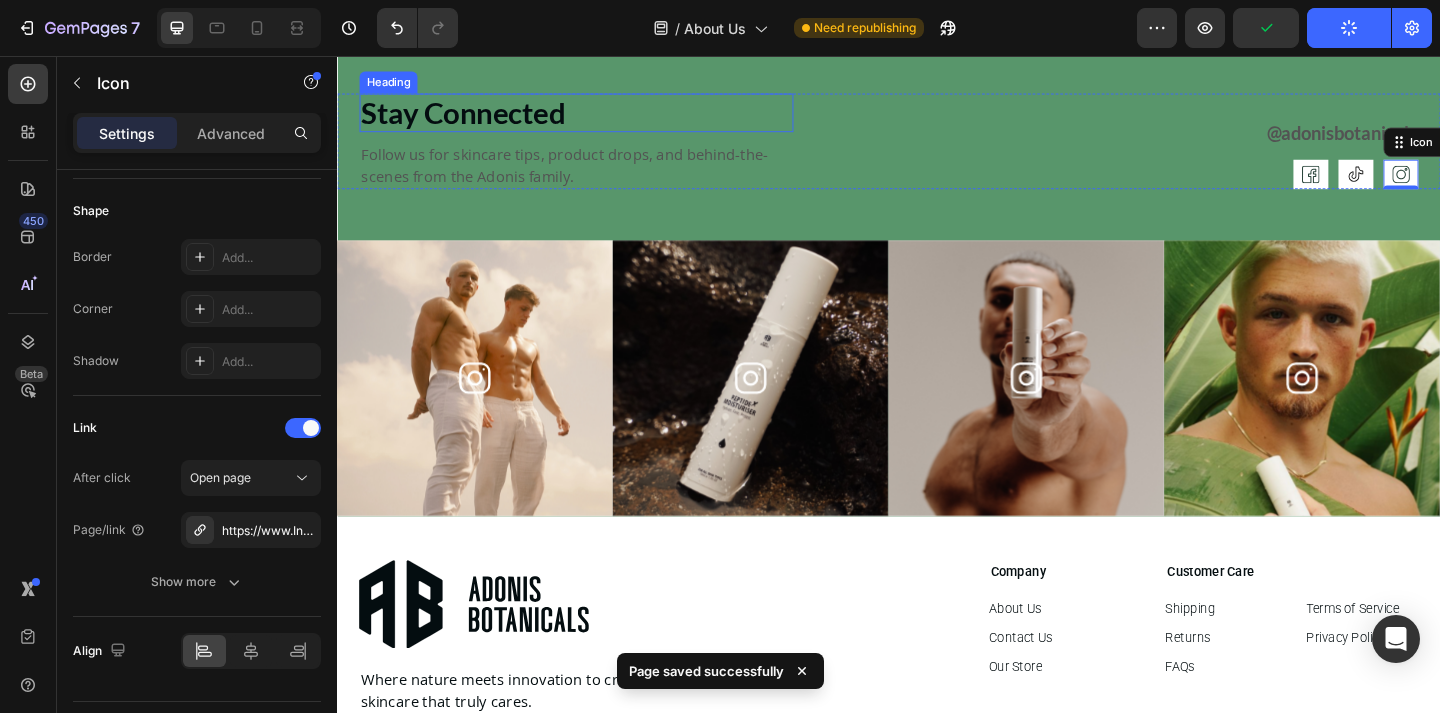 scroll, scrollTop: 3580, scrollLeft: 0, axis: vertical 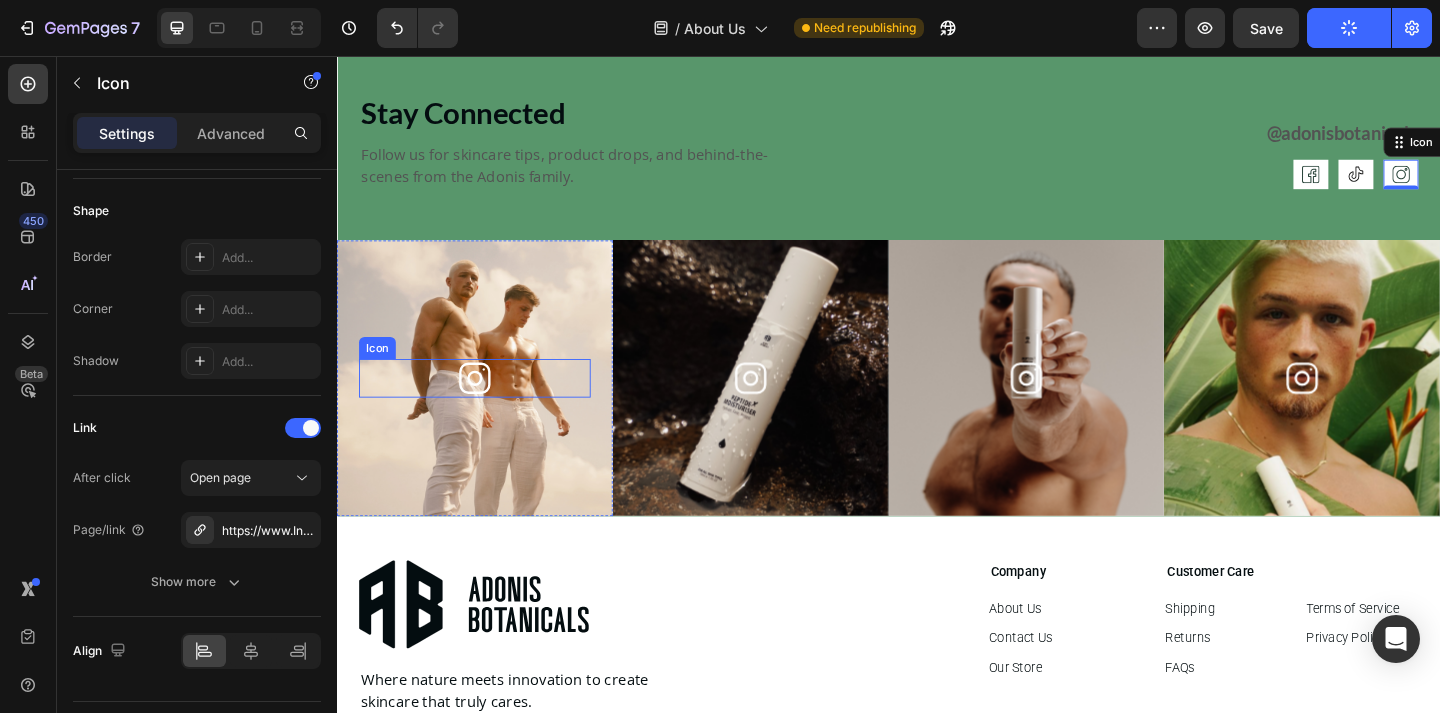 click 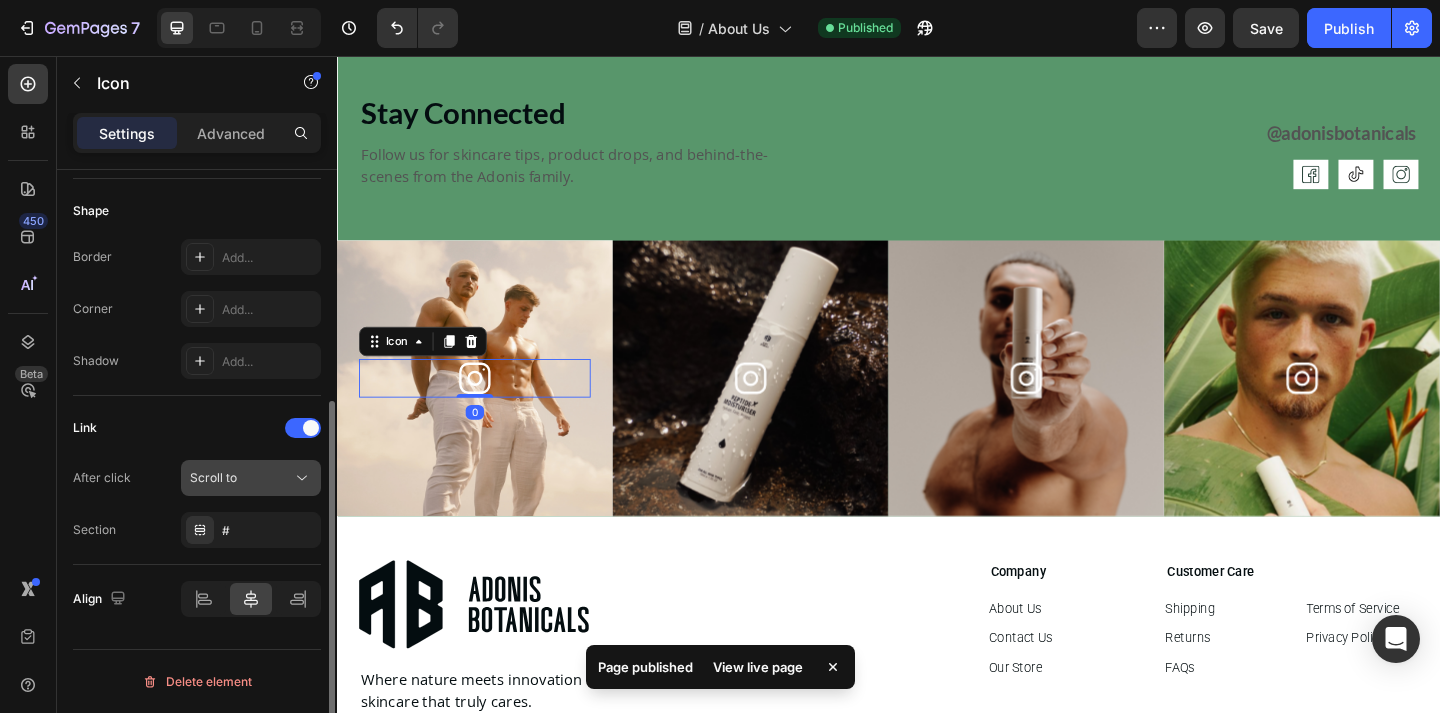 click on "Scroll to" at bounding box center [241, 478] 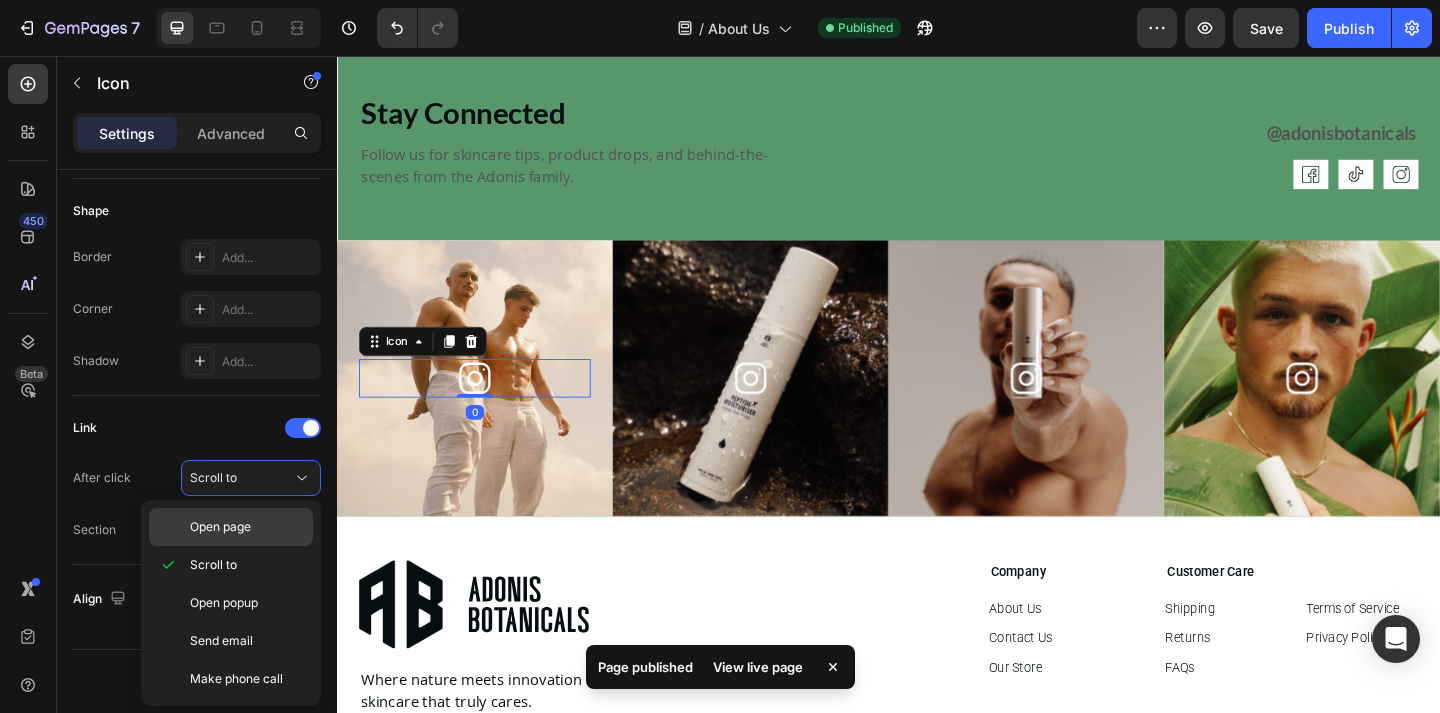 click on "Open page" at bounding box center (220, 527) 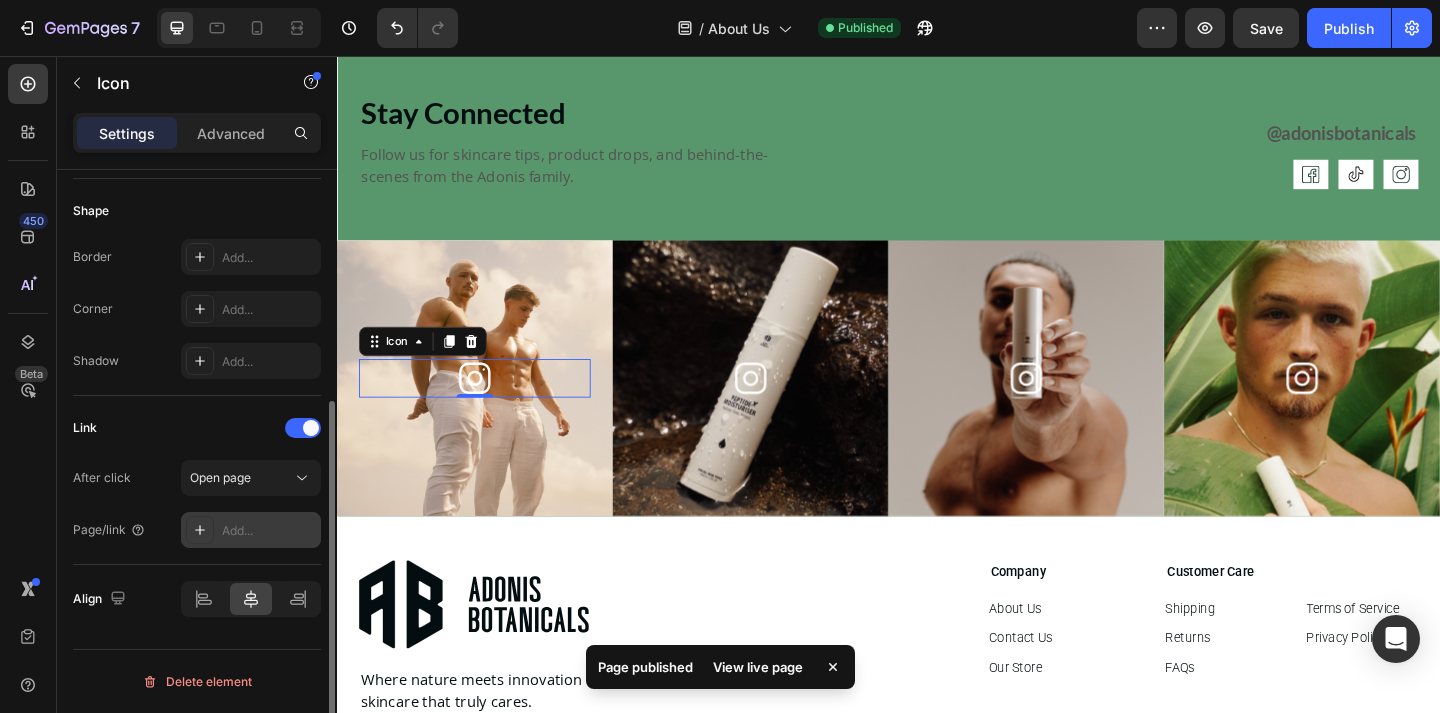 click on "Add..." at bounding box center [269, 531] 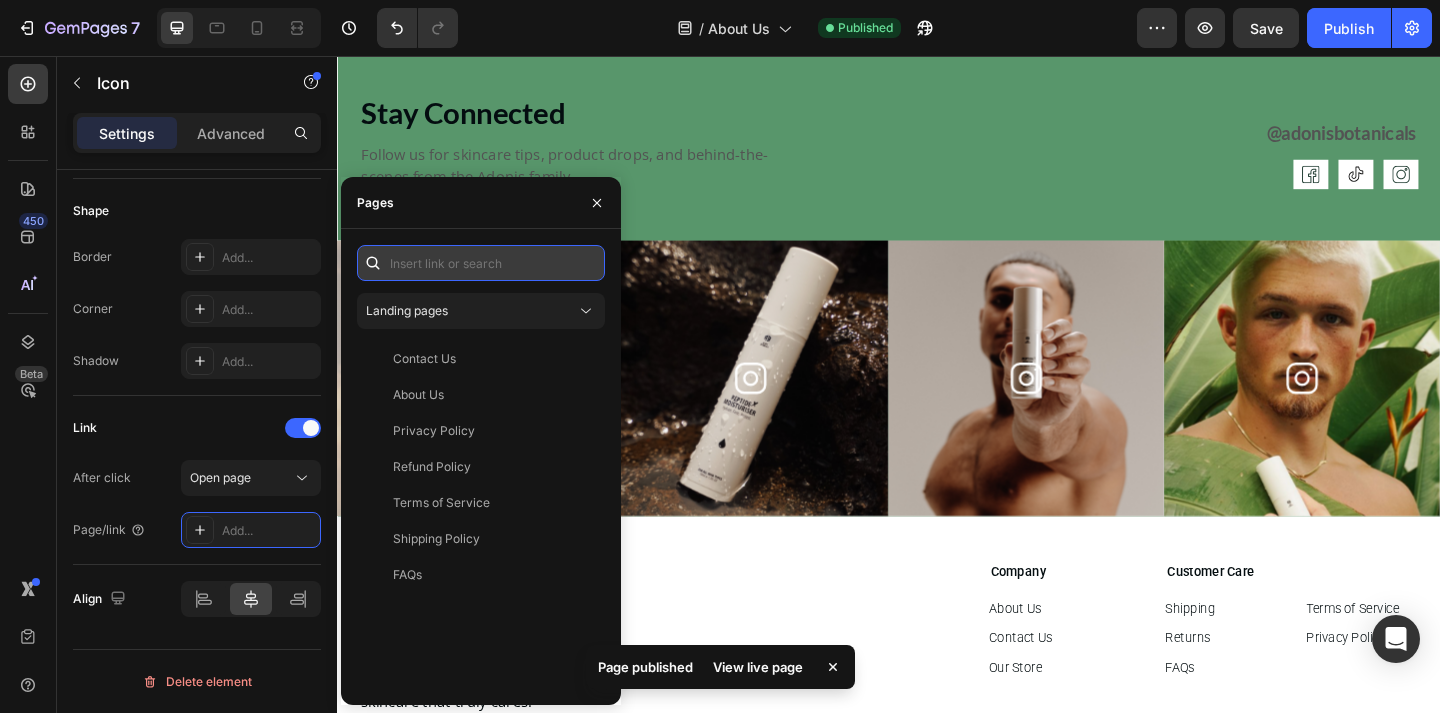 click at bounding box center (481, 263) 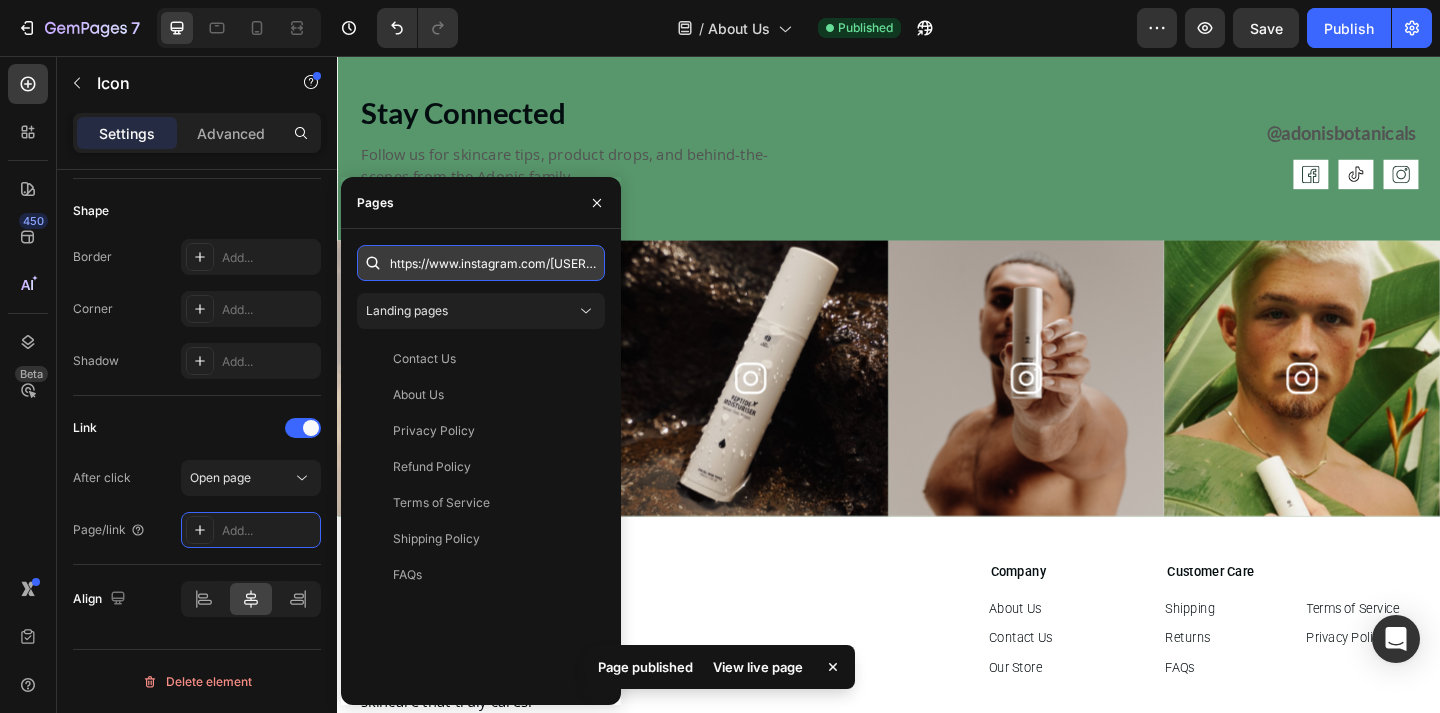 scroll, scrollTop: 0, scrollLeft: 87, axis: horizontal 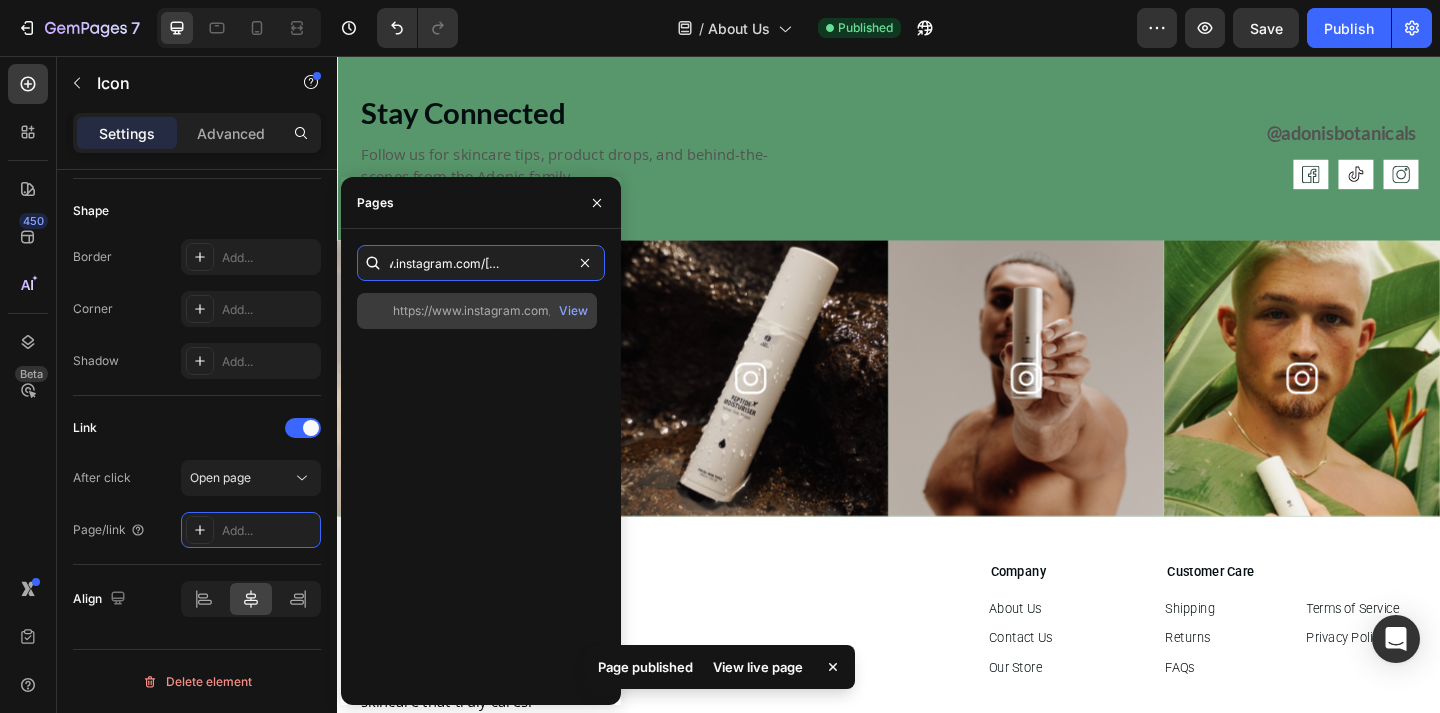 type on "https://www.instagram.com/[USERNAME]/" 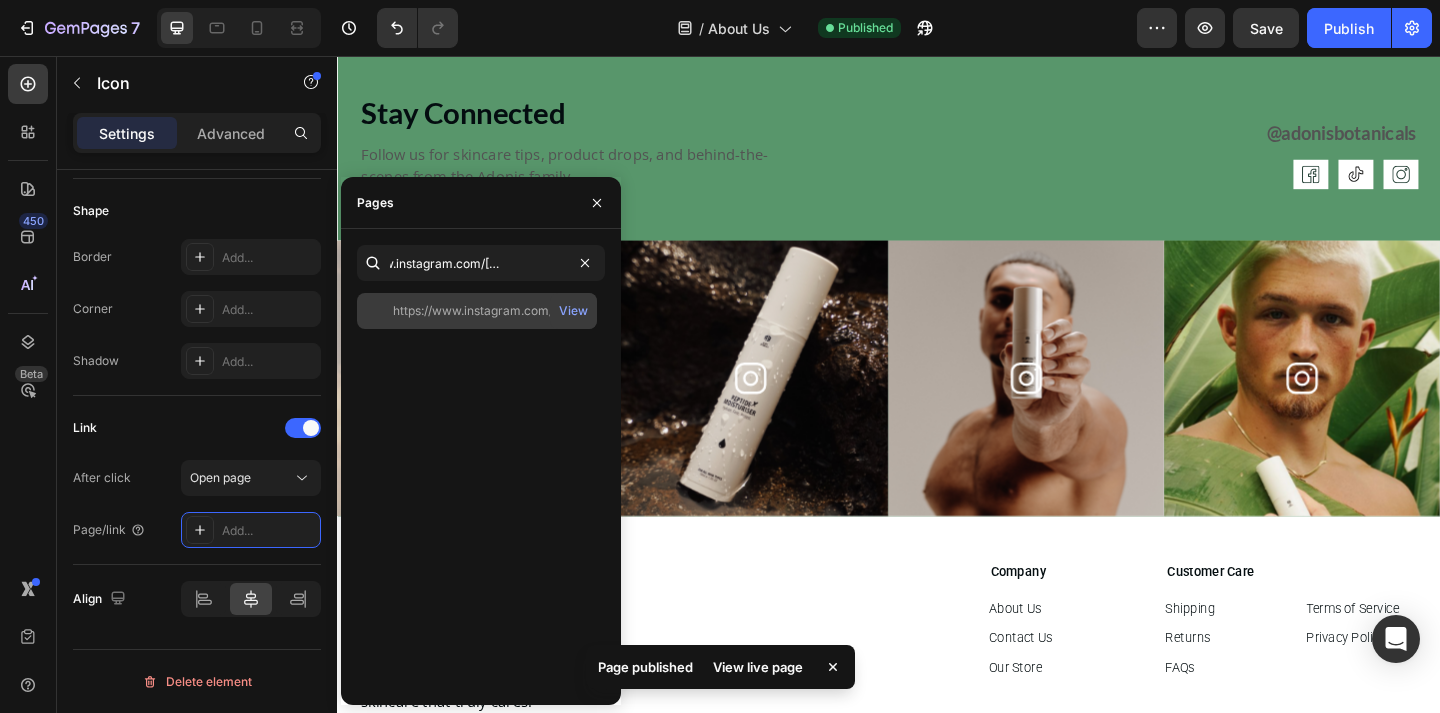 click on "https://www.instagram.com/[USERNAME]/" 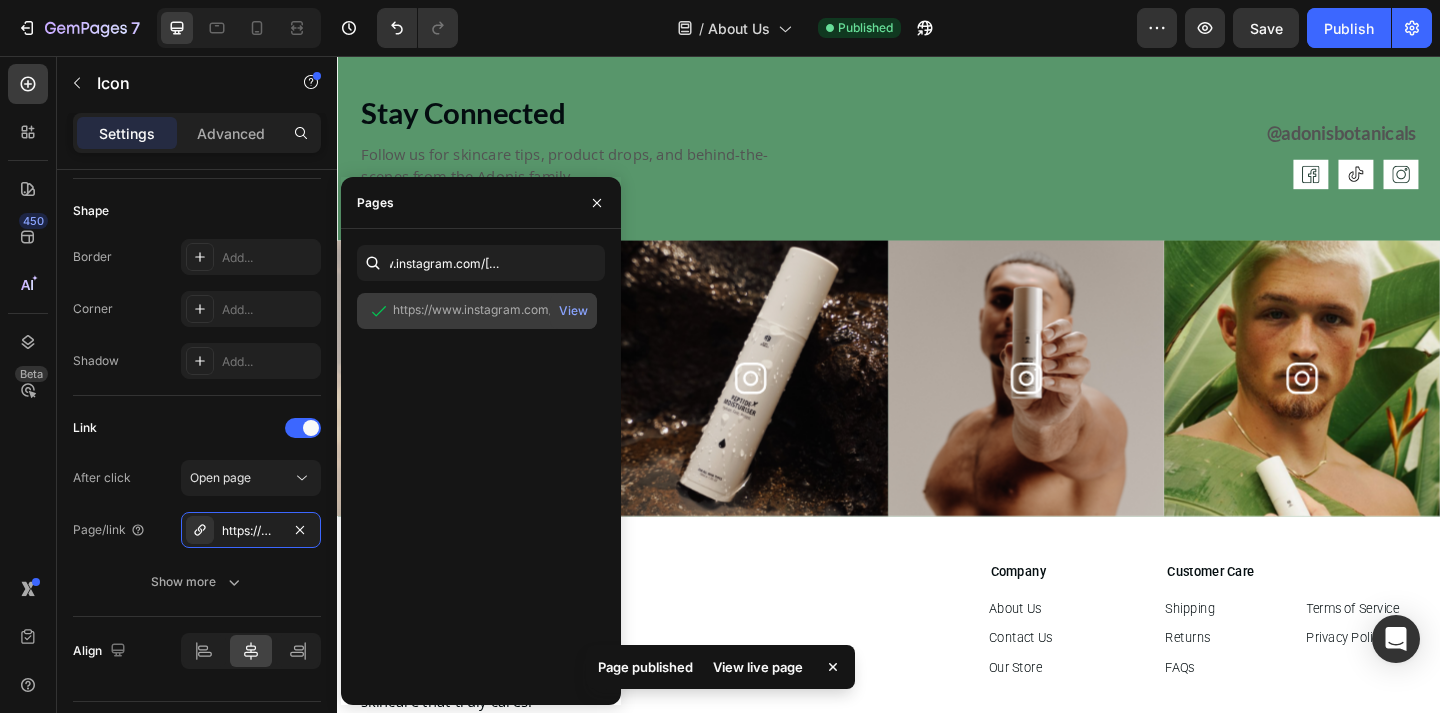 scroll, scrollTop: 0, scrollLeft: 0, axis: both 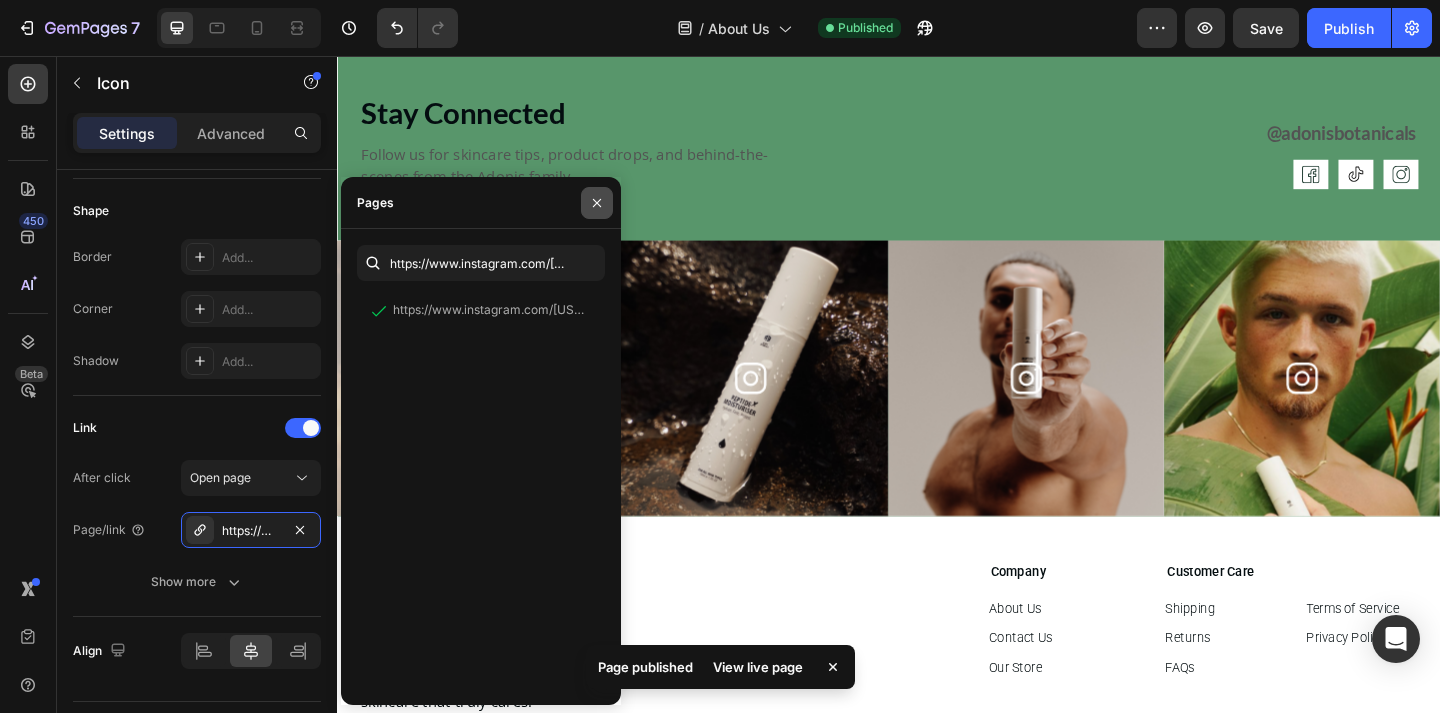 click at bounding box center [597, 203] 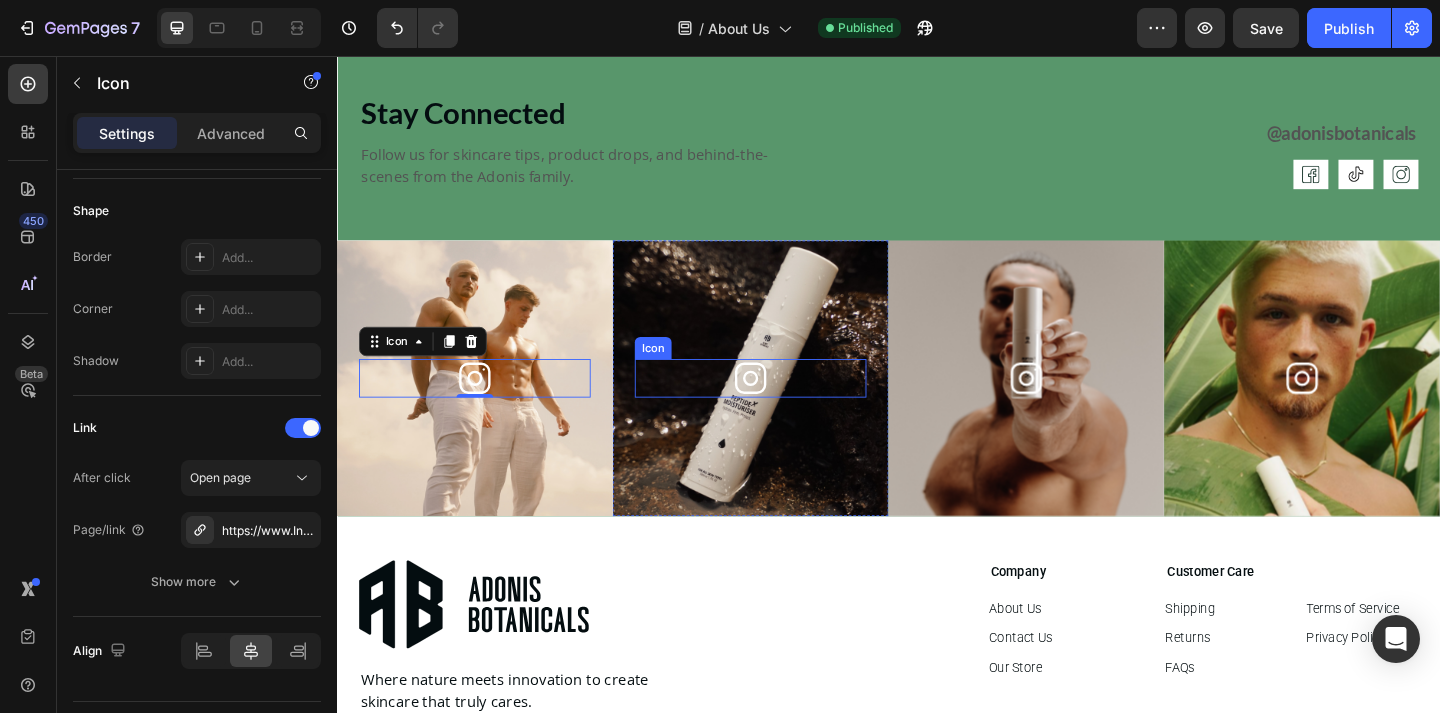 click 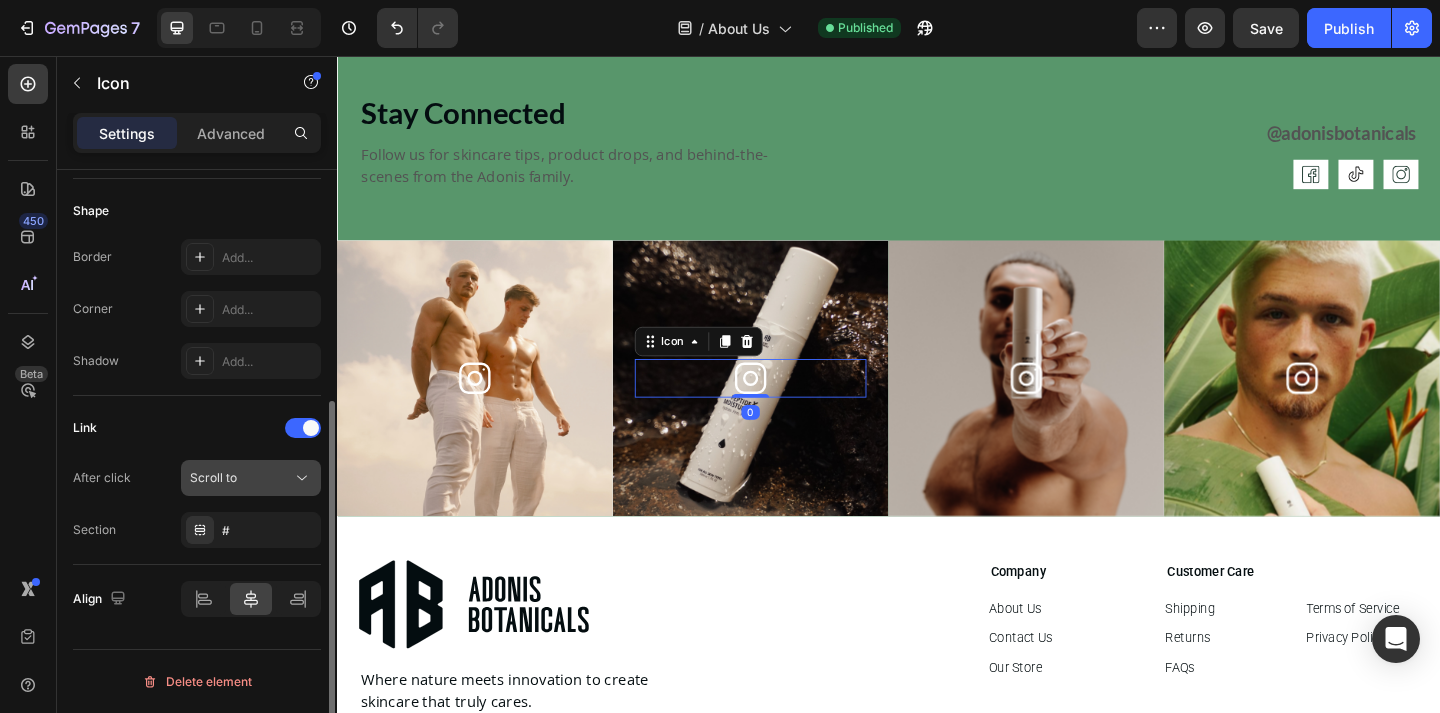 click 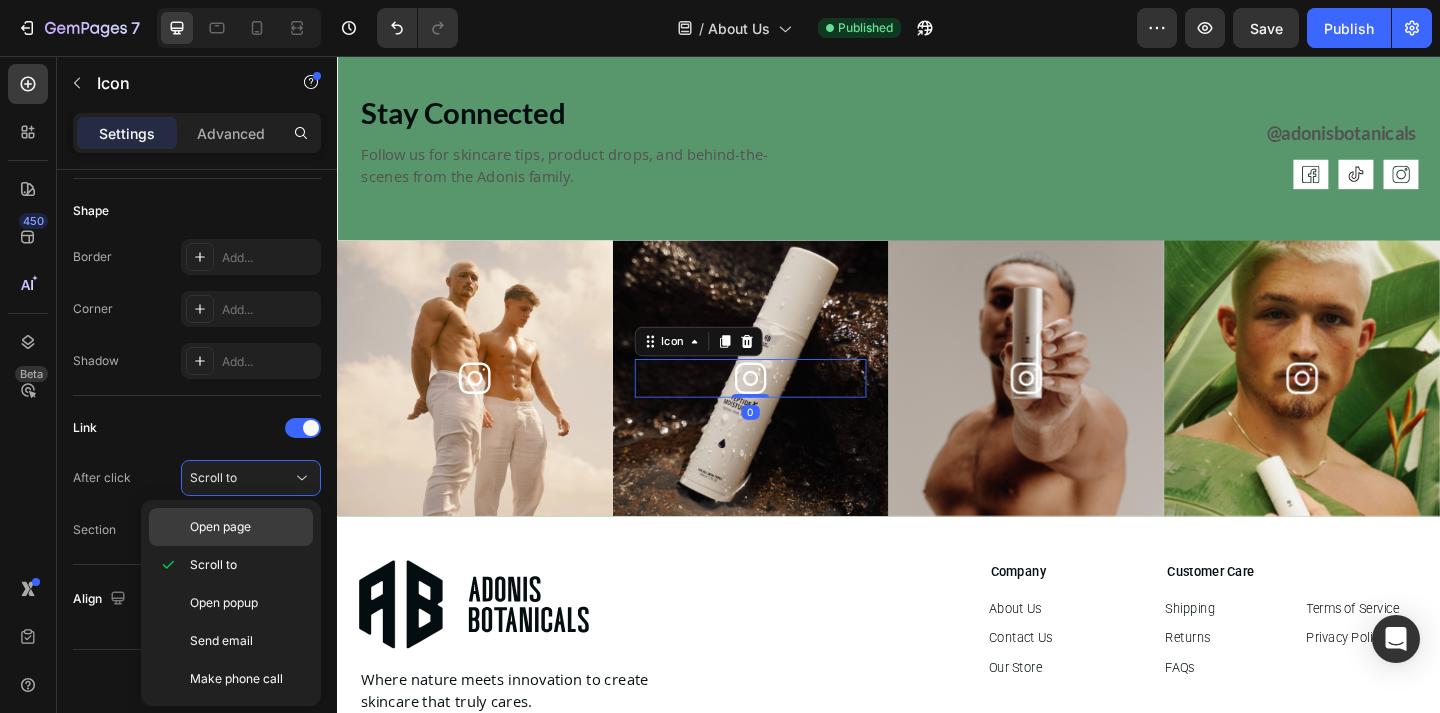 click on "Open page" 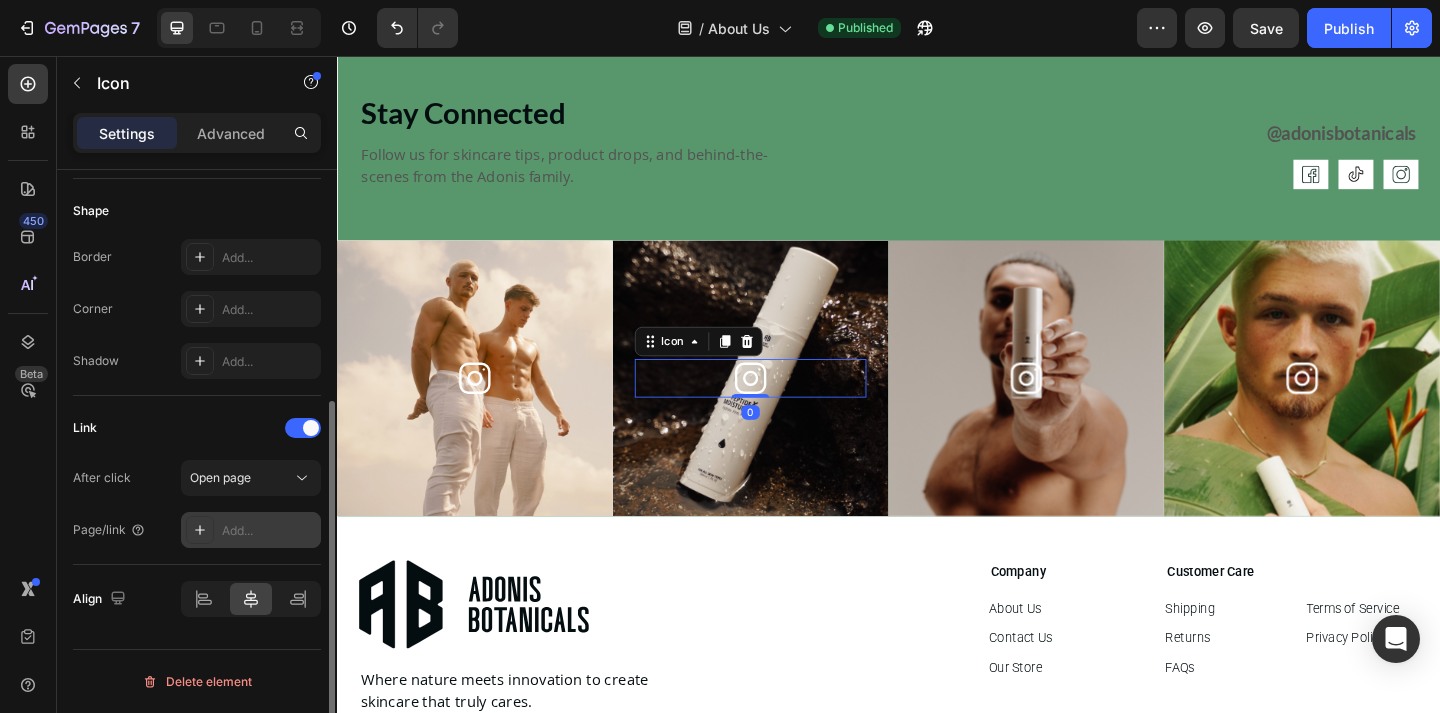 click on "Add..." at bounding box center [269, 531] 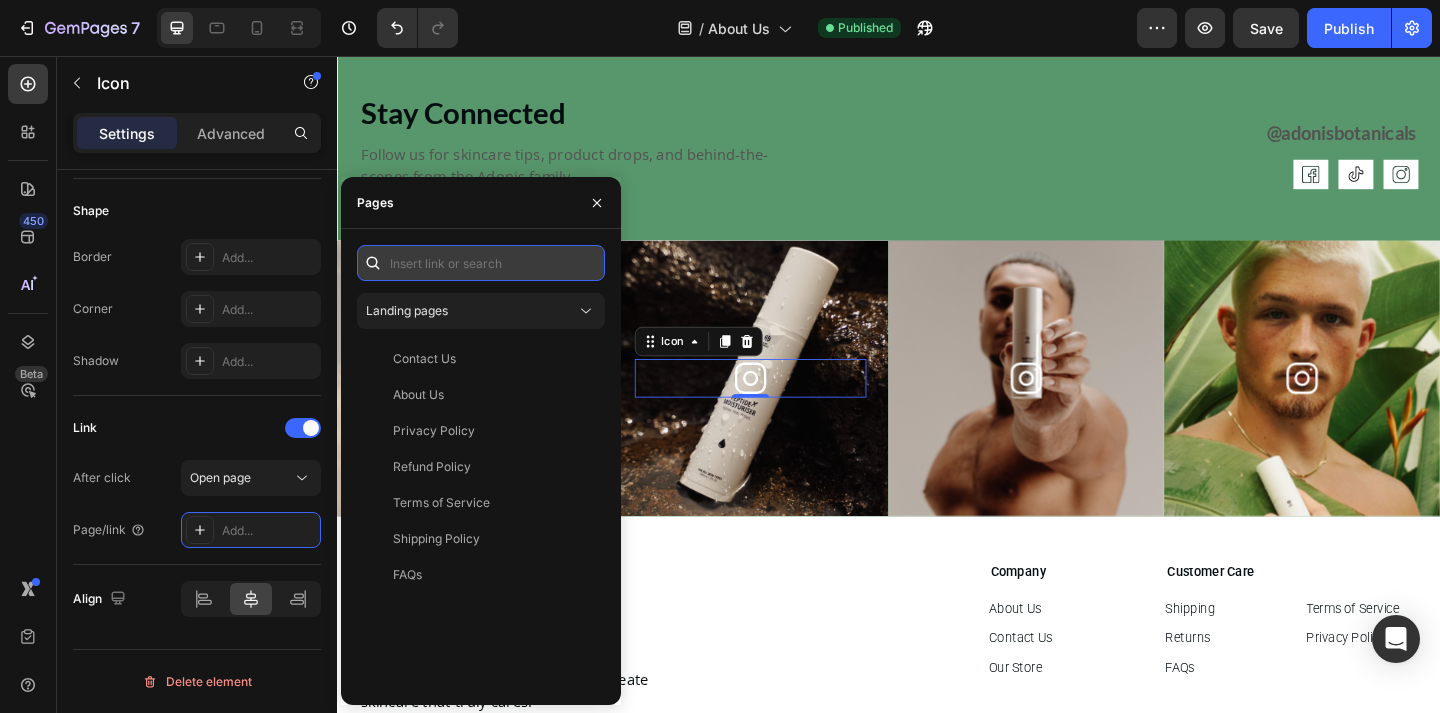 click at bounding box center [481, 263] 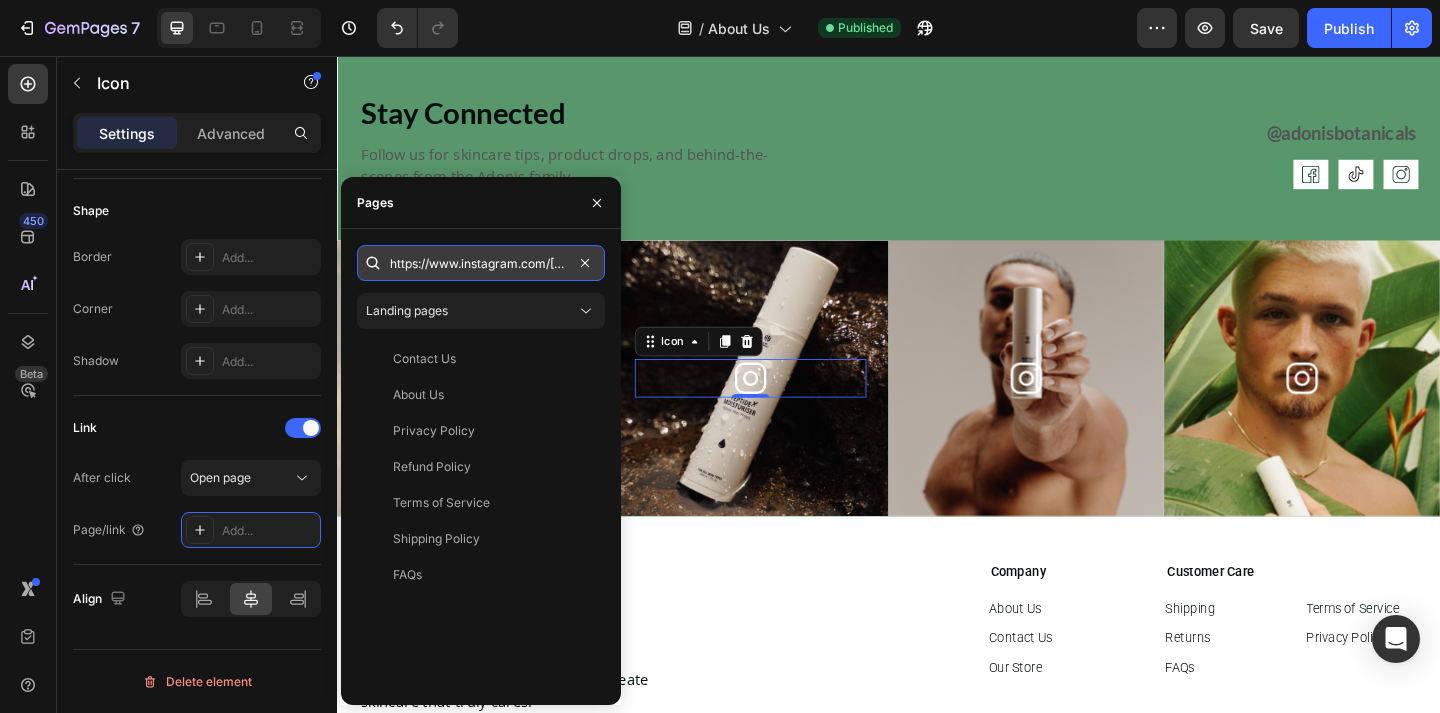 scroll, scrollTop: 0, scrollLeft: 87, axis: horizontal 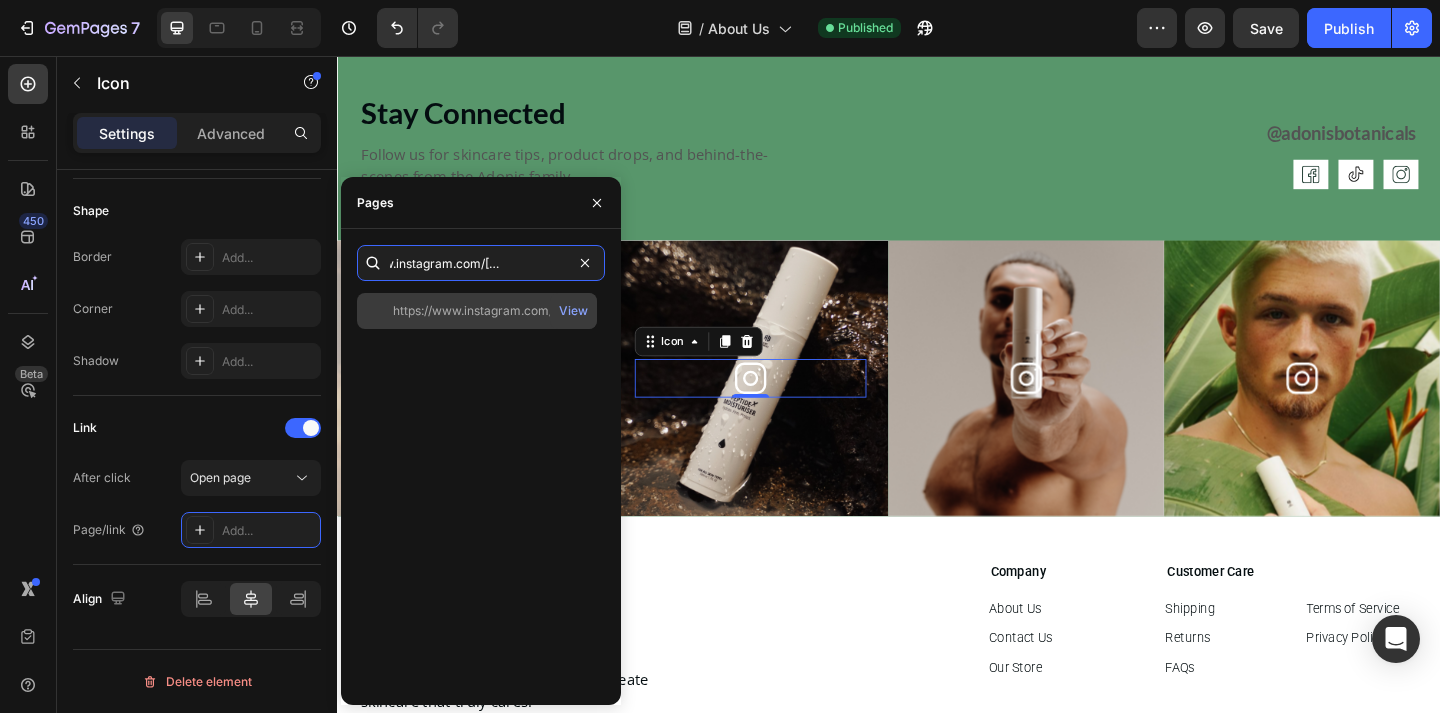 type on "https://www.instagram.com/[USERNAME]/" 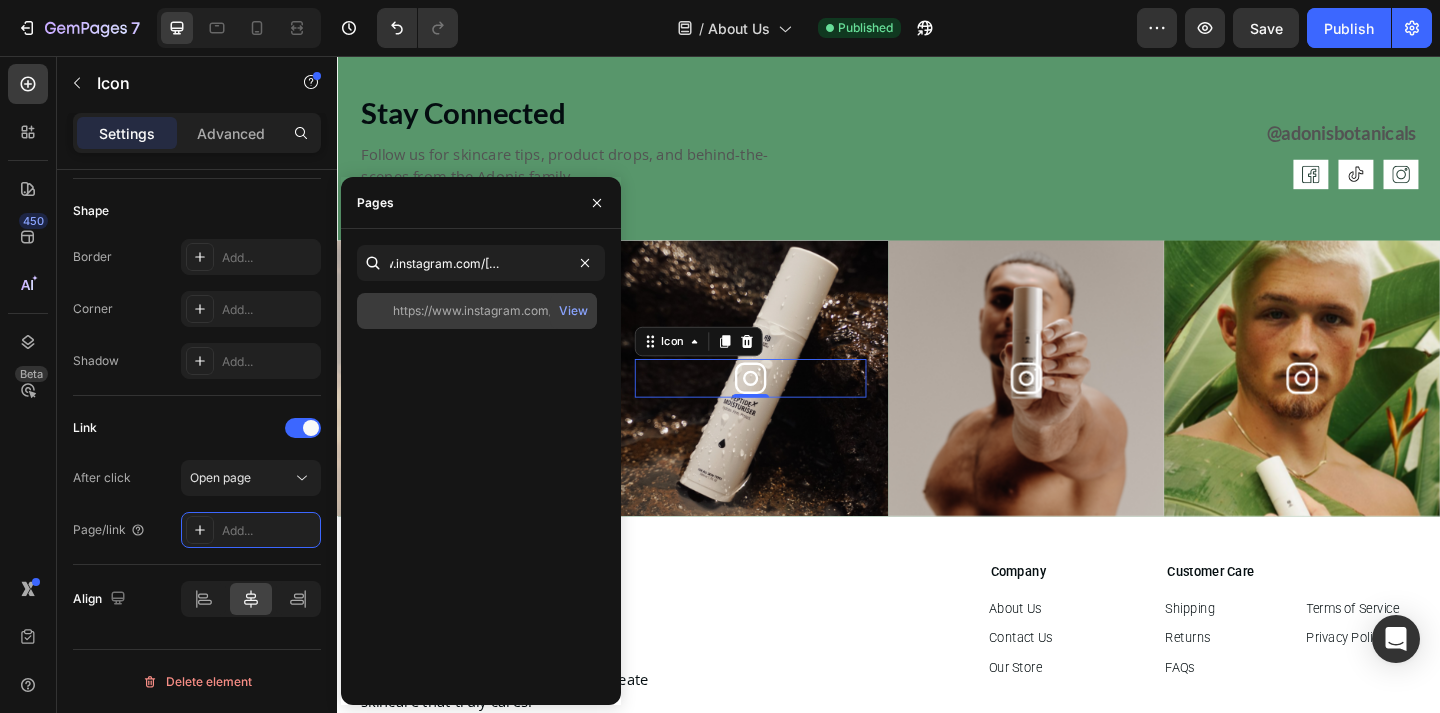 click on "https://www.instagram.com/[USERNAME]/" 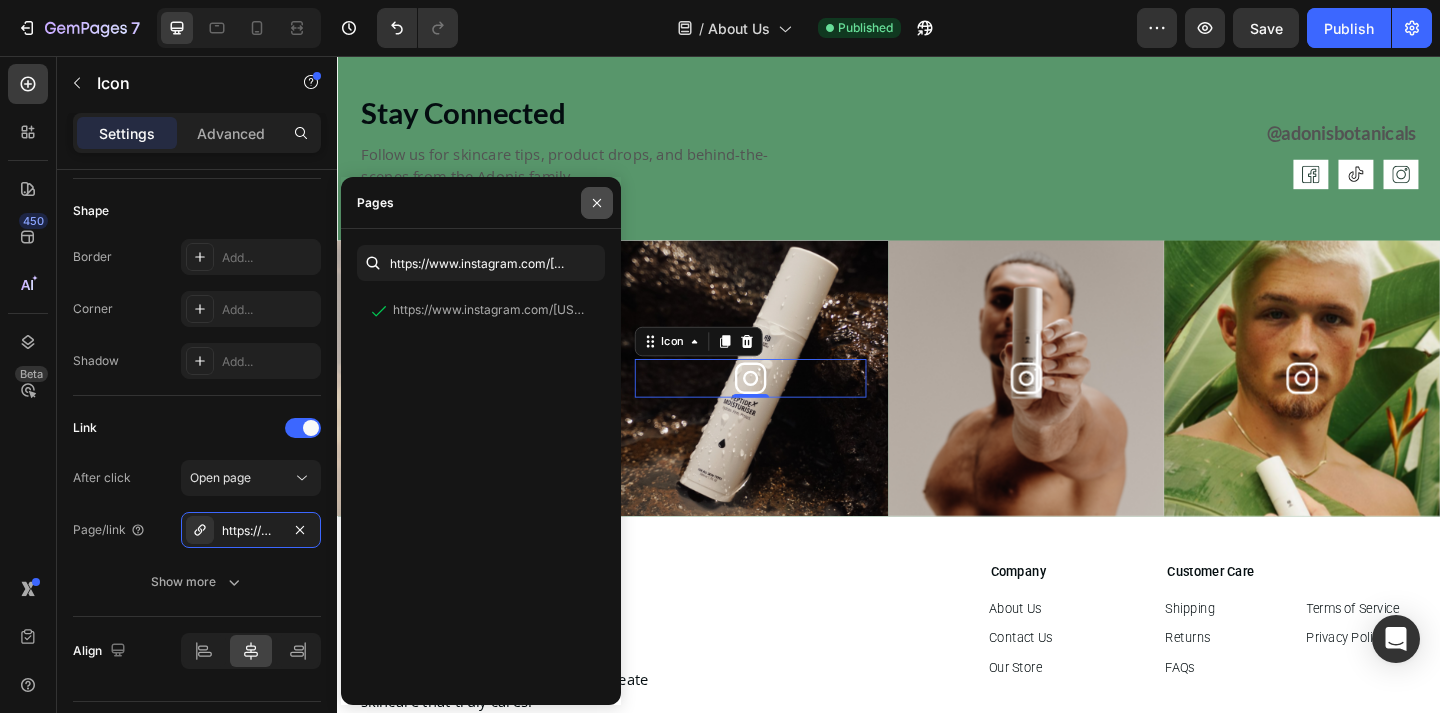 click at bounding box center [597, 203] 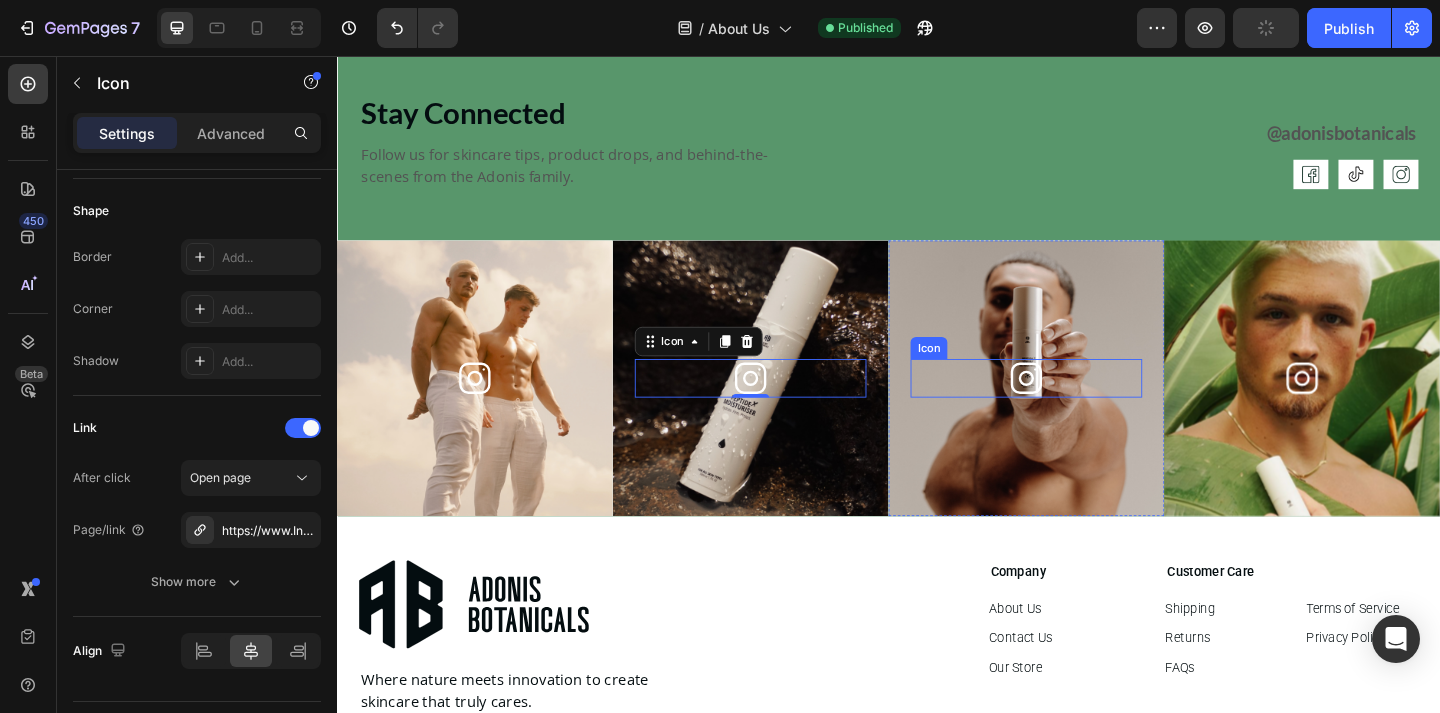 click 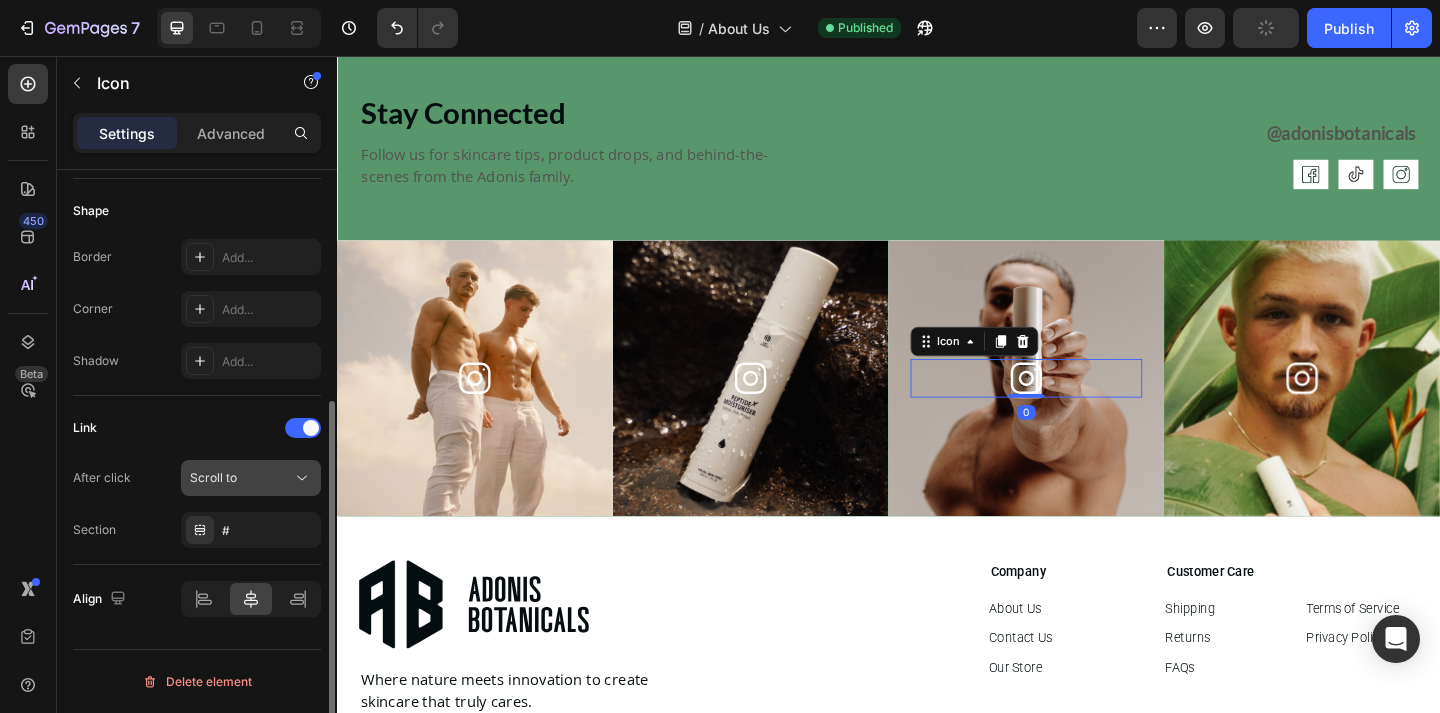 click on "Scroll to" 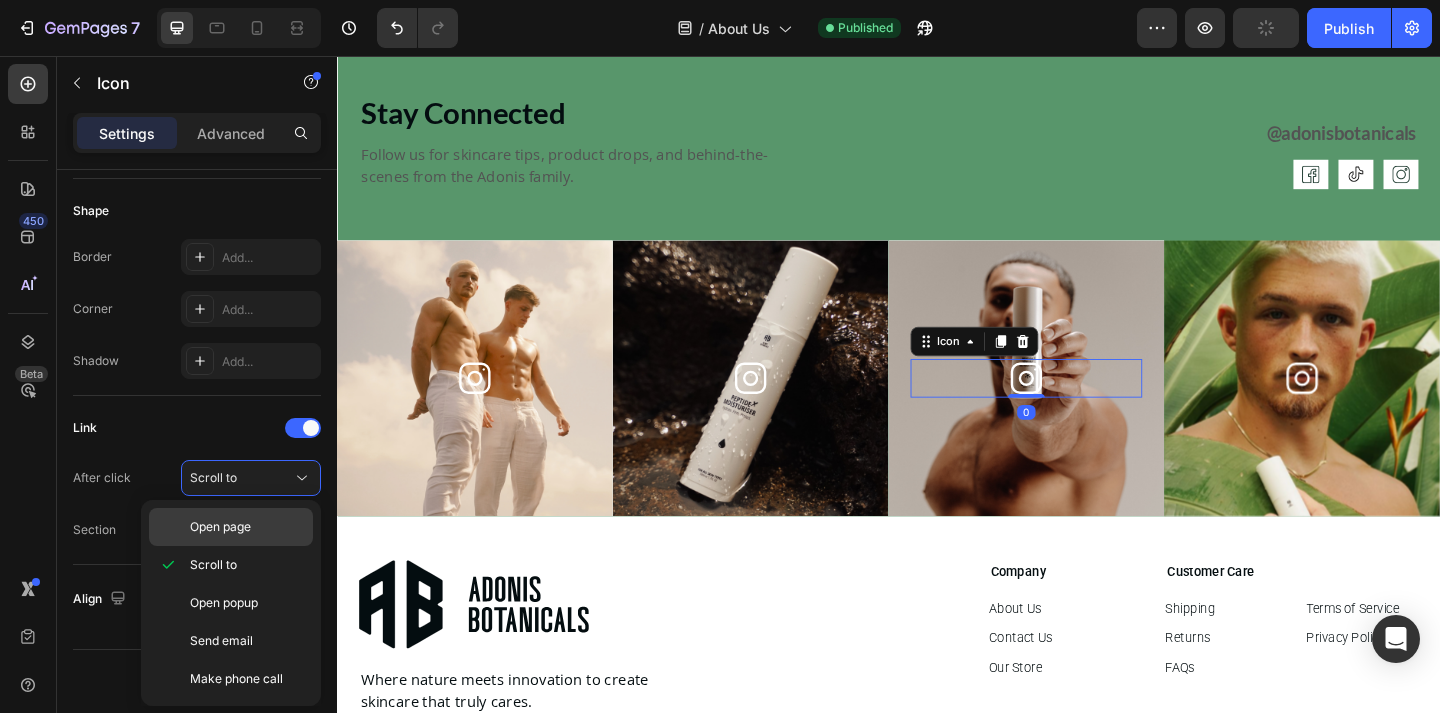 click on "Open page" 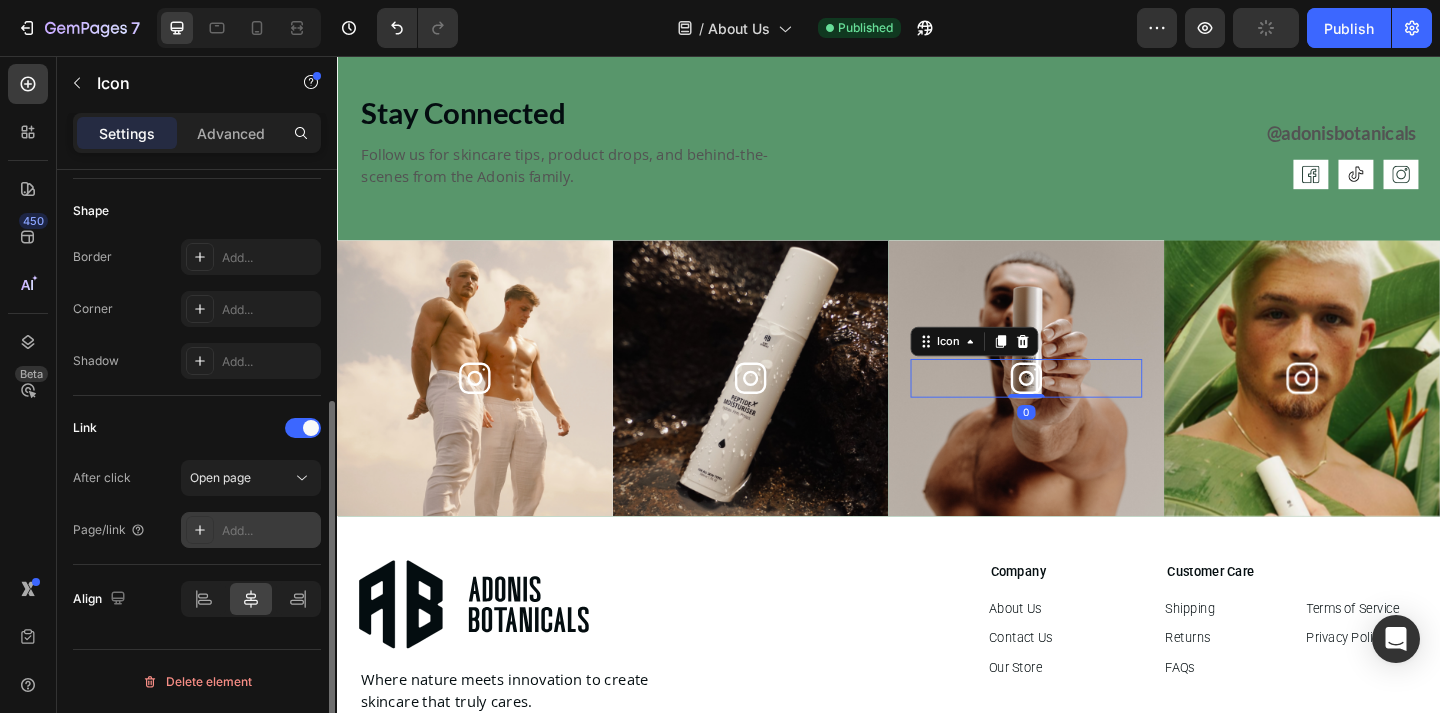 click on "Add..." at bounding box center [269, 531] 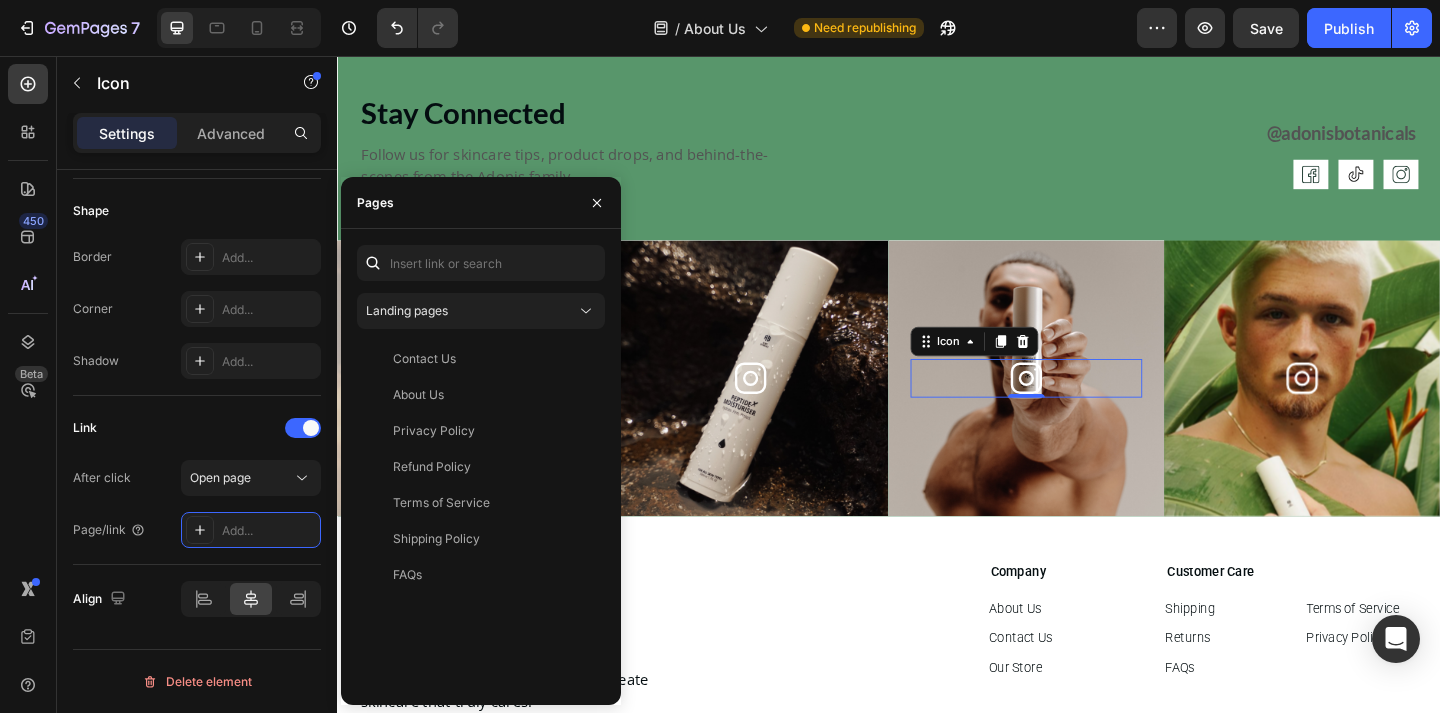 click on "Landing pages Contact Us   View About Us   View Privacy Policy   View Refund Policy   View Terms of Service   View Shipping Policy   View FAQs   View" at bounding box center [481, 467] 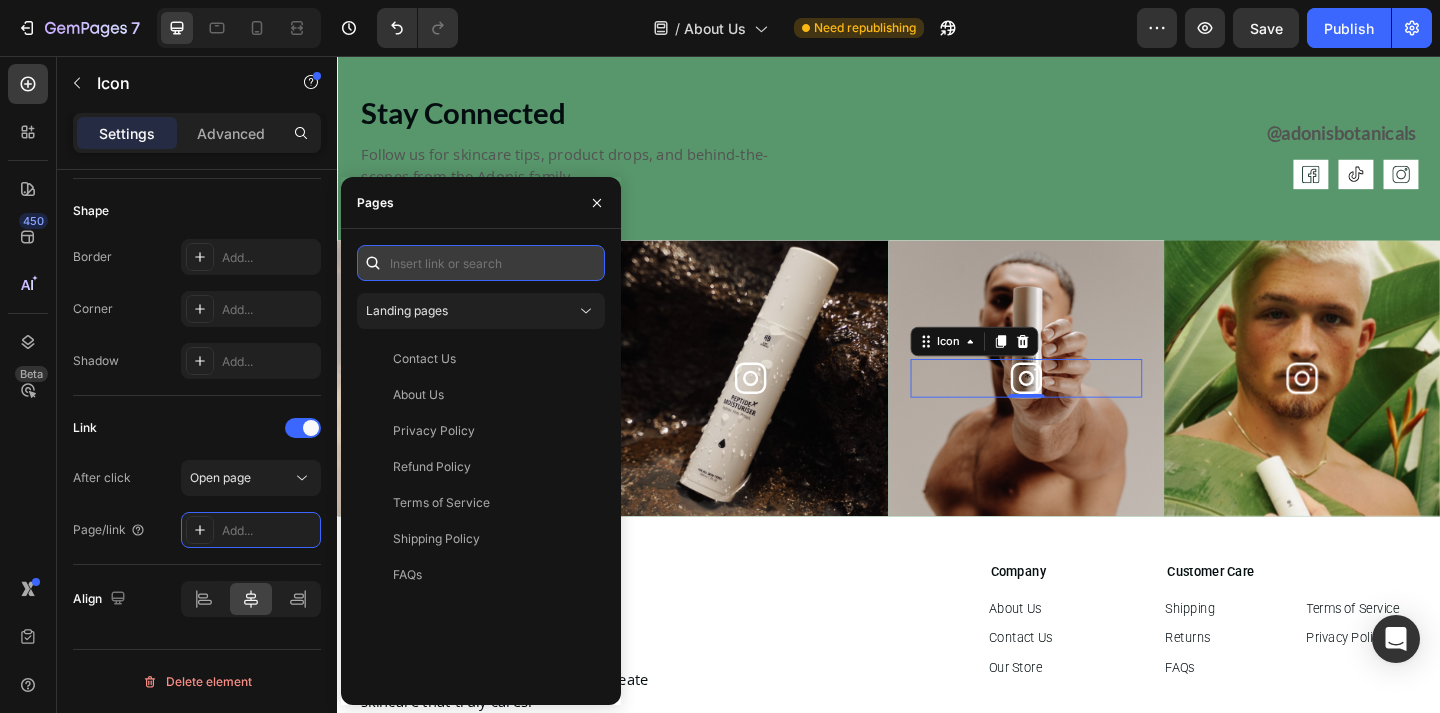 click at bounding box center [481, 263] 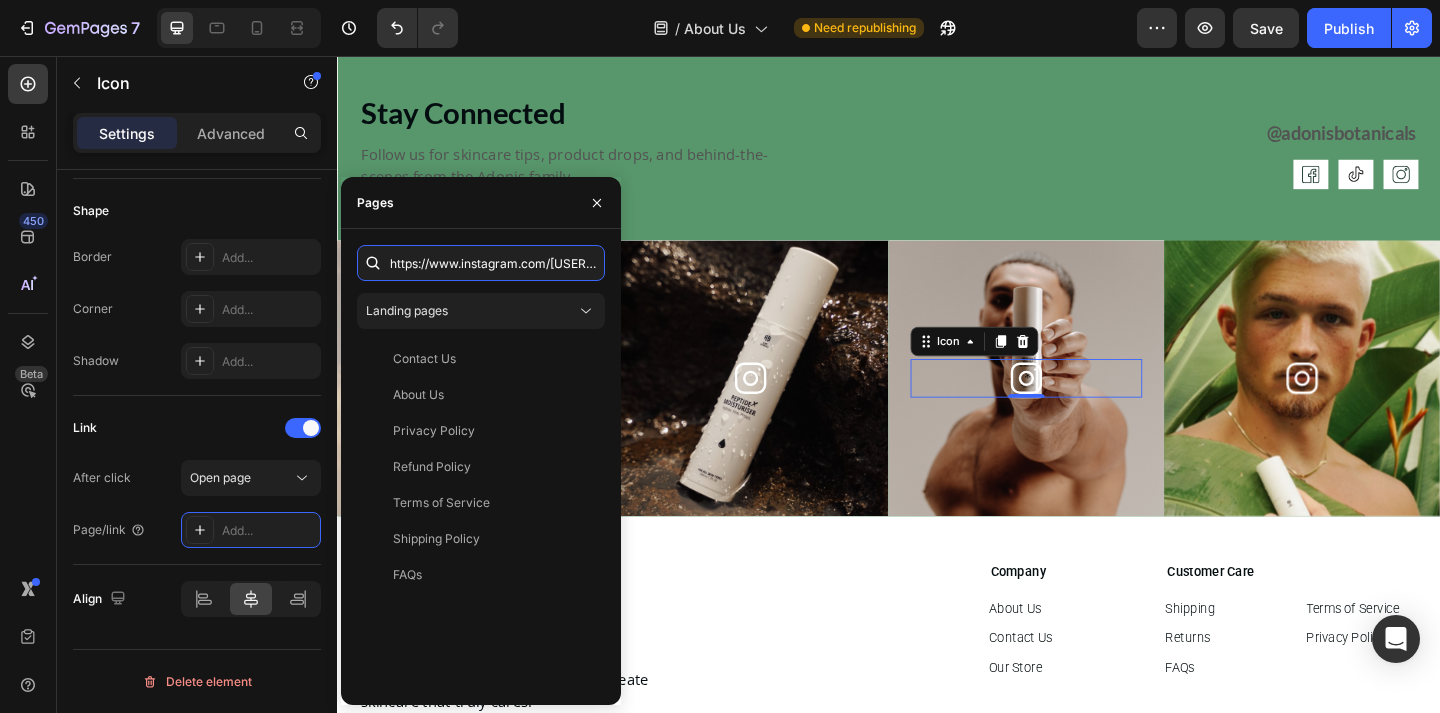 scroll, scrollTop: 0, scrollLeft: 87, axis: horizontal 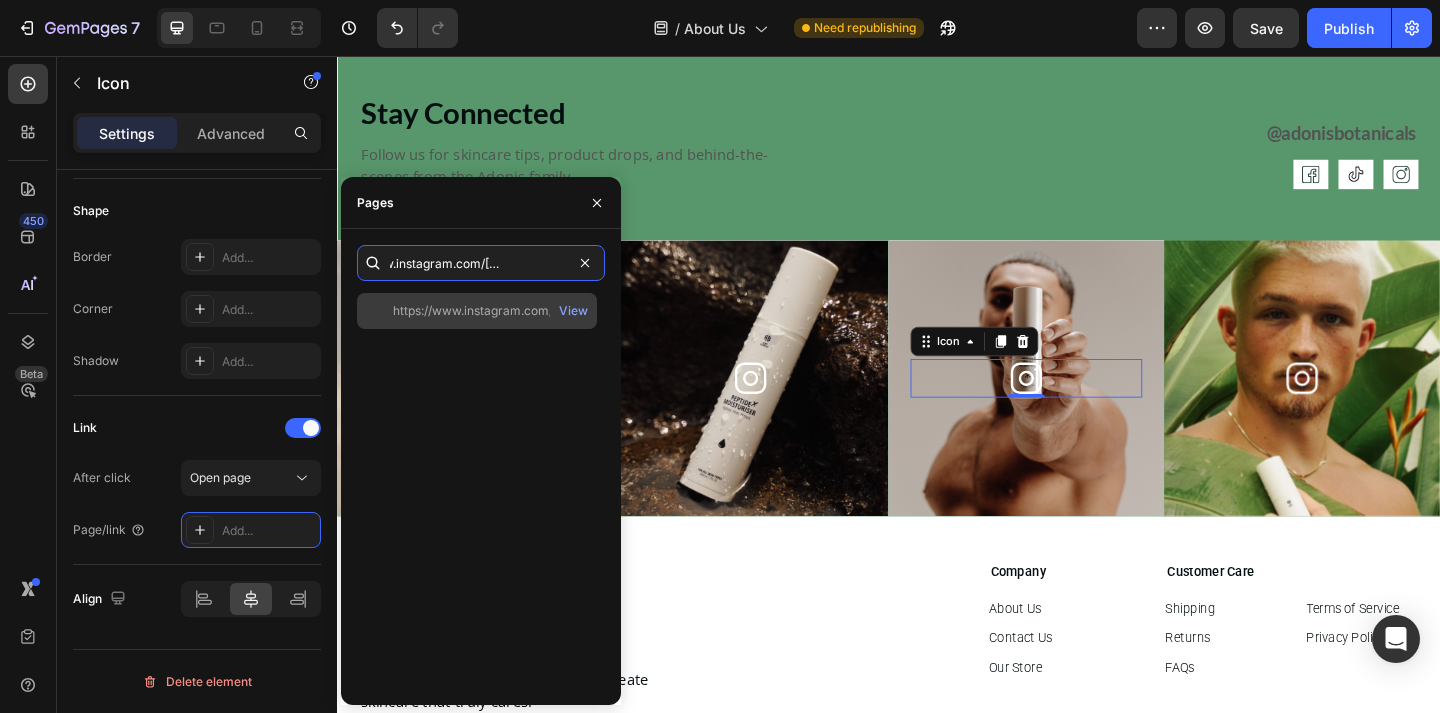 type on "https://www.instagram.com/adonisbotanicals/" 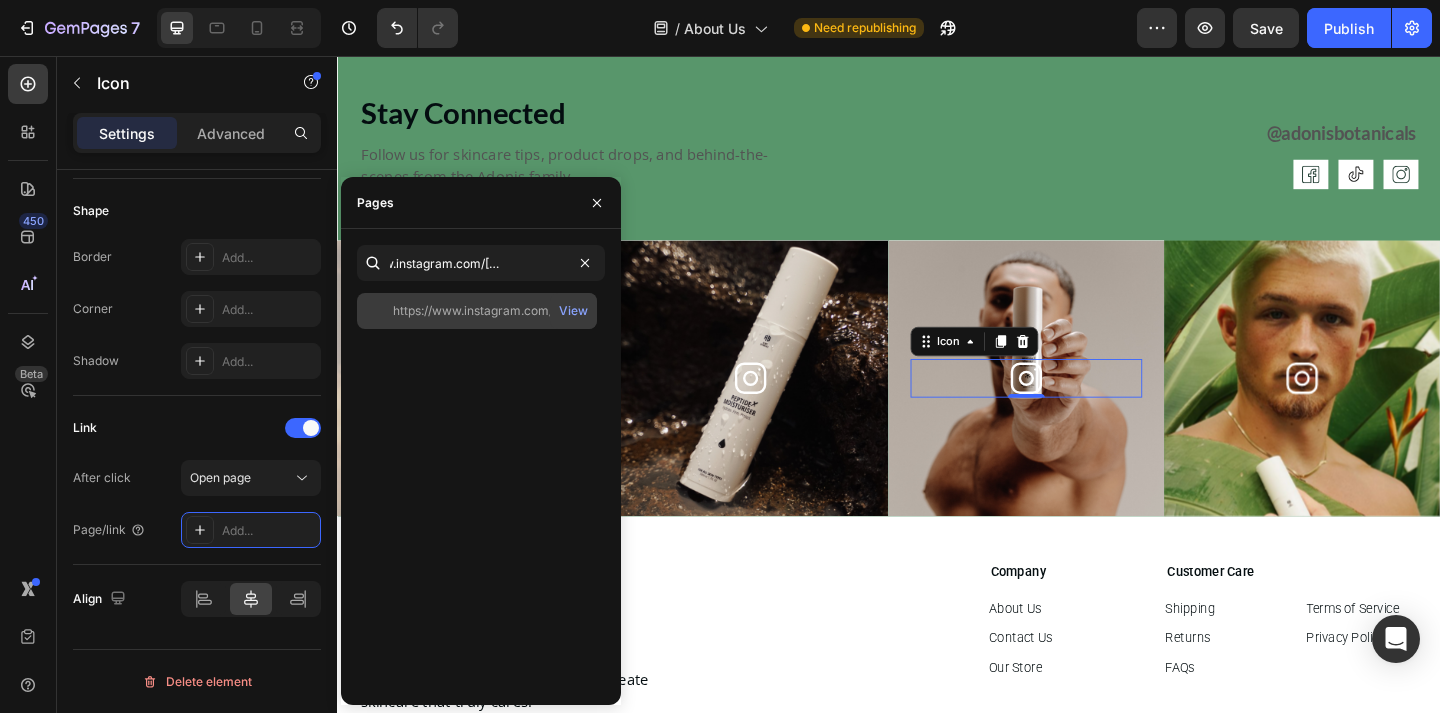 click on "https://www.instagram.com/adonisbotanicals/" 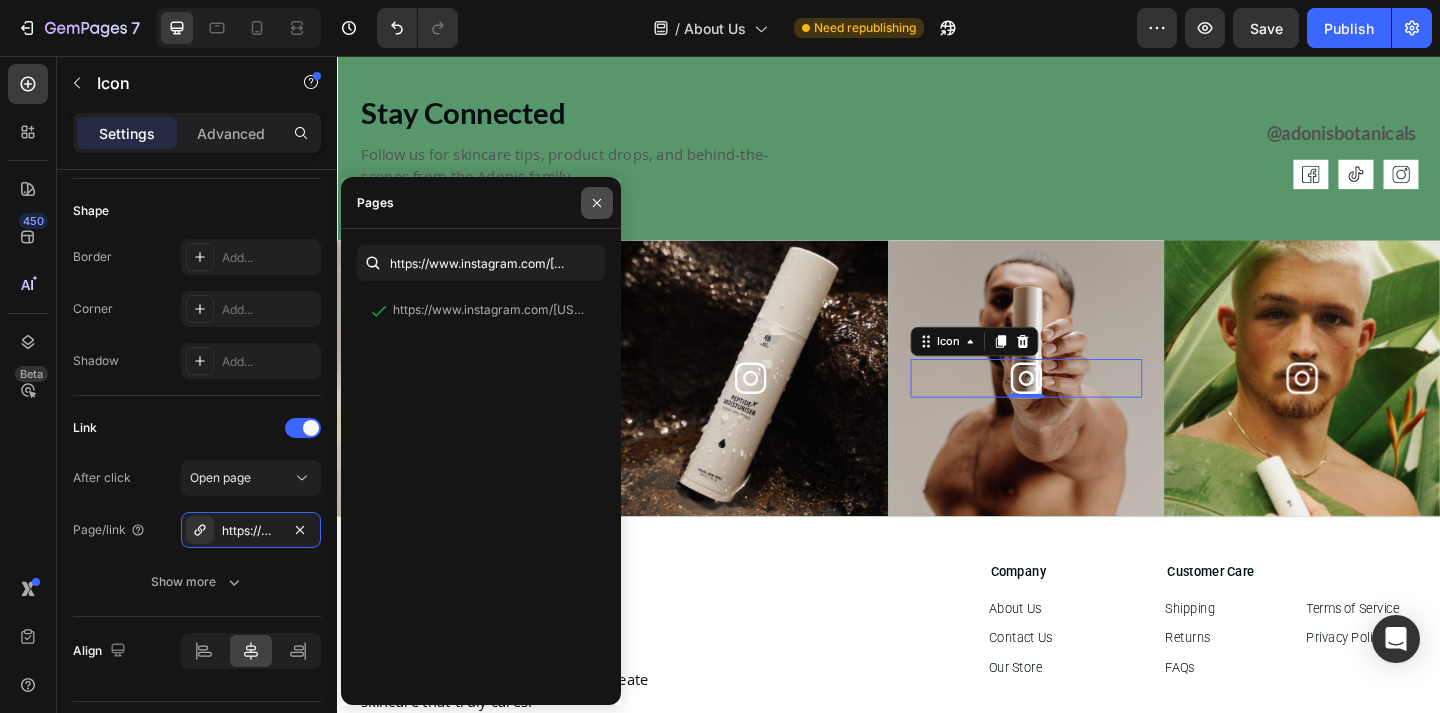 click 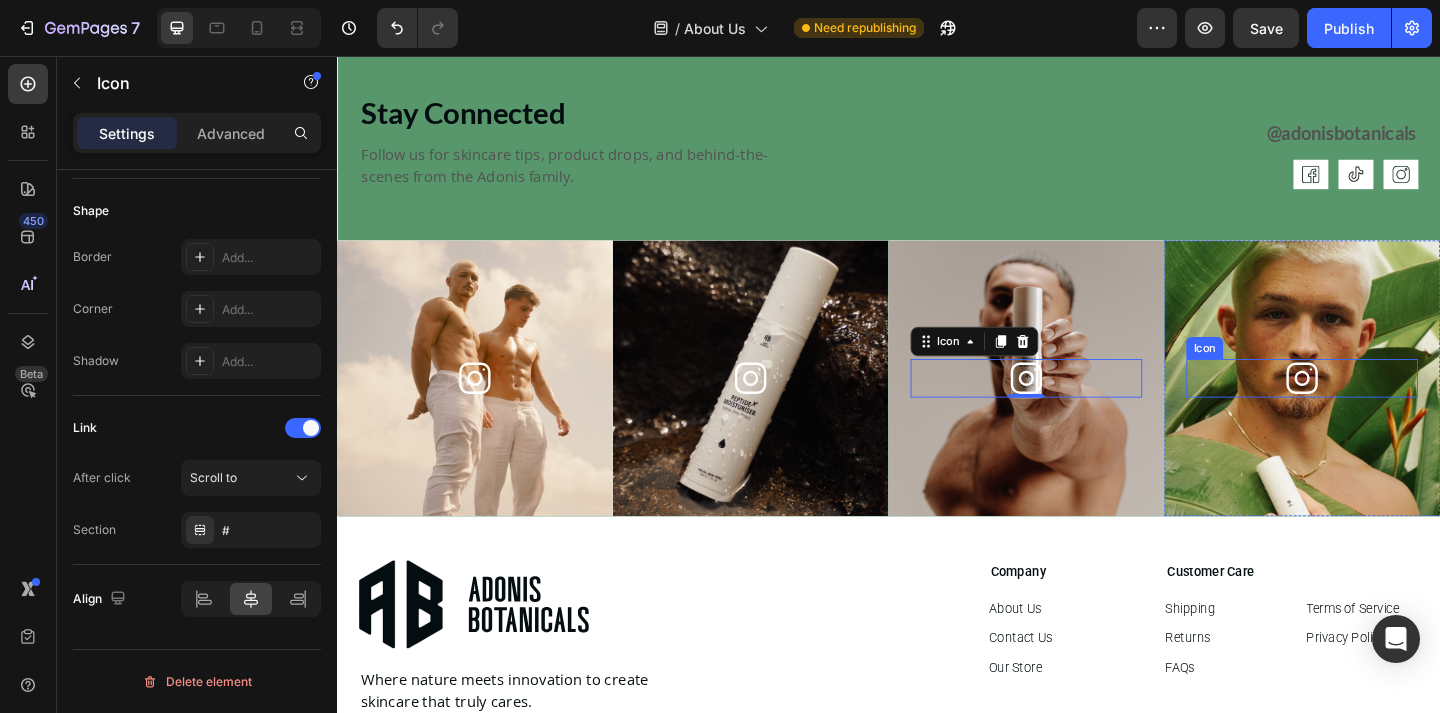 click on "Icon" at bounding box center (1387, 407) 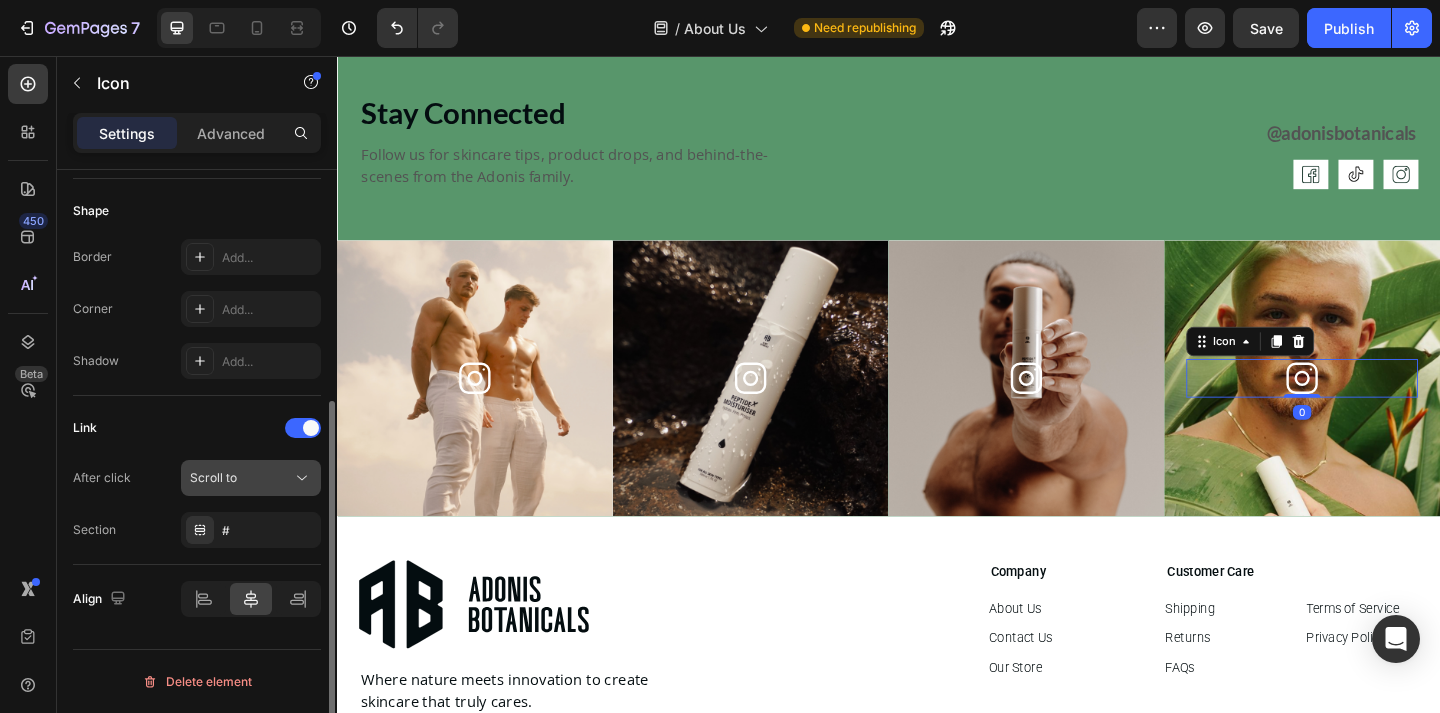 click on "Scroll to" 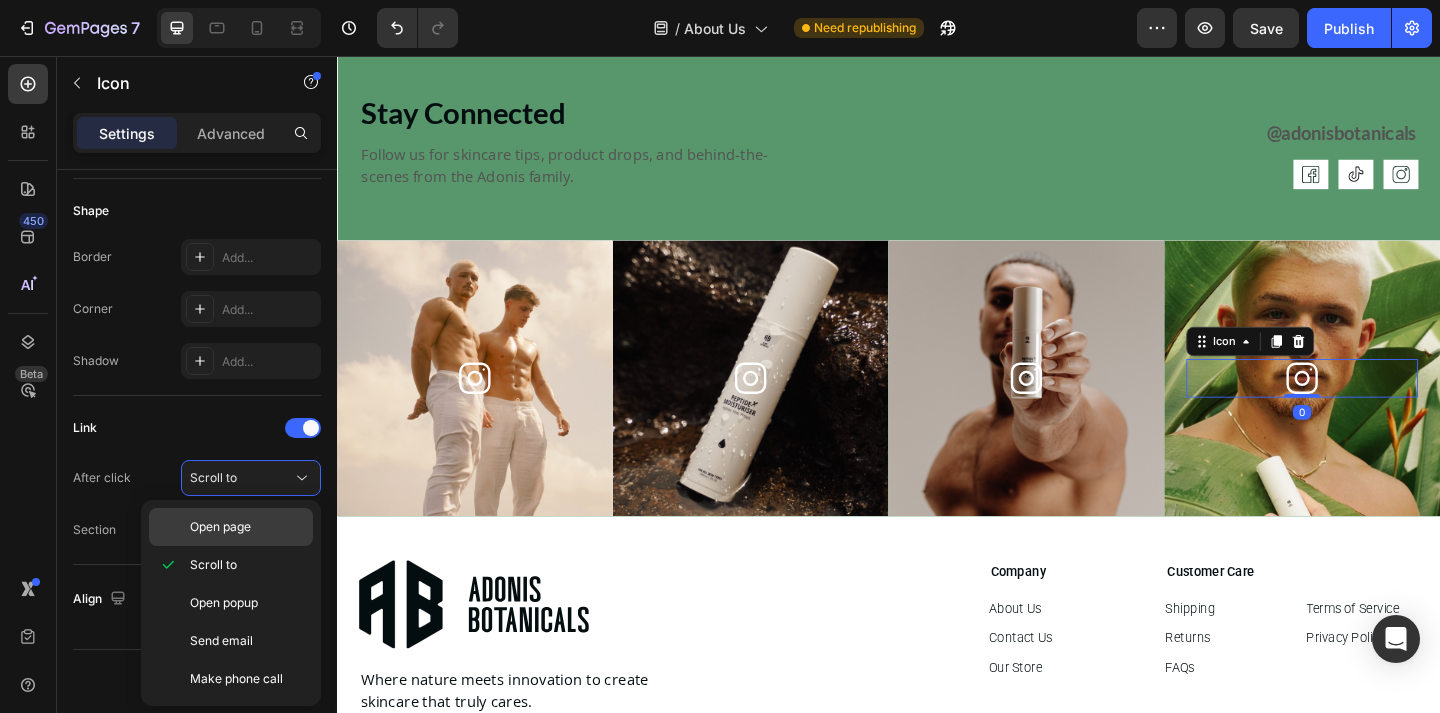 click on "Open page" 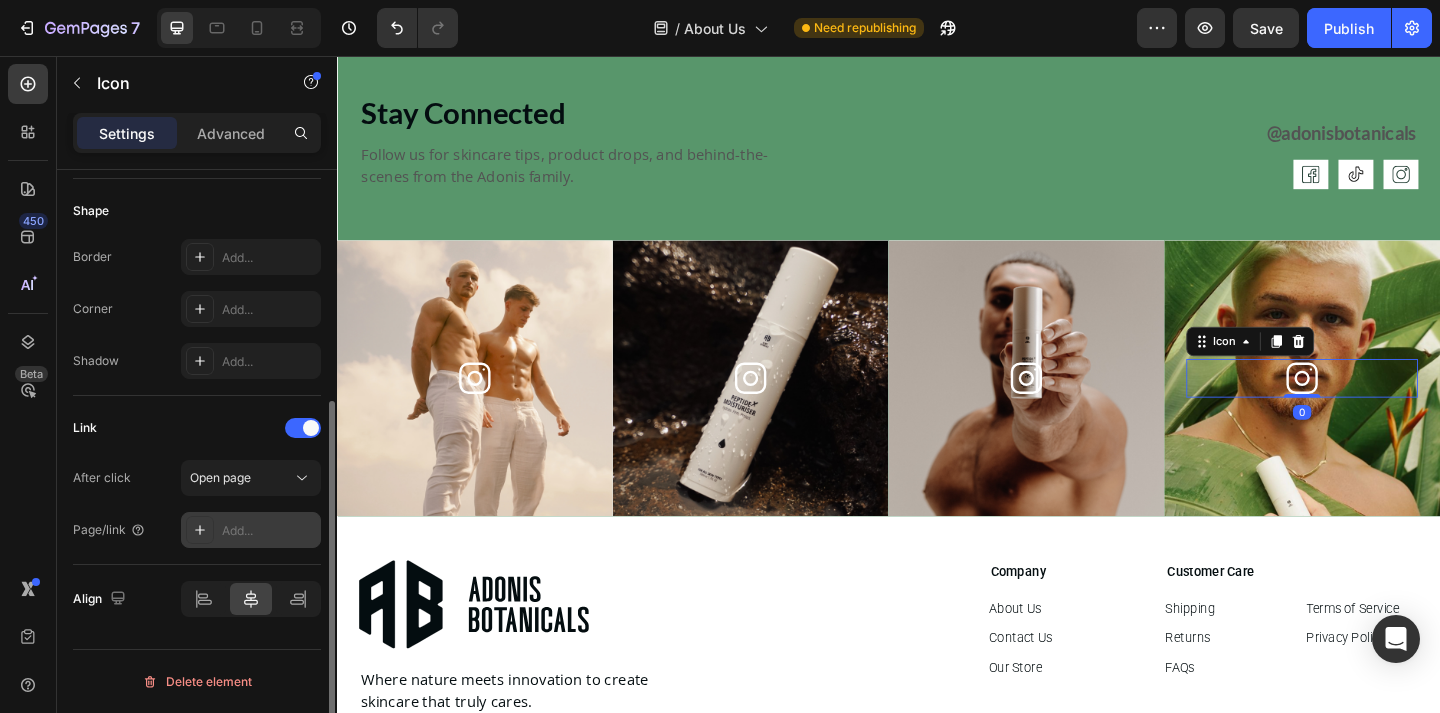click on "Add..." at bounding box center (251, 530) 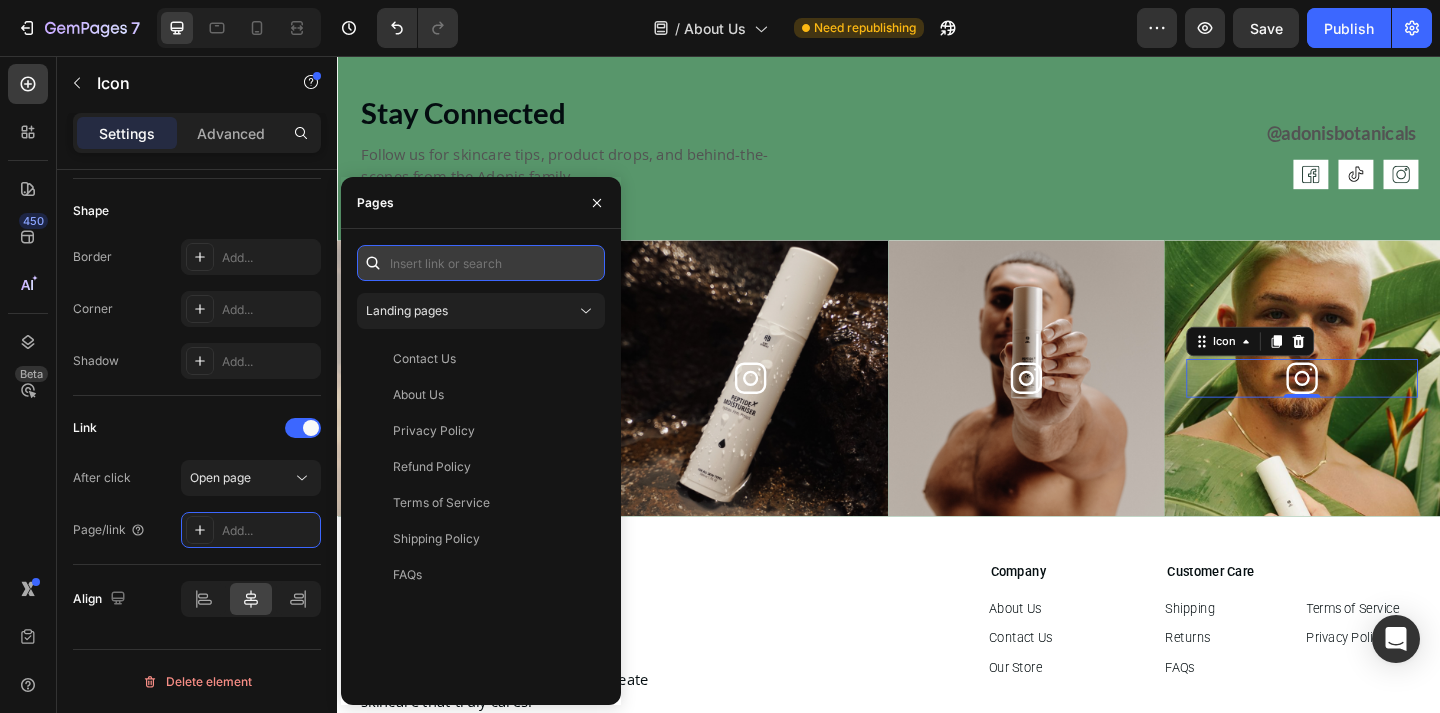 click at bounding box center (481, 263) 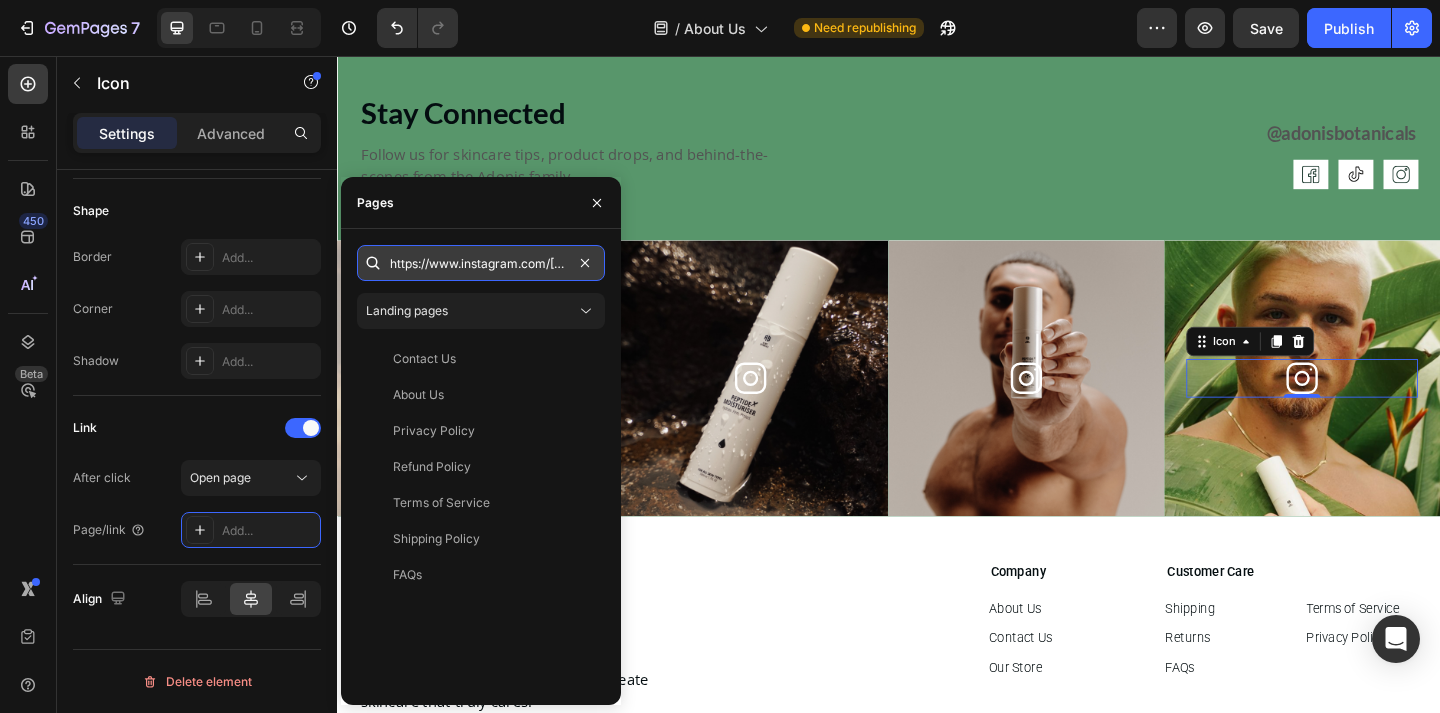 scroll, scrollTop: 0, scrollLeft: 87, axis: horizontal 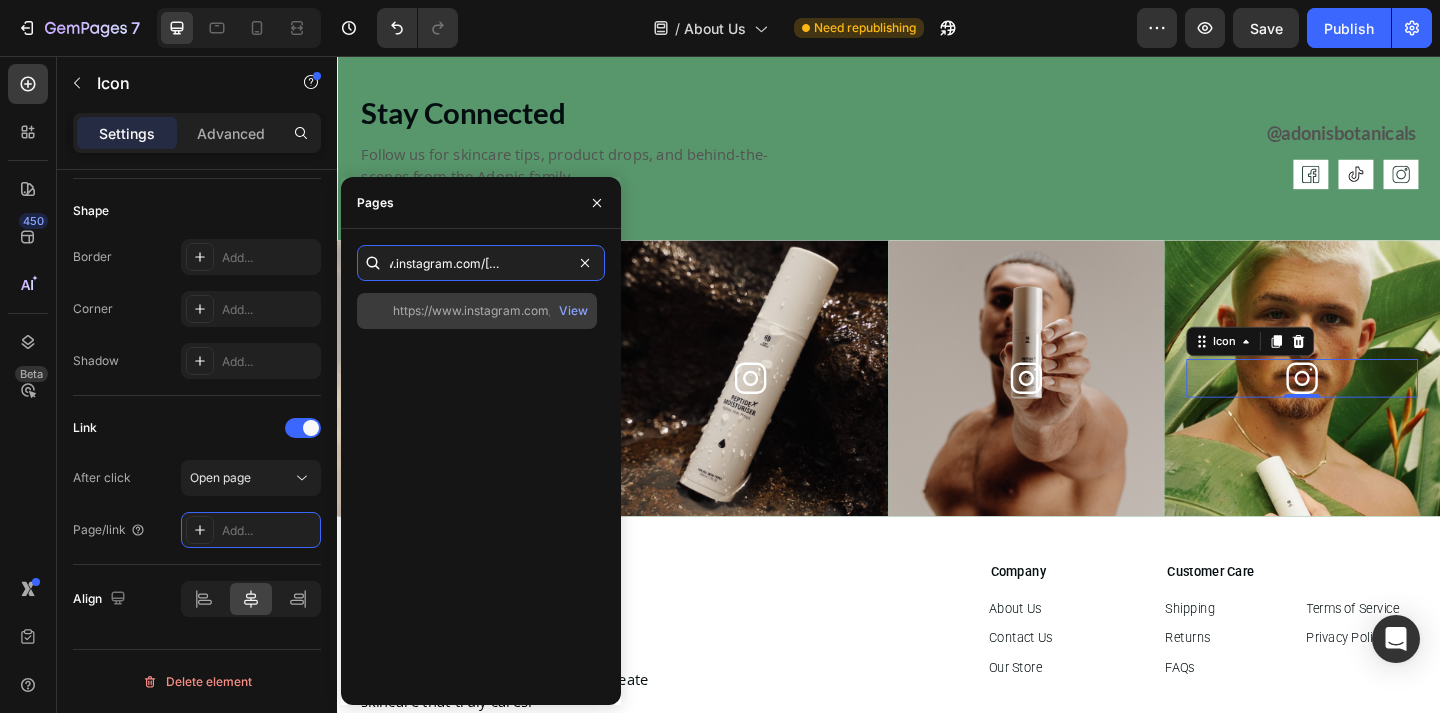 type on "https://www.instagram.com/adonisbotanicals/" 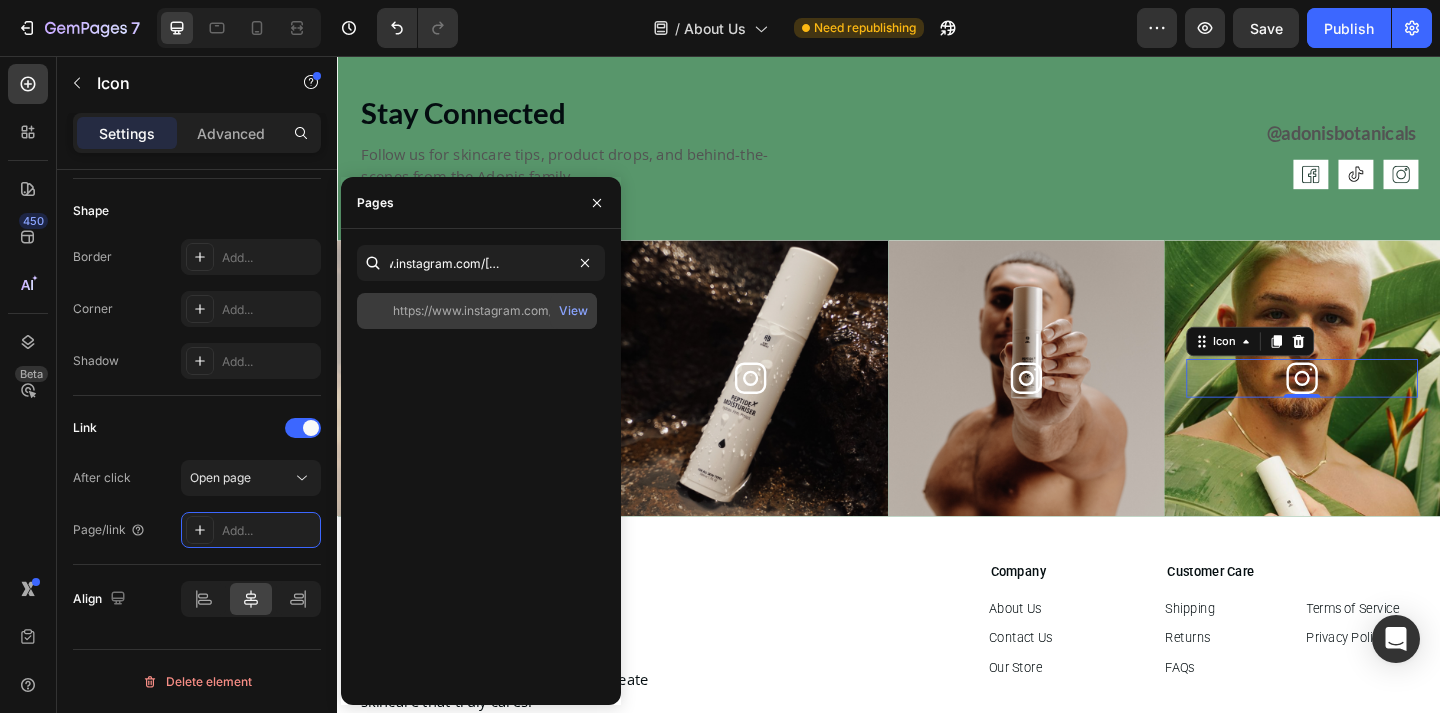 click on "https://www.instagram.com/adonisbotanicals/" 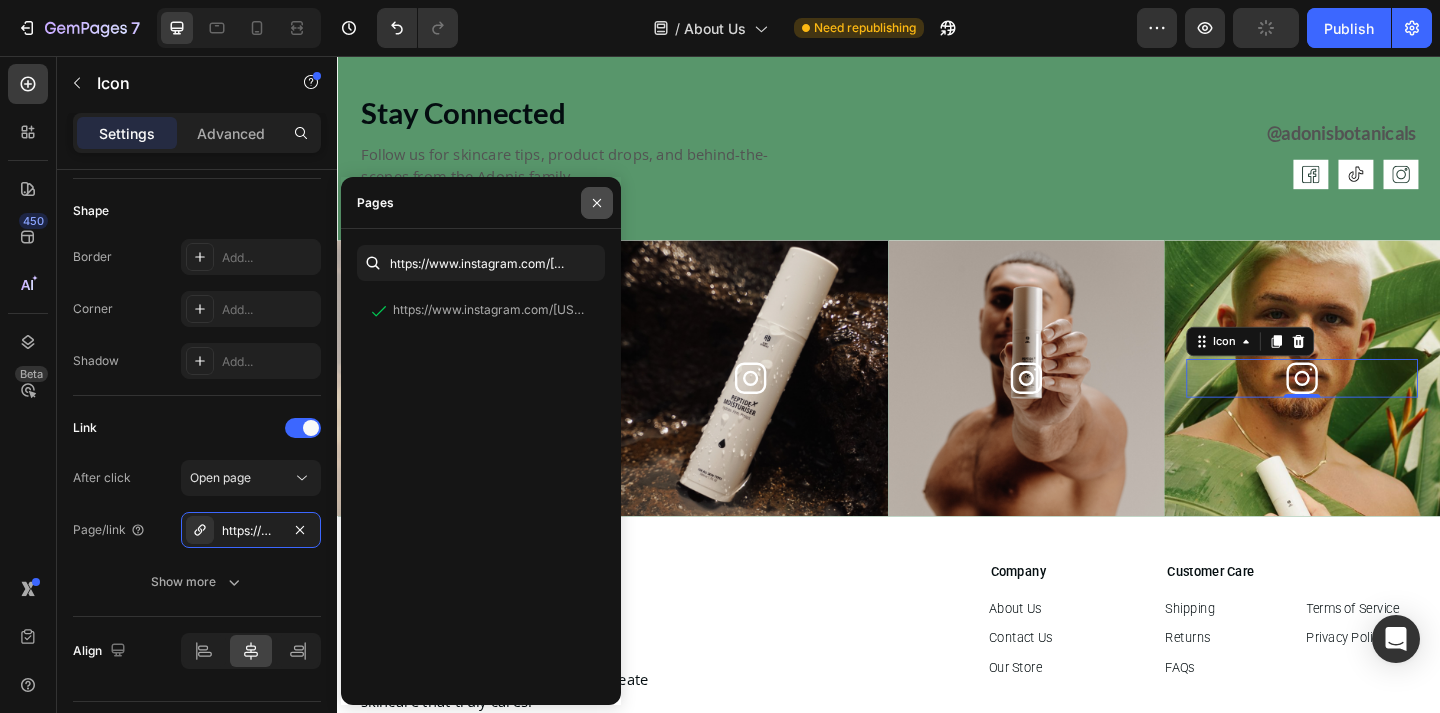 click at bounding box center [597, 203] 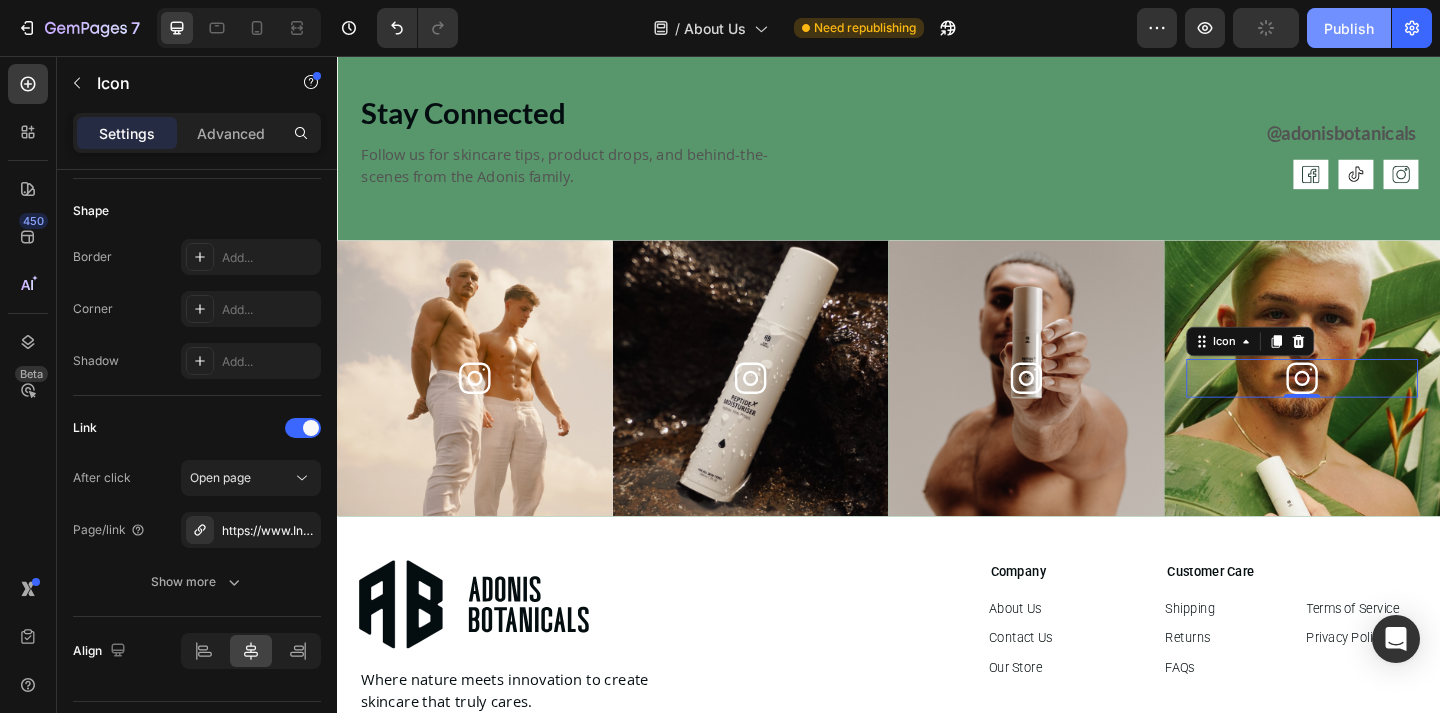 click on "Publish" 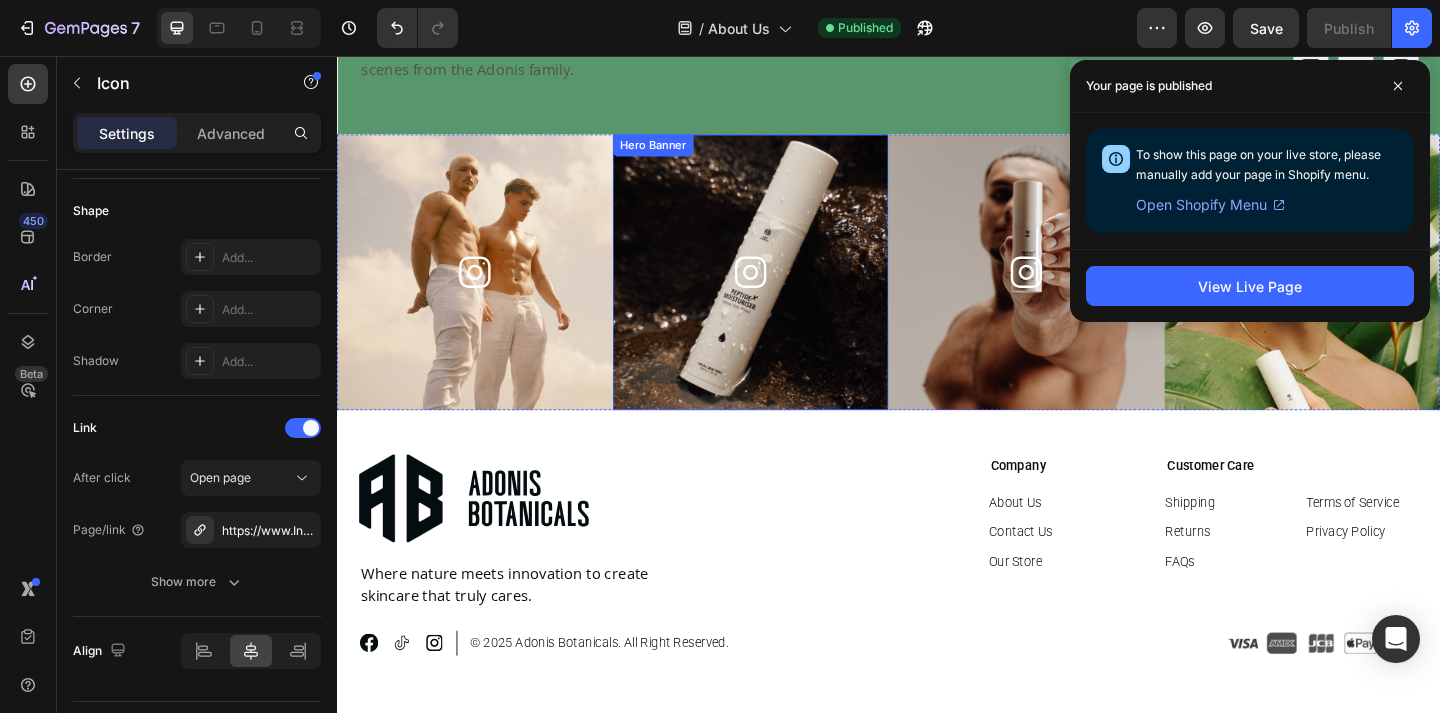 scroll, scrollTop: 3790, scrollLeft: 0, axis: vertical 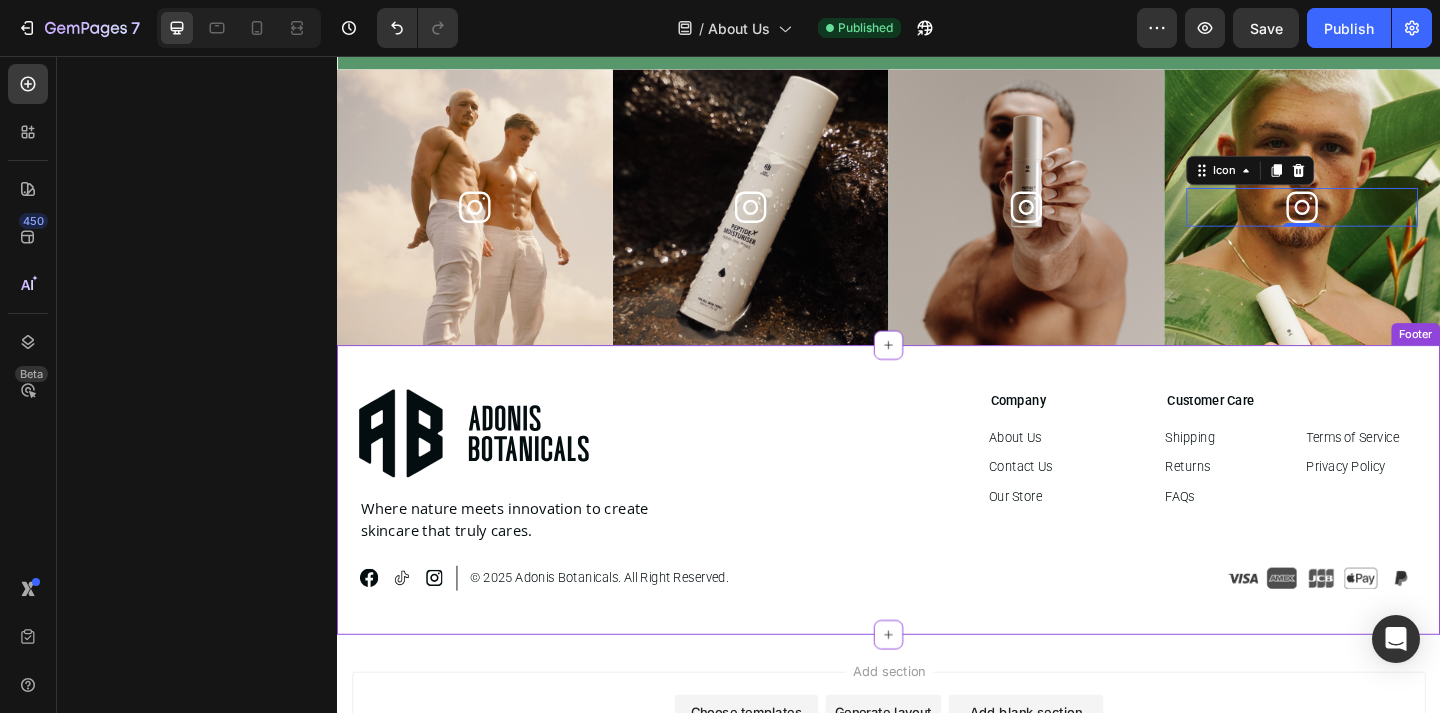 click 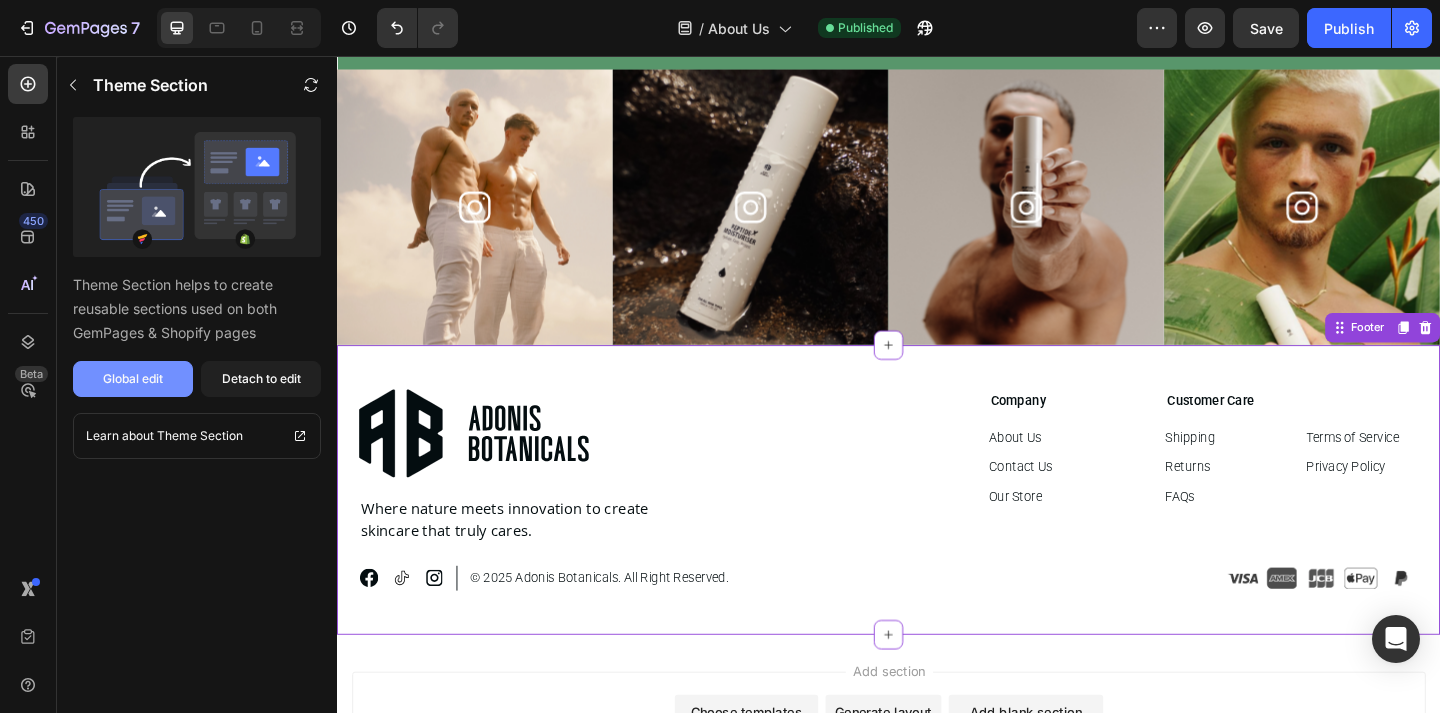 click on "Global edit" at bounding box center [133, 379] 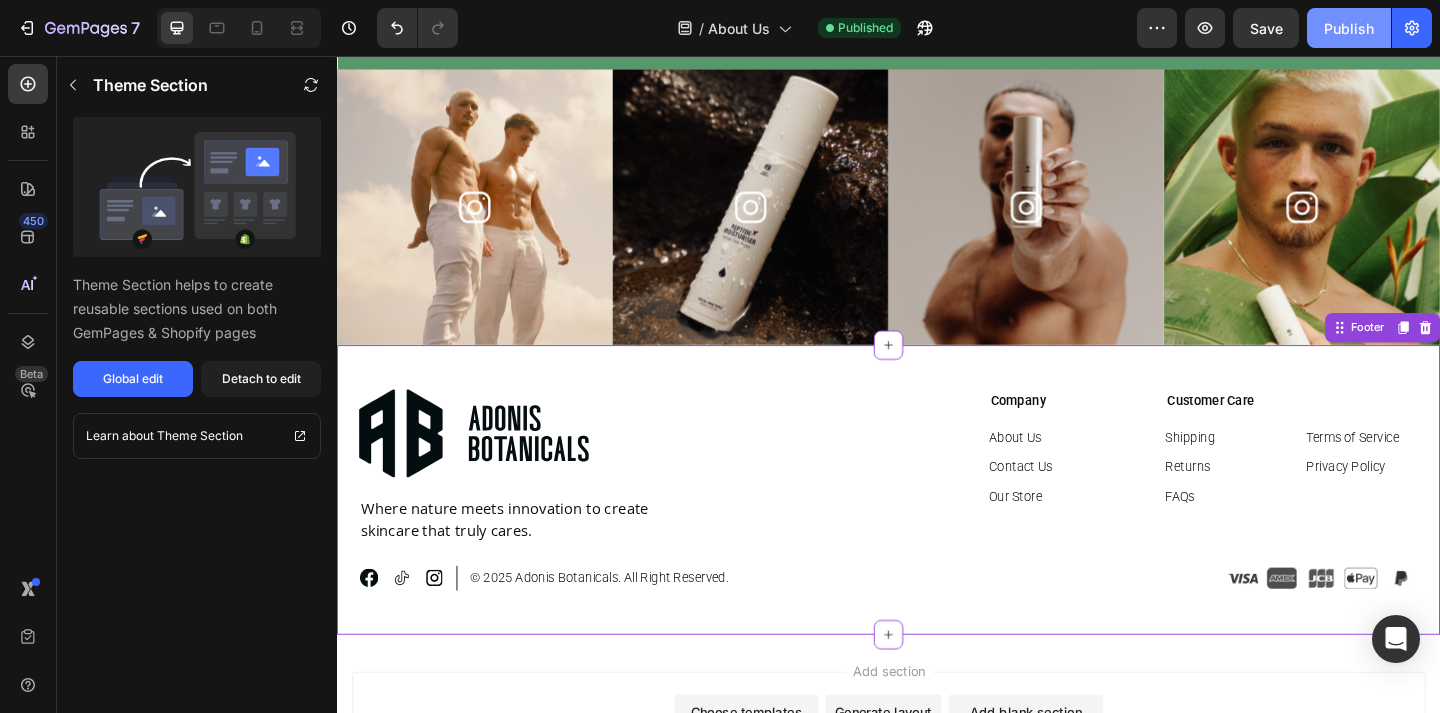 click on "Publish" 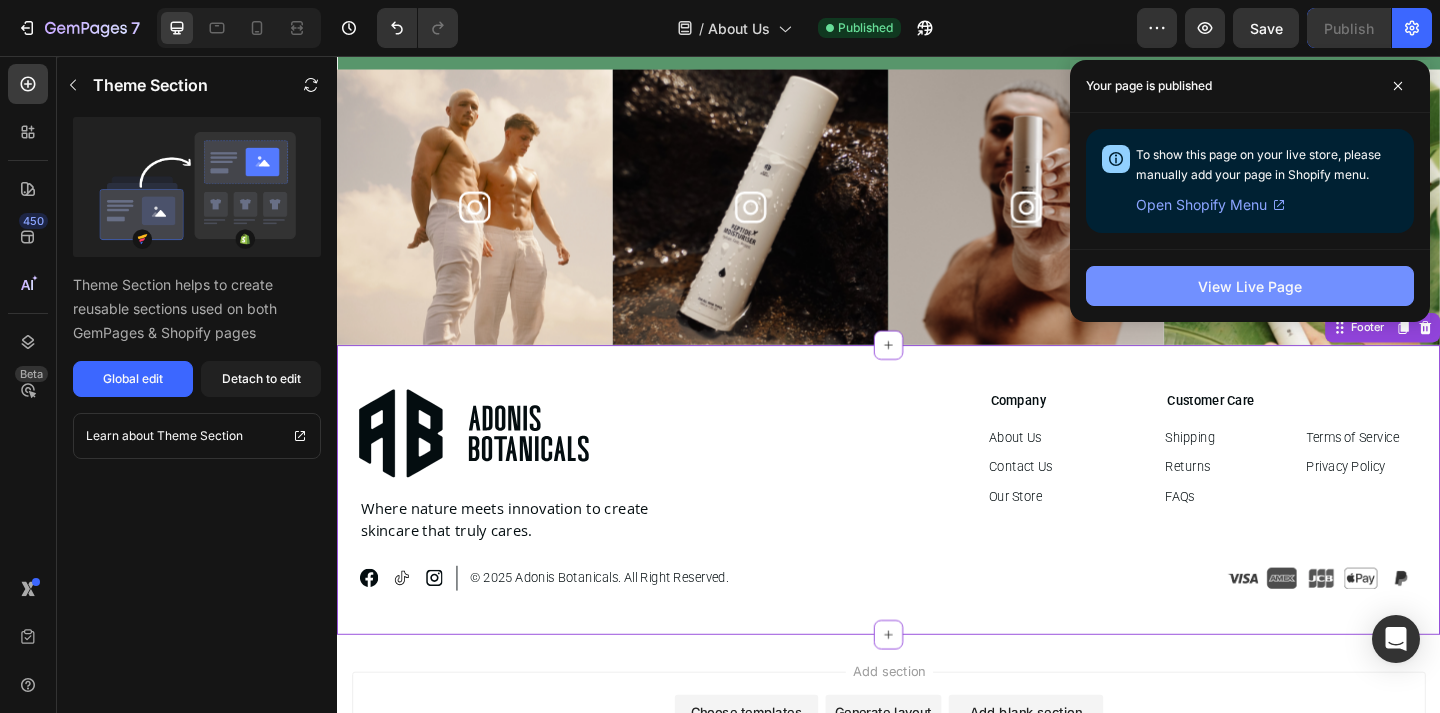 click on "View Live Page" at bounding box center (1250, 286) 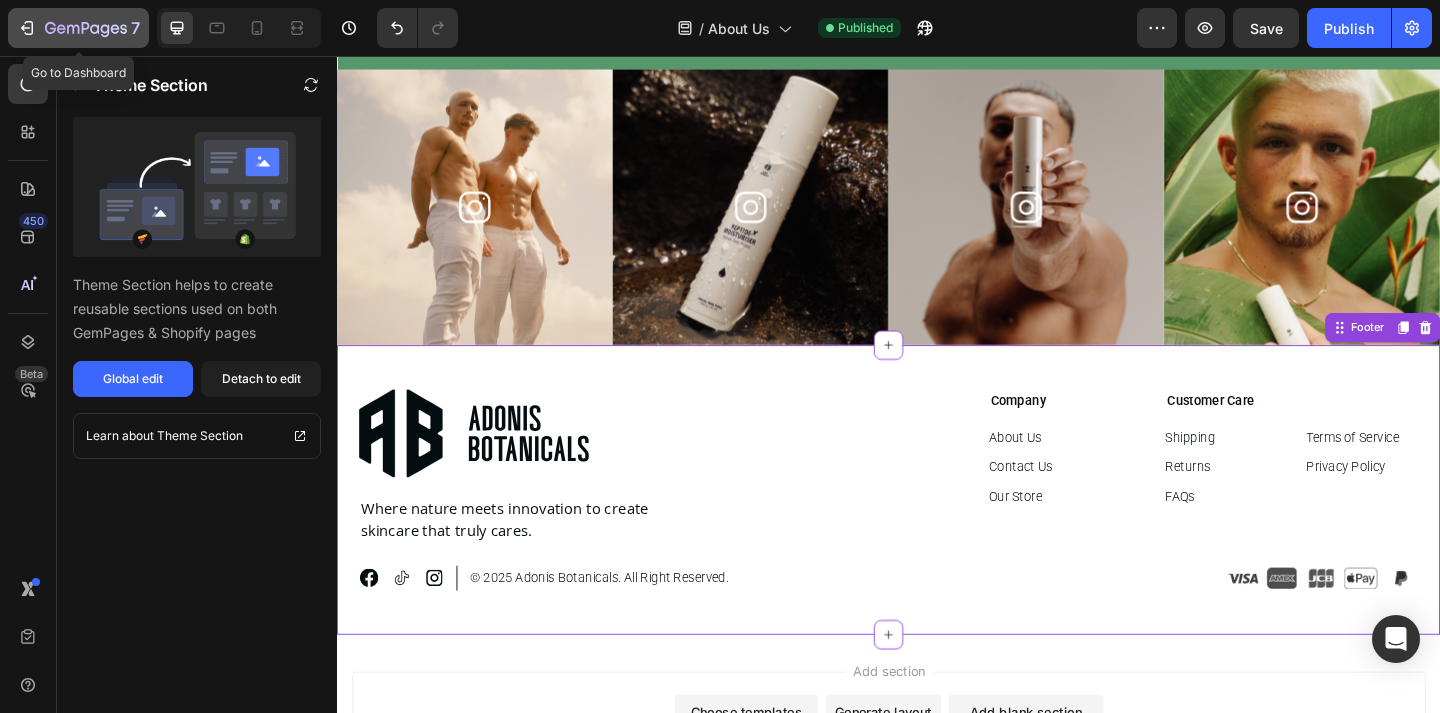 click 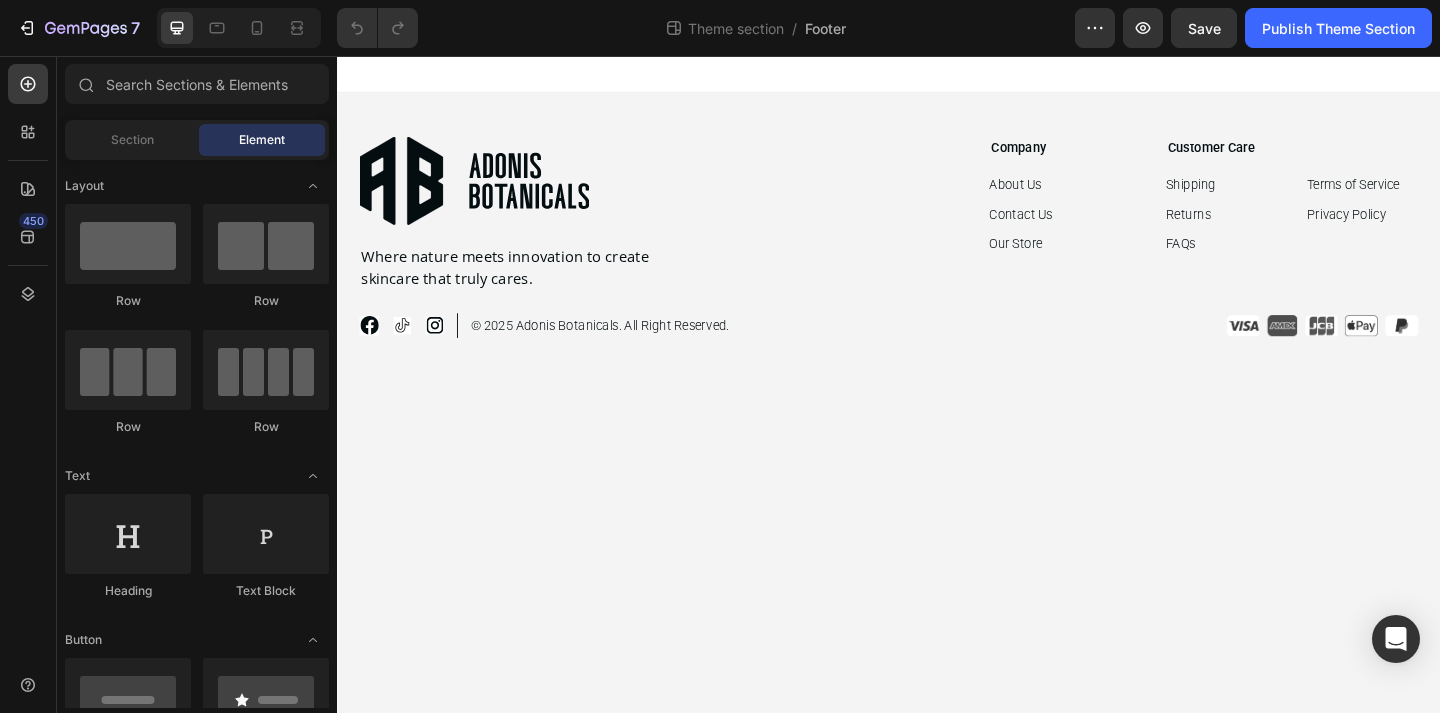 scroll, scrollTop: 0, scrollLeft: 0, axis: both 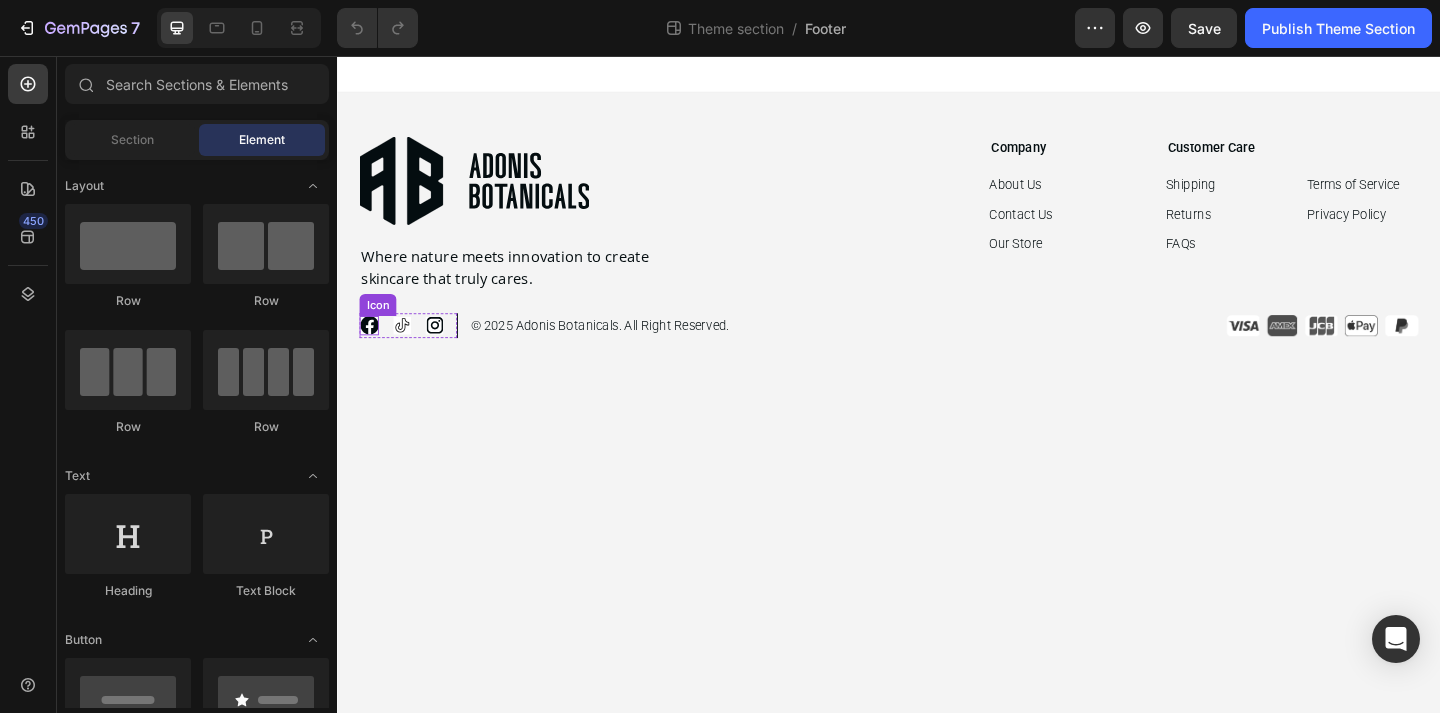 click 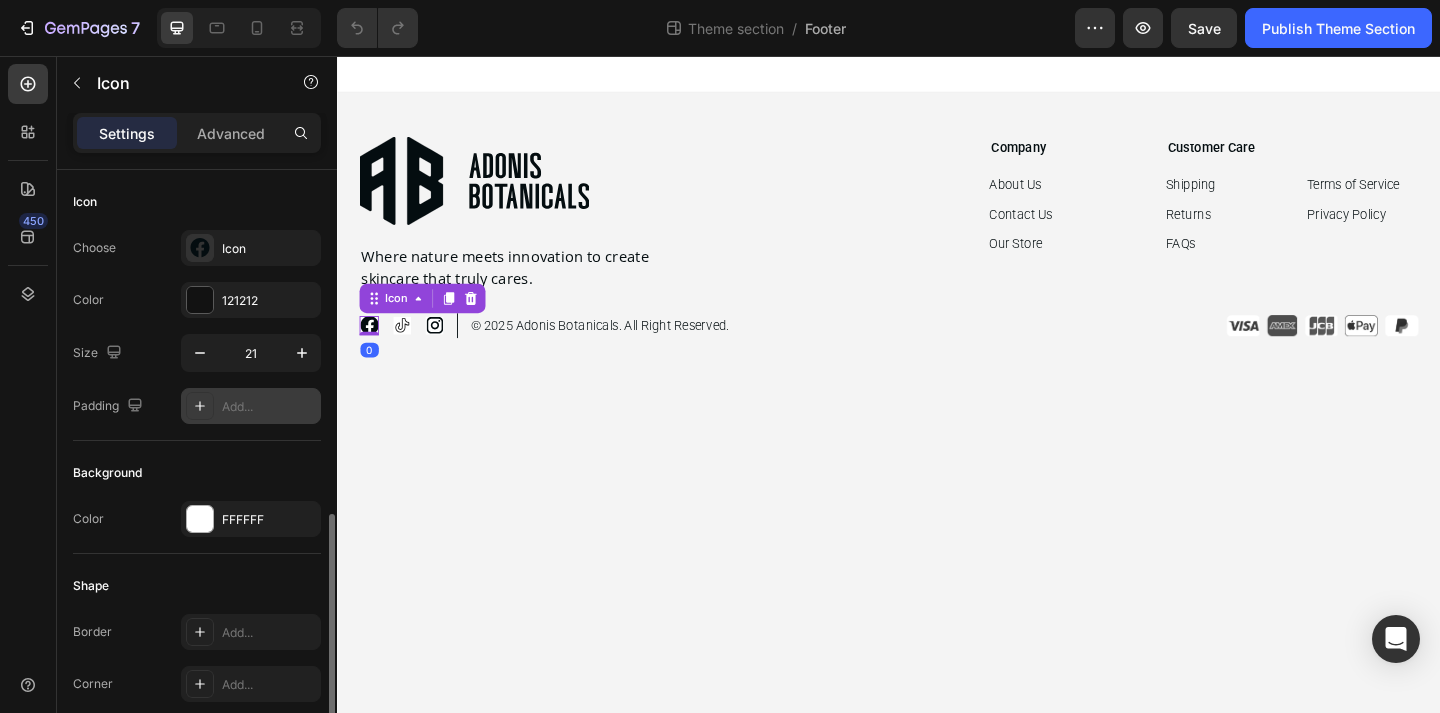 scroll, scrollTop: 427, scrollLeft: 0, axis: vertical 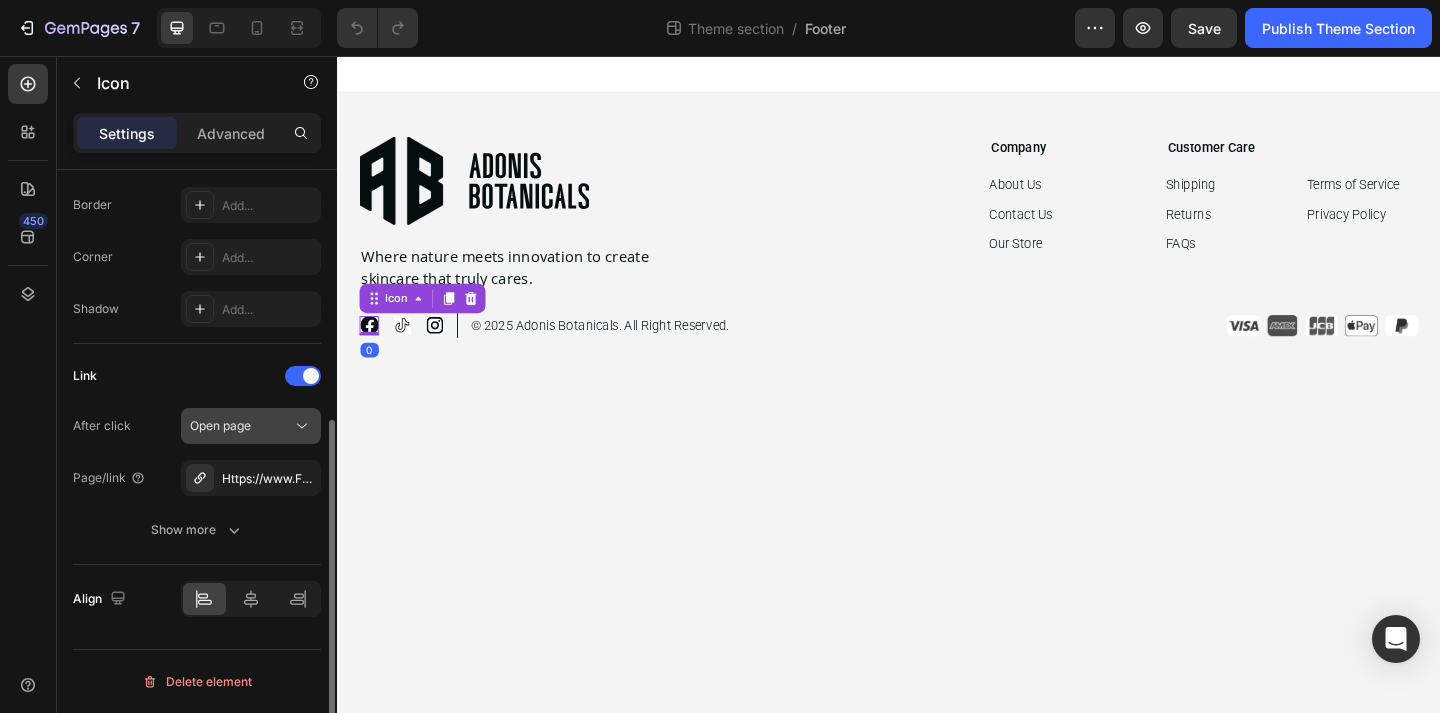 click on "Open page" at bounding box center [241, 426] 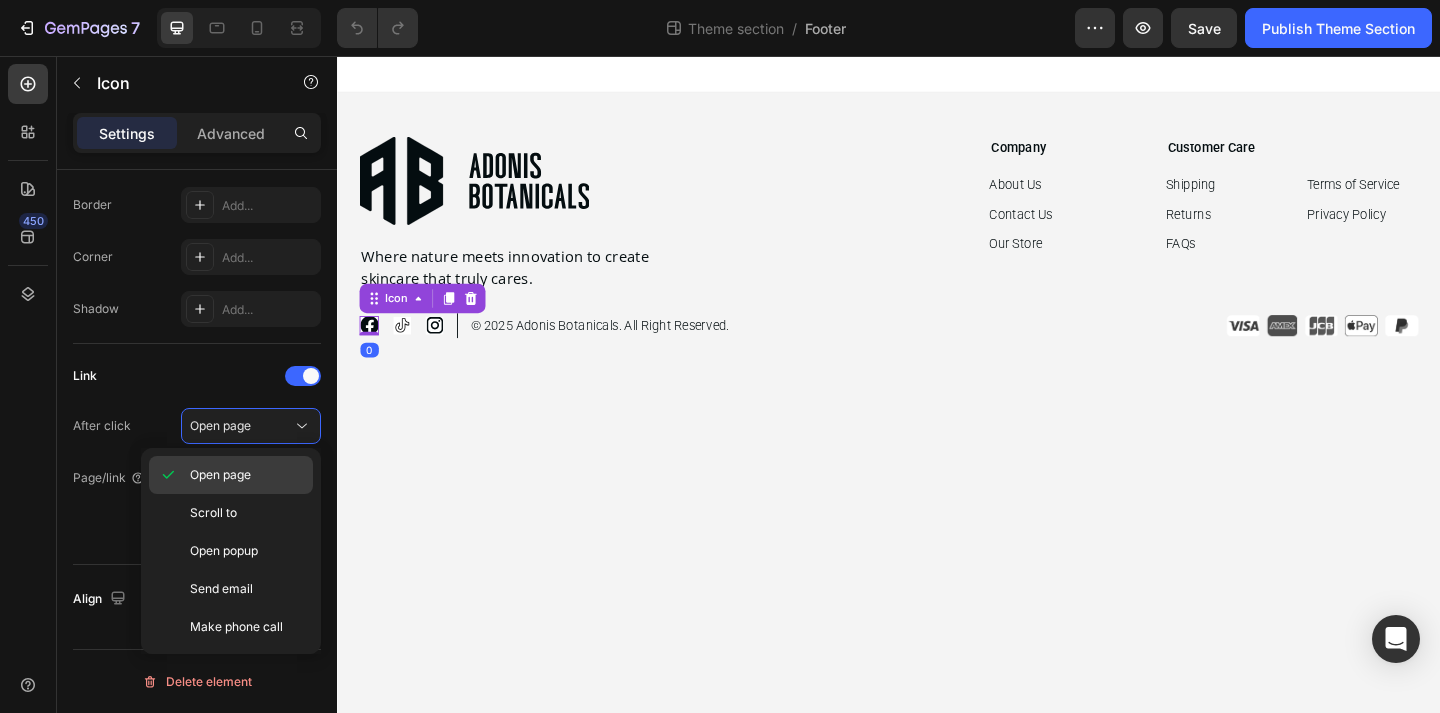 click on "Open page" at bounding box center (247, 475) 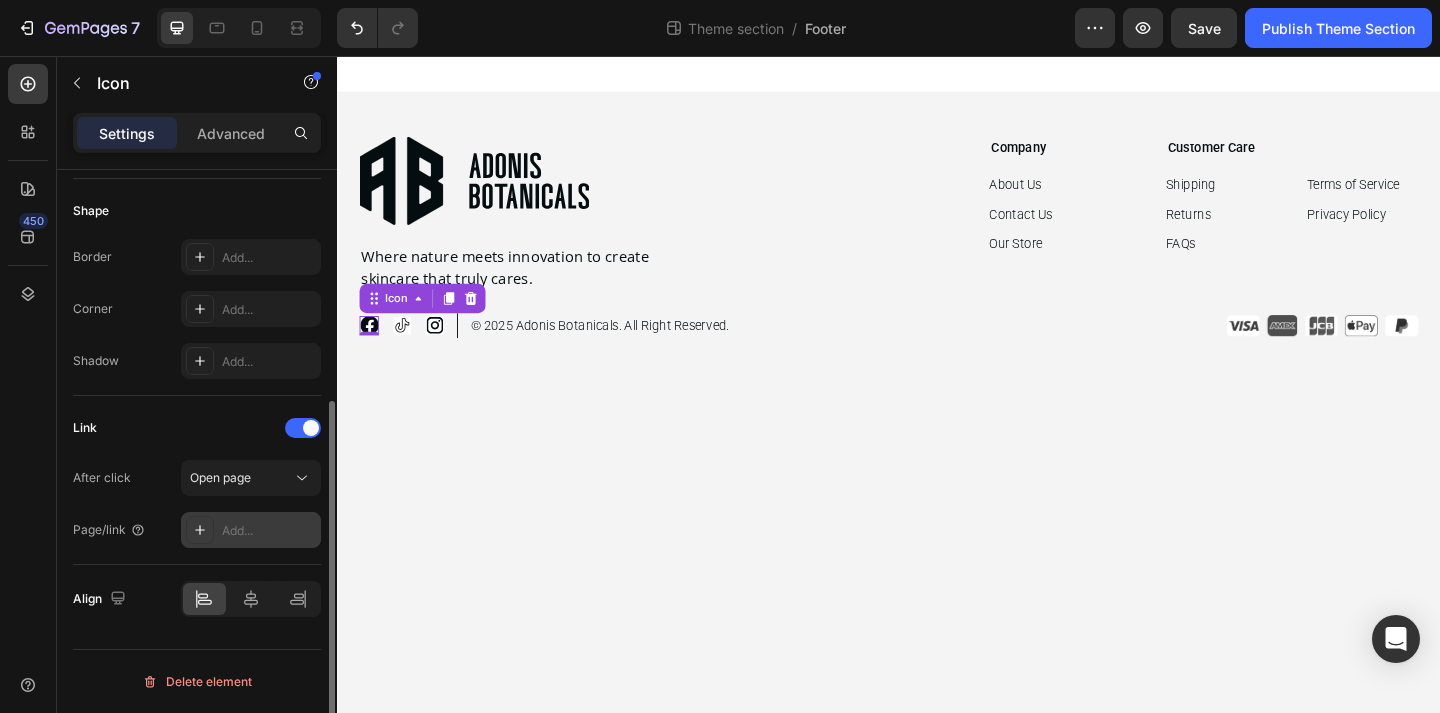 scroll, scrollTop: 0, scrollLeft: 0, axis: both 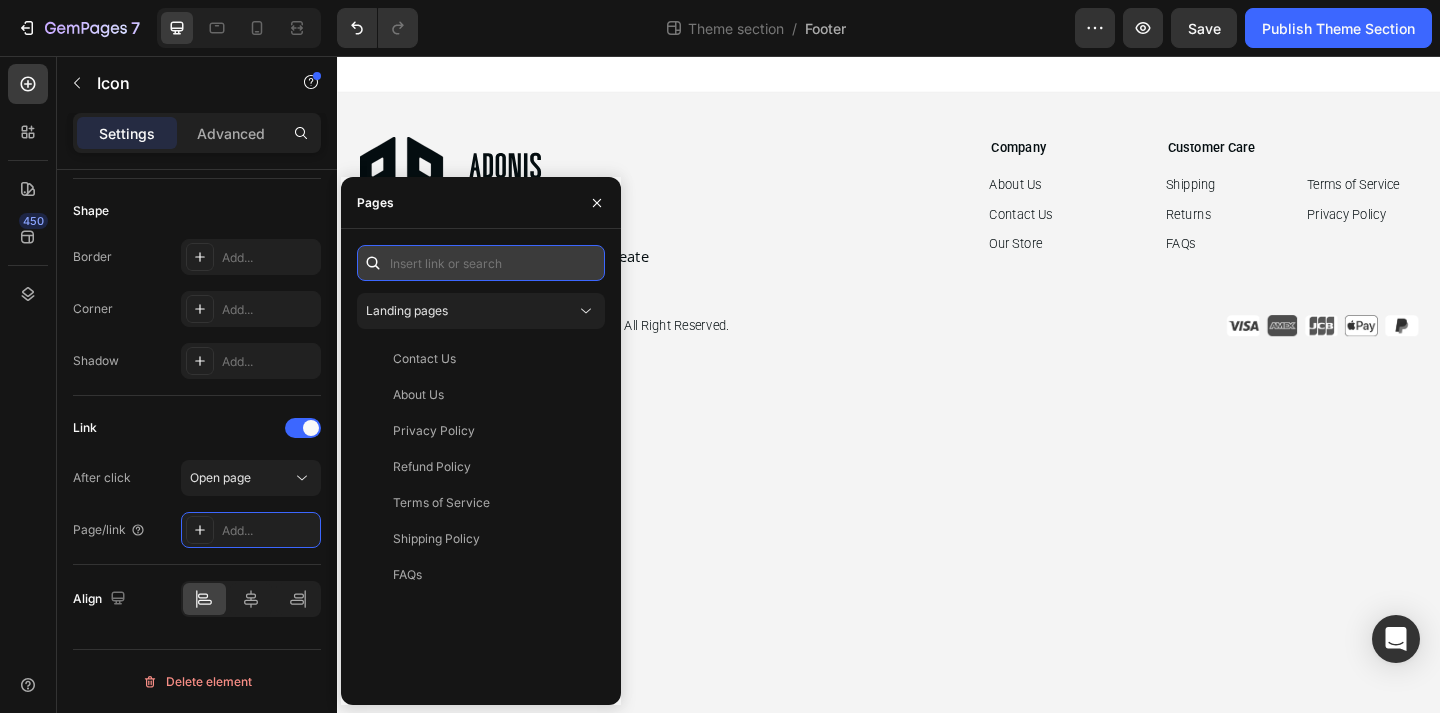 click at bounding box center (481, 263) 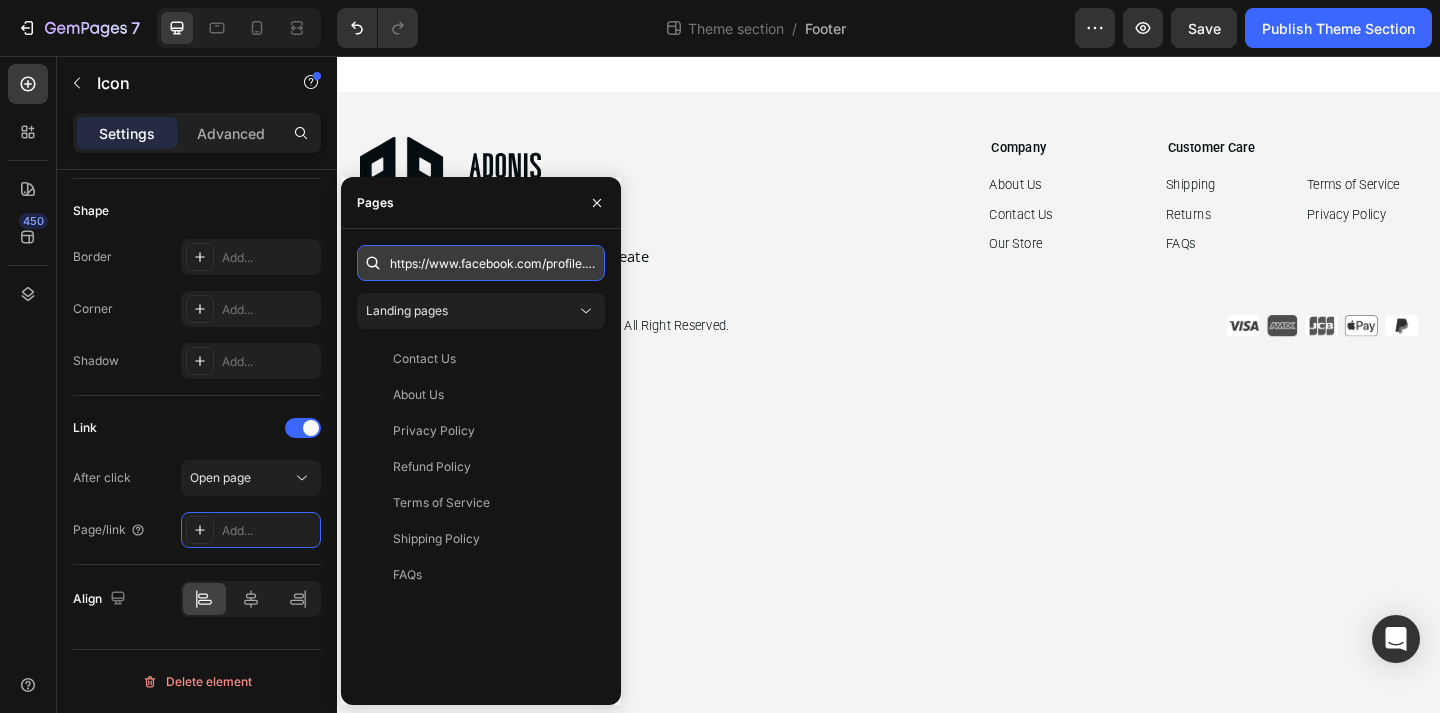 scroll, scrollTop: 0, scrollLeft: 164, axis: horizontal 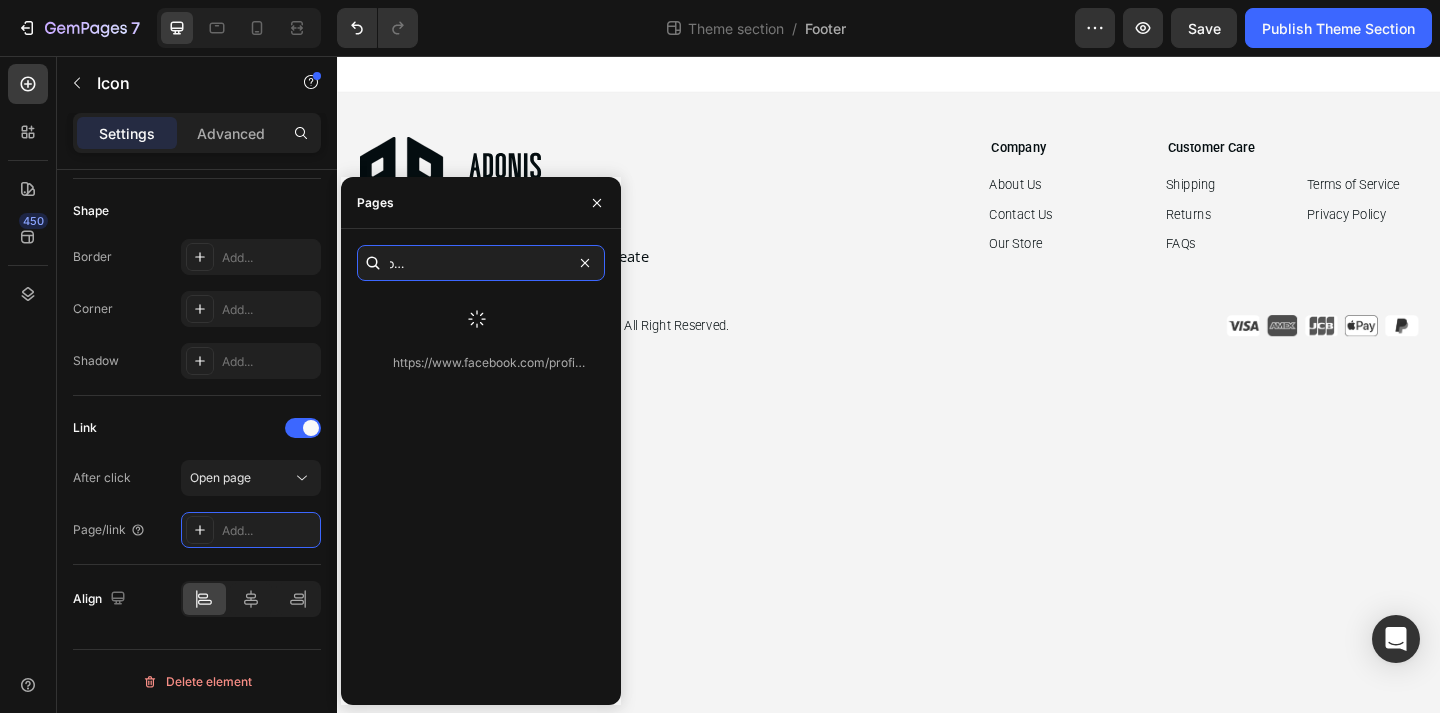 type on "https://www.facebook.com/profile.php?id=61576821914796" 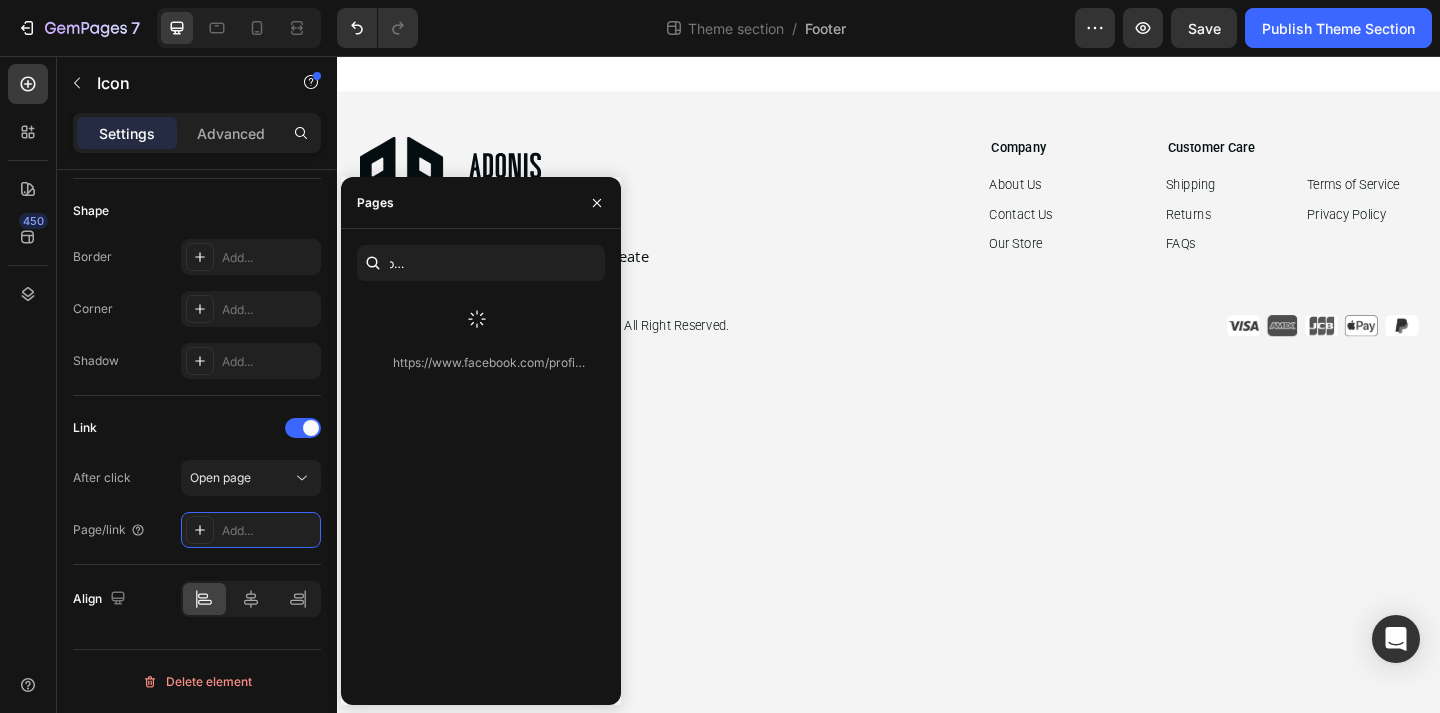 click at bounding box center (477, 319) 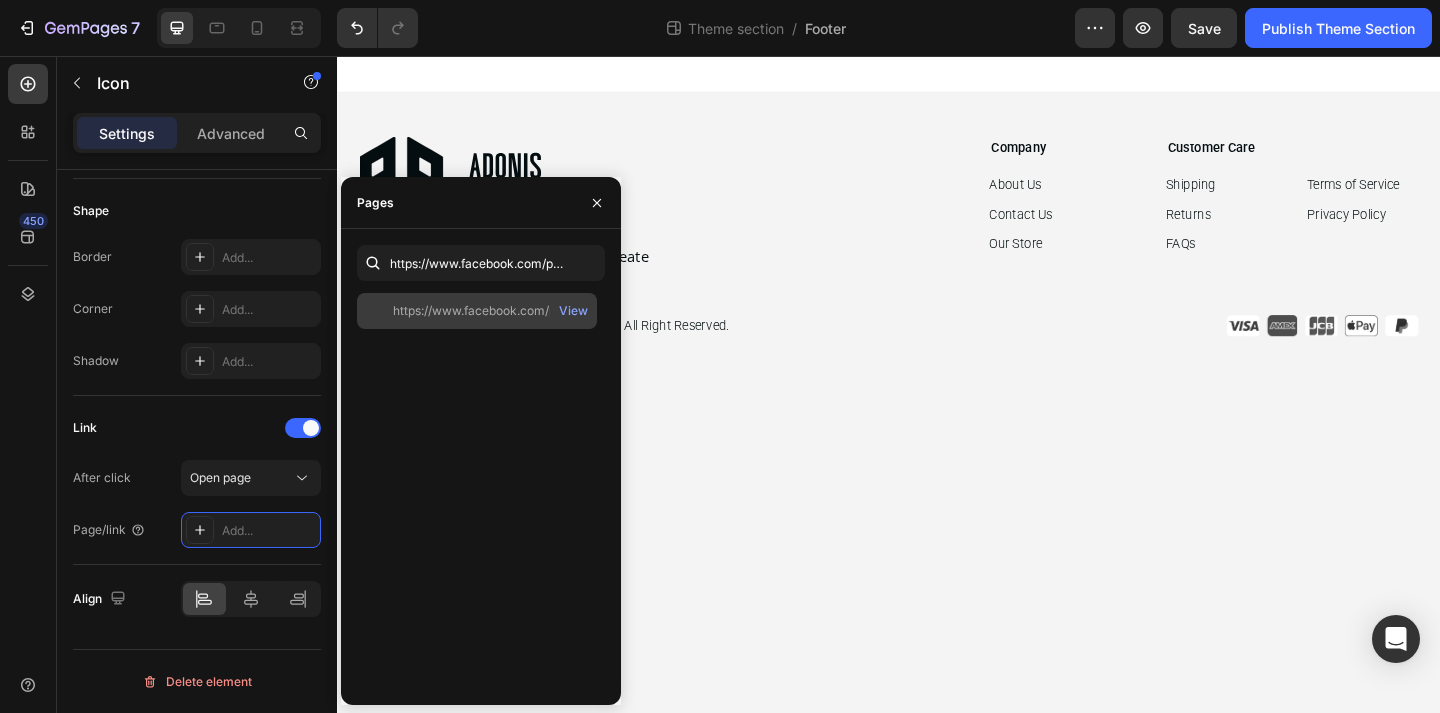 click on "https://www.facebook.com/profile.php?id=61576821914796" 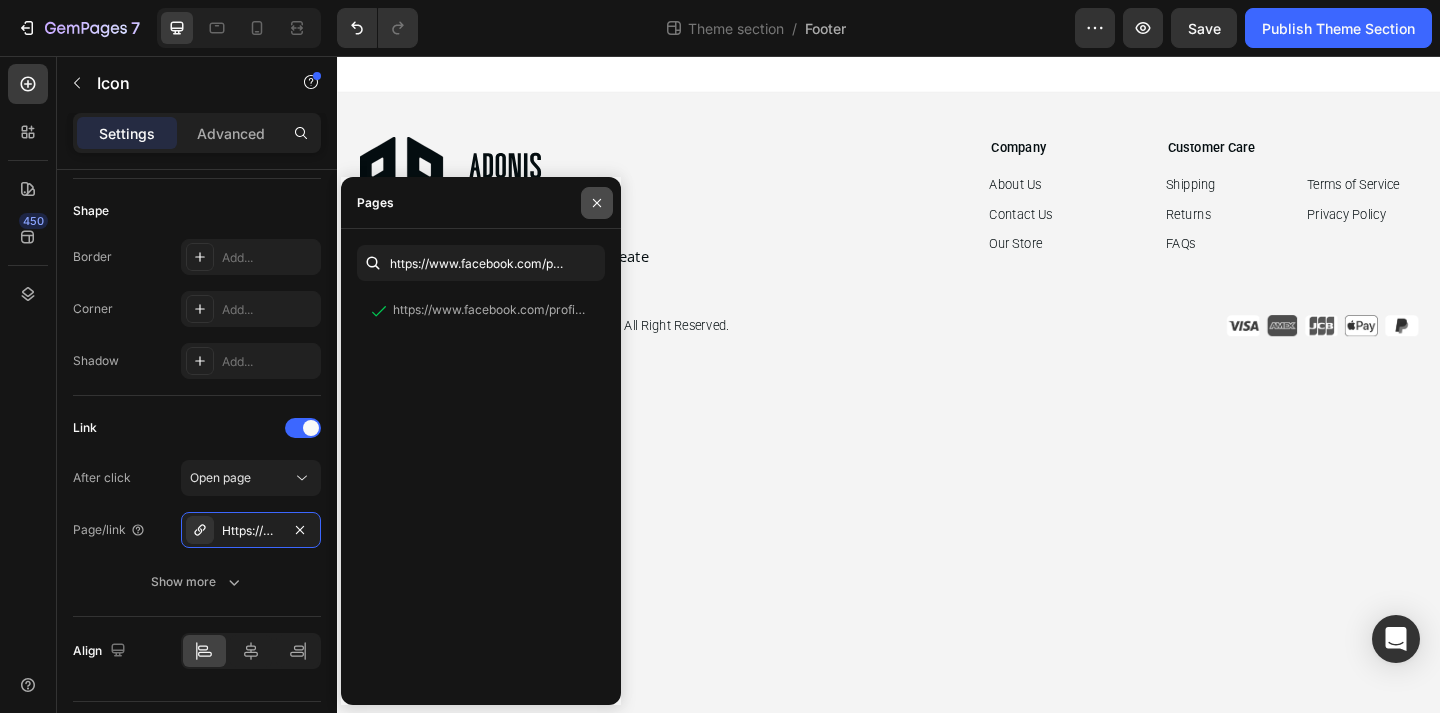 click at bounding box center [597, 203] 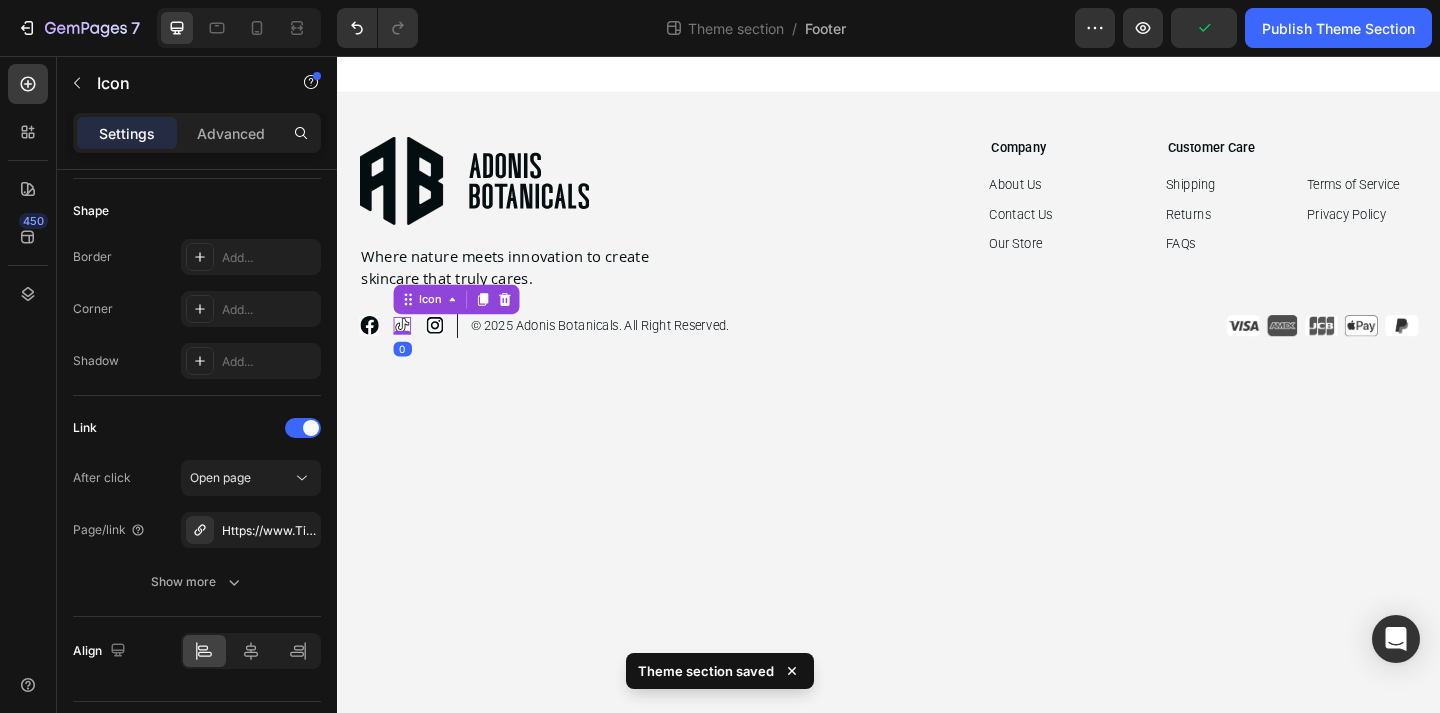 click 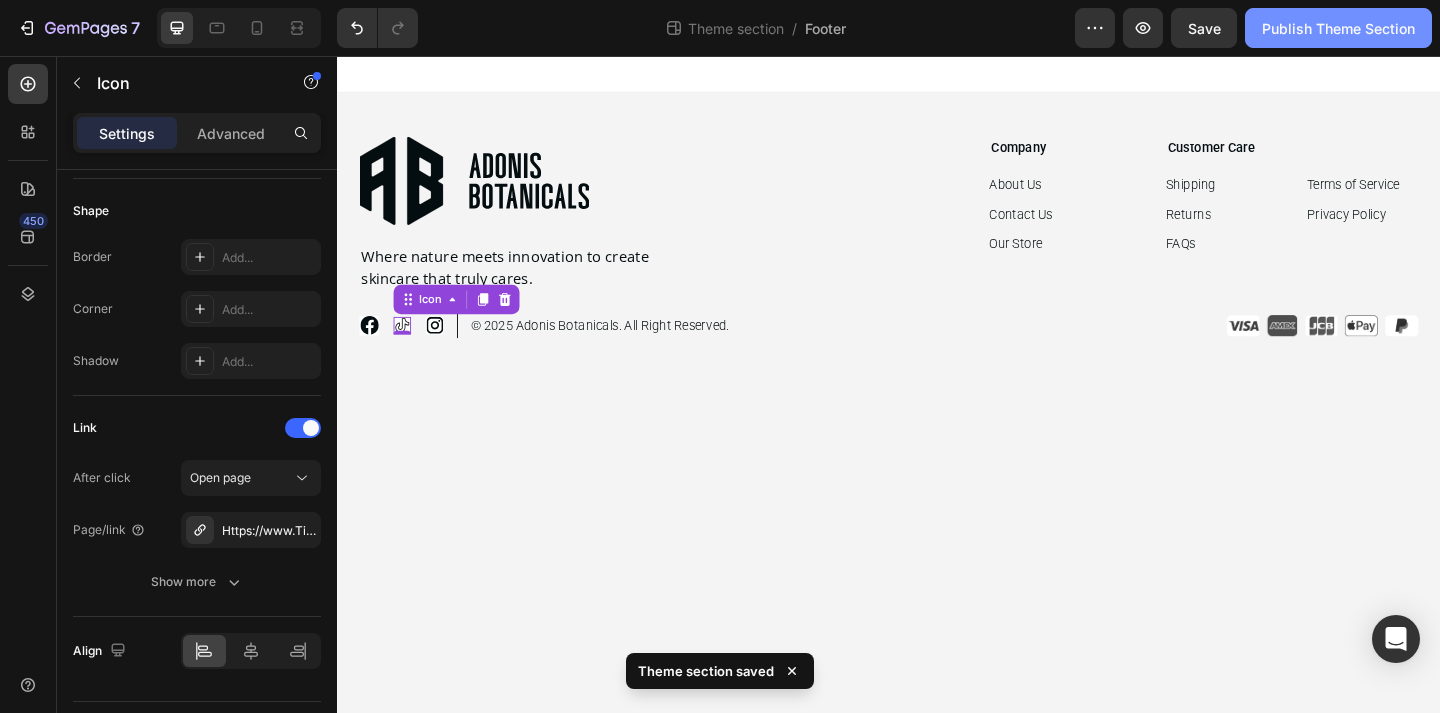 click on "Publish Theme Section" at bounding box center [1338, 28] 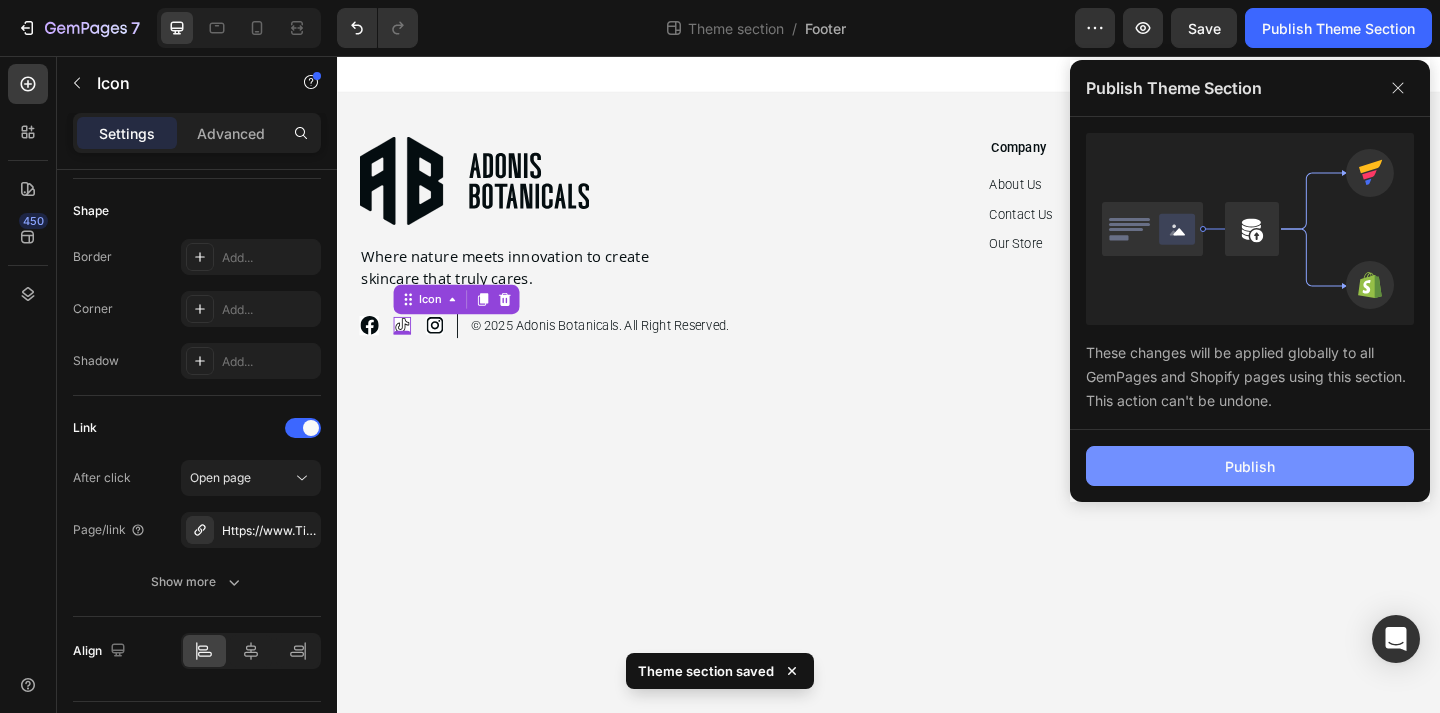 click on "Publish" 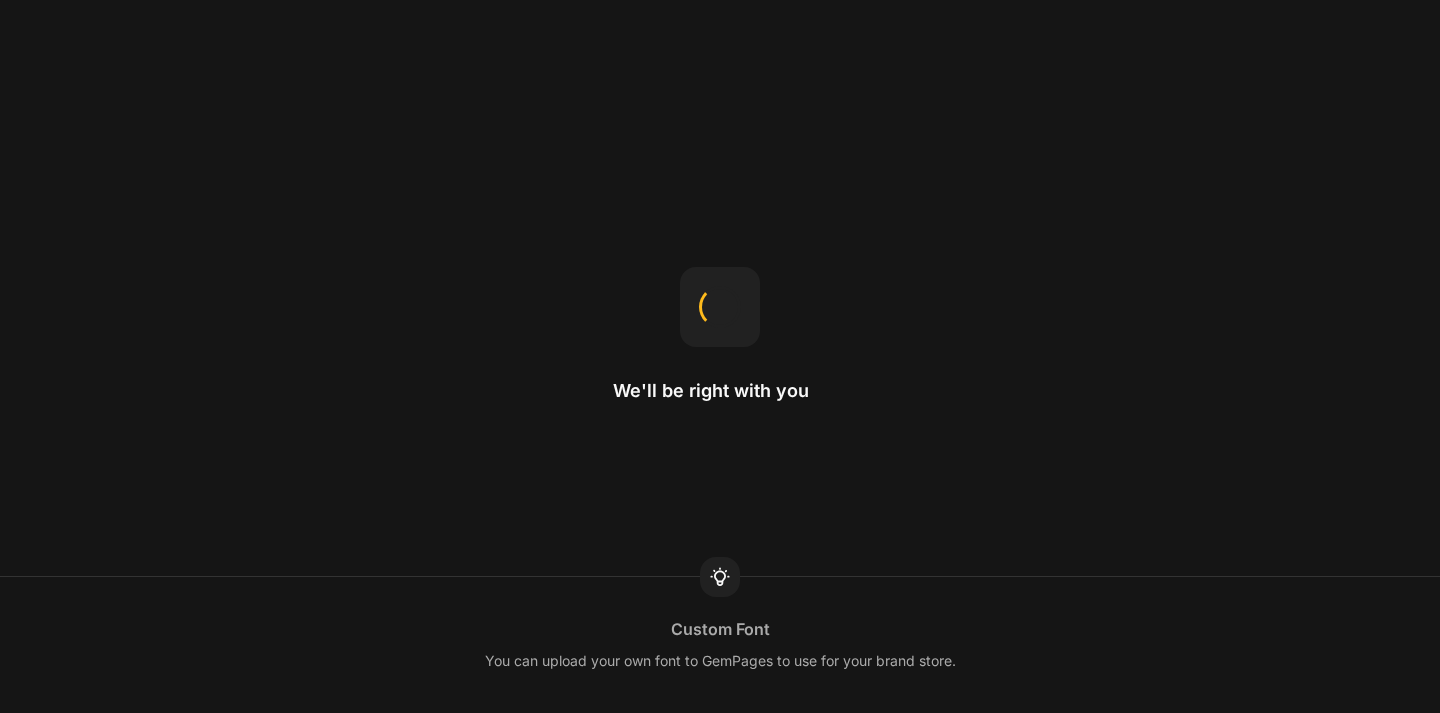 scroll, scrollTop: 0, scrollLeft: 0, axis: both 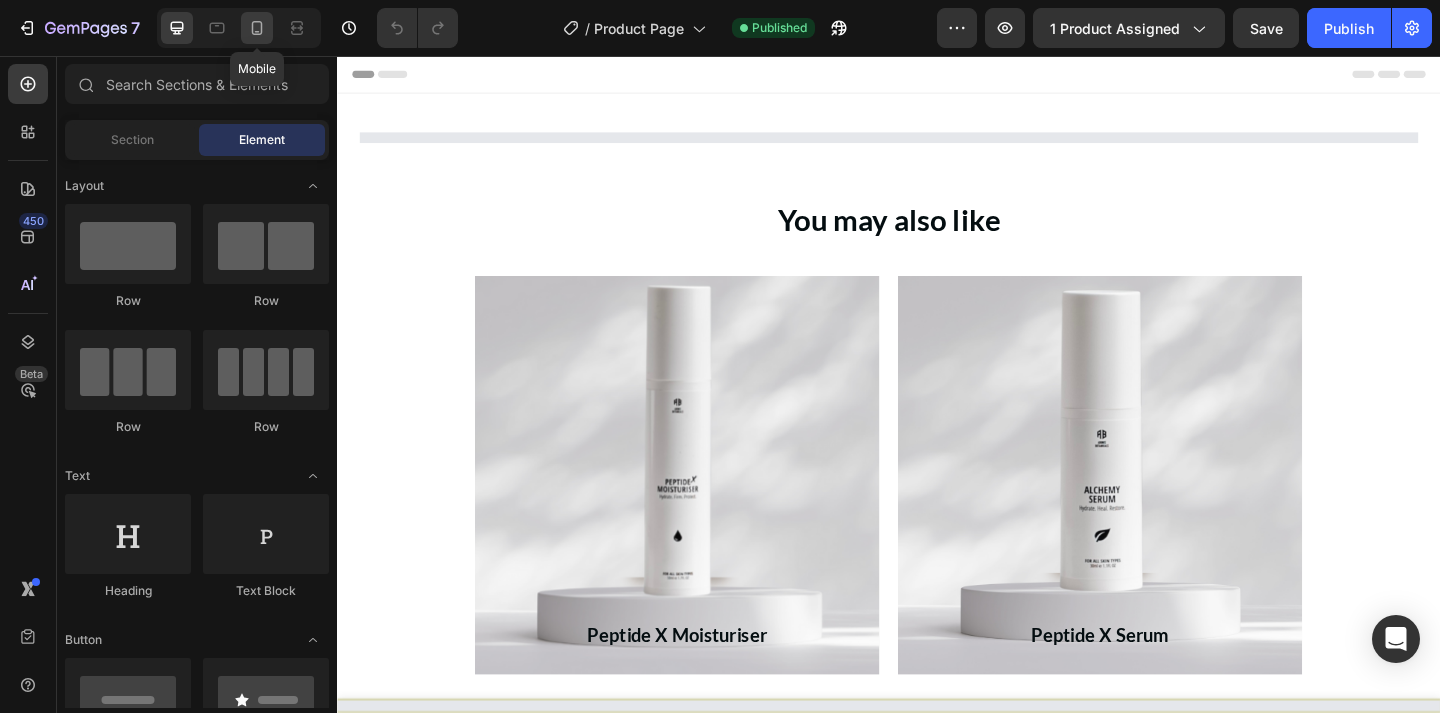 click 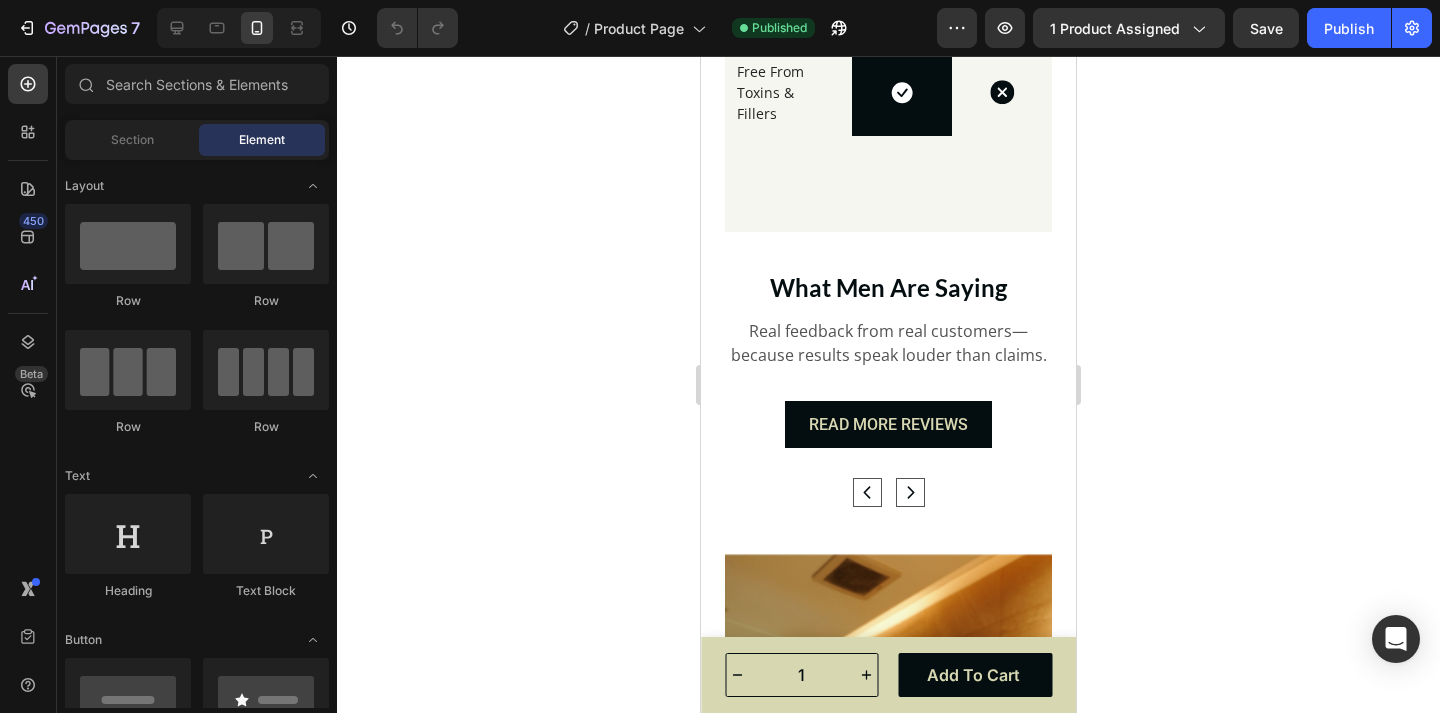 scroll, scrollTop: 6854, scrollLeft: 0, axis: vertical 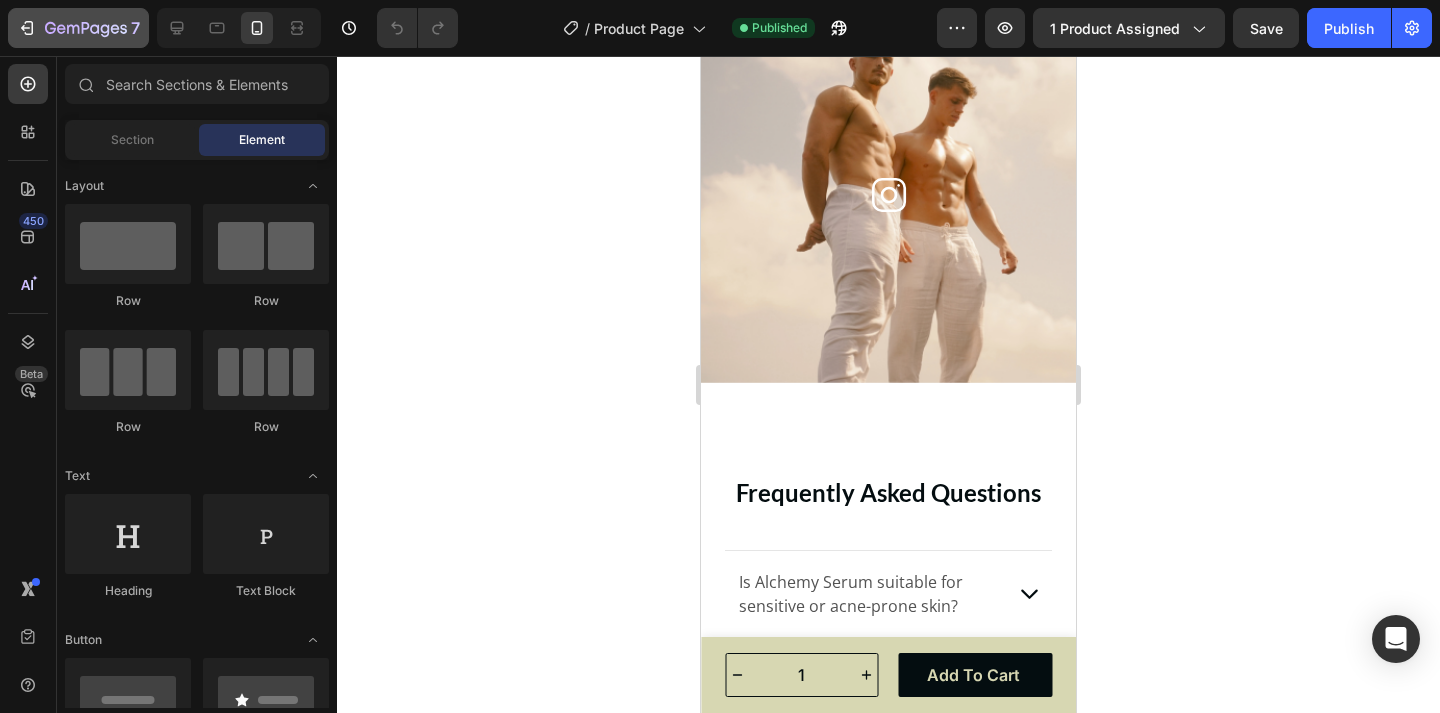 click on "7" 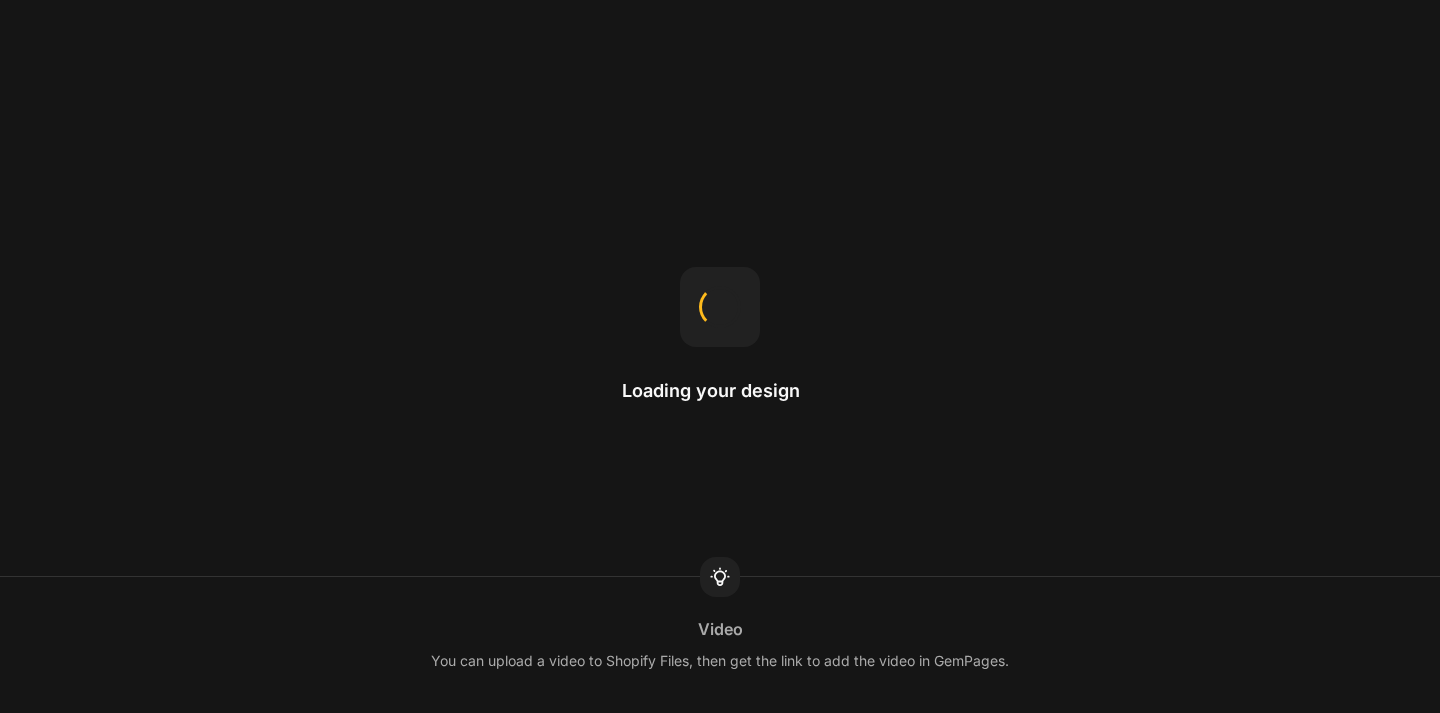 scroll, scrollTop: 0, scrollLeft: 0, axis: both 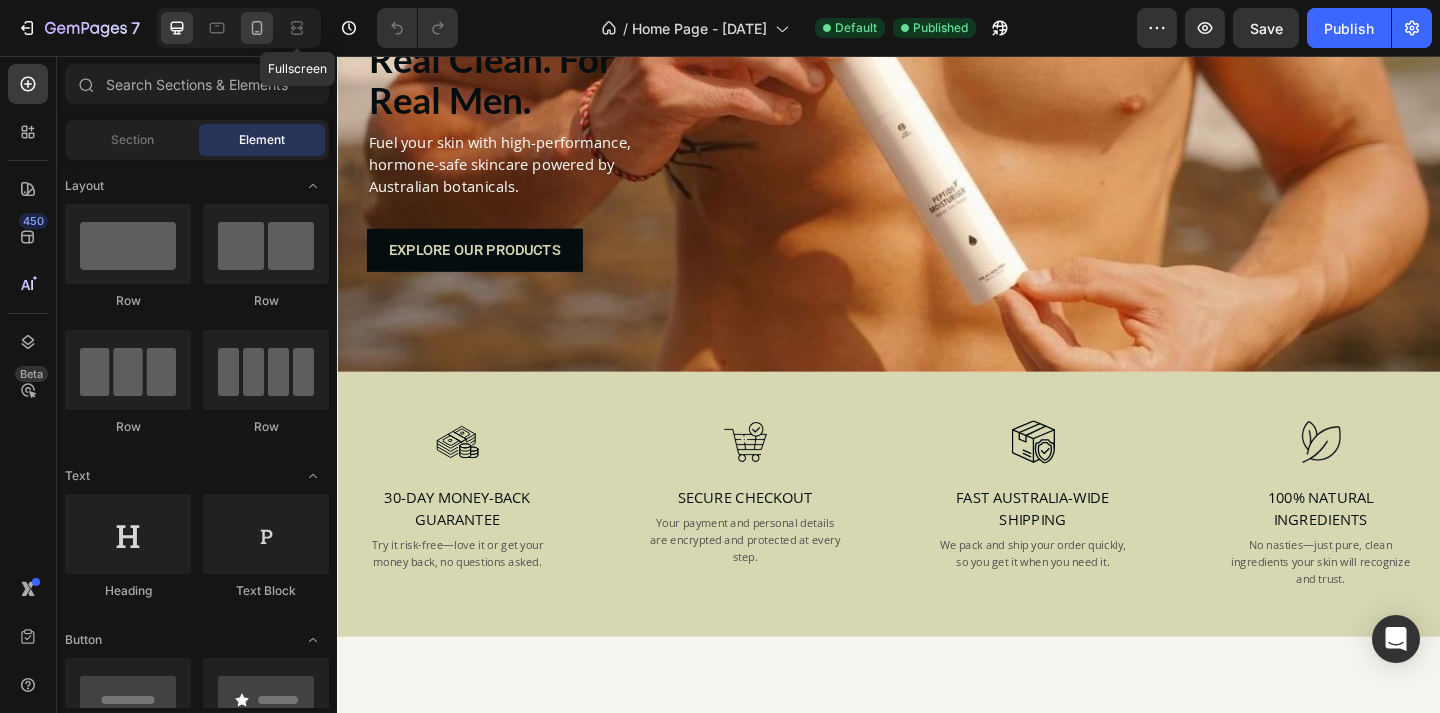 click 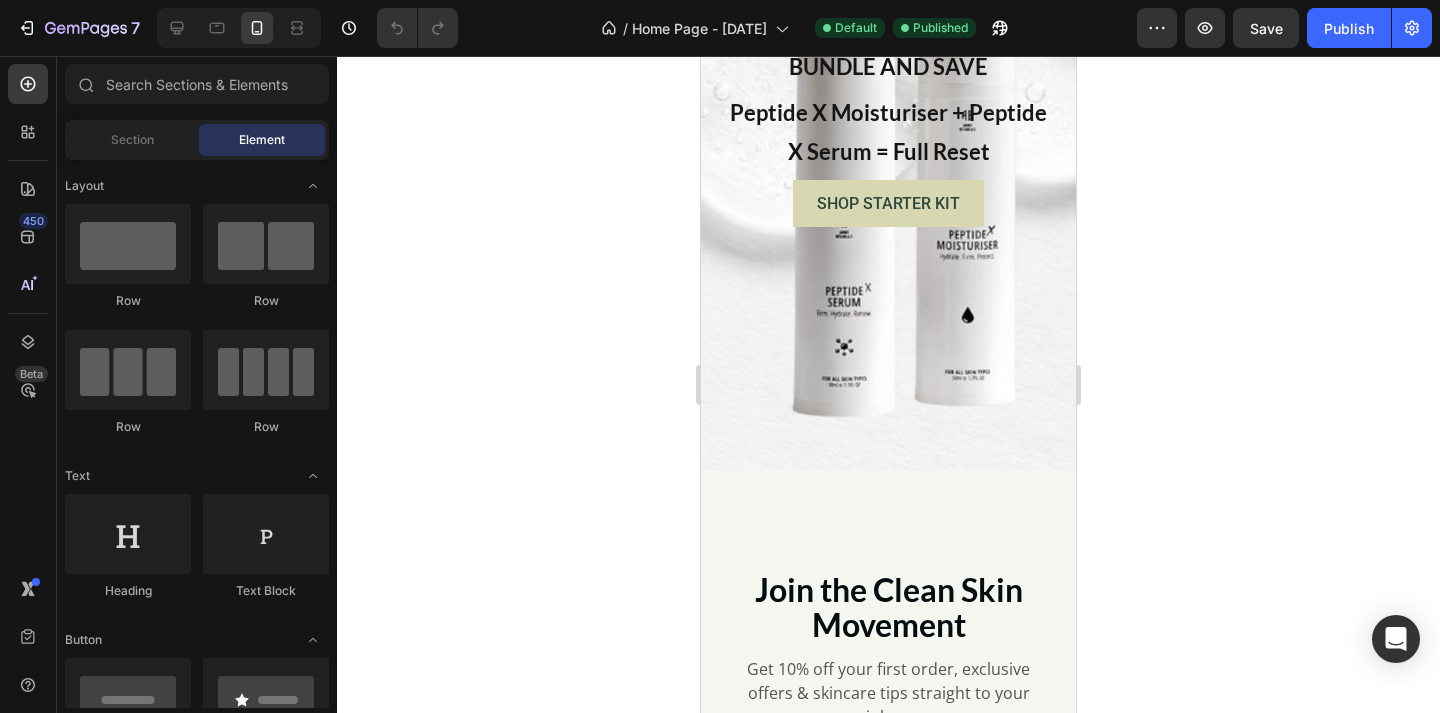 scroll, scrollTop: 5598, scrollLeft: 0, axis: vertical 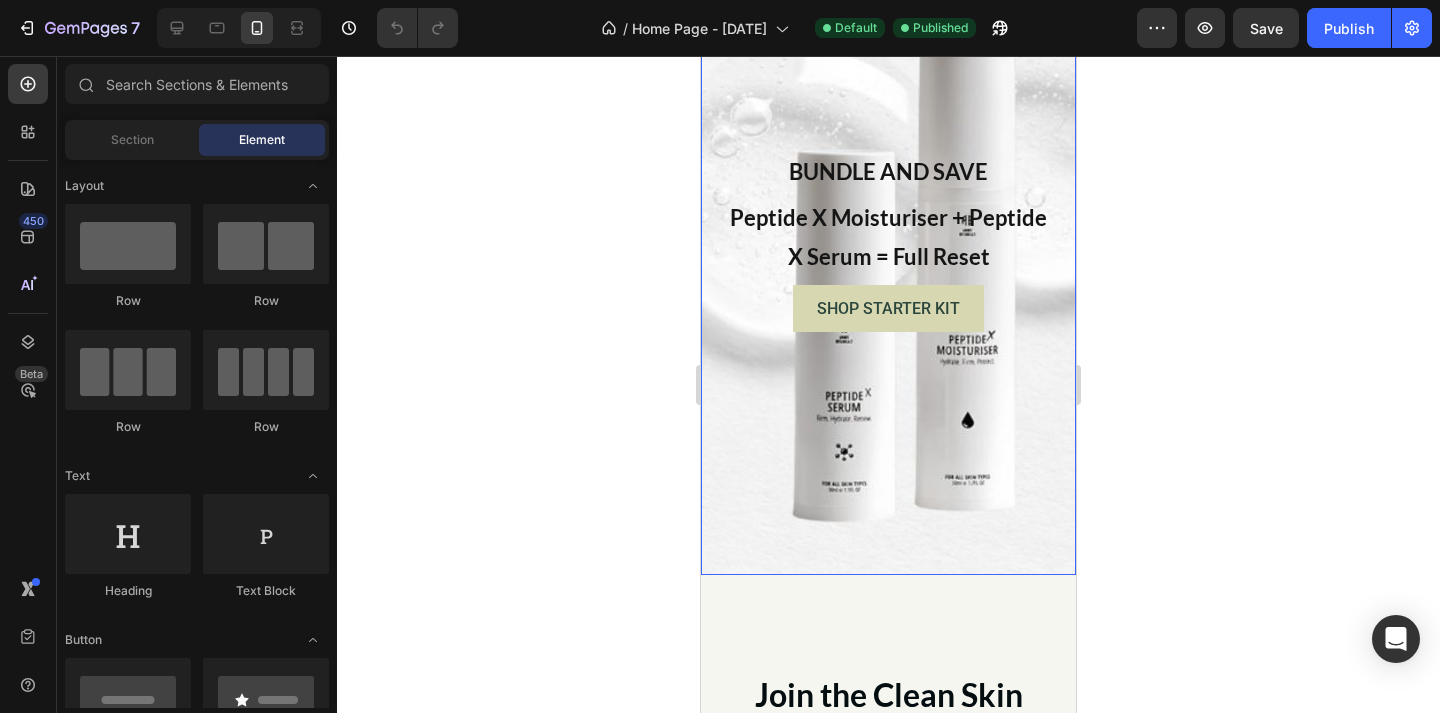 click at bounding box center (888, 296) 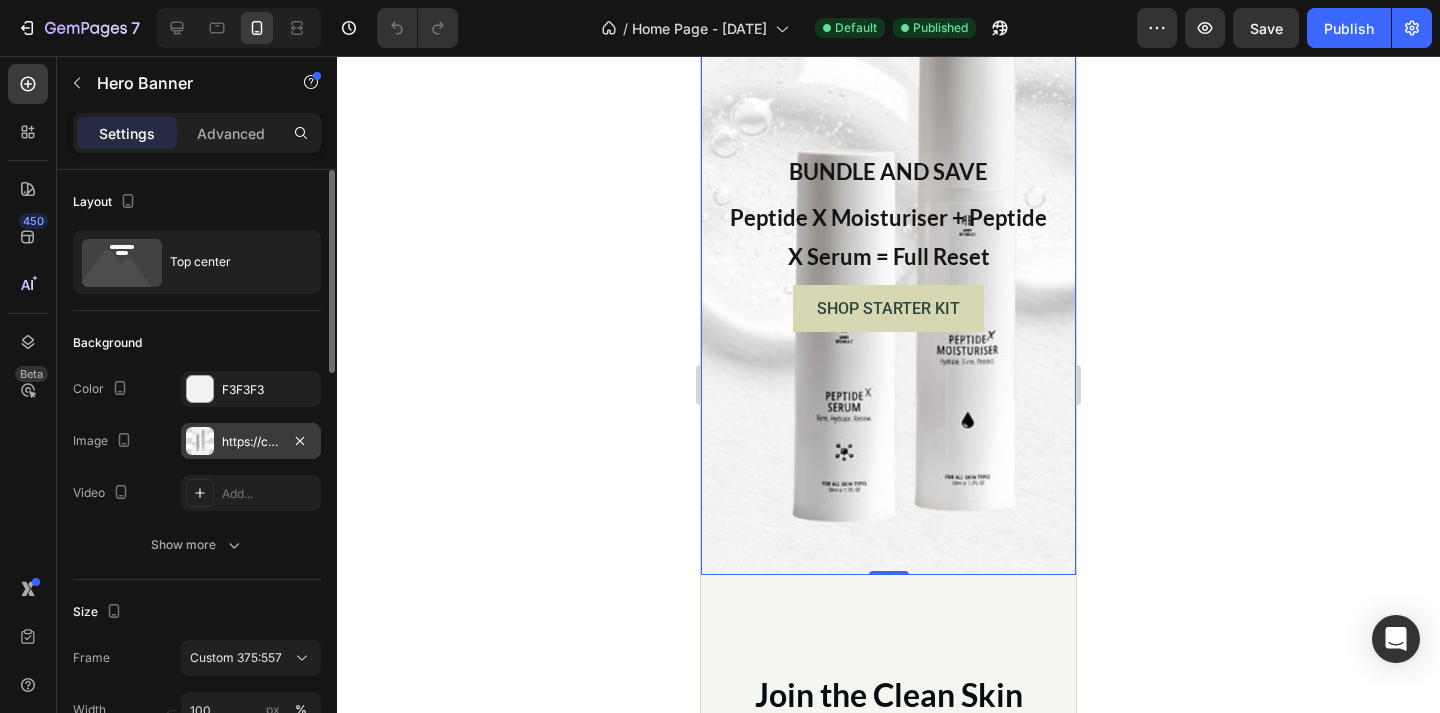 click on "https://cdn.shopify.com/s/files/1/0928/7096/7667/files/gempages_570278955106435911-4d689262-4205-48a2-ab3a-e61f2a0a5d1a.jpg" at bounding box center (251, 441) 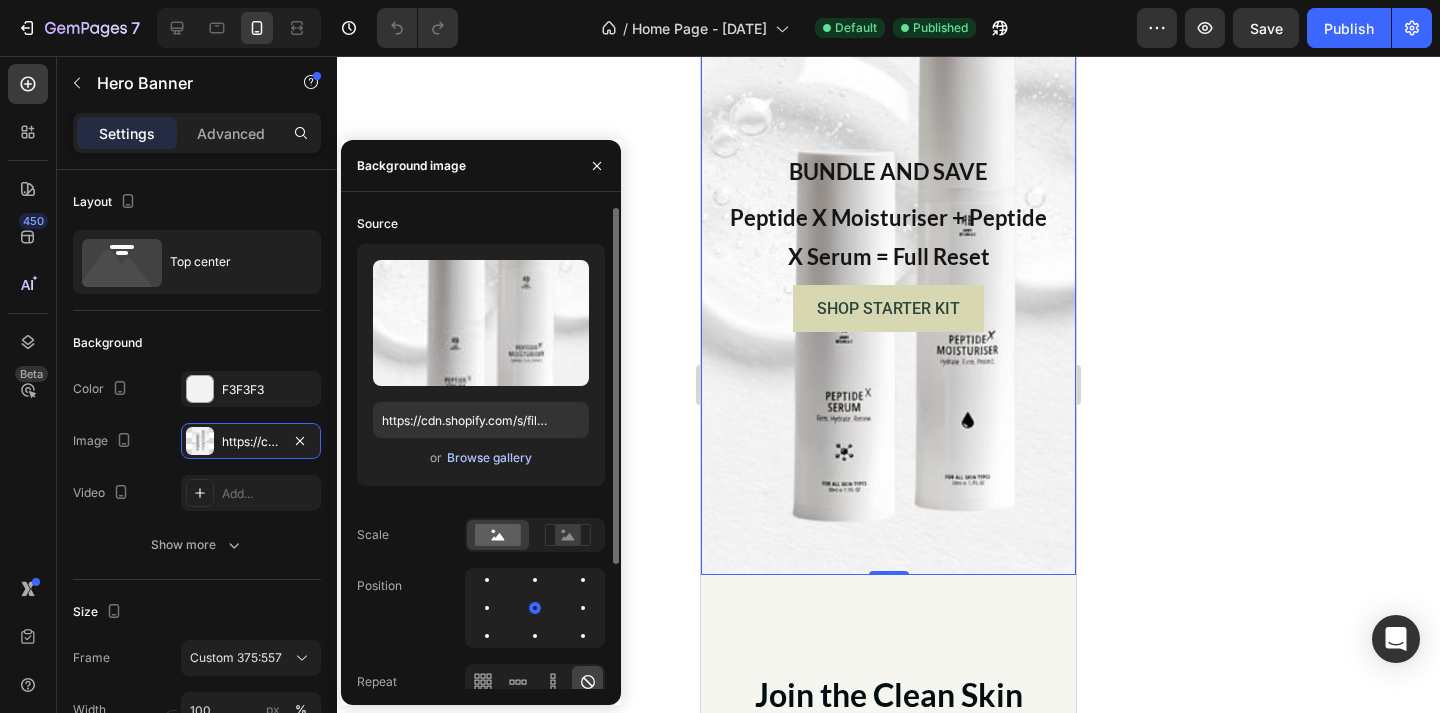 click on "Browse gallery" at bounding box center (489, 458) 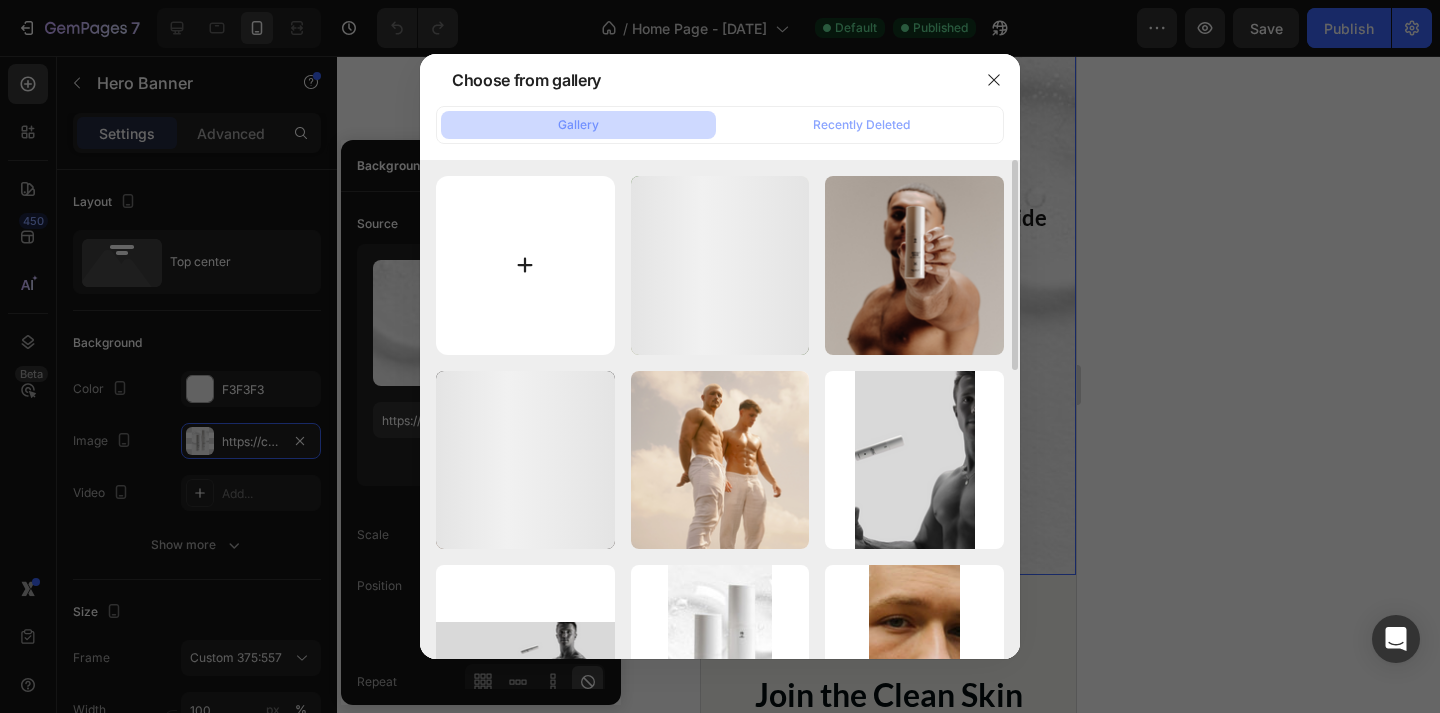 click at bounding box center (525, 265) 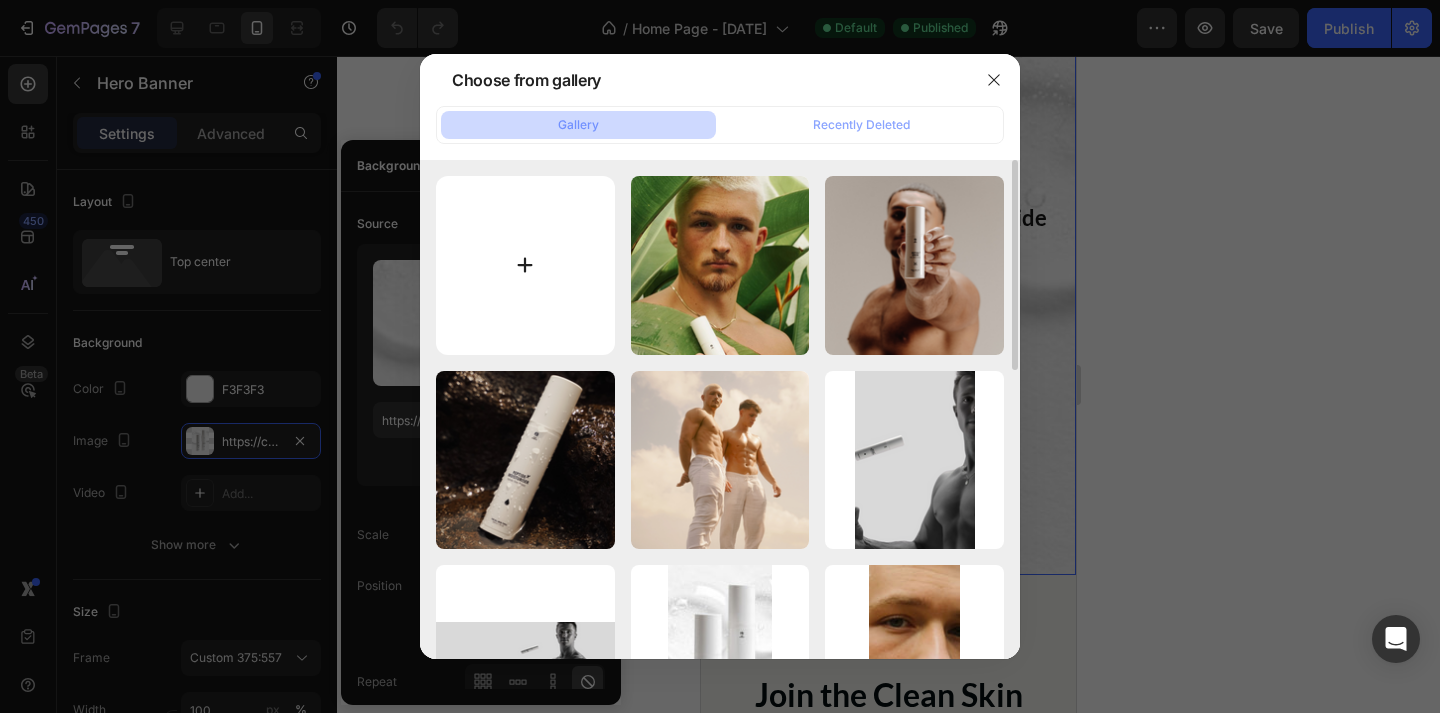 type on "C:\fakepath\Untitled design (1) copy 15.png" 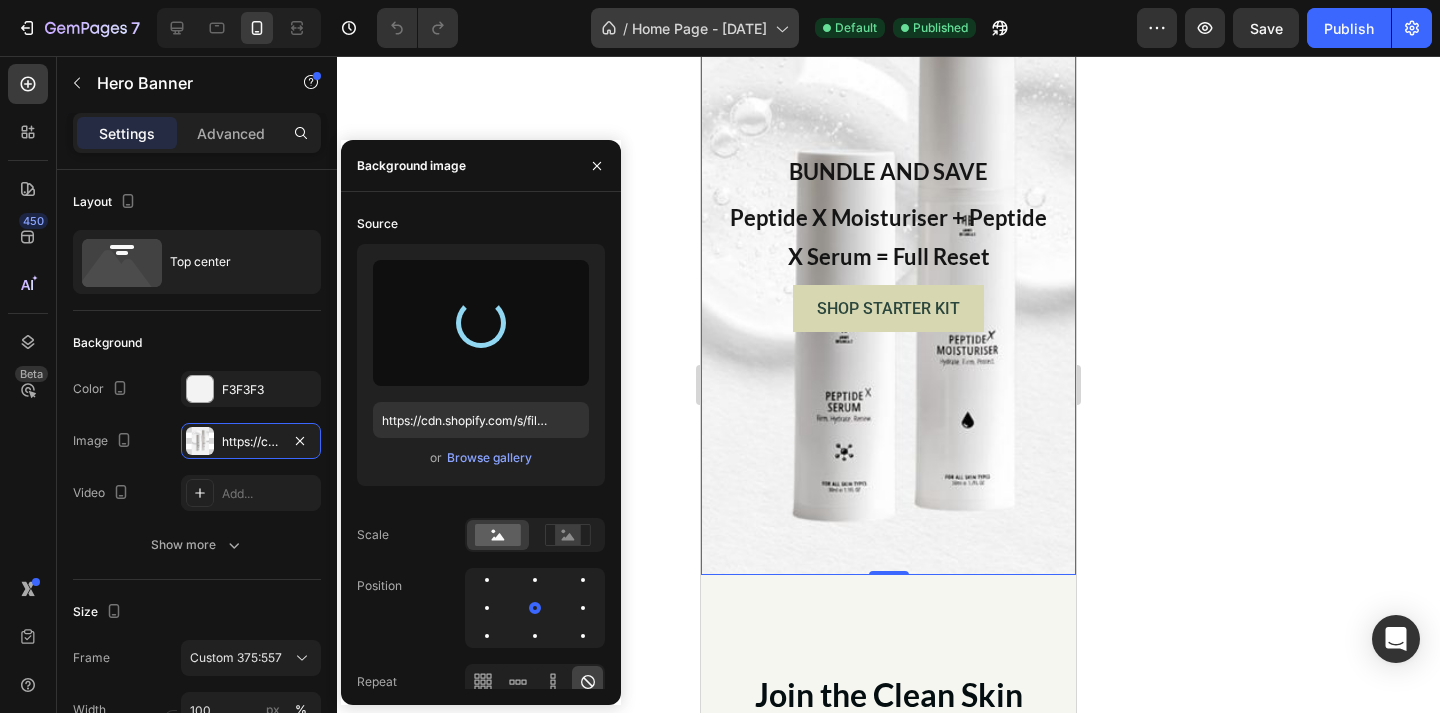type on "https://cdn.shopify.com/s/files/1/0928/7096/7667/files/gempages_570278955106435911-a47bd5fd-27d2-4b2b-9c7d-cd9c1b130c8c.png" 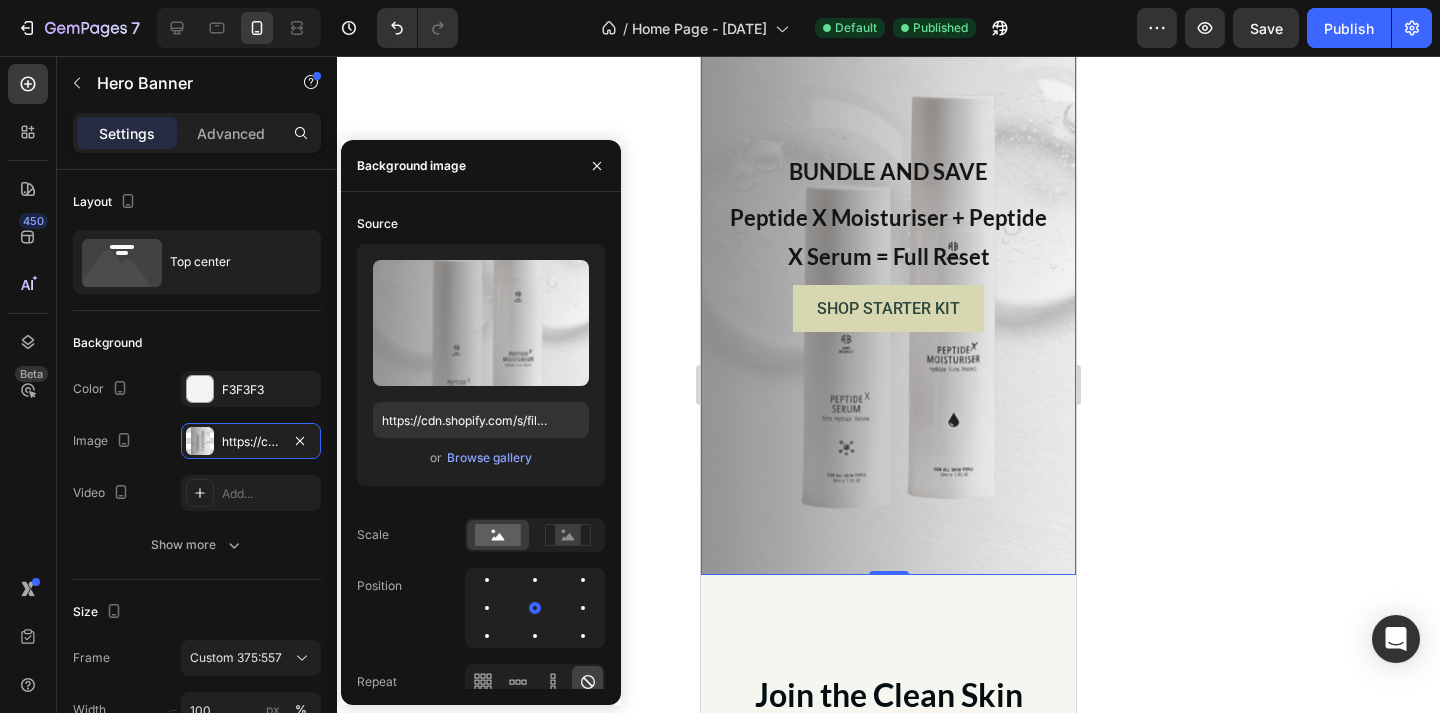 click 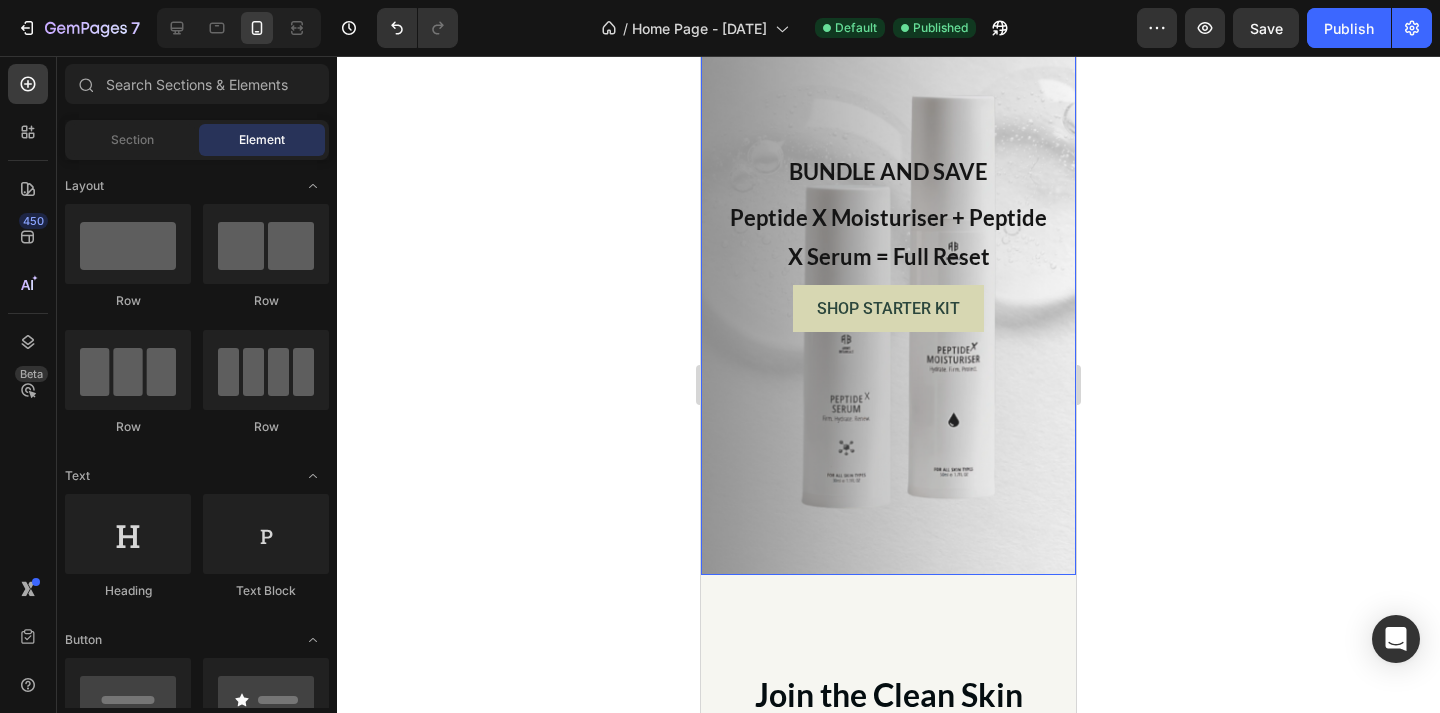 scroll, scrollTop: 5372, scrollLeft: 0, axis: vertical 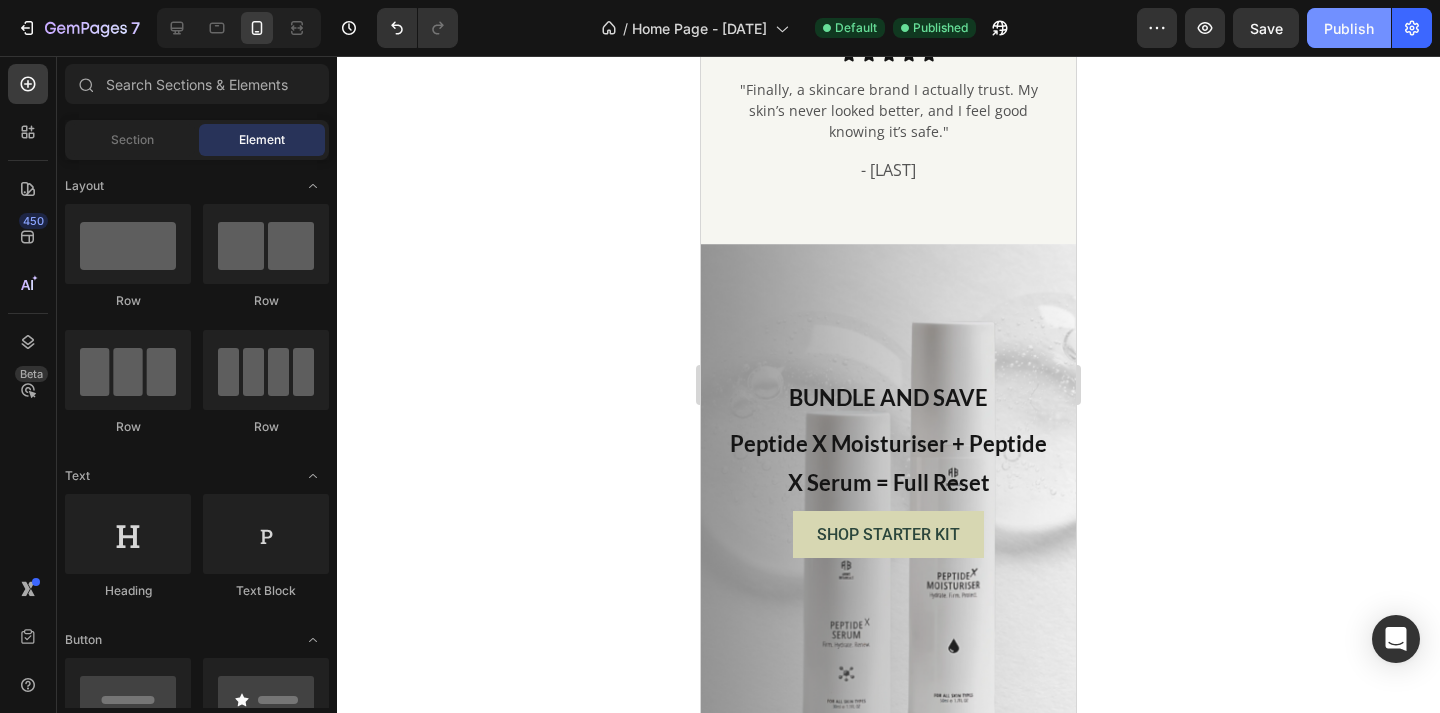 click on "Publish" at bounding box center (1349, 28) 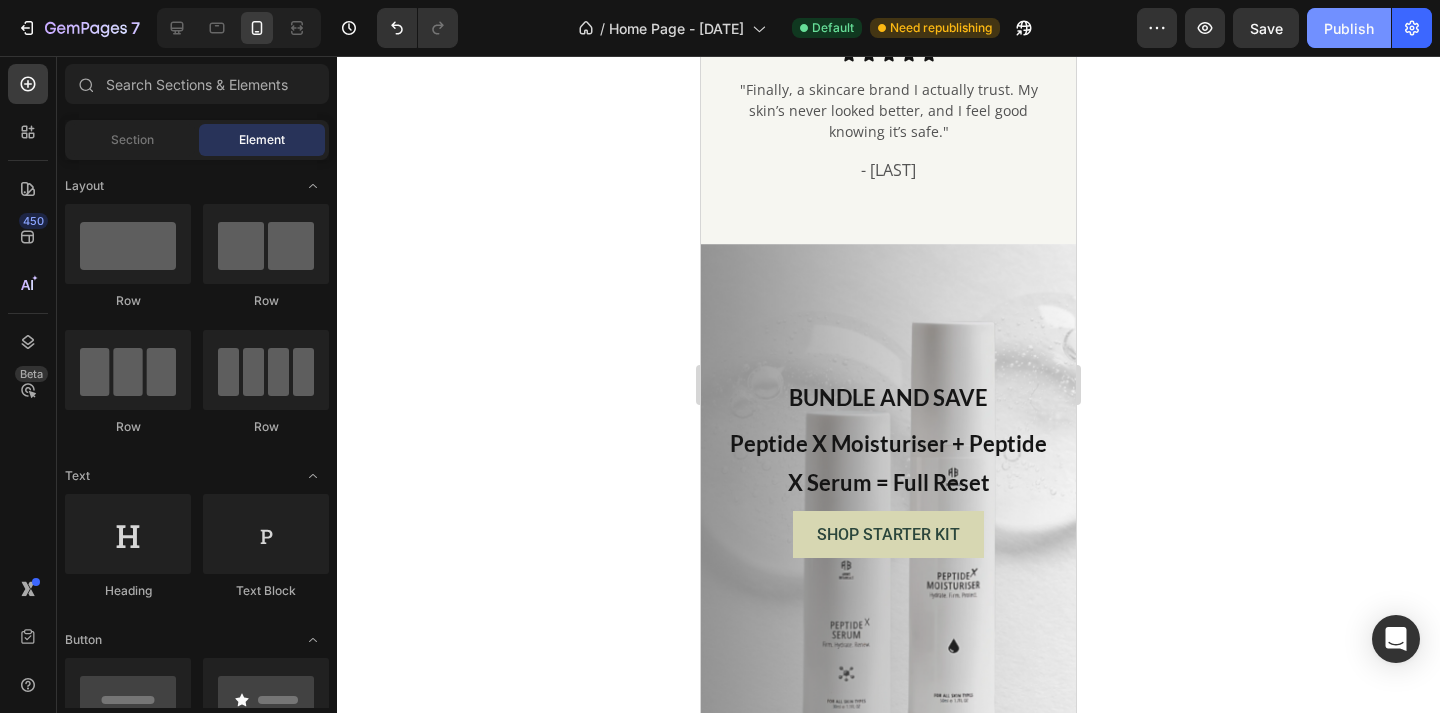 click on "Publish" at bounding box center (1349, 28) 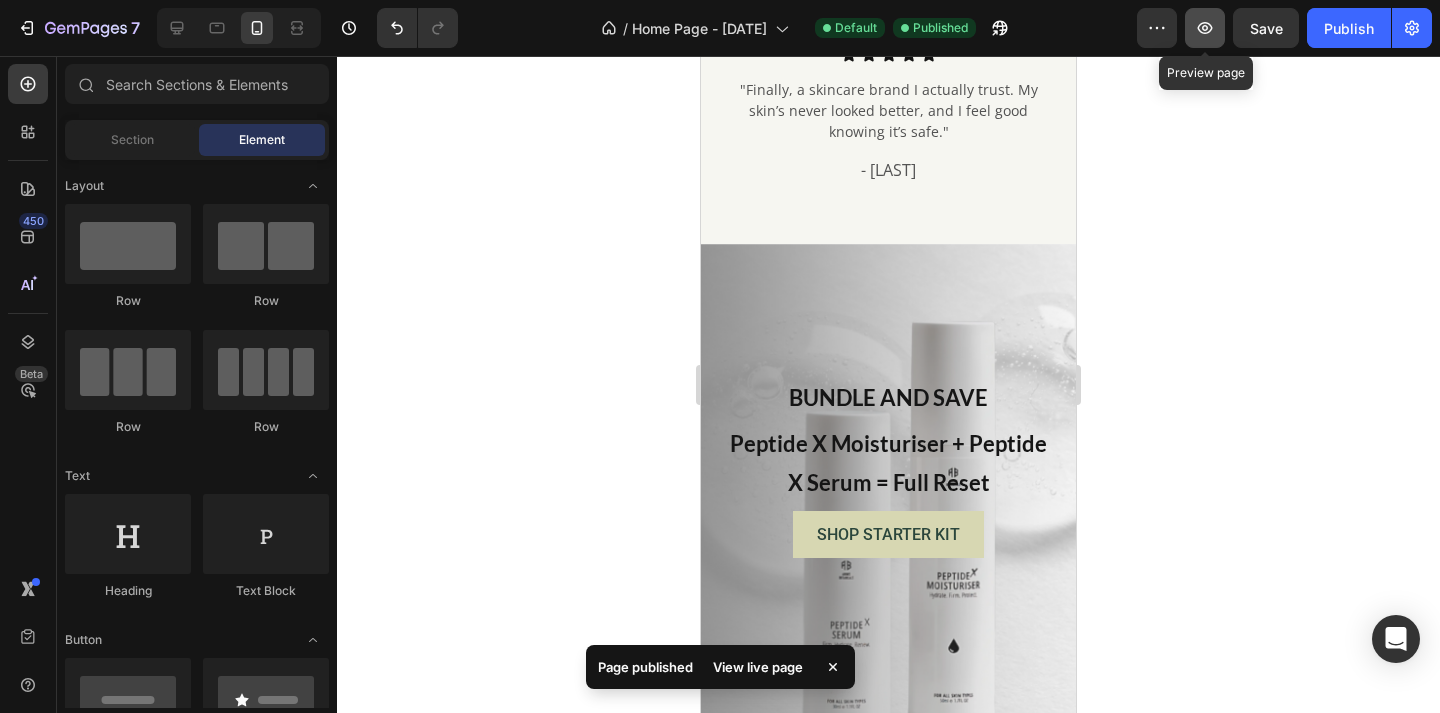 click 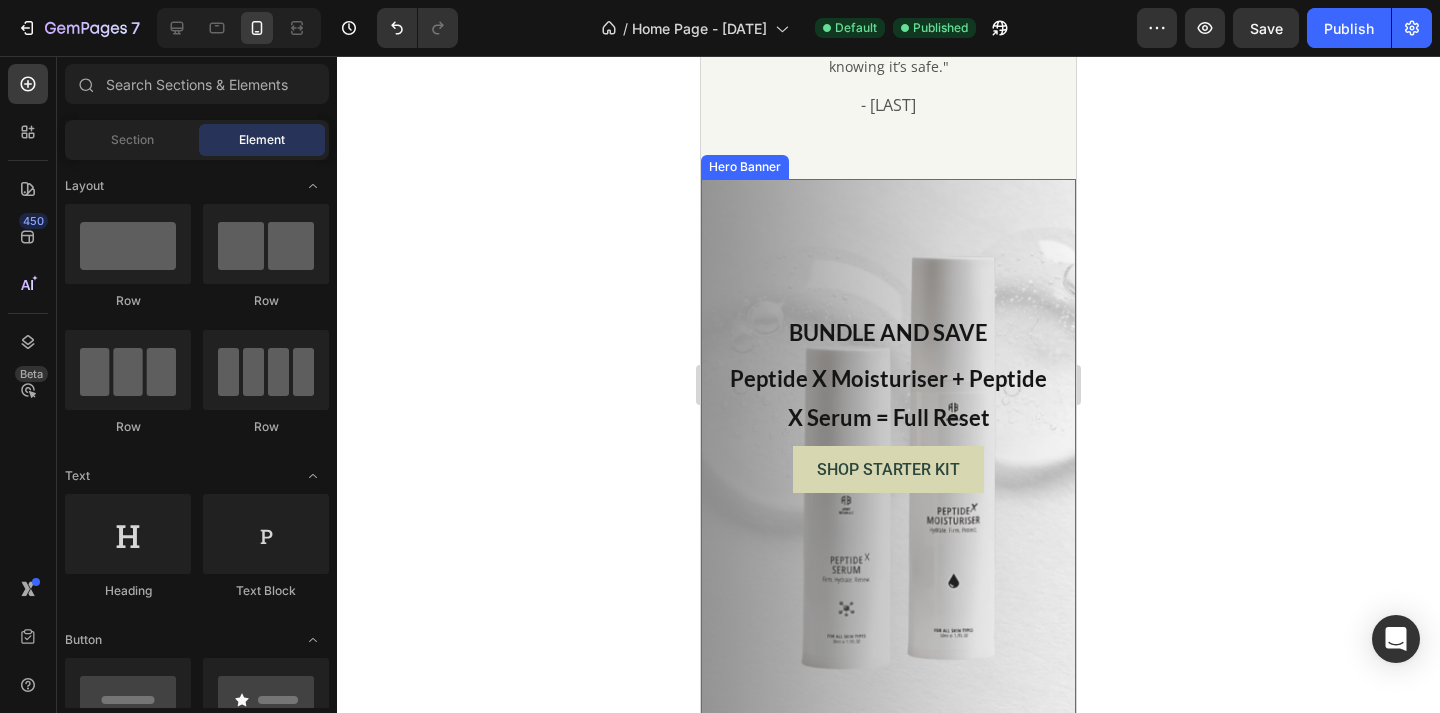 scroll, scrollTop: 5517, scrollLeft: 0, axis: vertical 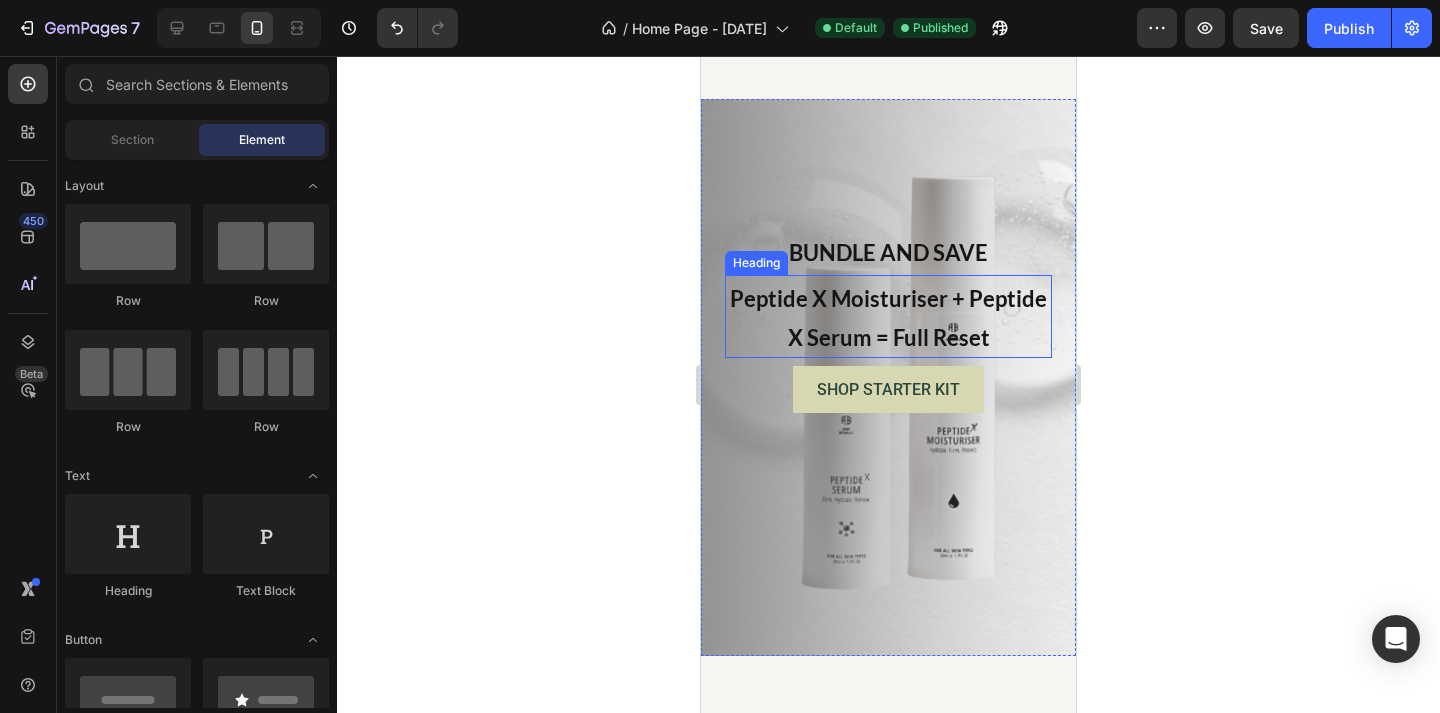 click on "Peptide X Moisturiser + Peptide X Serum = Full Reset" at bounding box center [888, 318] 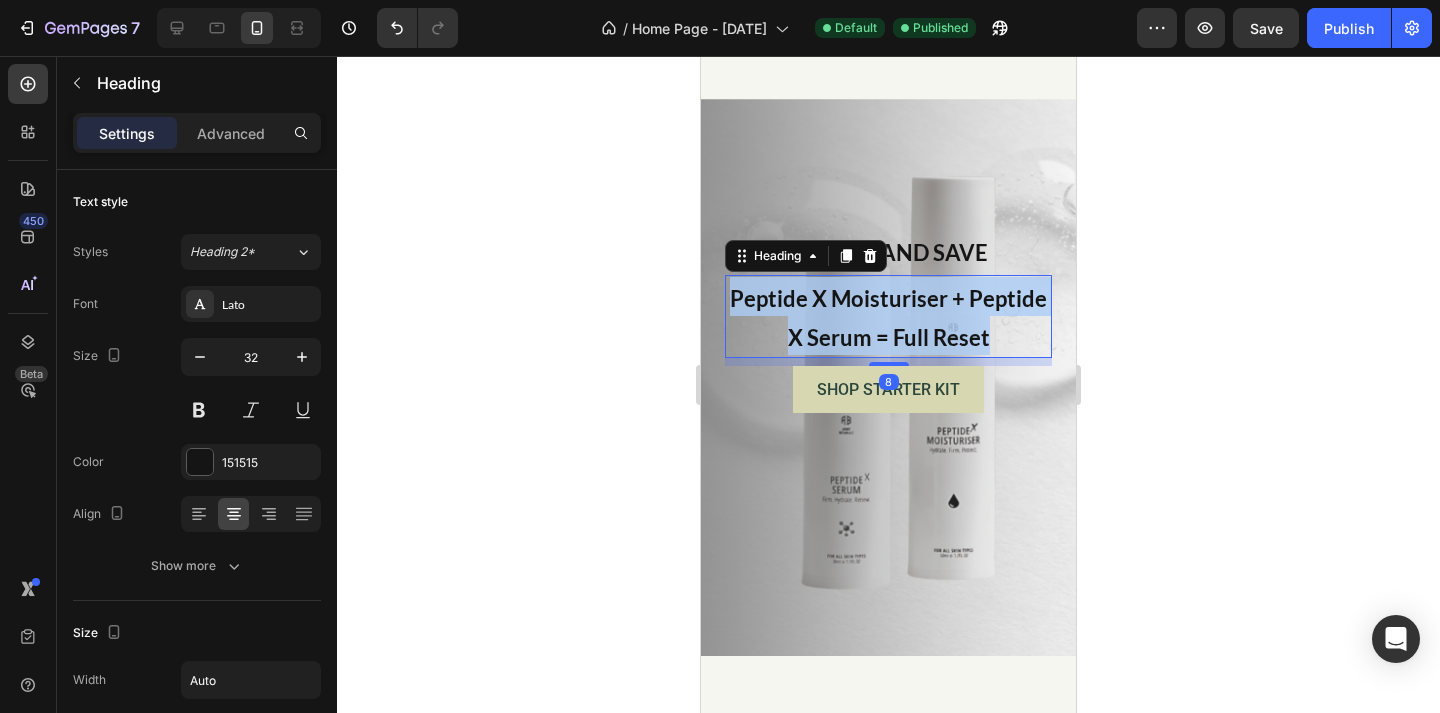 click on "Peptide X Moisturiser + Peptide X Serum = Full Reset" at bounding box center (888, 318) 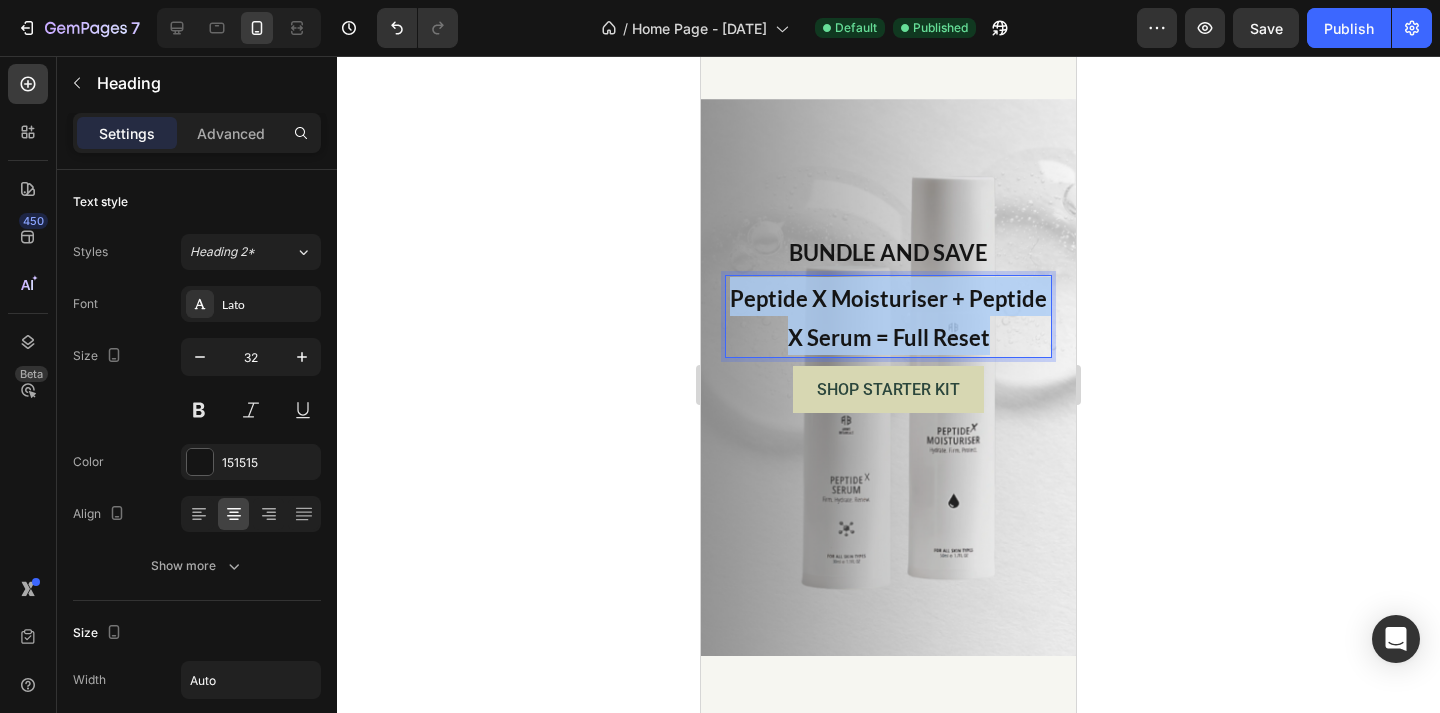 click on "Peptide X Moisturiser + Peptide X Serum = Full Reset" at bounding box center [888, 318] 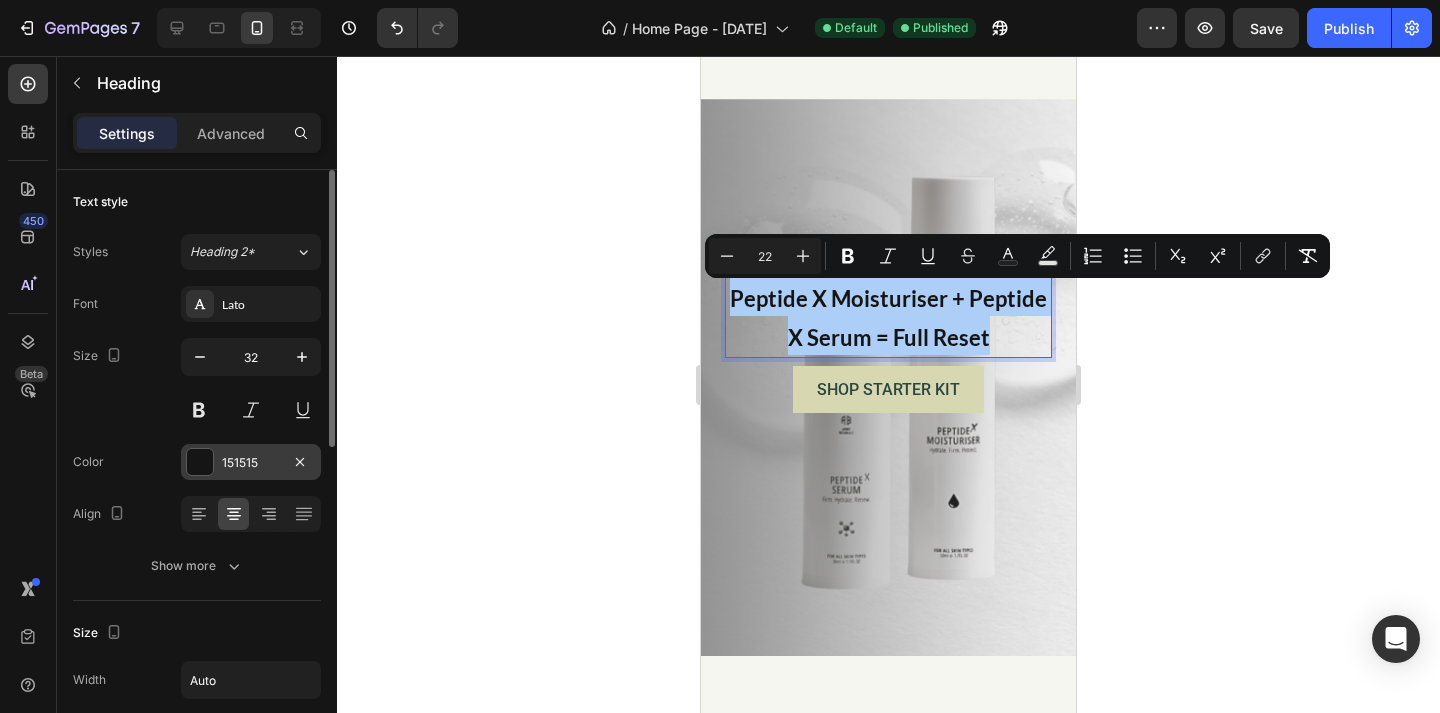 click at bounding box center [200, 462] 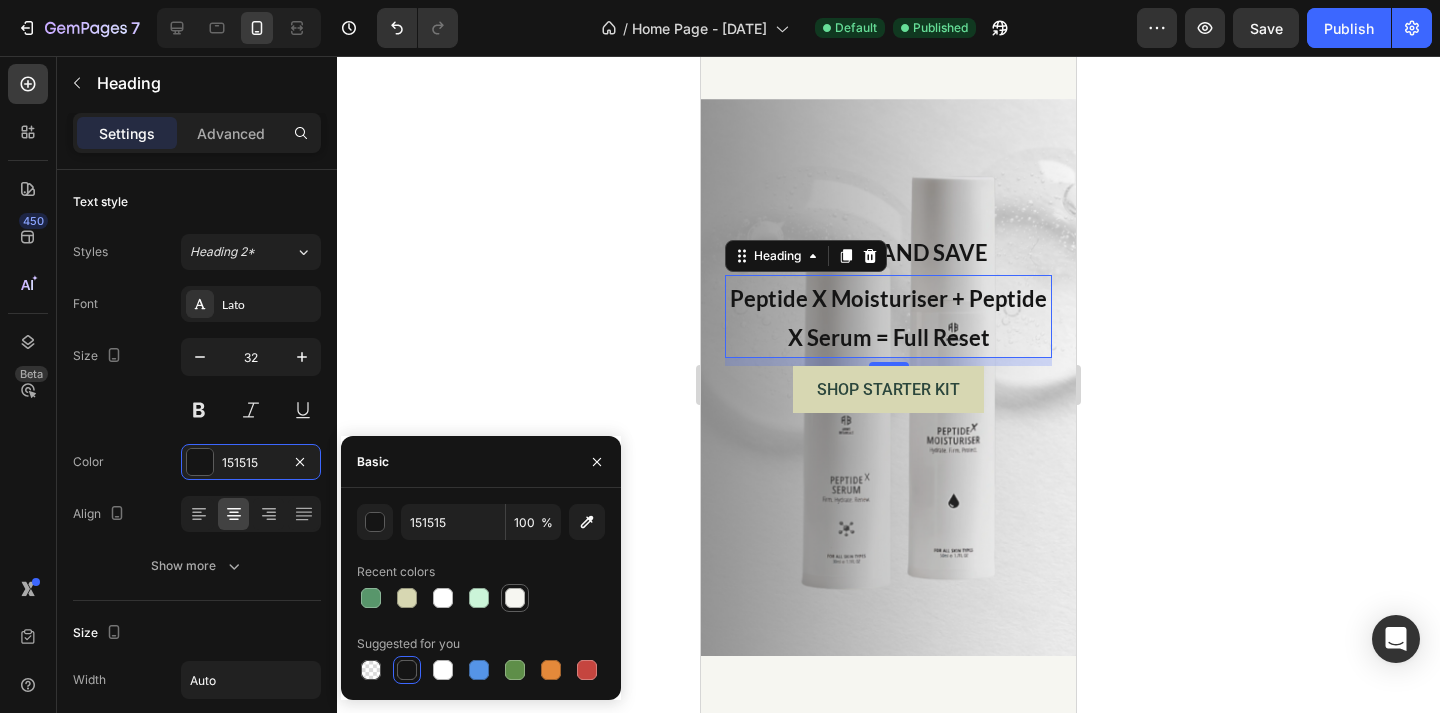 click at bounding box center (515, 598) 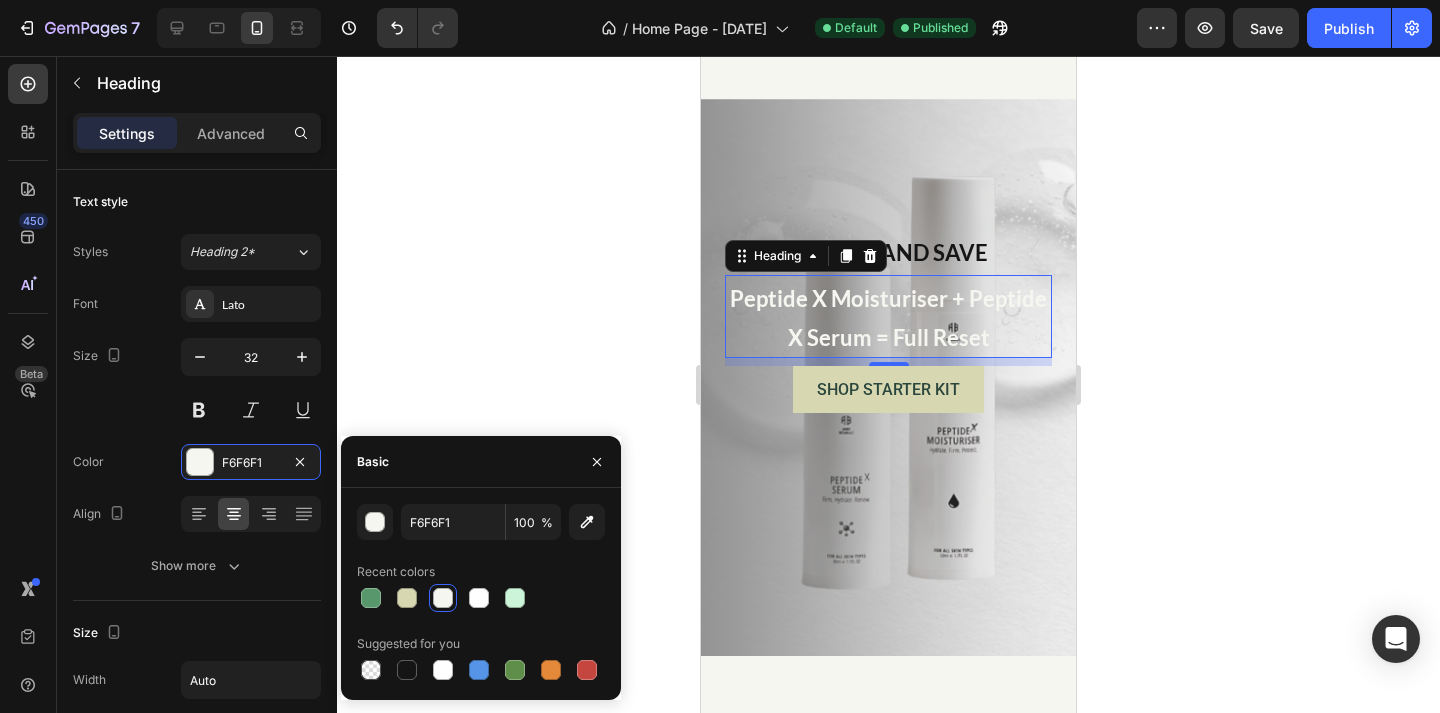 type on "151515" 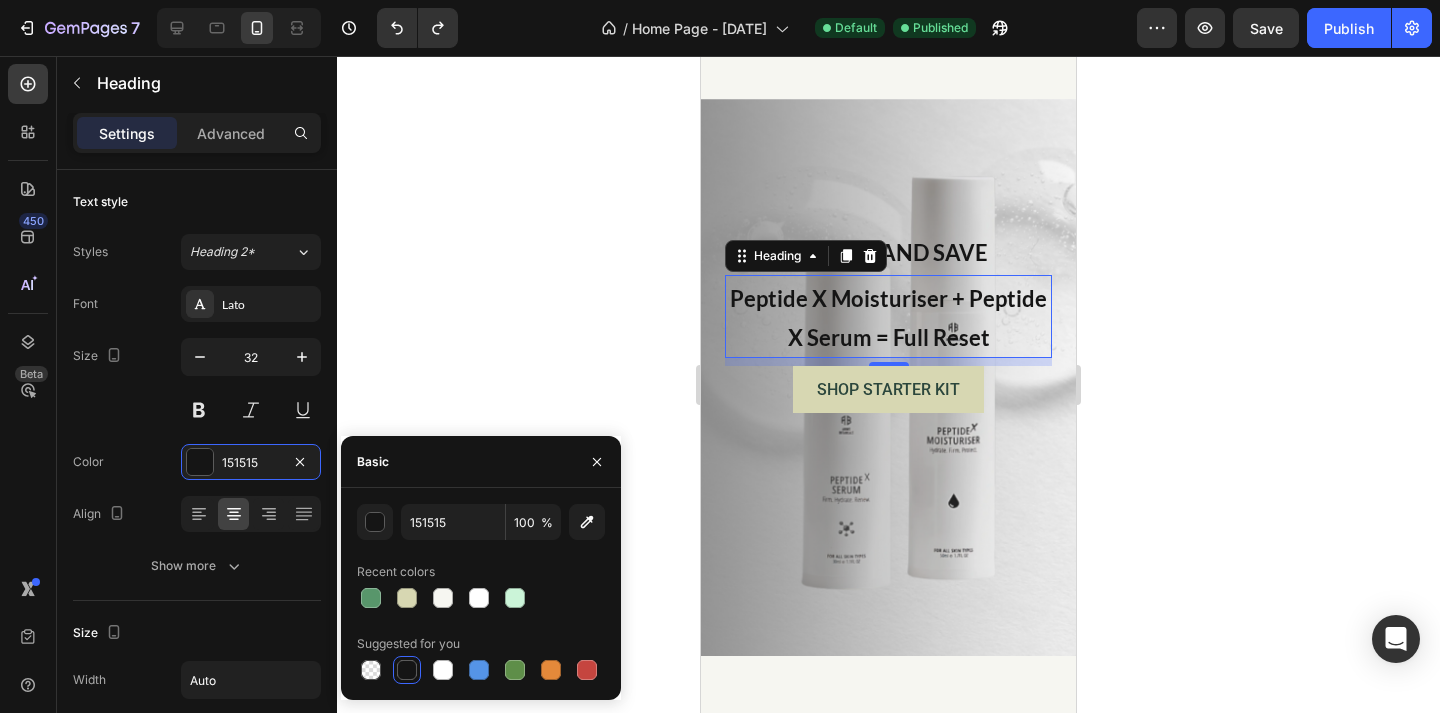 click 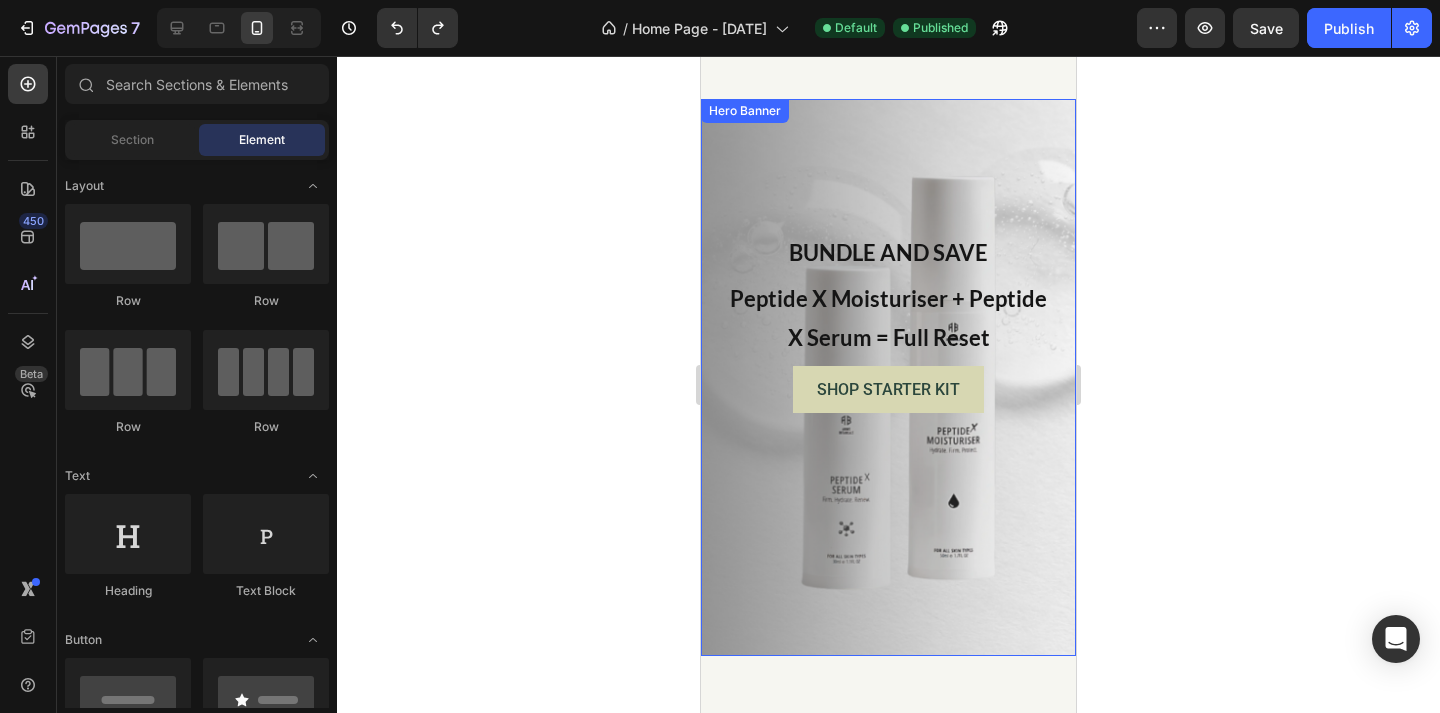 click on "BUNDLE AND SAVE Text Block BUNDLE AND SAVE Text Block ⁠⁠⁠⁠⁠⁠⁠ Peptide X Moisturiser + Peptide X Serum = Full Reset Heading Peptide X Moisturiser + Peptide X Serum = Full Reset Heading Shop Starter Kit Button Shop Starter Kit Button" at bounding box center (888, 268) 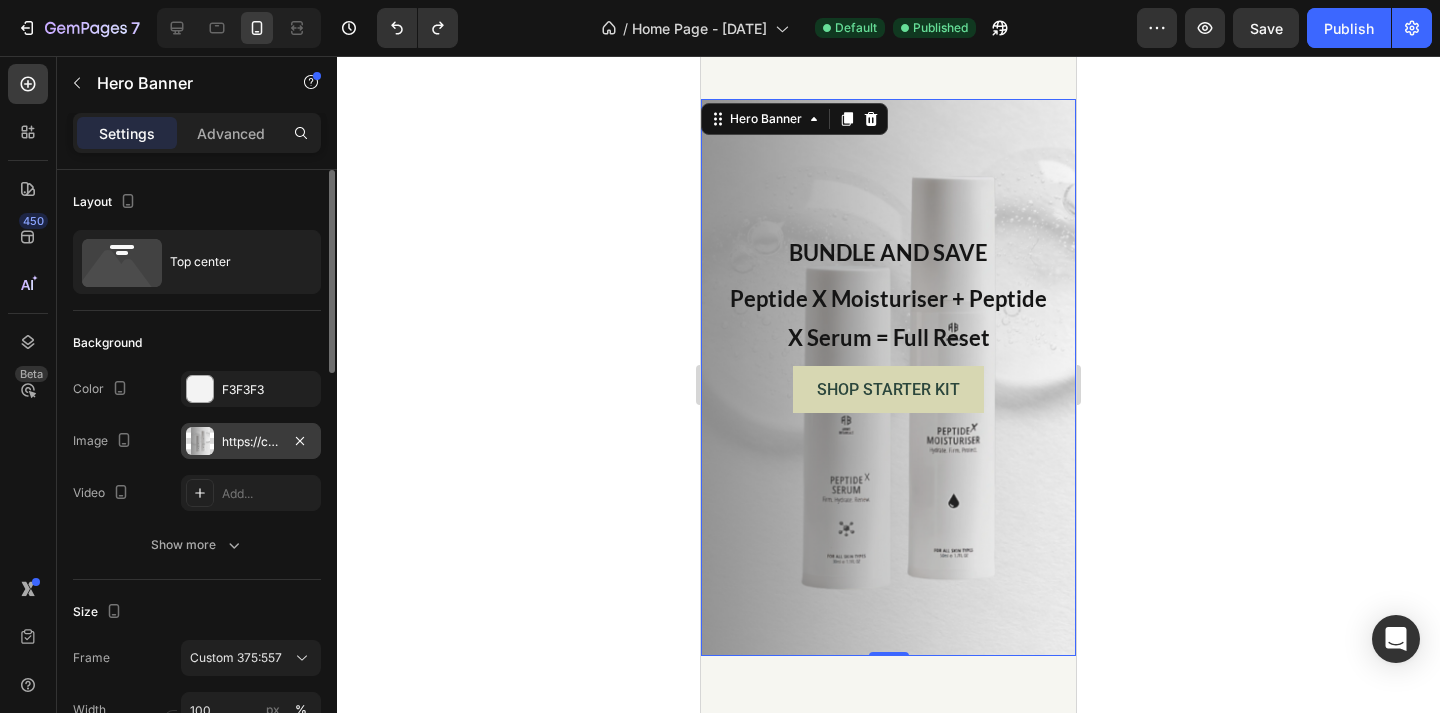 click on "https://cdn.shopify.com/s/files/1/0928/7096/7667/files/gempages_570278955106435911-a47bd5fd-27d2-4b2b-9c7d-cd9c1b130c8c.png" at bounding box center [251, 442] 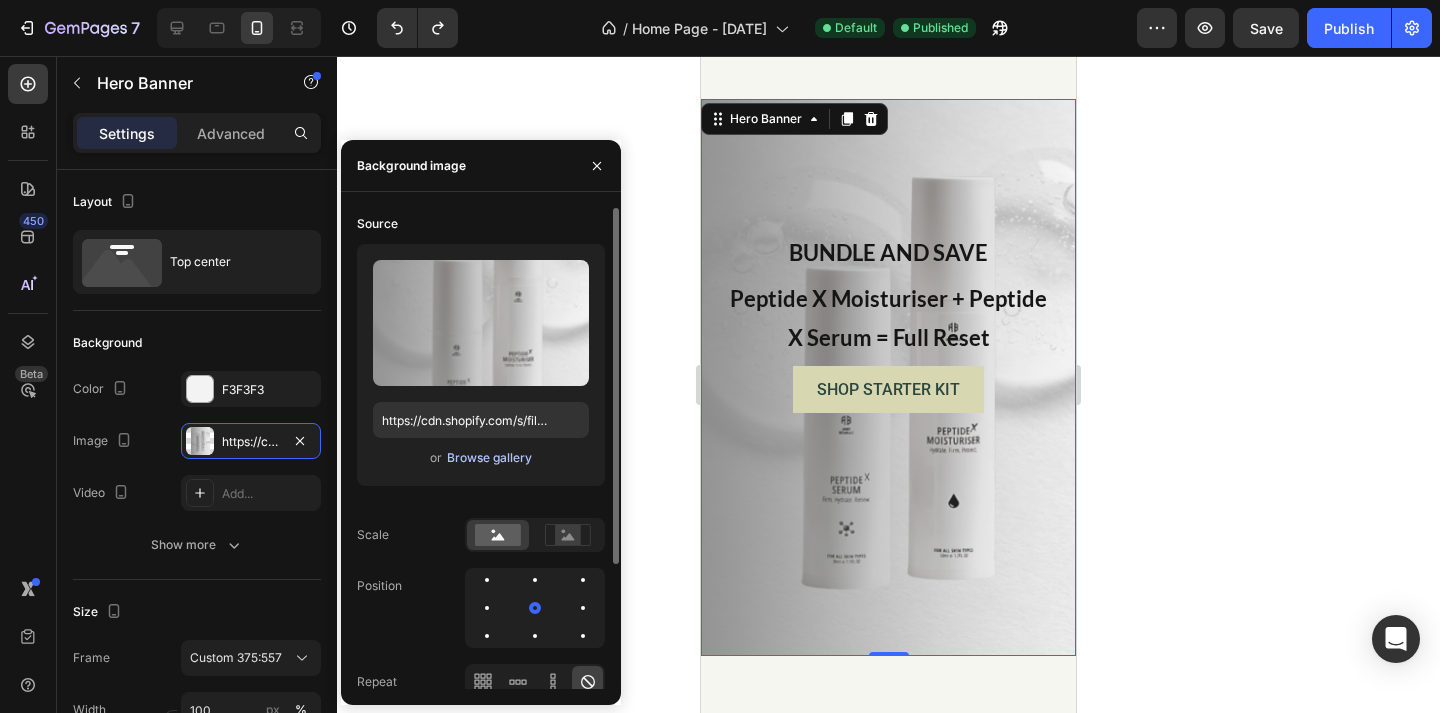 click on "Browse gallery" at bounding box center [489, 458] 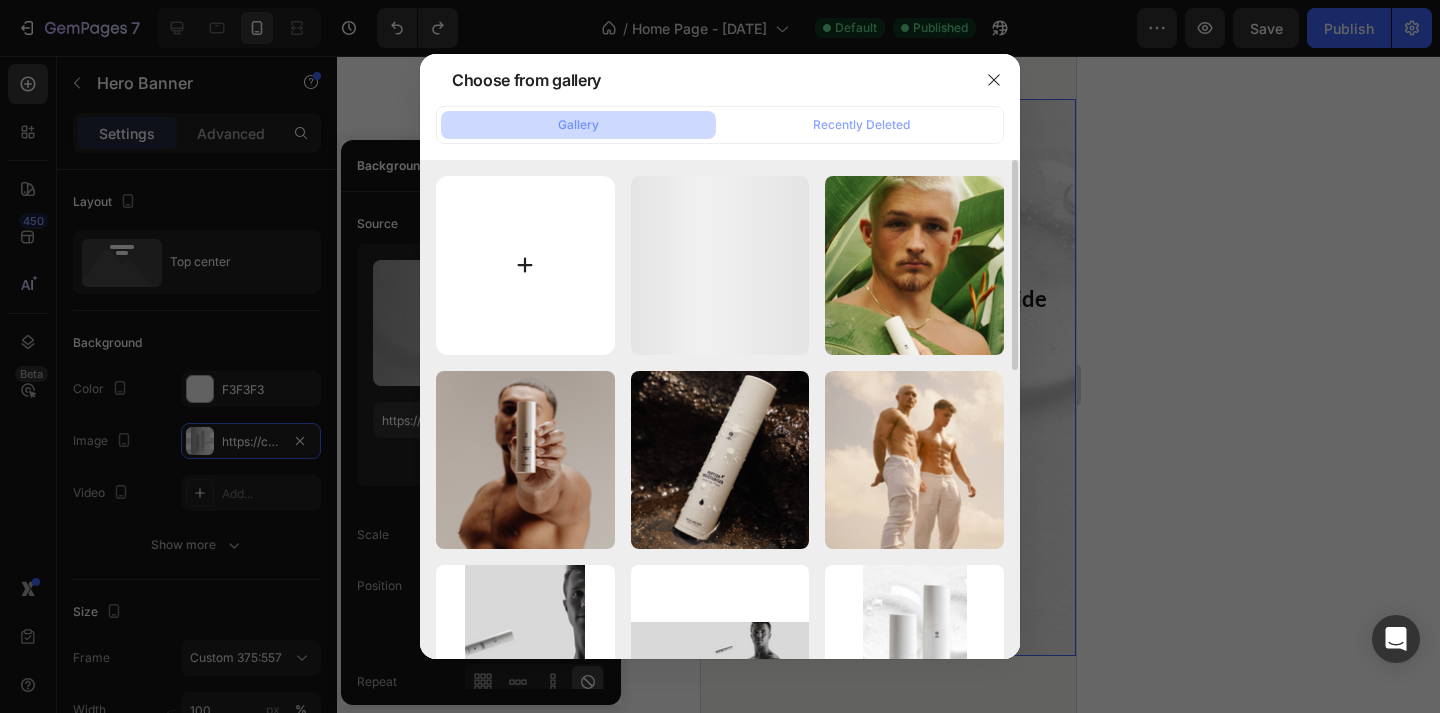 click at bounding box center (525, 265) 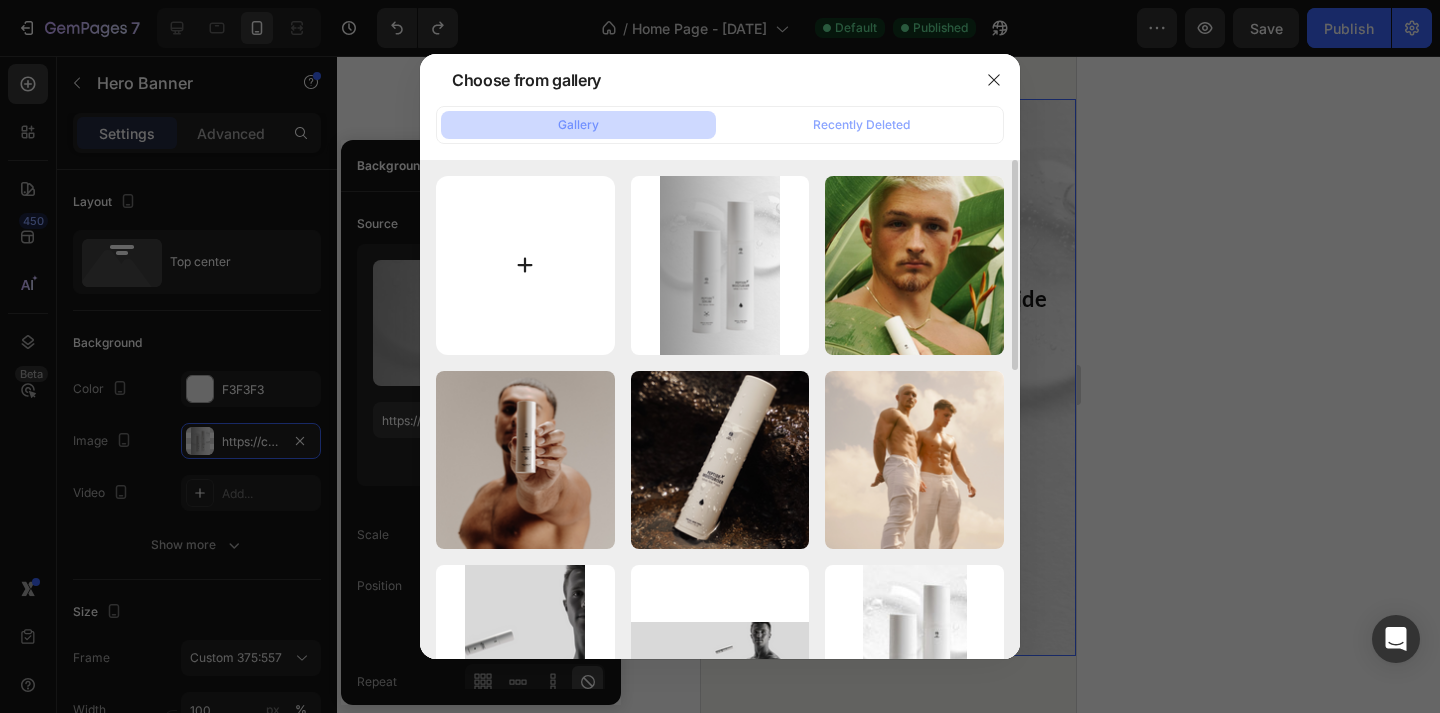 type on "C:\fakepath\Untitled design (1) copy 16.png" 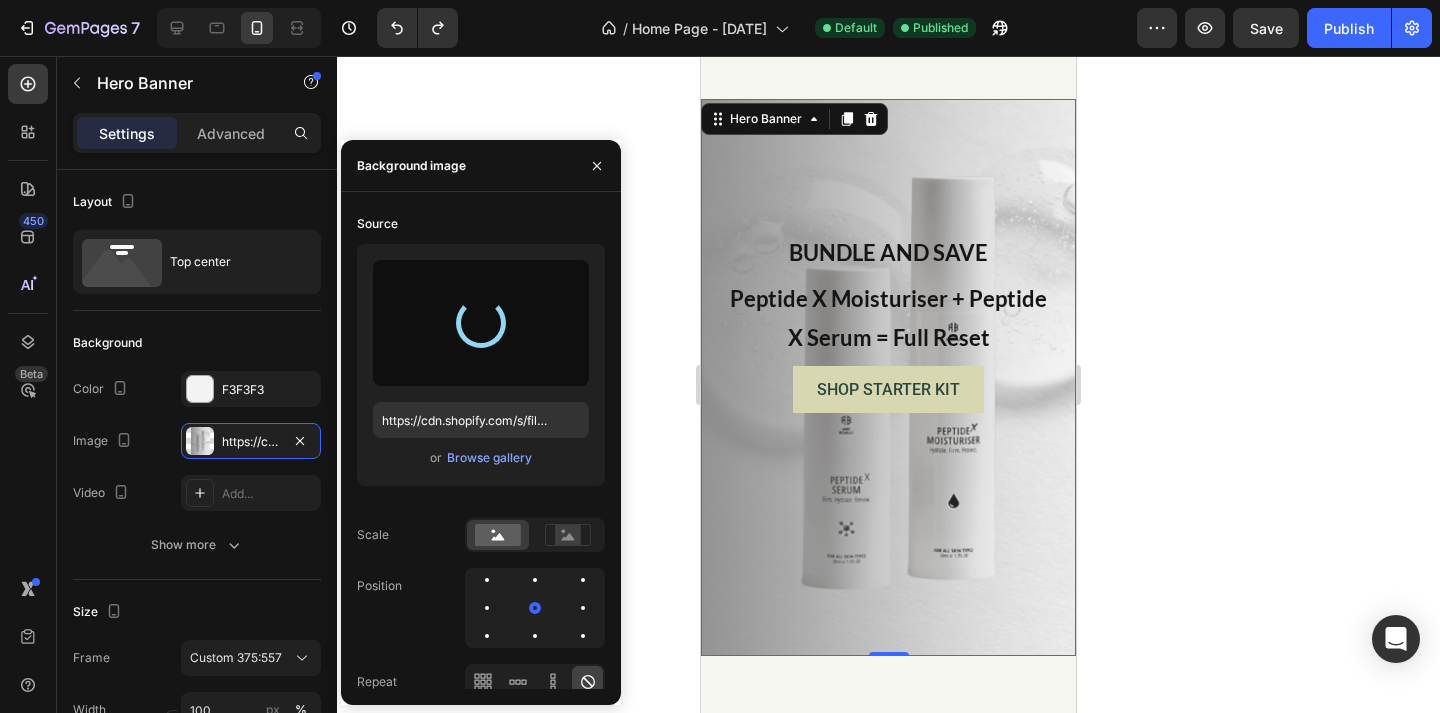 type on "https://cdn.shopify.com/s/files/1/0928/7096/7667/files/gempages_570278955106435911-b1df20cd-cbf1-4da6-93fd-03310ef75484.png" 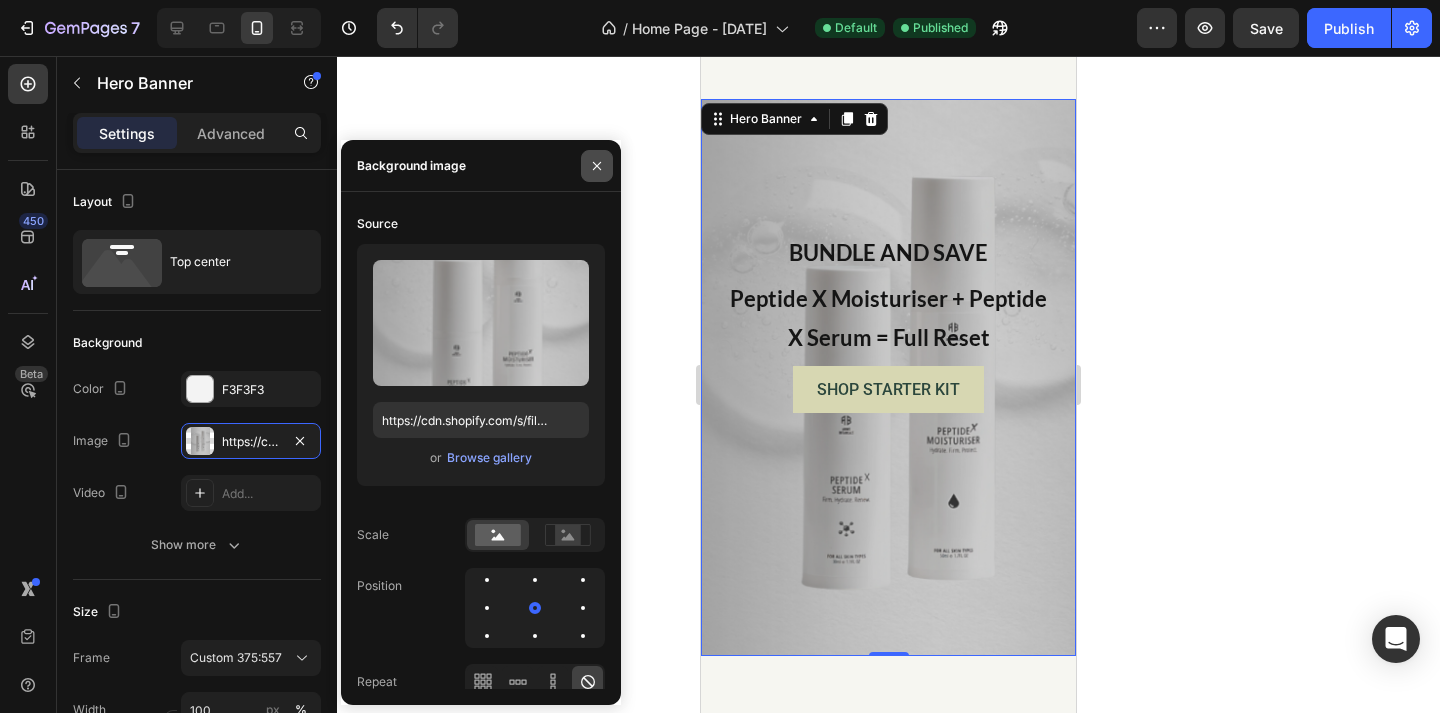 click at bounding box center [597, 166] 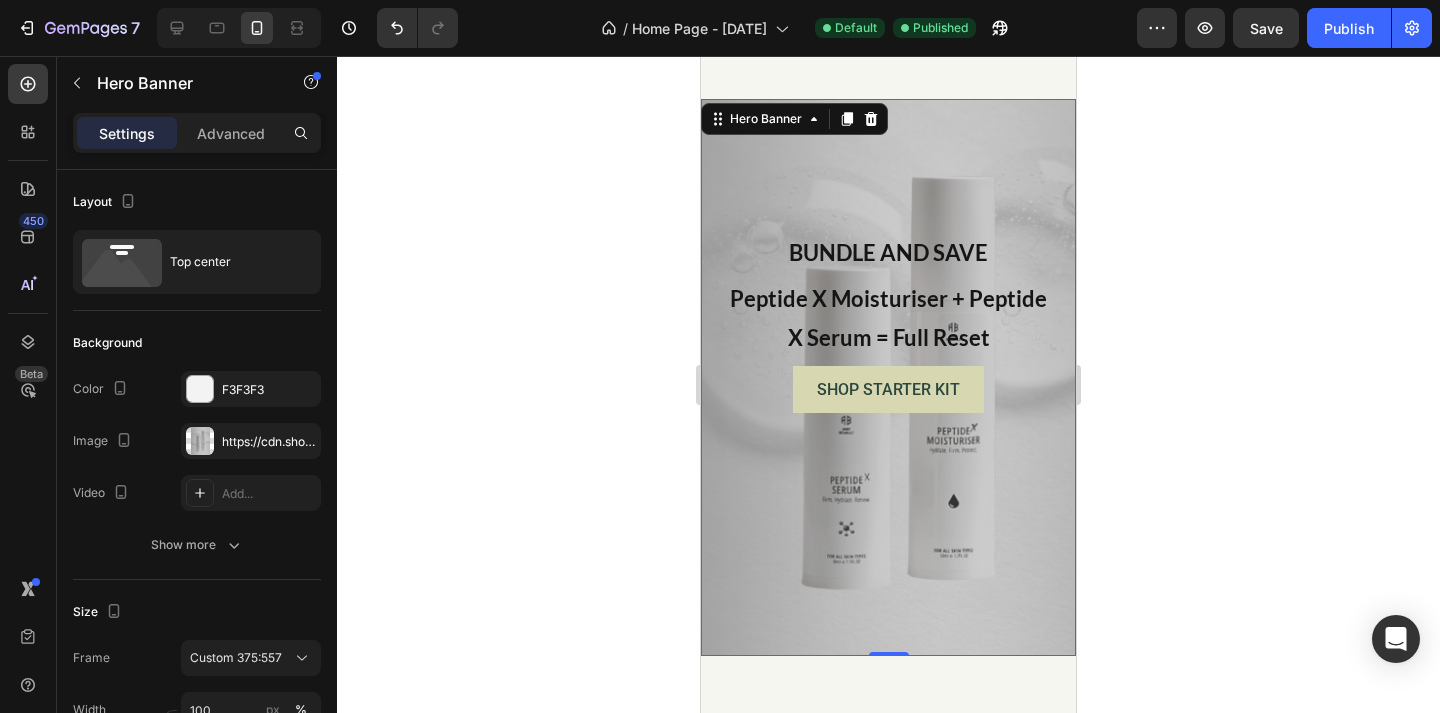 click 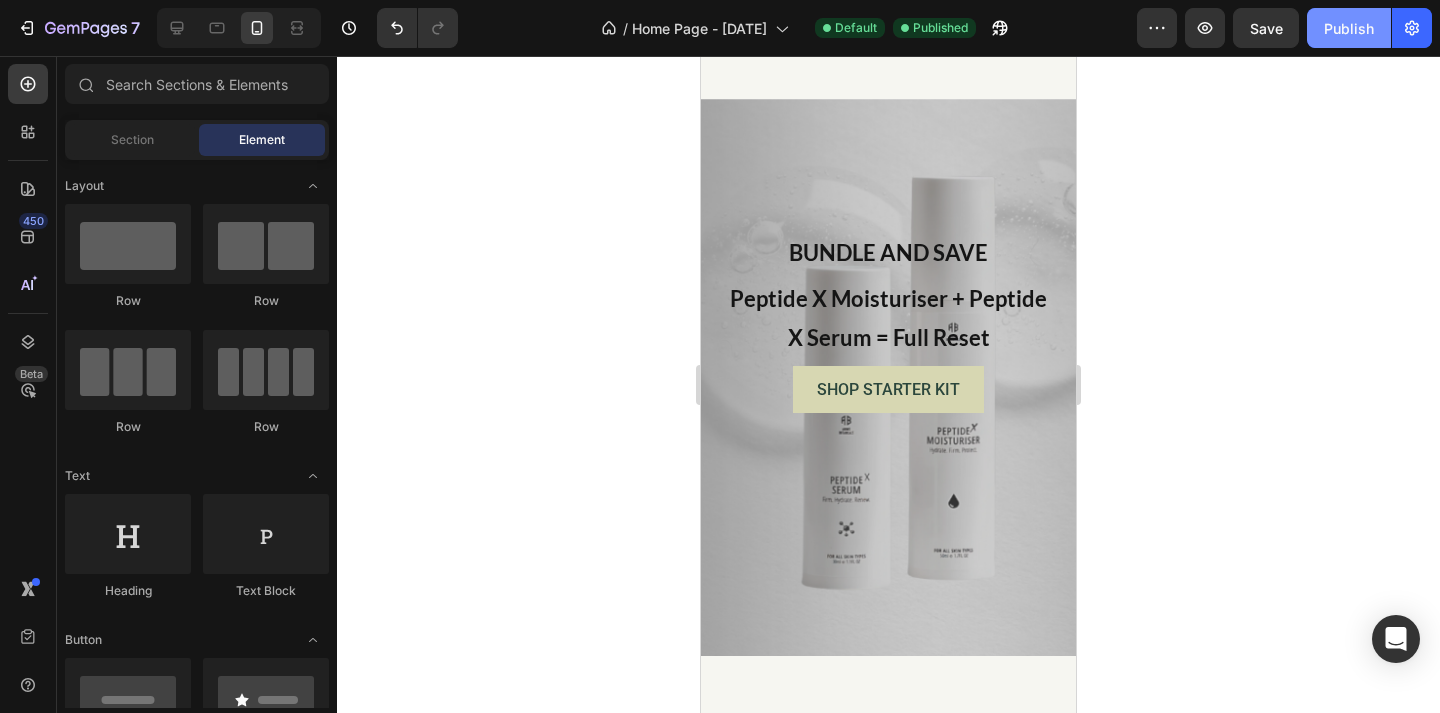 click on "Publish" 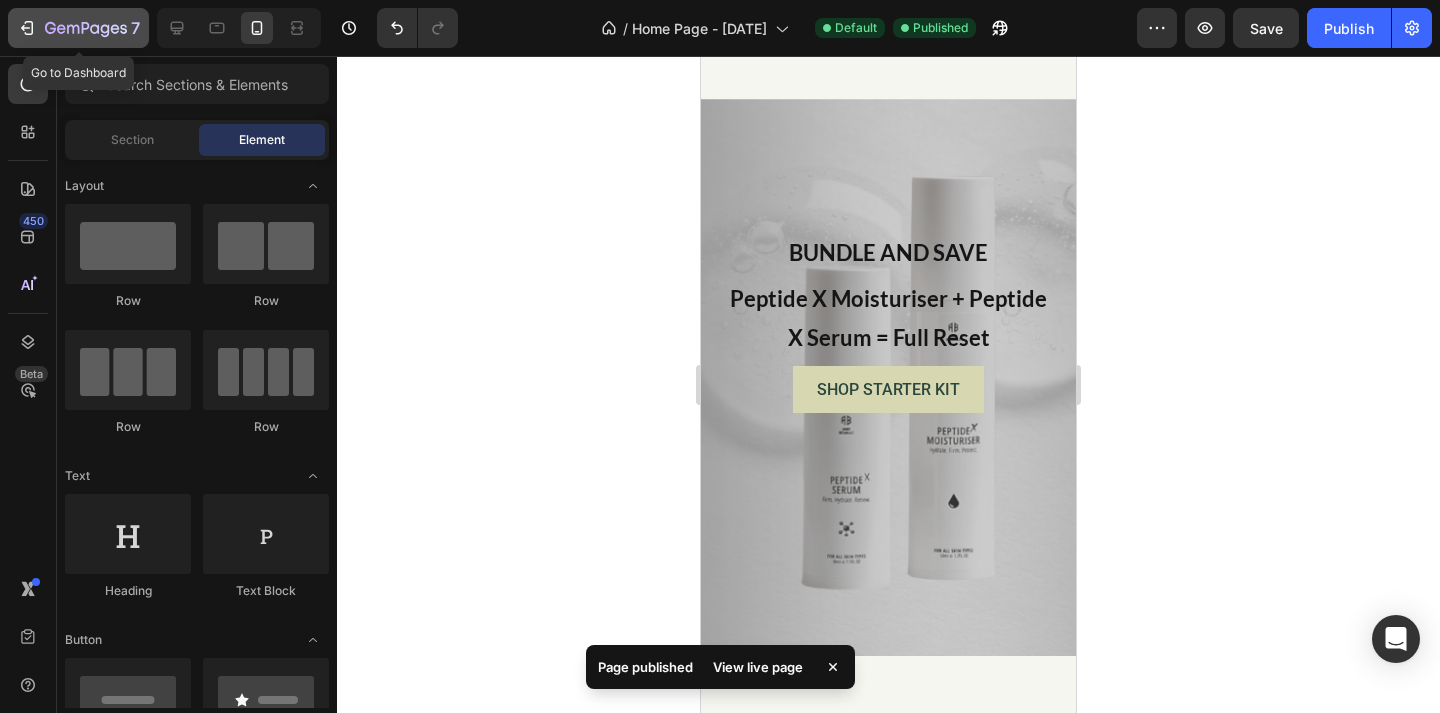click 